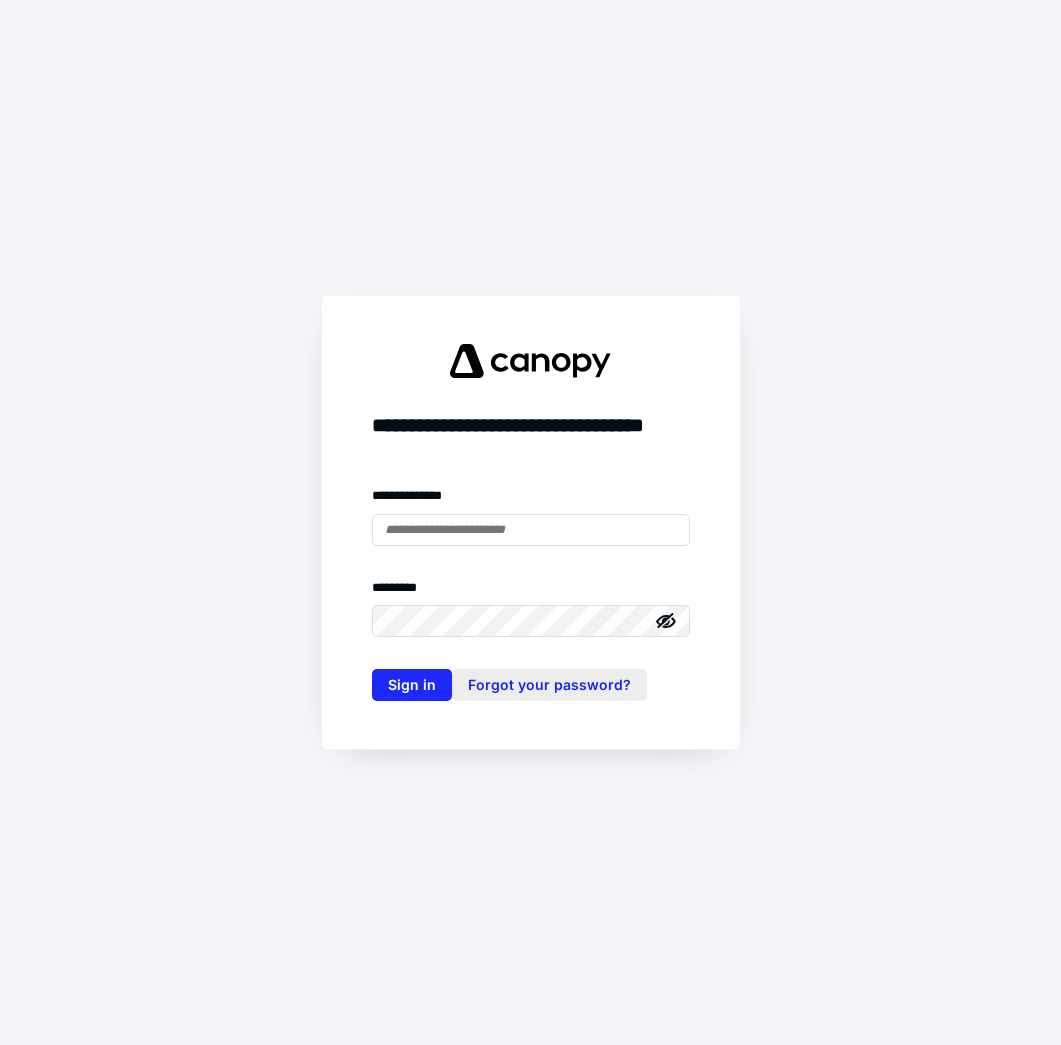 scroll, scrollTop: 0, scrollLeft: 0, axis: both 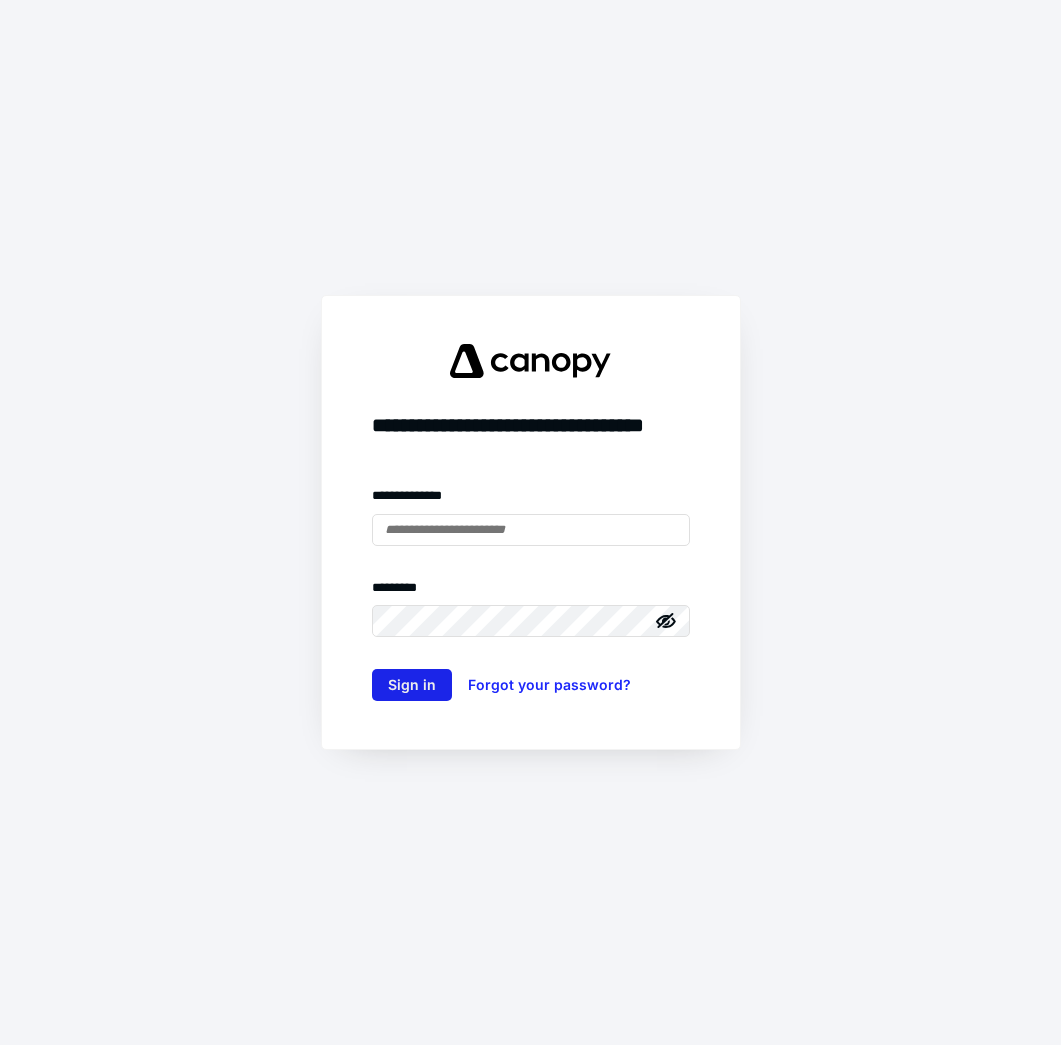 type on "**********" 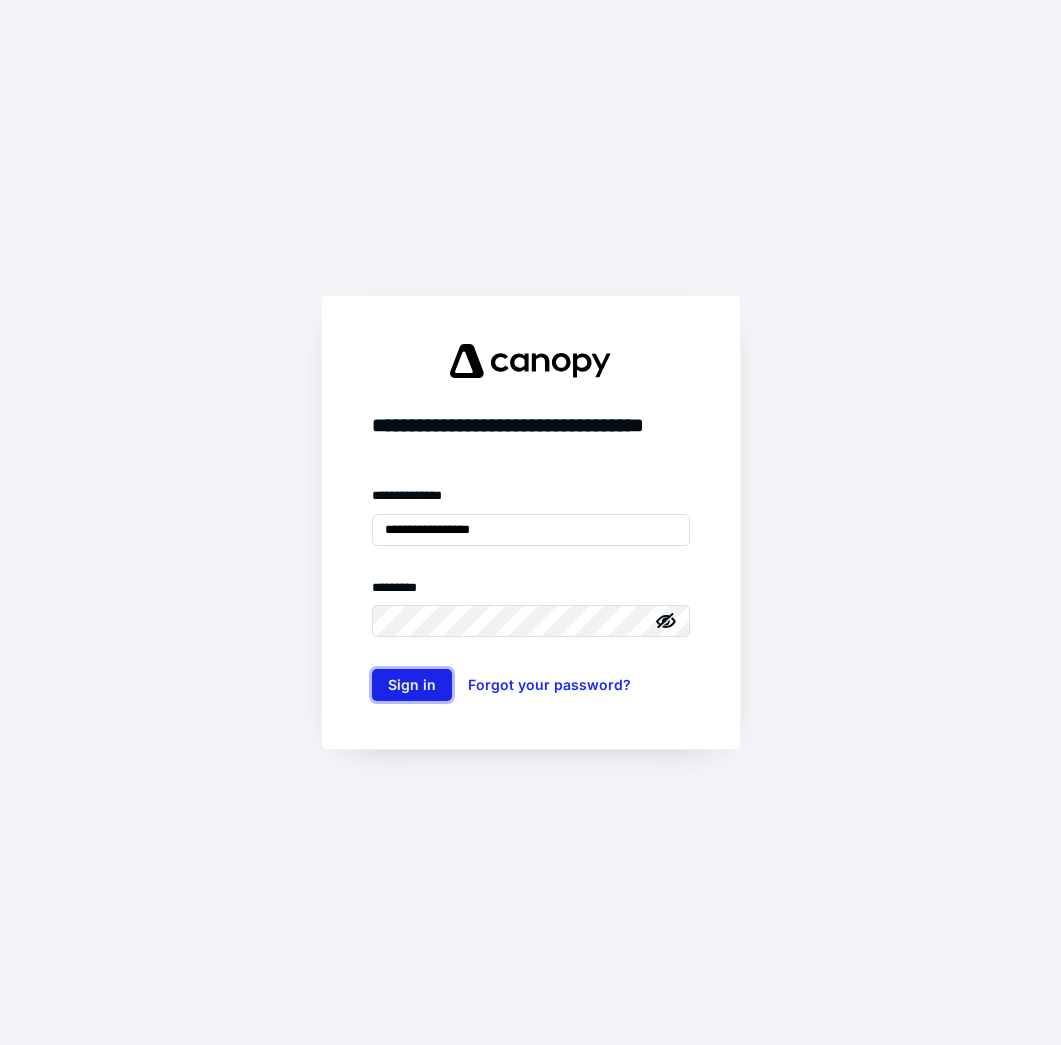 click on "Sign in" at bounding box center (412, 685) 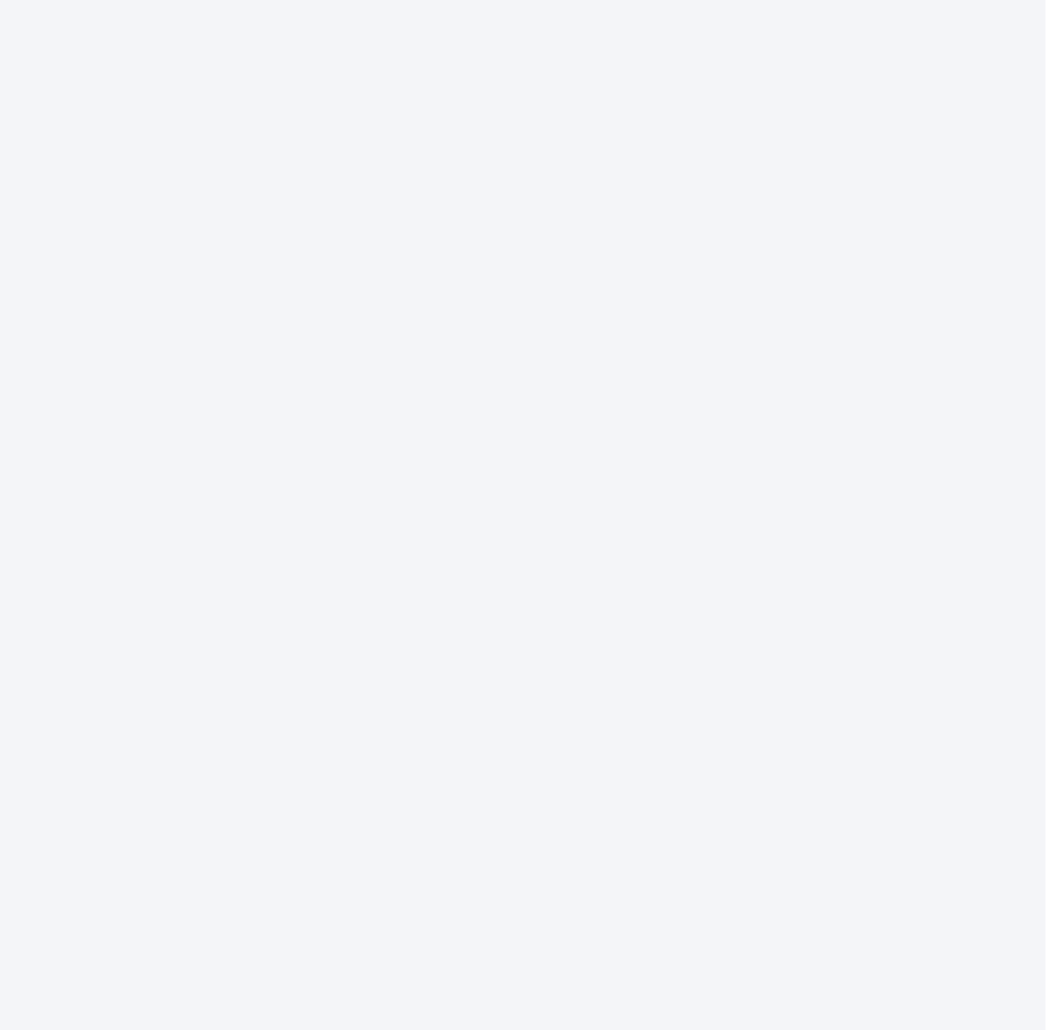 scroll, scrollTop: 0, scrollLeft: 0, axis: both 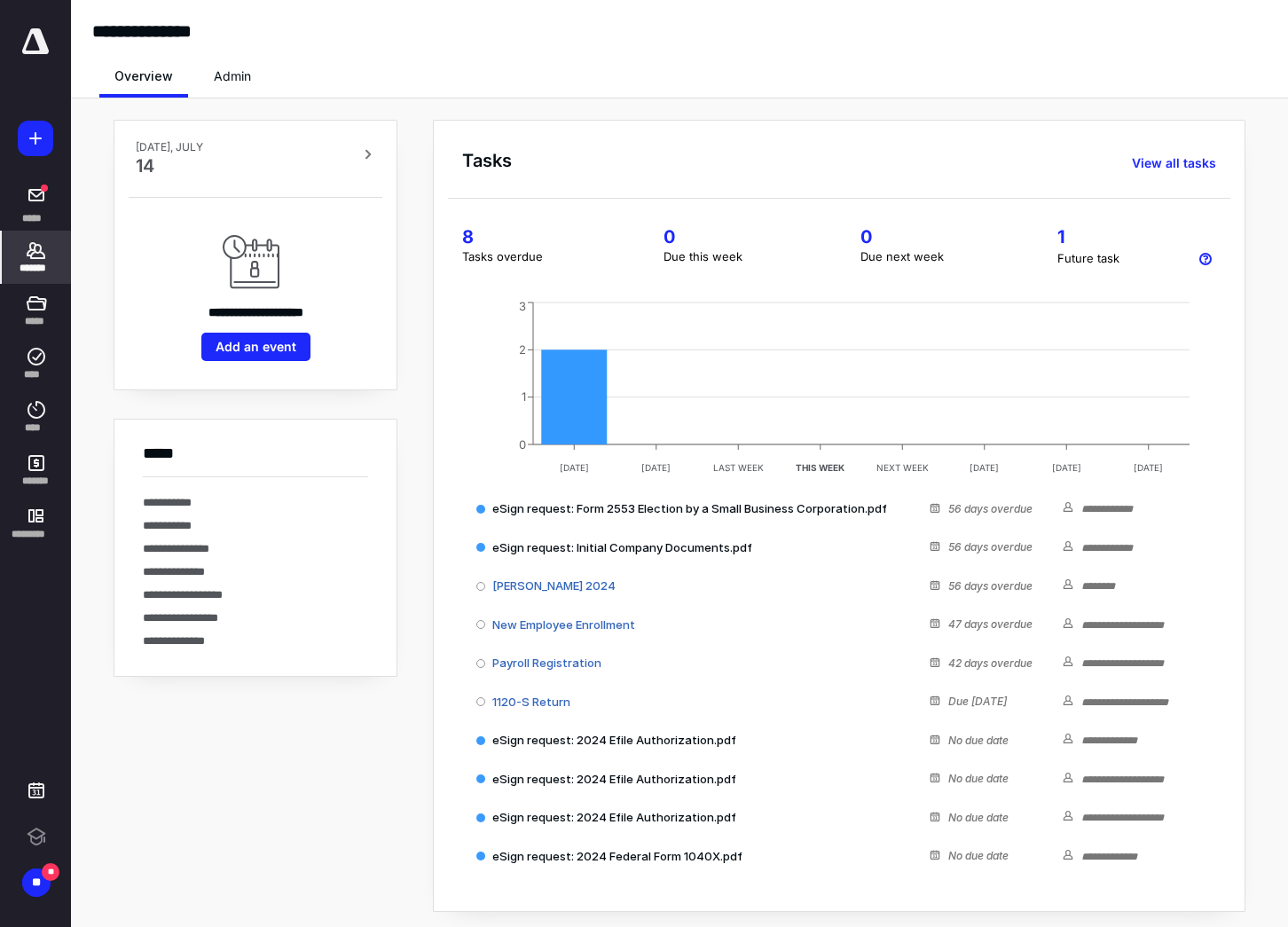click on "*******" at bounding box center (36, 268) 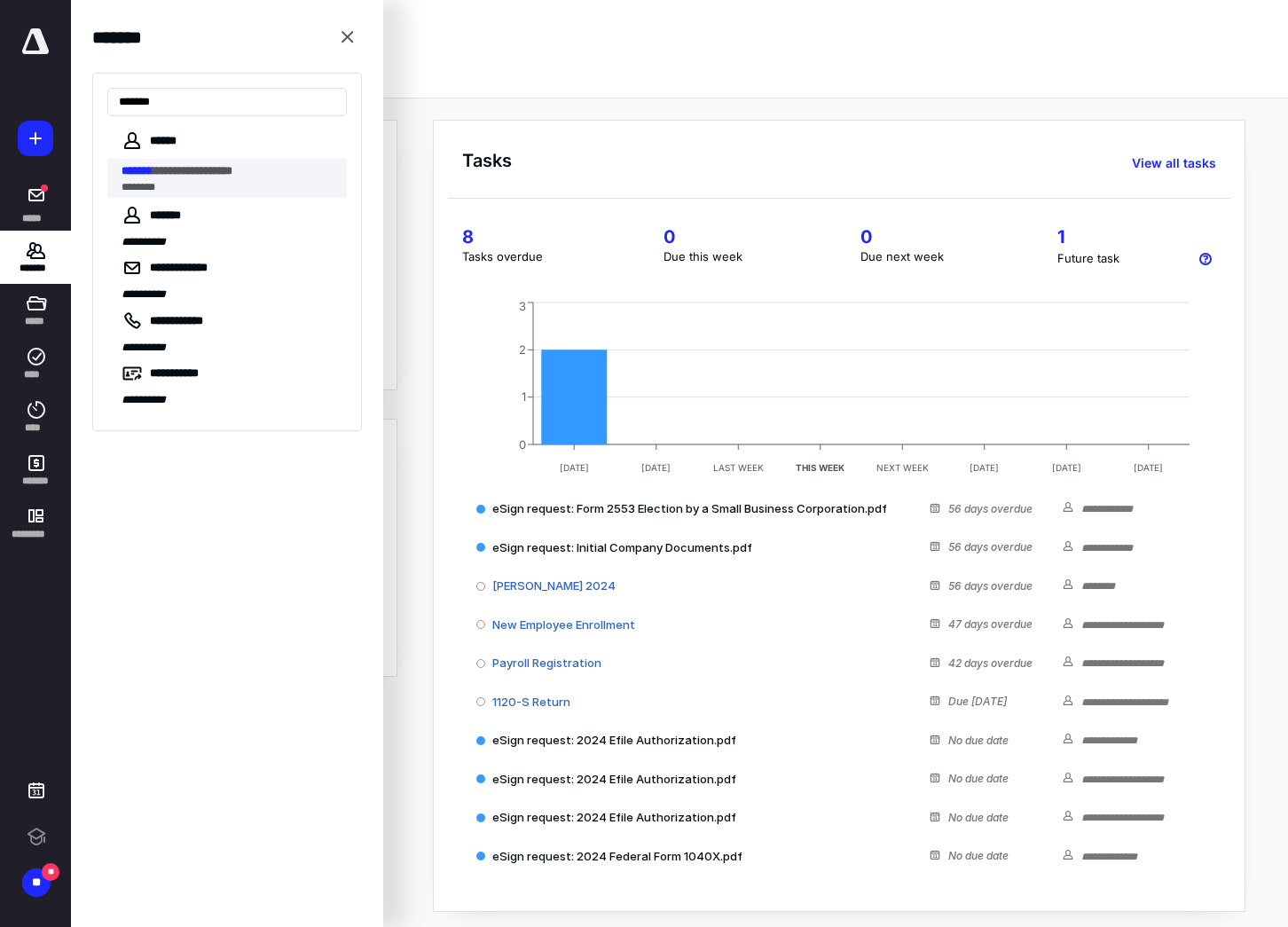 type on "*******" 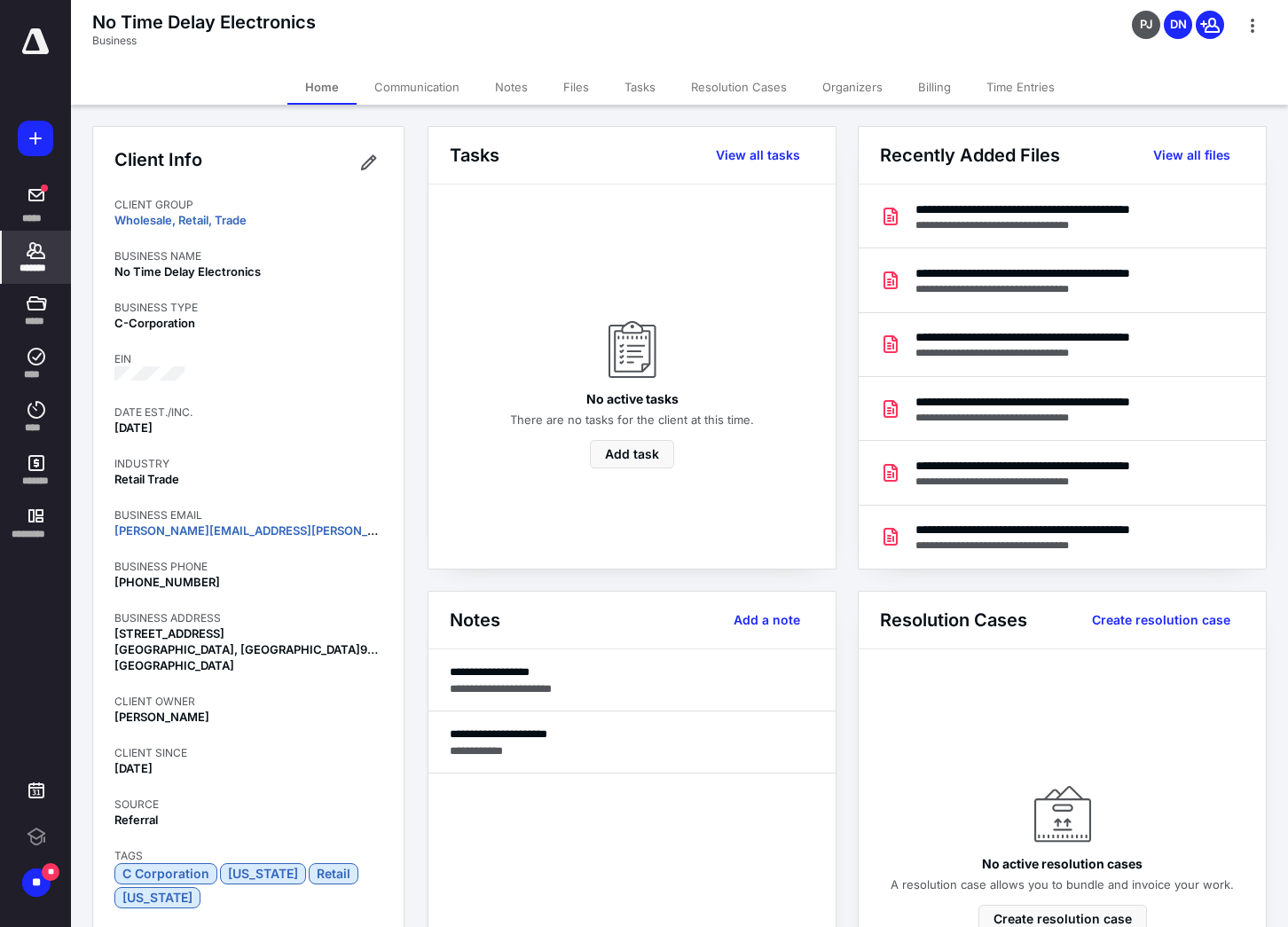 click on "Files" at bounding box center [576, 87] 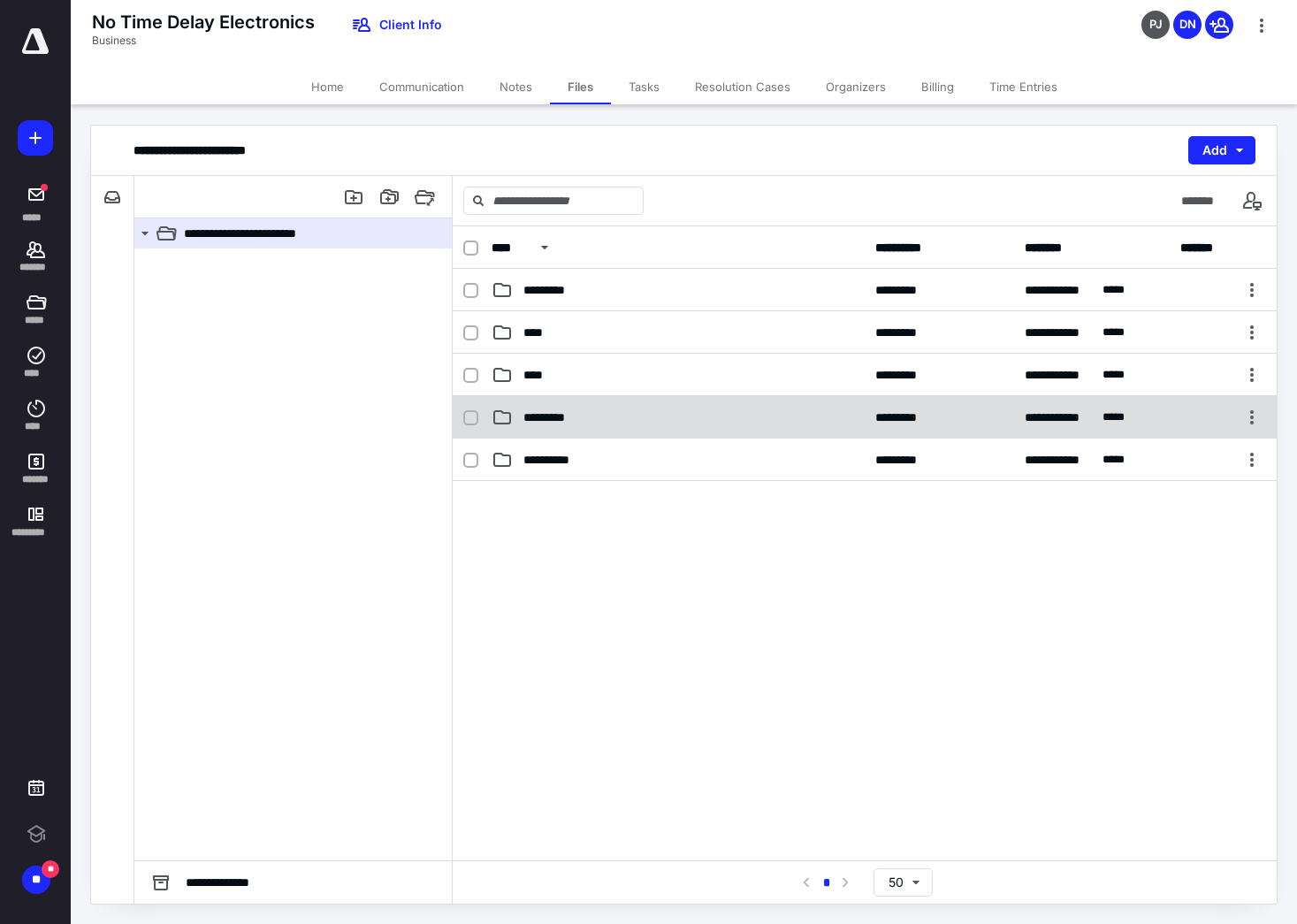 scroll, scrollTop: 0, scrollLeft: 0, axis: both 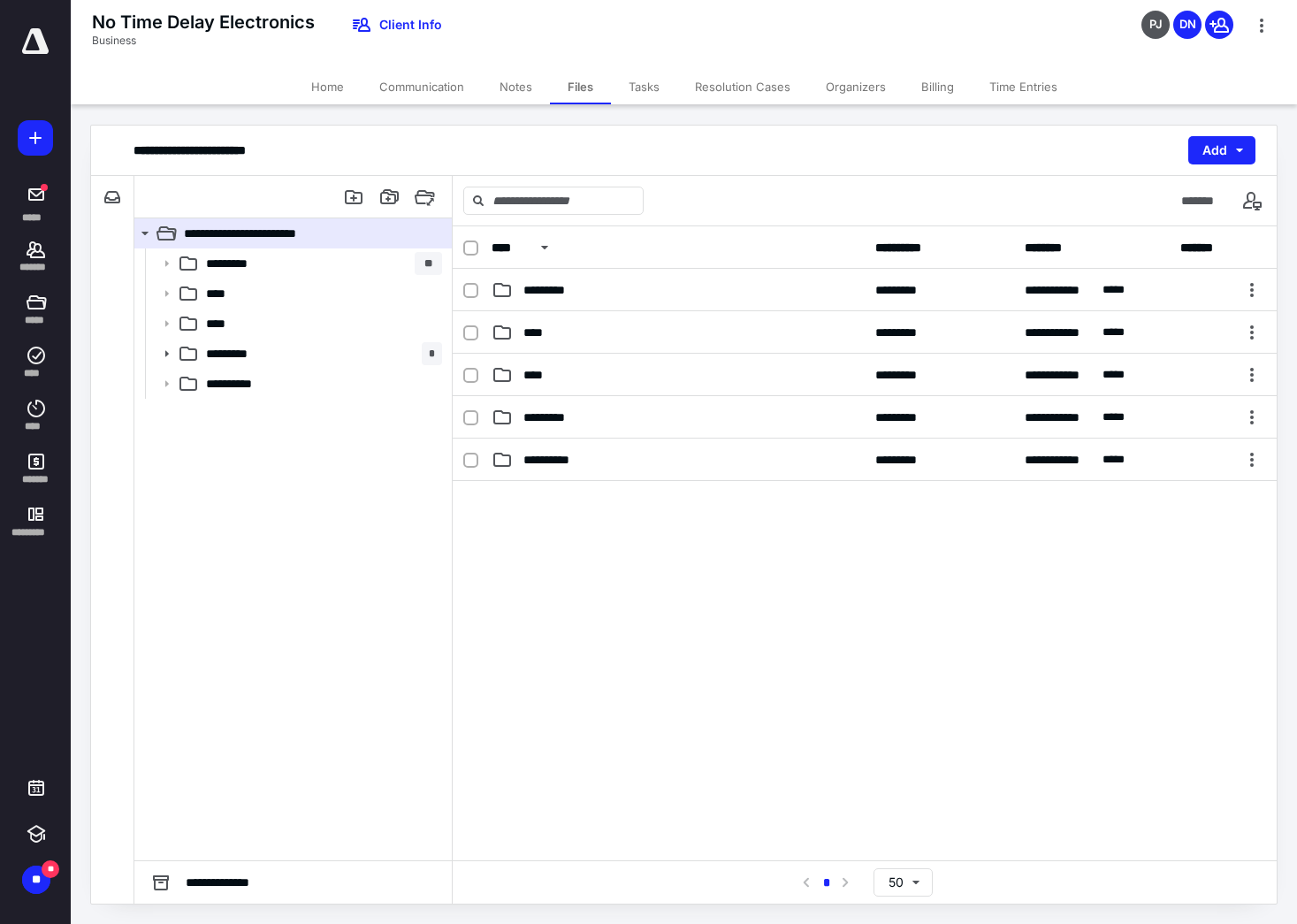 click at bounding box center (865, 614) 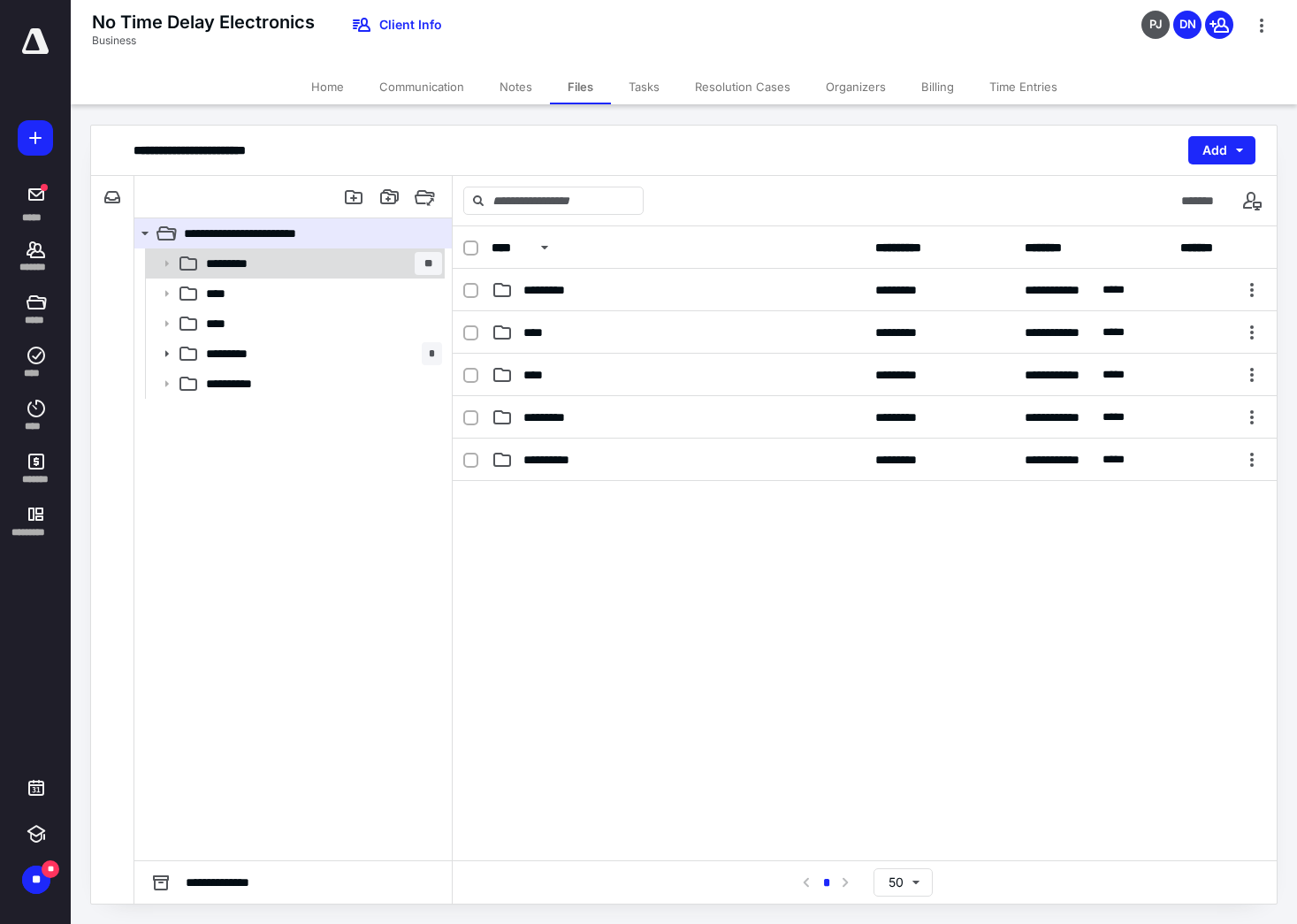 click on "********* **" at bounding box center (320, 263) 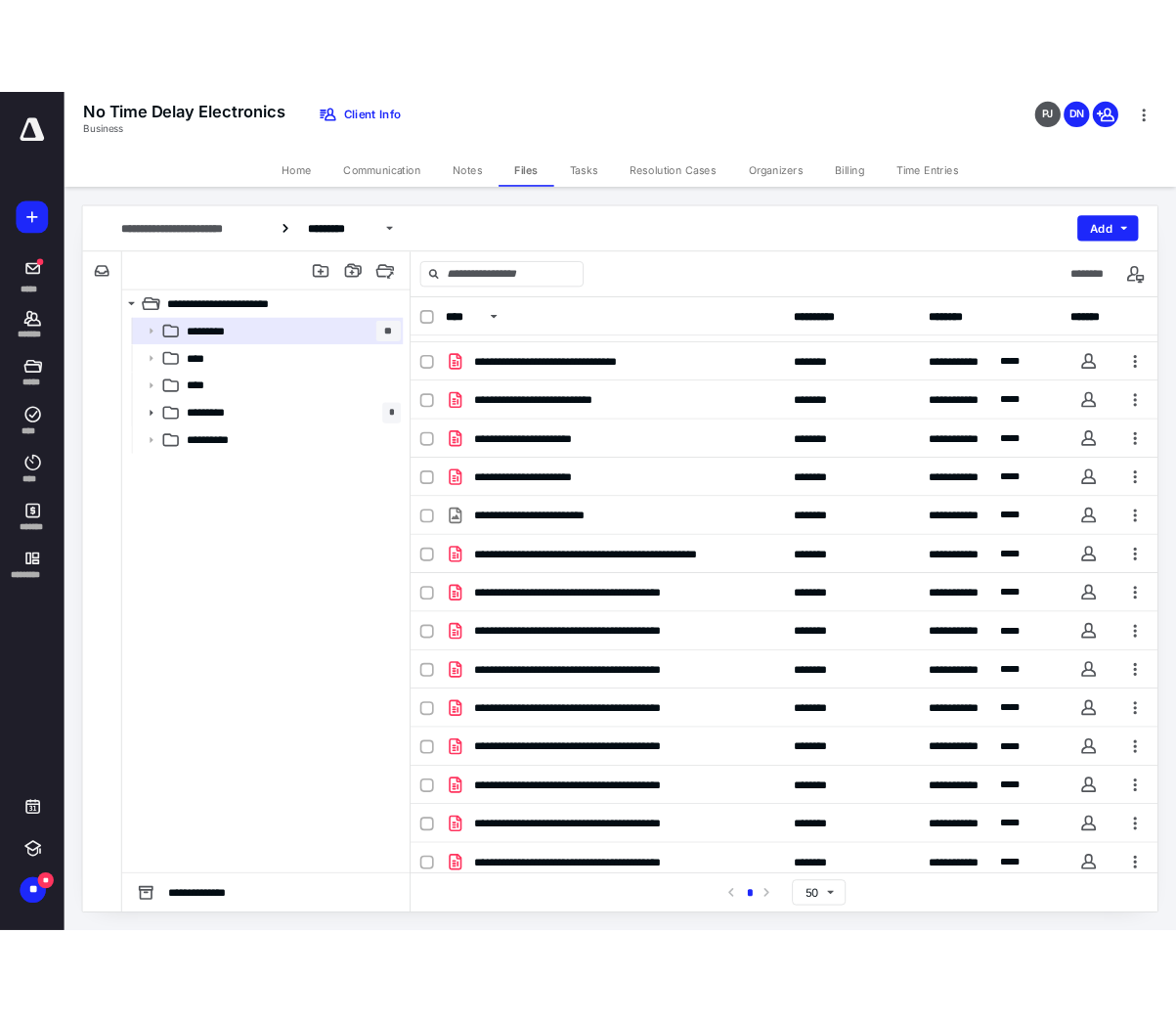 scroll, scrollTop: 0, scrollLeft: 0, axis: both 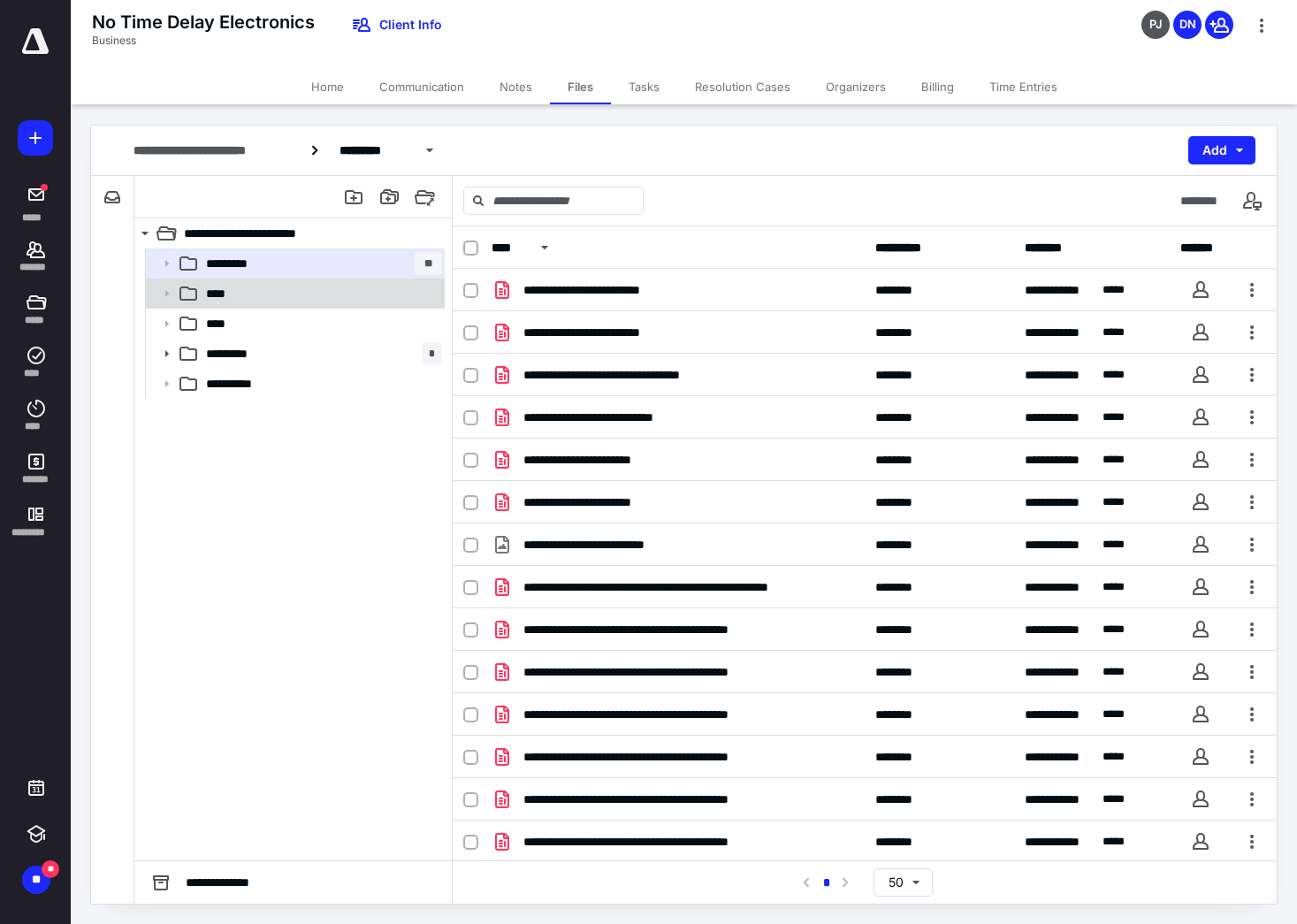 click on "****" at bounding box center (320, 294) 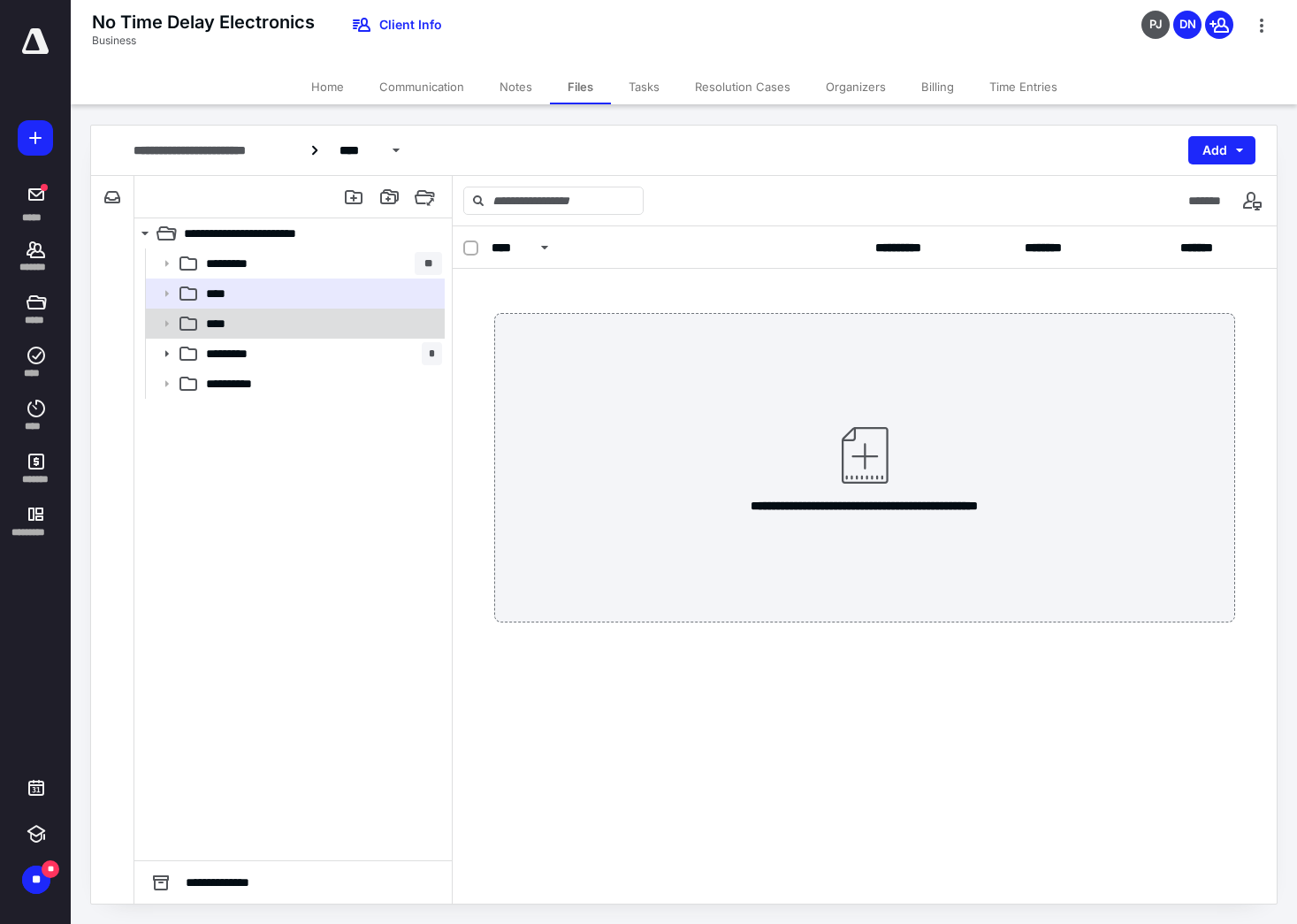 click on "****" at bounding box center [320, 324] 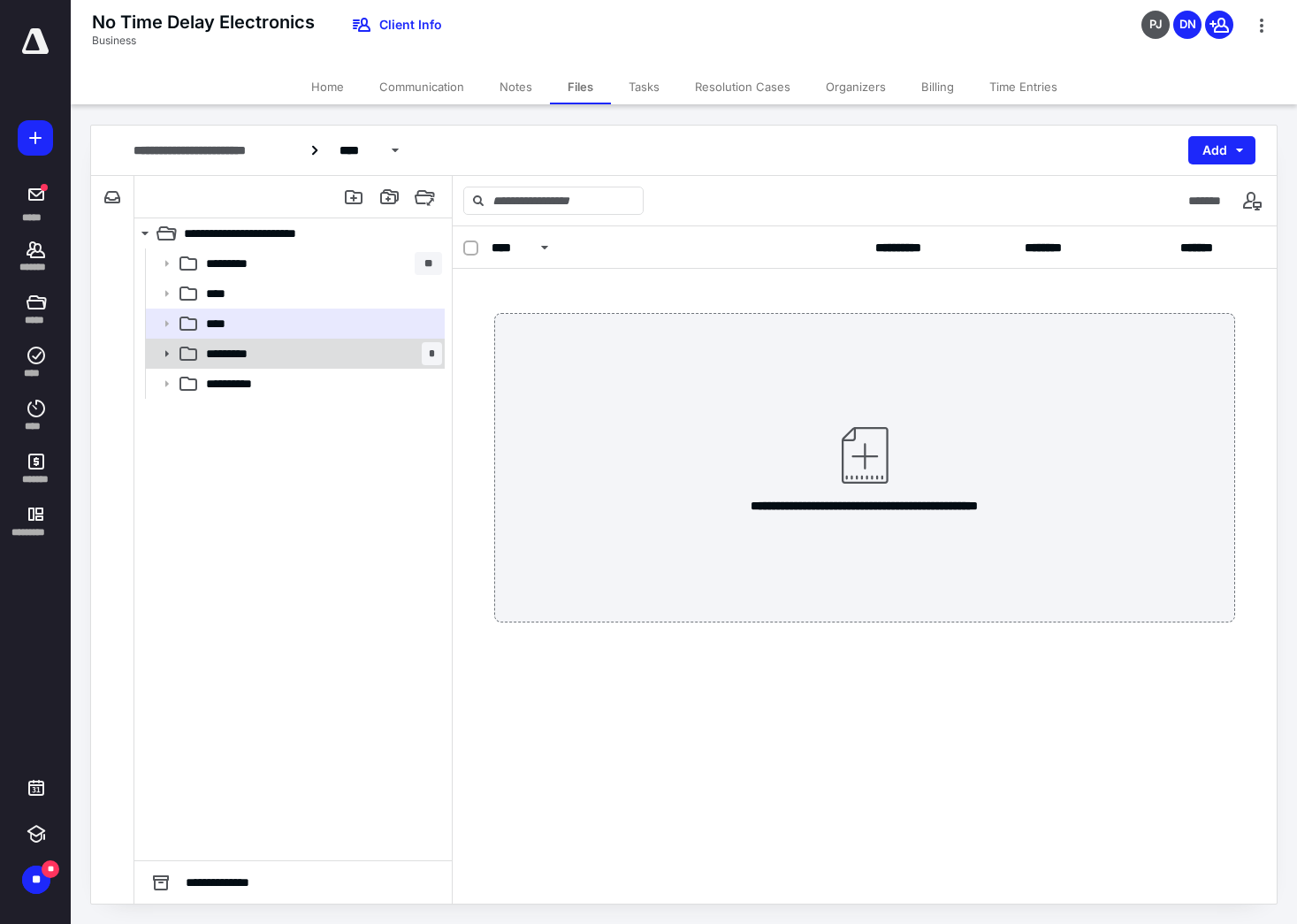 click on "********* *" at bounding box center (320, 354) 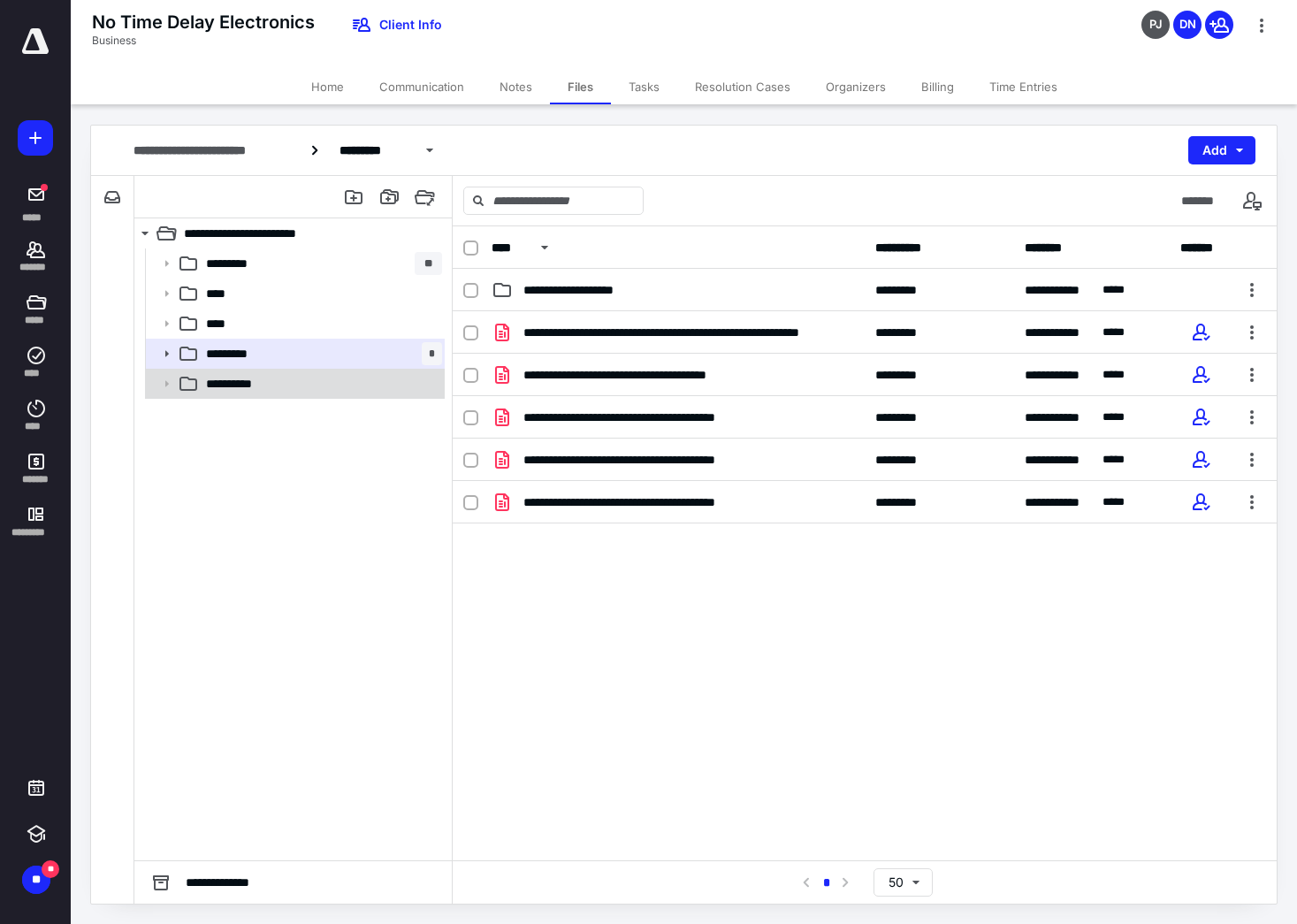 click on "**********" at bounding box center [320, 384] 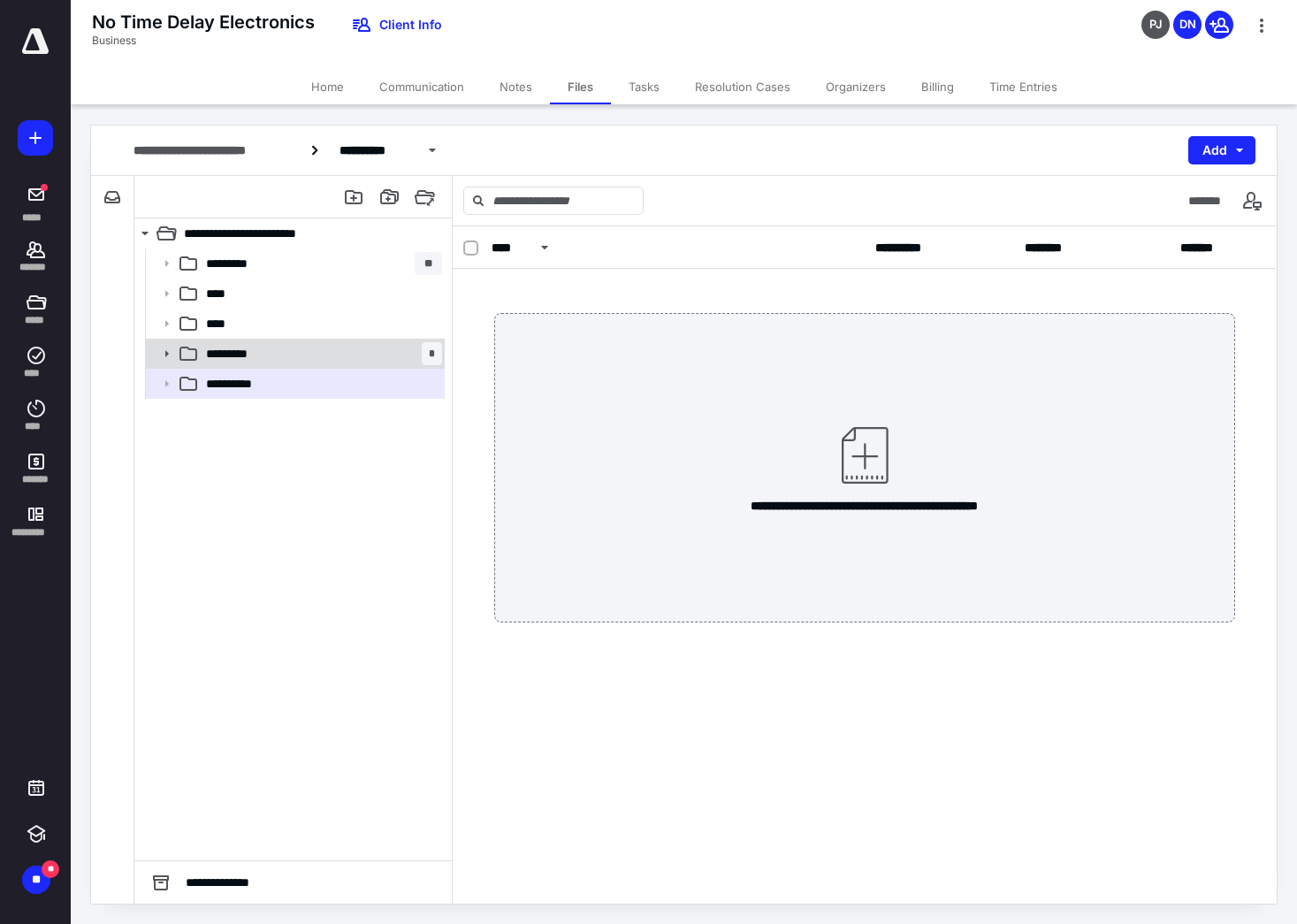 click on "********* *" at bounding box center (320, 354) 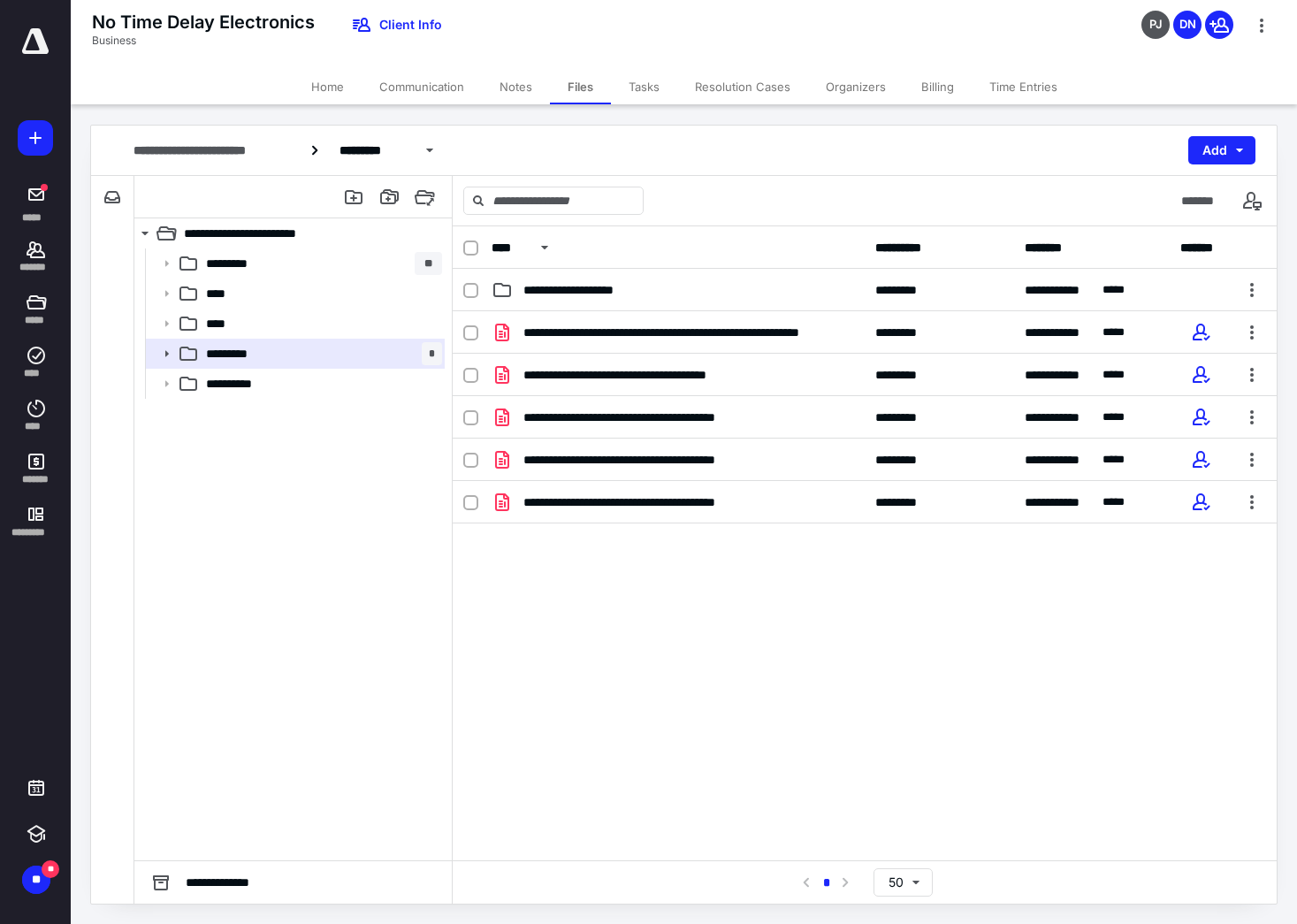 click on "**********" at bounding box center (293, 554) 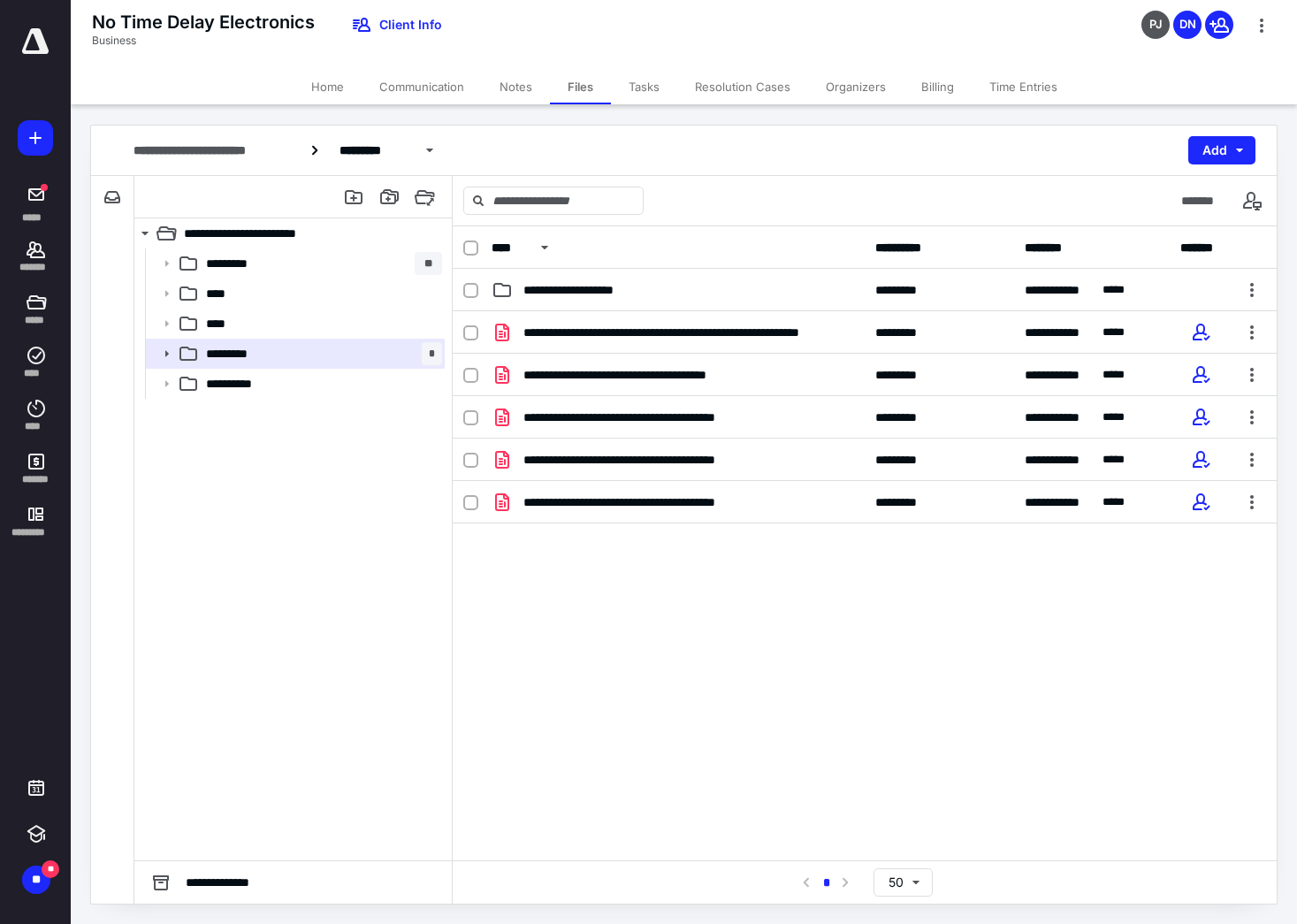 click on "**********" at bounding box center (293, 554) 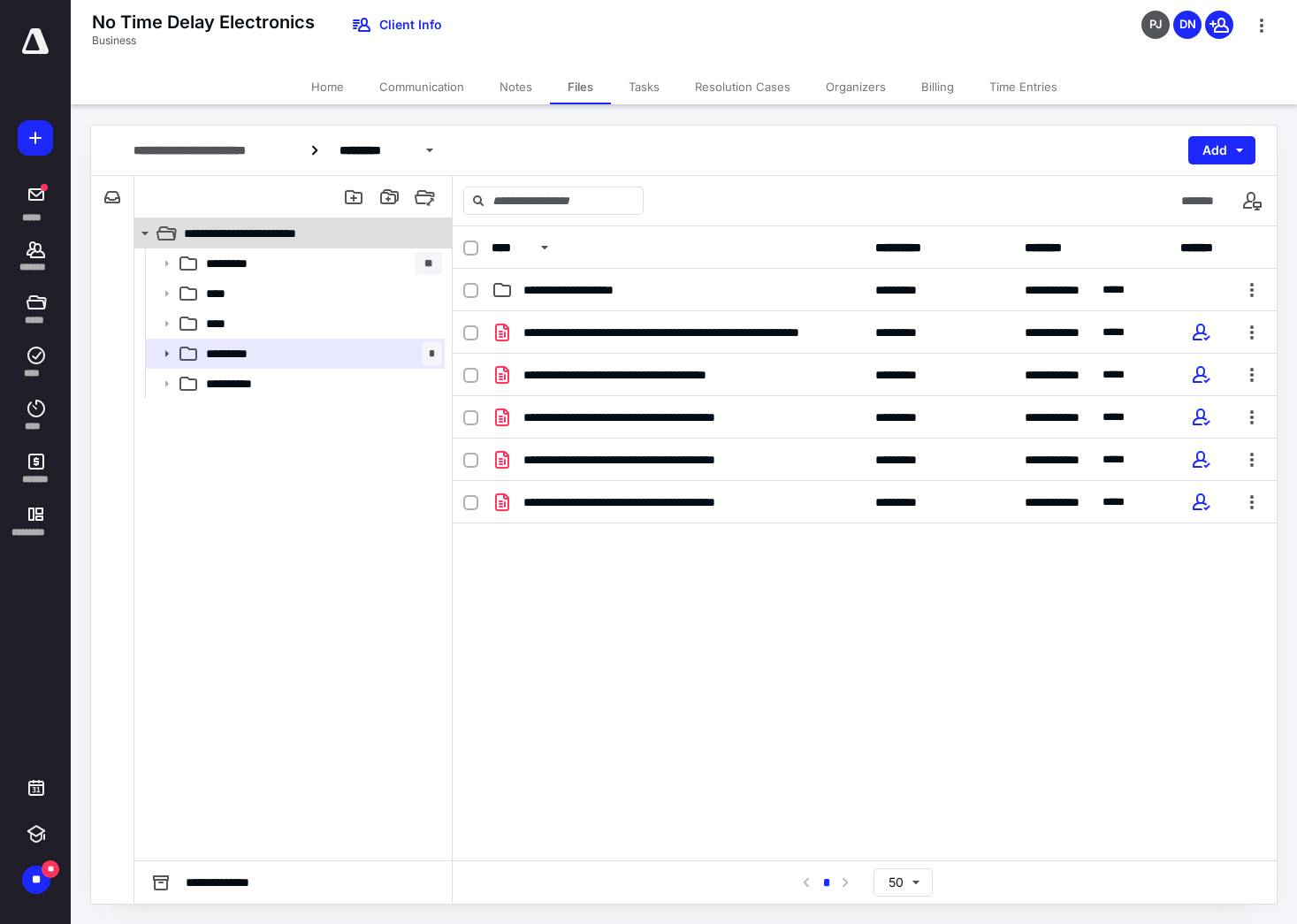 click on "**********" at bounding box center [261, 233] 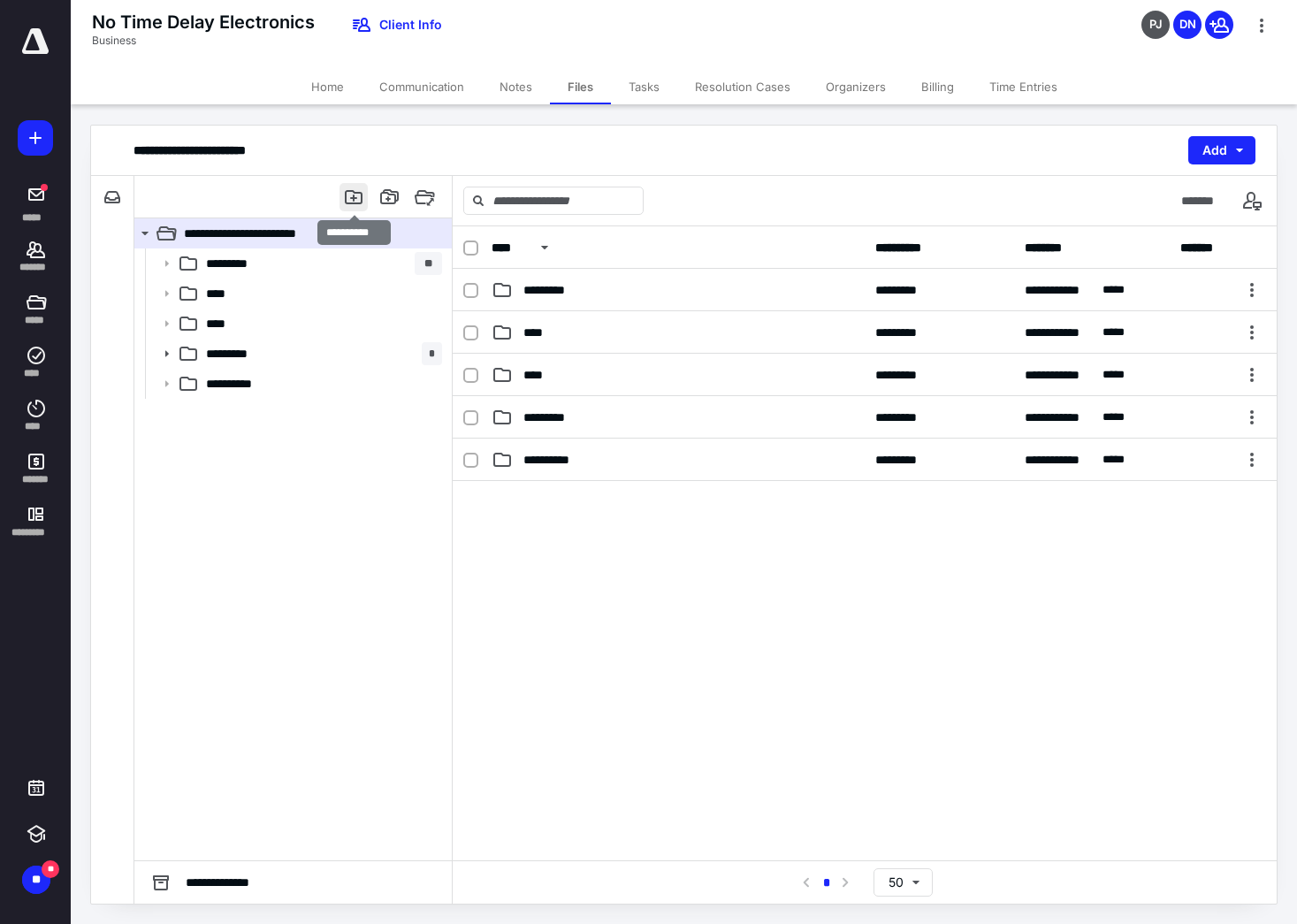 click at bounding box center (354, 197) 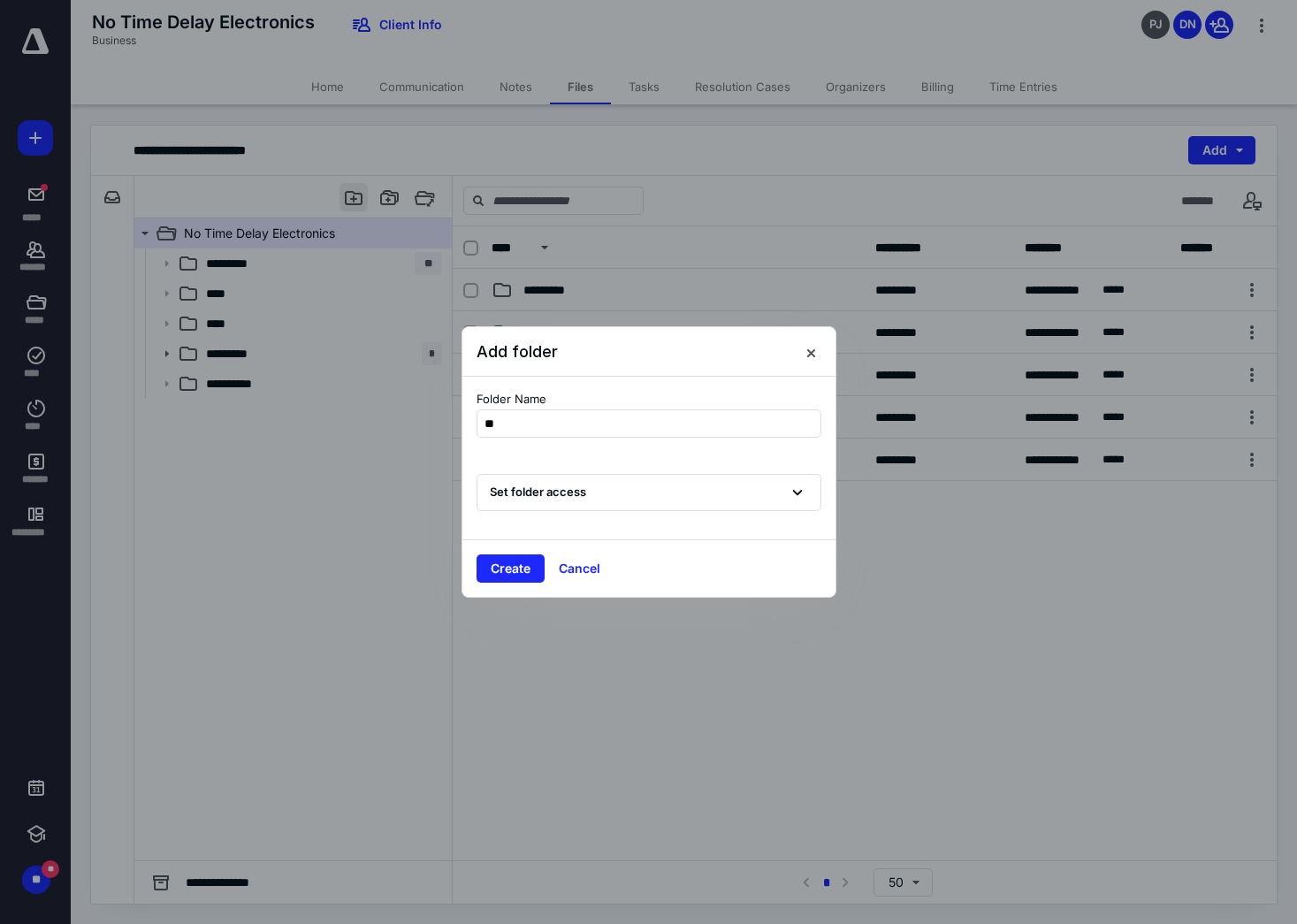 type on "*" 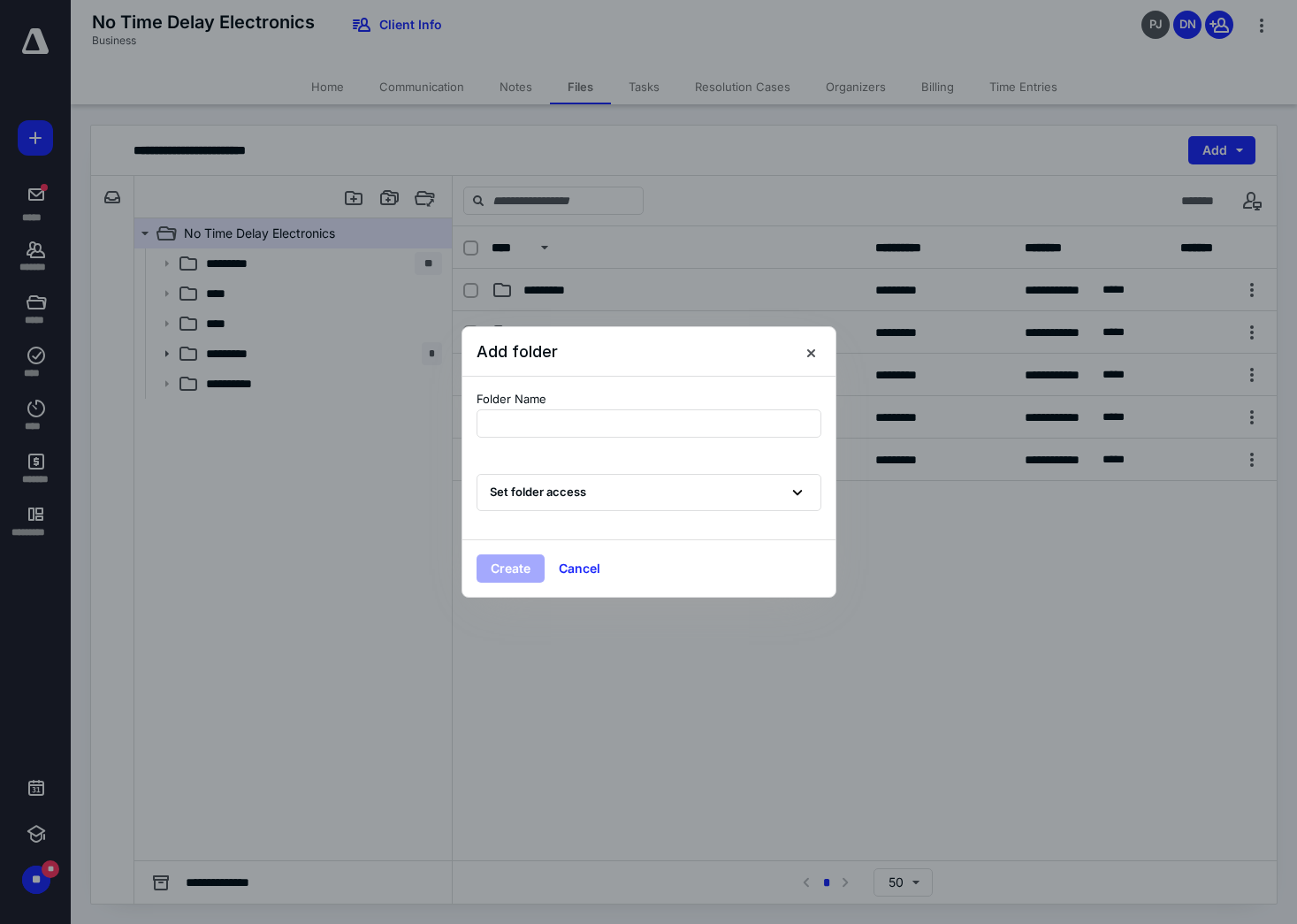 click on "Add folder" at bounding box center (649, 352) 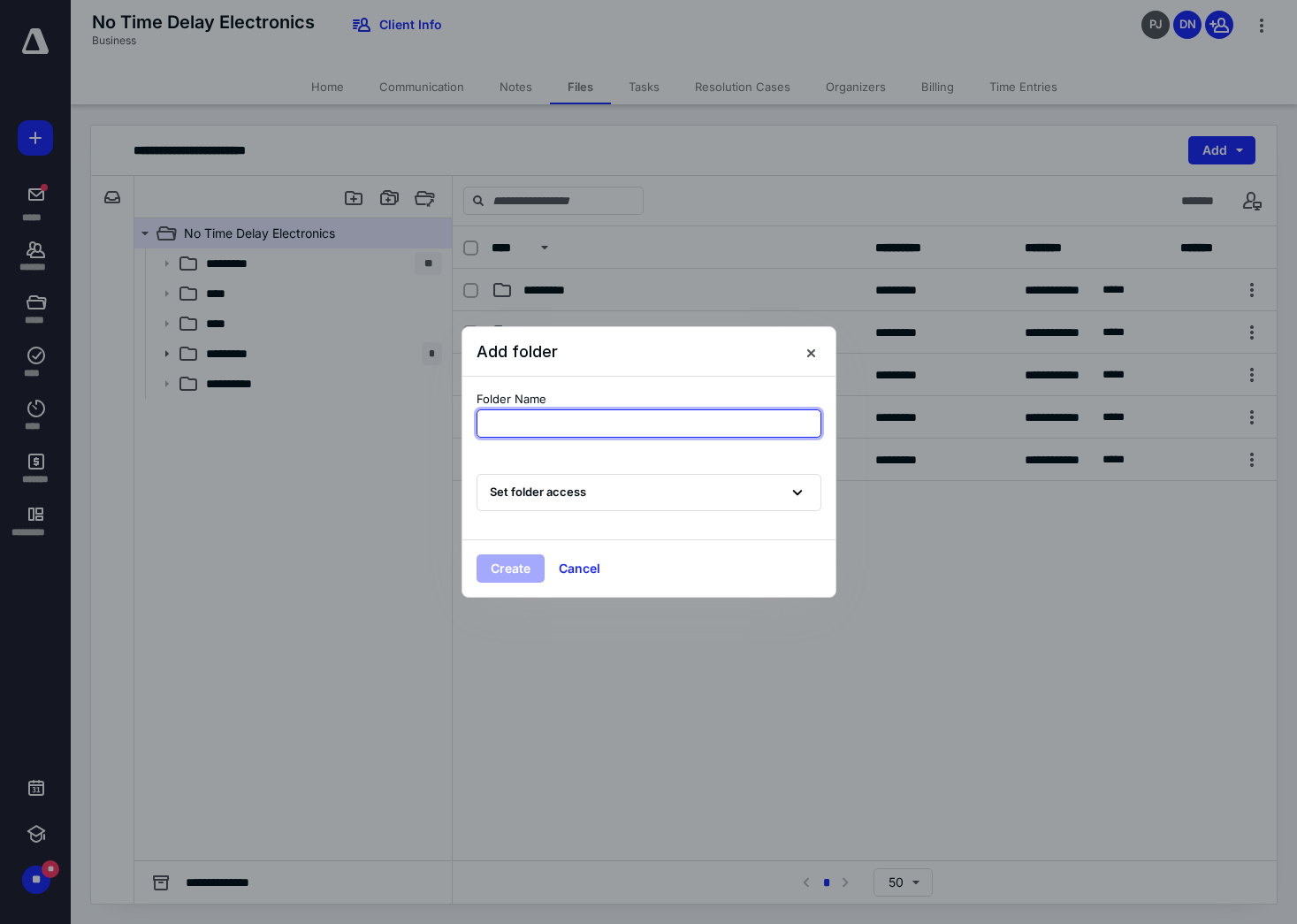 click at bounding box center [649, 424] 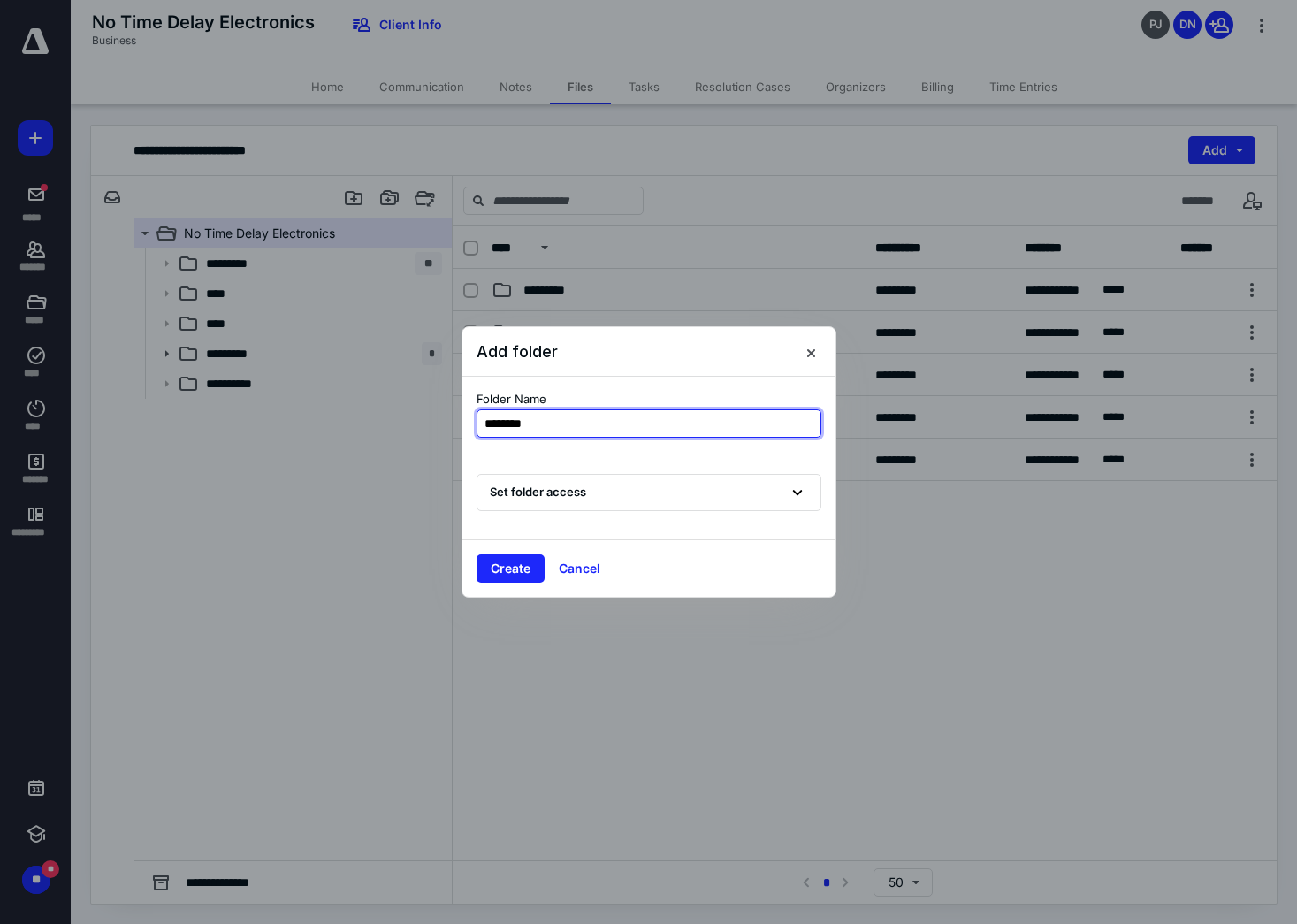 type on "*********" 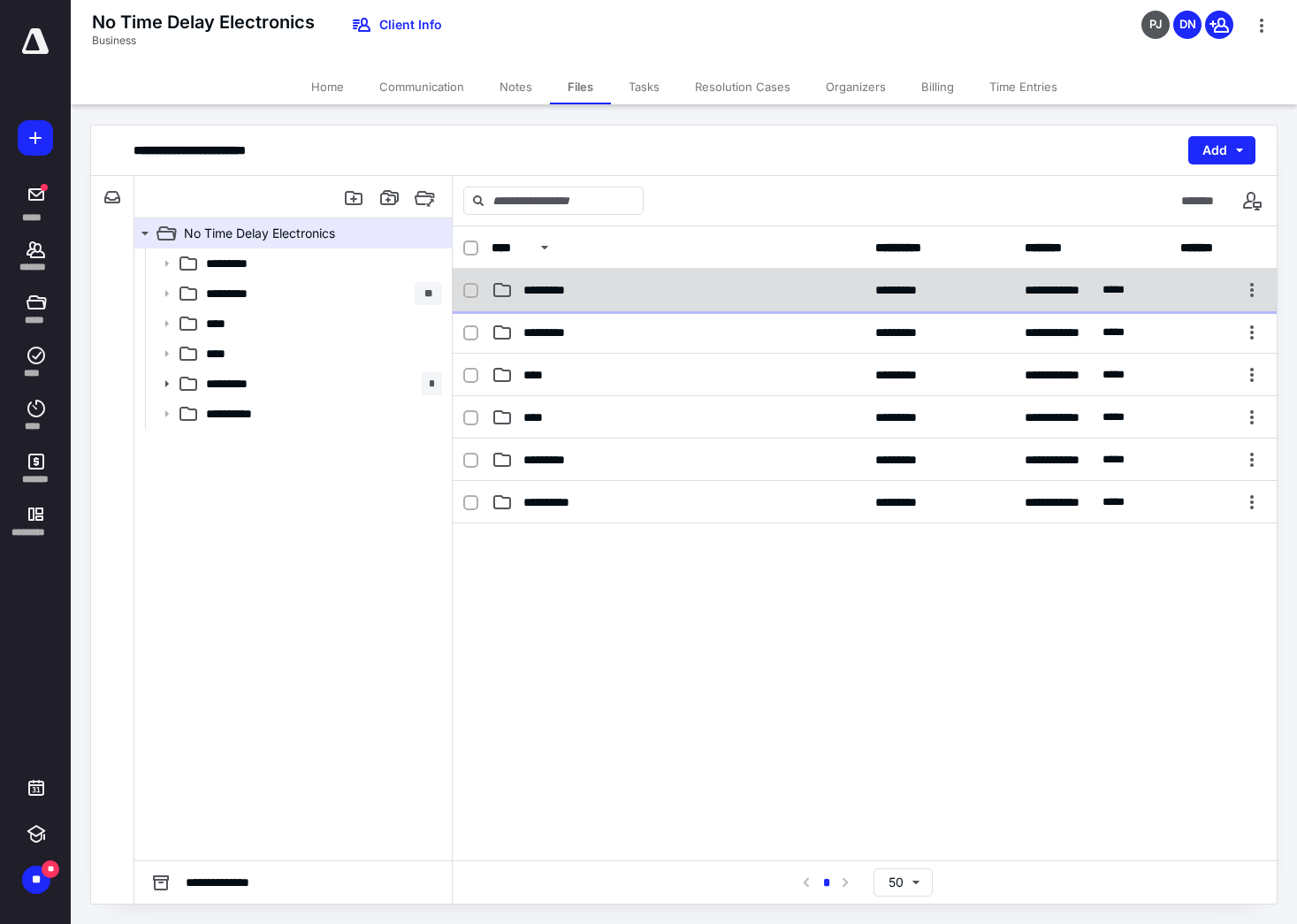 click on "**********" at bounding box center [865, 290] 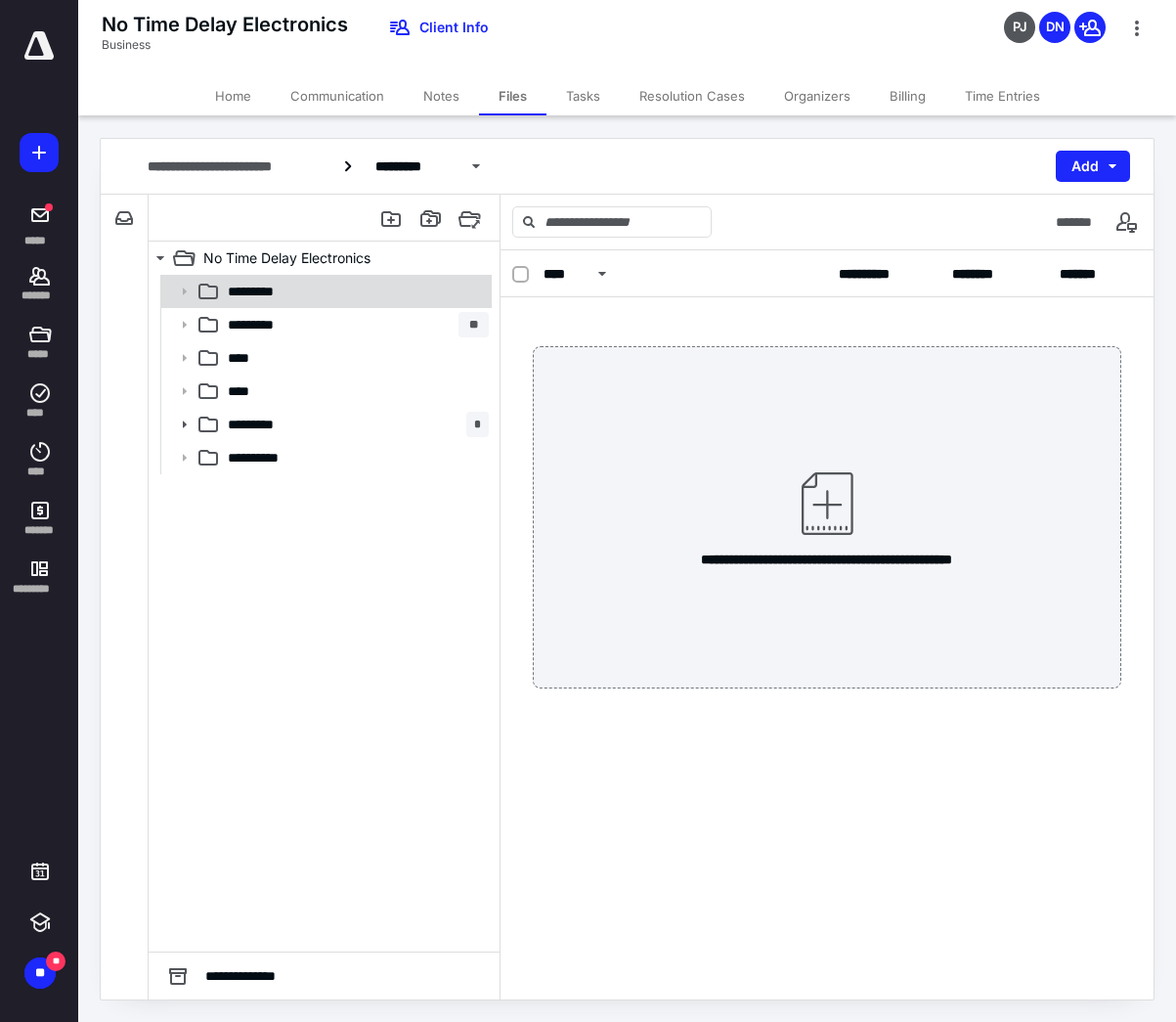click on "*********" at bounding box center [354, 291] 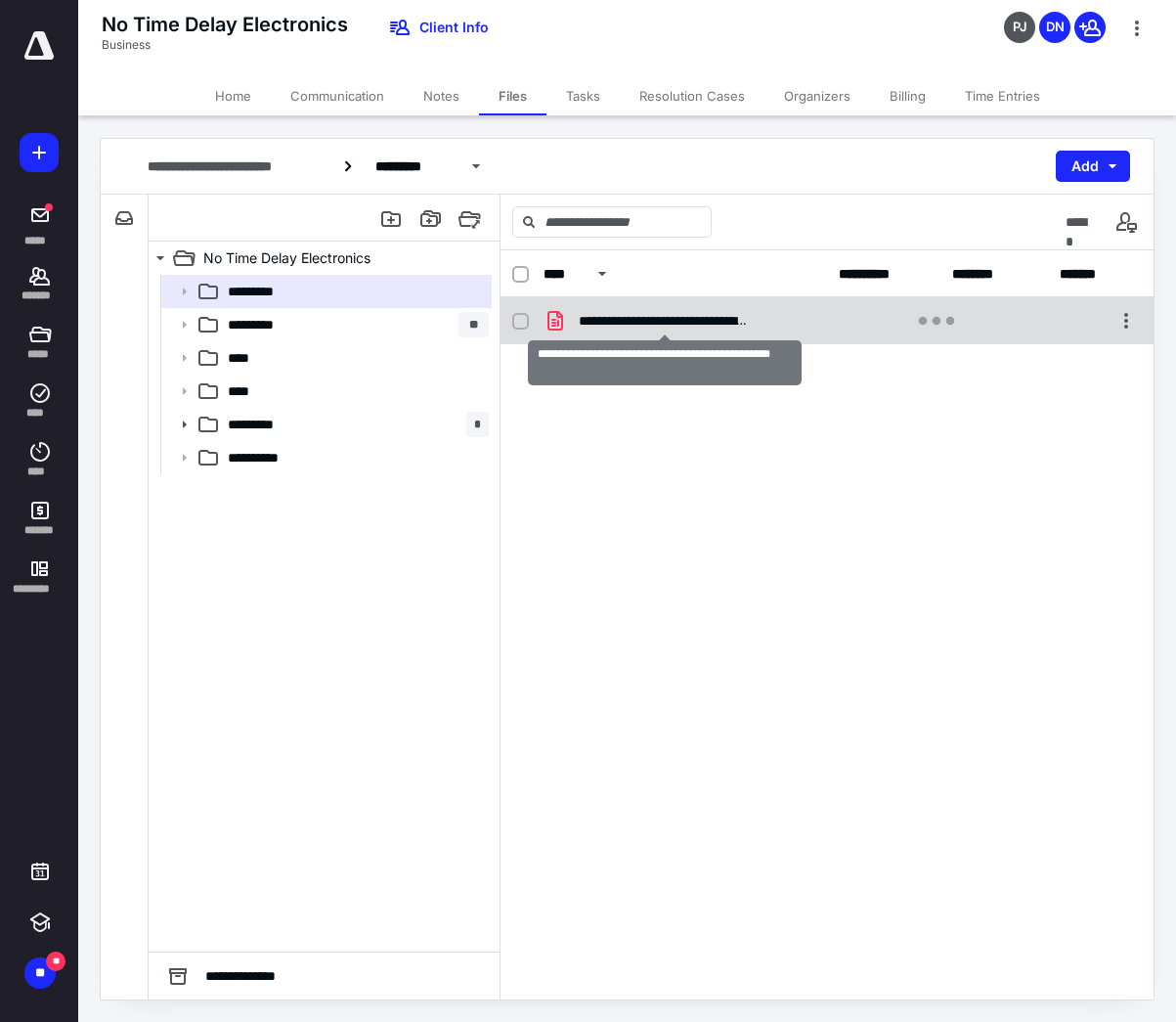 click on "**********" at bounding box center [664, 321] 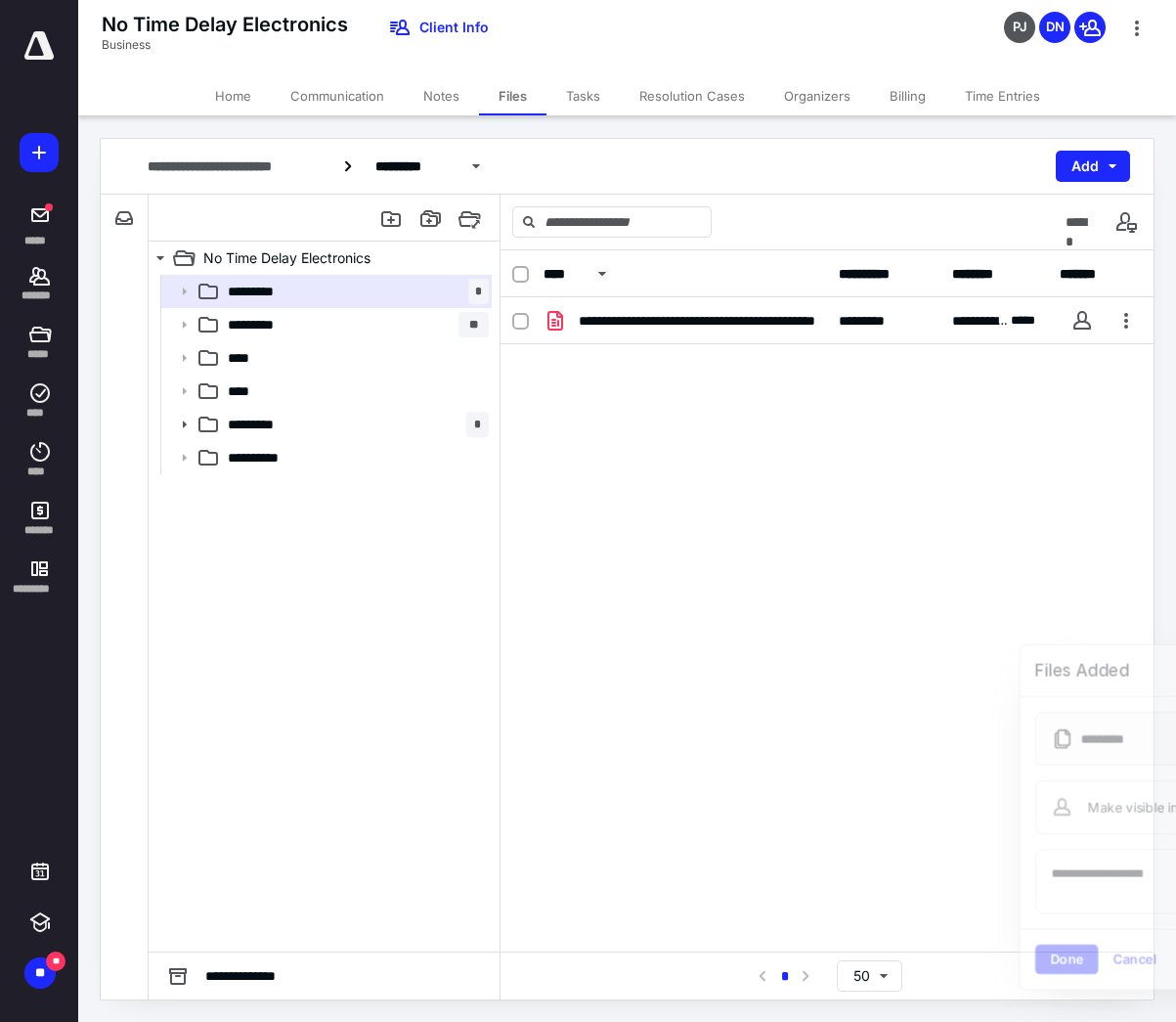 click on "**********" at bounding box center (697, 321) 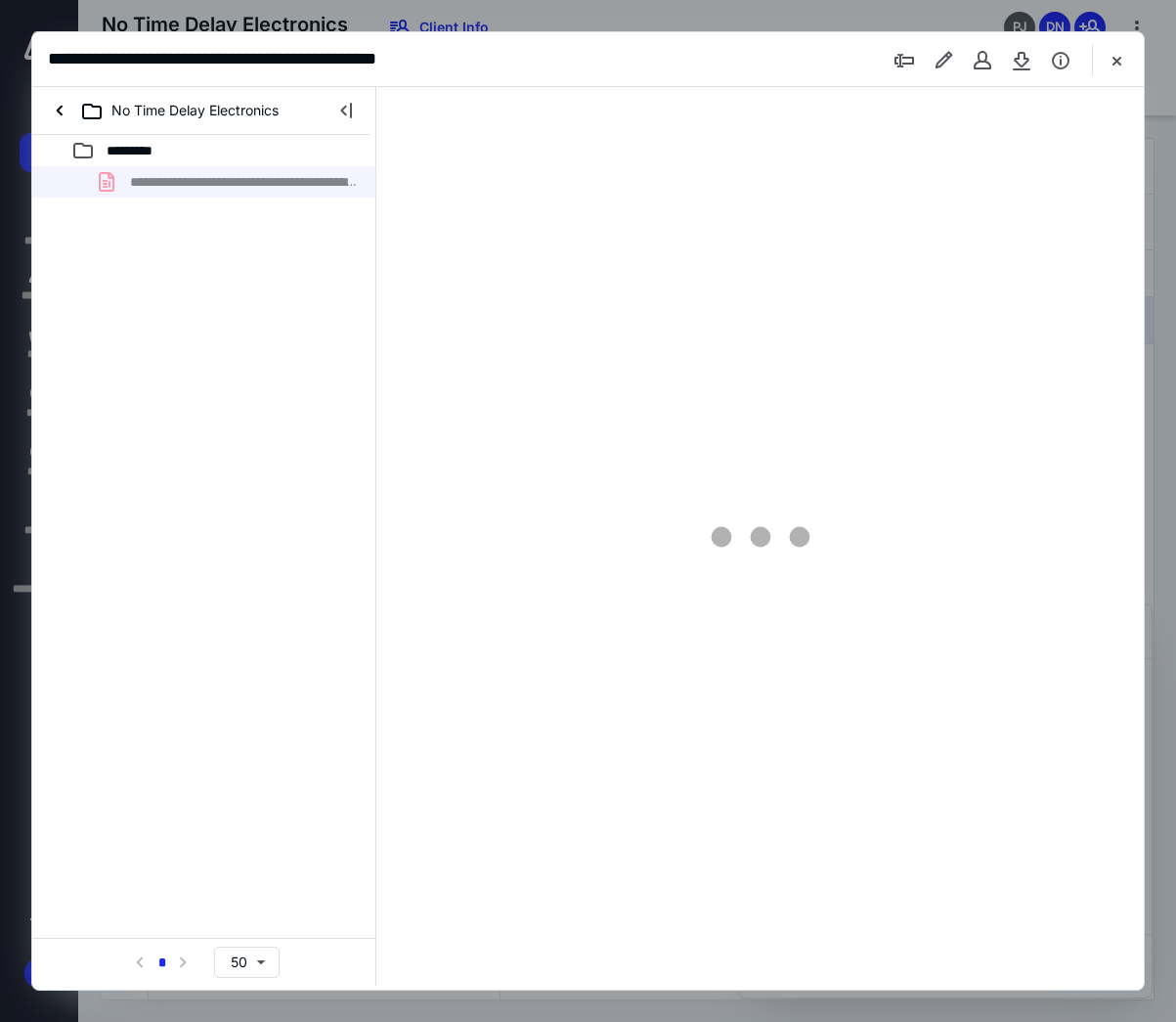 scroll, scrollTop: 0, scrollLeft: 0, axis: both 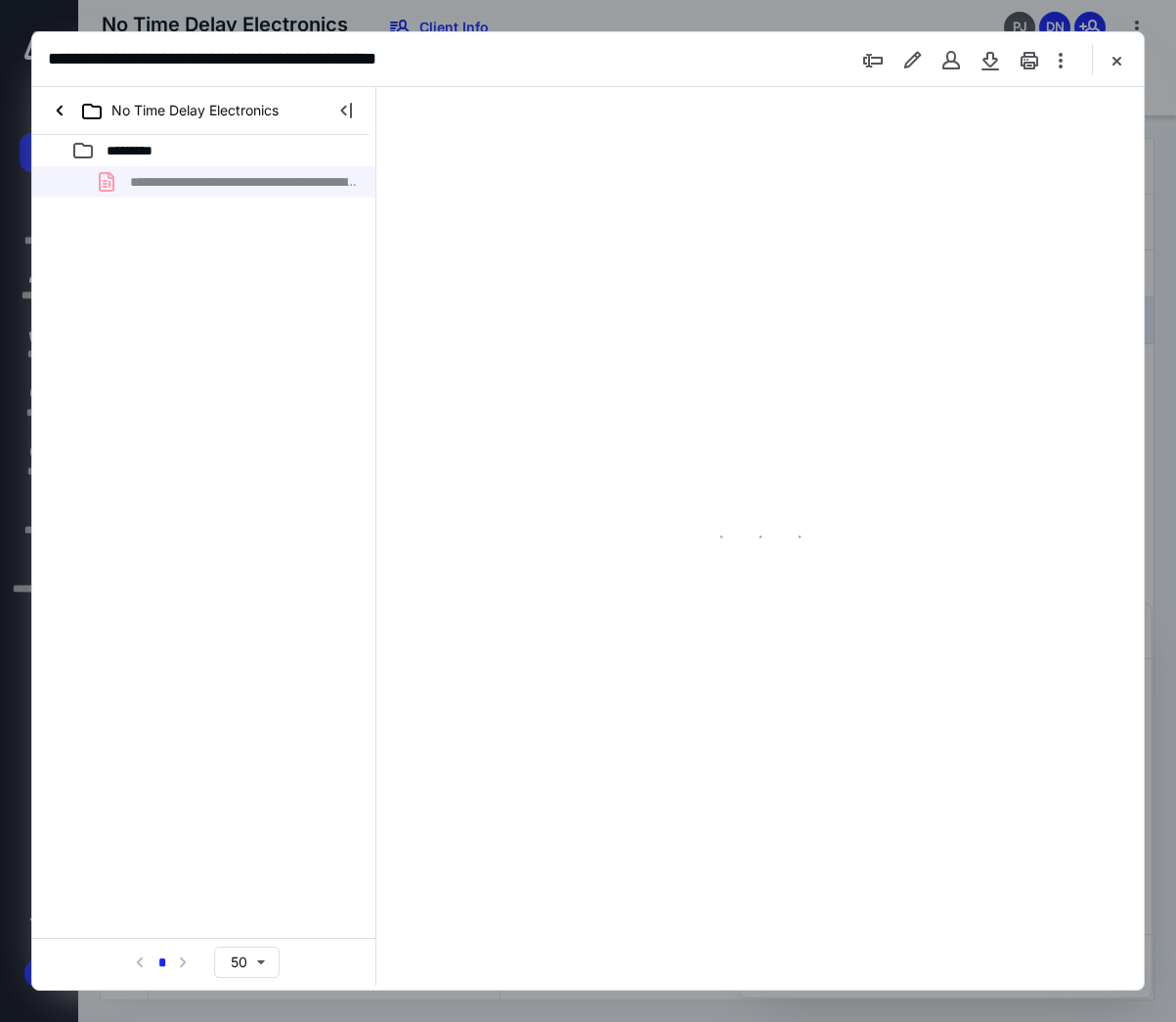 type on "102" 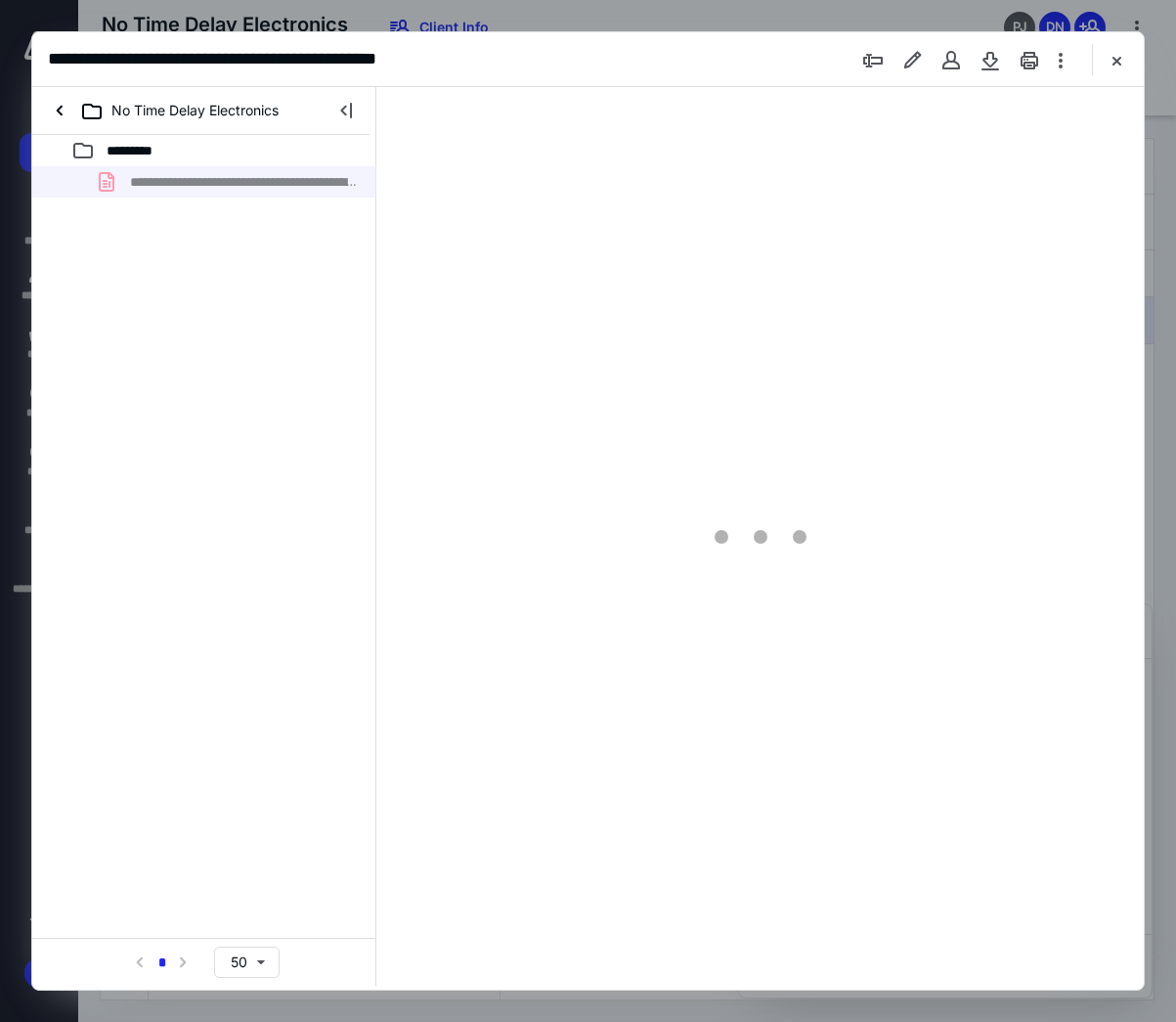scroll, scrollTop: 106, scrollLeft: 0, axis: vertical 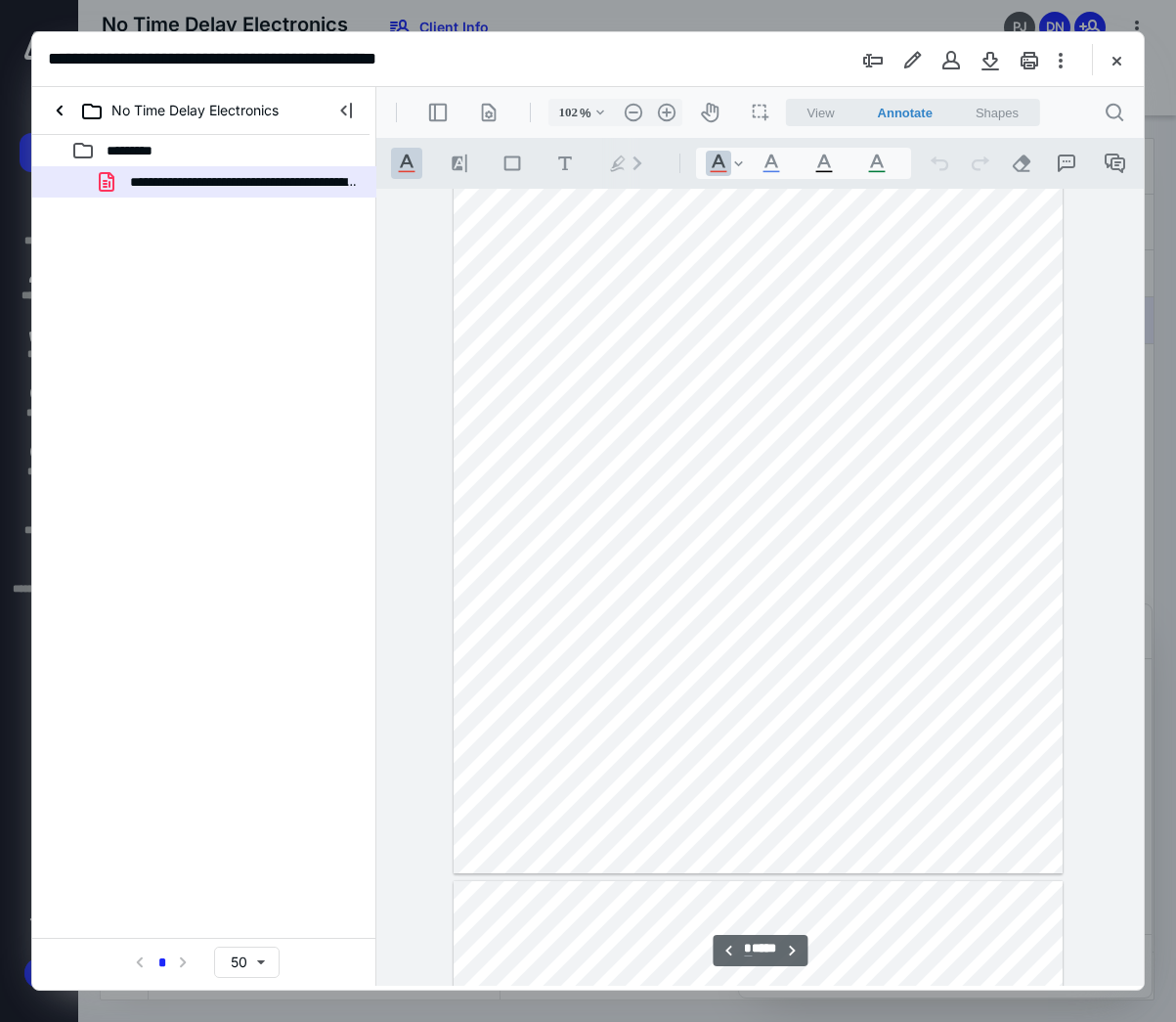type on "*" 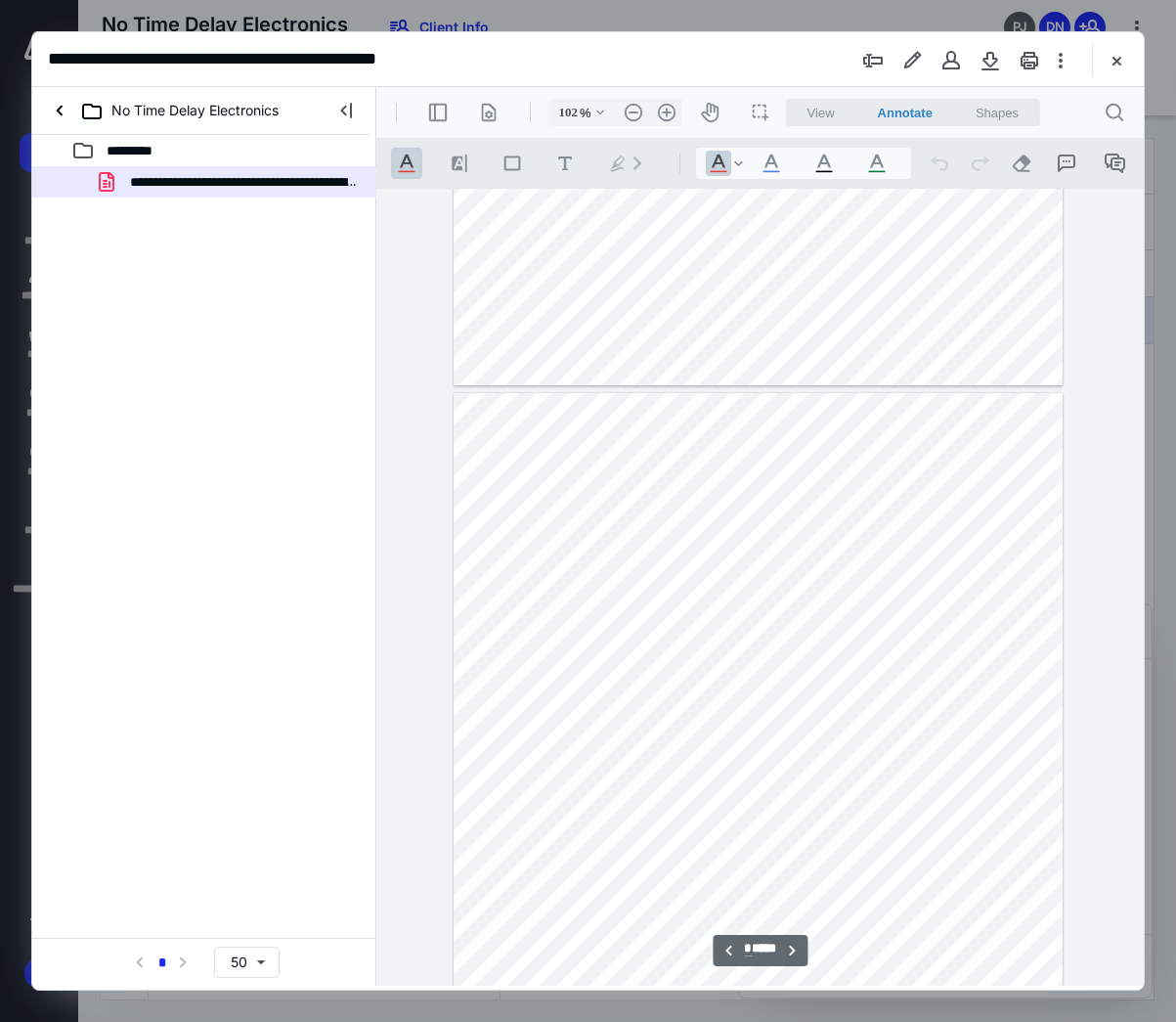 scroll, scrollTop: 6365, scrollLeft: 0, axis: vertical 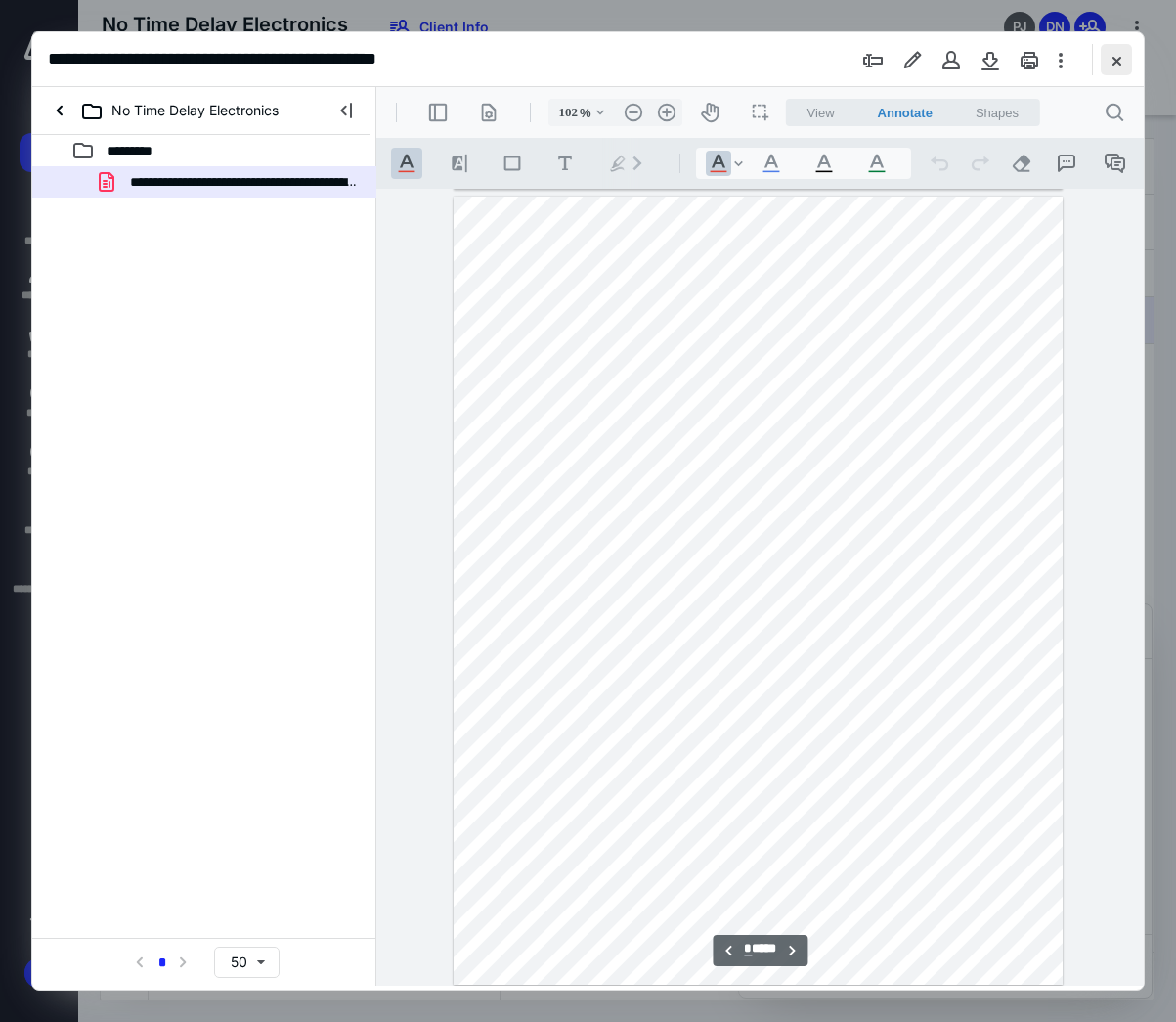 click at bounding box center (1116, 60) 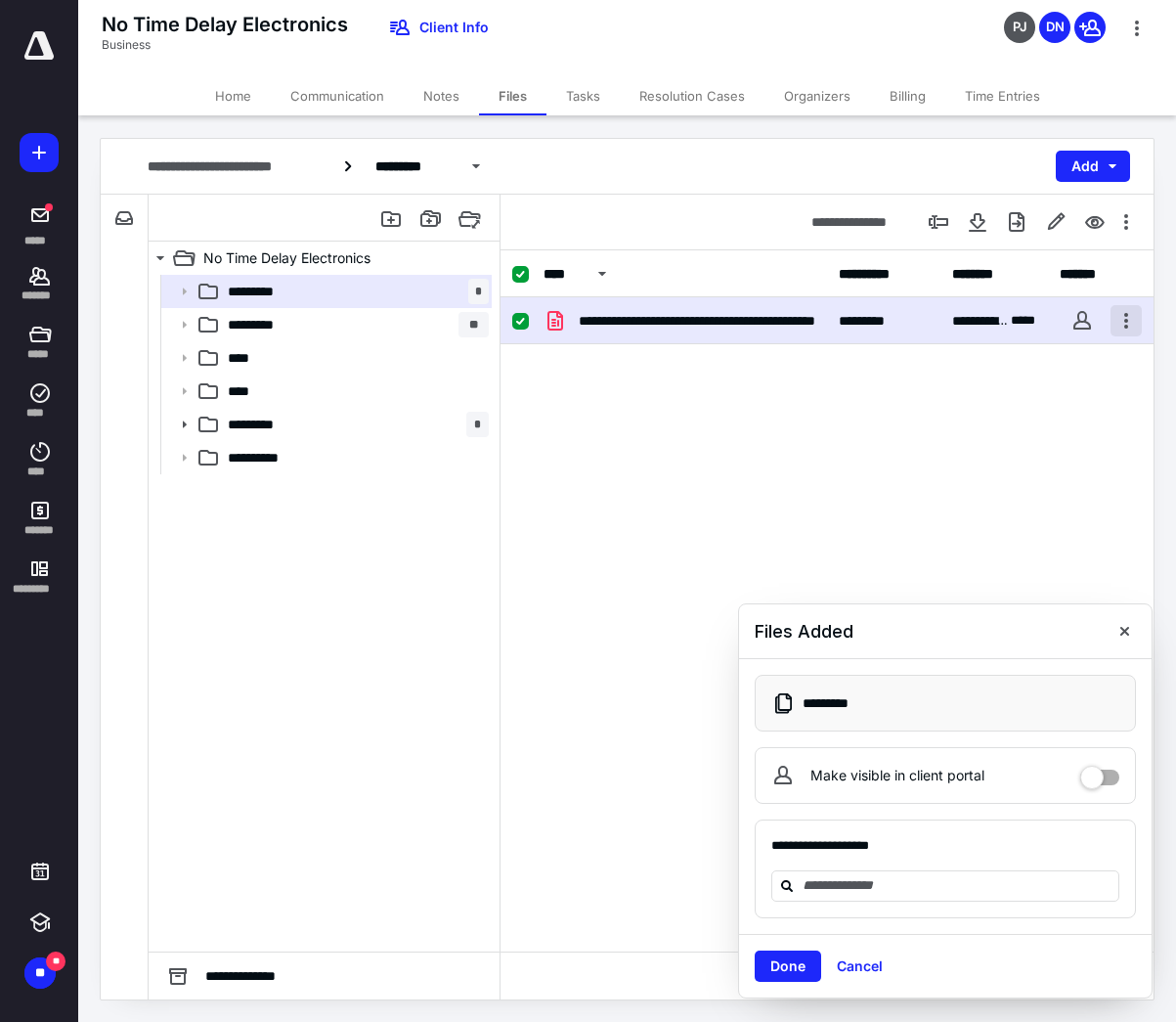 click at bounding box center (1126, 321) 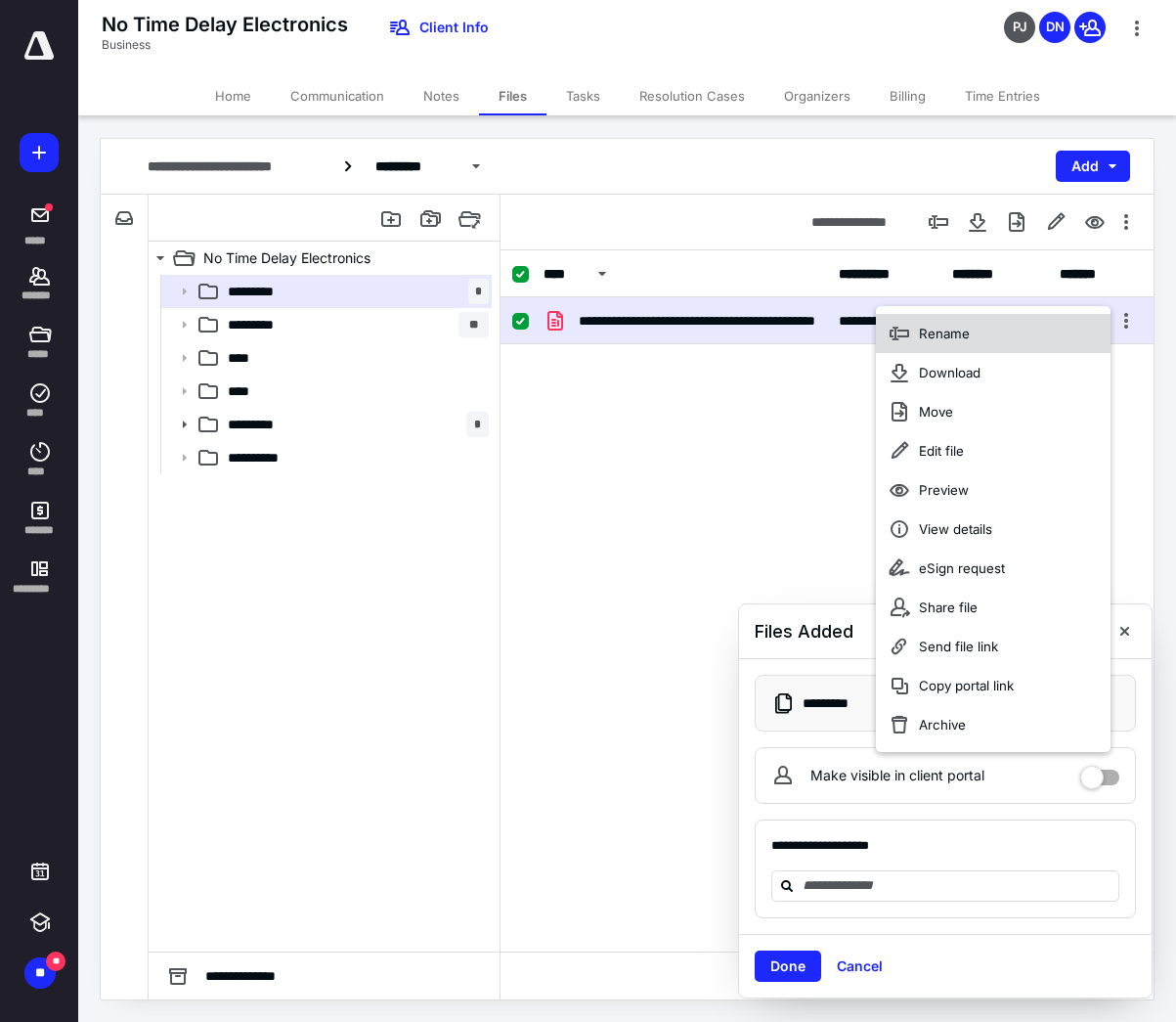 click on "Rename" at bounding box center (944, 333) 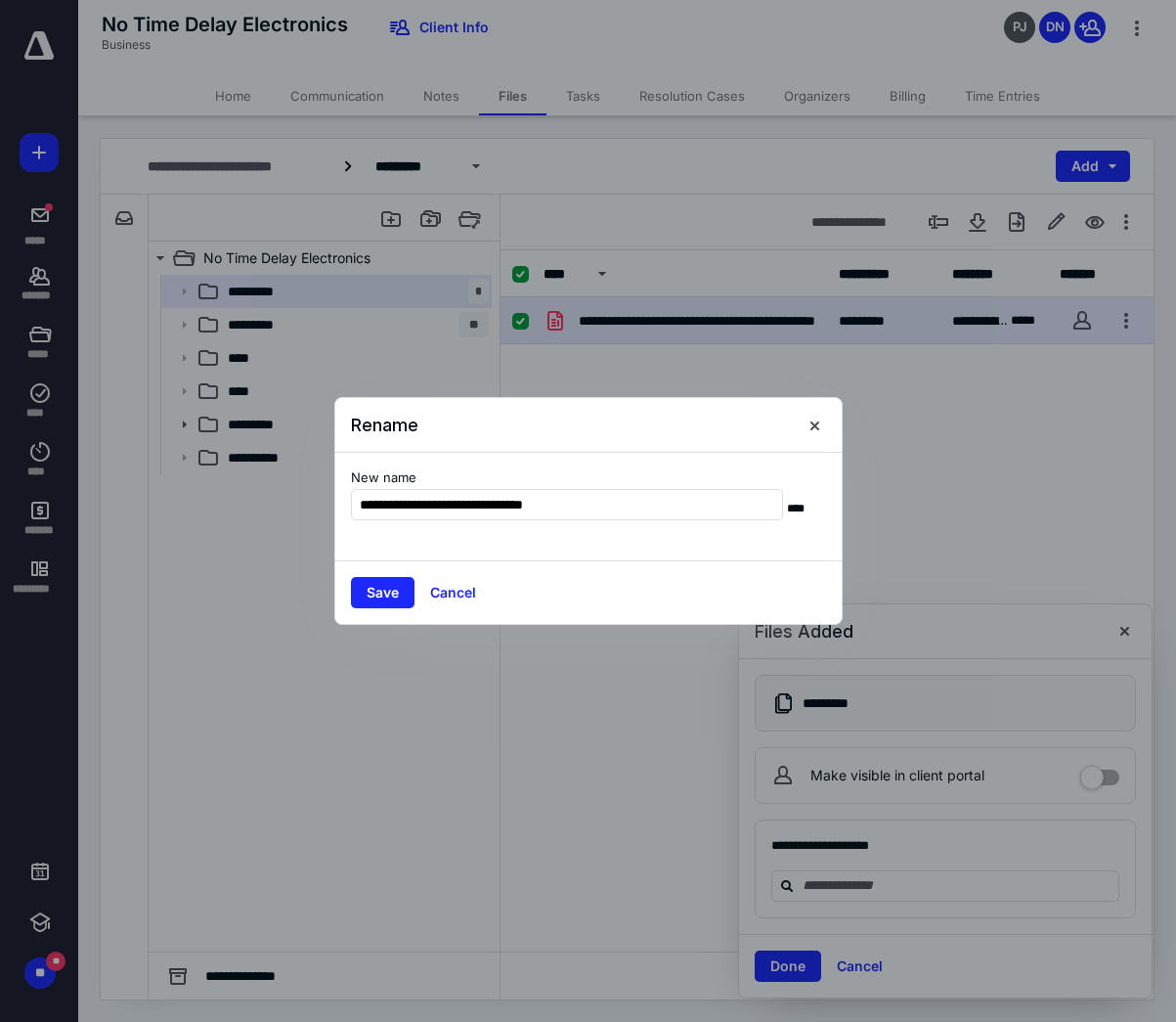 type on "**********" 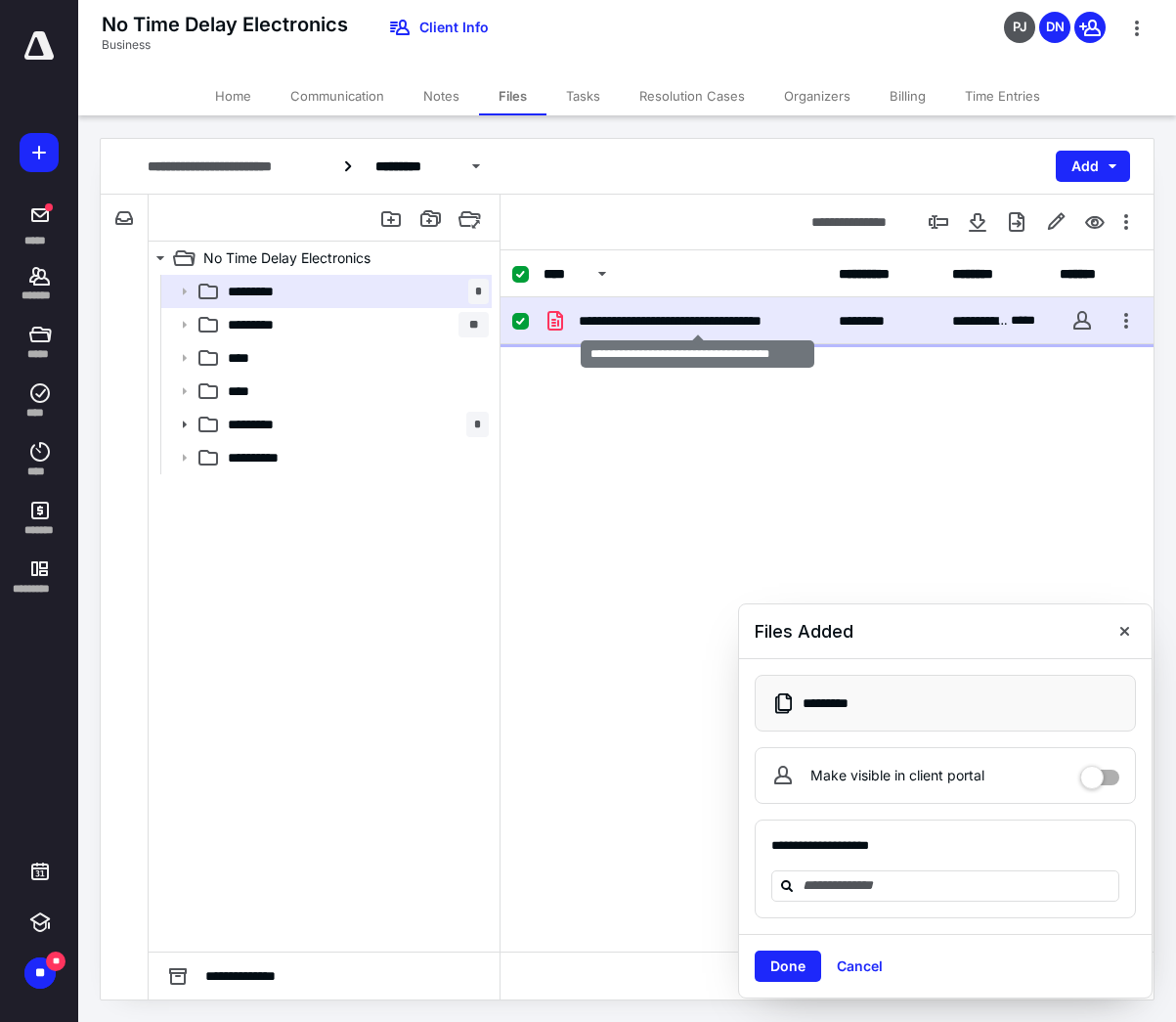 click on "**********" at bounding box center [697, 321] 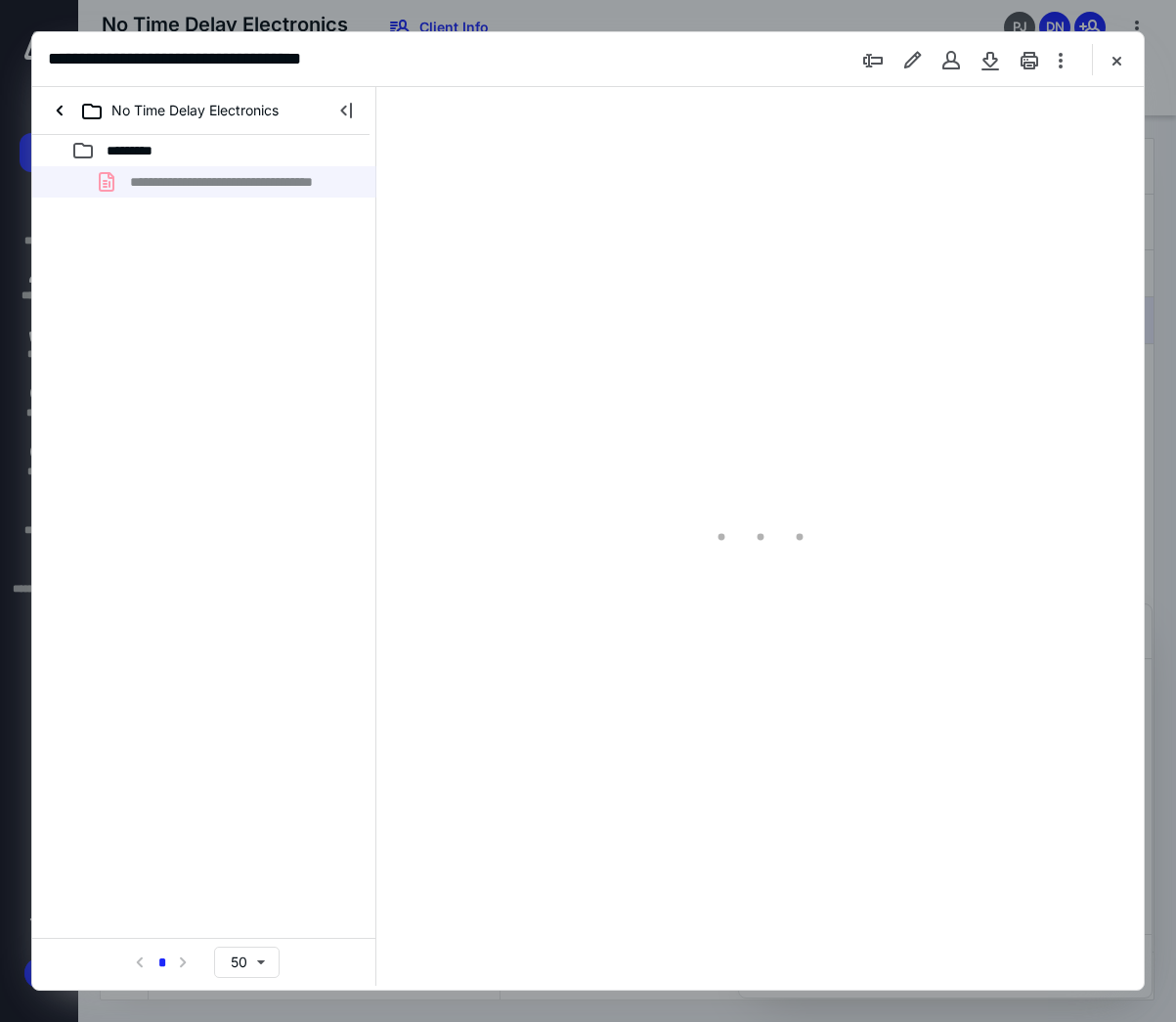 scroll, scrollTop: 0, scrollLeft: 0, axis: both 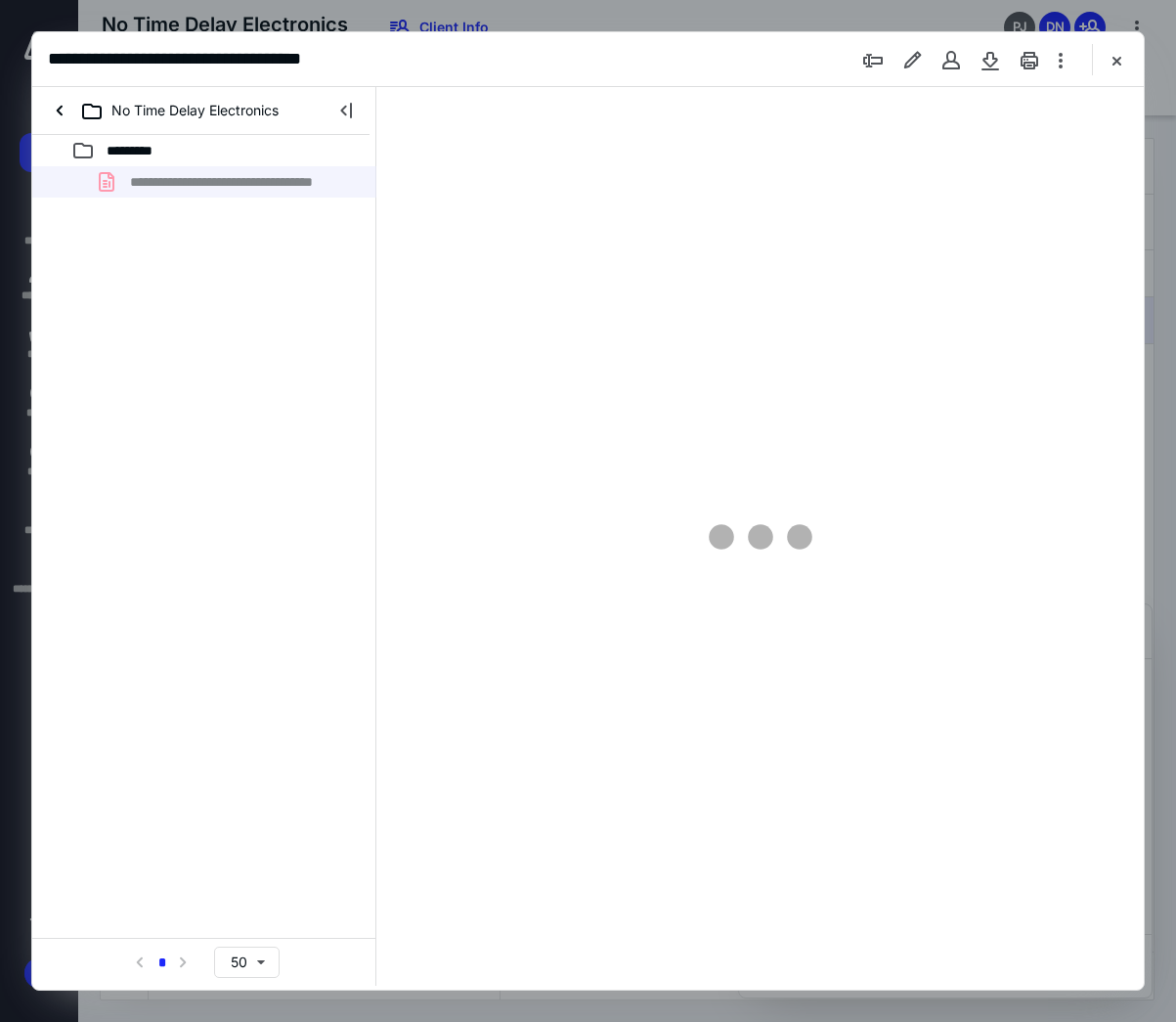 type on "102" 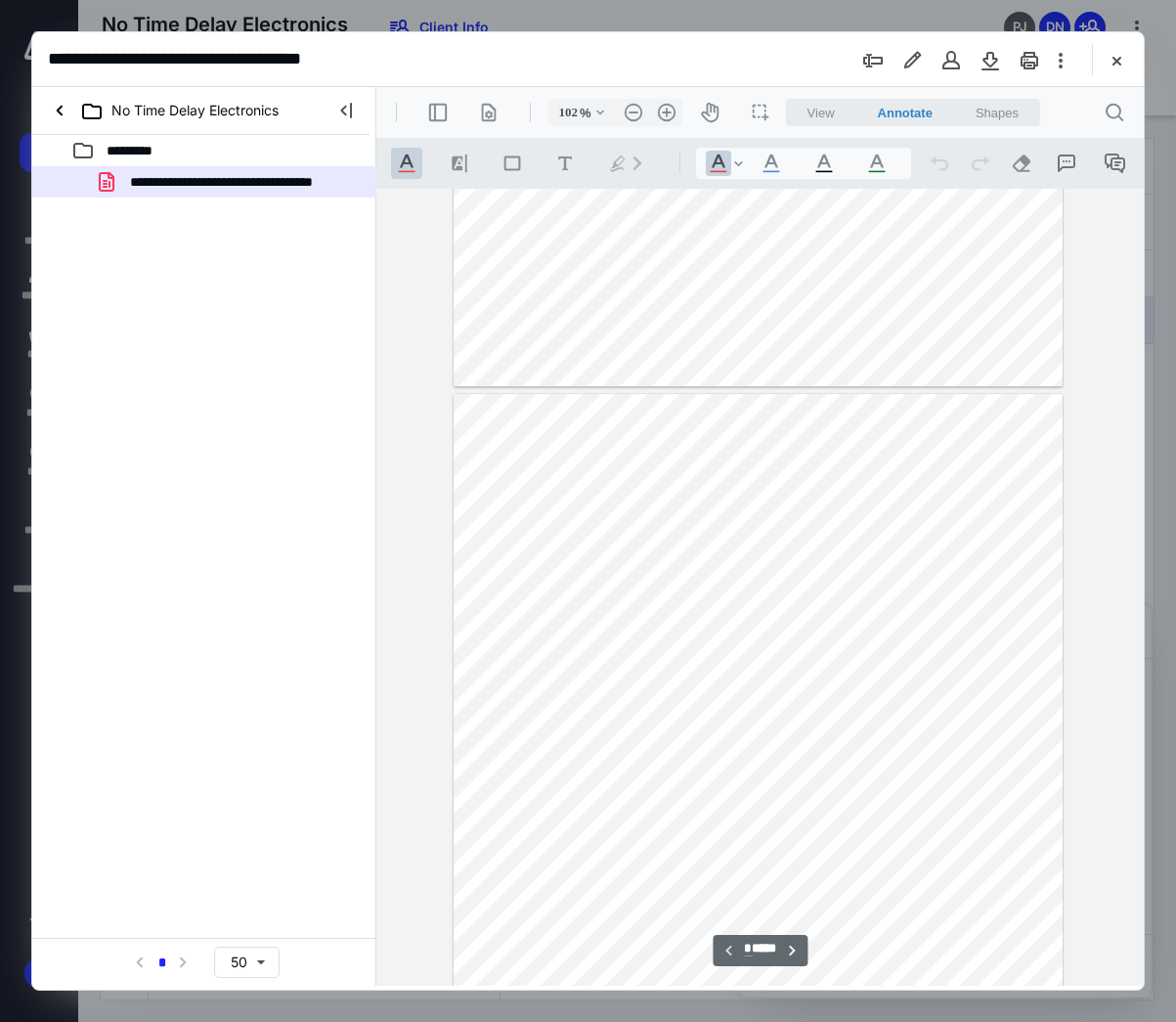 scroll, scrollTop: 0, scrollLeft: 0, axis: both 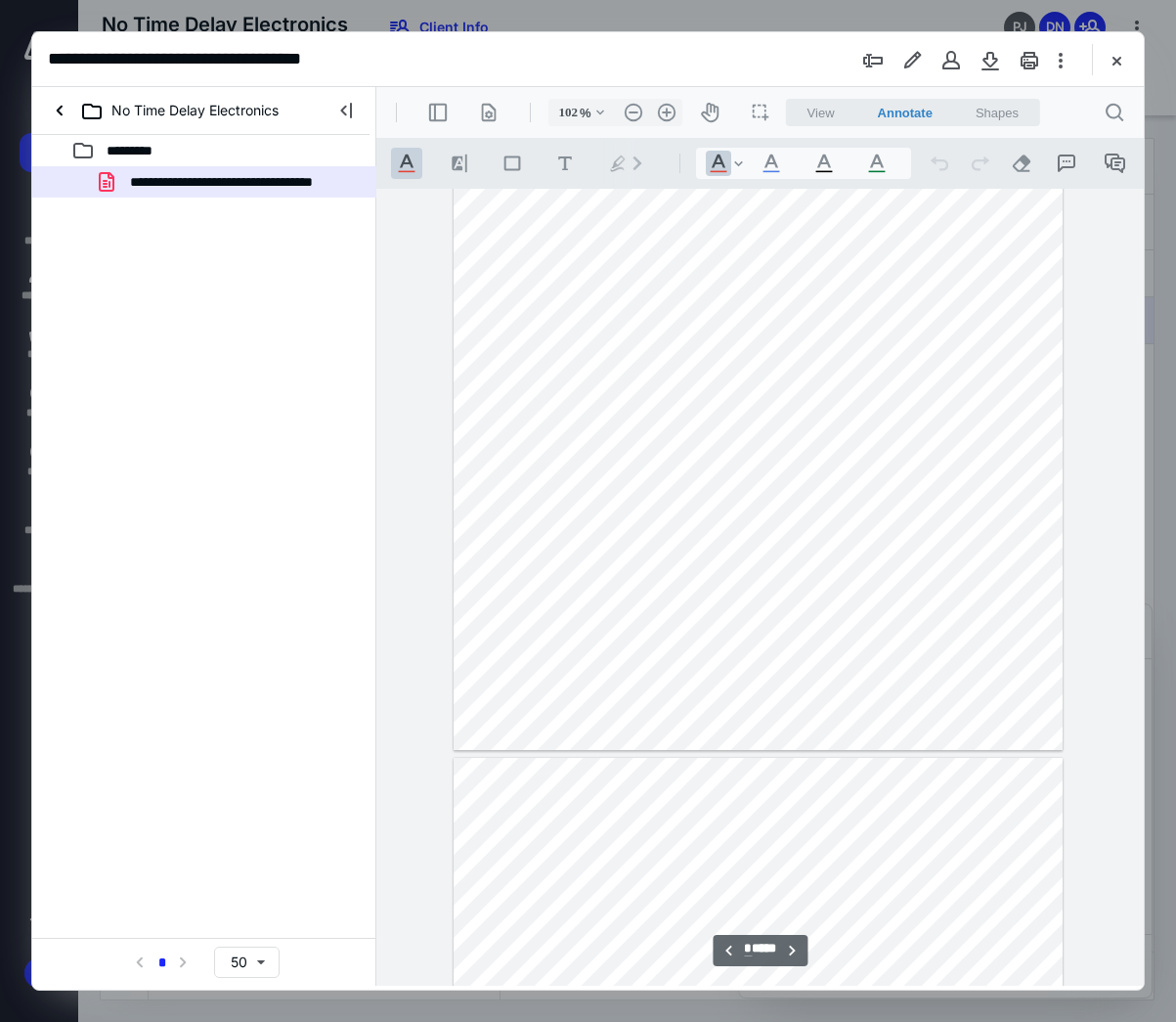 type on "*" 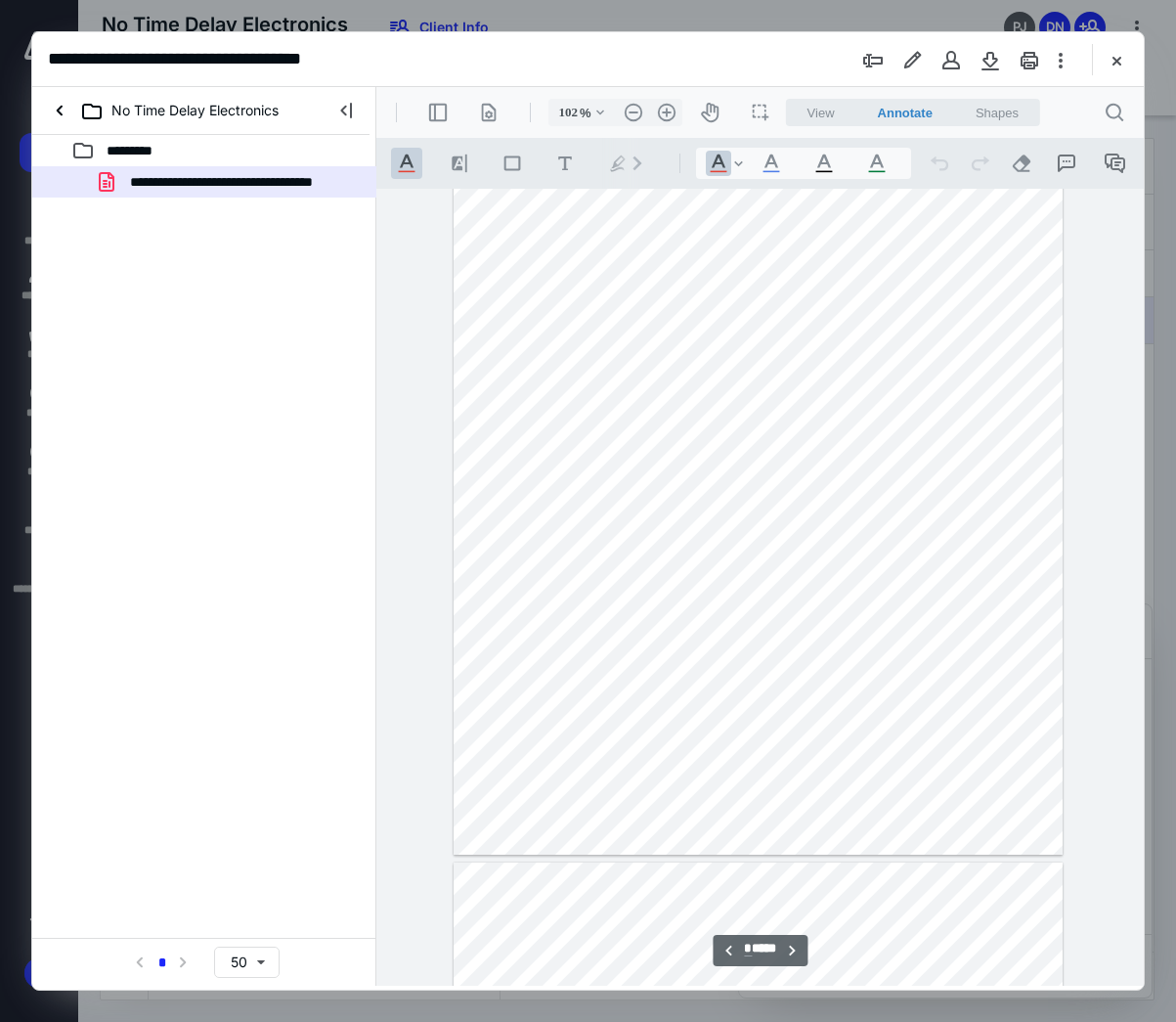 scroll, scrollTop: 4108, scrollLeft: 0, axis: vertical 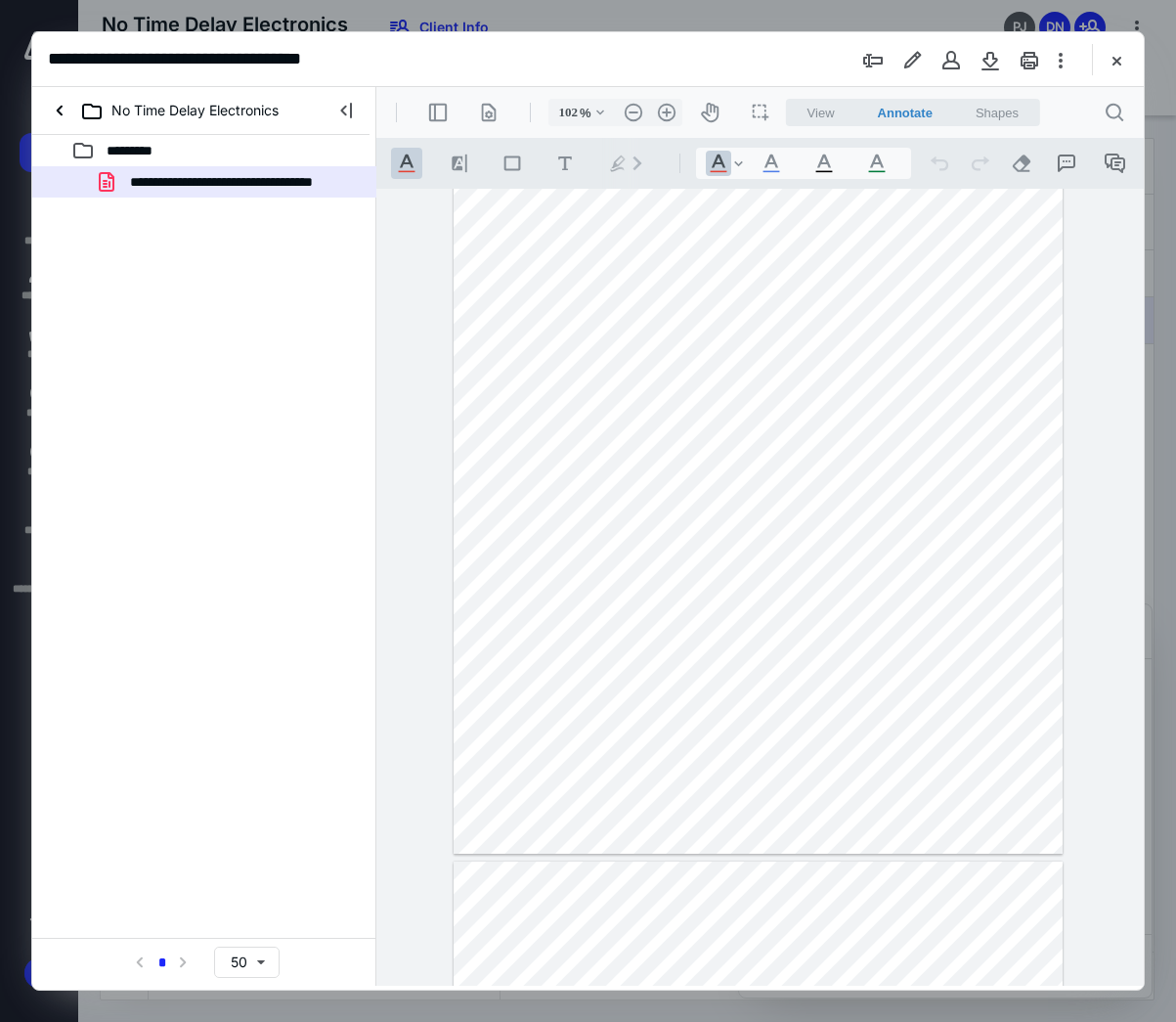 click on "**********" at bounding box center (588, 60) 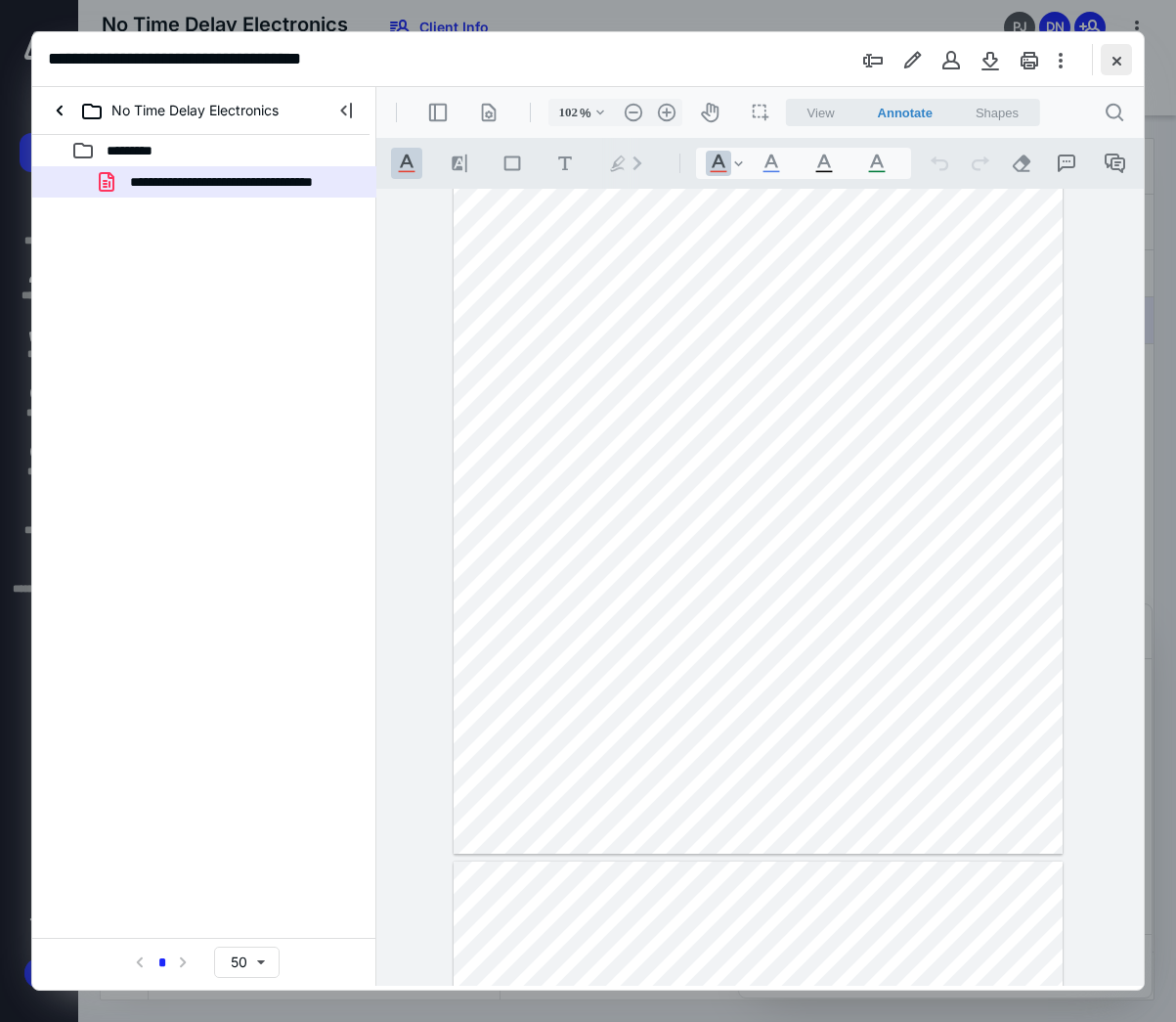 click at bounding box center [1116, 60] 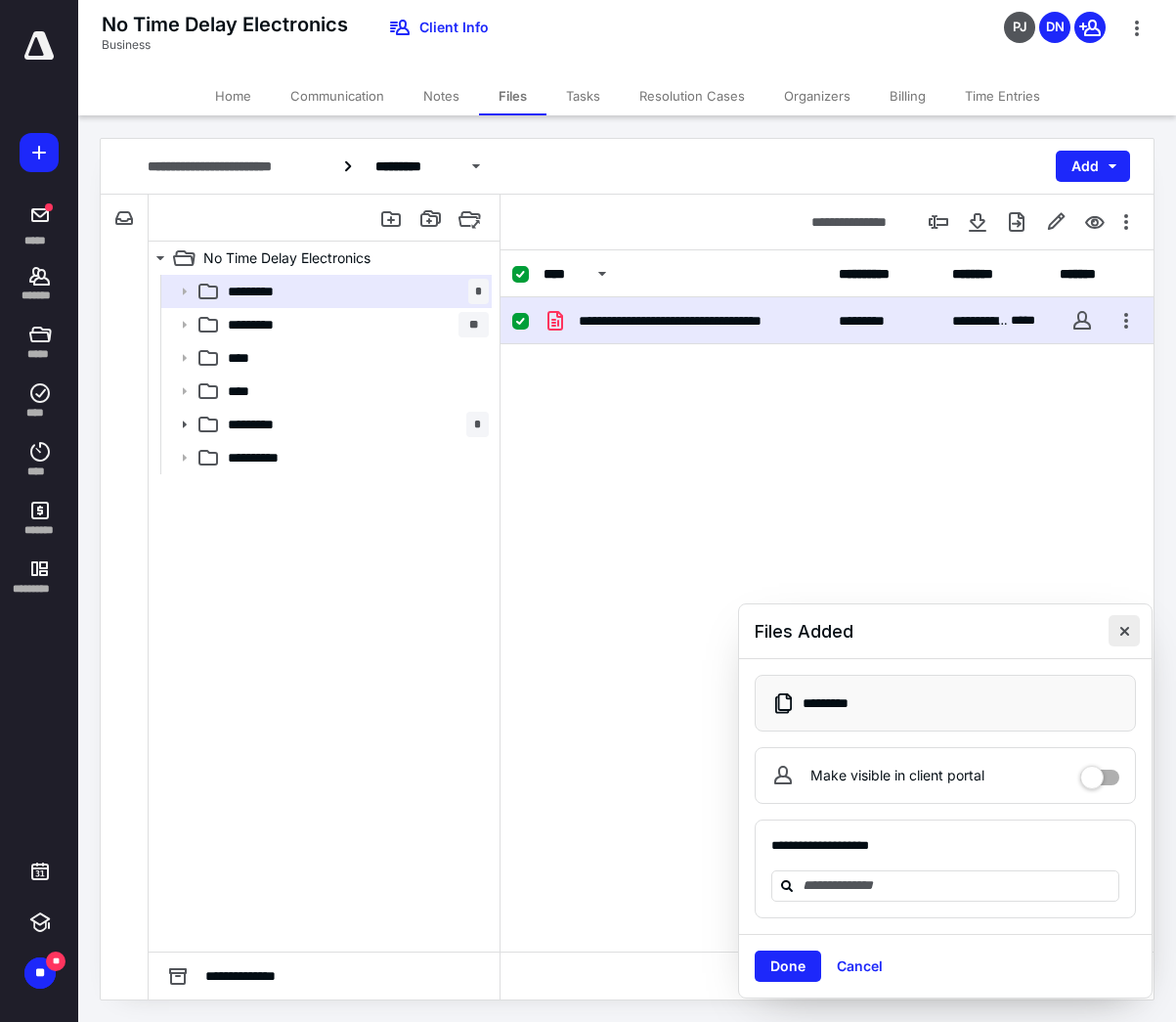 click at bounding box center [1124, 631] 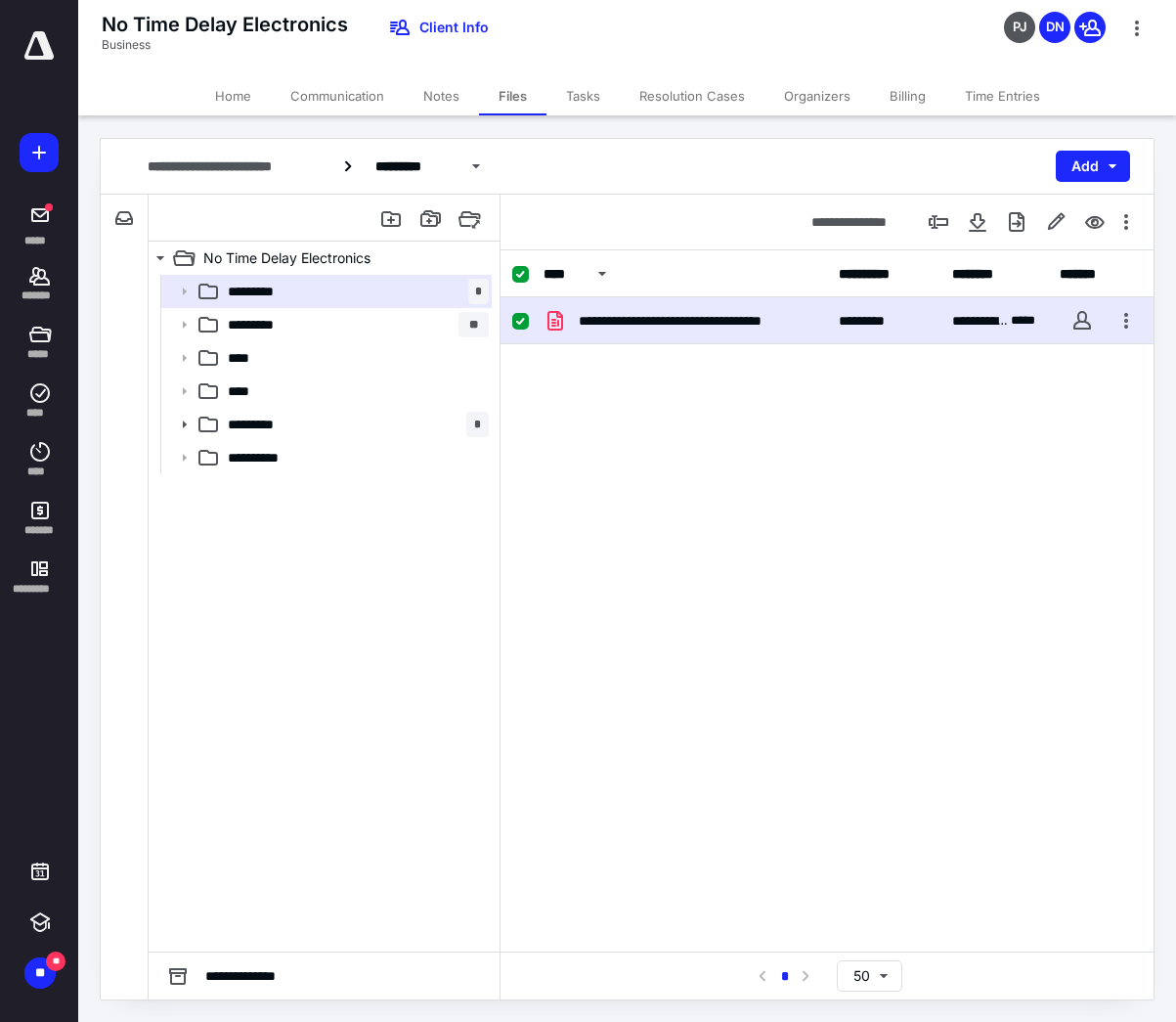 checkbox on "false" 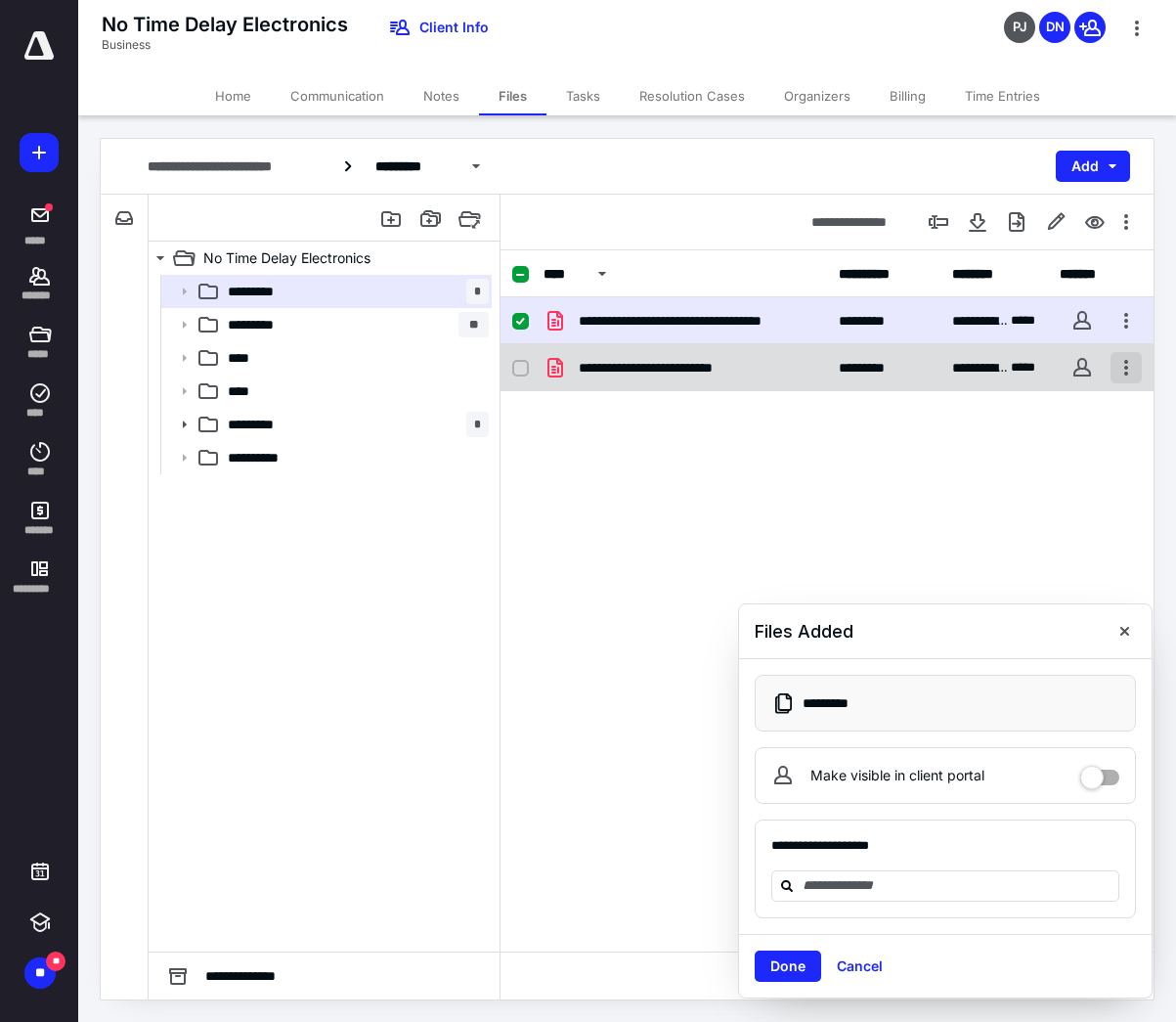 click at bounding box center (1126, 368) 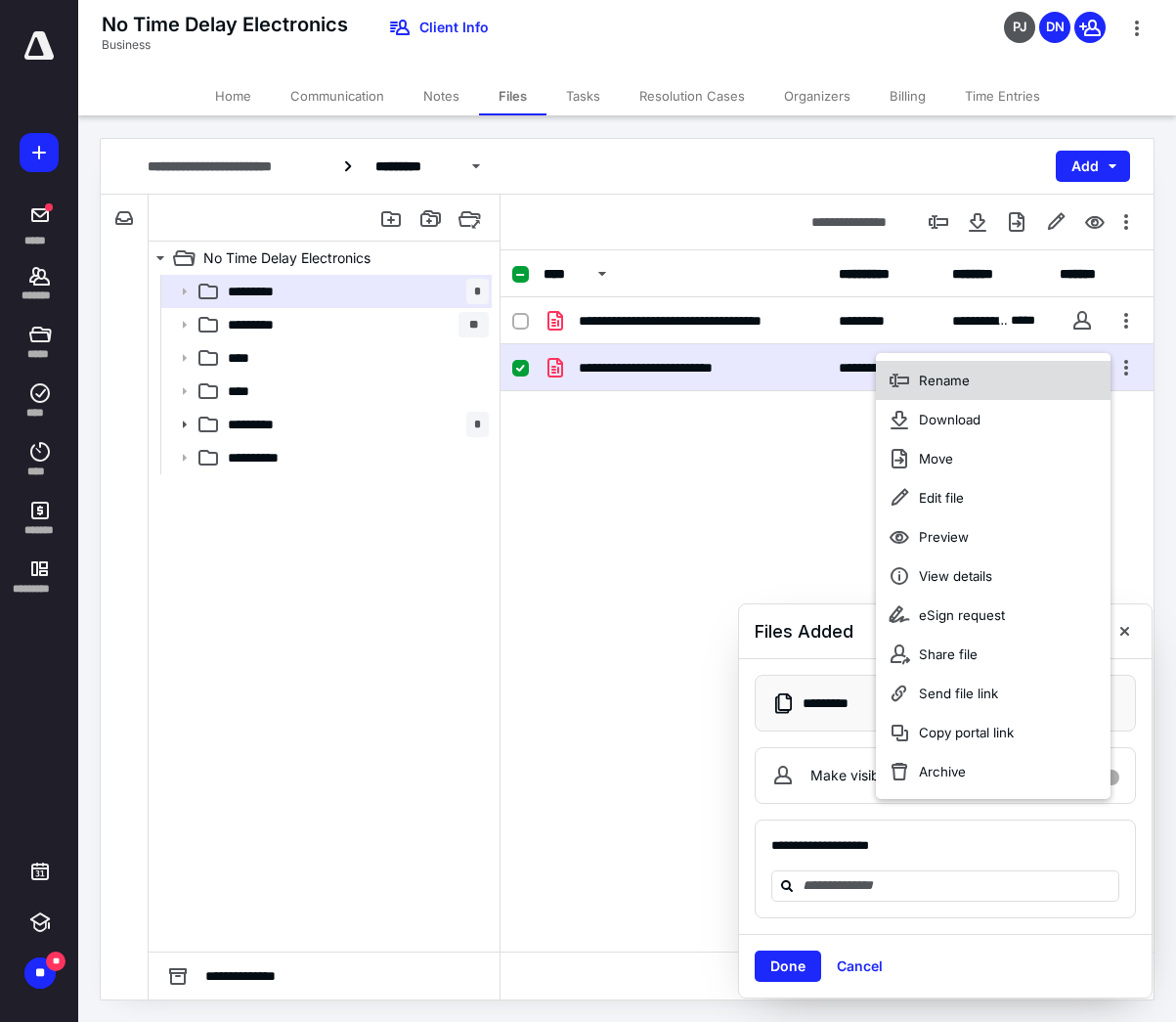click on "Rename" at bounding box center [944, 380] 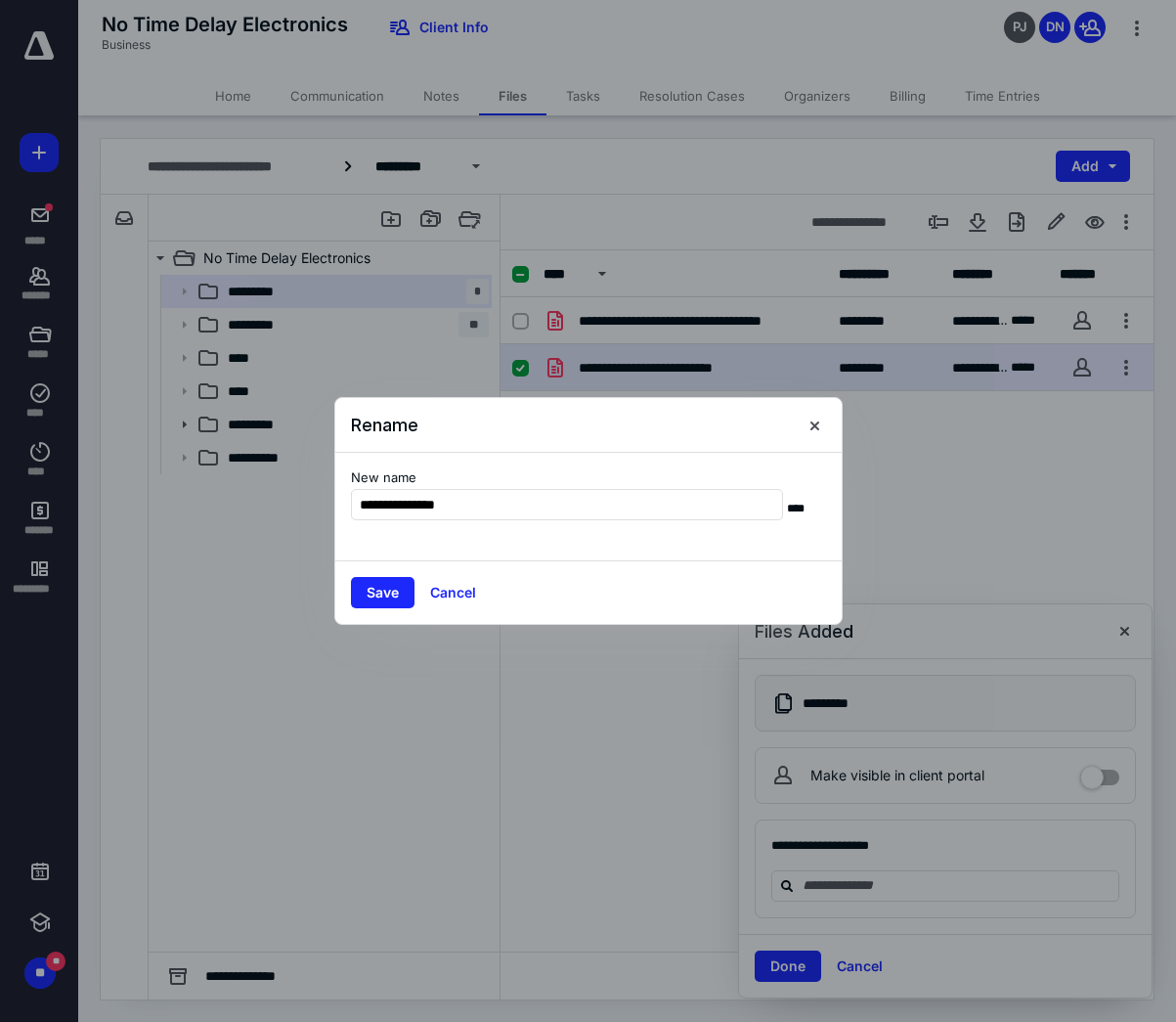 type on "**********" 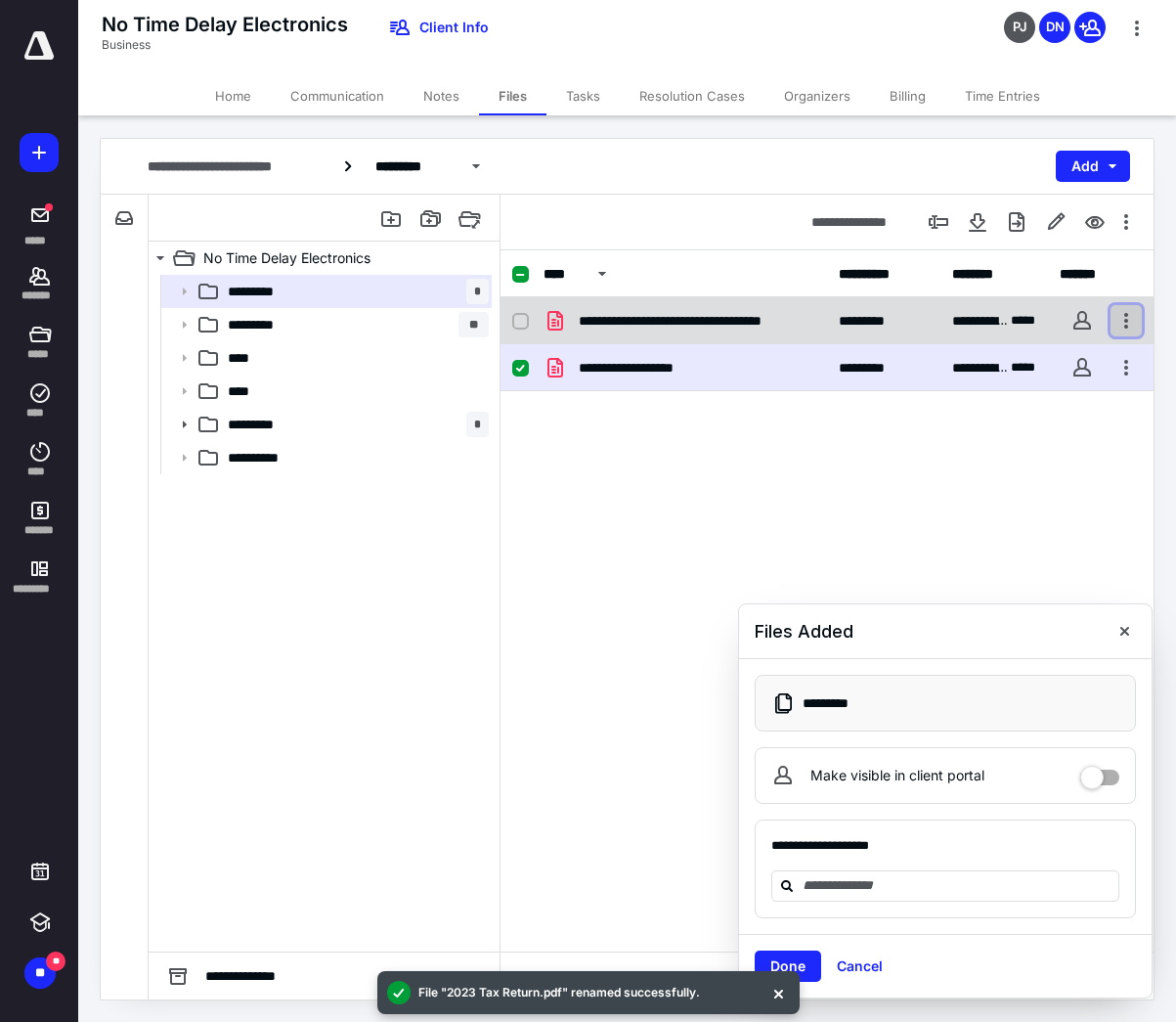 click at bounding box center (1126, 321) 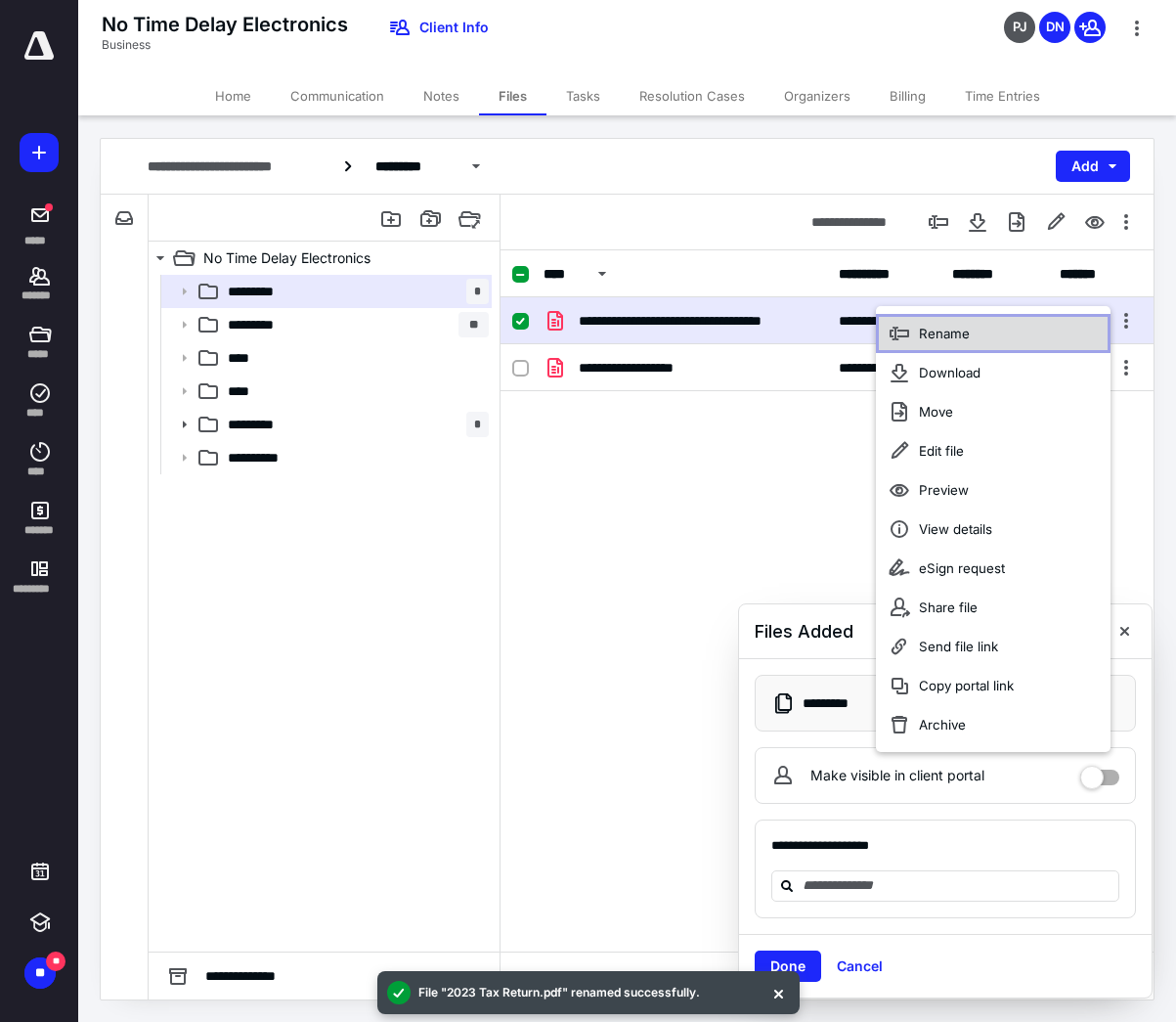 click on "Rename" at bounding box center (993, 333) 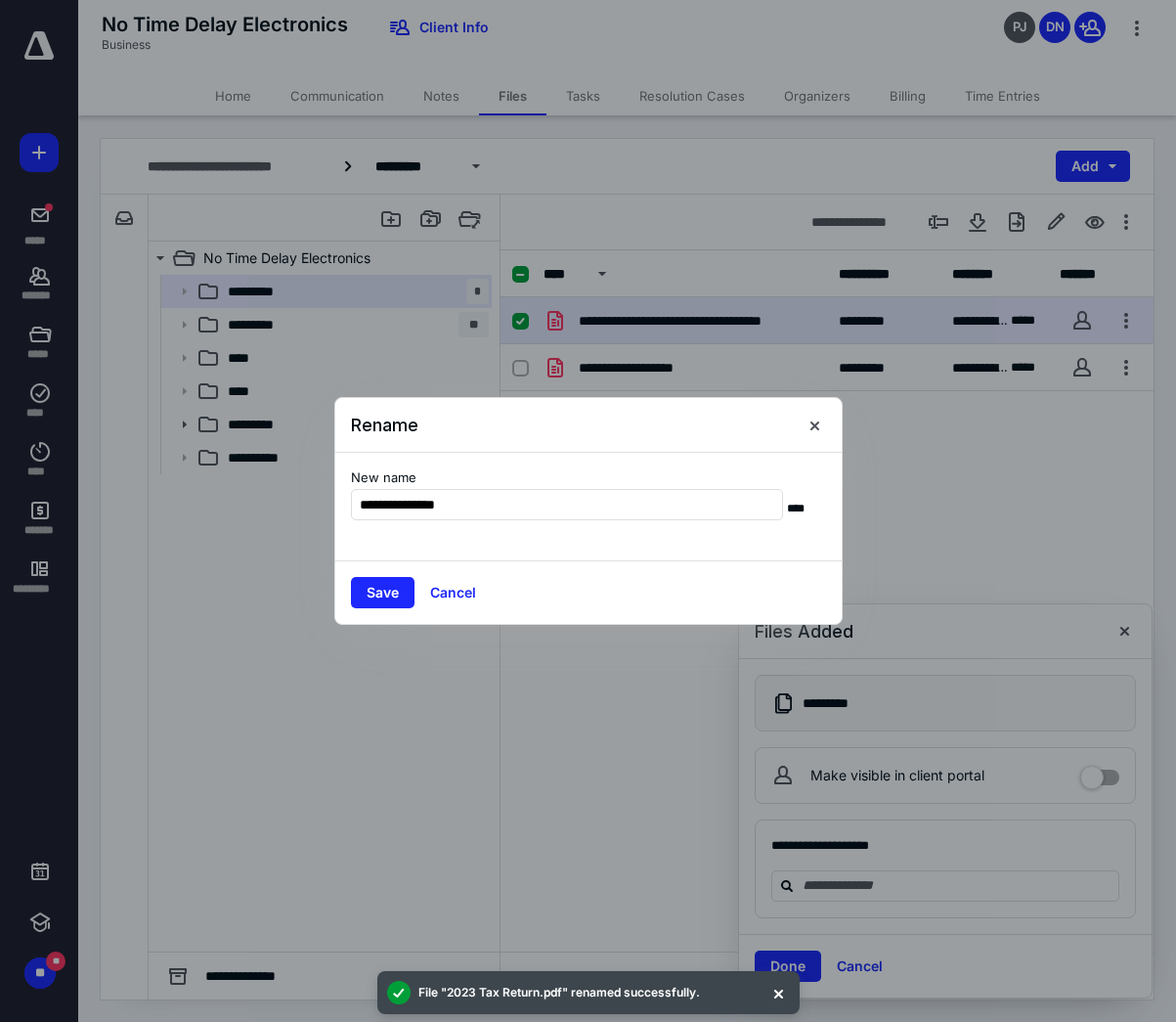 type on "**********" 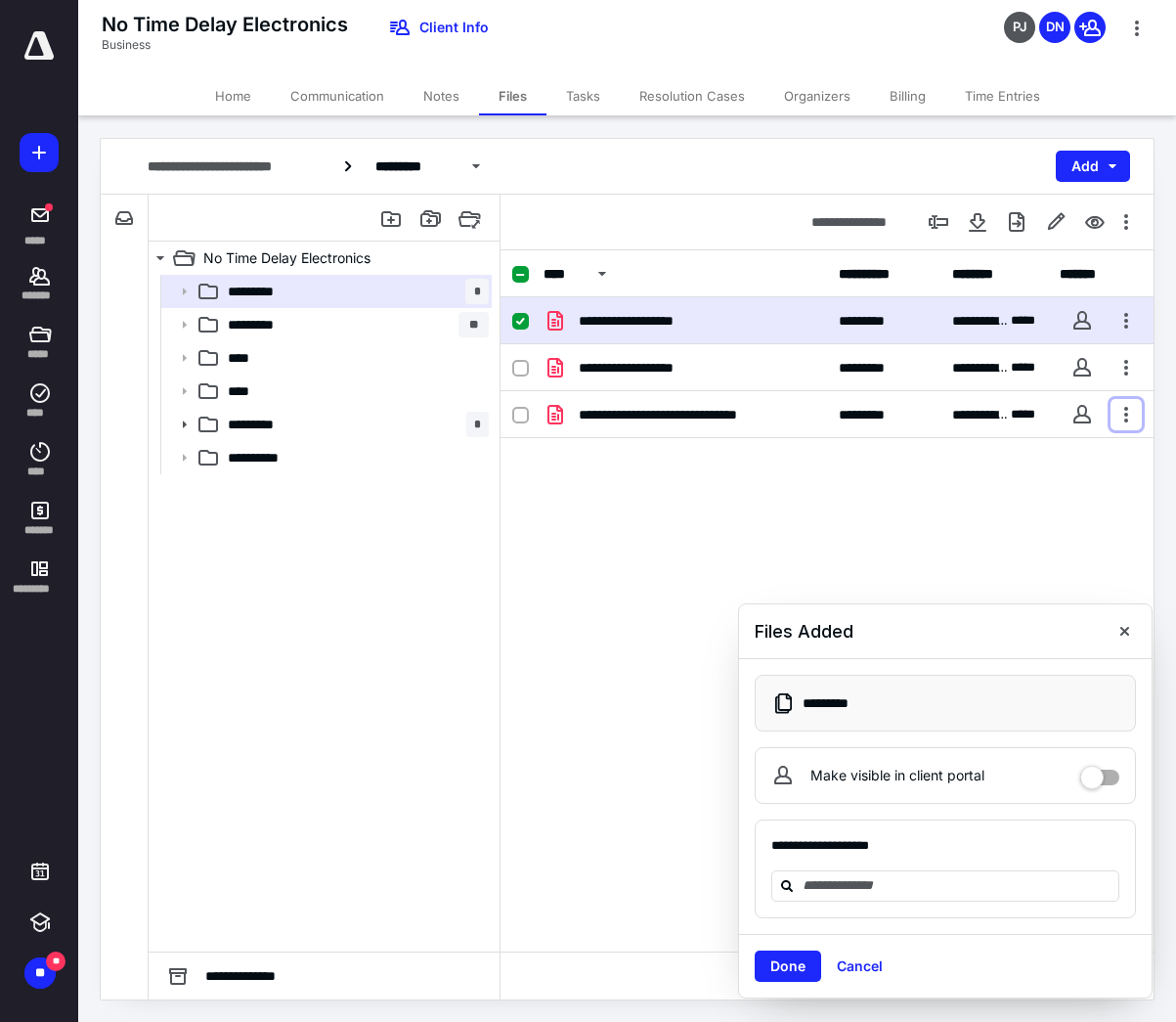 click at bounding box center (1126, 415) 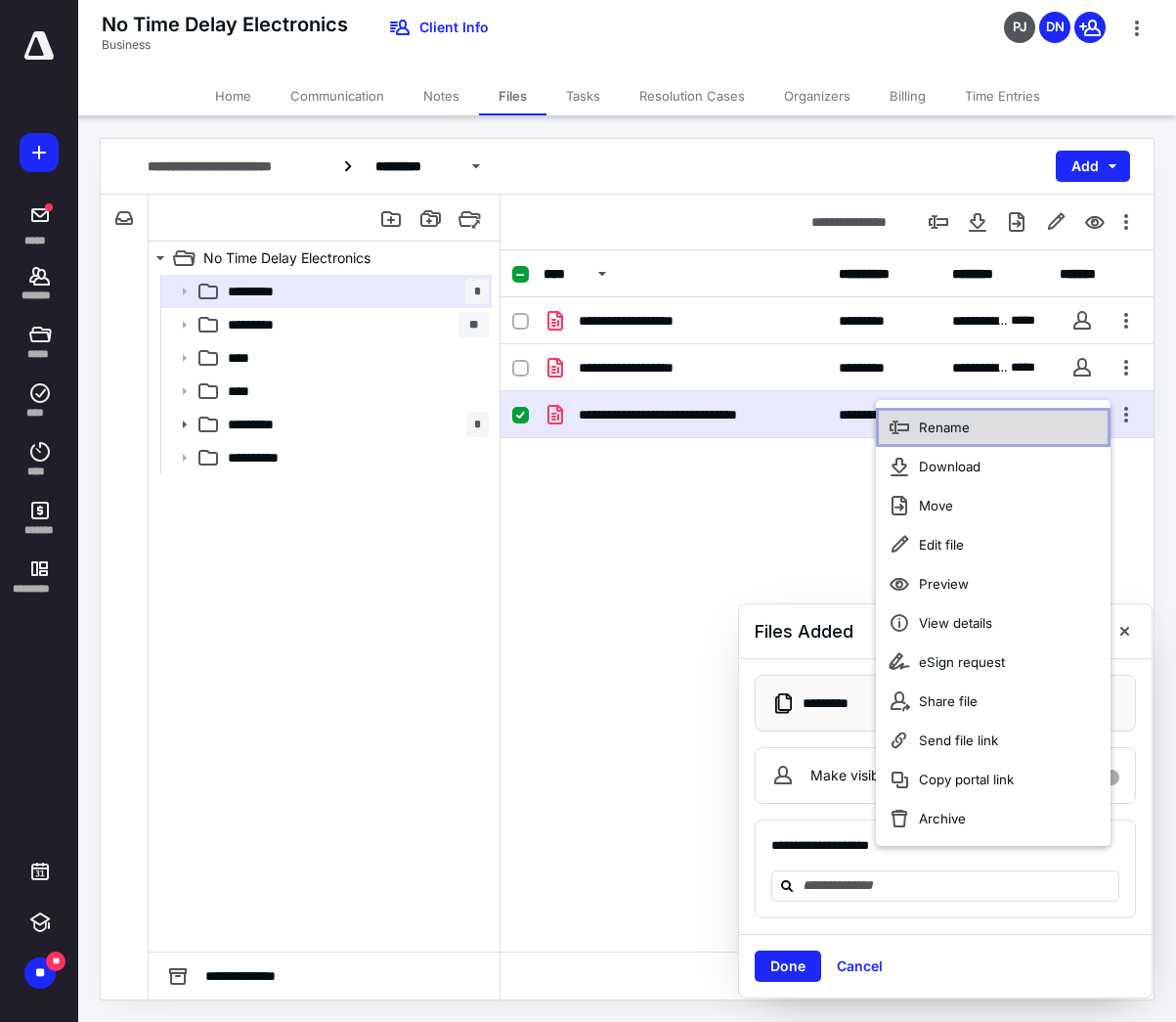 click on "Rename" at bounding box center (993, 427) 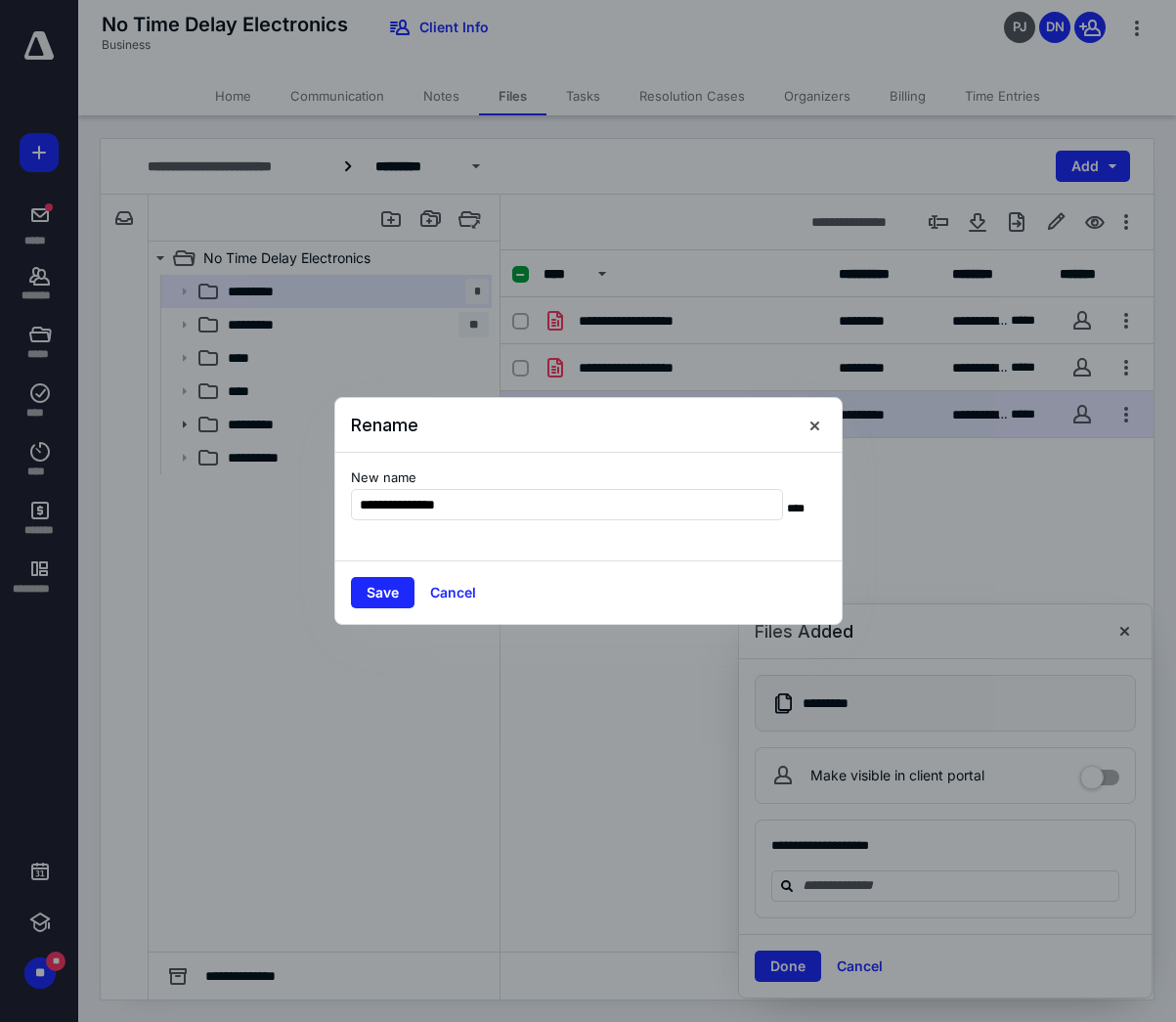 type on "**********" 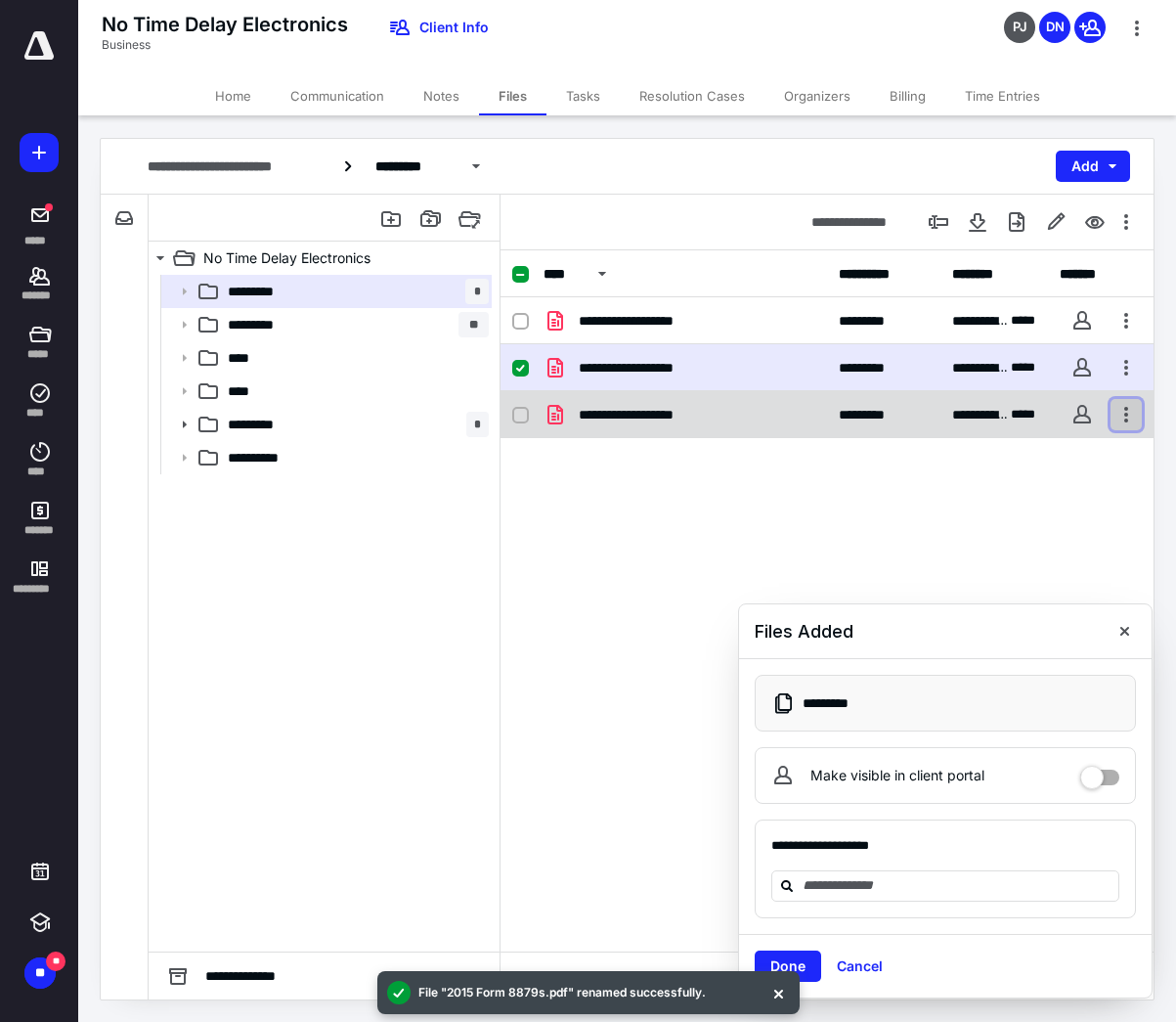 click at bounding box center (1126, 415) 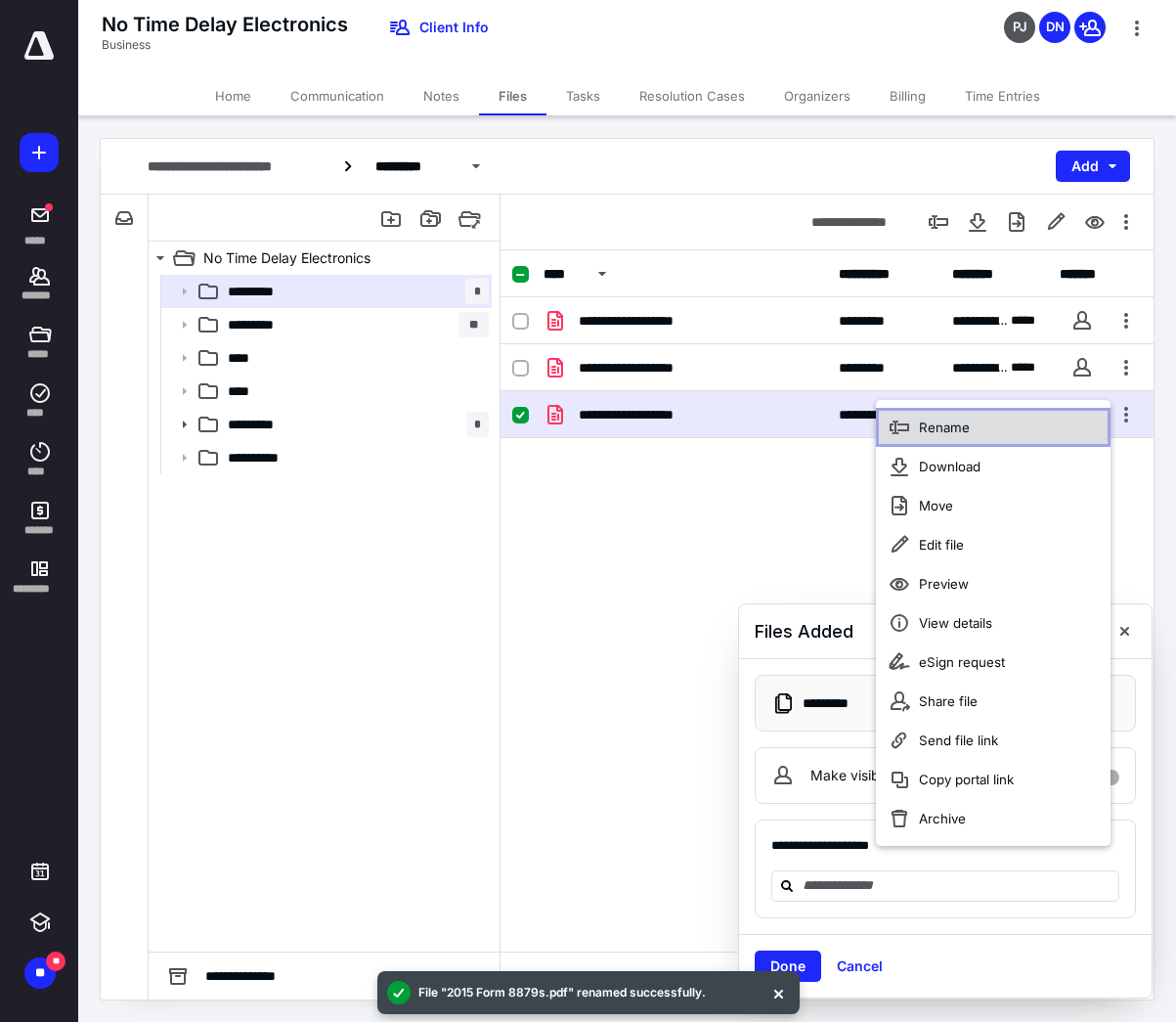 click on "Rename" at bounding box center (944, 427) 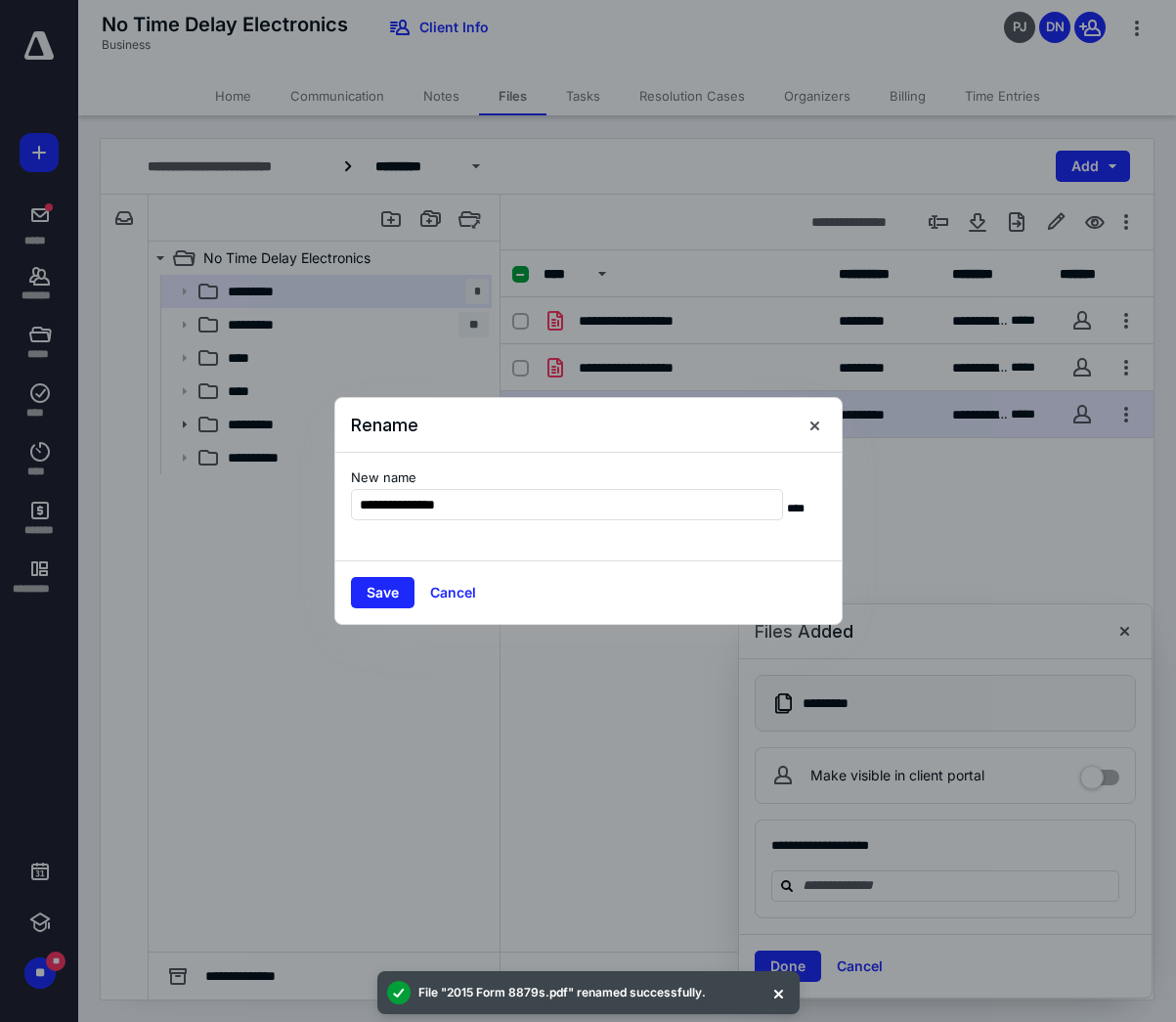 type on "**********" 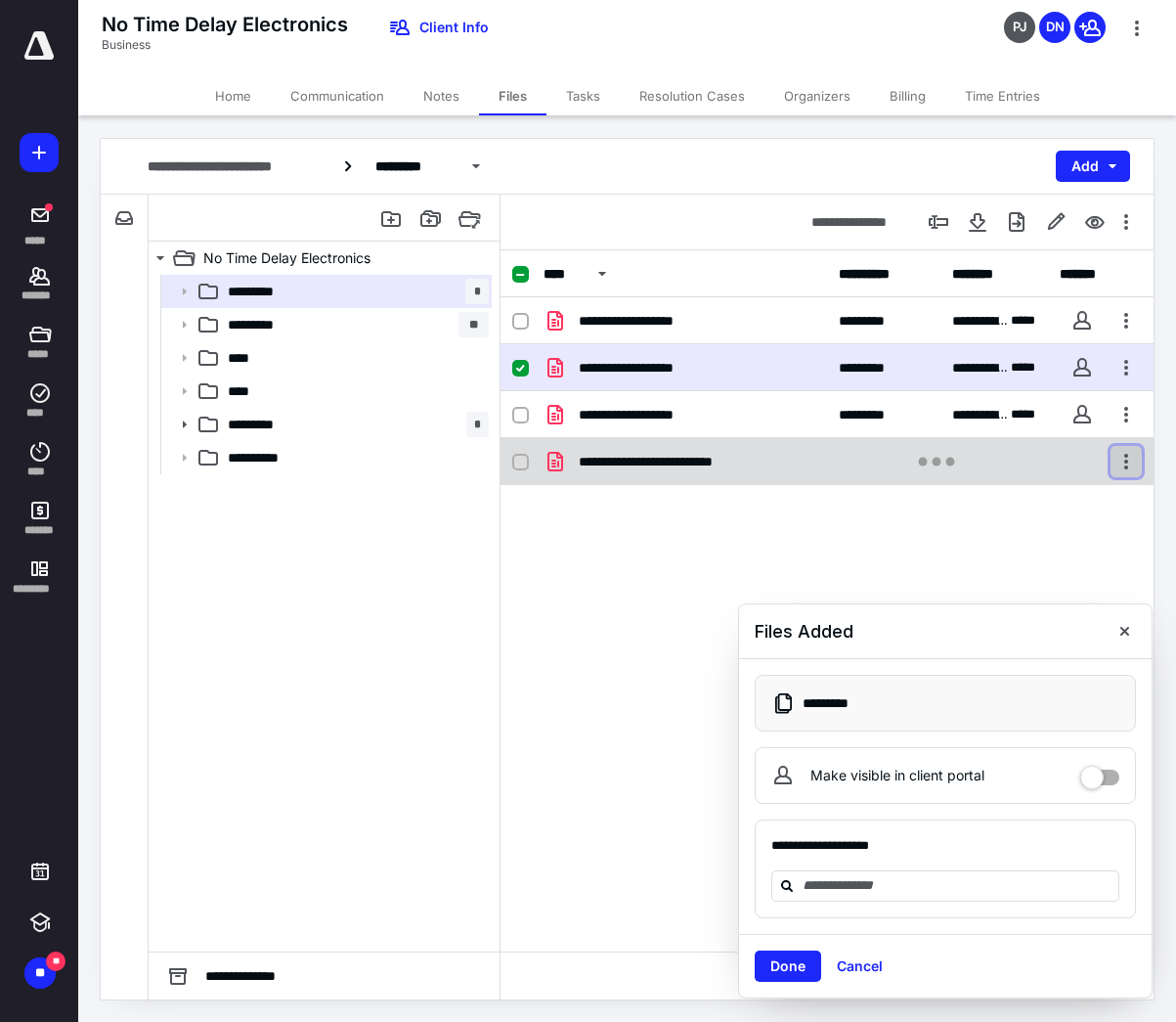 click at bounding box center (1126, 462) 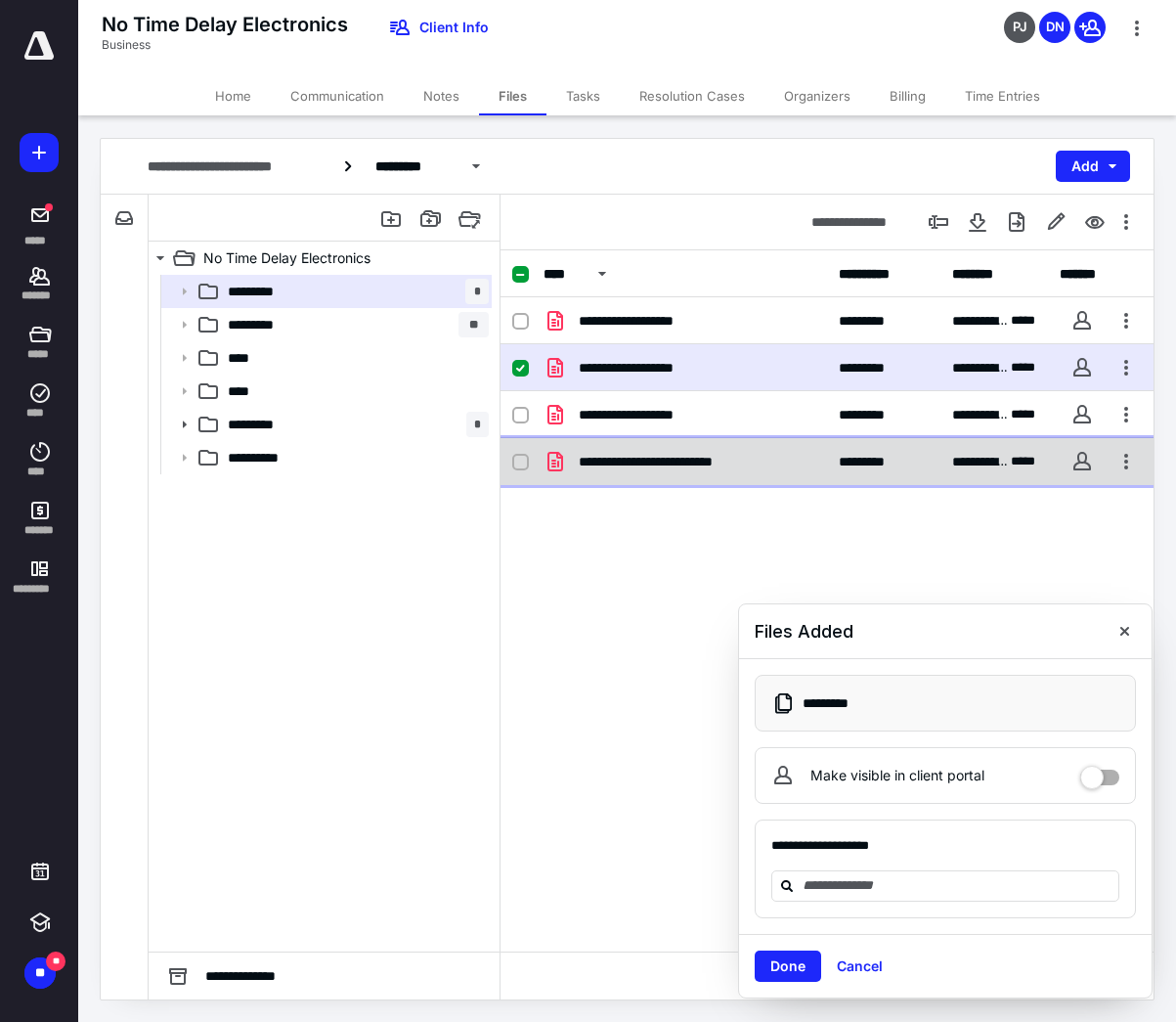 click at bounding box center [1082, 462] 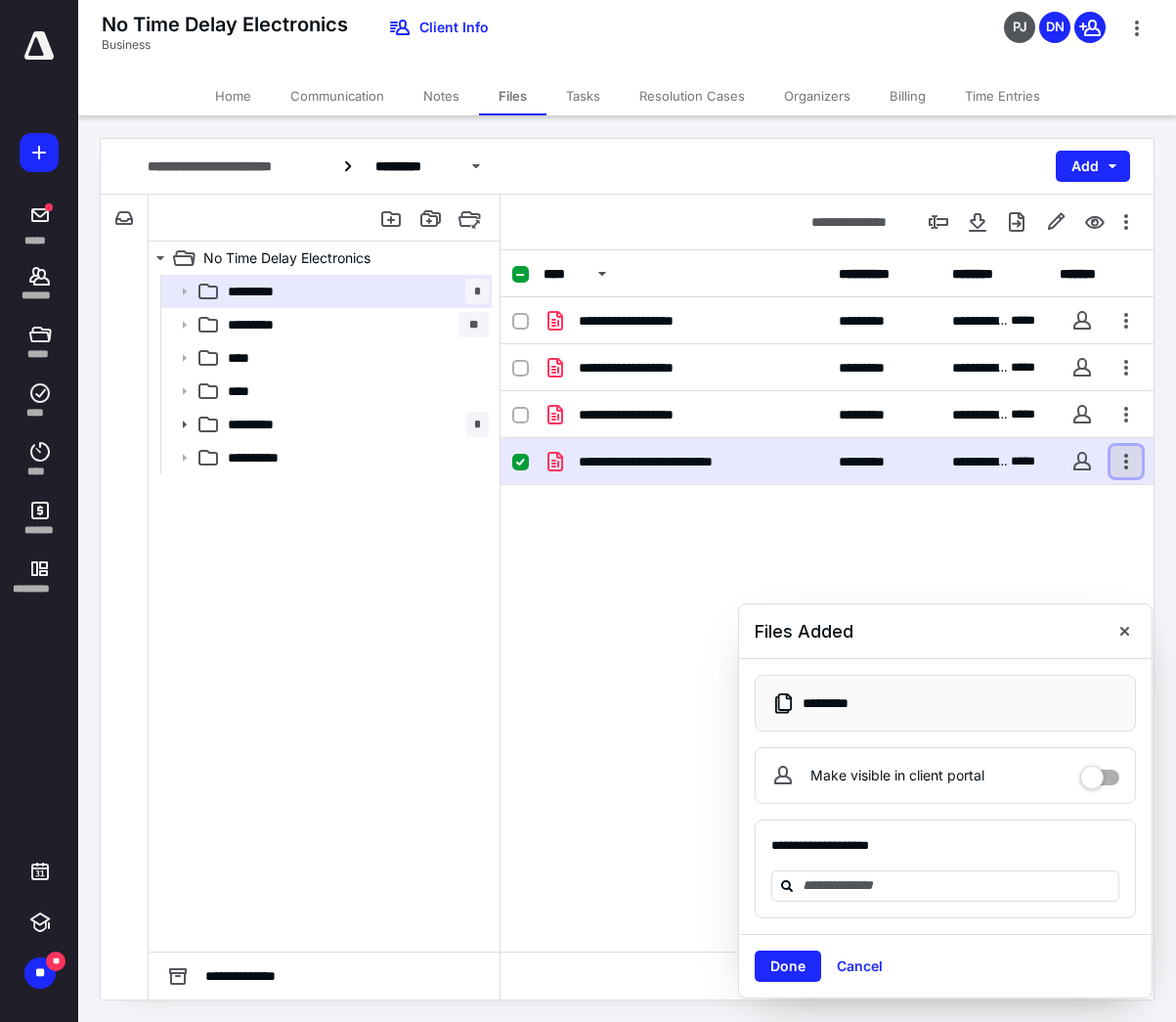click at bounding box center (1126, 462) 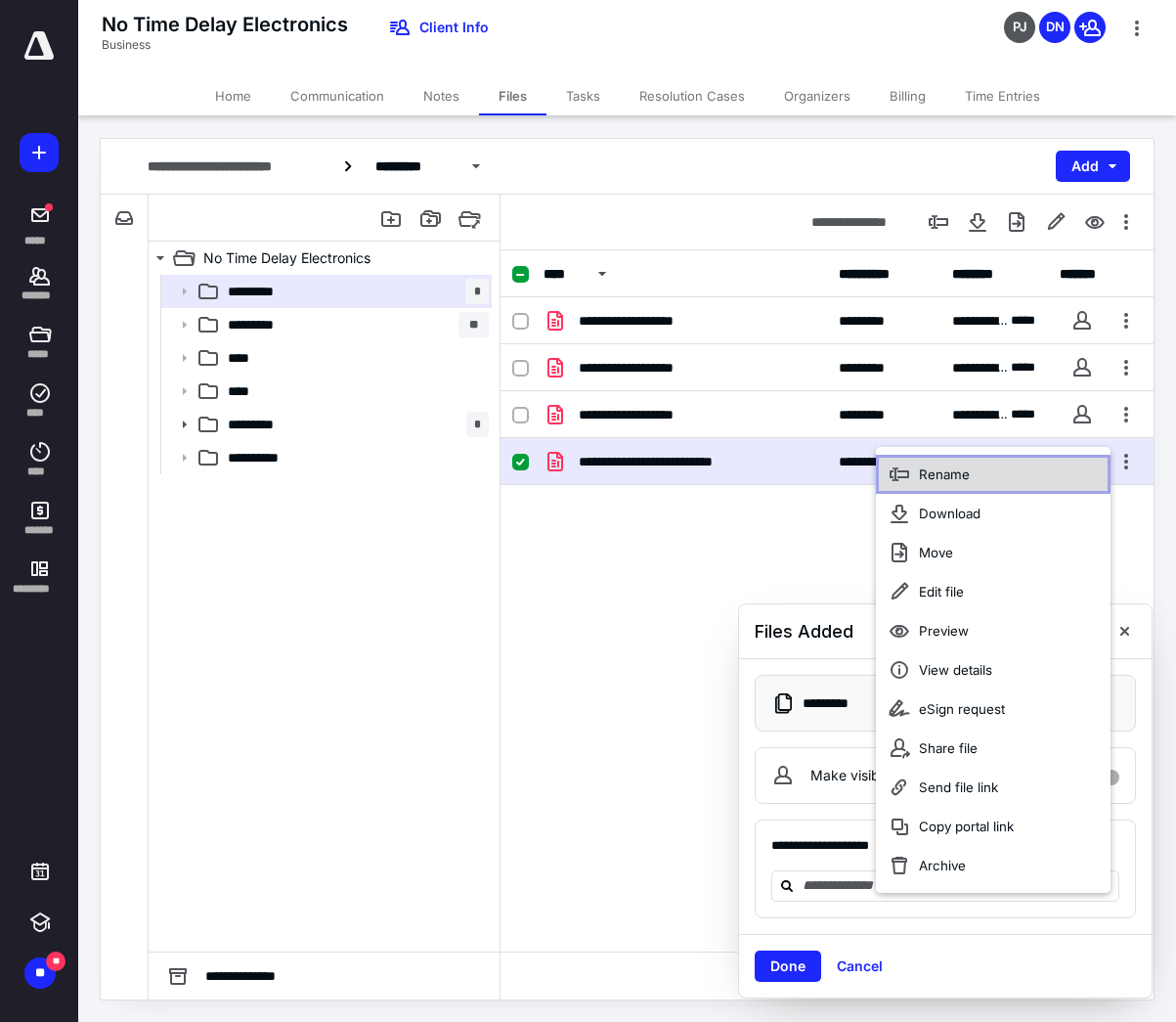 click on "Rename" at bounding box center [993, 474] 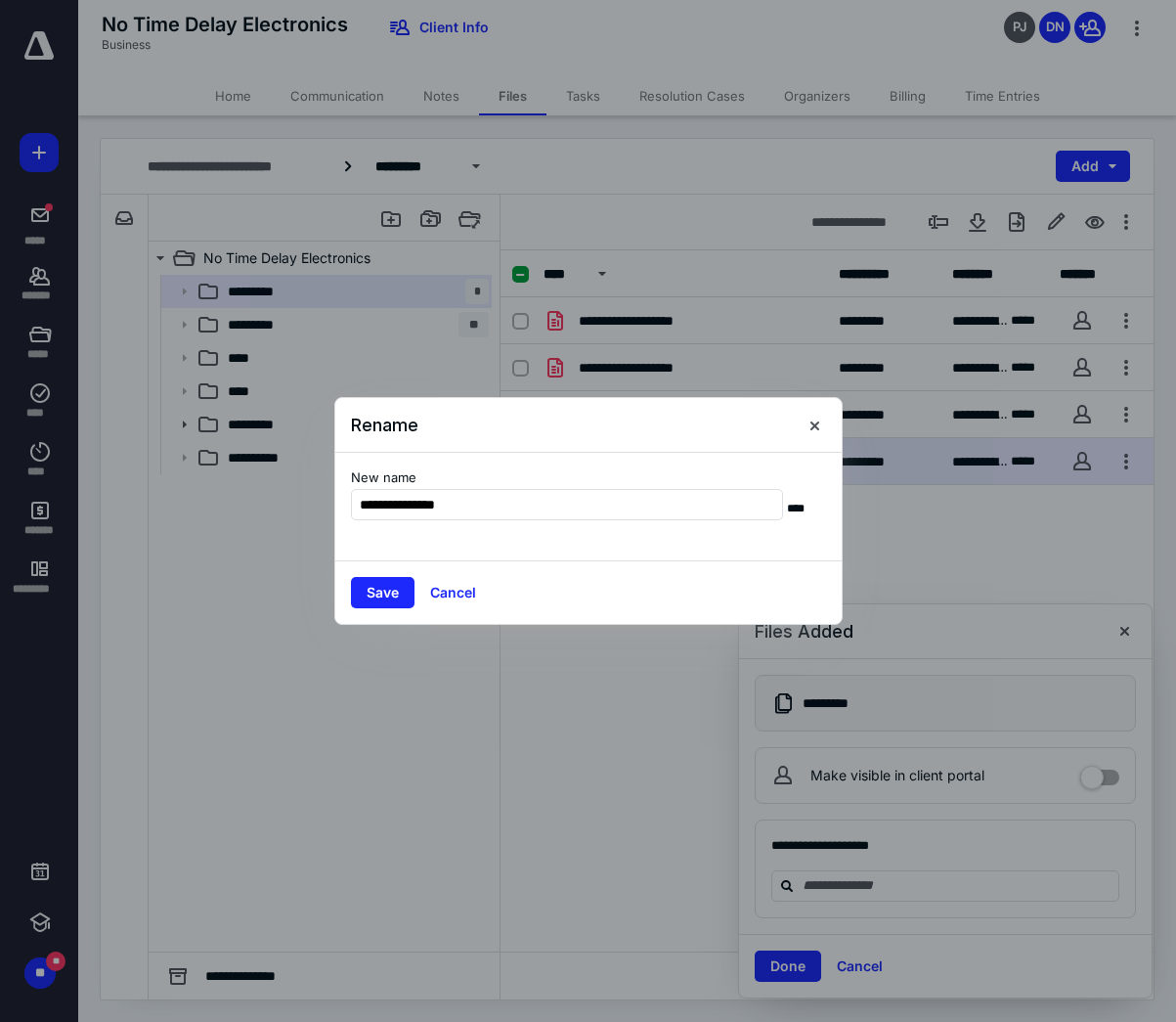 type on "**********" 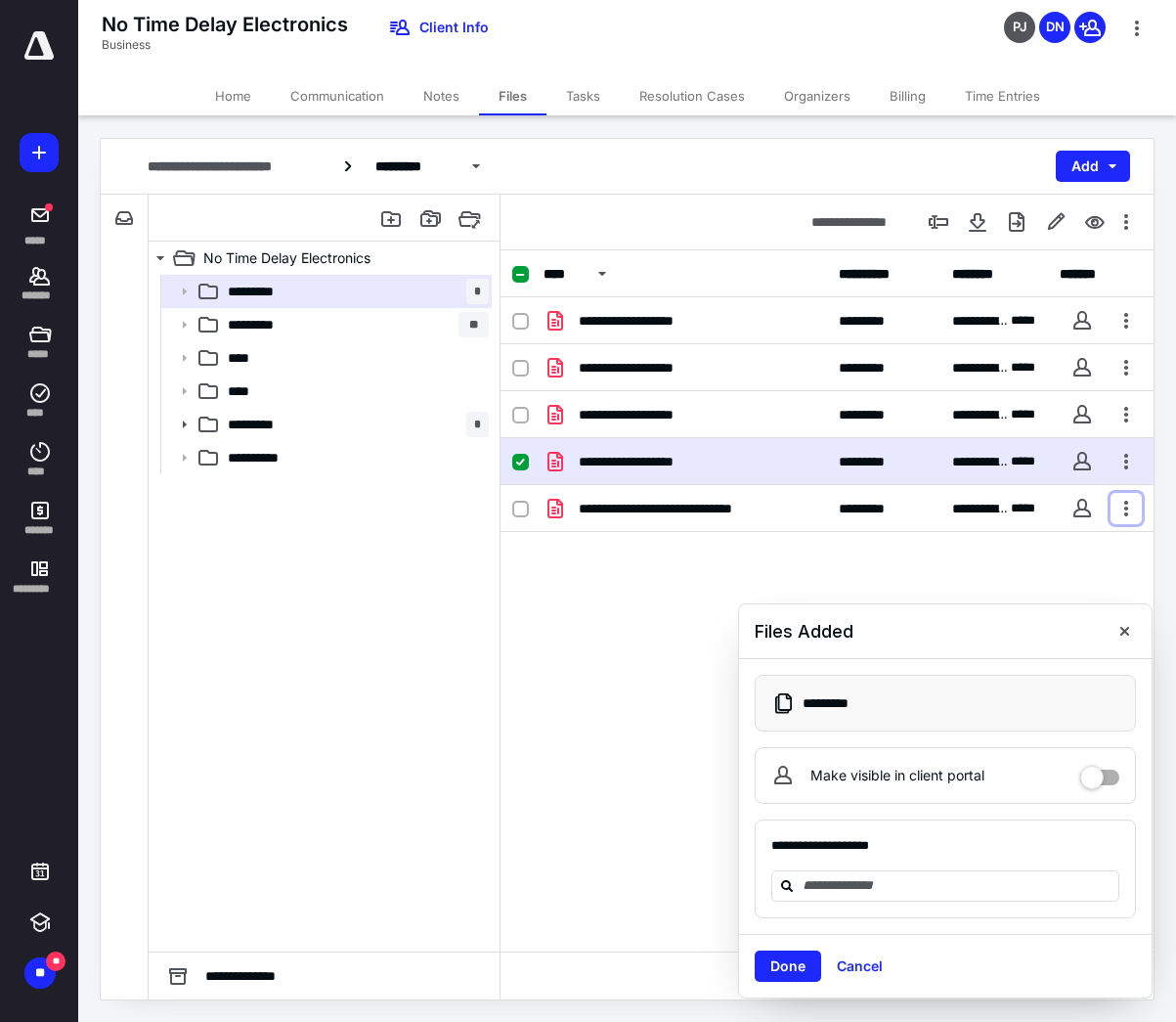 click at bounding box center [1126, 509] 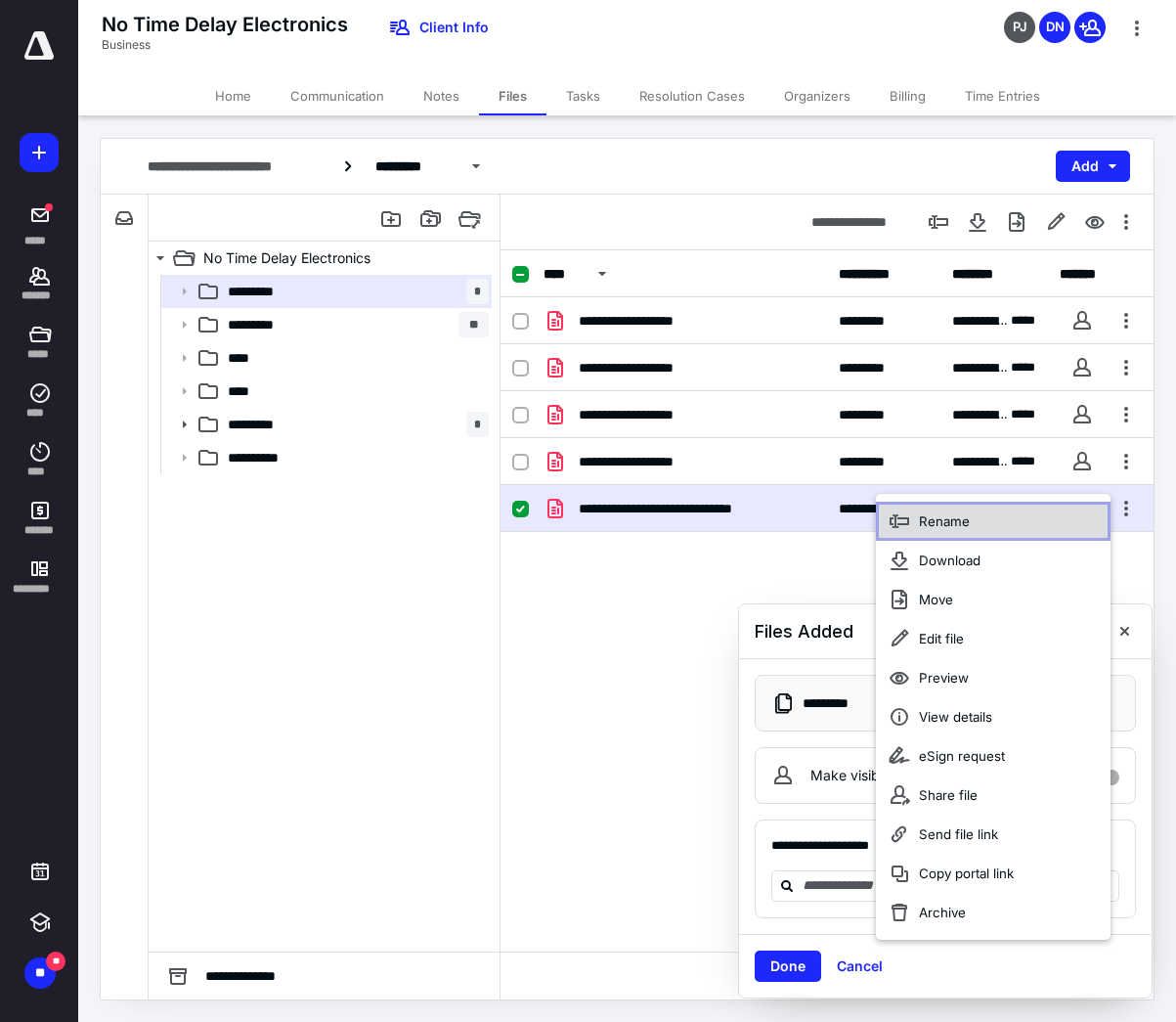 click on "Rename" at bounding box center (944, 521) 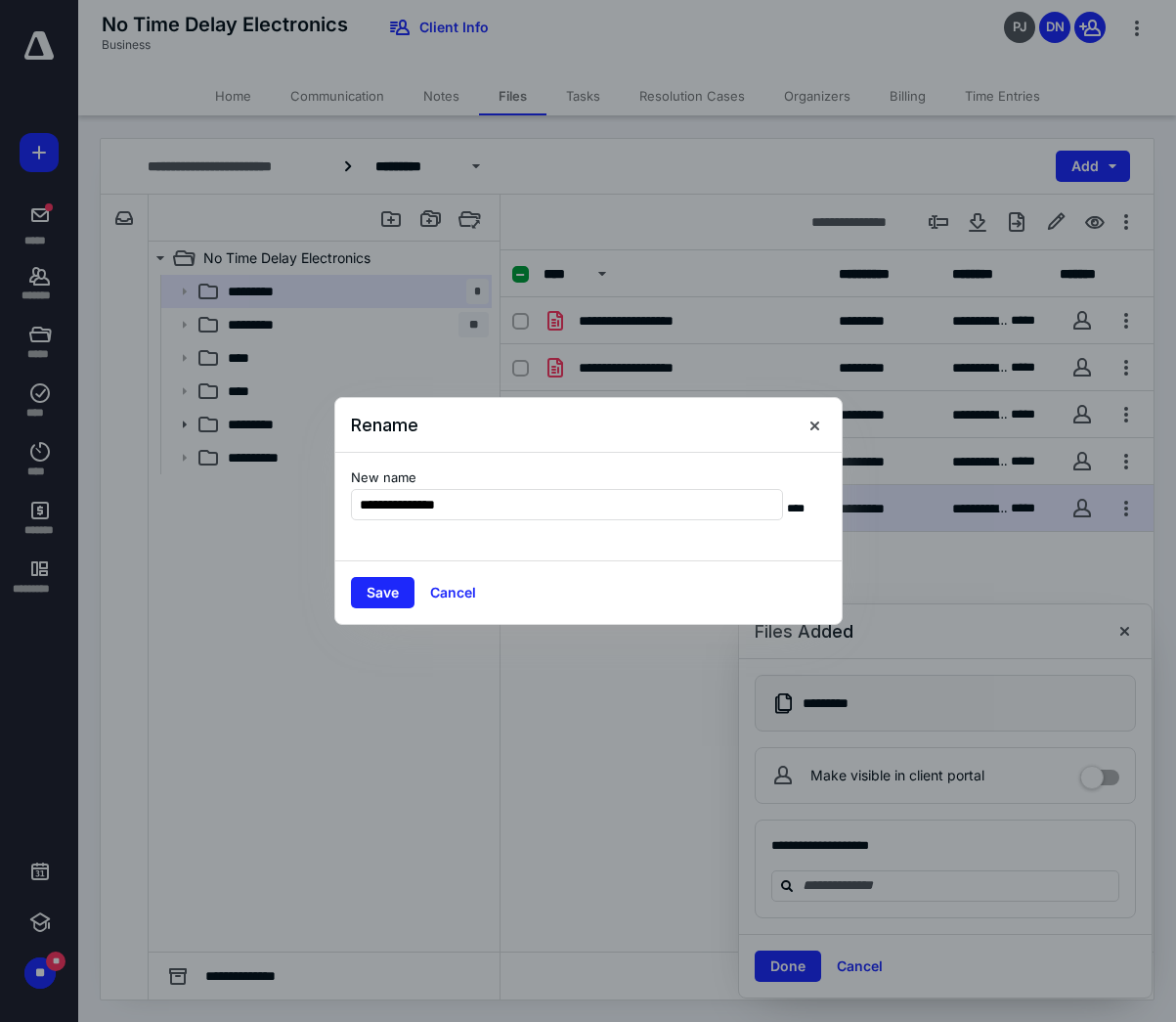 type on "**********" 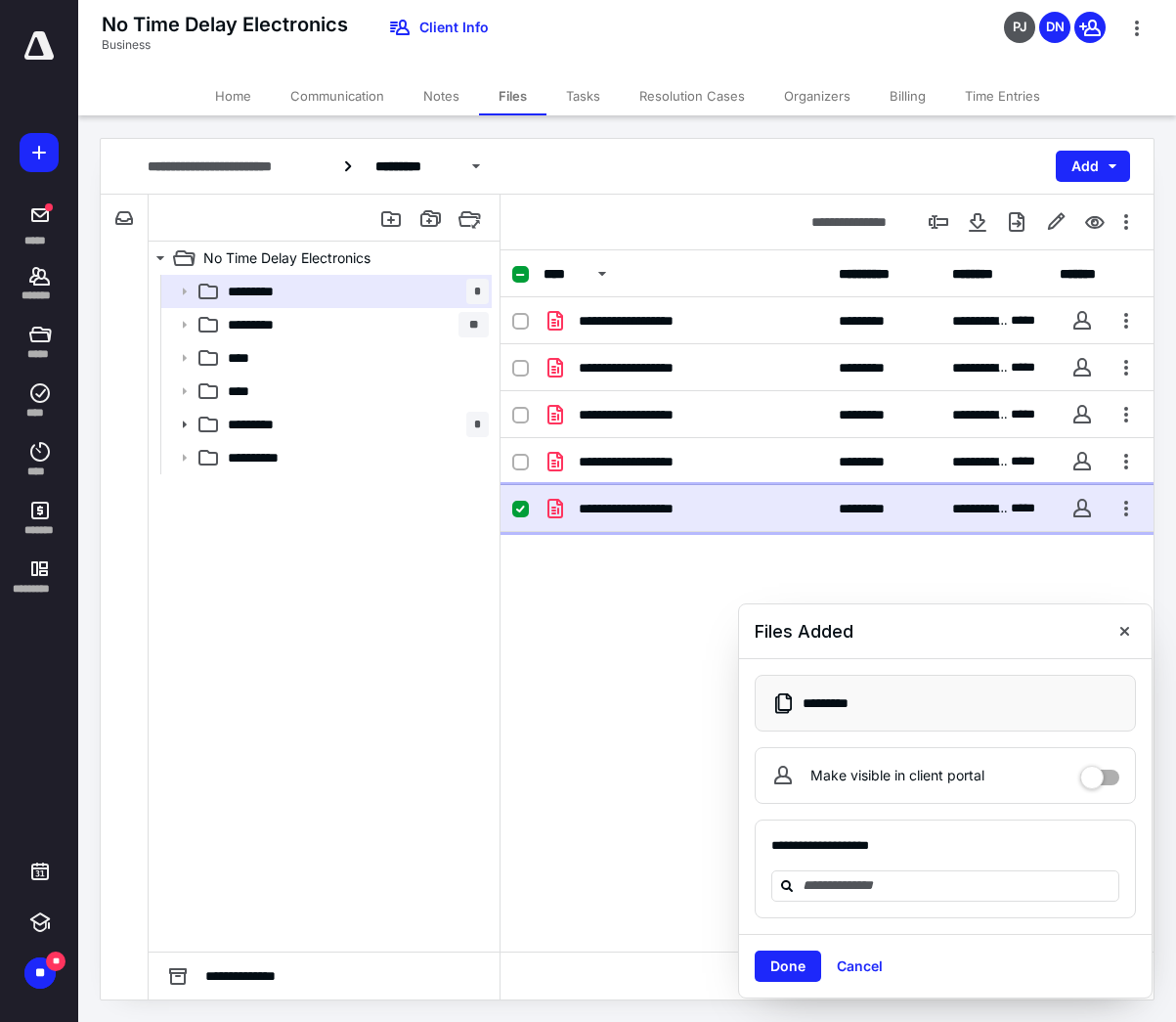 click on "**********" at bounding box center [643, 509] 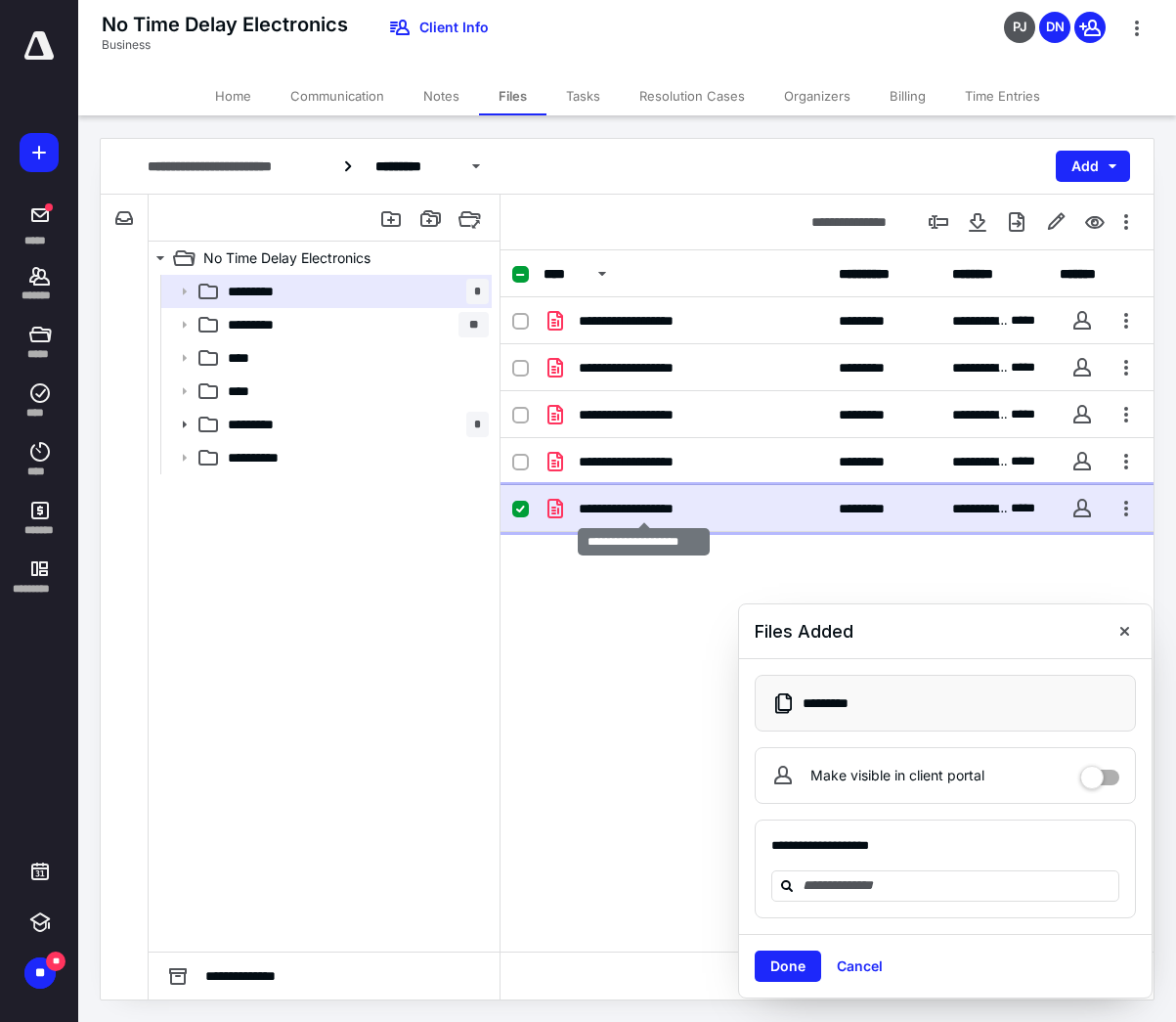 click on "**********" at bounding box center [643, 509] 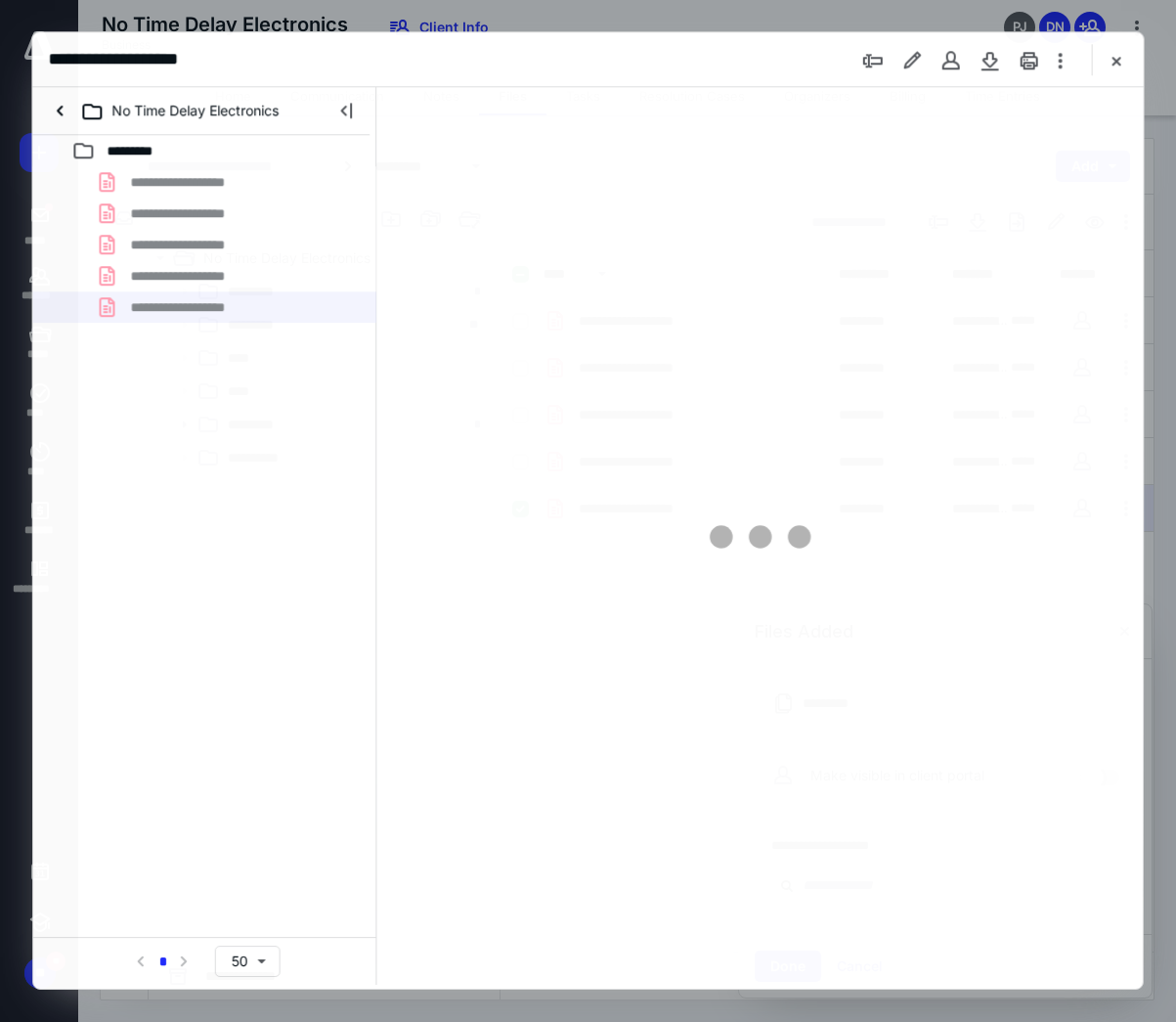 scroll, scrollTop: 0, scrollLeft: 0, axis: both 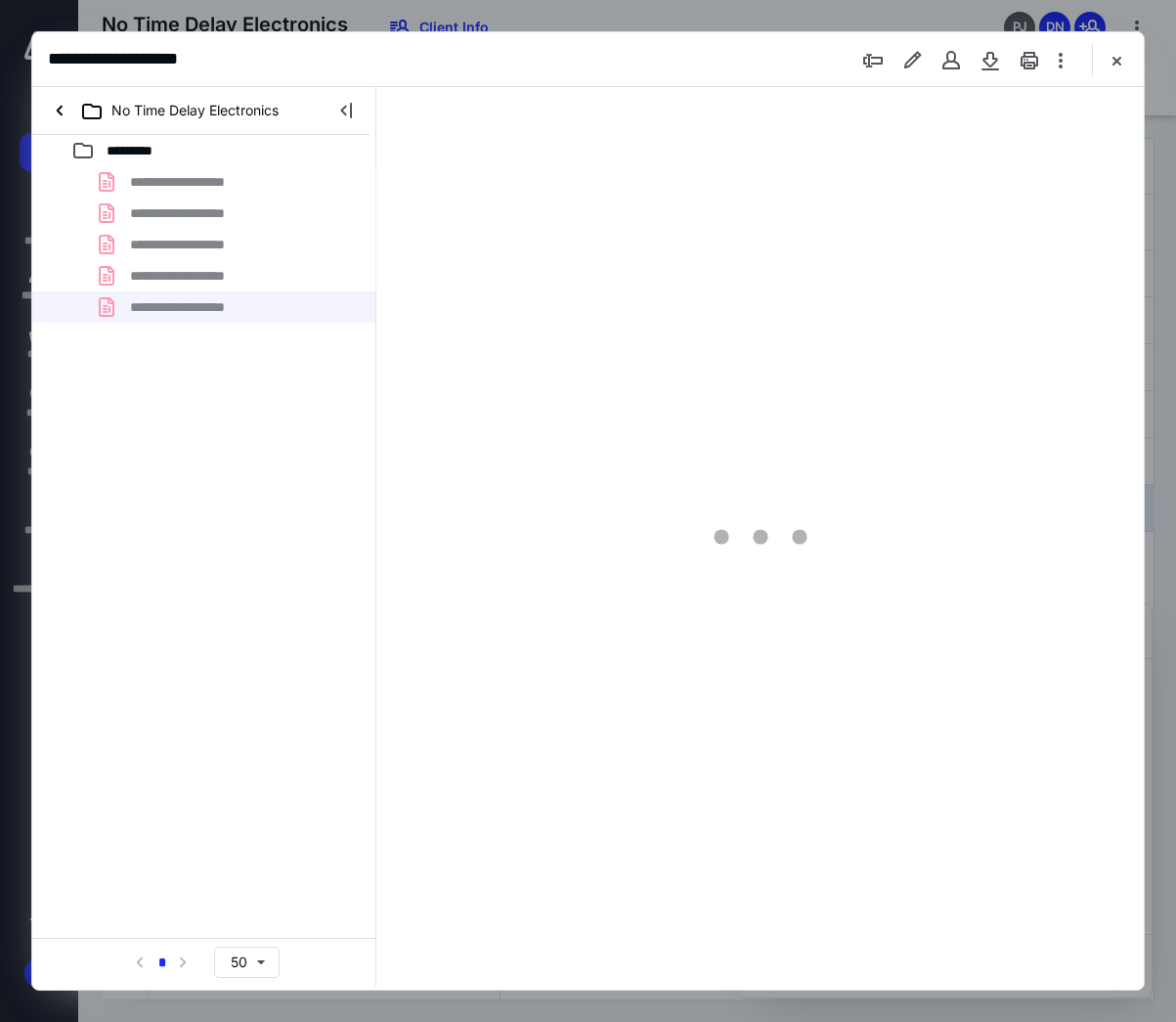 type on "105" 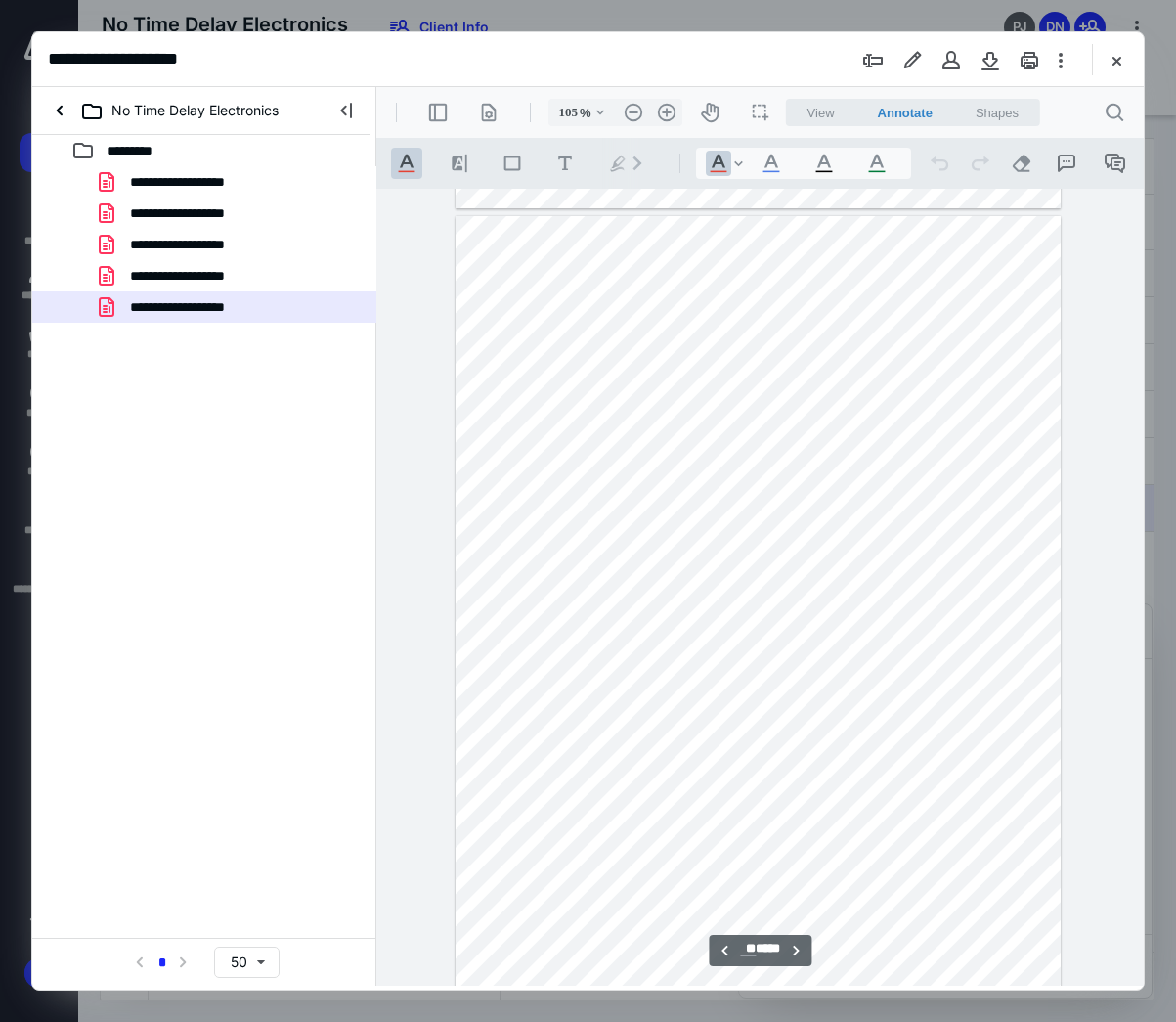 scroll, scrollTop: 13007, scrollLeft: 0, axis: vertical 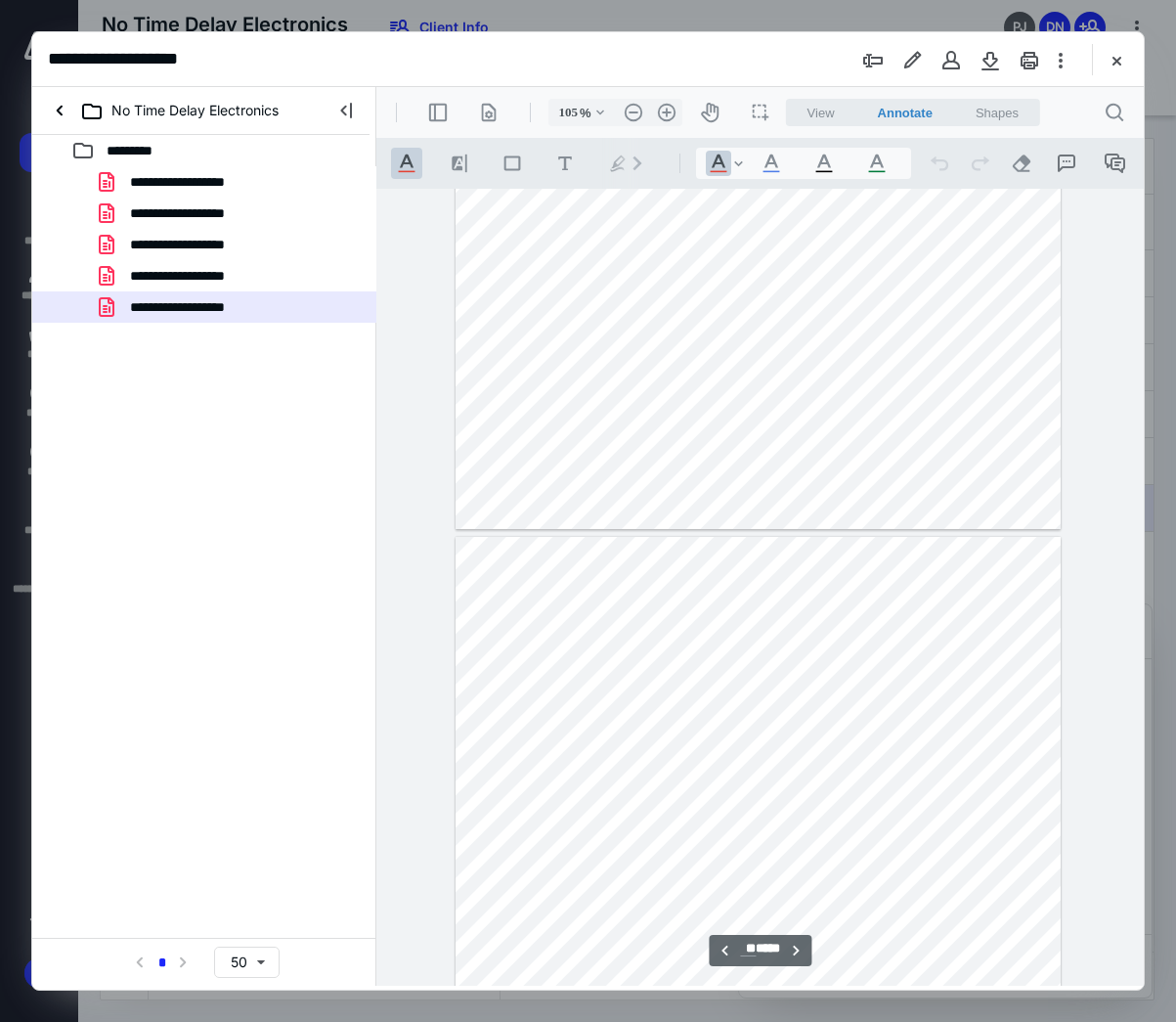 type on "**" 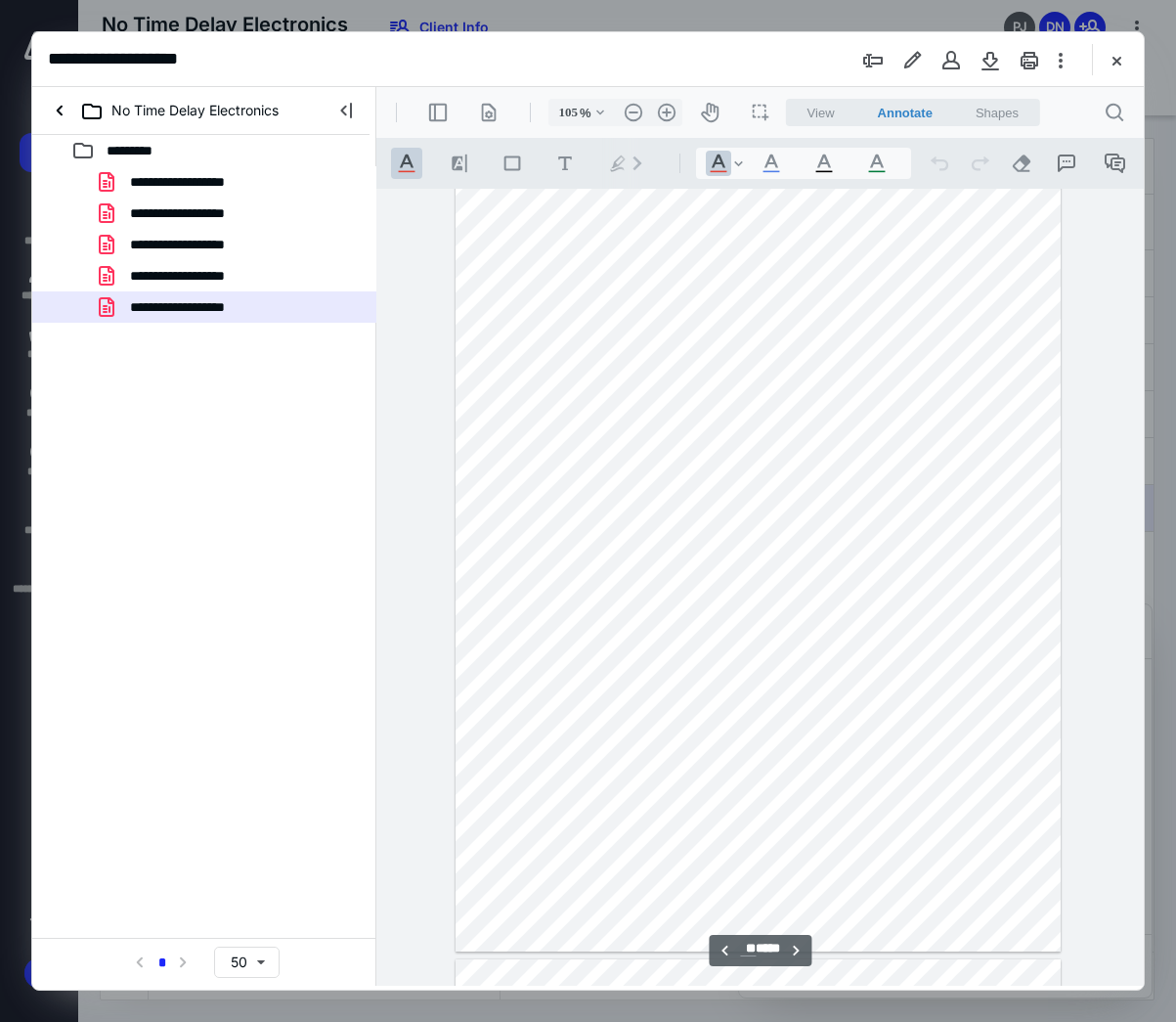 scroll, scrollTop: 13594, scrollLeft: 0, axis: vertical 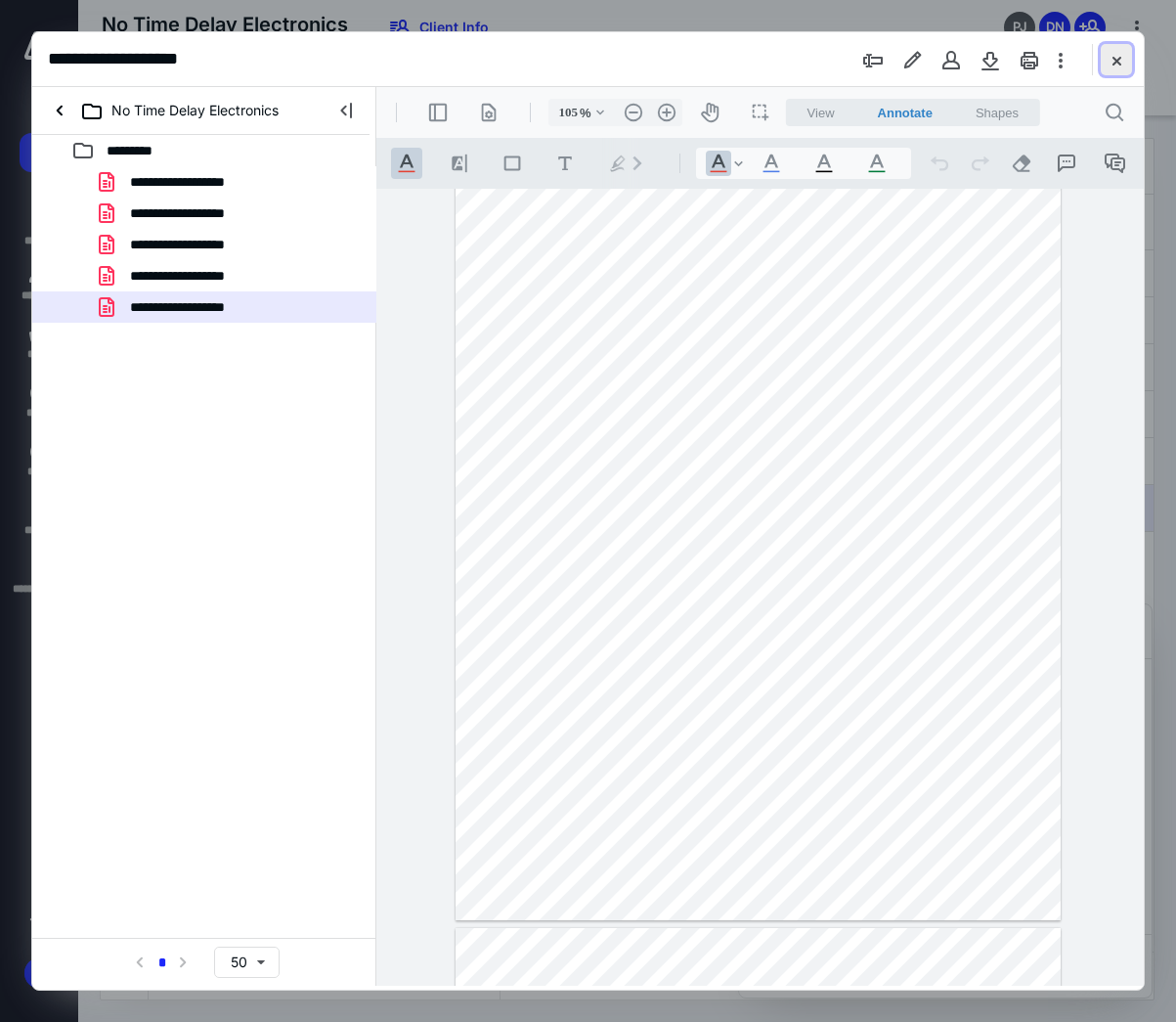 click at bounding box center [1116, 60] 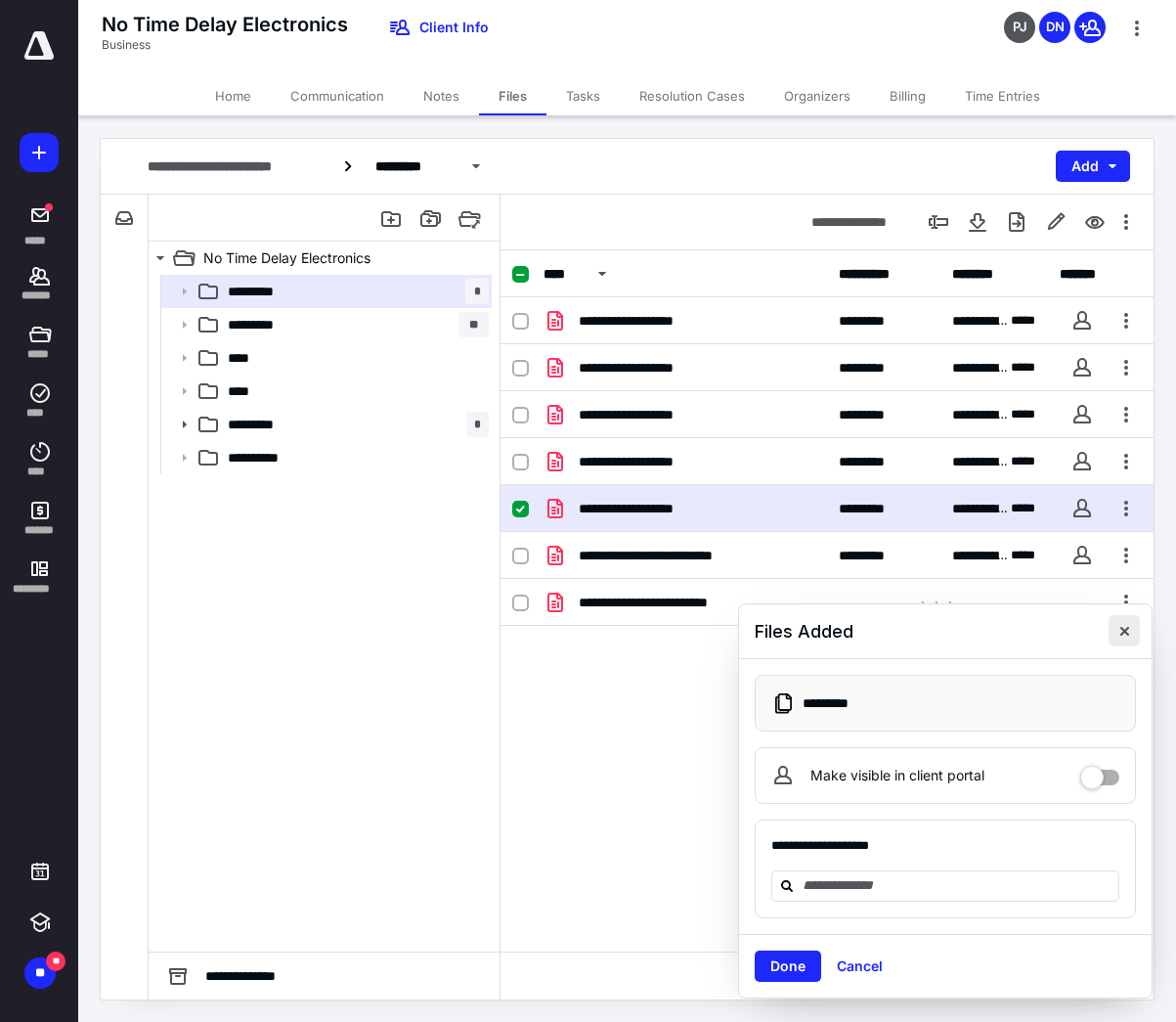 click at bounding box center [1124, 631] 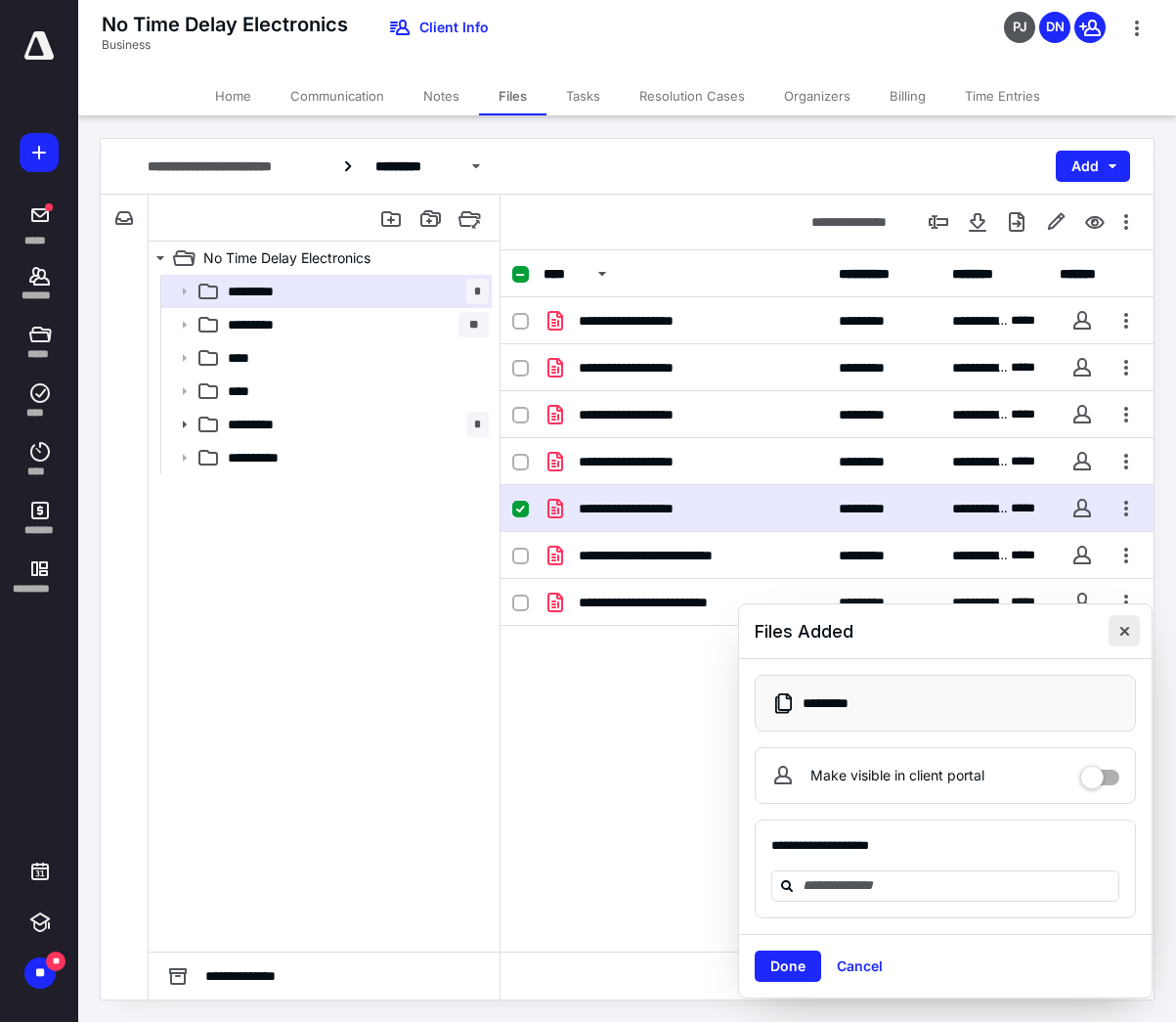 click at bounding box center (1124, 631) 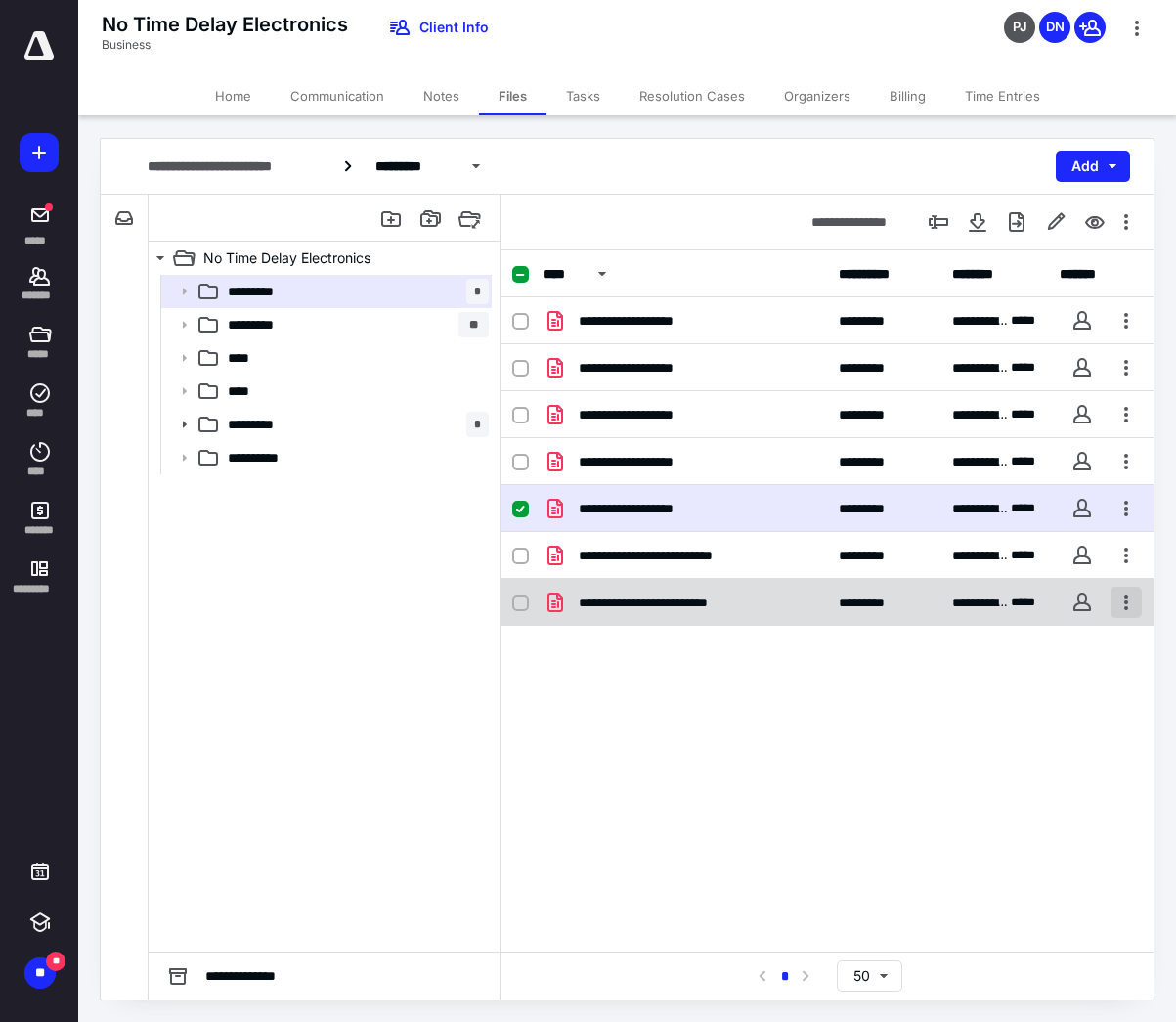 click at bounding box center [1126, 602] 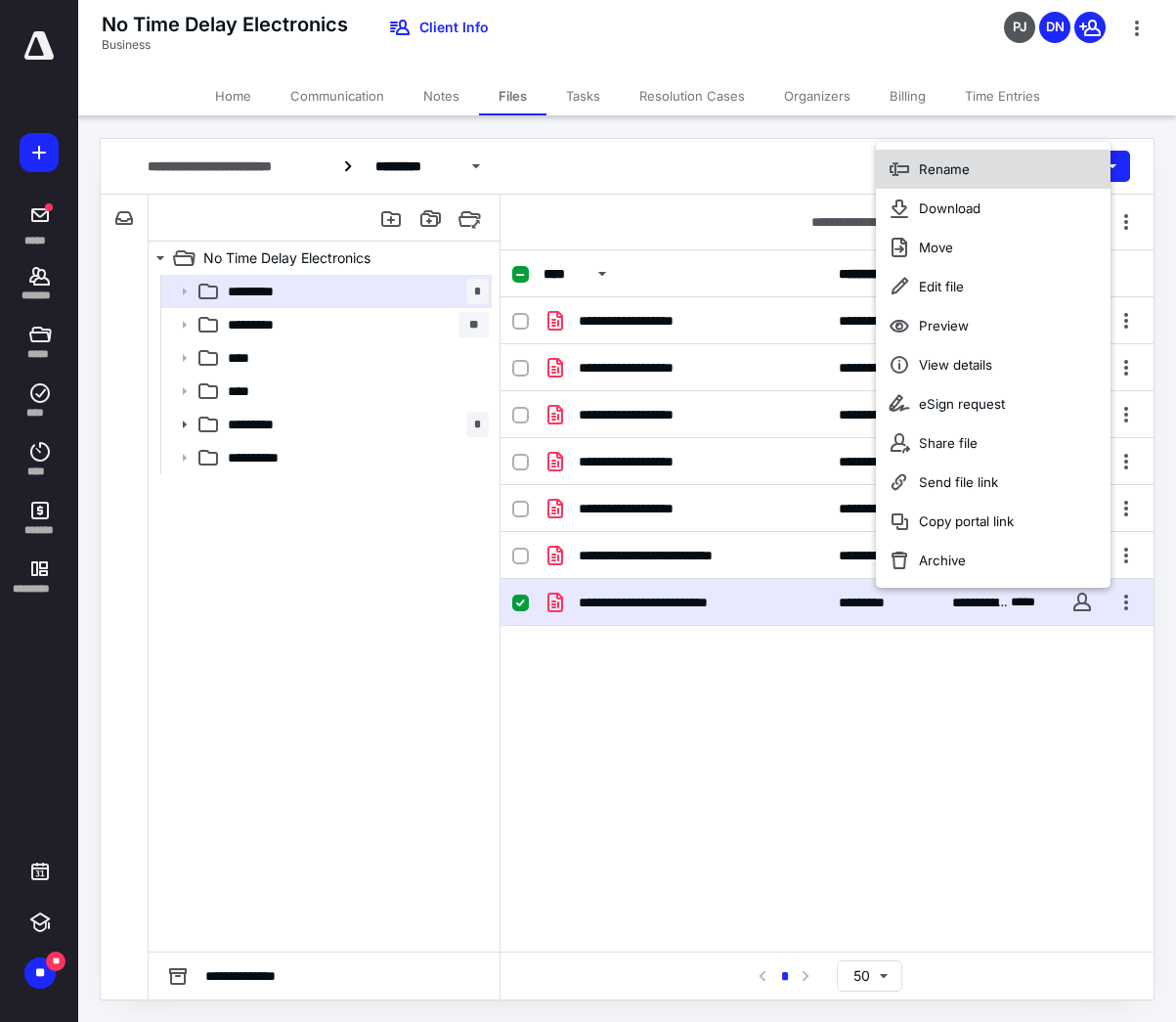 click on "Rename" at bounding box center [944, 169] 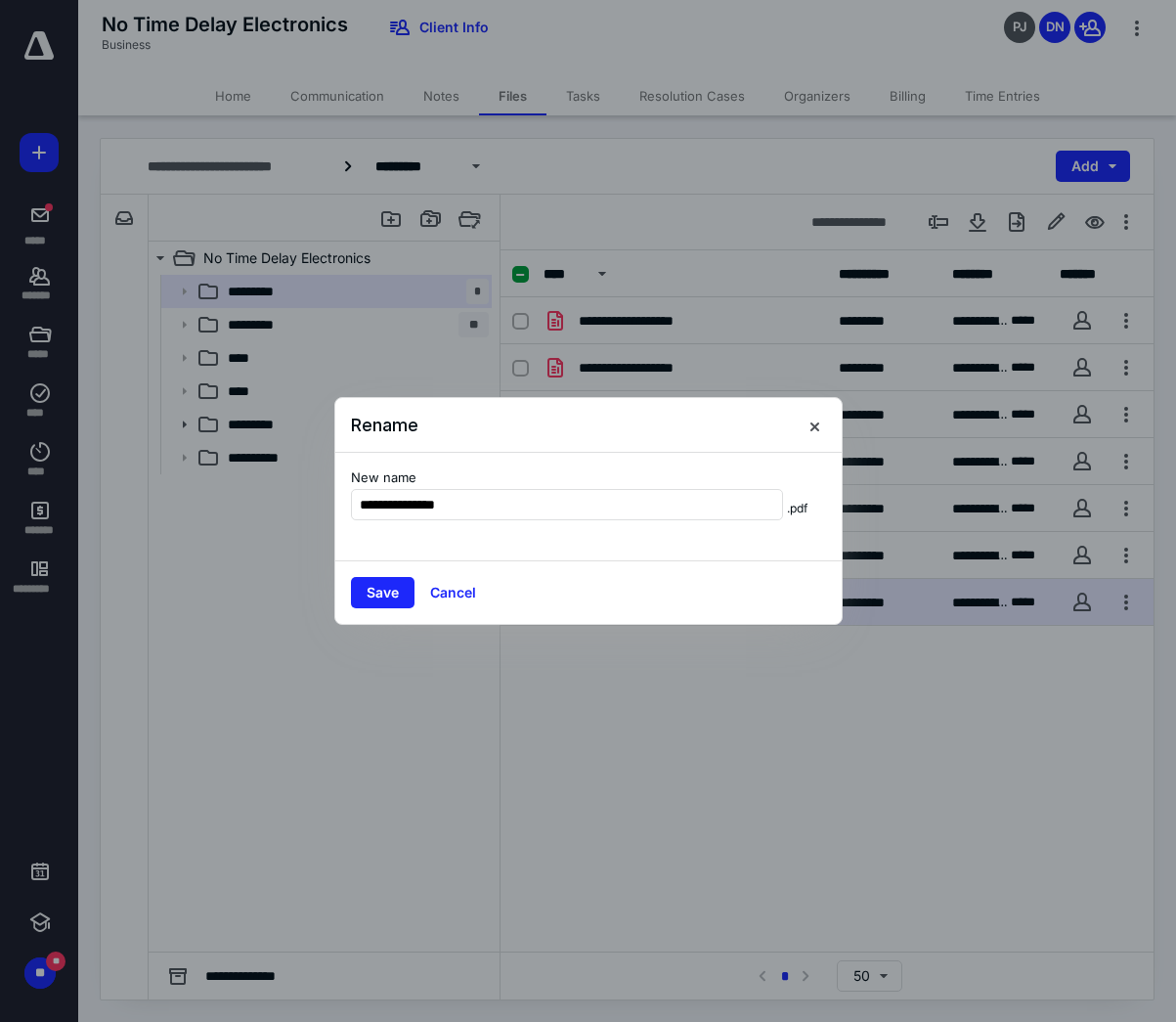 type on "**********" 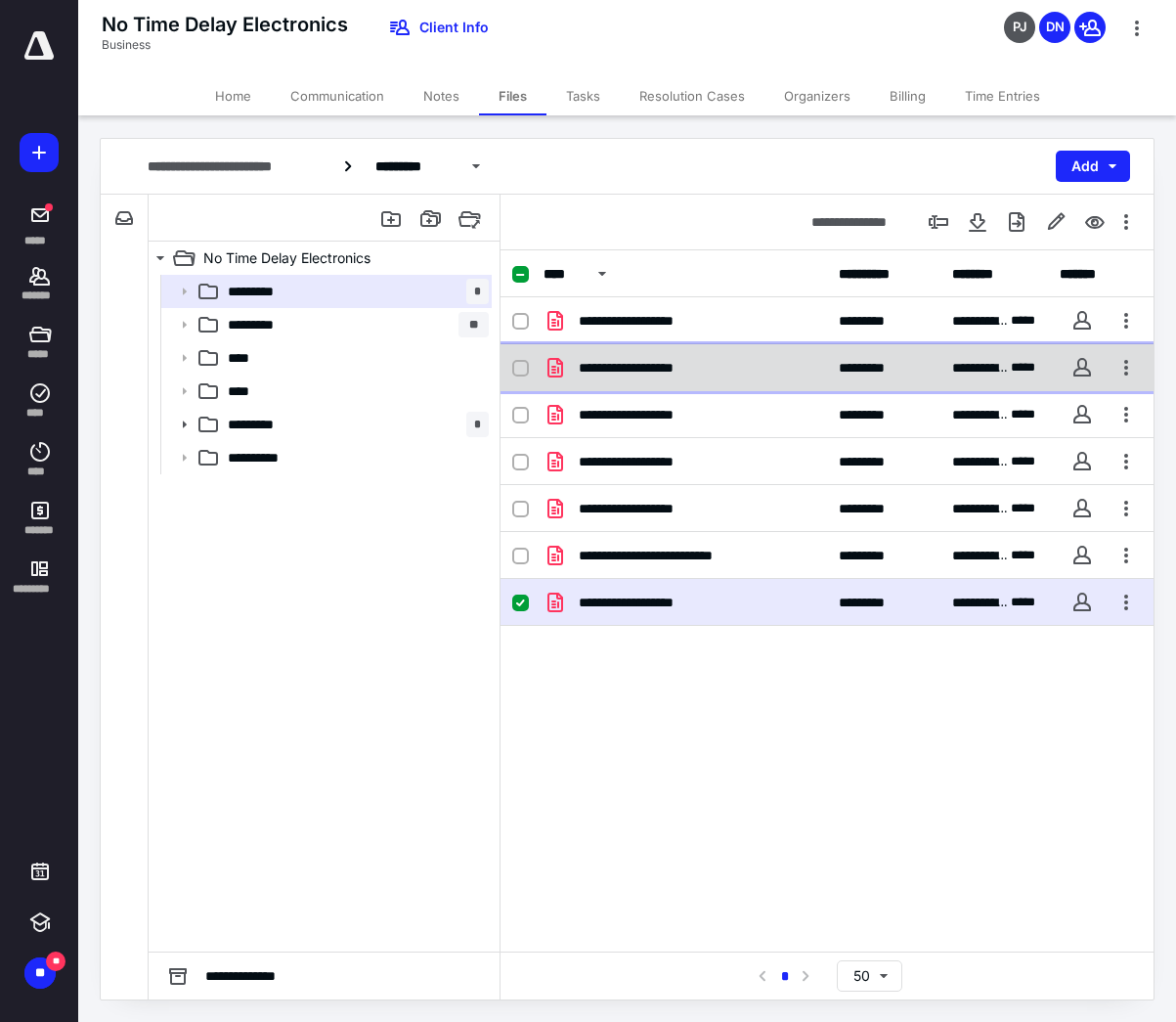 click on "**********" at bounding box center [643, 368] 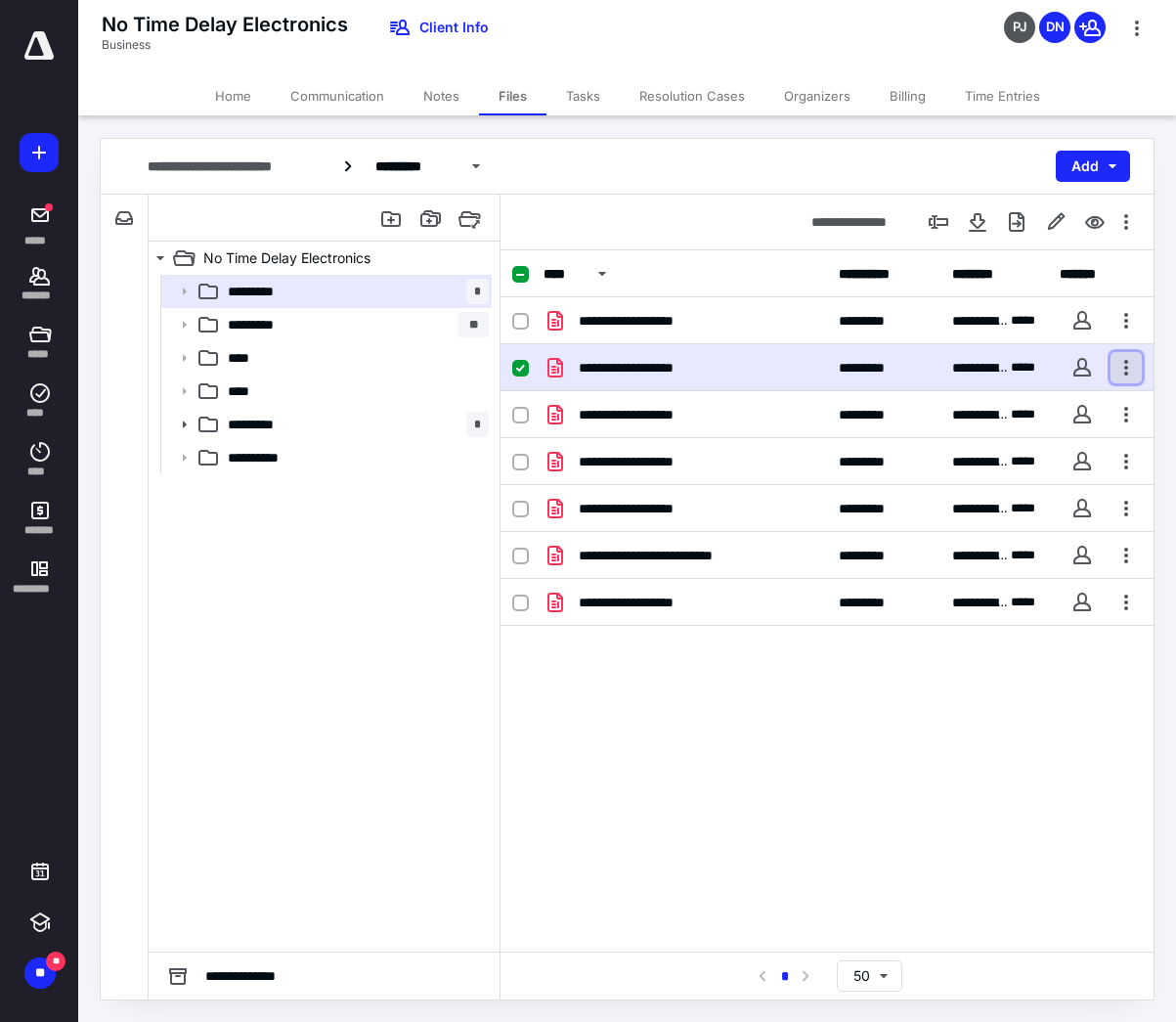 click at bounding box center [1126, 368] 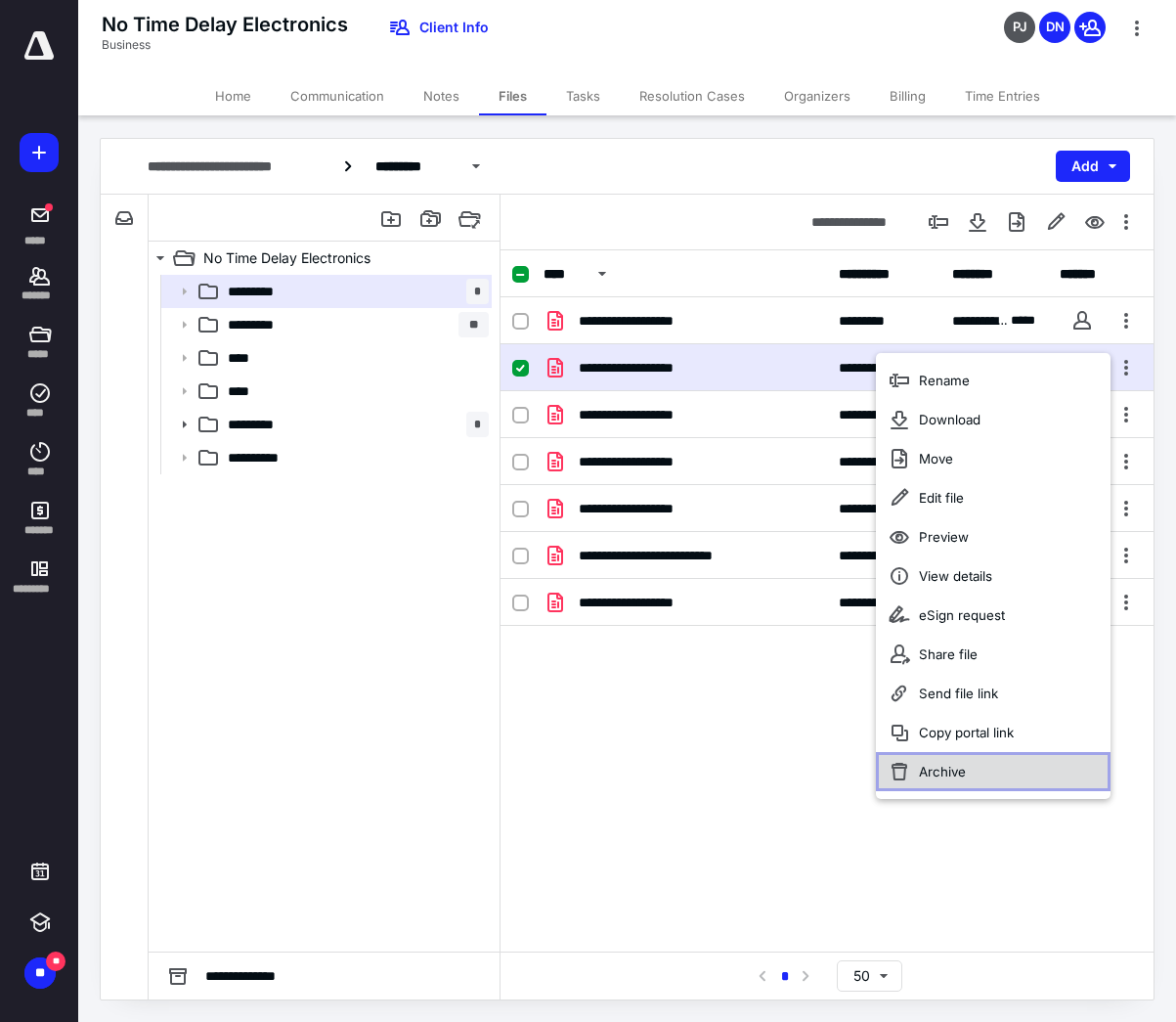 click on "Archive" at bounding box center [942, 772] 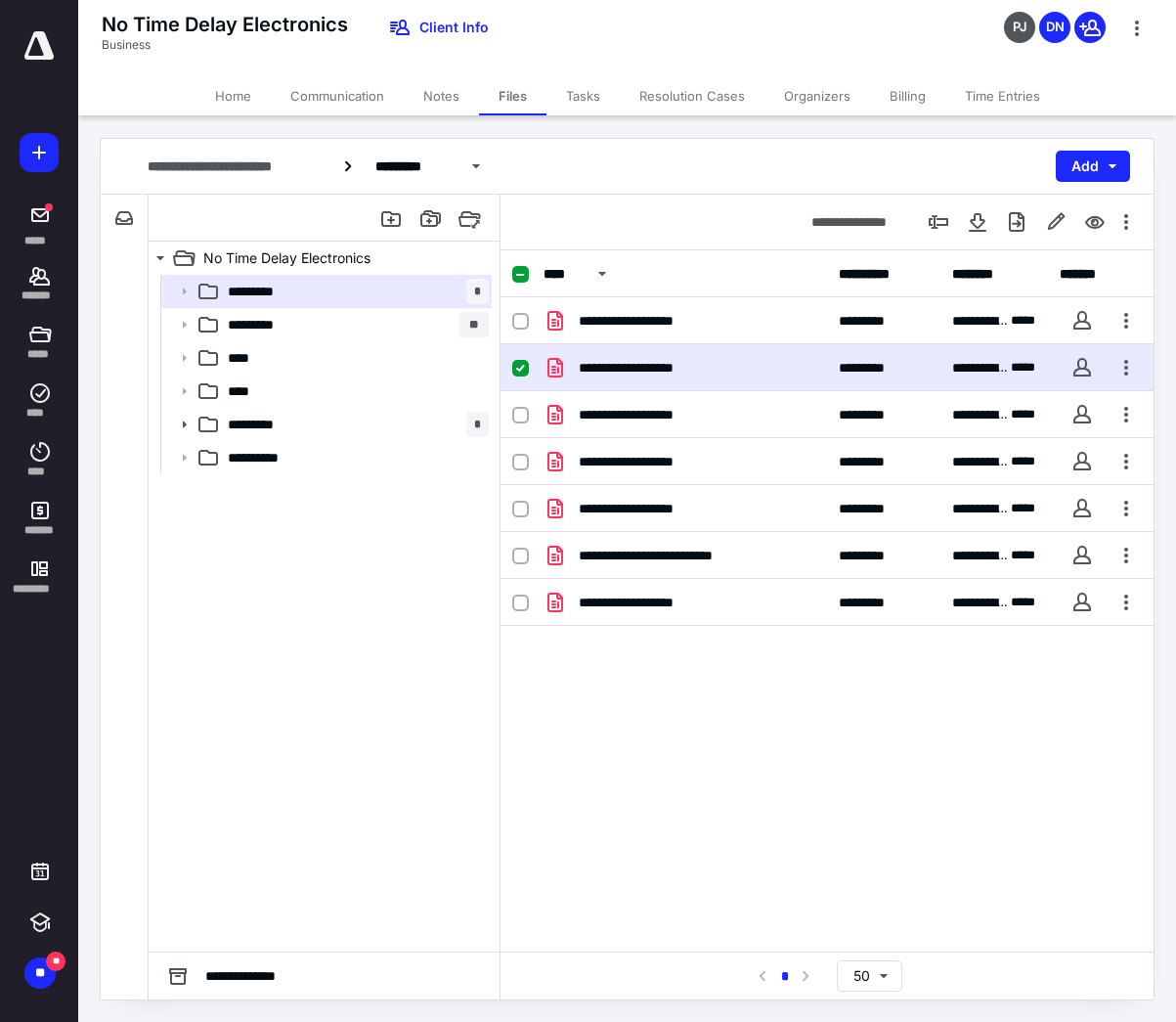 checkbox on "false" 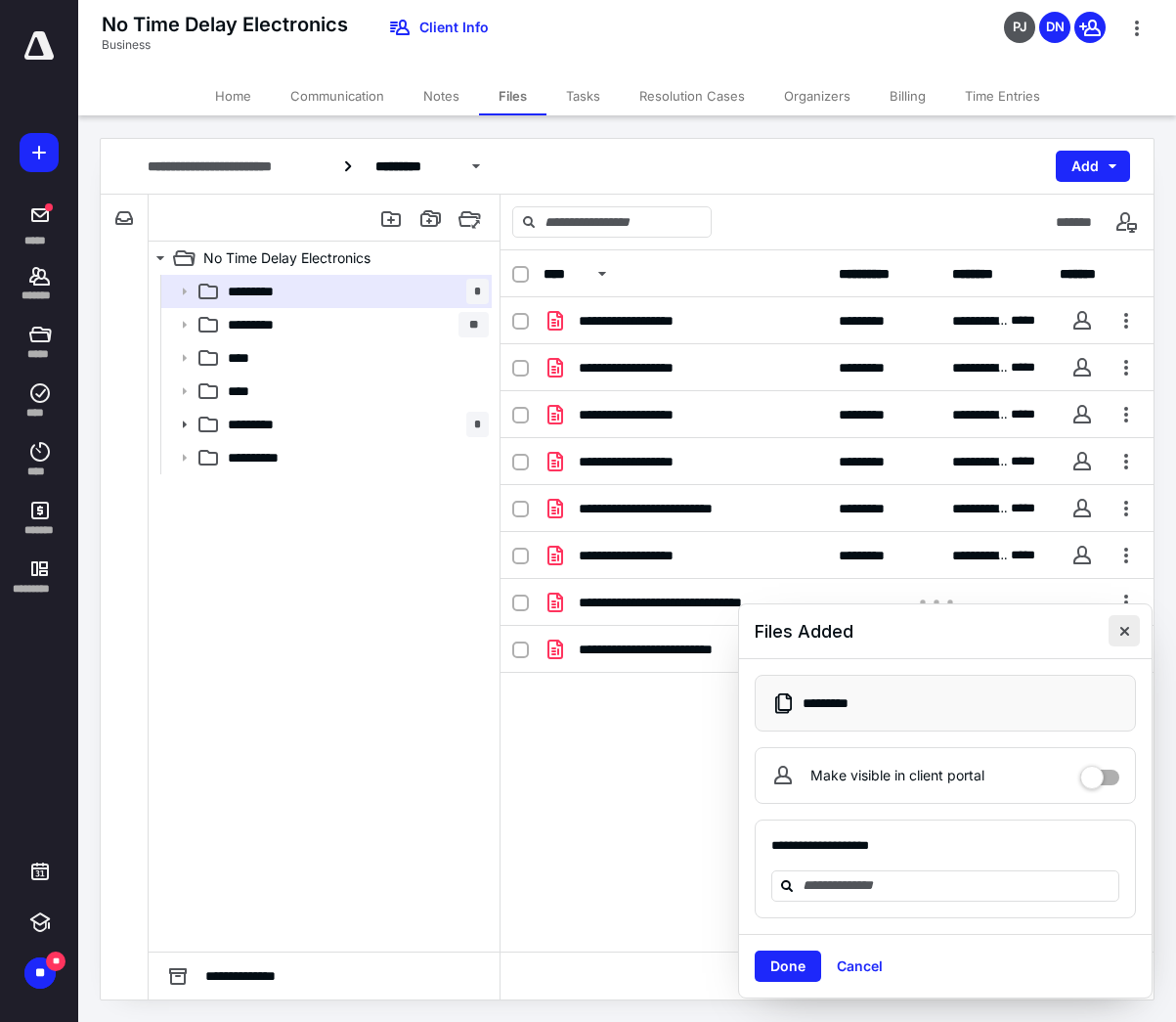 click at bounding box center (1124, 631) 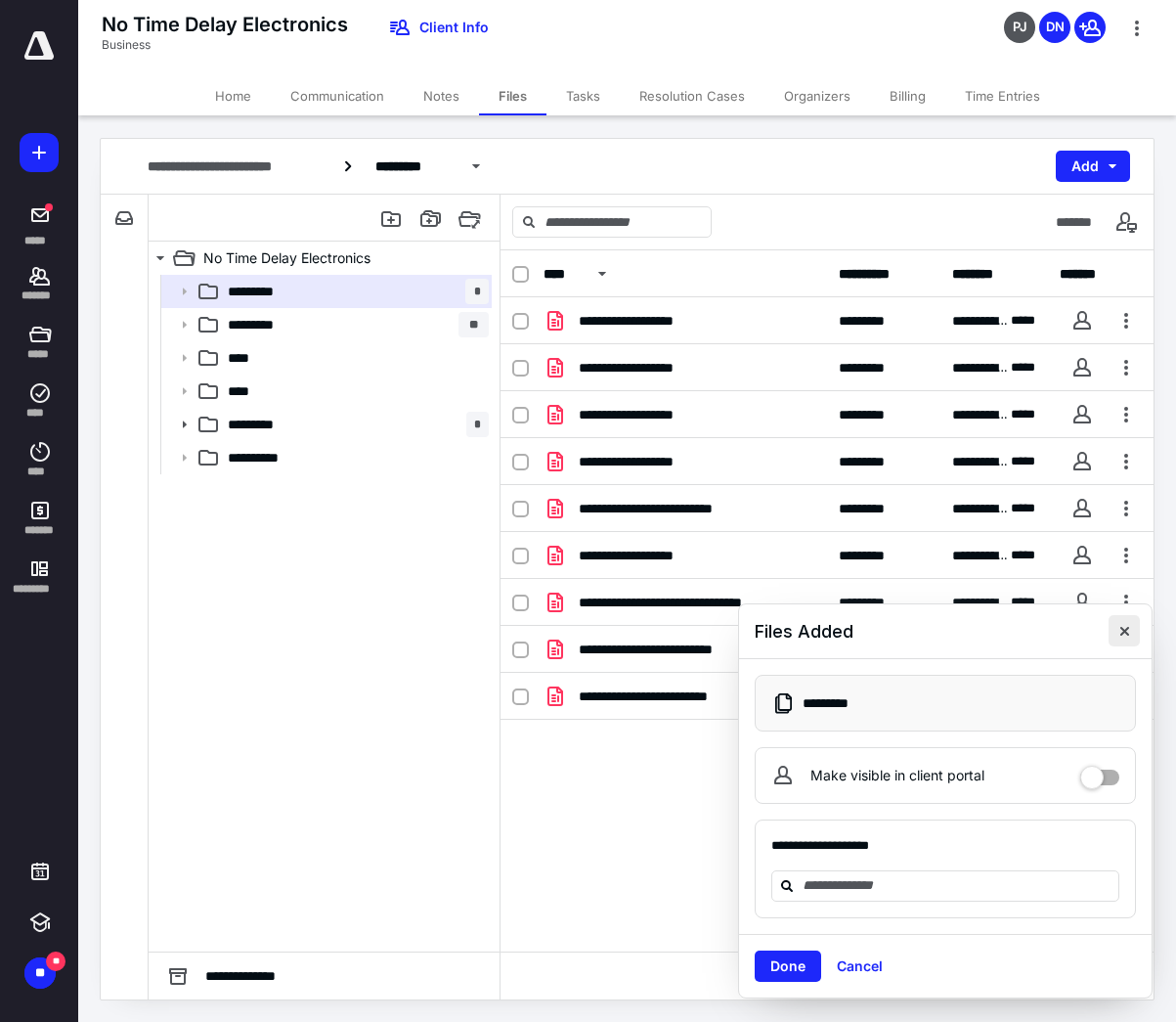 click at bounding box center [1124, 631] 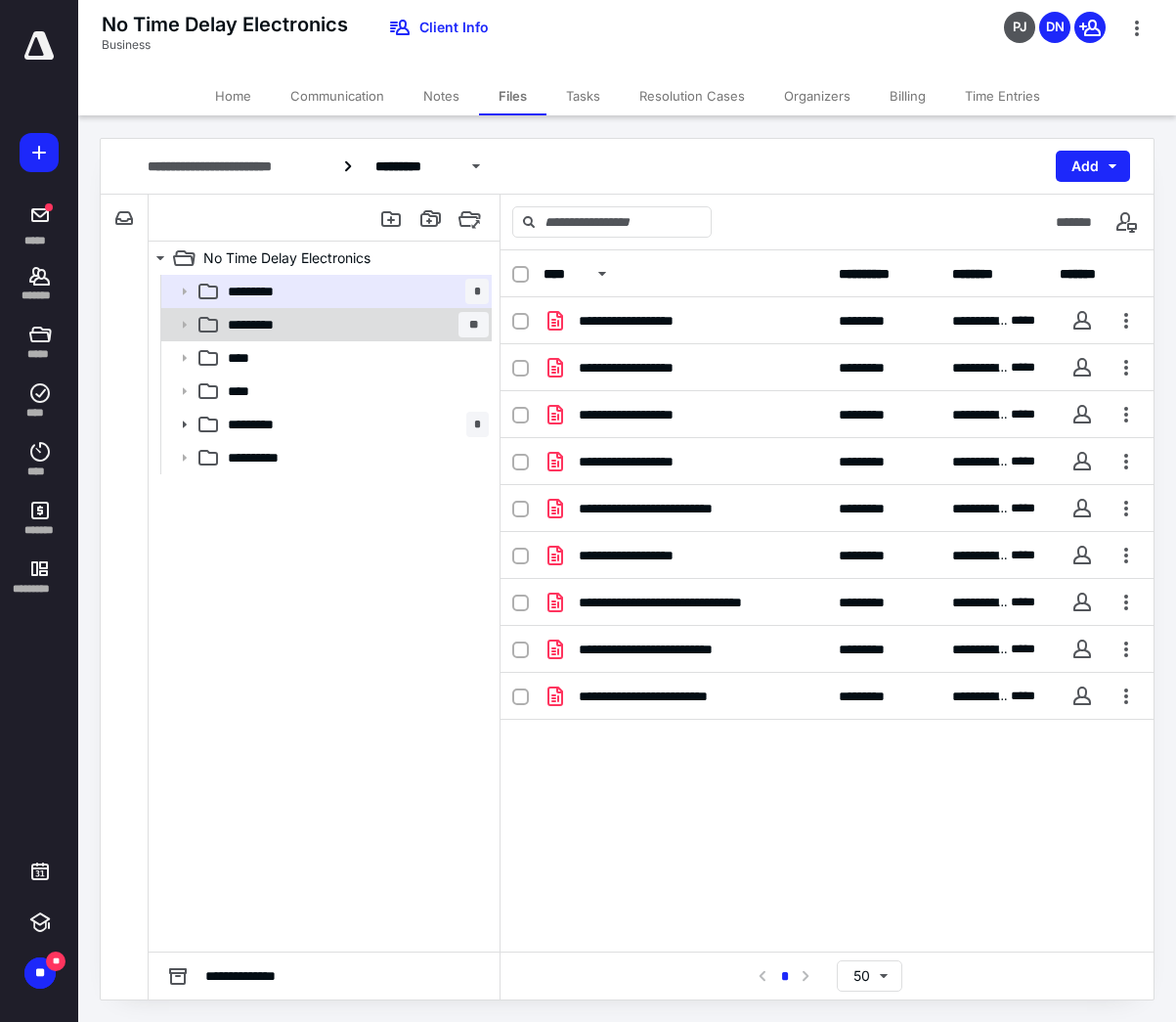 click on "*********" at bounding box center (263, 325) 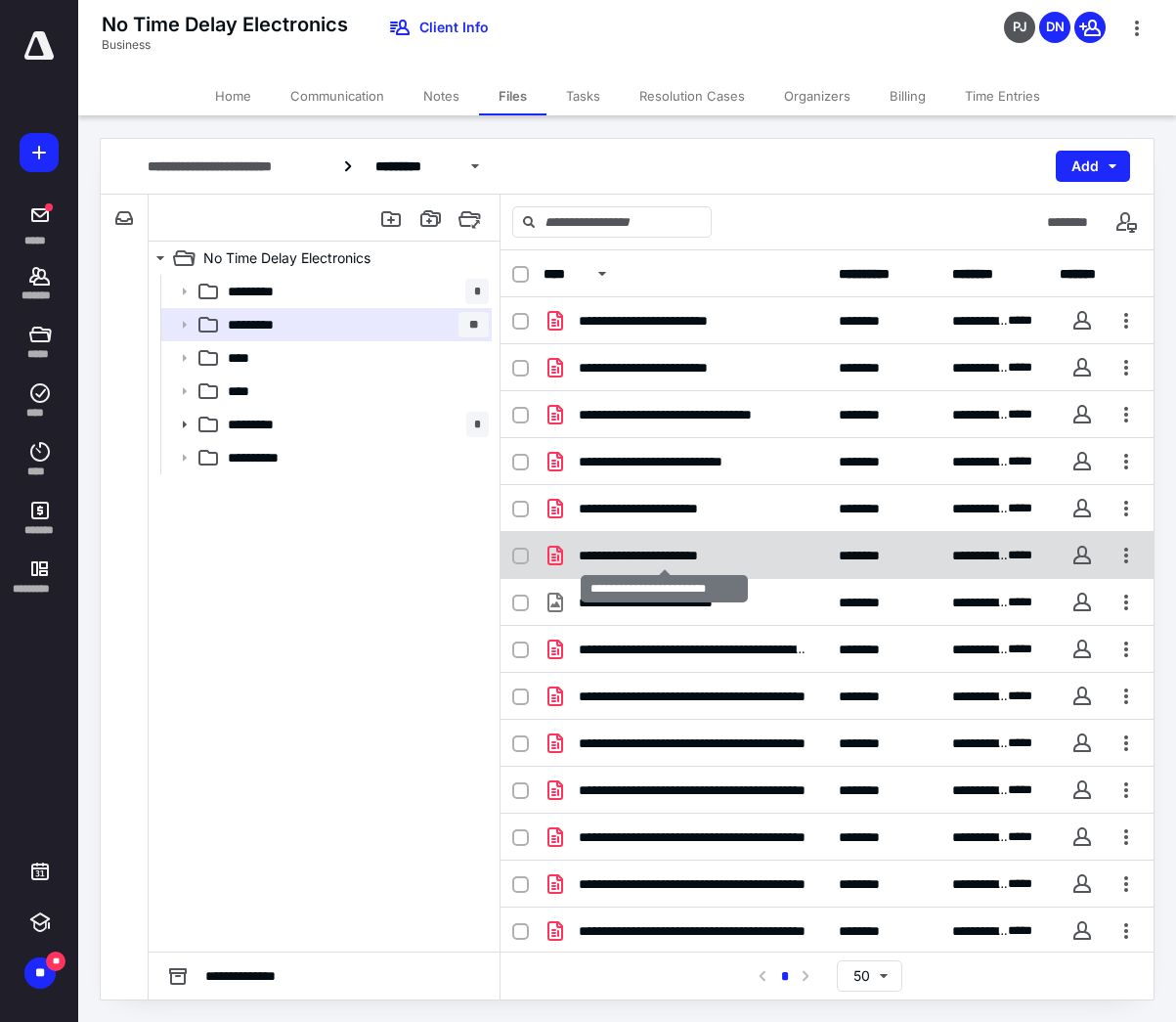 click on "**********" at bounding box center [664, 555] 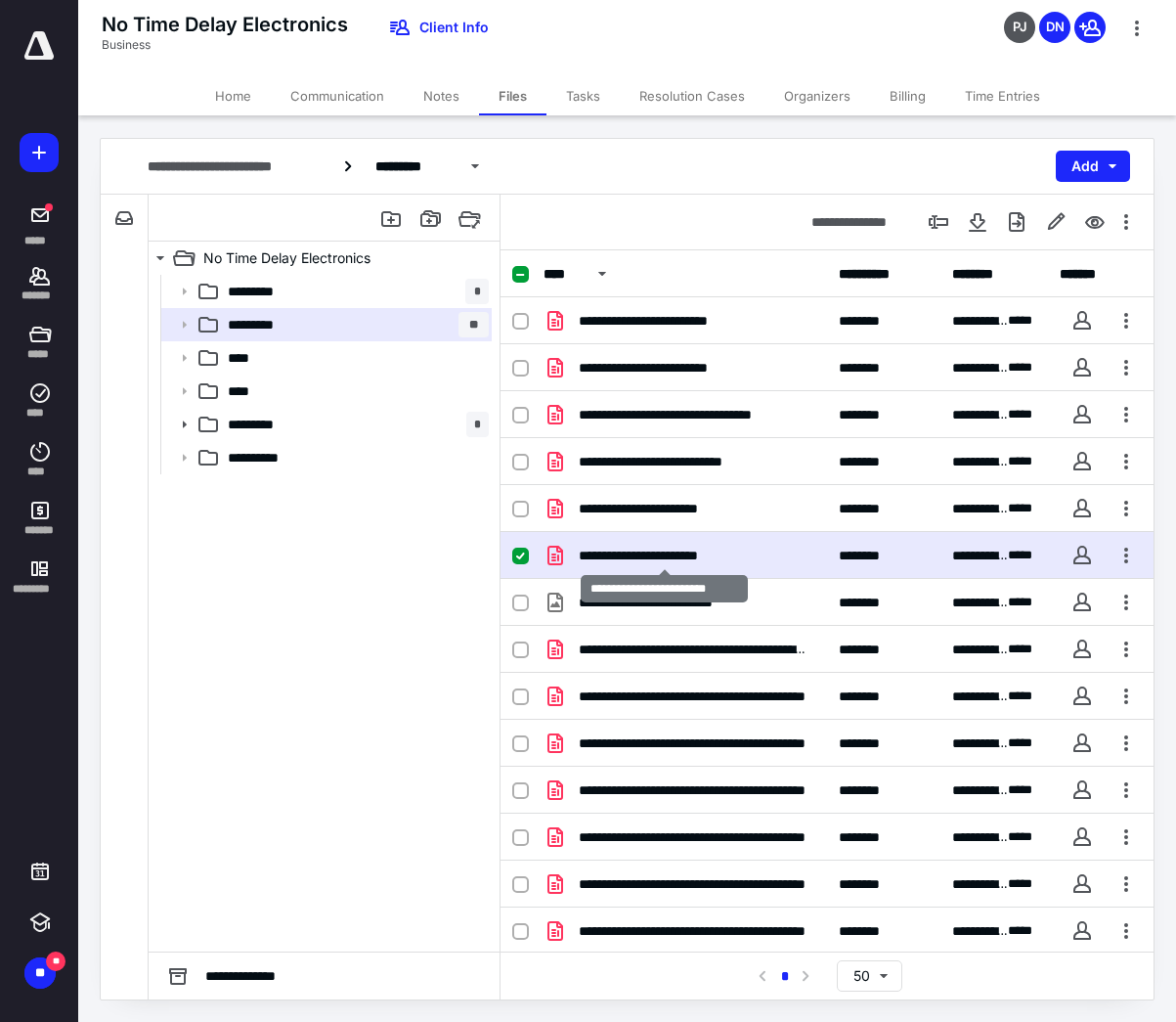 click on "**********" at bounding box center (664, 555) 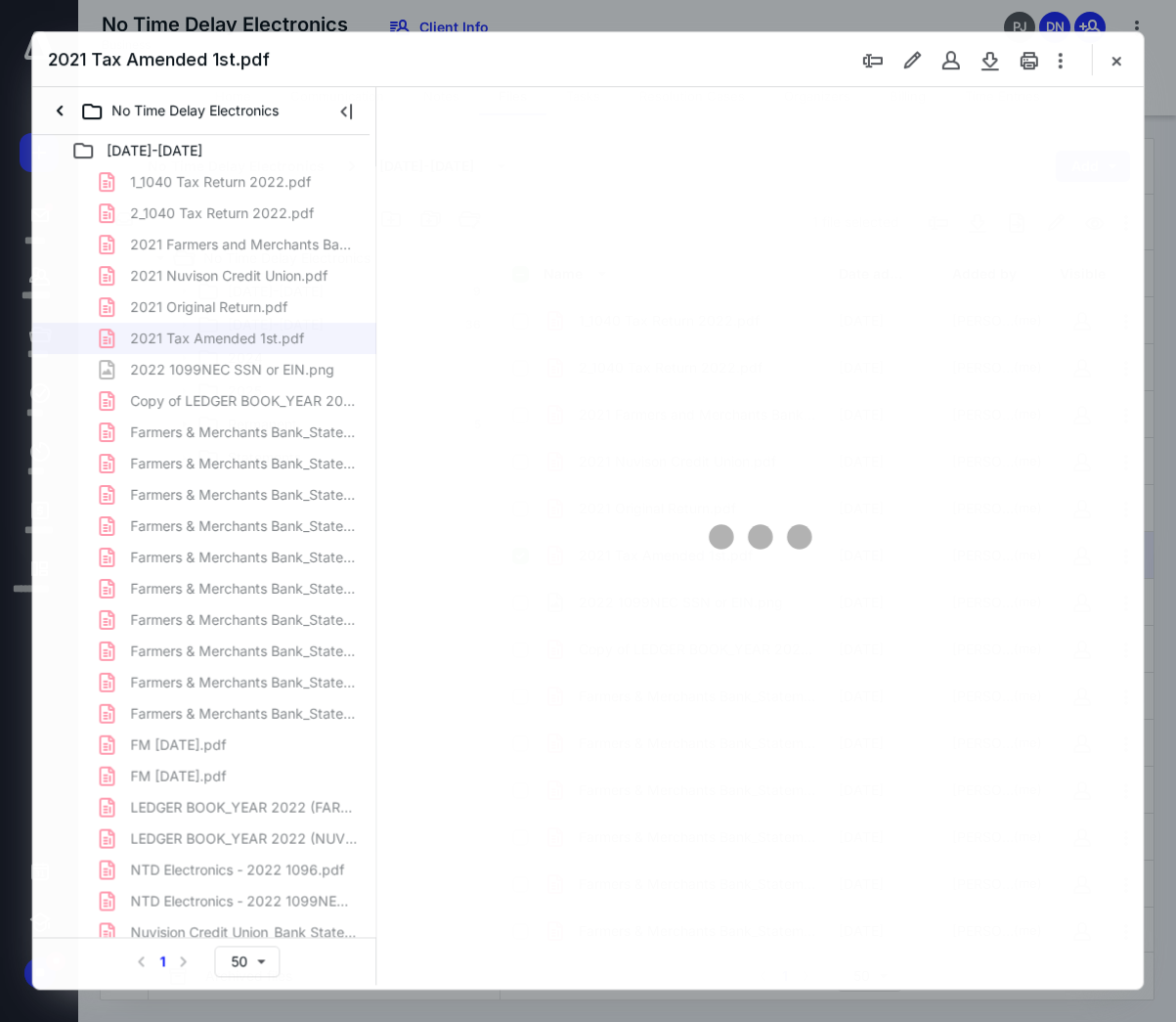 scroll, scrollTop: 0, scrollLeft: 0, axis: both 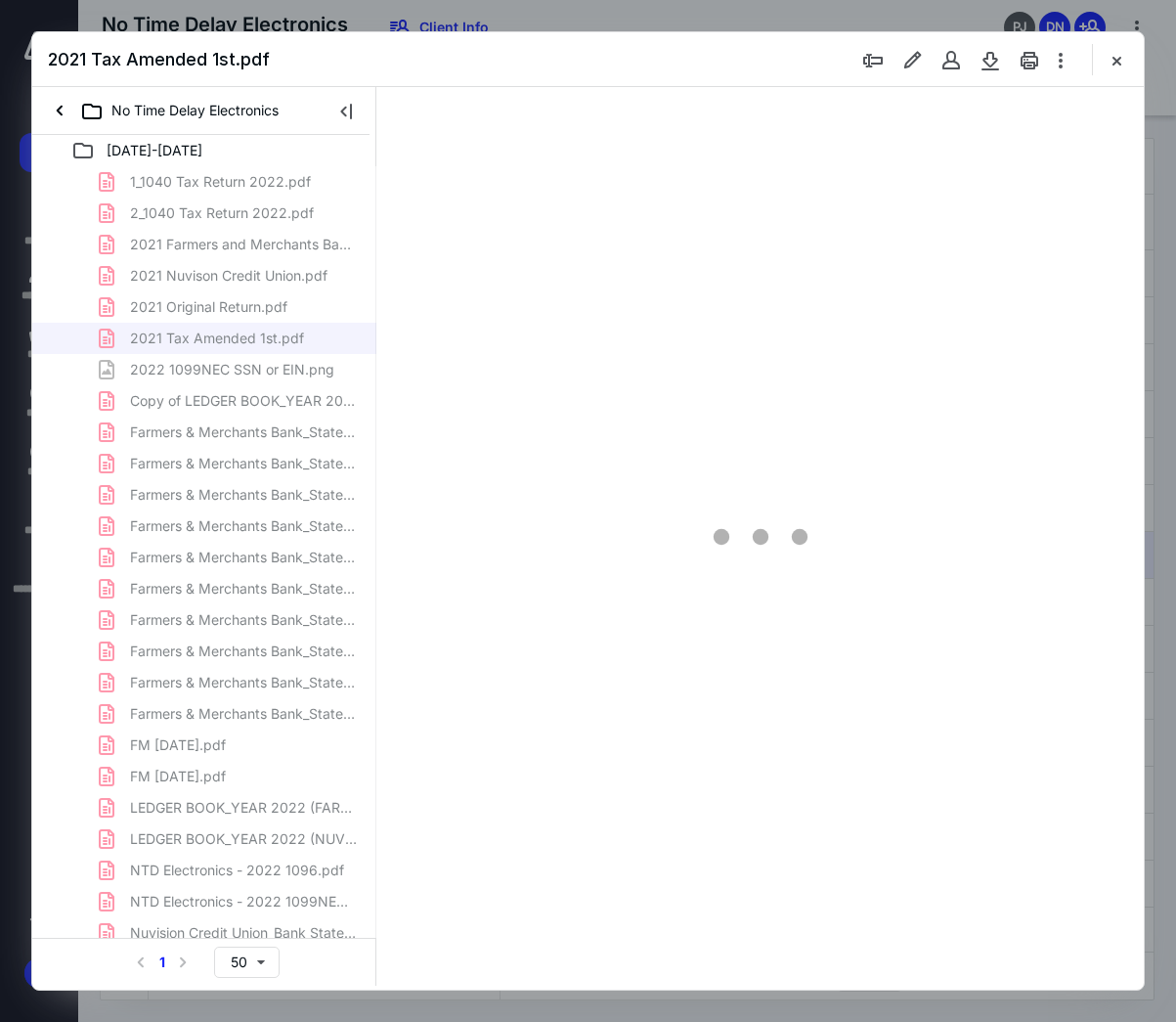 type on "102" 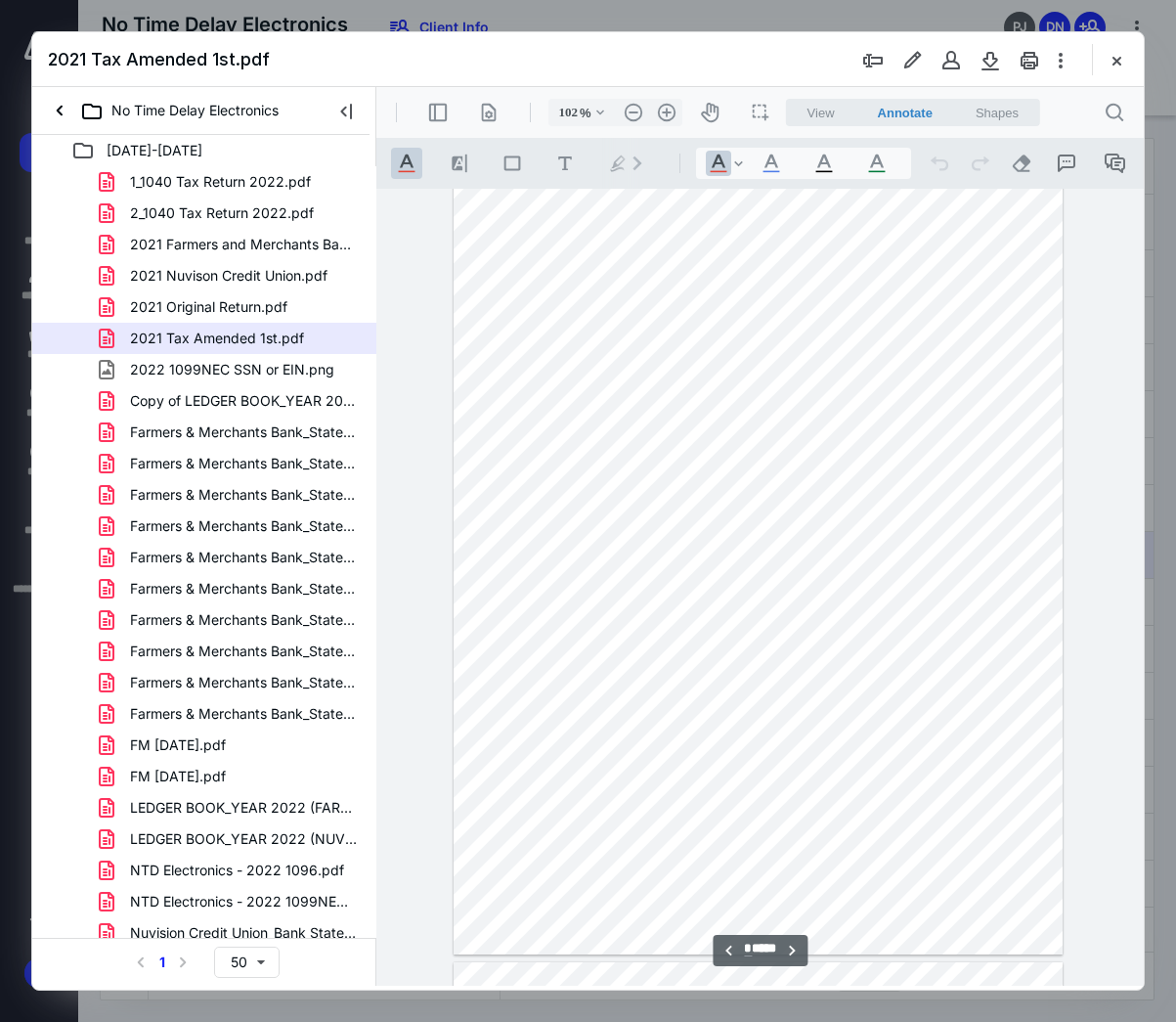 scroll, scrollTop: 6365, scrollLeft: 0, axis: vertical 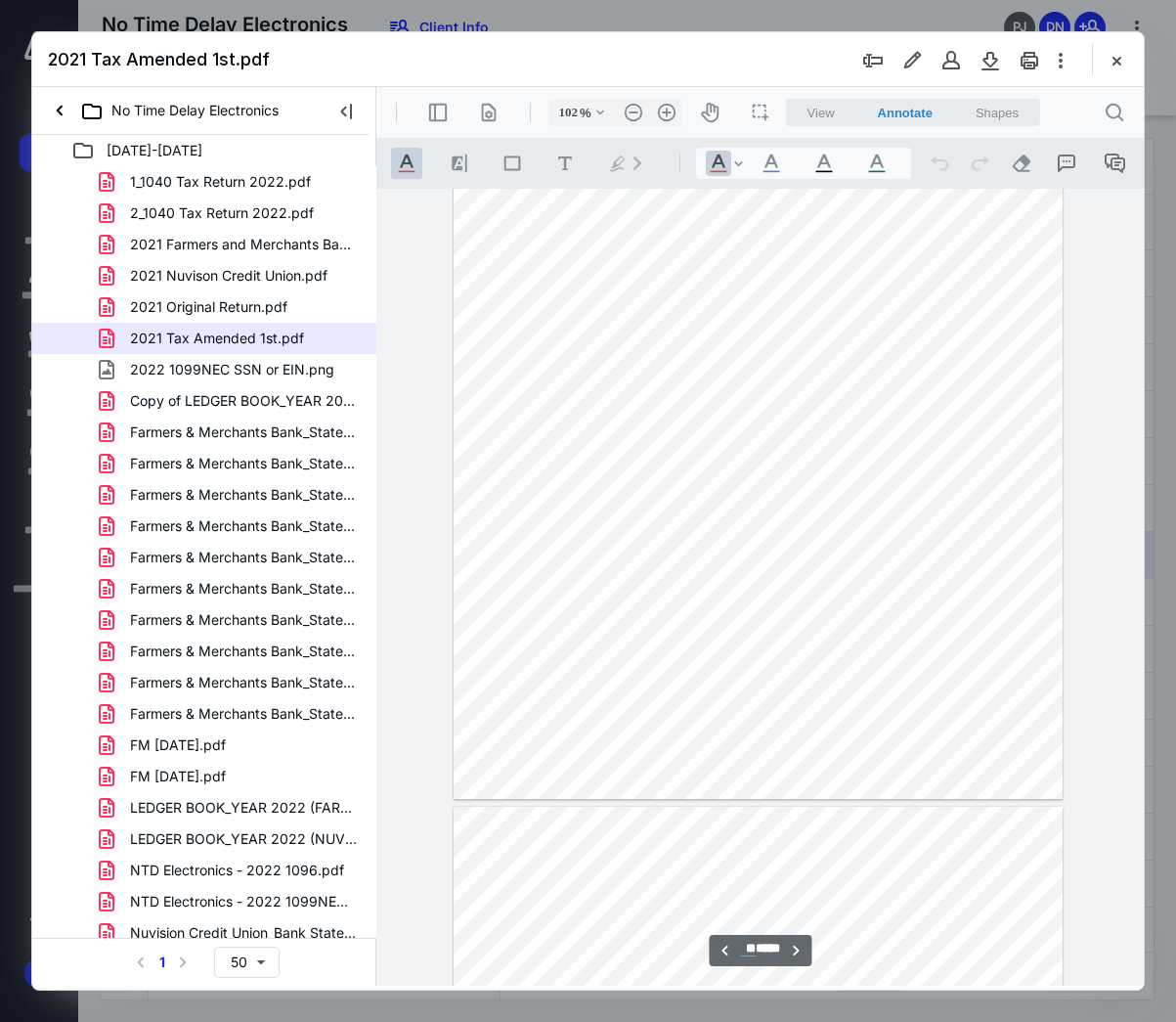 type on "**" 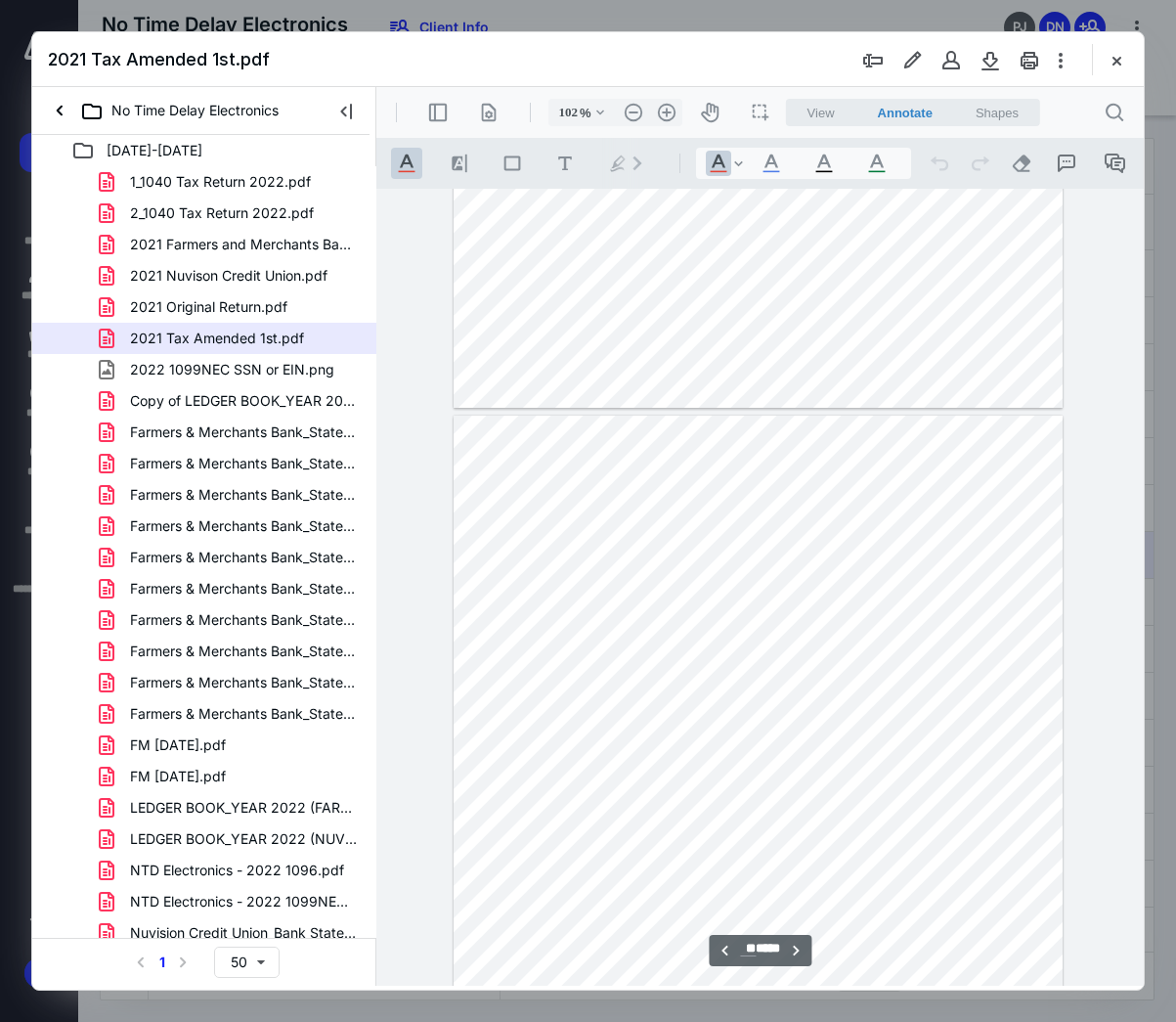 scroll, scrollTop: 18981, scrollLeft: 0, axis: vertical 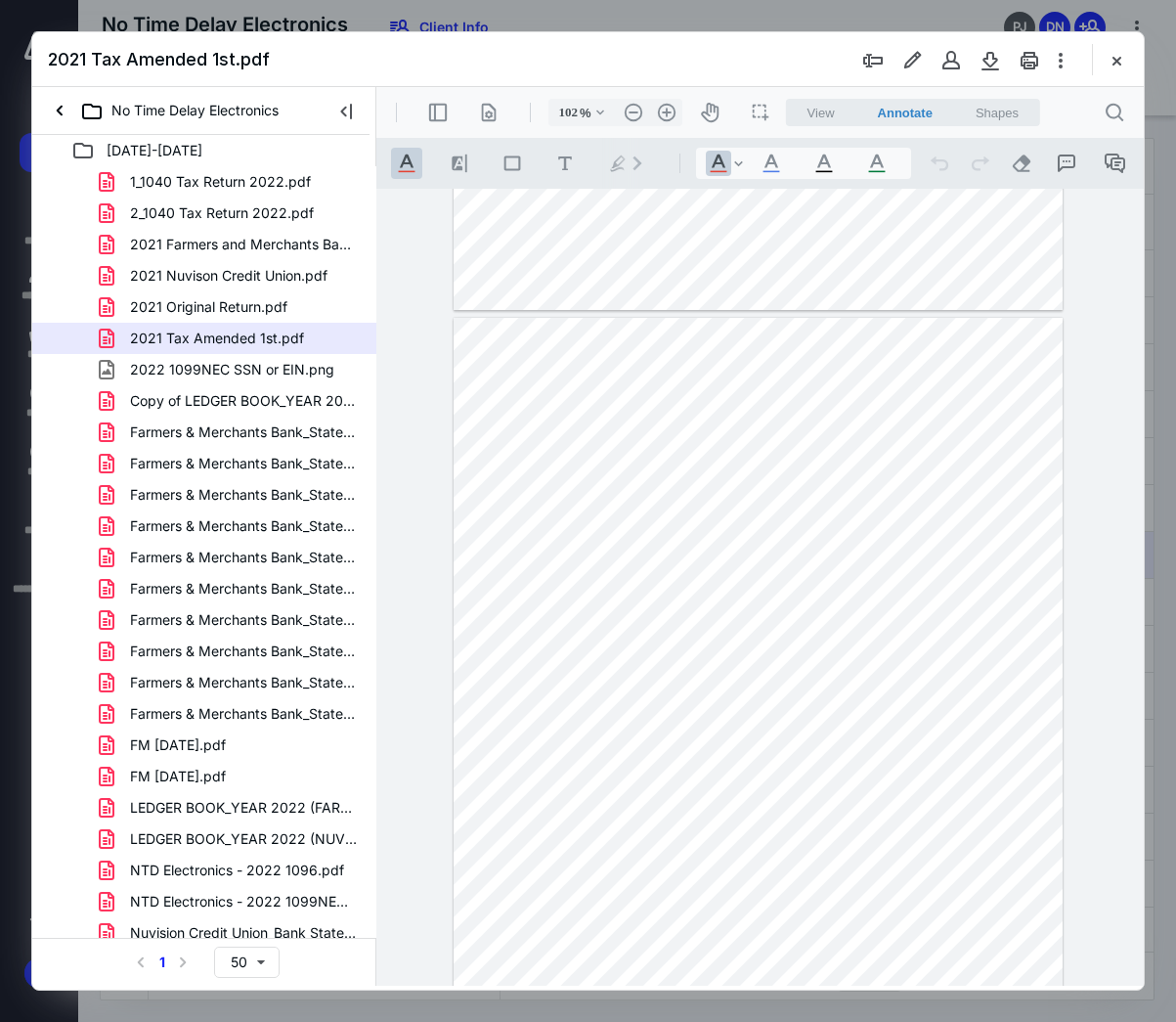 click at bounding box center [758, 712] 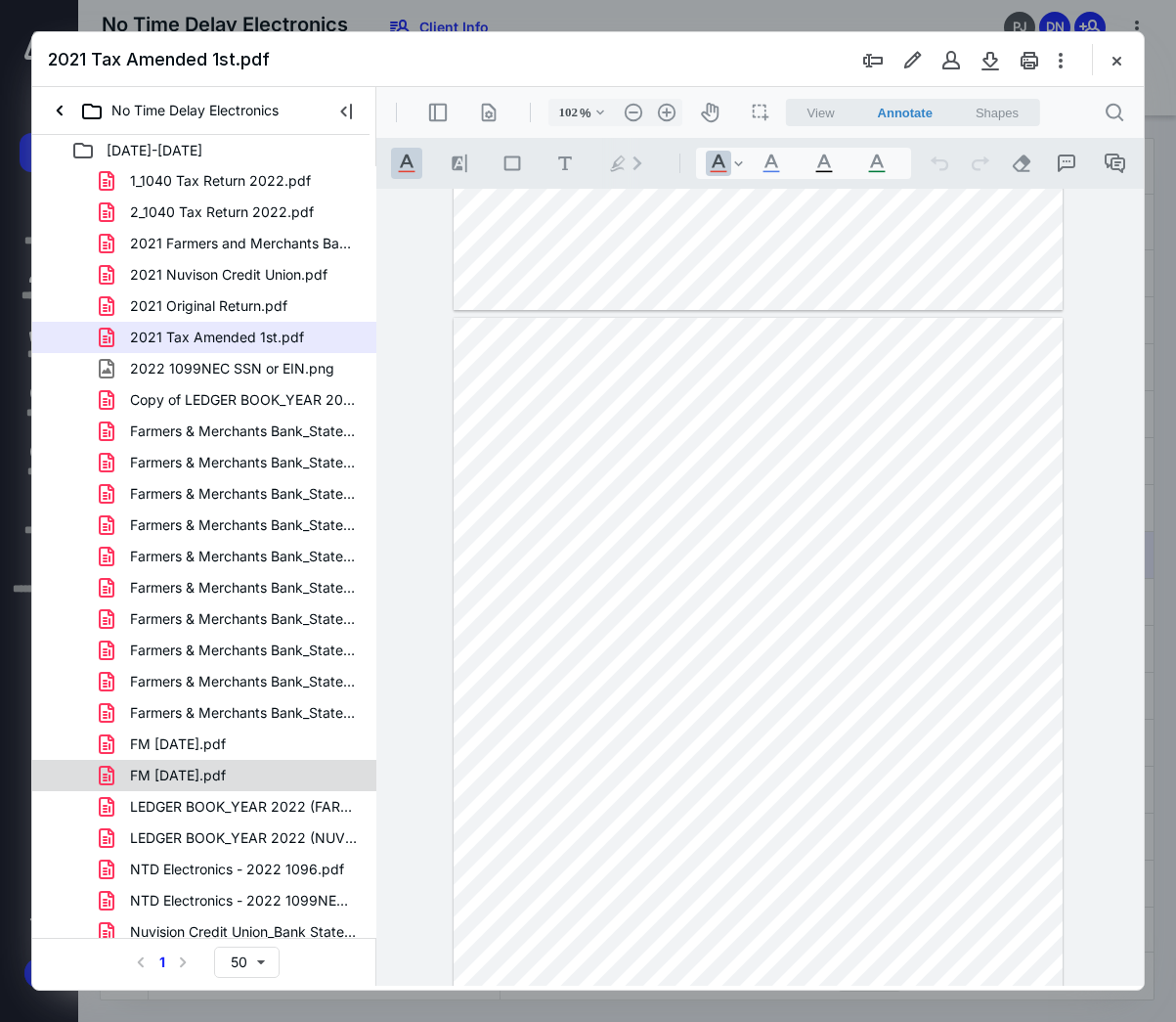 scroll, scrollTop: 0, scrollLeft: 0, axis: both 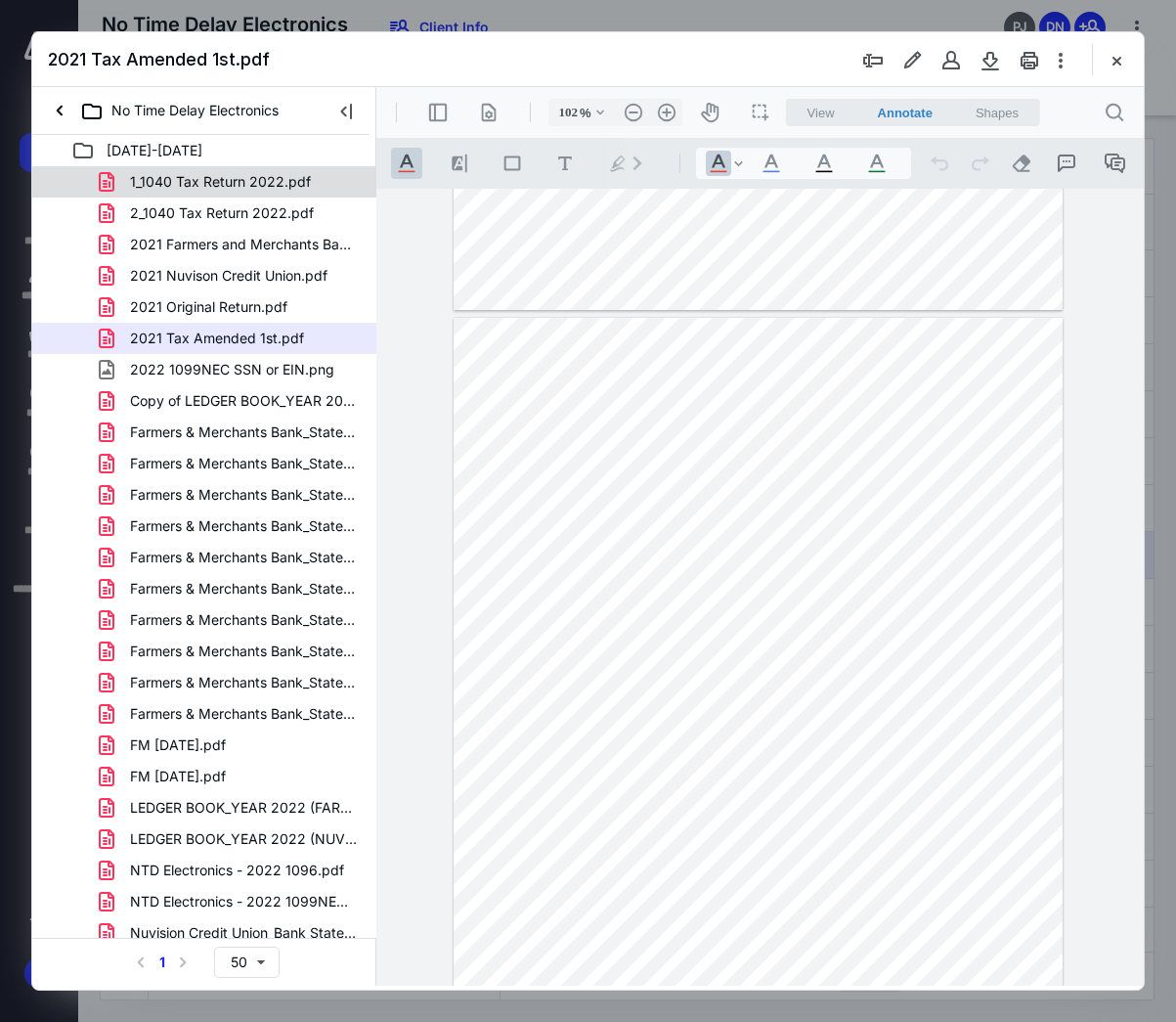 click on "1_1040 Tax Return 2022.pdf" at bounding box center [220, 182] 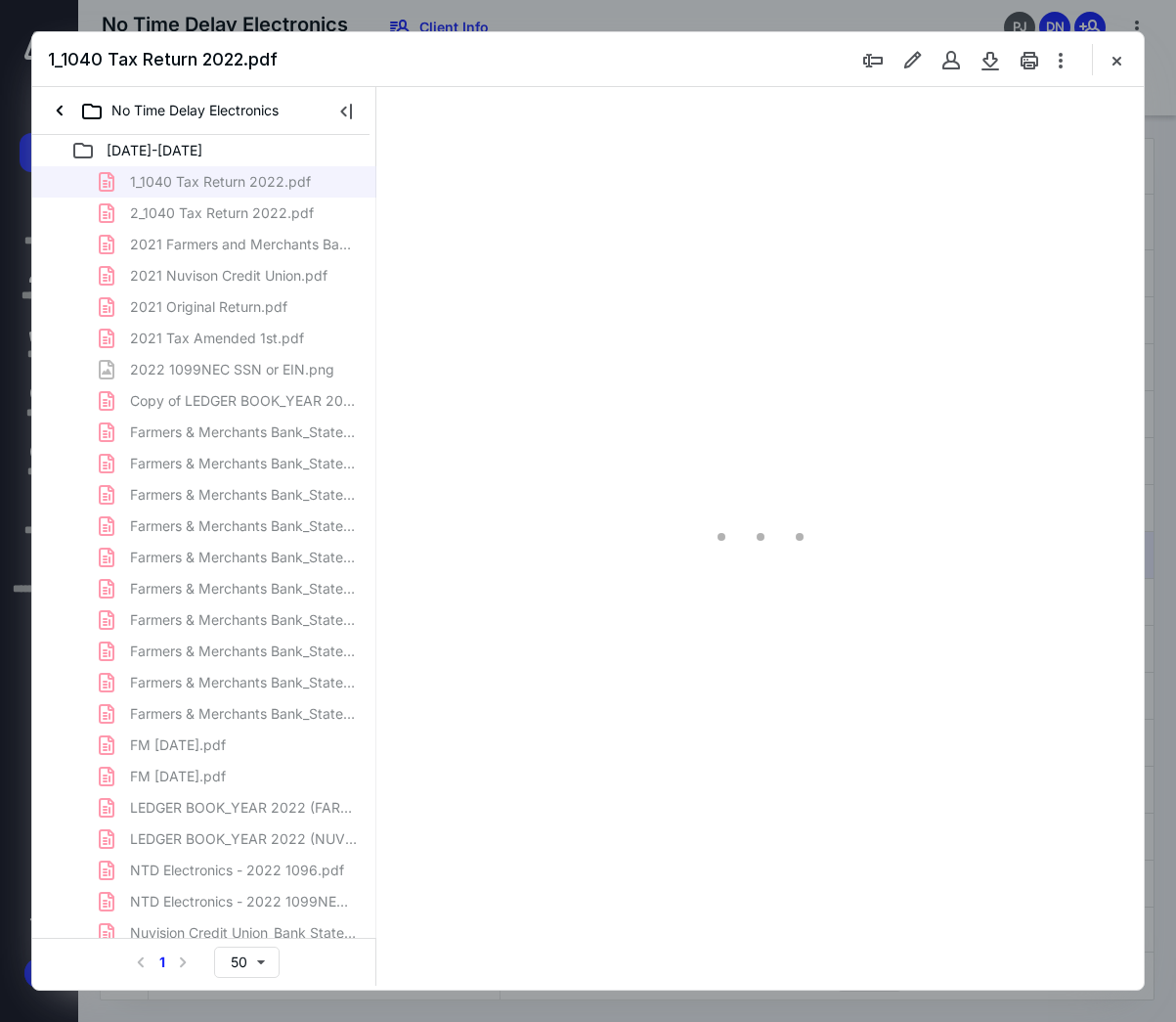 type on "105" 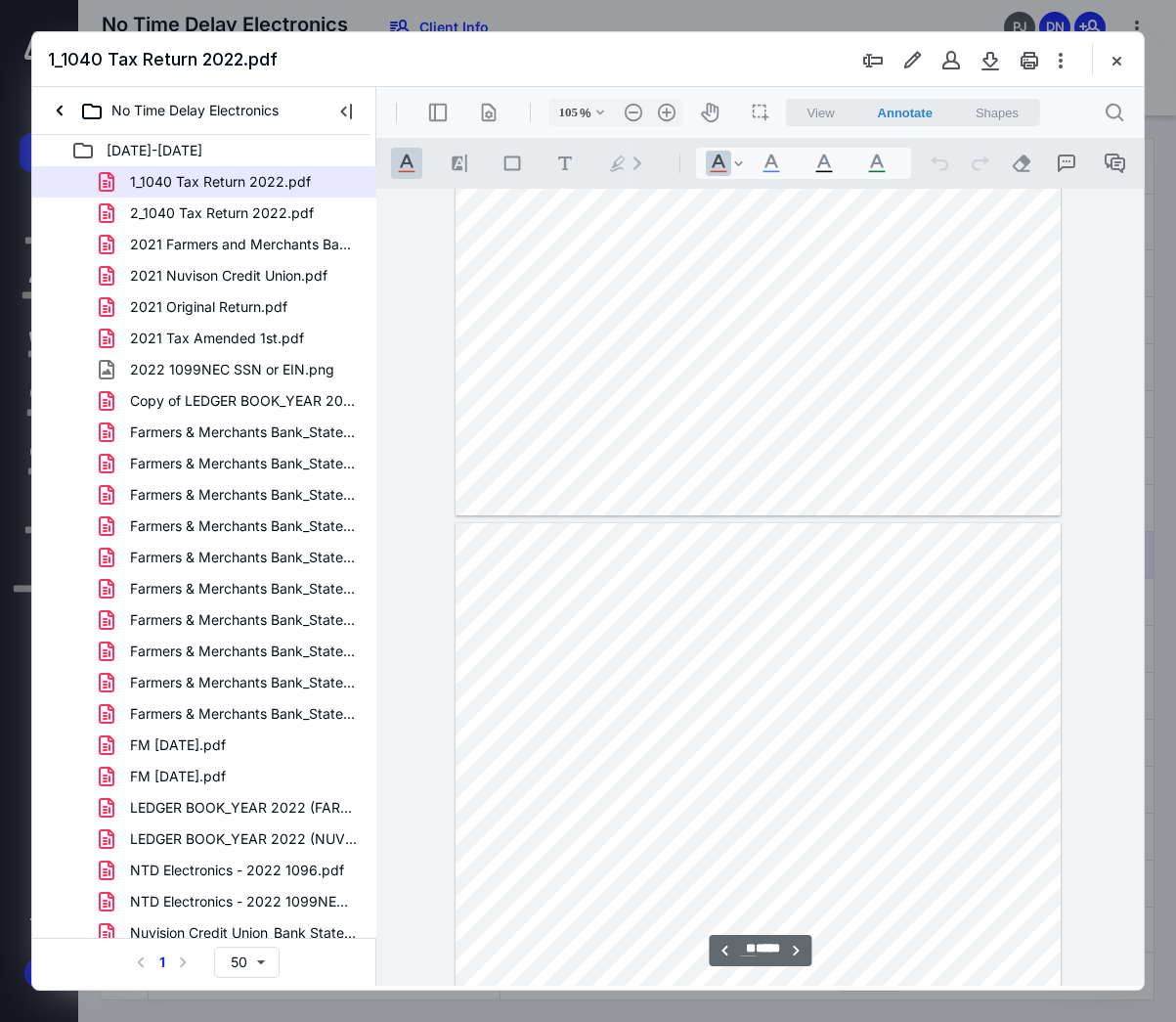 scroll, scrollTop: 13985, scrollLeft: 0, axis: vertical 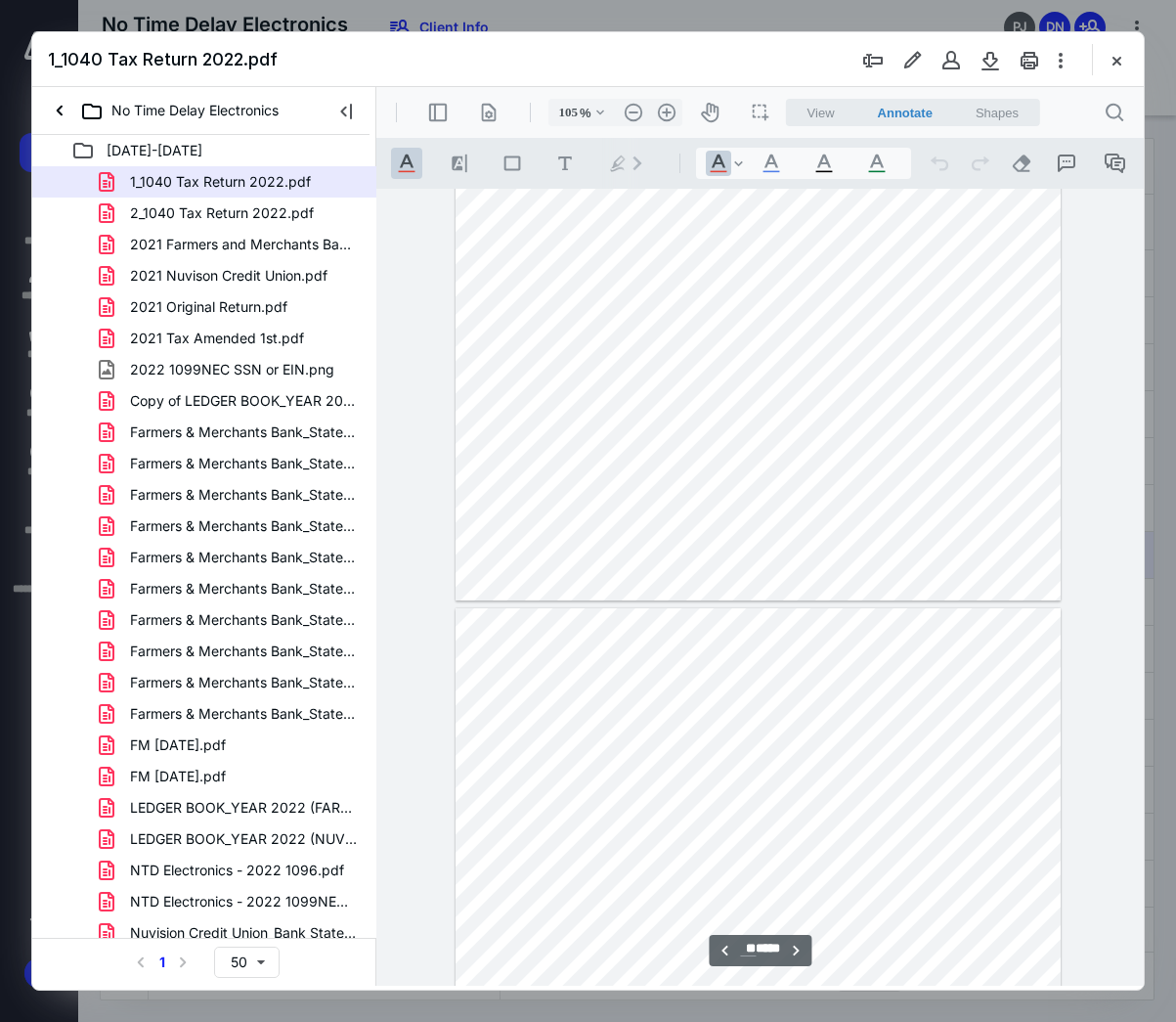 type on "**" 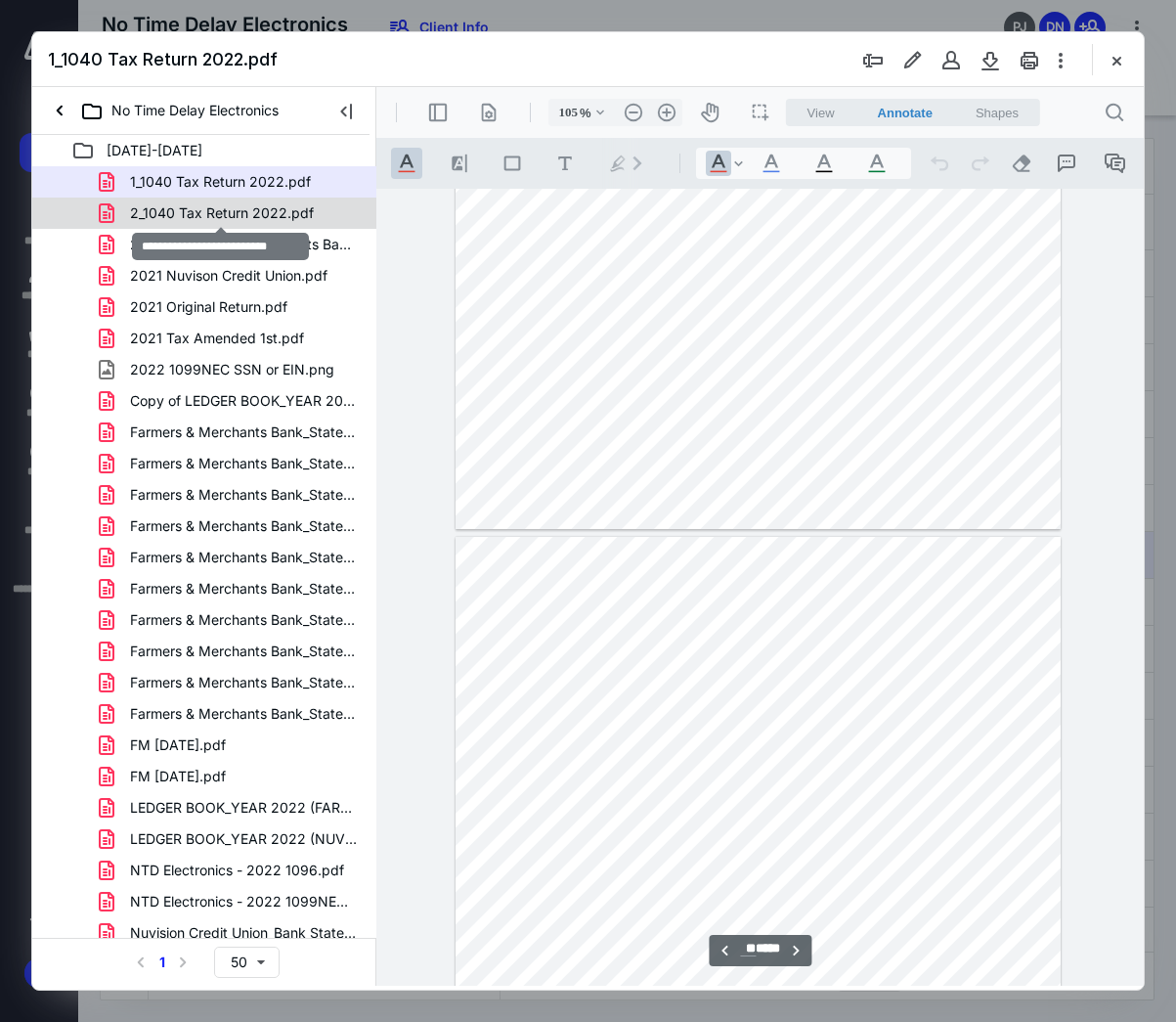 click on "2_1040 Tax Return 2022.pdf" at bounding box center [222, 213] 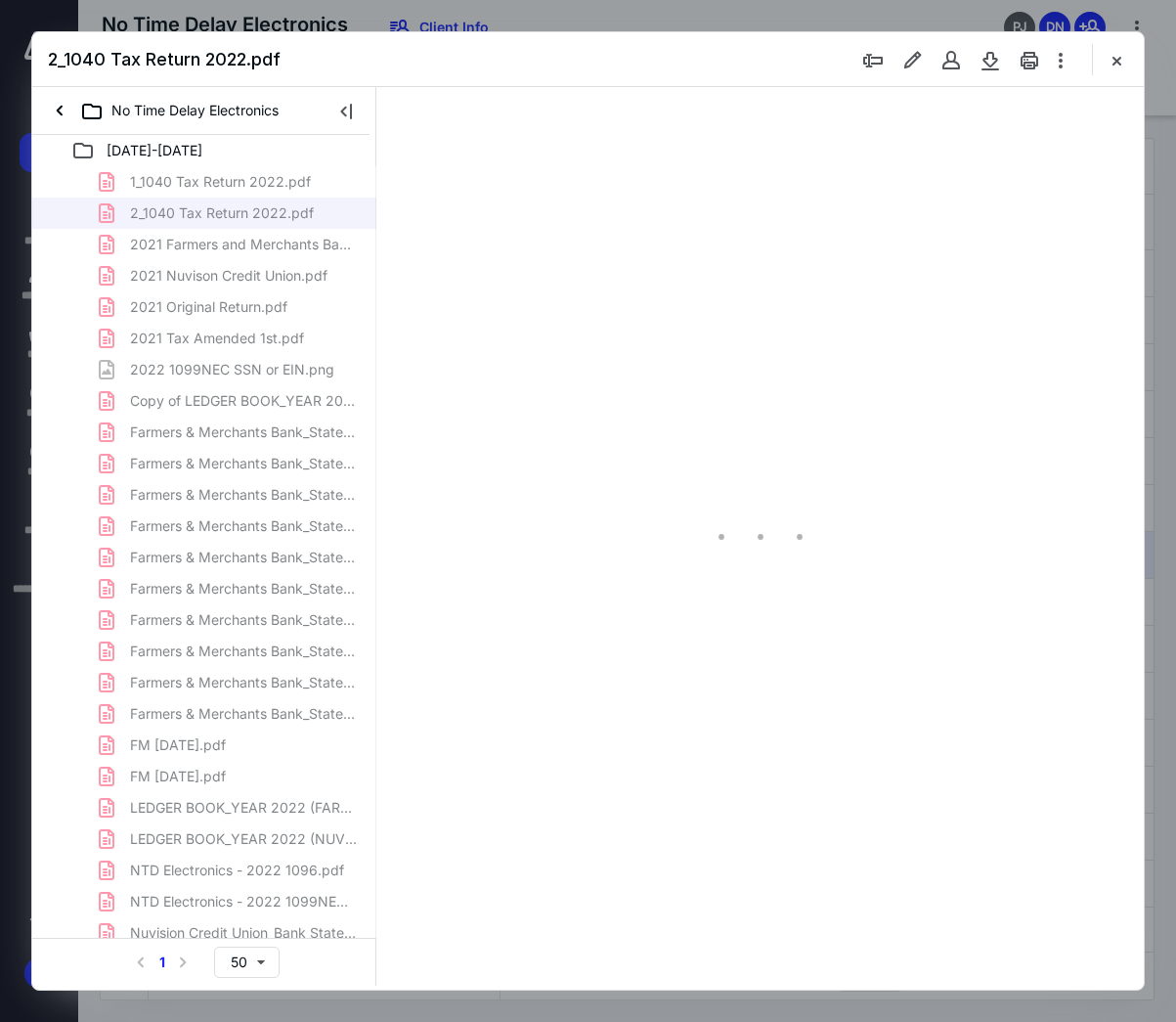 type on "105" 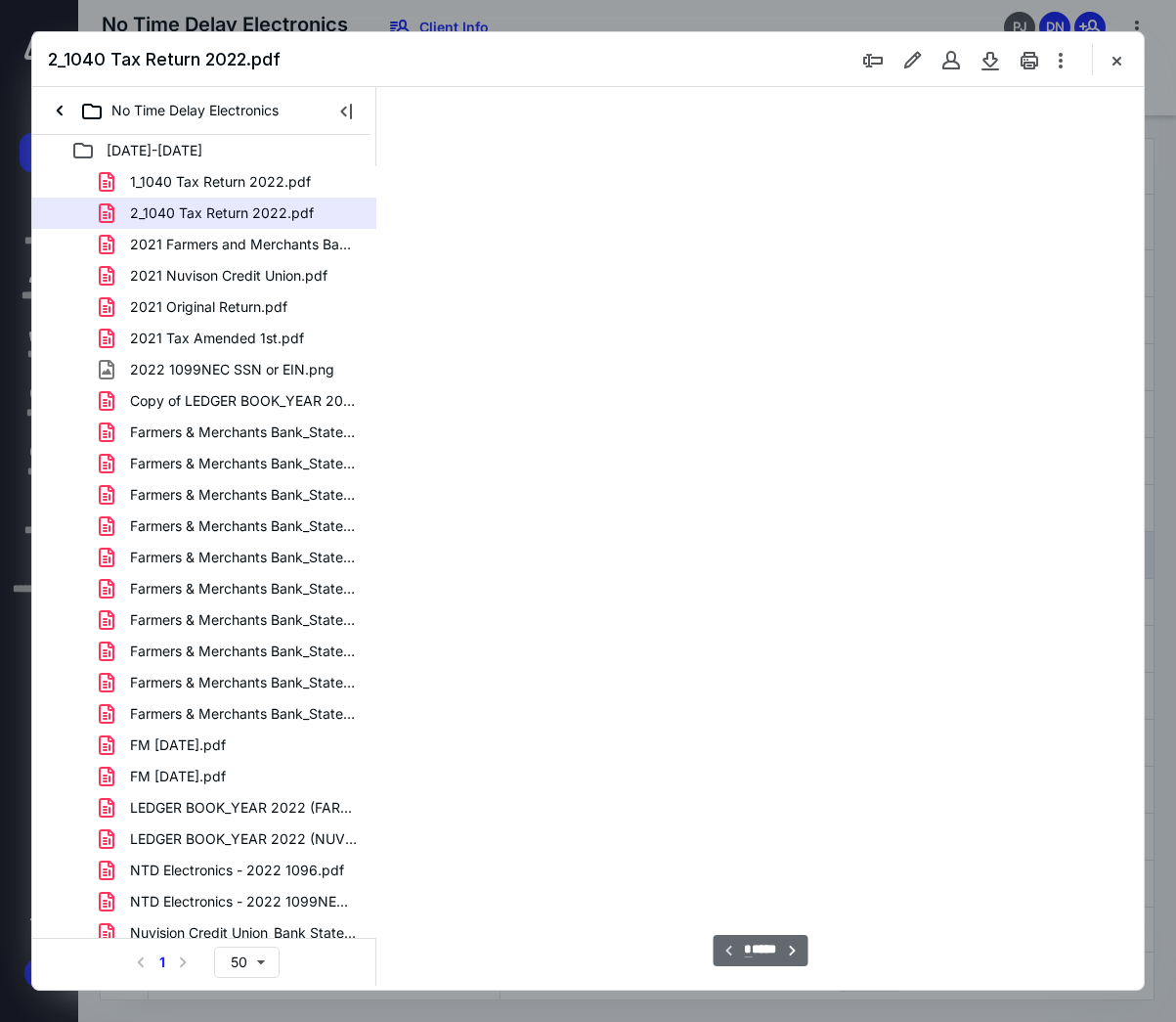 scroll, scrollTop: 106, scrollLeft: 0, axis: vertical 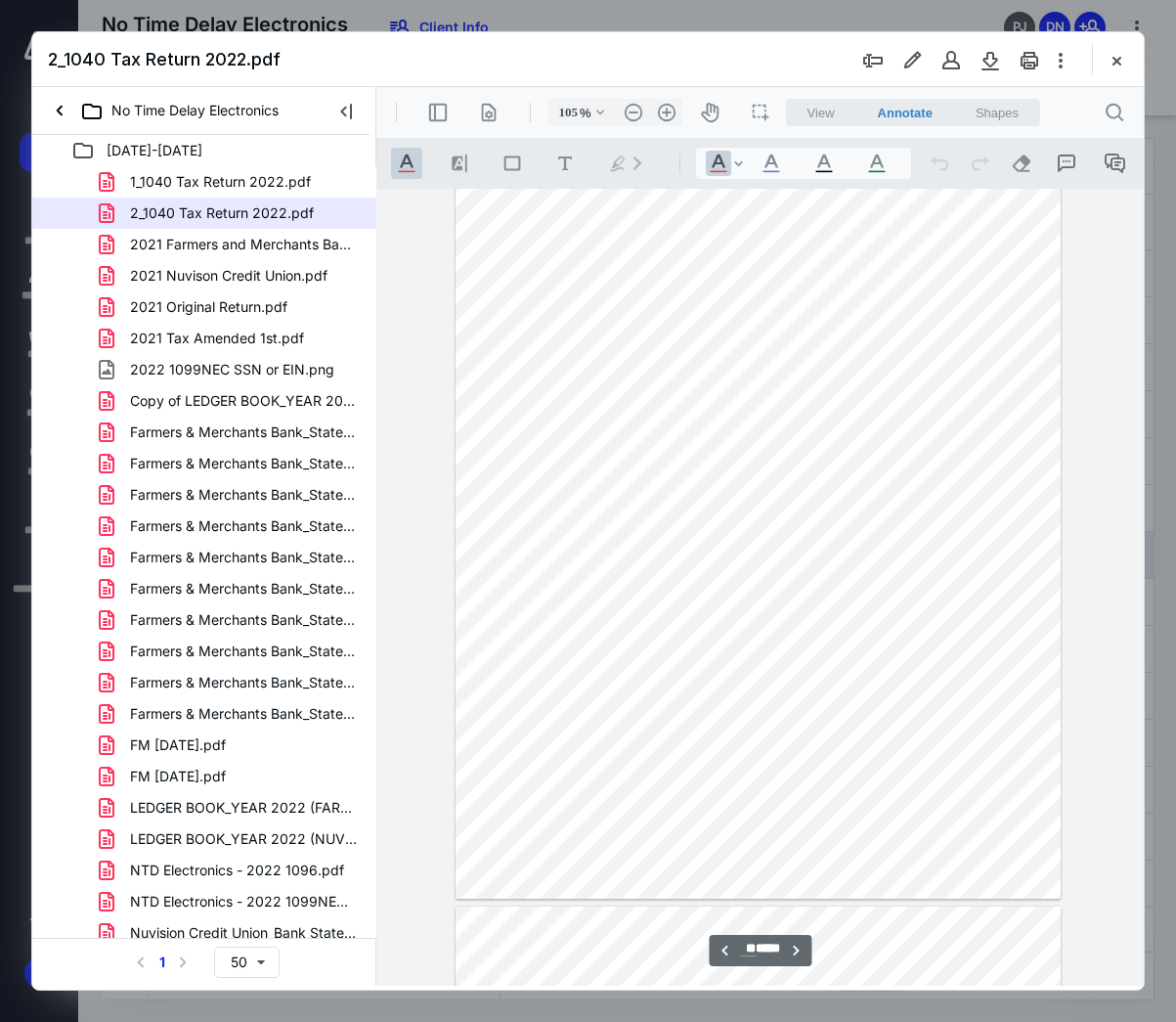 type on "**" 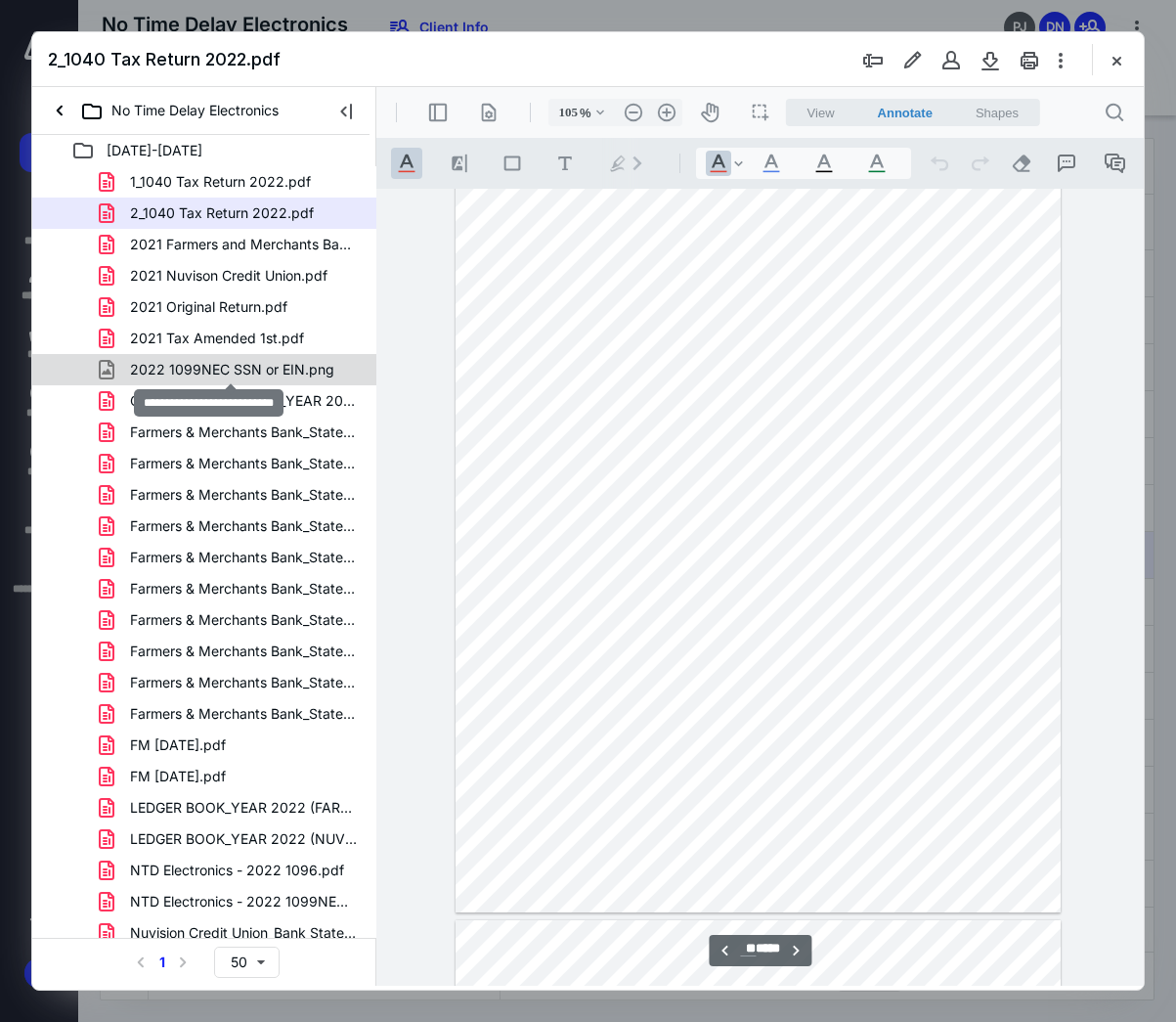 click on "2022 1099NEC SSN or EIN.png" at bounding box center (232, 370) 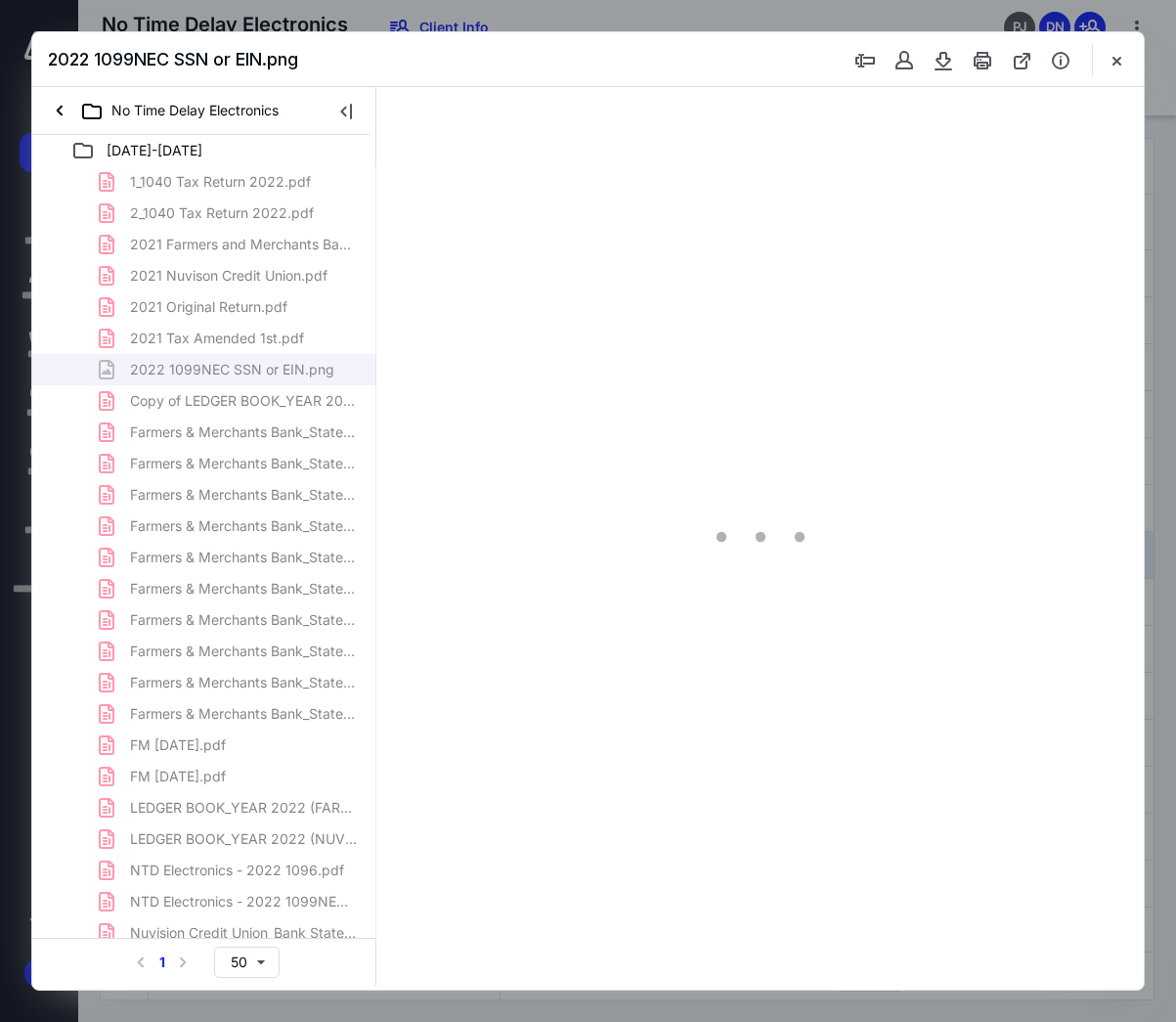 type on "125" 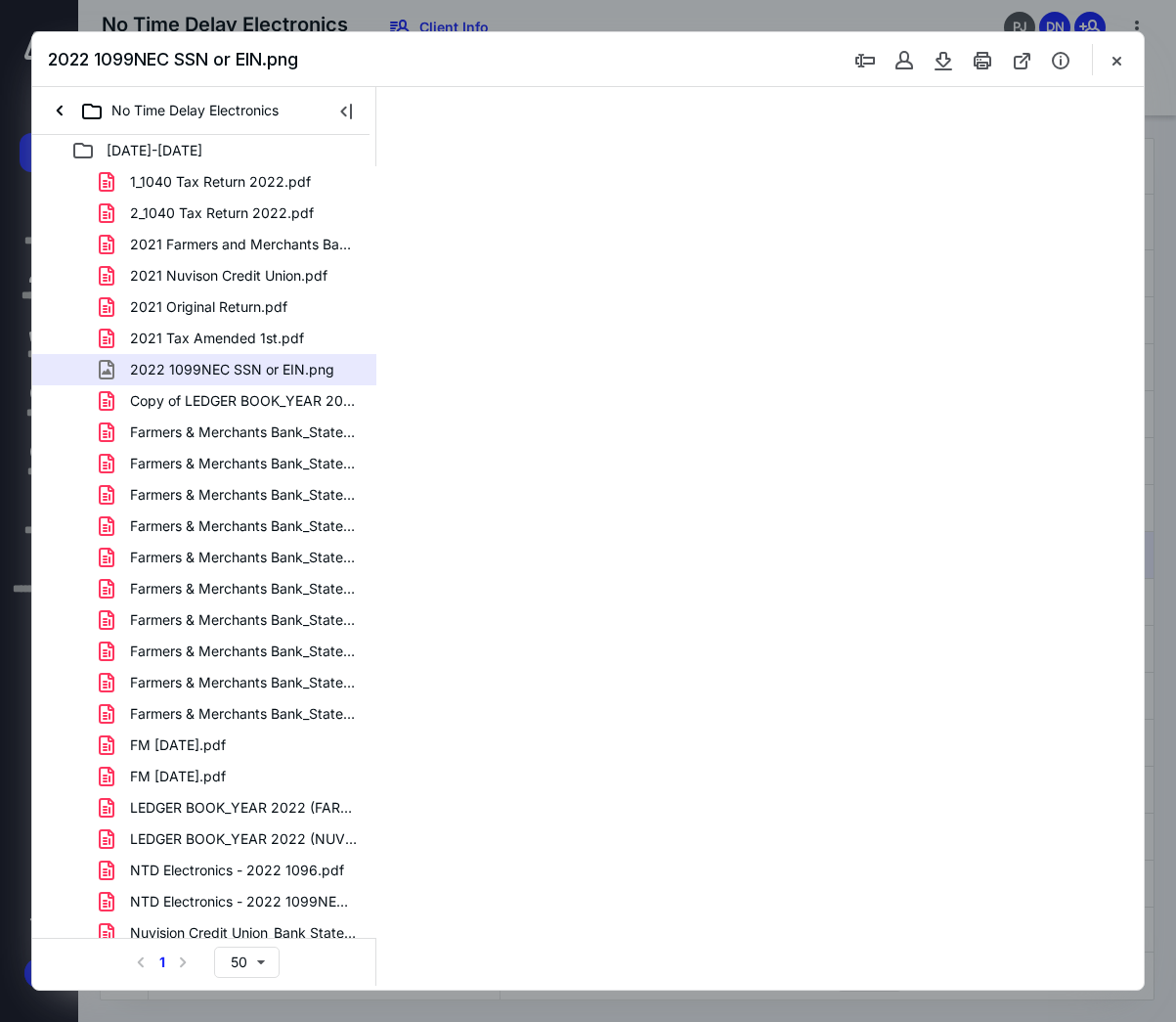 scroll, scrollTop: 0, scrollLeft: 0, axis: both 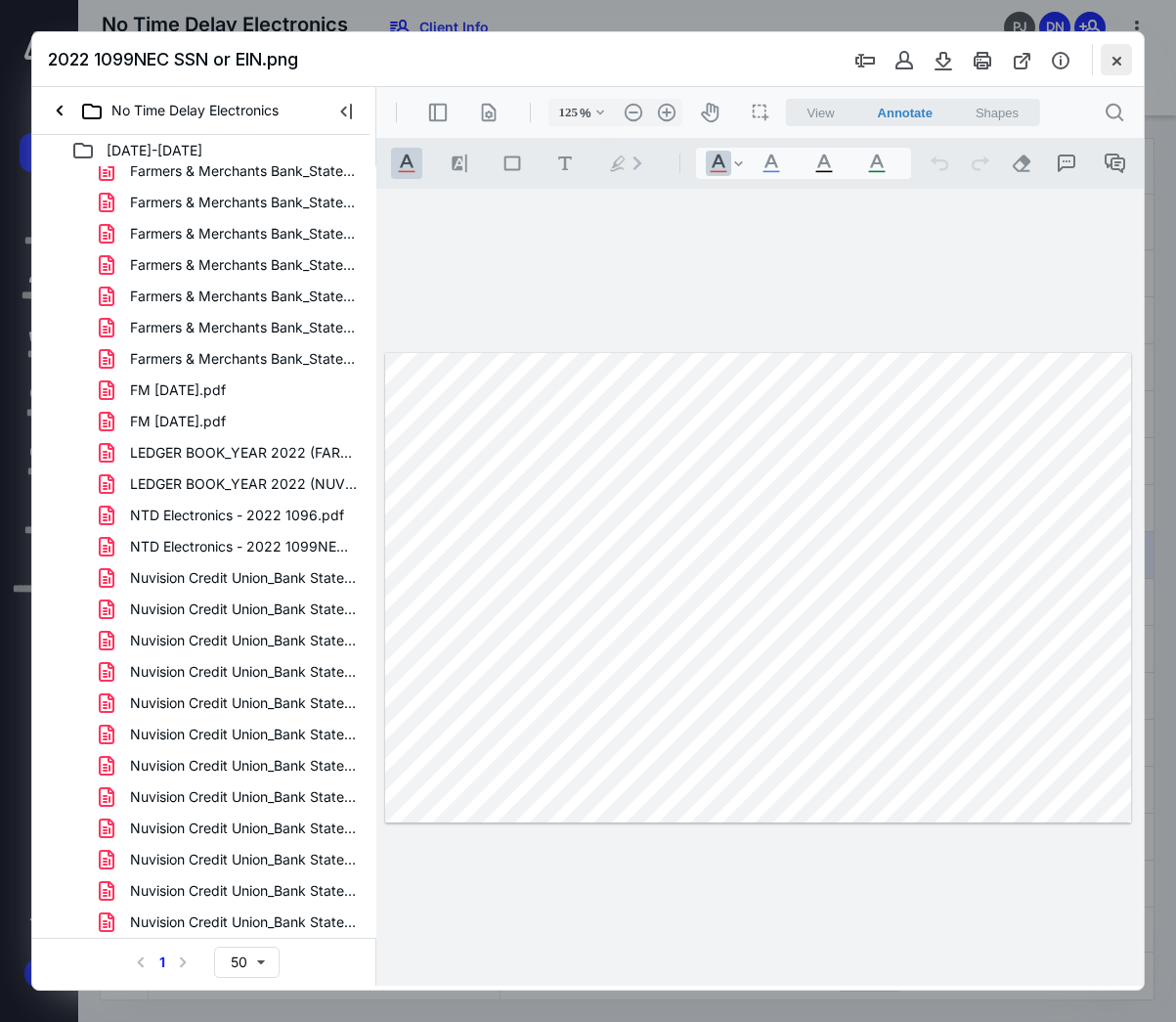 click at bounding box center (1116, 60) 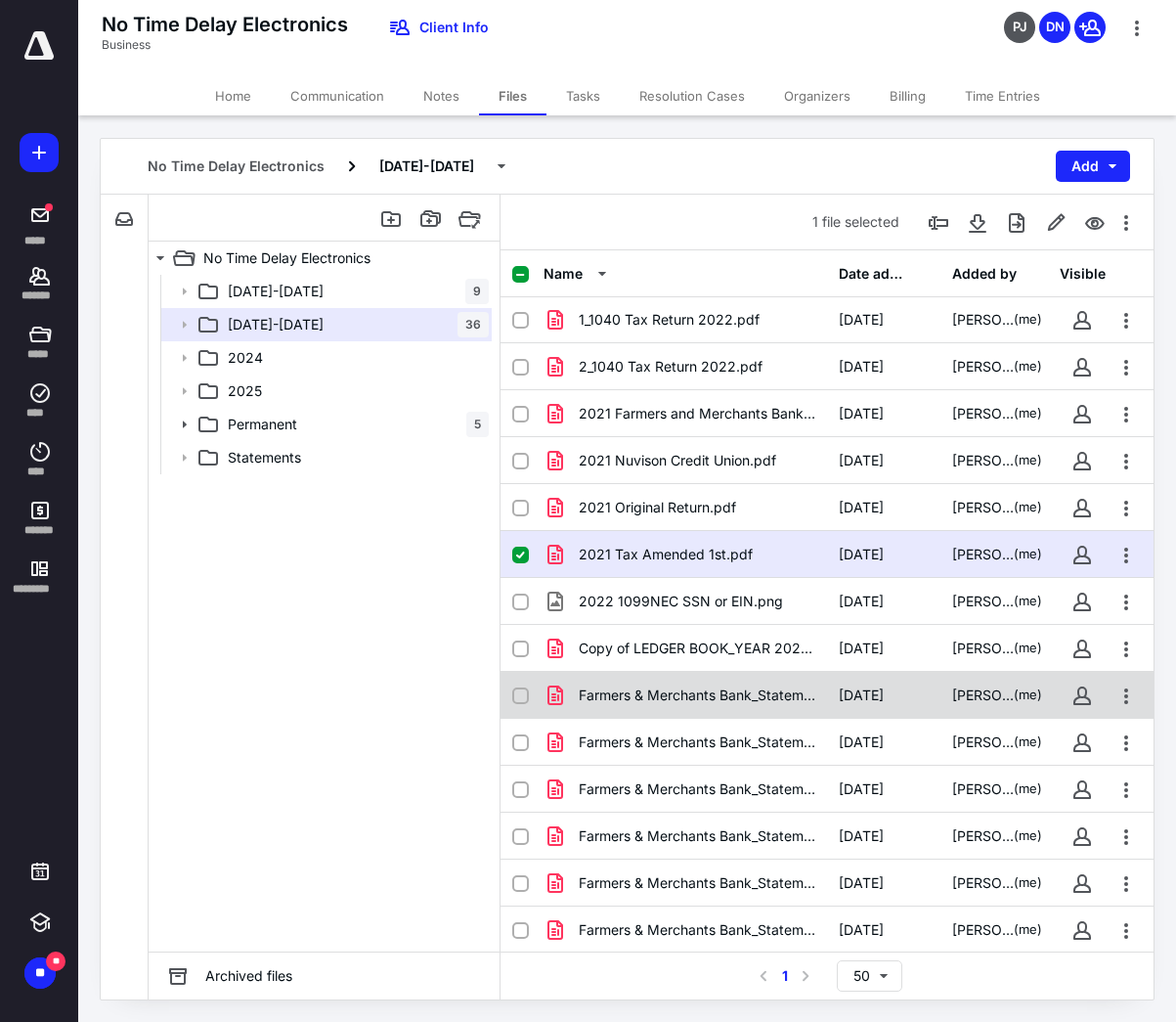 scroll, scrollTop: 0, scrollLeft: 0, axis: both 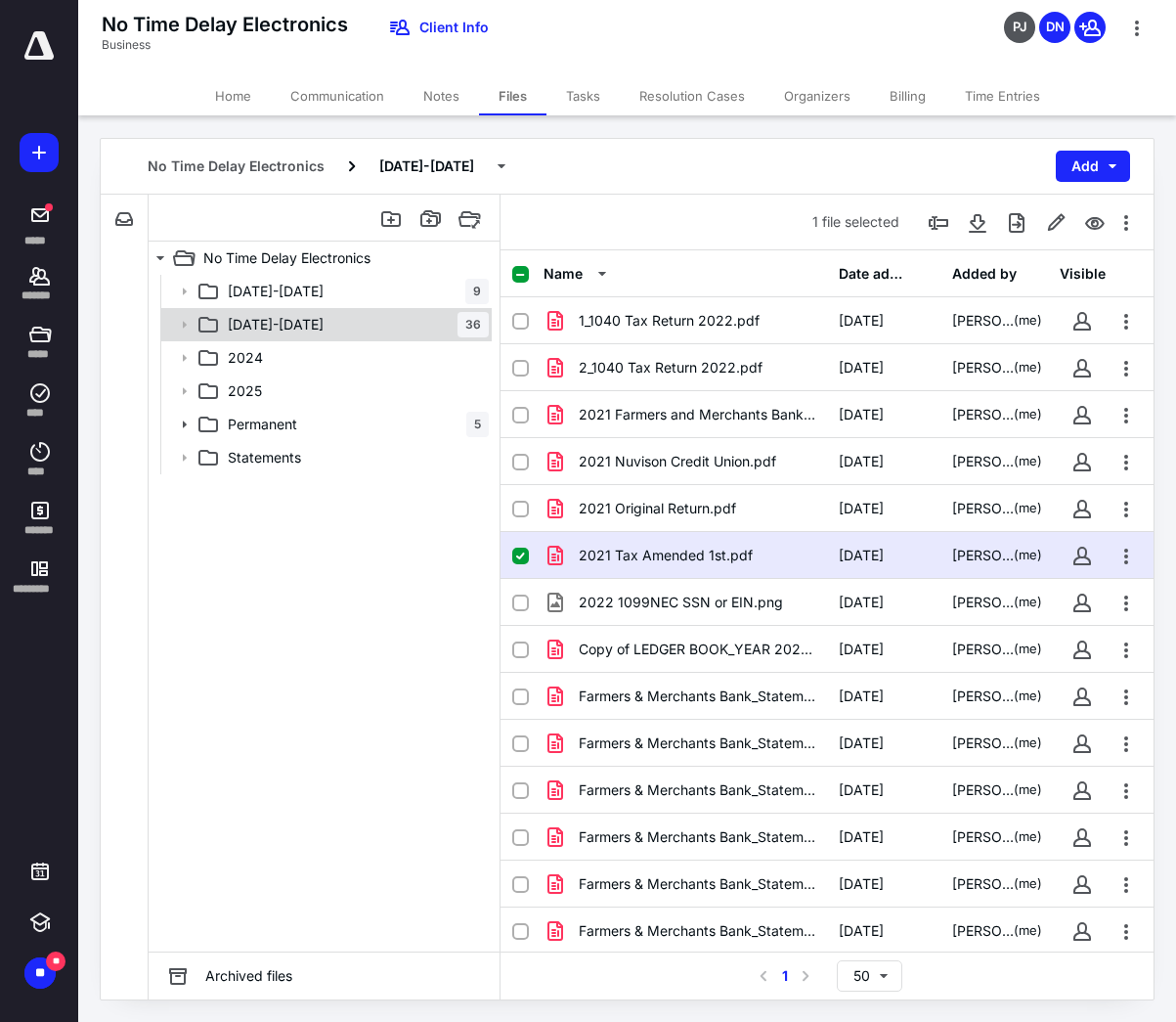 click on "[DATE]-[DATE] 36" at bounding box center [354, 325] 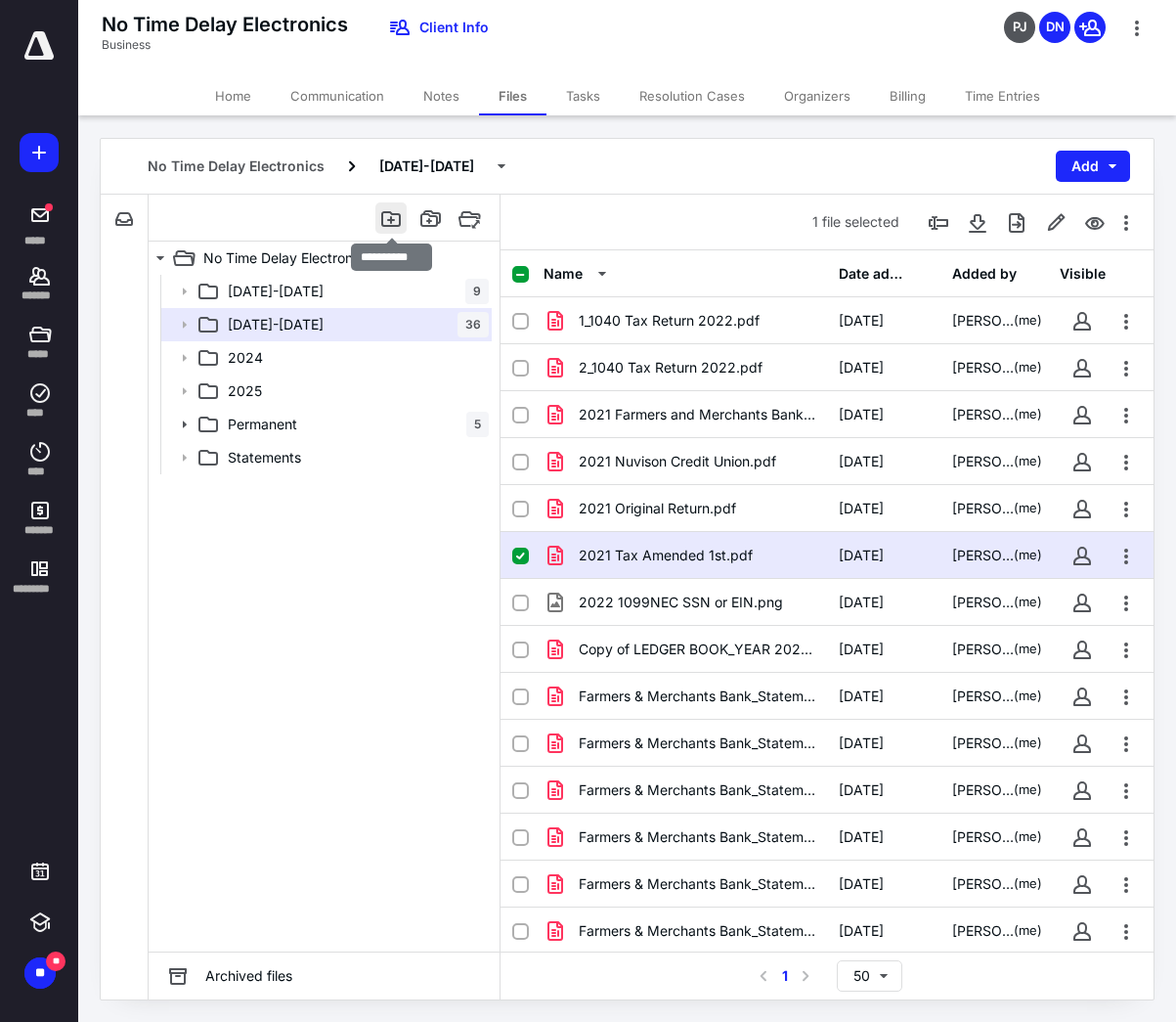 click at bounding box center [391, 218] 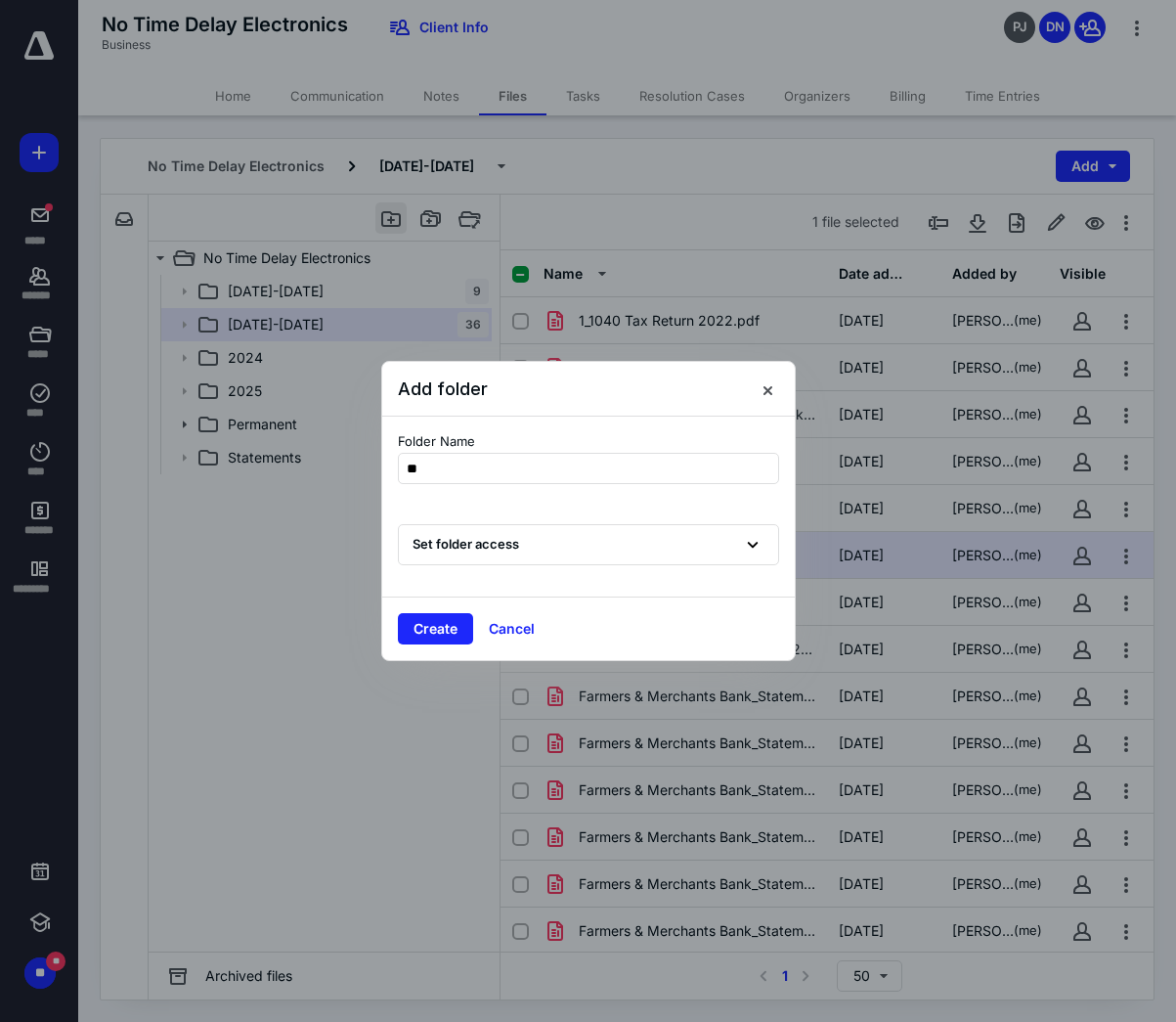 type on "*" 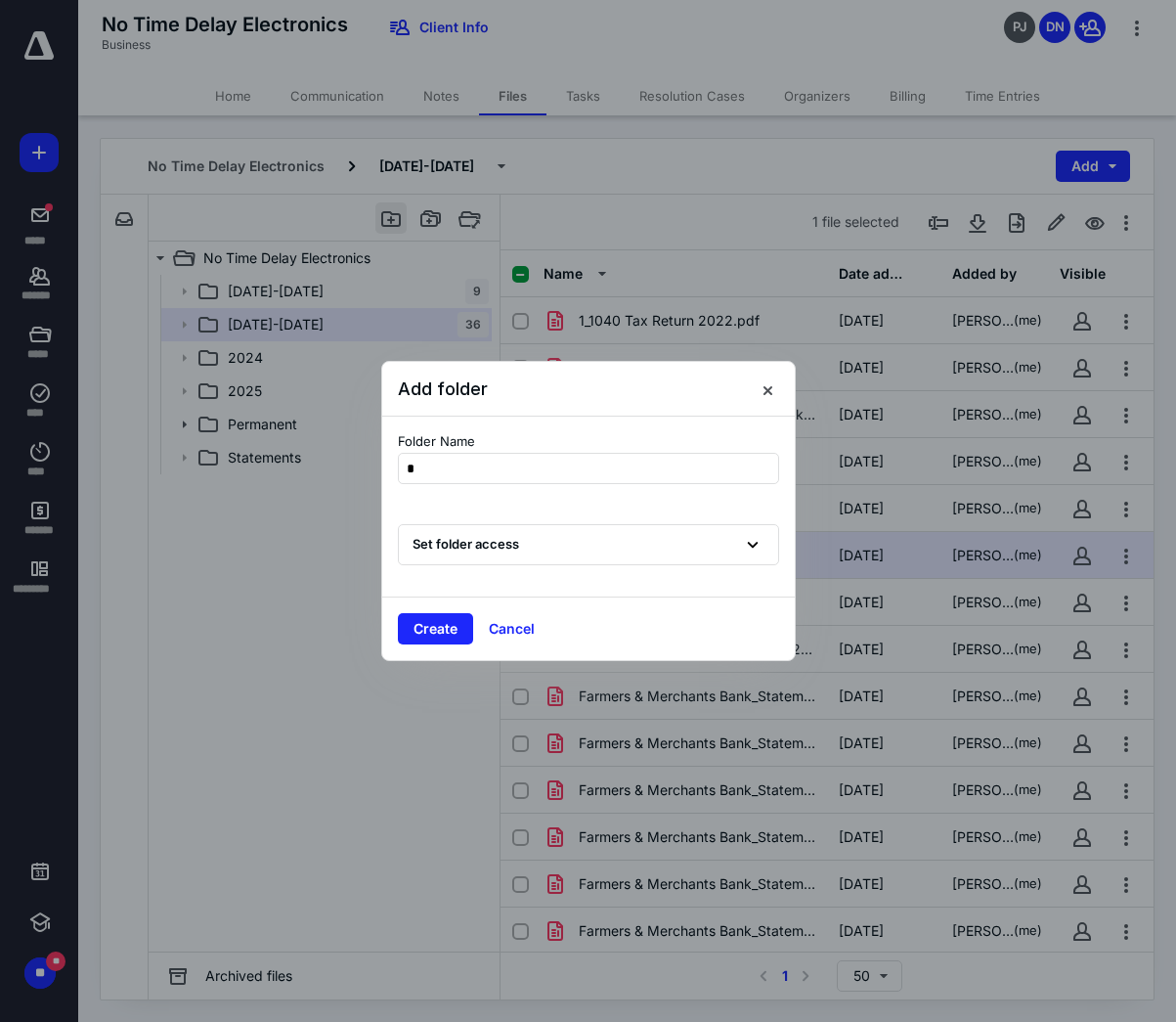 type 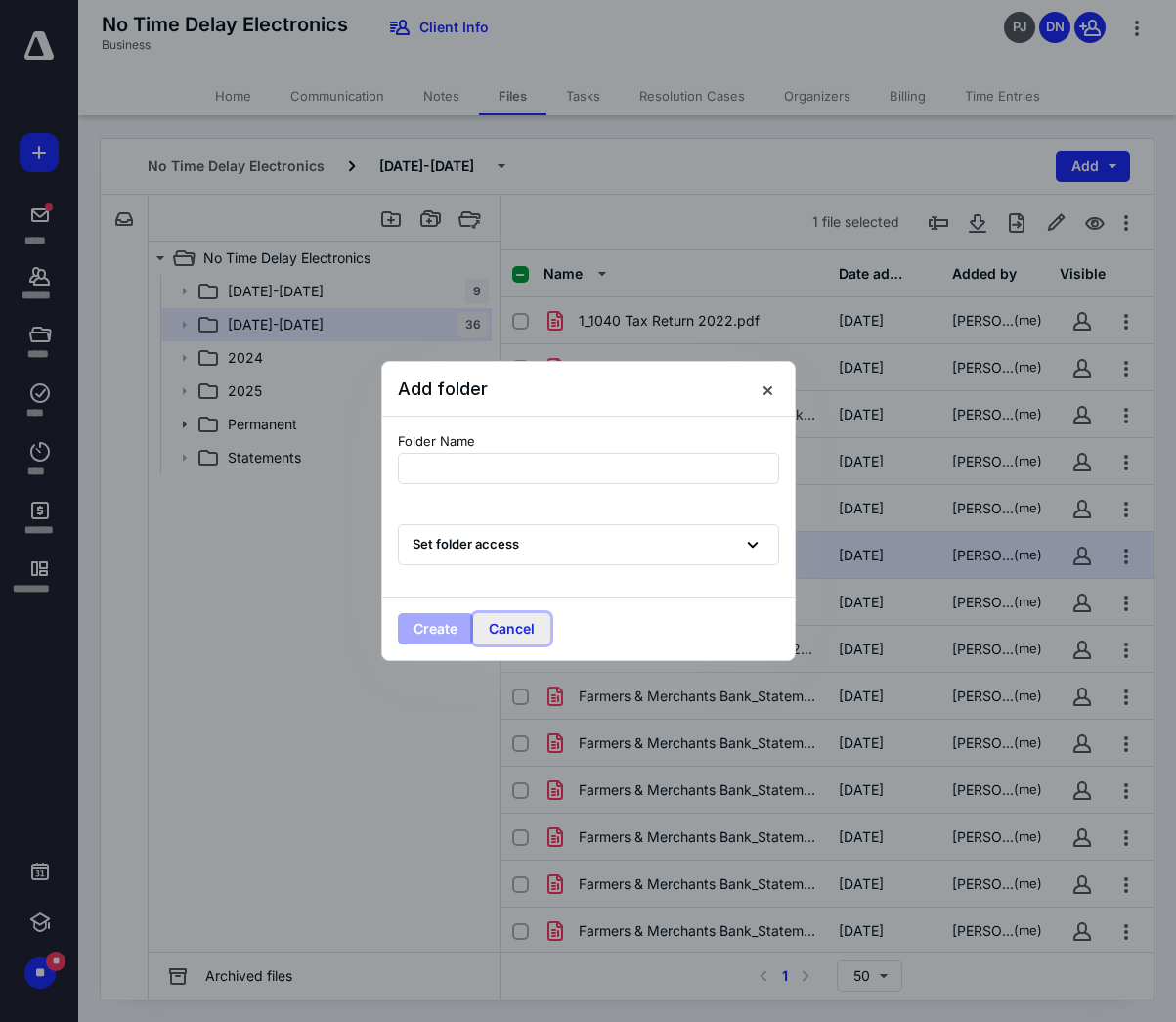click on "Cancel" at bounding box center [511, 629] 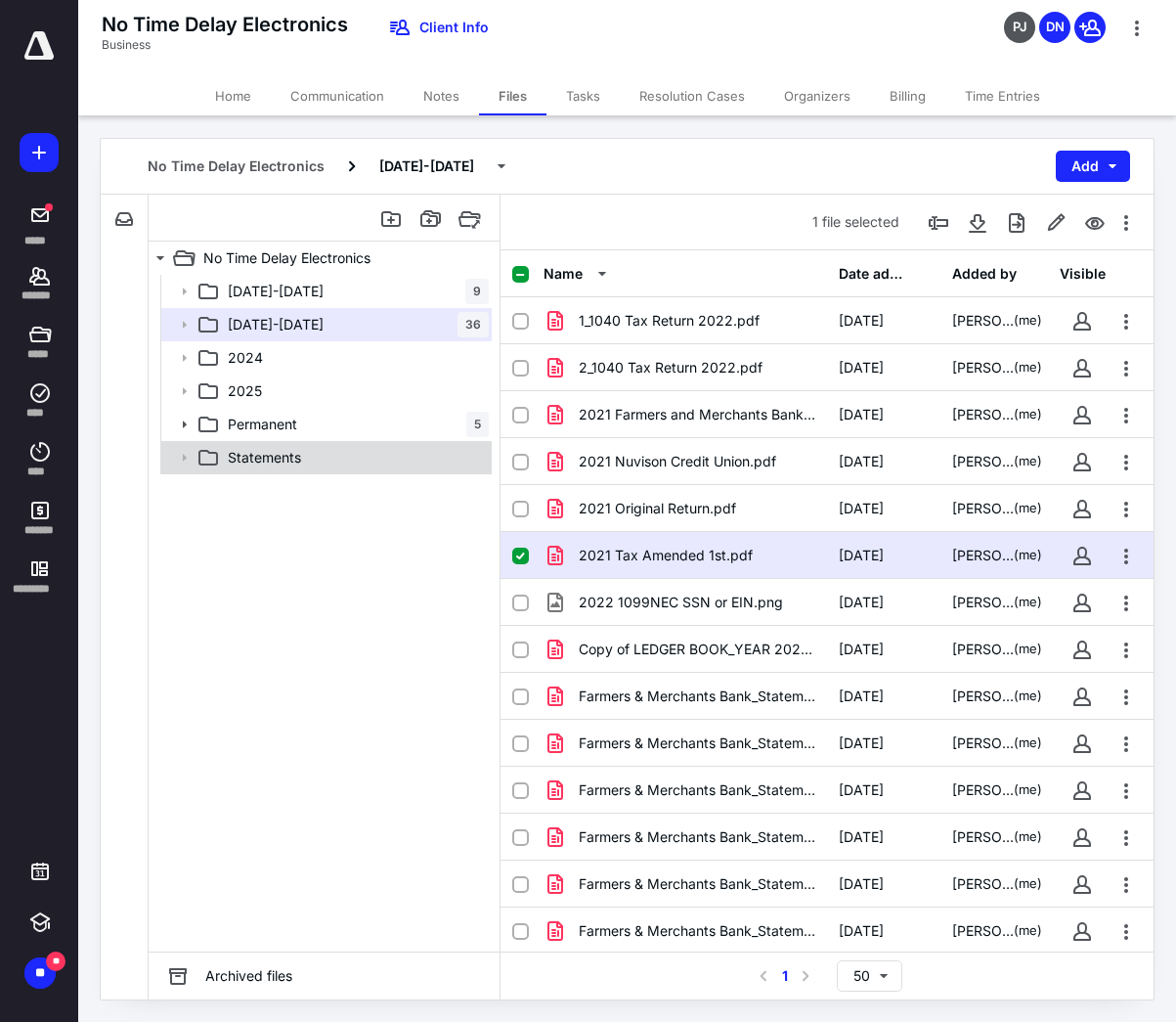 click on "Statements" at bounding box center [264, 458] 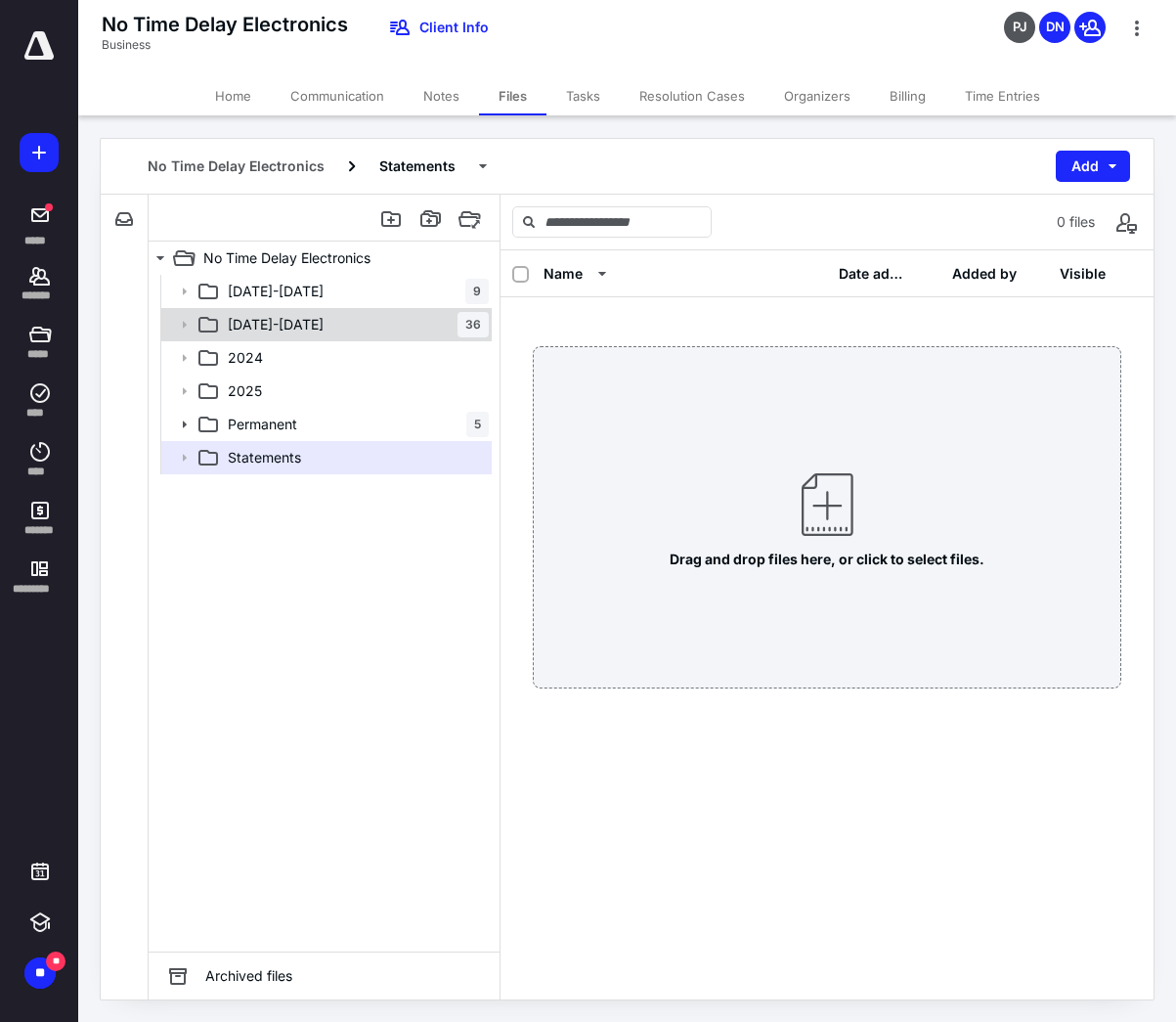 click on "[DATE]-[DATE] 36" at bounding box center [354, 325] 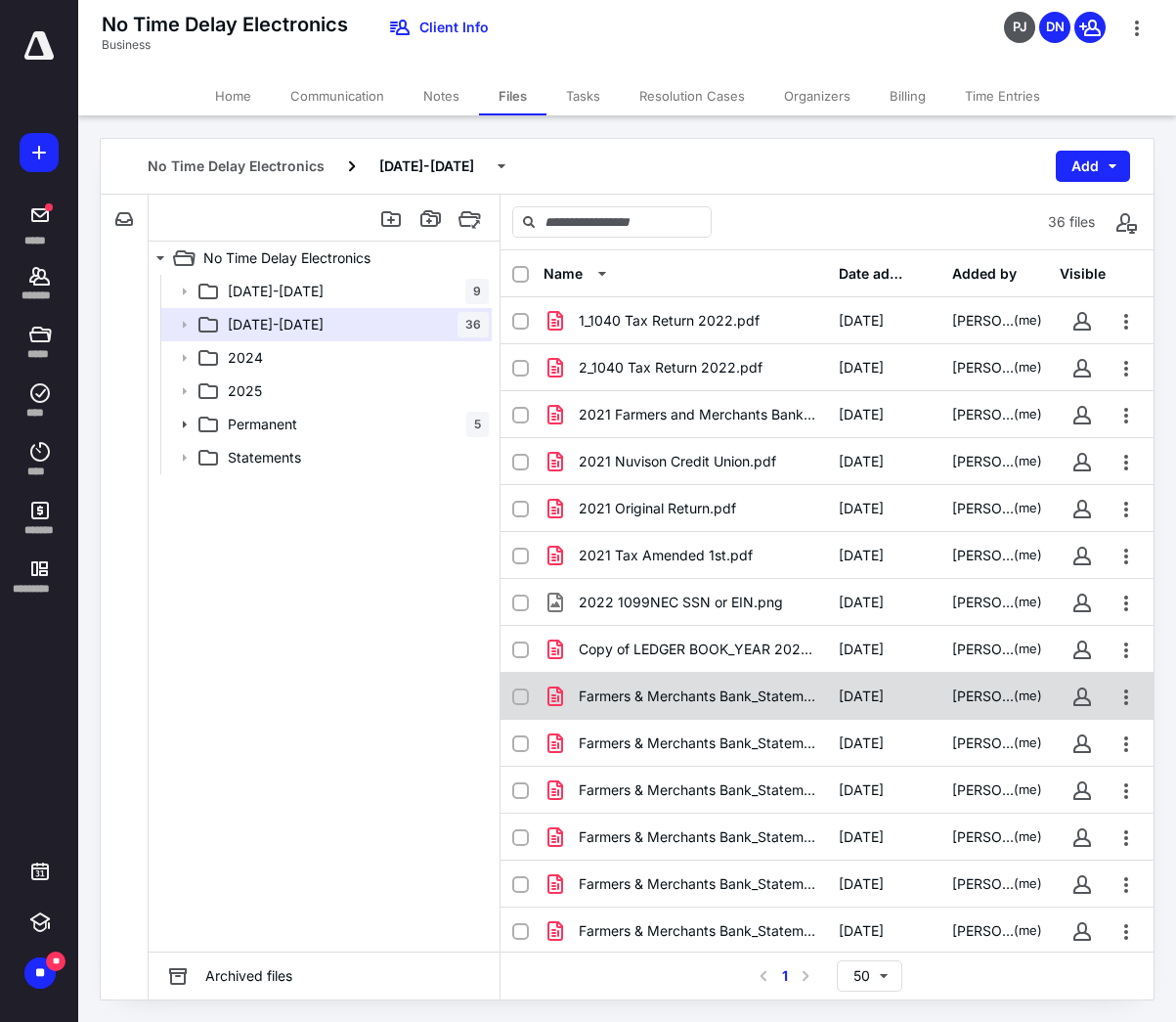 click on "Farmers & Merchants Bank_Statement_02-2022.pdf" at bounding box center (697, 696) 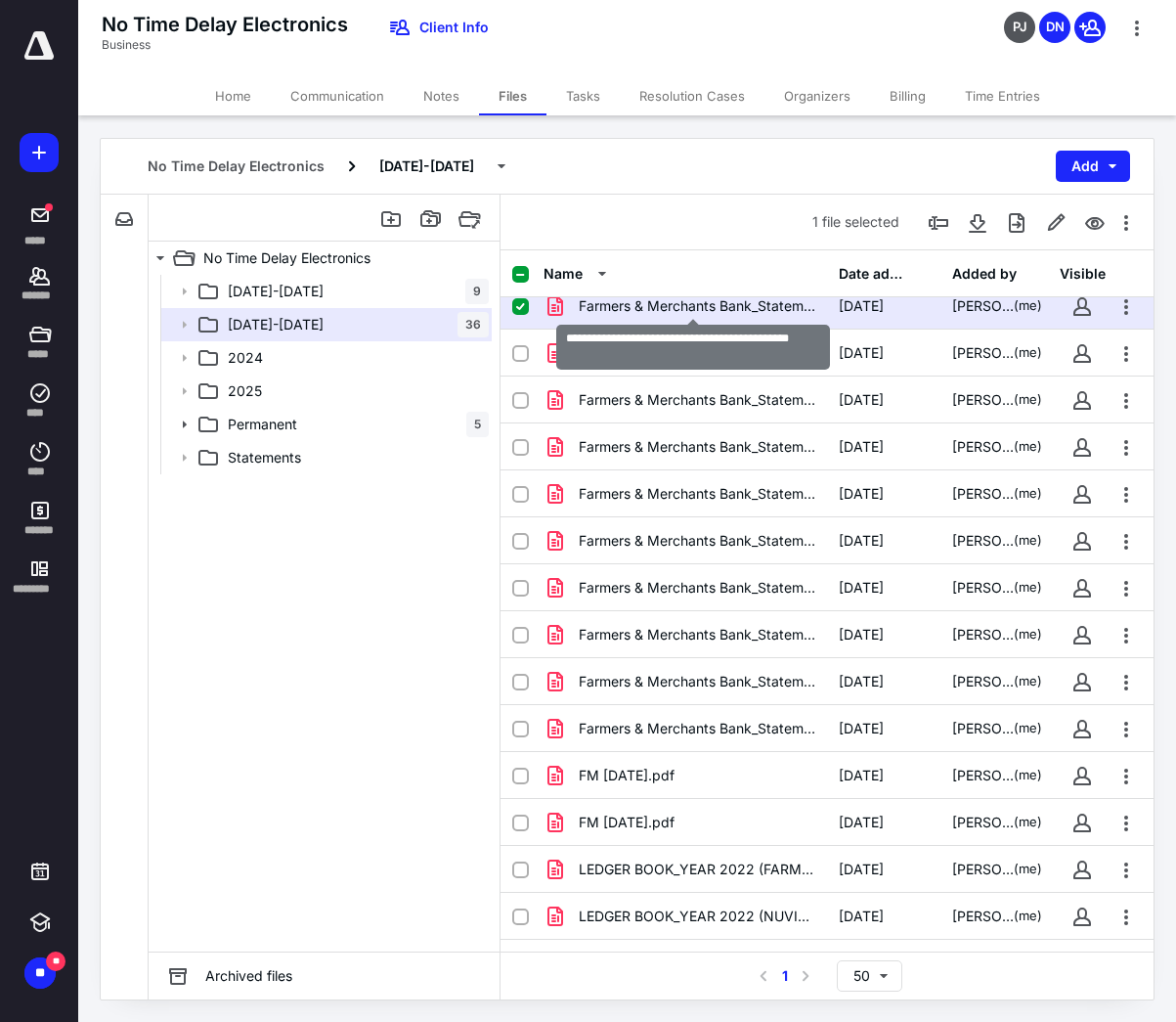 scroll, scrollTop: 391, scrollLeft: 0, axis: vertical 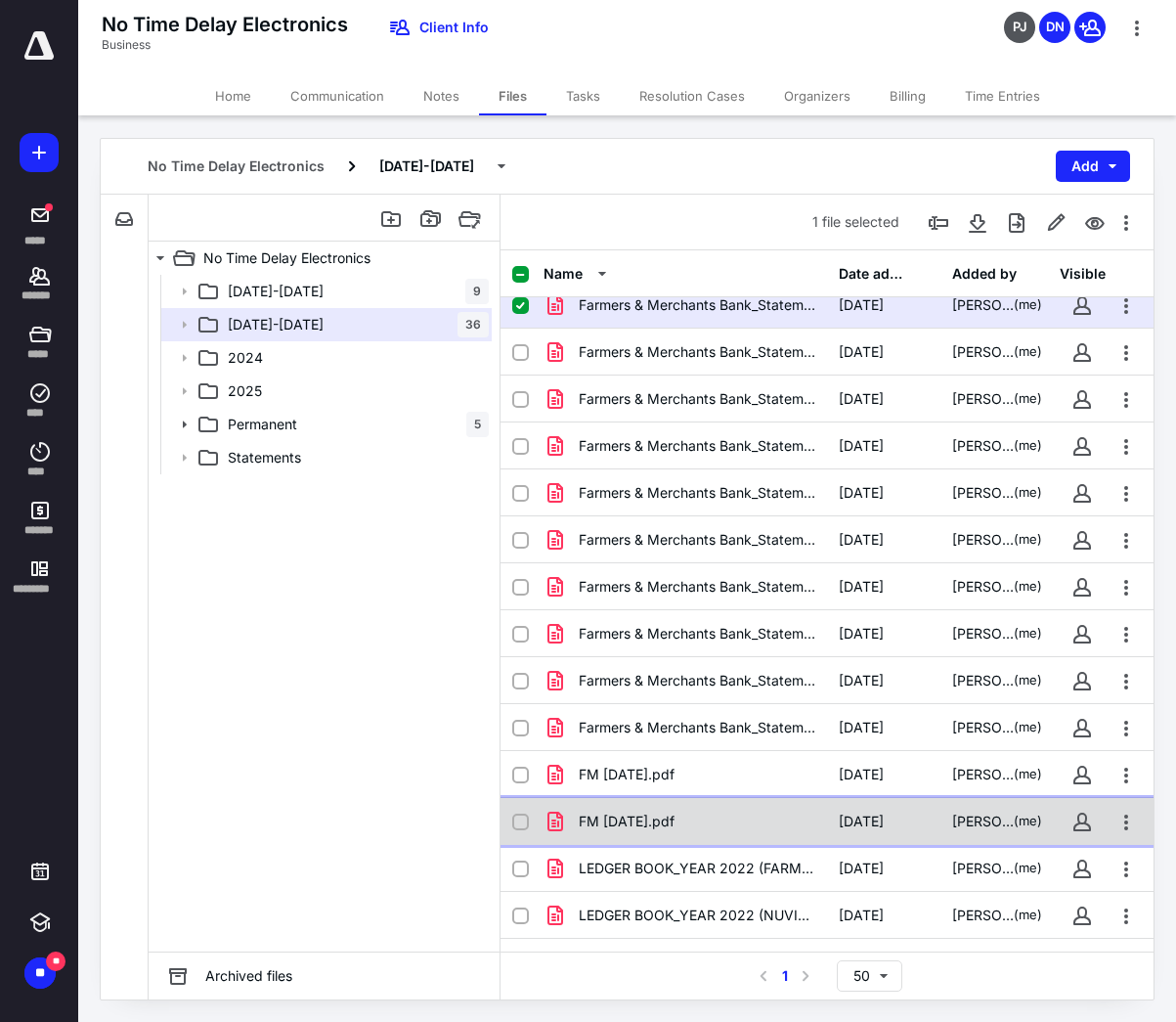 click on "FM [DATE].pdf [DATE] [PERSON_NAME]  (me)" at bounding box center [827, 822] 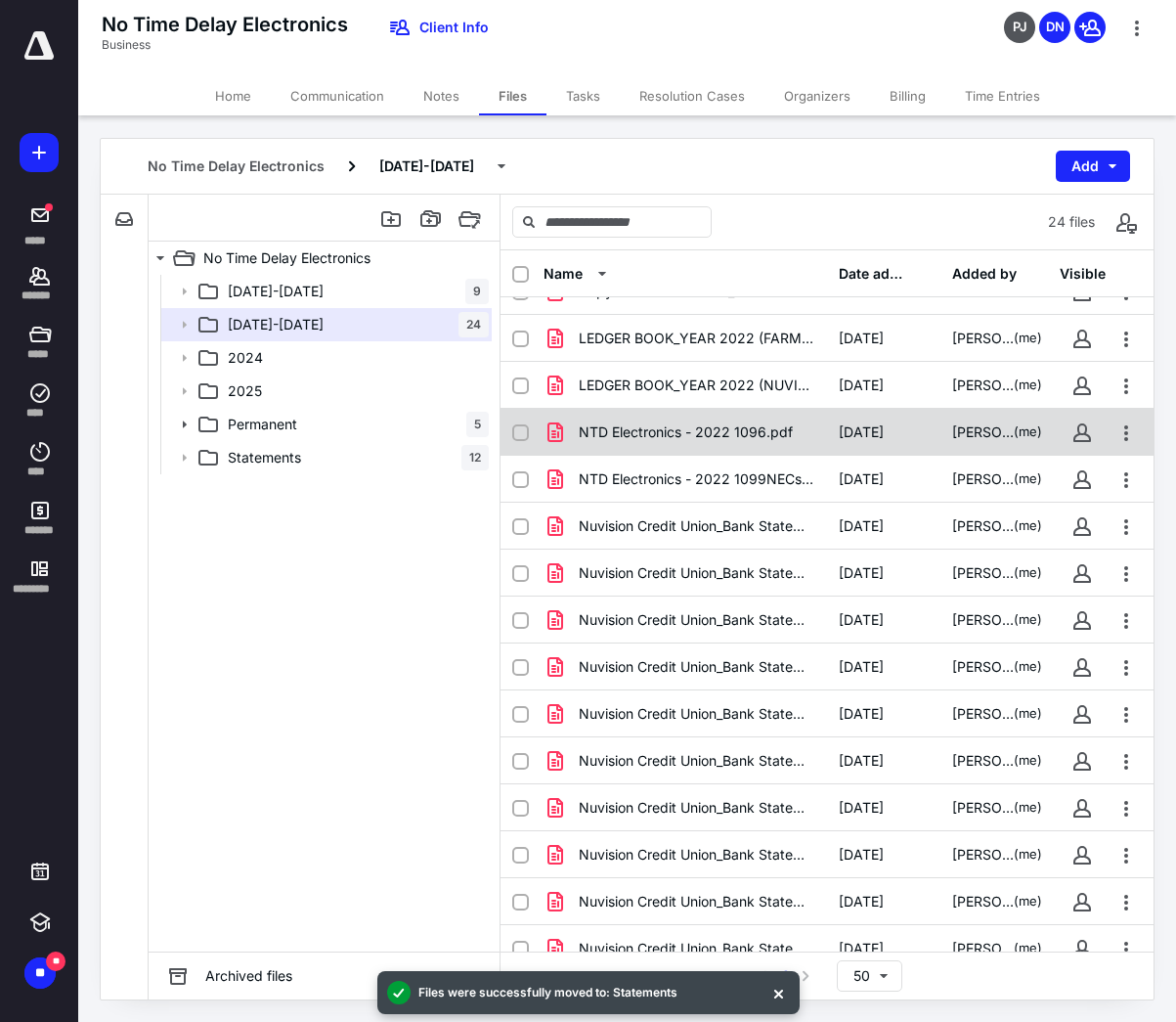 scroll, scrollTop: 391, scrollLeft: 0, axis: vertical 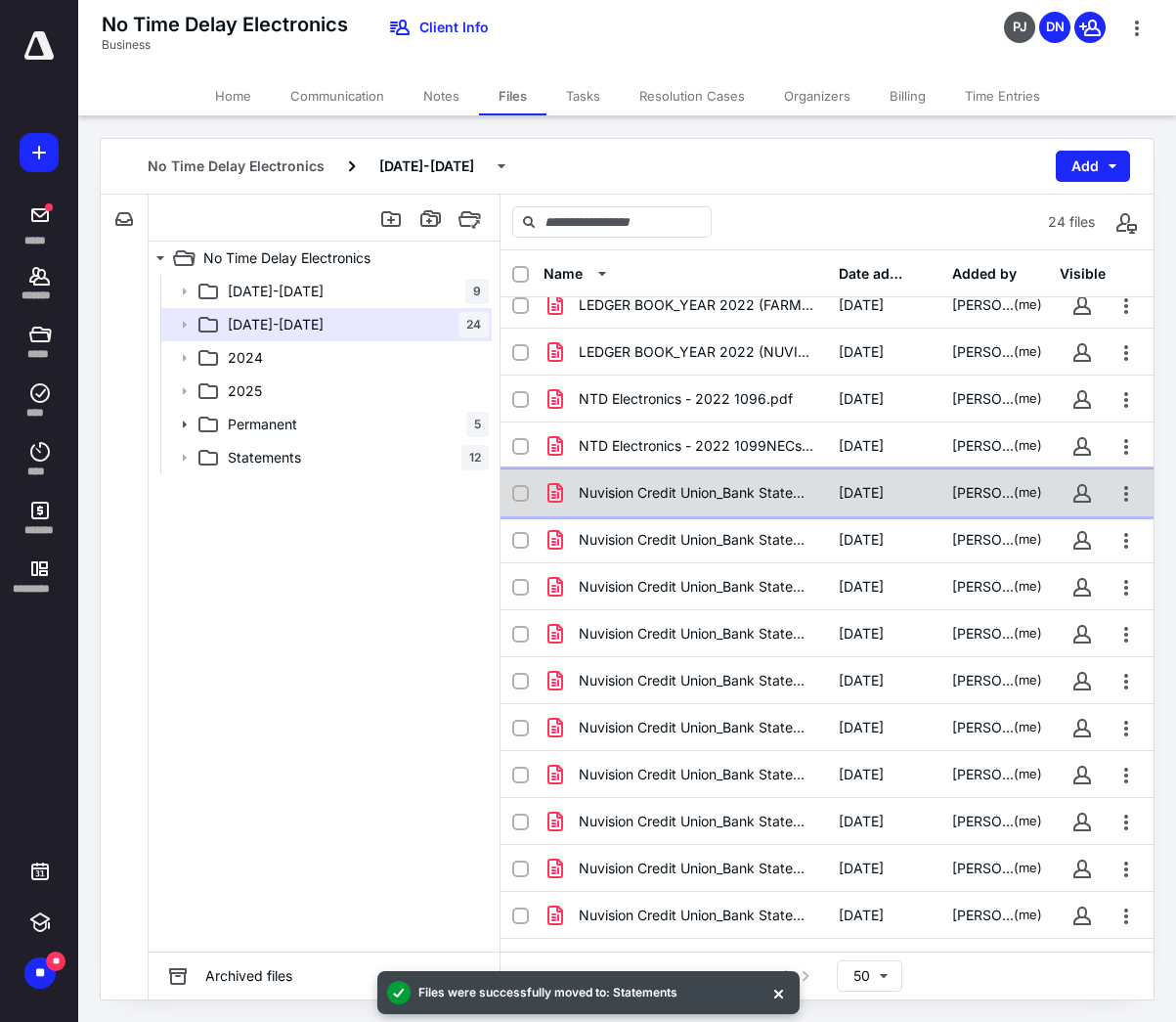 click on "Nuvision Credit Union_Bank Statement_01-2022.pdf" at bounding box center [697, 493] 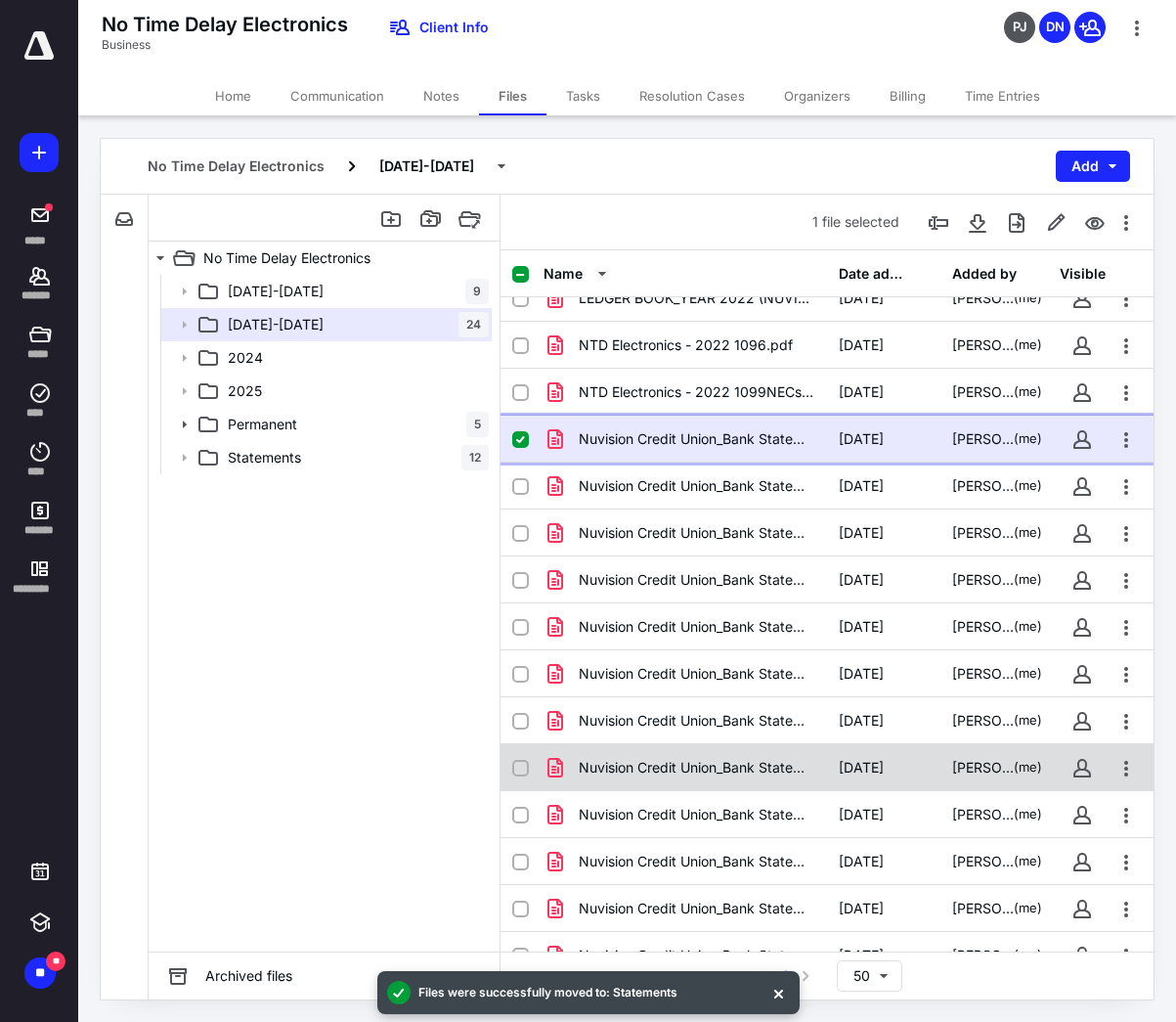 scroll, scrollTop: 472, scrollLeft: 0, axis: vertical 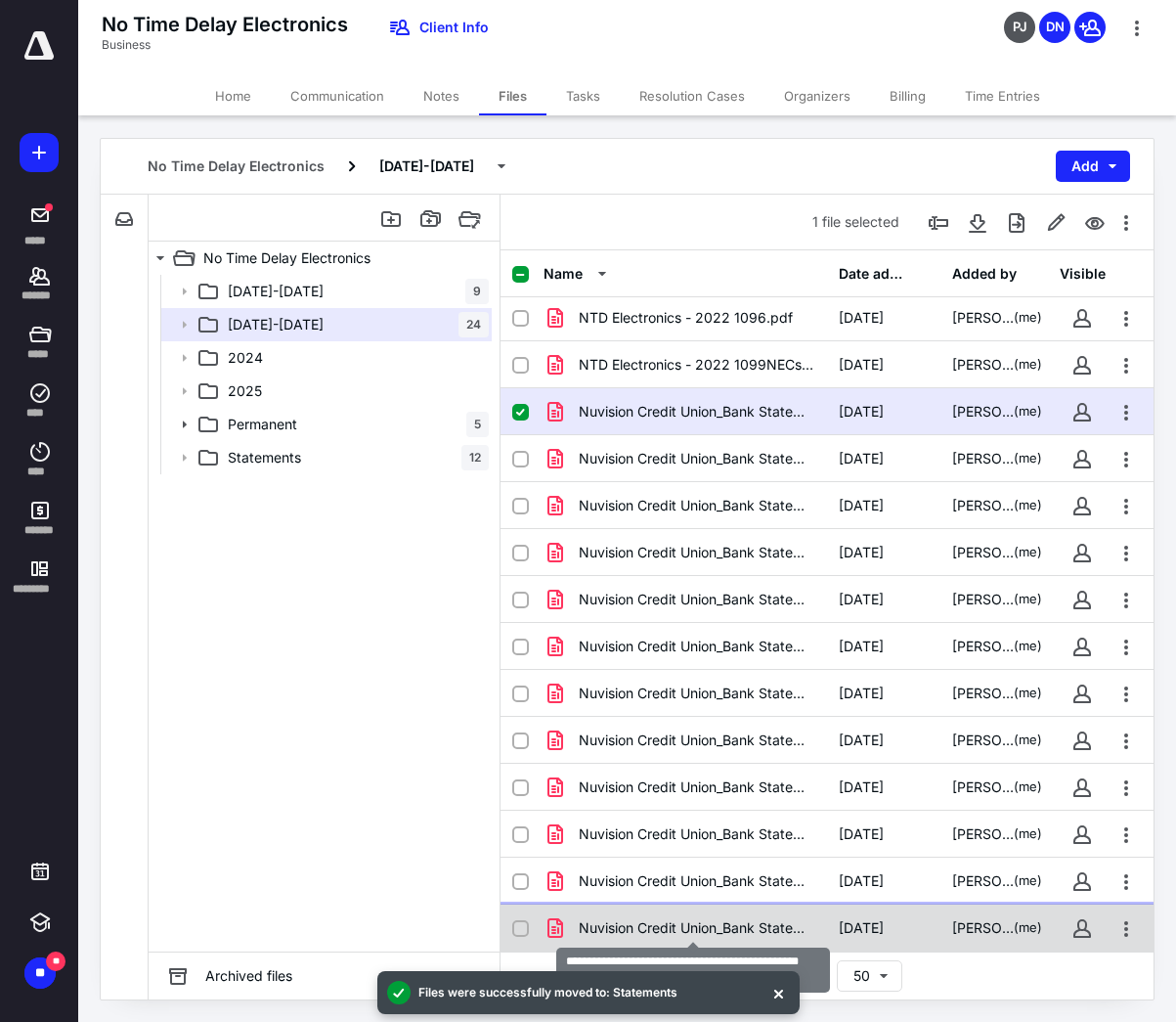 click on "Nuvision Credit Union_Bank Statement_12-2022.pdf" at bounding box center (697, 928) 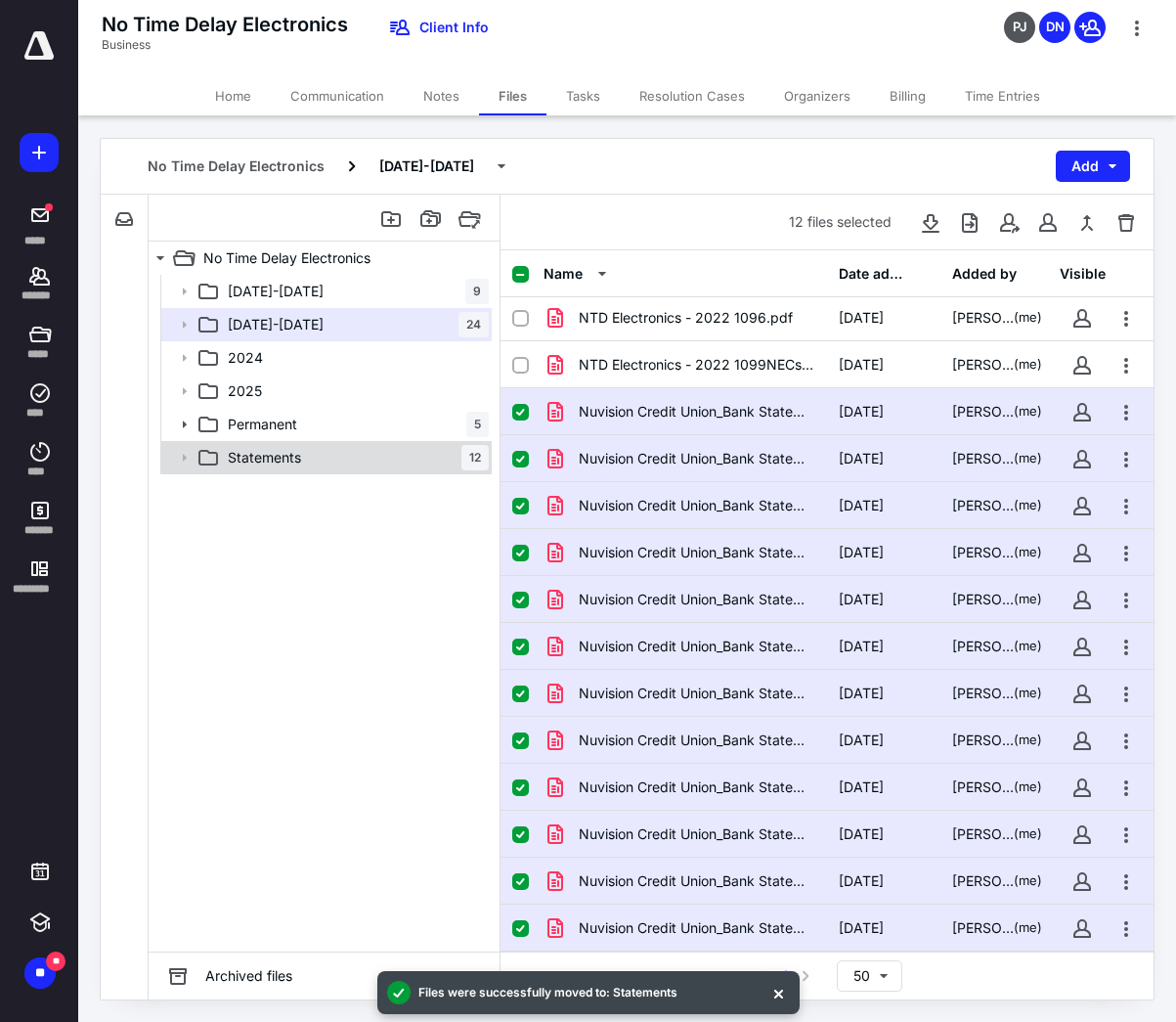 scroll, scrollTop: 0, scrollLeft: 0, axis: both 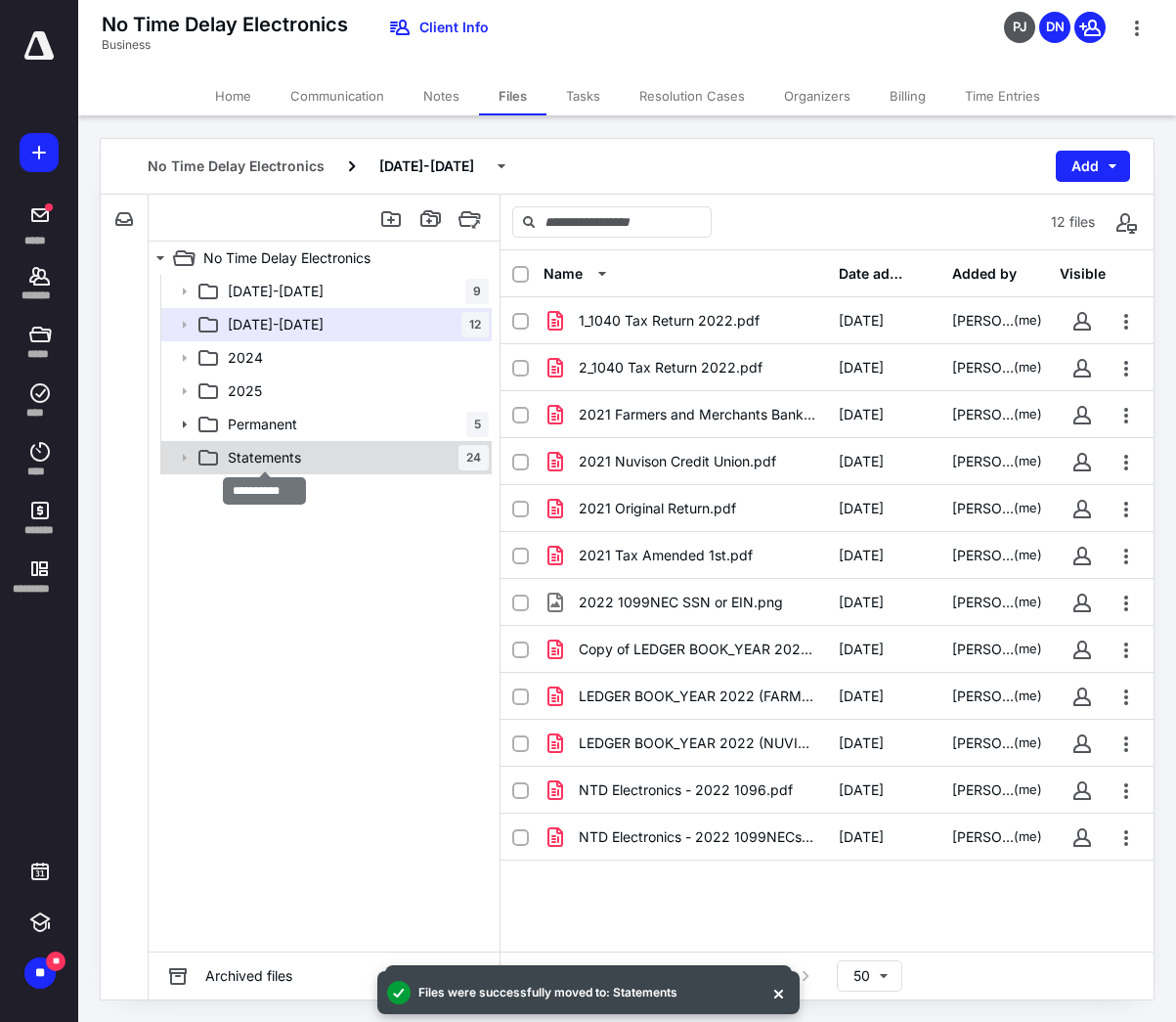 click on "Statements" at bounding box center [264, 458] 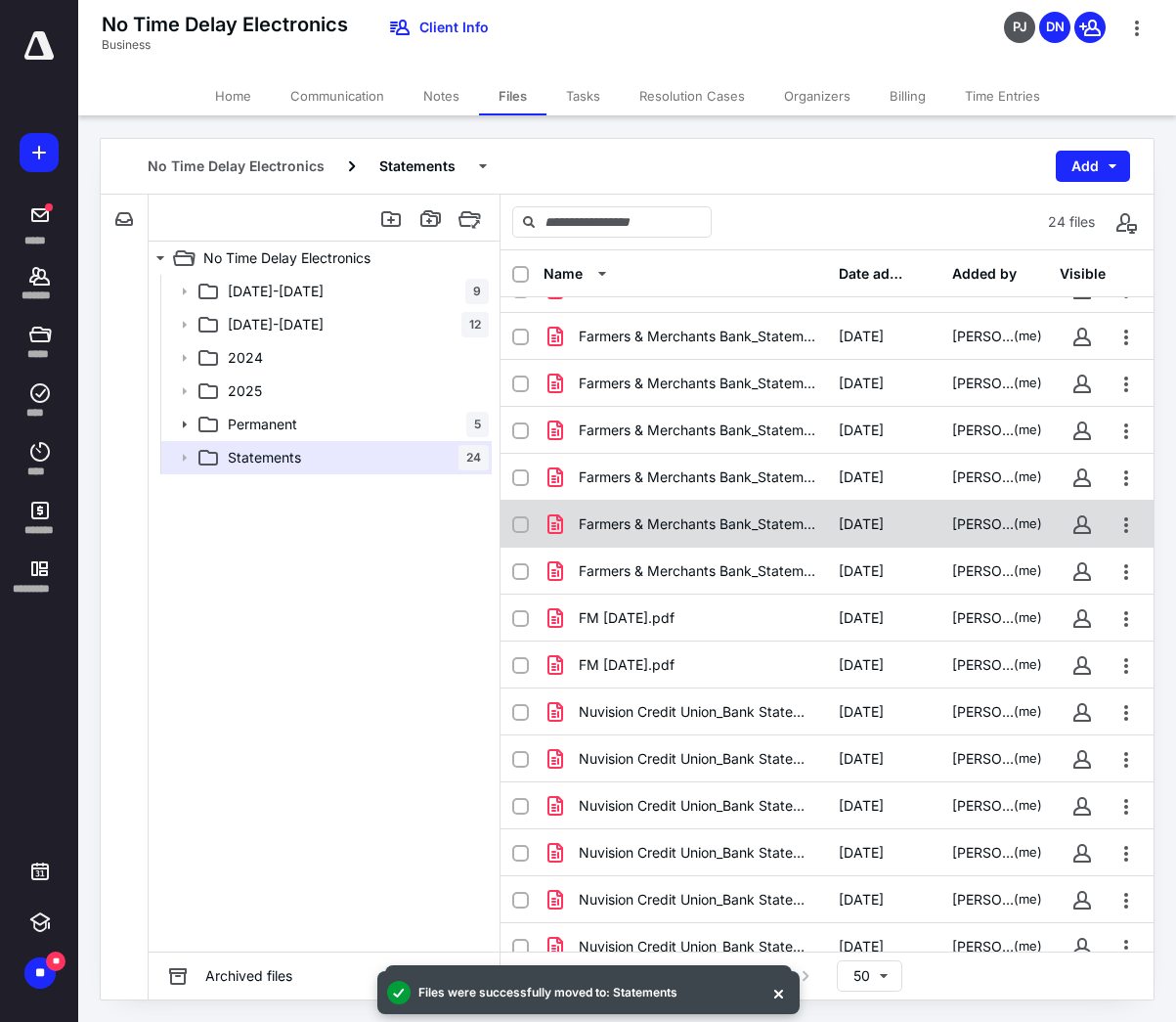 scroll, scrollTop: 0, scrollLeft: 0, axis: both 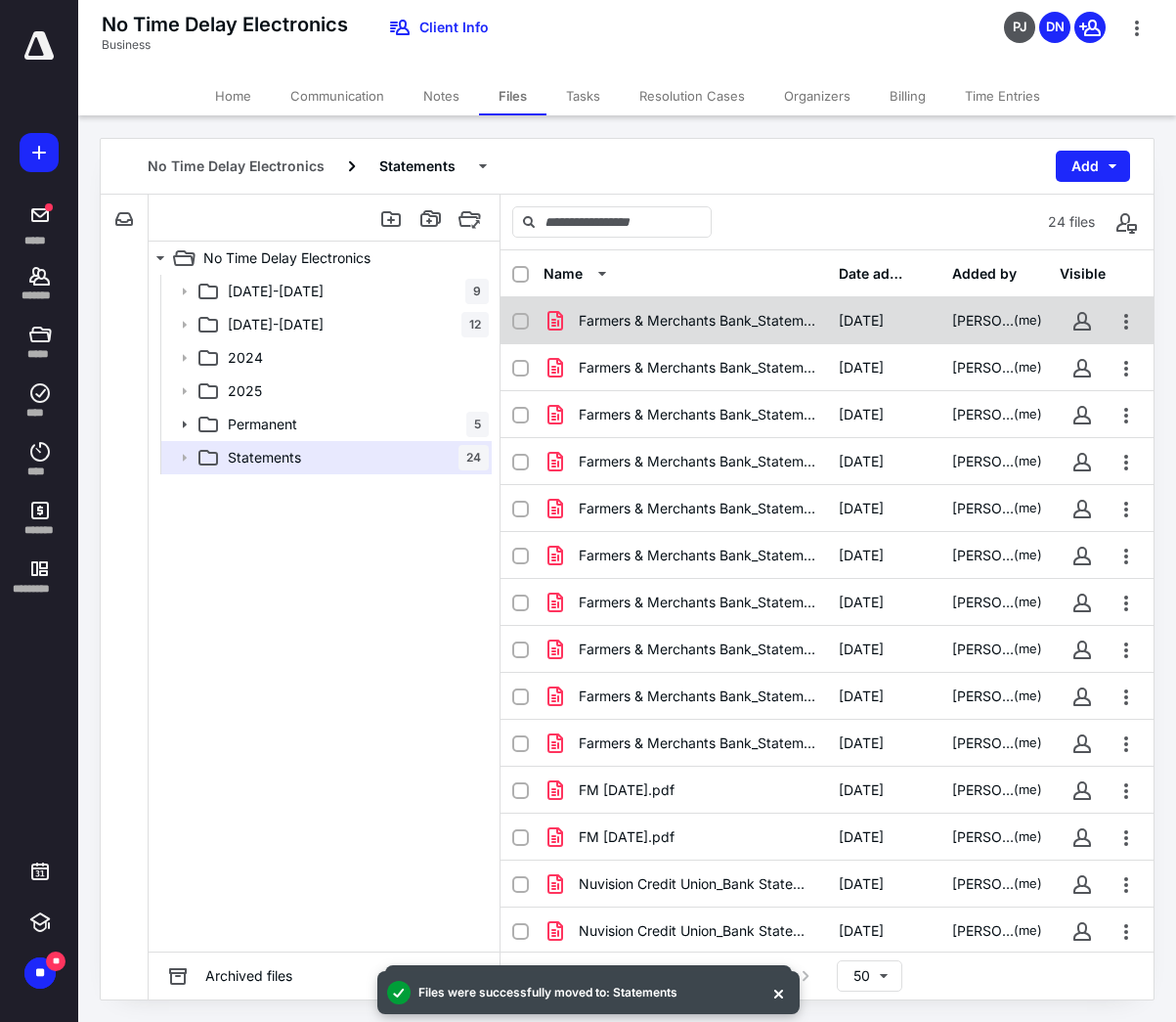 click on "Farmers & Merchants Bank_Statement_02-2022.pdf" at bounding box center [697, 321] 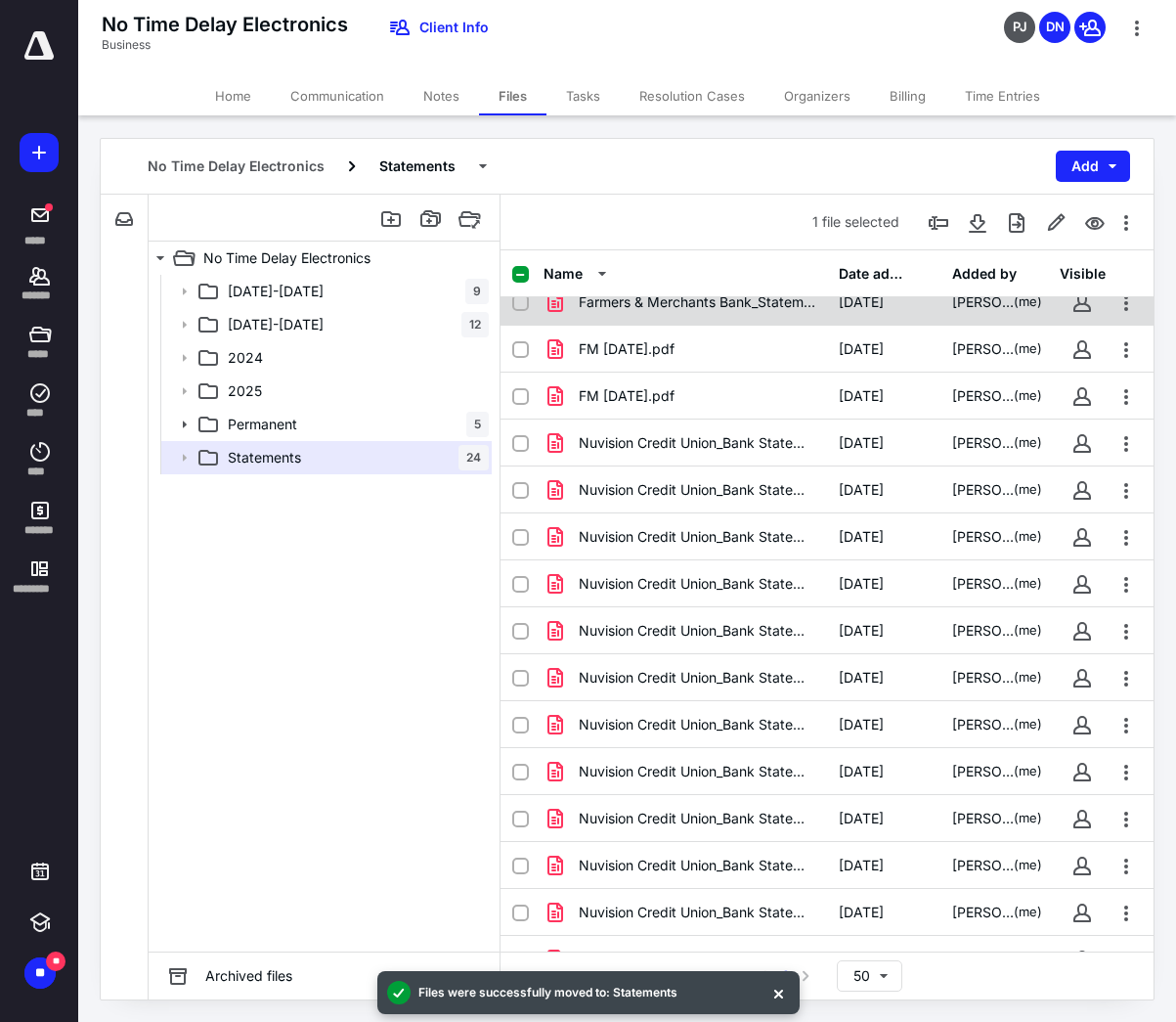 scroll, scrollTop: 472, scrollLeft: 0, axis: vertical 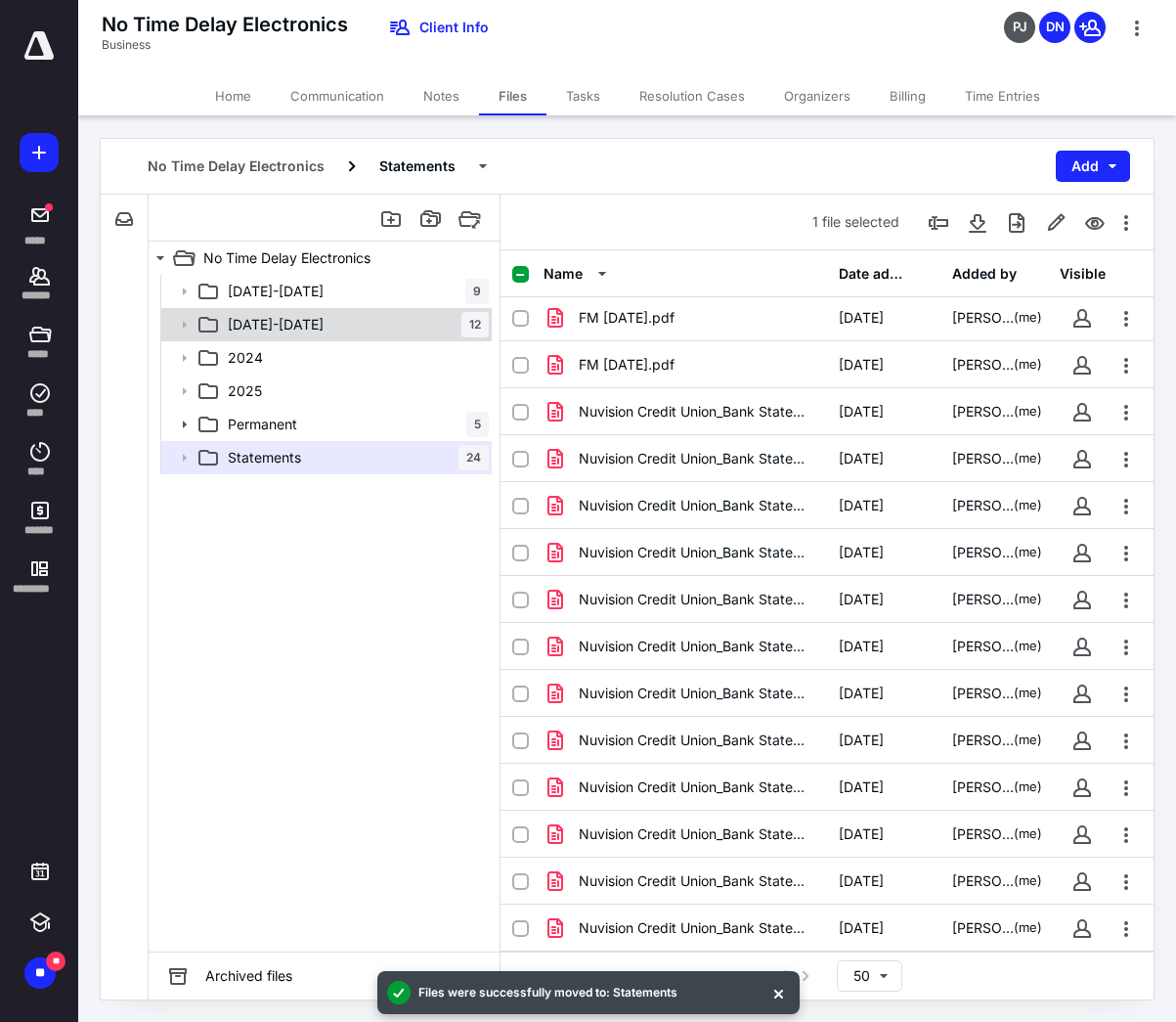 click on "[DATE]-[DATE] 12" at bounding box center [354, 325] 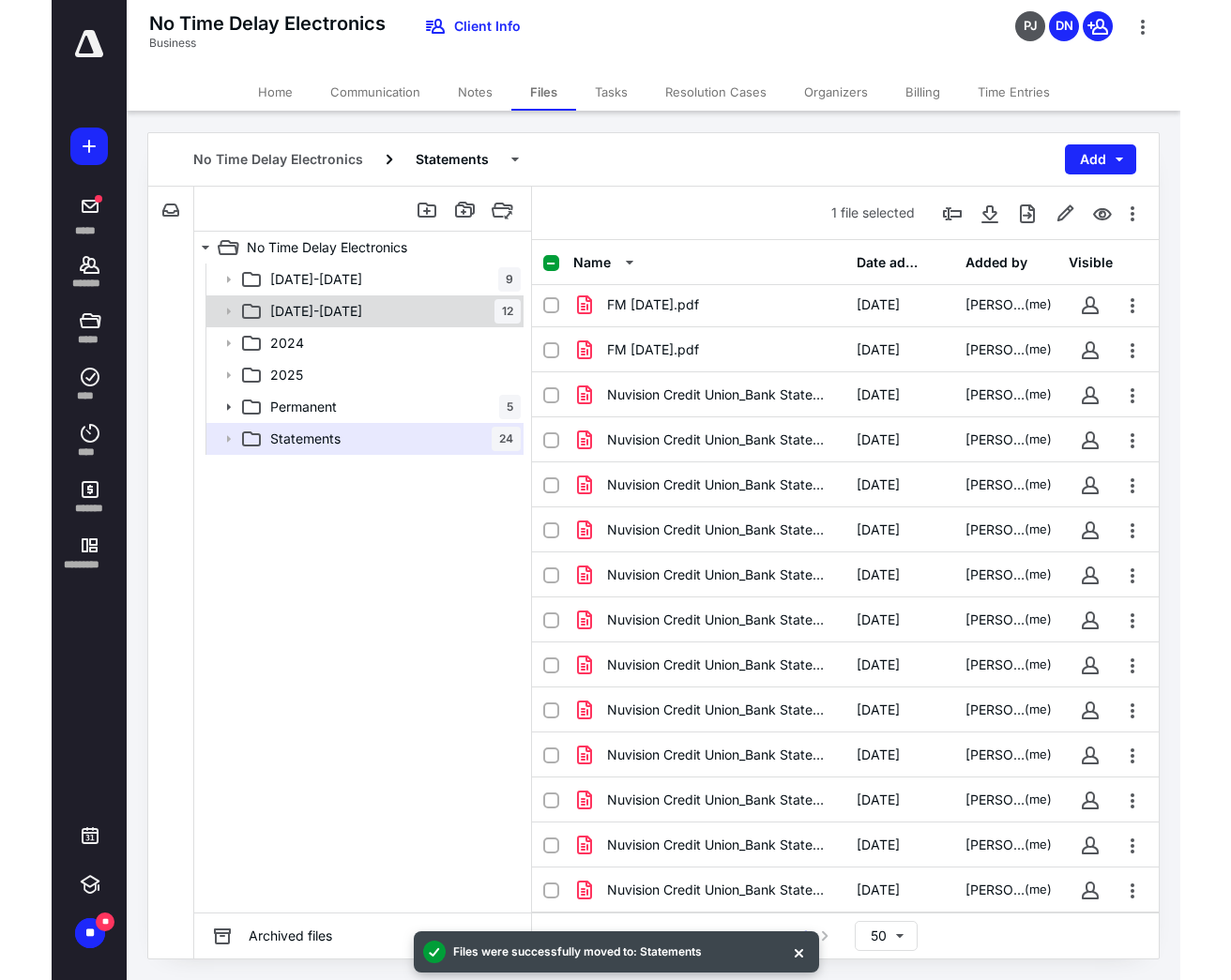 scroll, scrollTop: 0, scrollLeft: 0, axis: both 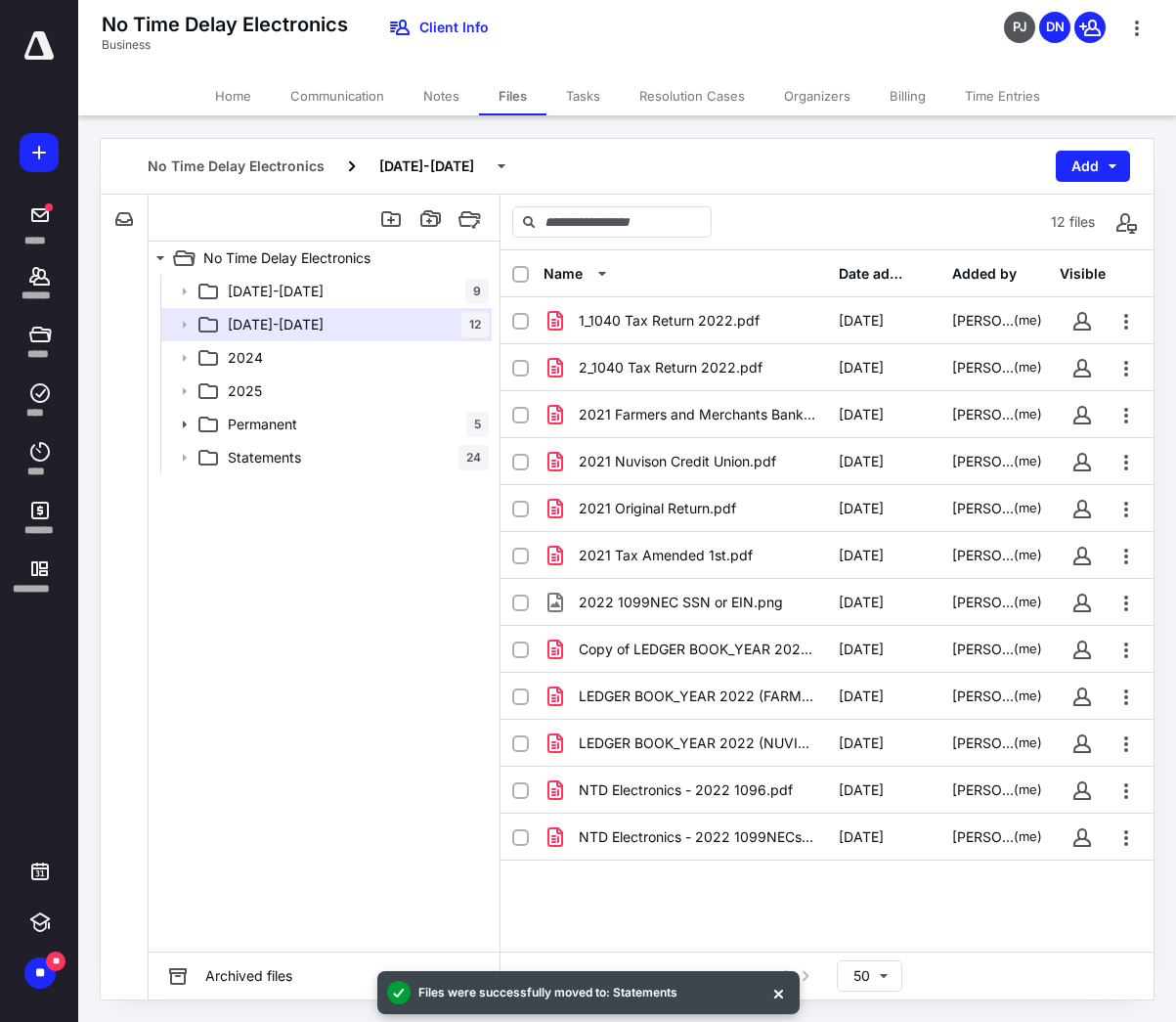 click on "Name Date added Added by Visible 1_1040 Tax Return 2022.pdf [DATE] [PERSON_NAME]  (me) 2_1040 Tax Return 2022.pdf [DATE] [PERSON_NAME]  (me) 2021 Farmers and Merchants Bank.pdf [DATE] [PERSON_NAME]  (me) 2021 Nuvison Credit Union.pdf [DATE] [PERSON_NAME]  (me) 2021 Original Return.pdf [DATE] [PERSON_NAME]  (me) 2021 Tax Amended 1st.pdf [DATE] [PERSON_NAME]  (me) 2022 1099NEC SSN or EIN.png [DATE] [PERSON_NAME]  (me) Copy of LEDGER BOOK_YEAR 2022 (FARMERS & MERCHANTS).pdf [DATE] [PERSON_NAME]  (me) LEDGER BOOK_YEAR 2022 (FARMERS & MERCHANTS).pdf [DATE] [PERSON_NAME]  (me) LEDGER BOOK_YEAR 2022 (NUVISION).pdf [DATE] [PERSON_NAME]  (me) NTD Electronics - 2022 1096.pdf [DATE] [PERSON_NAME]  (me) NTD Electronics - 2022 1099NECs.pdf [DATE] [PERSON_NAME]  (me)" at bounding box center (827, 600) 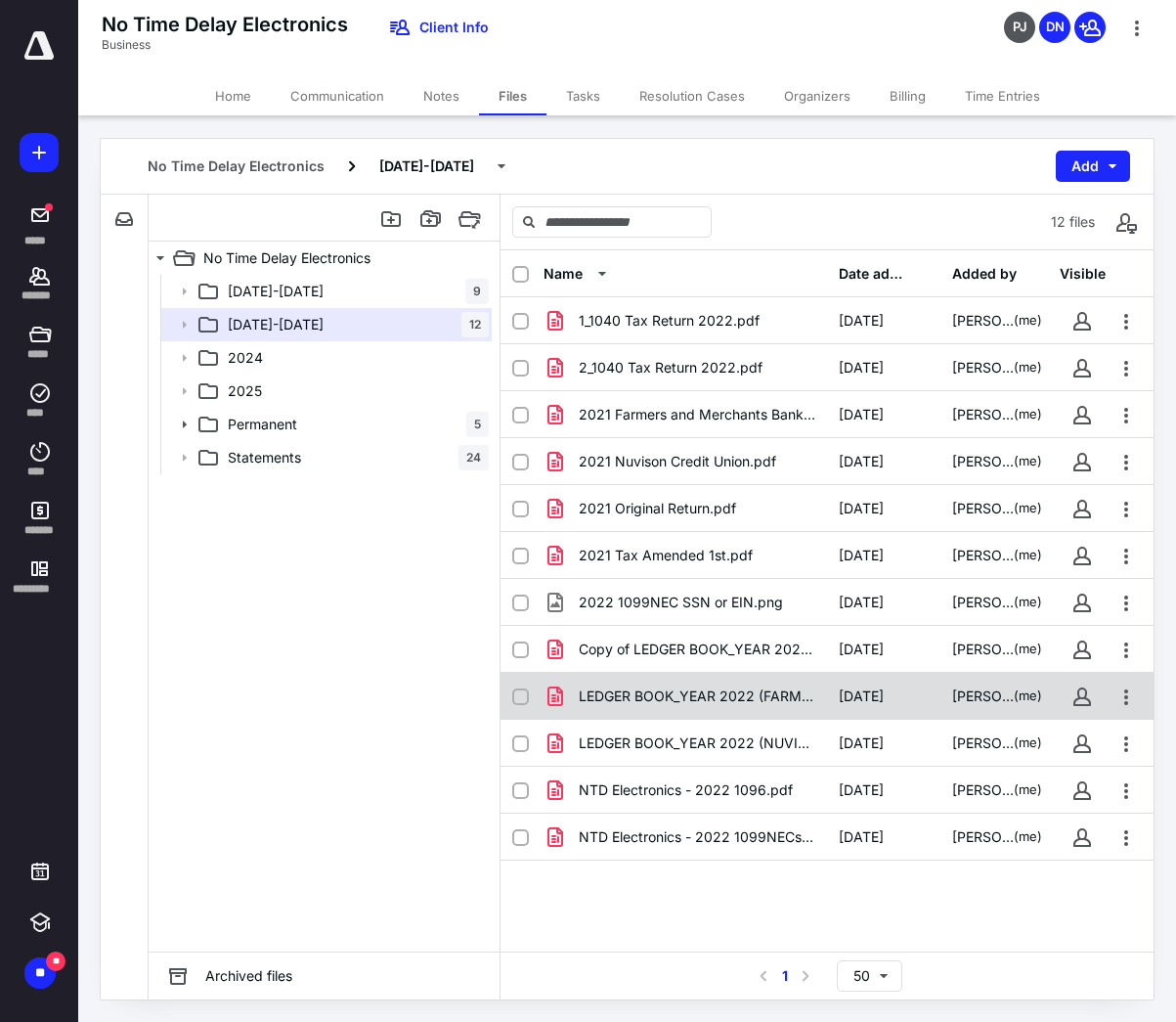 click on "LEDGER BOOK_YEAR 2022 (FARMERS & MERCHANTS).pdf" at bounding box center [697, 696] 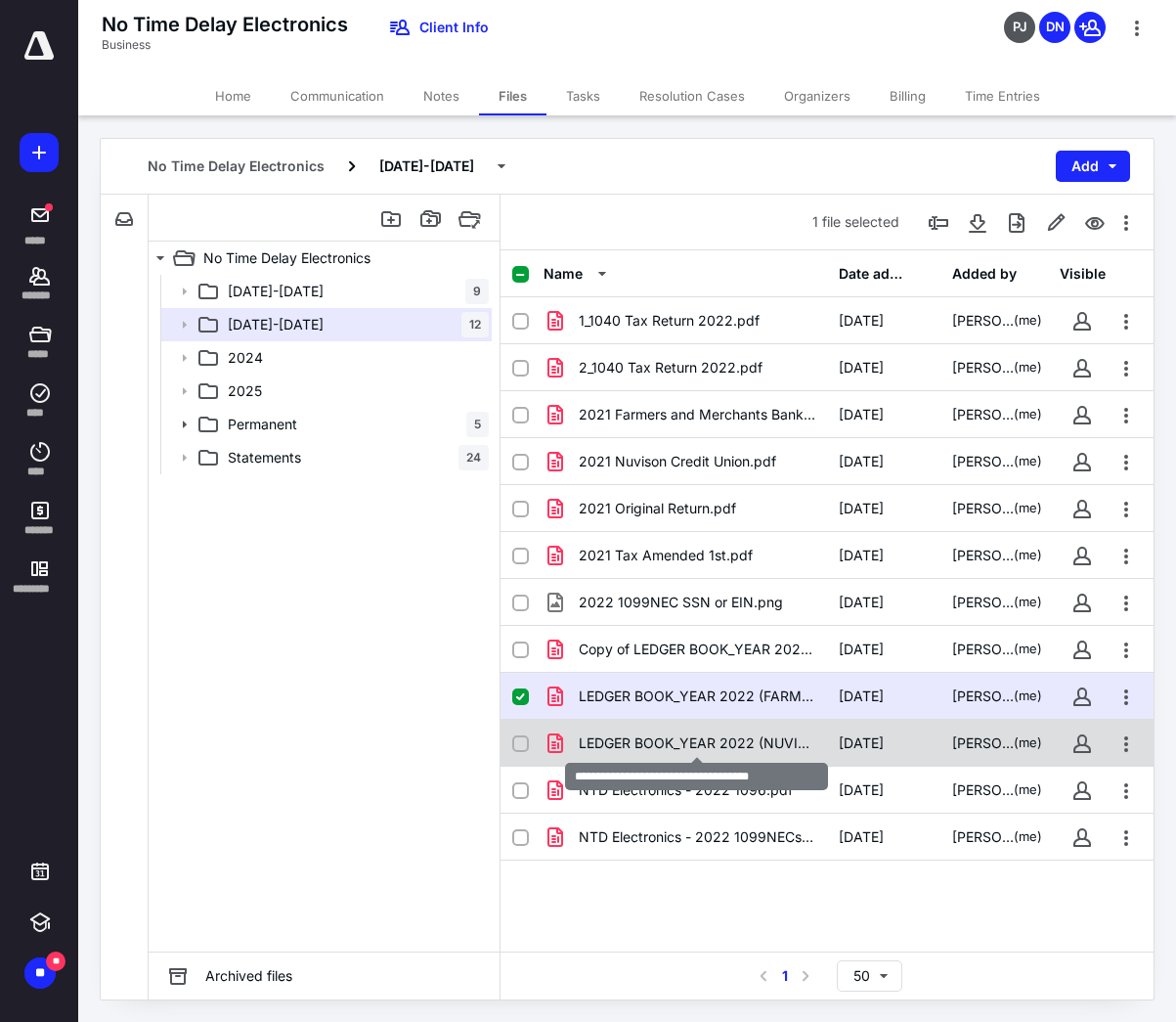 click on "LEDGER BOOK_YEAR 2022 (NUVISION).pdf" at bounding box center (697, 743) 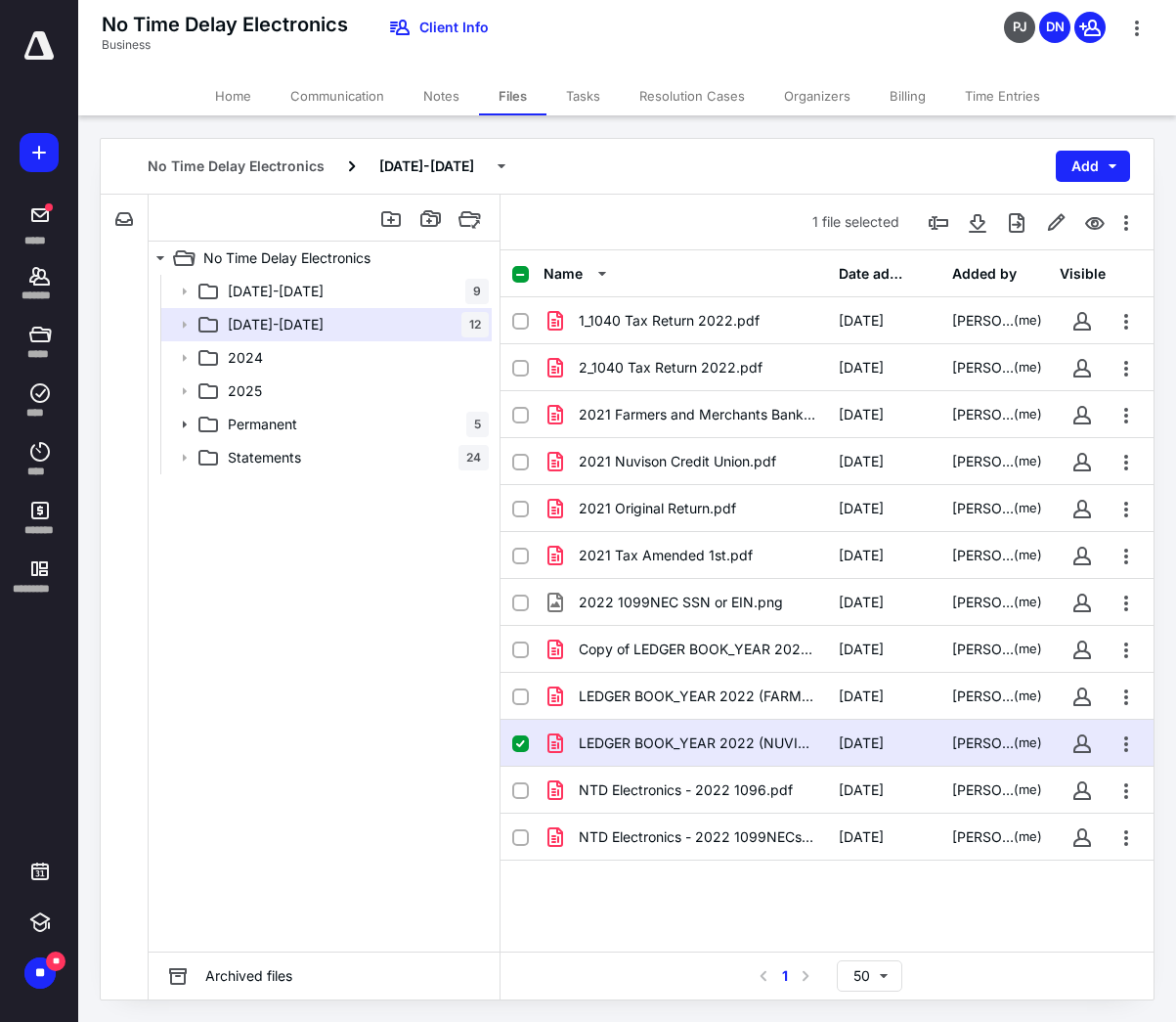 click on "Name Date added Added by Visible 1_1040 Tax Return 2022.pdf [DATE] [PERSON_NAME]  (me) 2_1040 Tax Return 2022.pdf [DATE] [PERSON_NAME]  (me) 2021 Farmers and Merchants Bank.pdf [DATE] [PERSON_NAME]  (me) 2021 Nuvison Credit Union.pdf [DATE] [PERSON_NAME]  (me) 2021 Original Return.pdf [DATE] [PERSON_NAME]  (me) 2021 Tax Amended 1st.pdf [DATE] [PERSON_NAME]  (me) 2022 1099NEC SSN or EIN.png [DATE] [PERSON_NAME]  (me) Copy of LEDGER BOOK_YEAR 2022 (FARMERS & MERCHANTS).pdf [DATE] [PERSON_NAME]  (me) LEDGER BOOK_YEAR 2022 (FARMERS & MERCHANTS).pdf [DATE] [PERSON_NAME]  (me) LEDGER BOOK_YEAR 2022 (NUVISION).pdf [DATE] [PERSON_NAME]  (me) NTD Electronics - 2022 1096.pdf [DATE] [PERSON_NAME]  (me) NTD Electronics - 2022 1099NECs.pdf [DATE] [PERSON_NAME]  (me)" at bounding box center [827, 600] 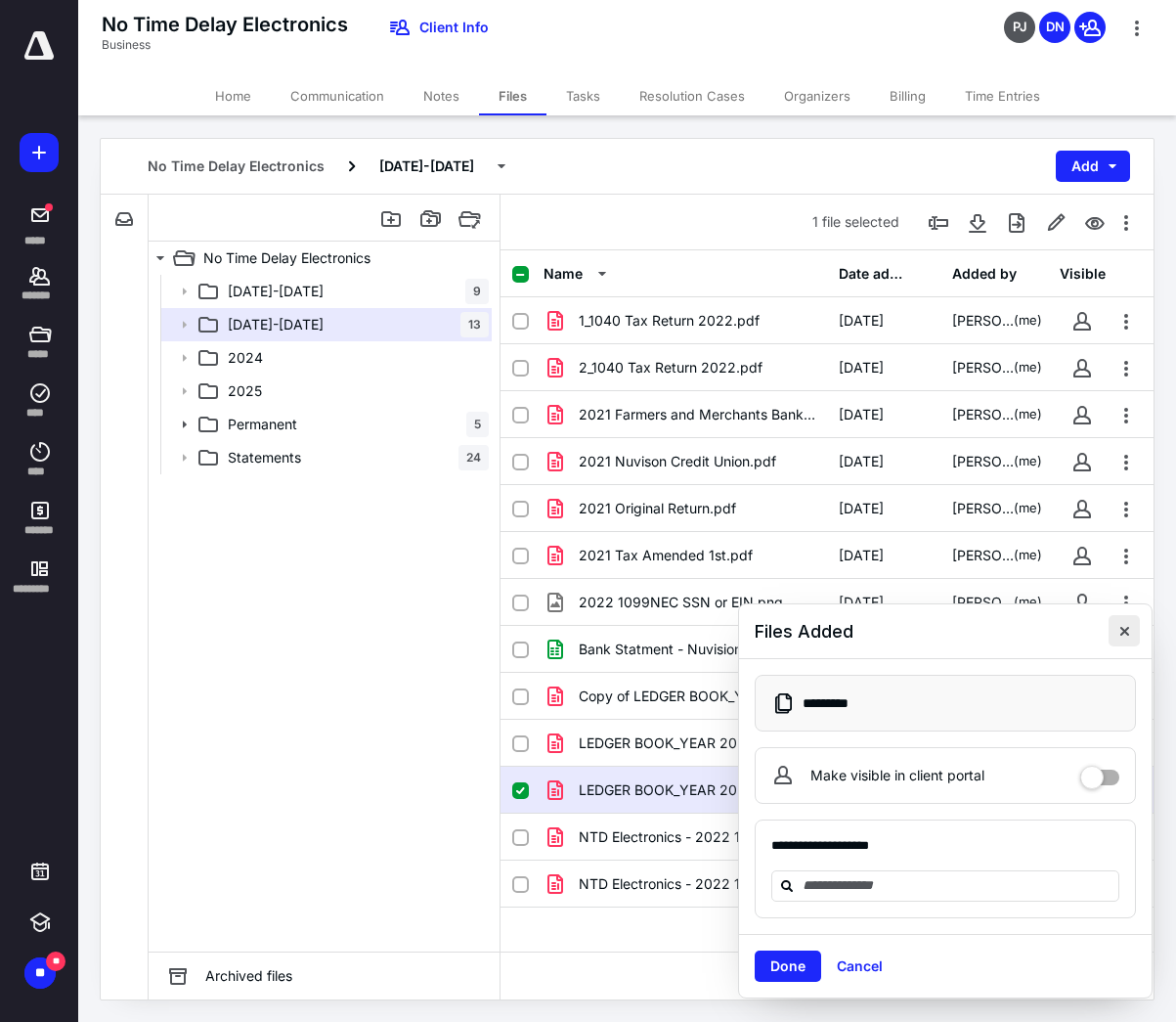click at bounding box center [1124, 631] 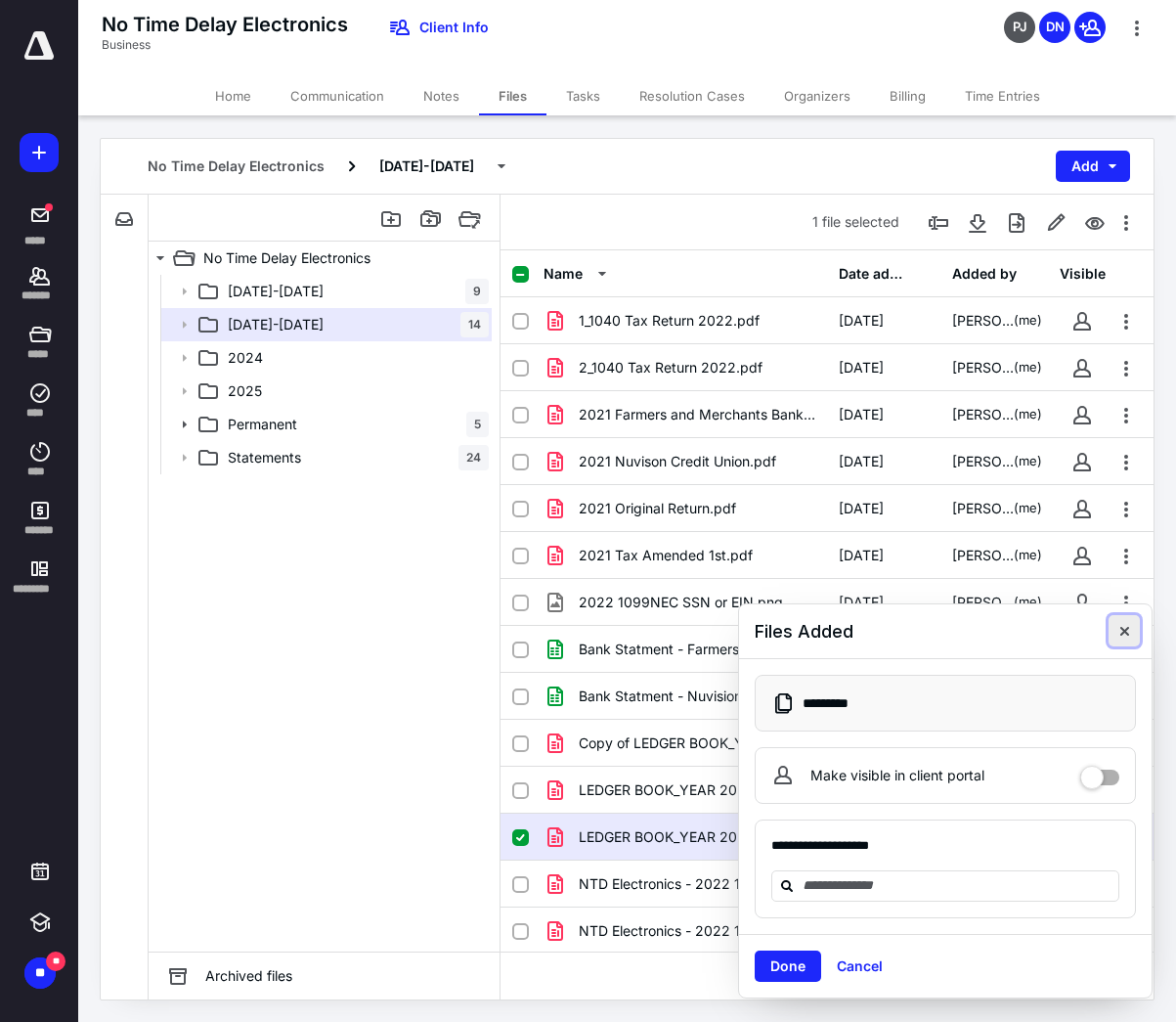 click at bounding box center (1124, 631) 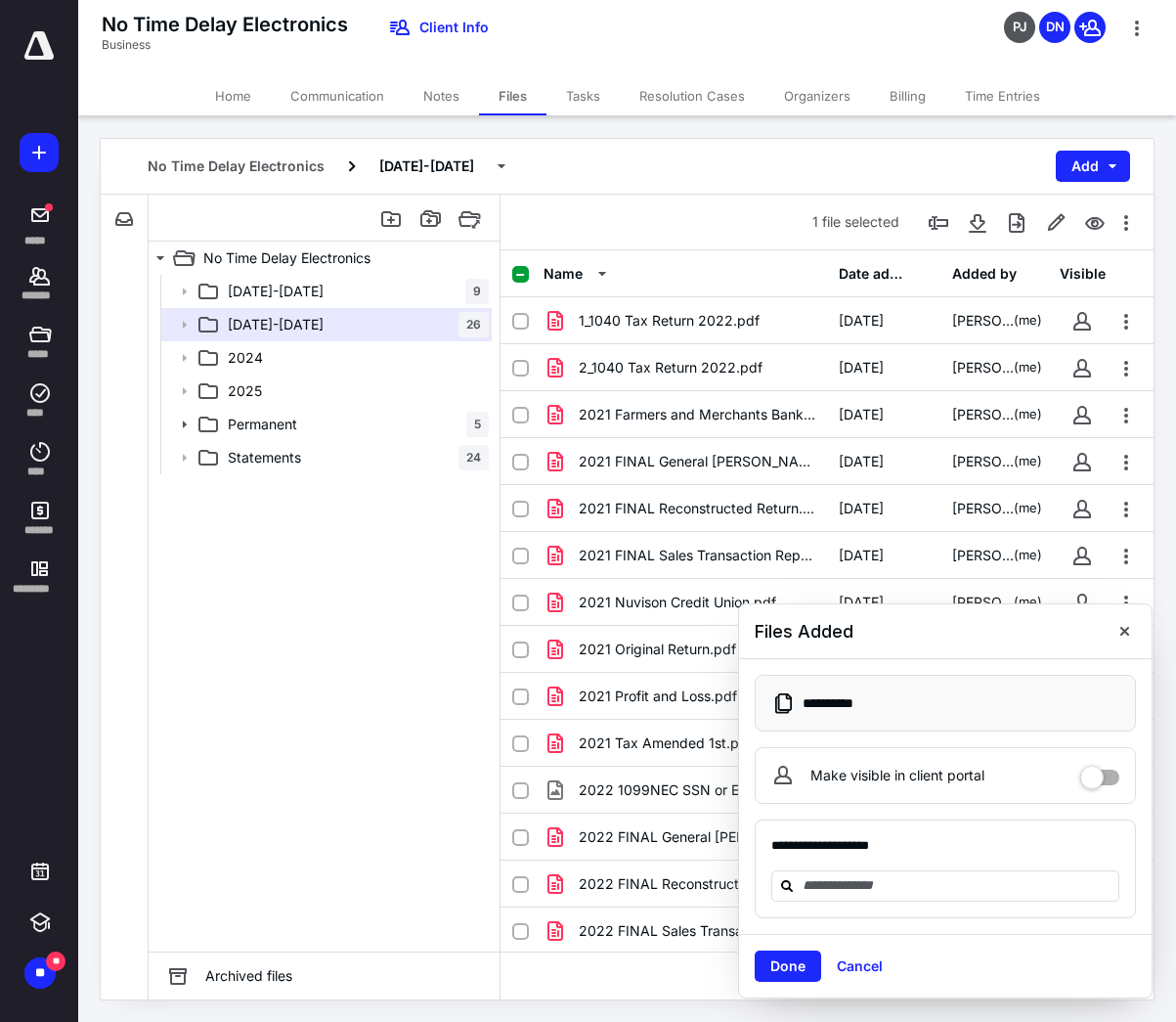 click on "No Time Delay Electronics Business Client Info PJ DN" at bounding box center (627, 38) 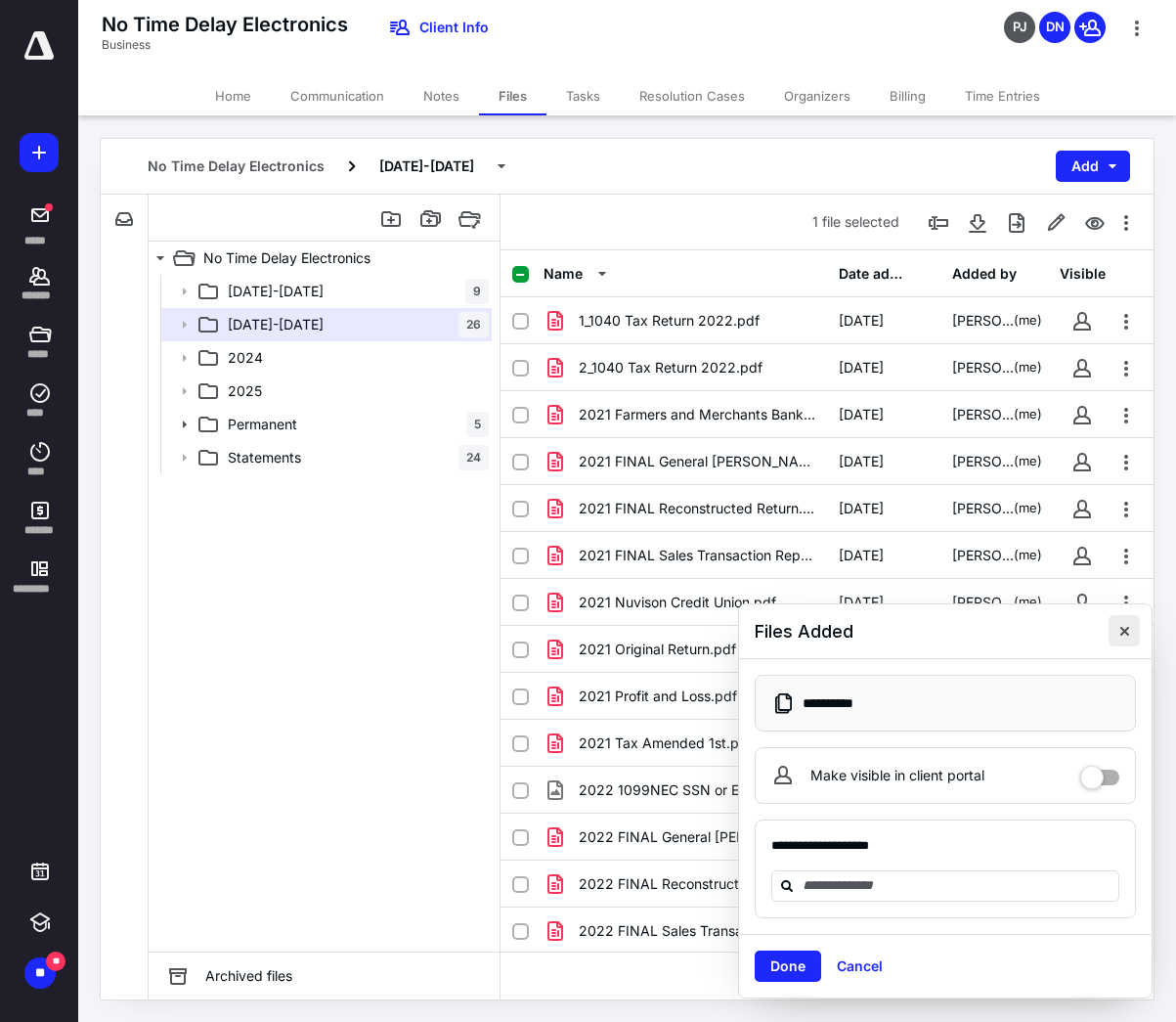 click at bounding box center [1124, 631] 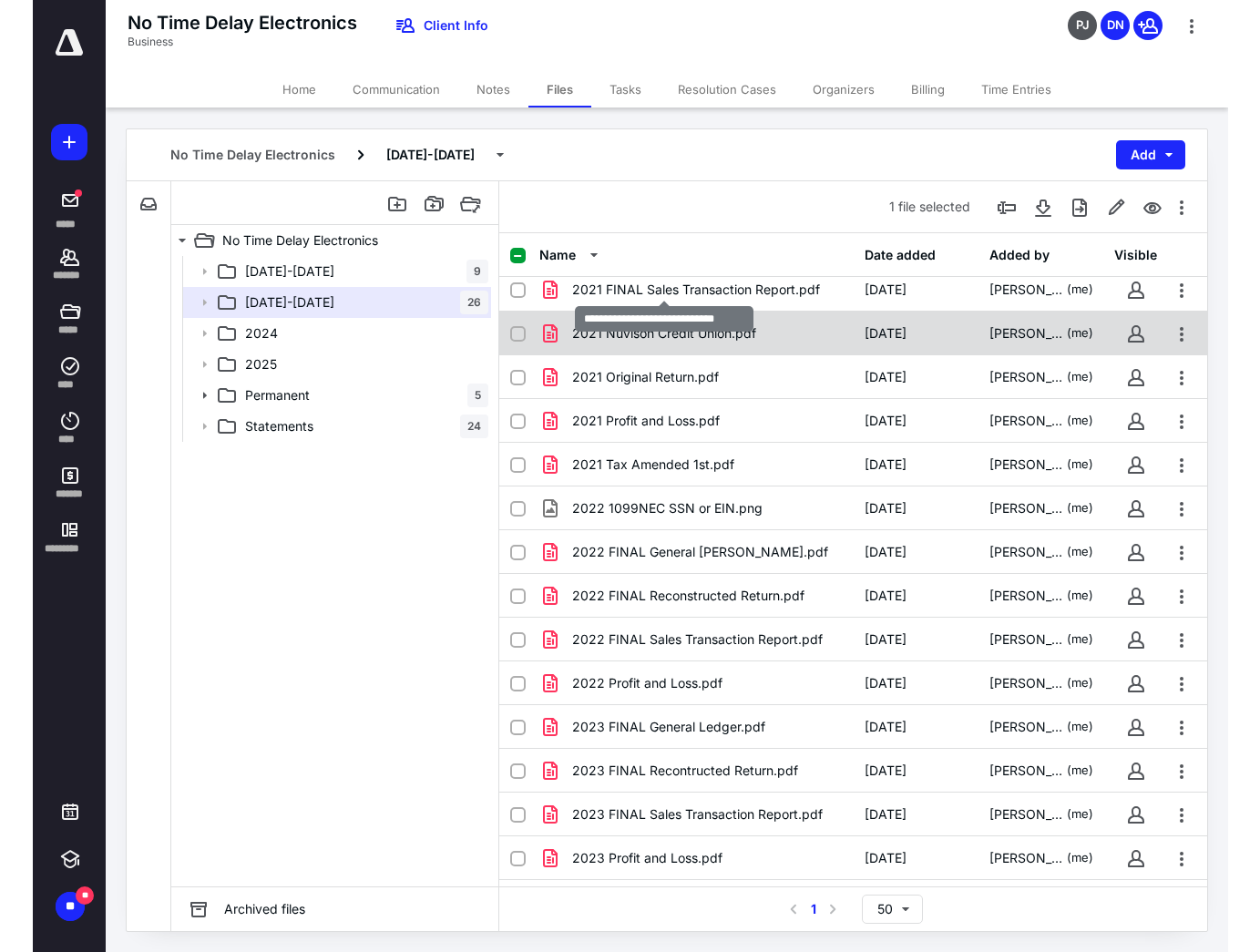 scroll, scrollTop: 273, scrollLeft: 0, axis: vertical 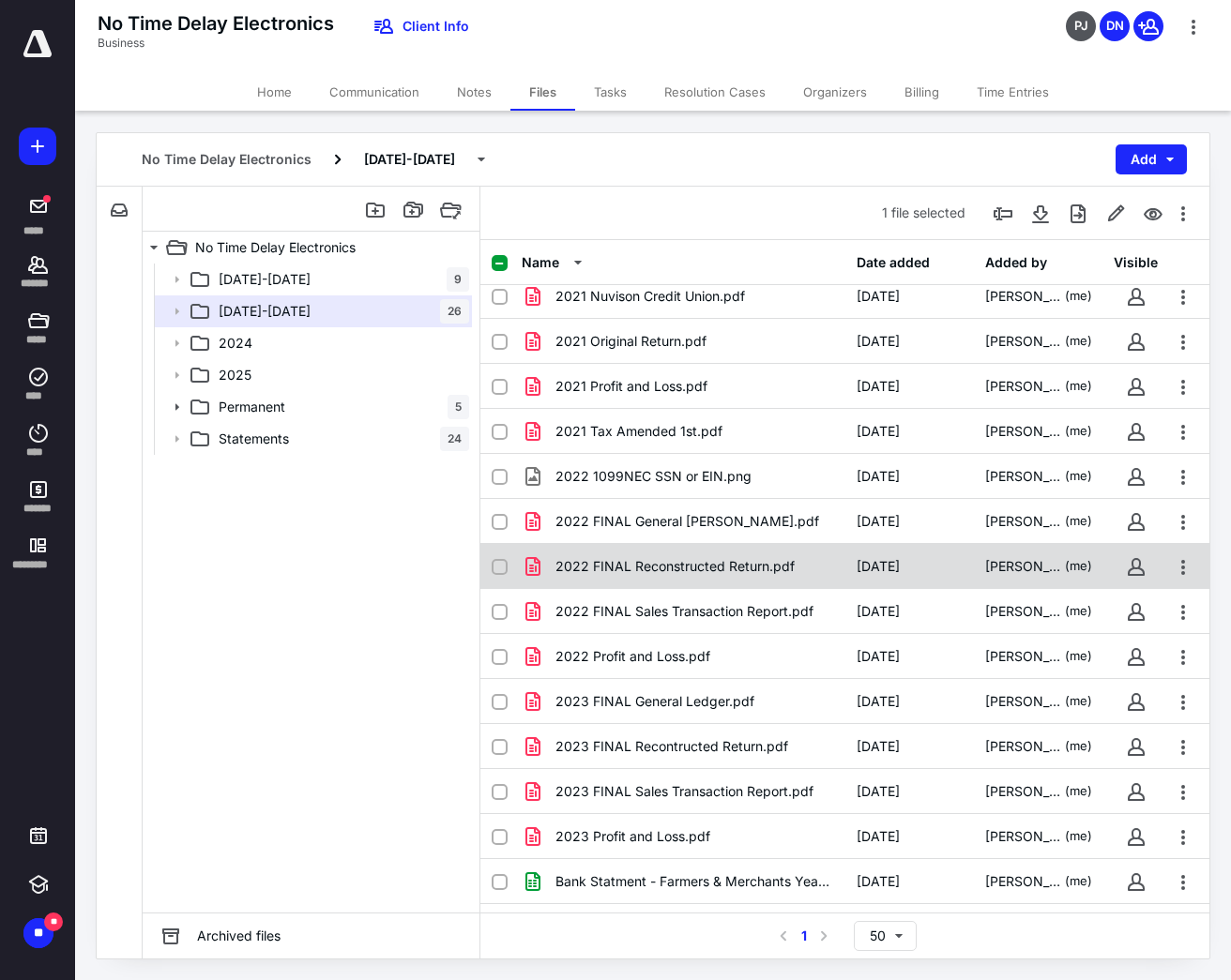click on "2022 FINAL Reconstructed Return.pdf" at bounding box center [675, 566] 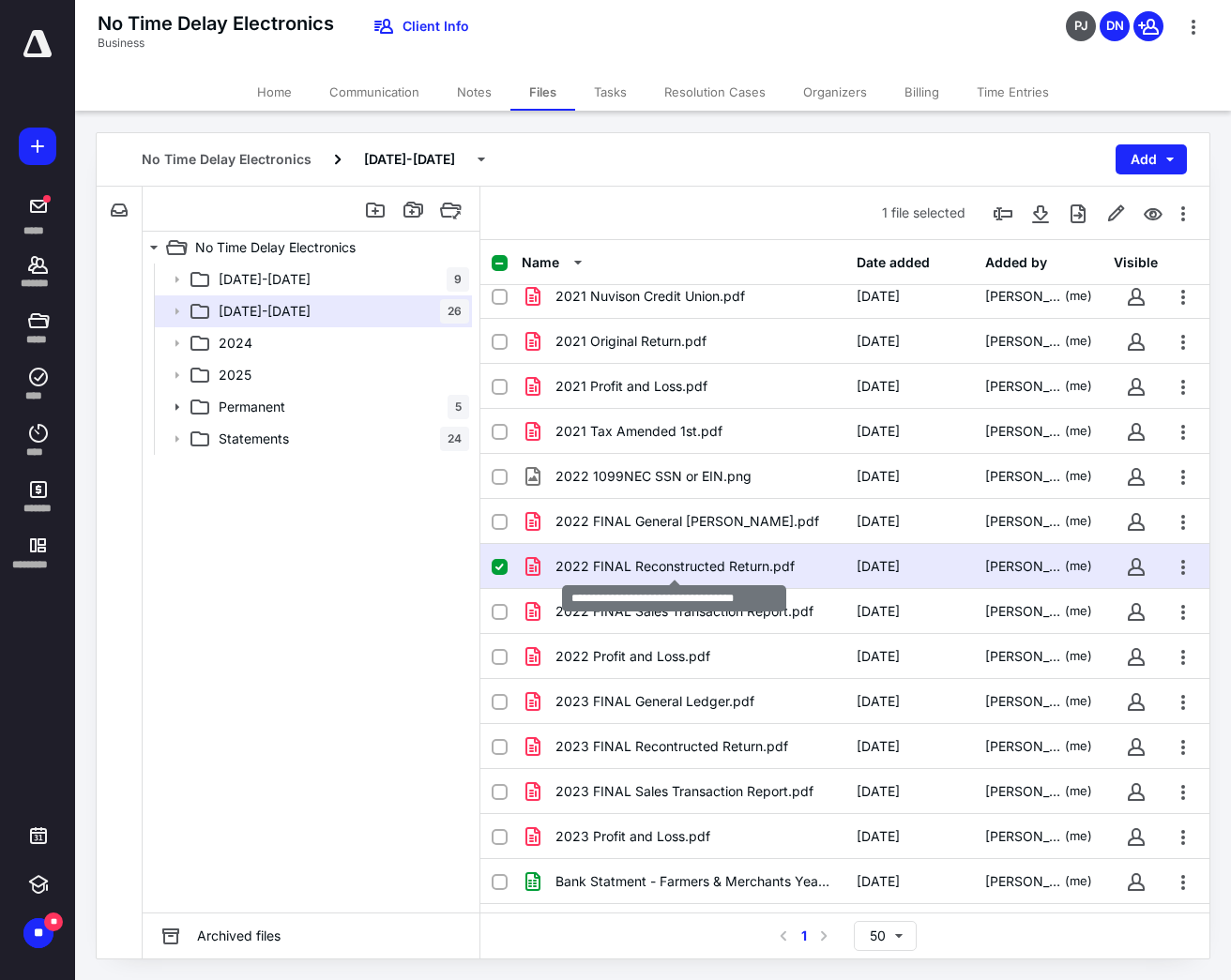 click on "2022 FINAL Reconstructed Return.pdf" at bounding box center (675, 566) 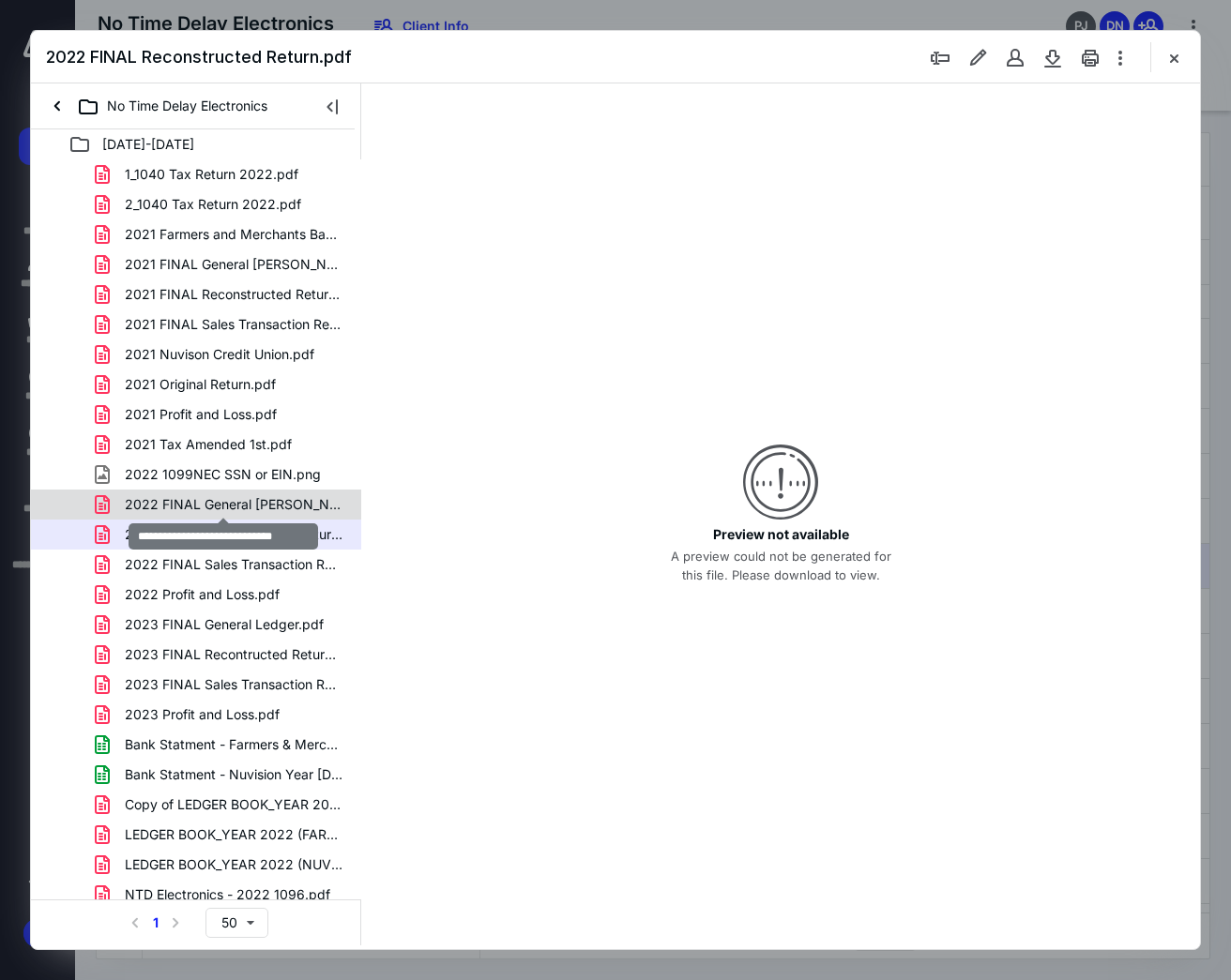 click on "2022 FINAL General [PERSON_NAME].pdf" at bounding box center (234, 505) 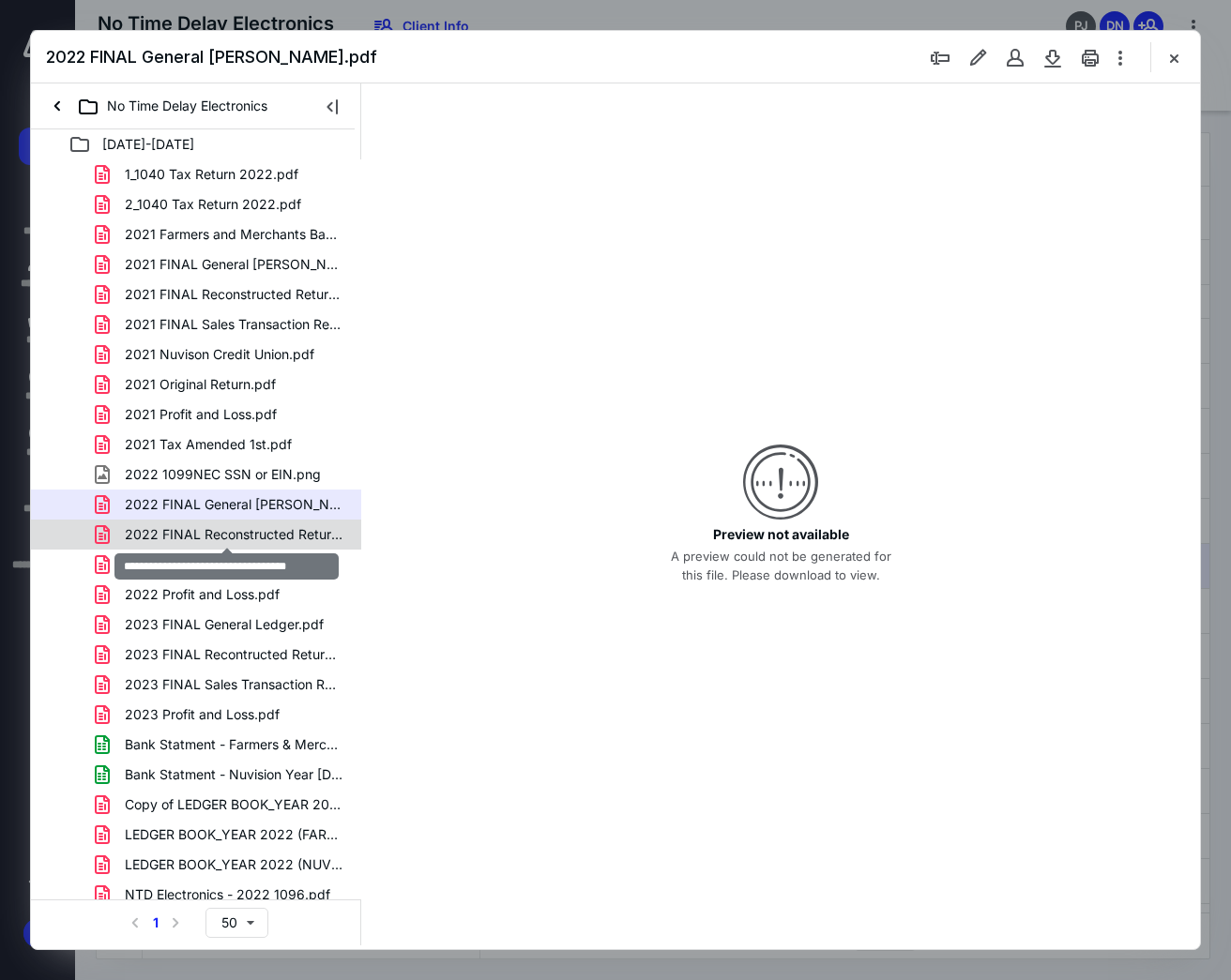 click on "2022 FINAL Reconstructed Return.pdf" at bounding box center (234, 535) 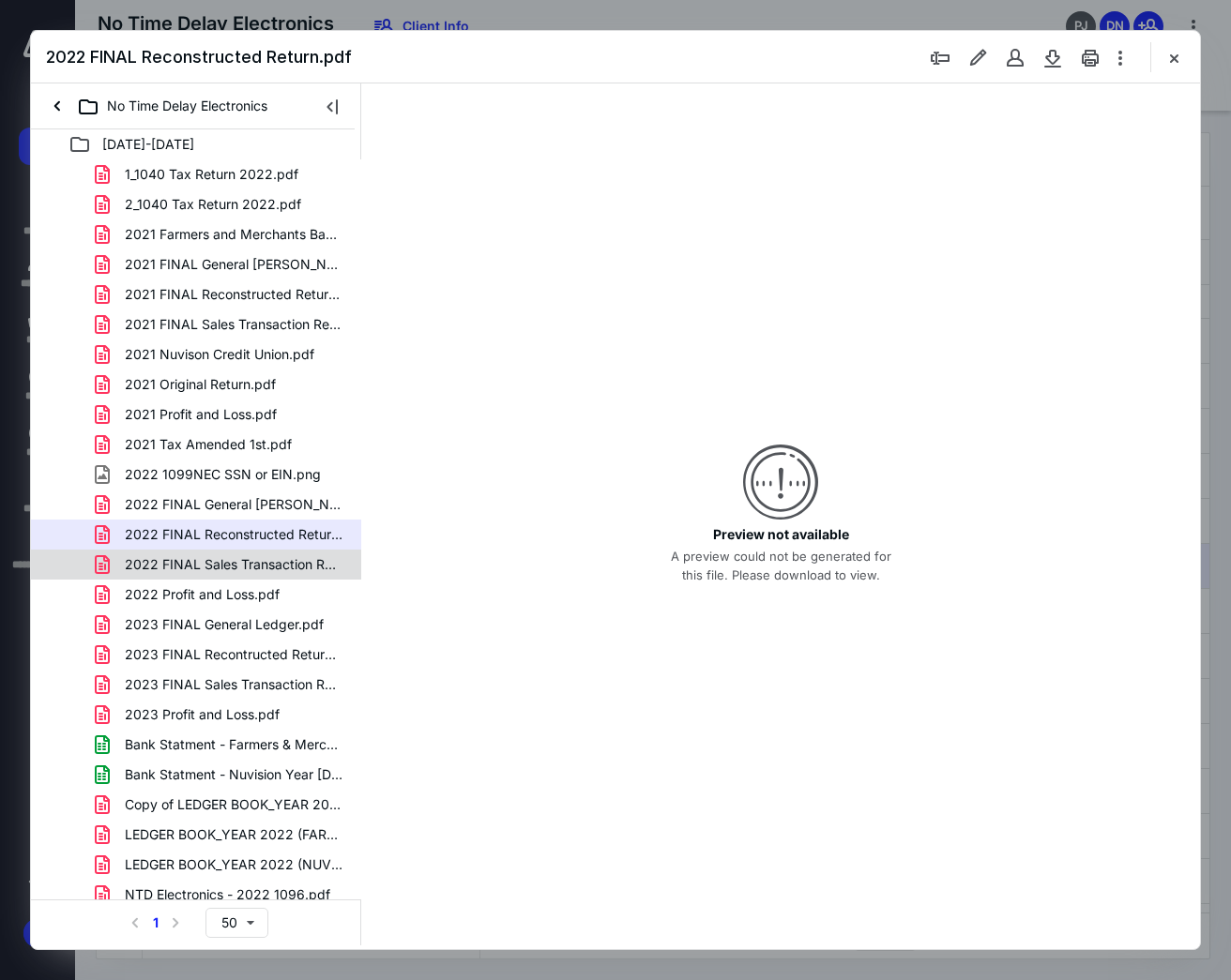 click on "2022 FINAL Sales Transaction Report.pdf" at bounding box center (234, 565) 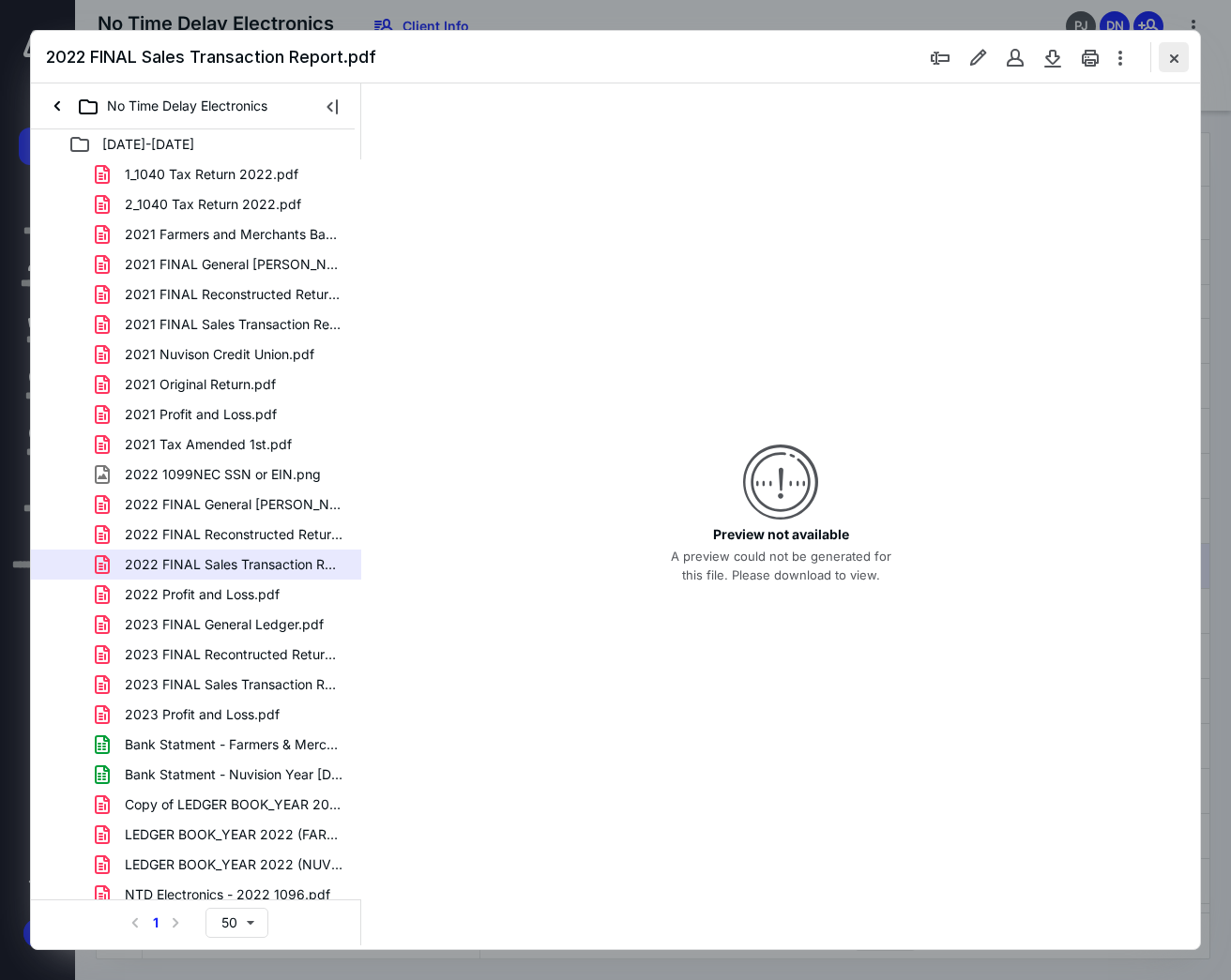 click at bounding box center (1174, 57) 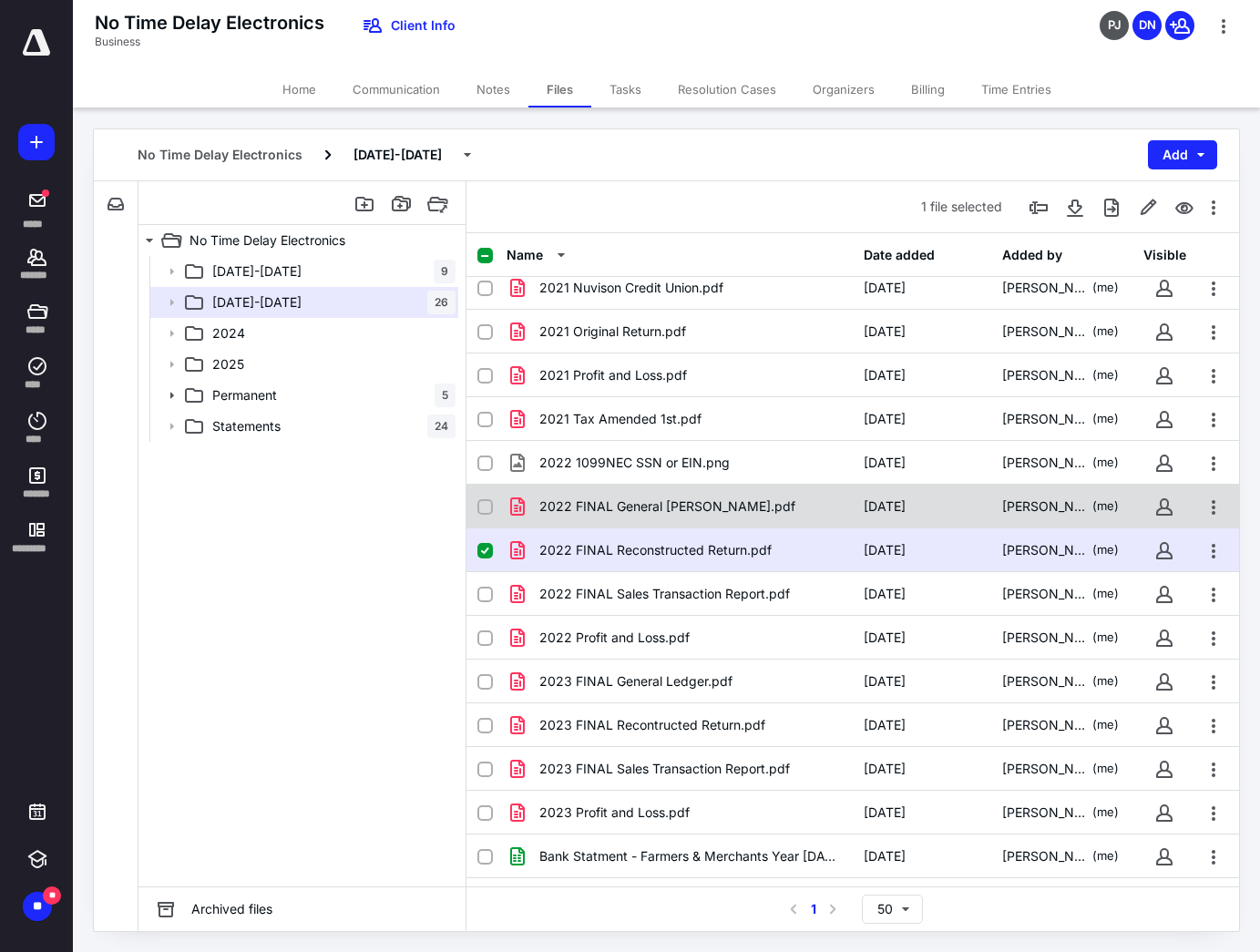 click on "2022 FINAL General [PERSON_NAME].pdf" at bounding box center (667, 507) 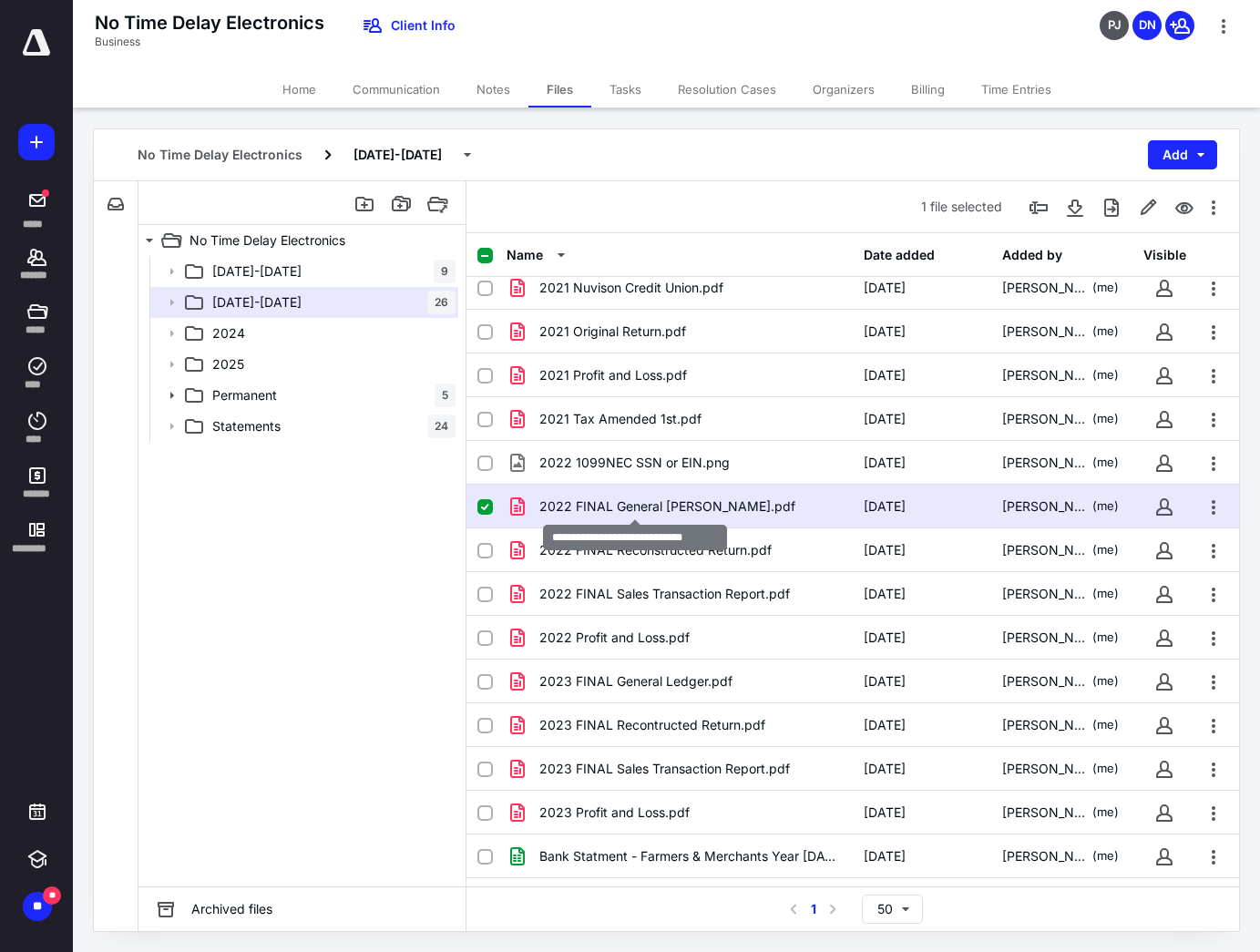 click on "2022 FINAL General [PERSON_NAME].pdf" at bounding box center [667, 507] 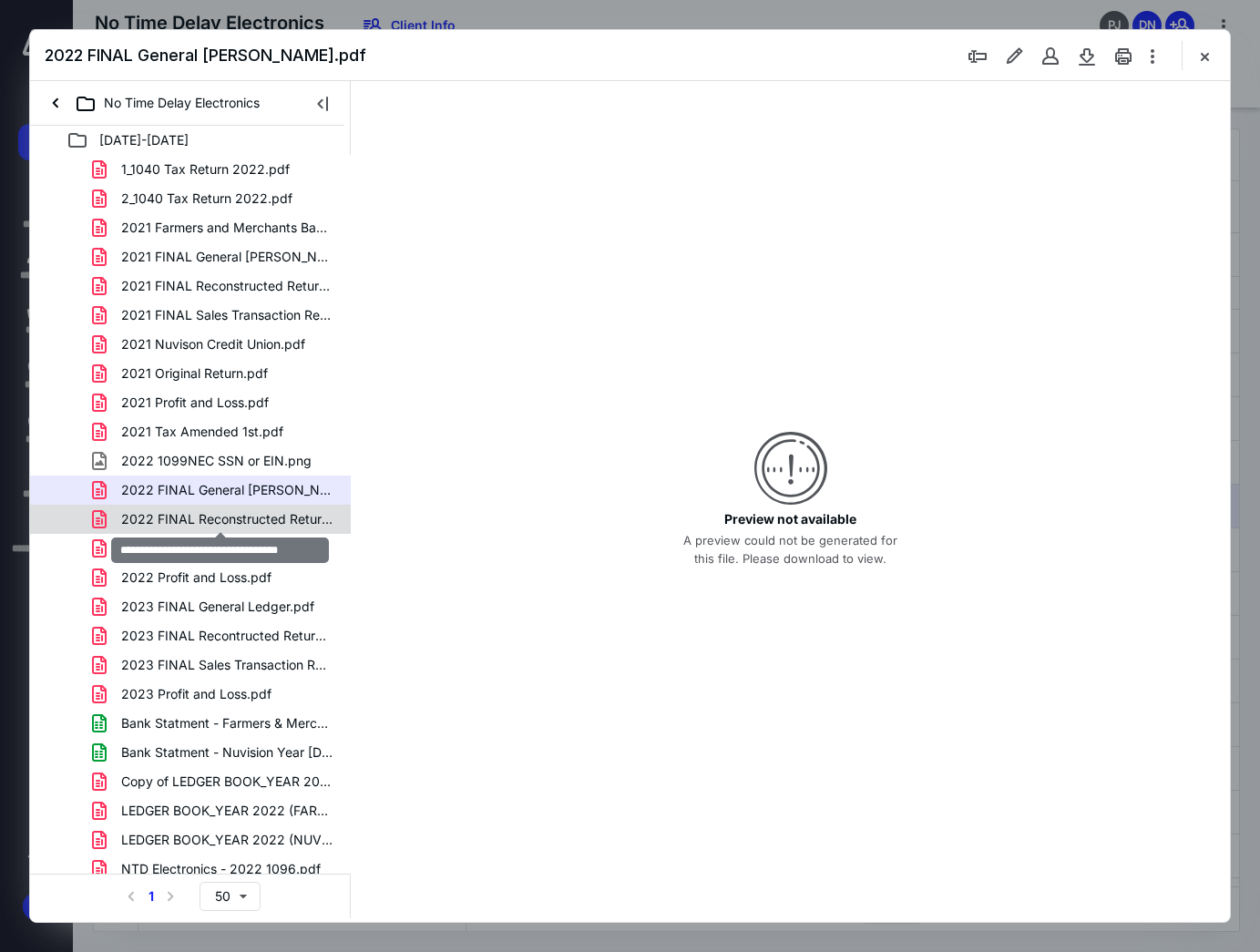 click on "2022 FINAL Reconstructed Return.pdf" at bounding box center (227, 519) 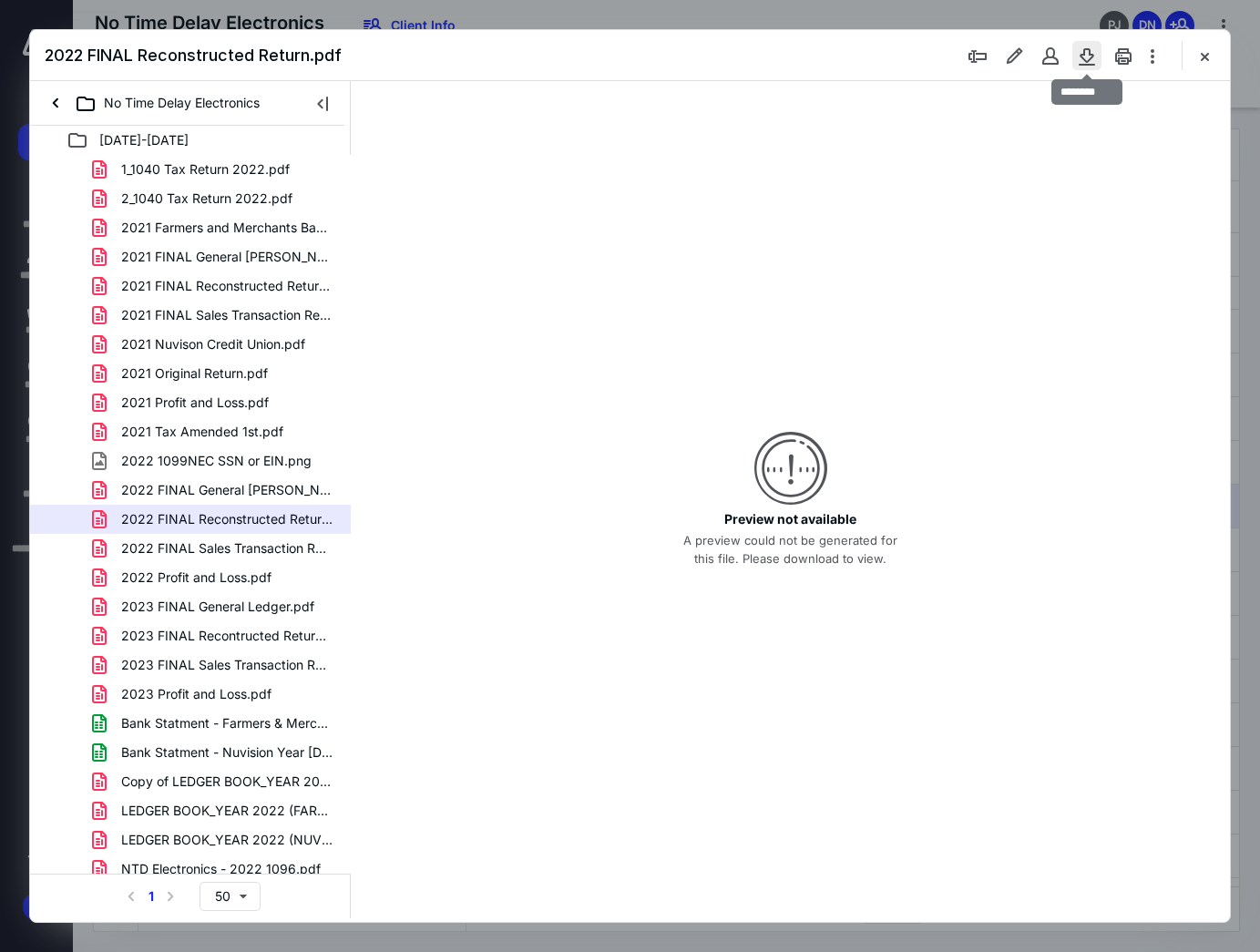 click at bounding box center (1087, 56) 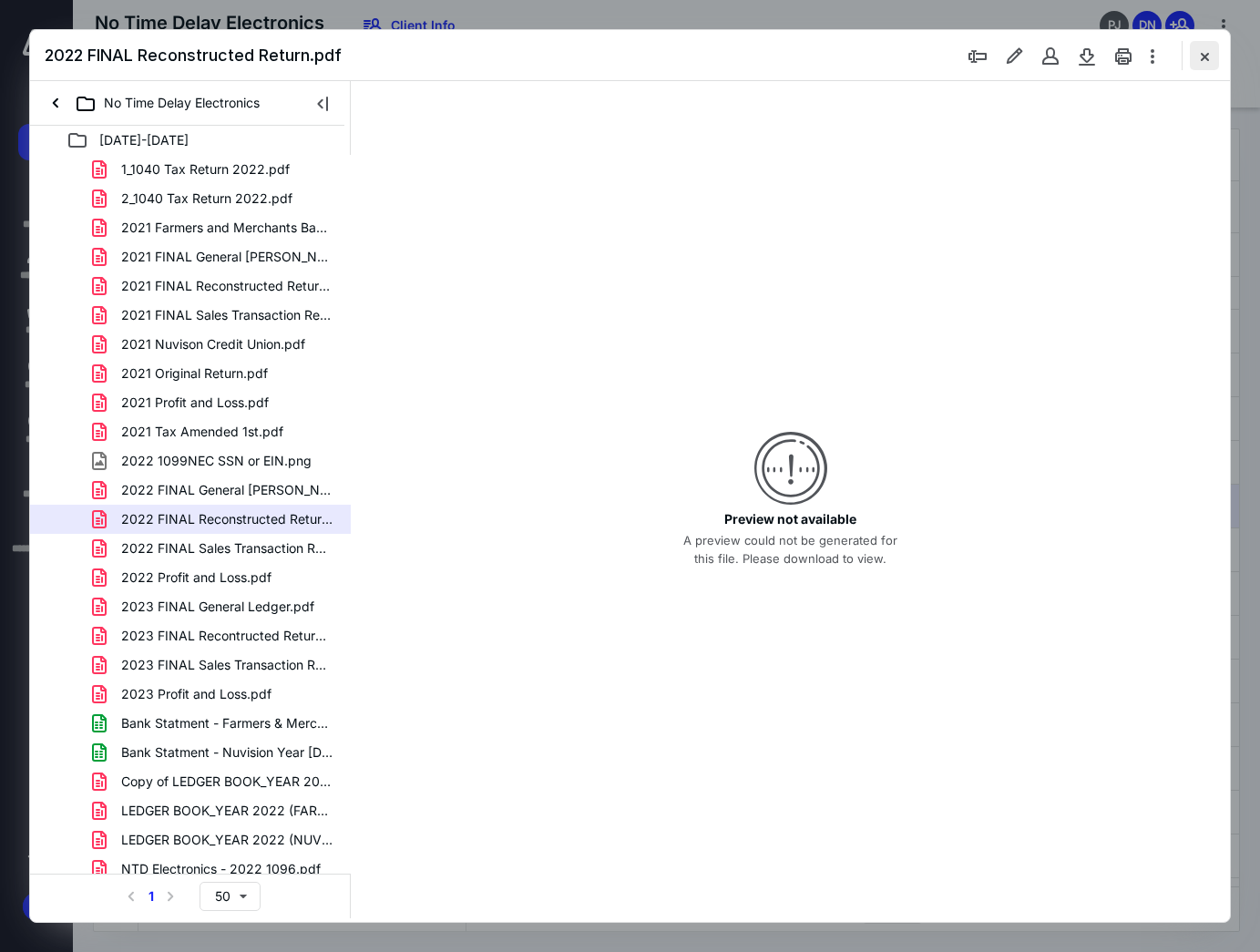 click at bounding box center (1204, 56) 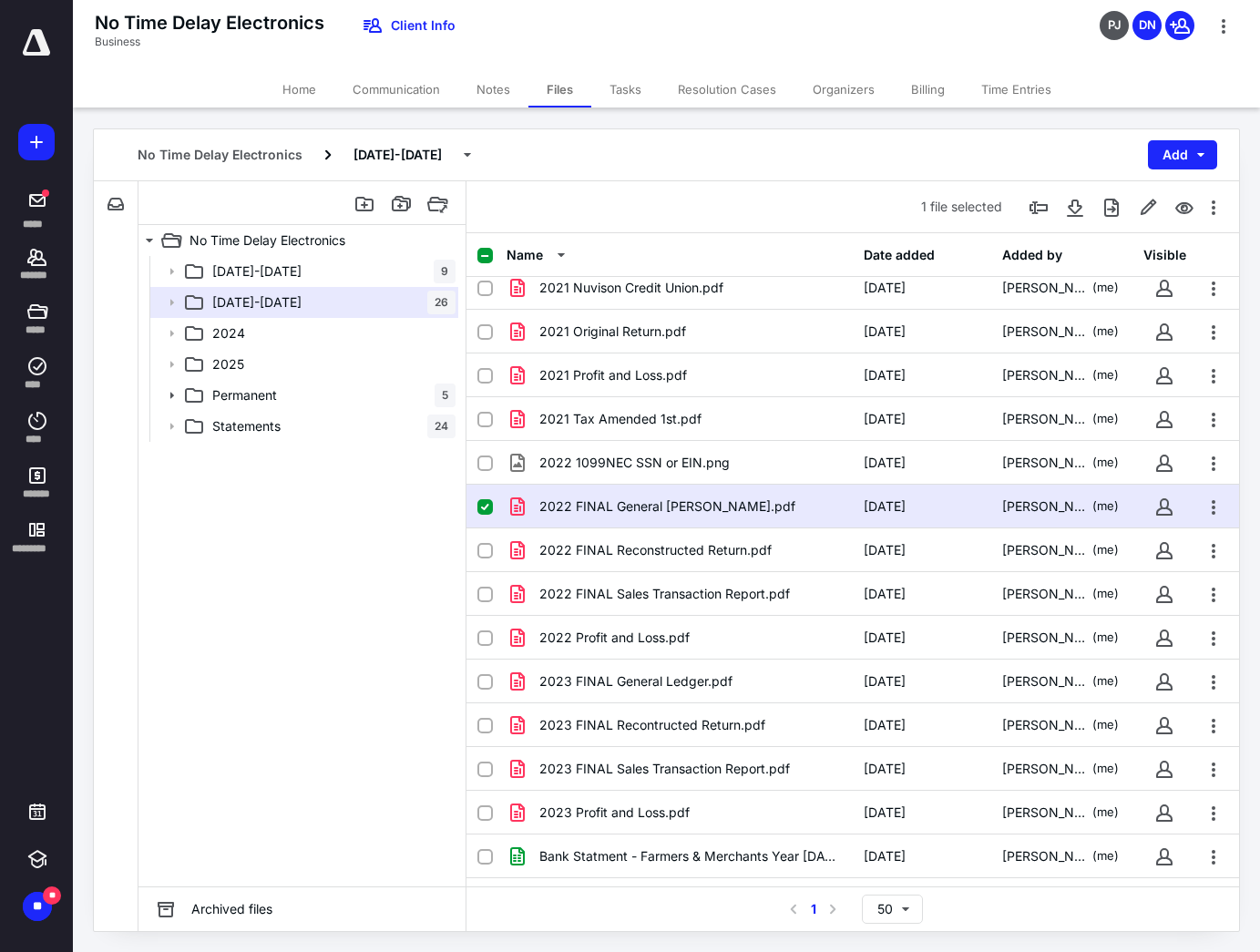 click on "2022 FINAL General [PERSON_NAME].pdf" at bounding box center [667, 507] 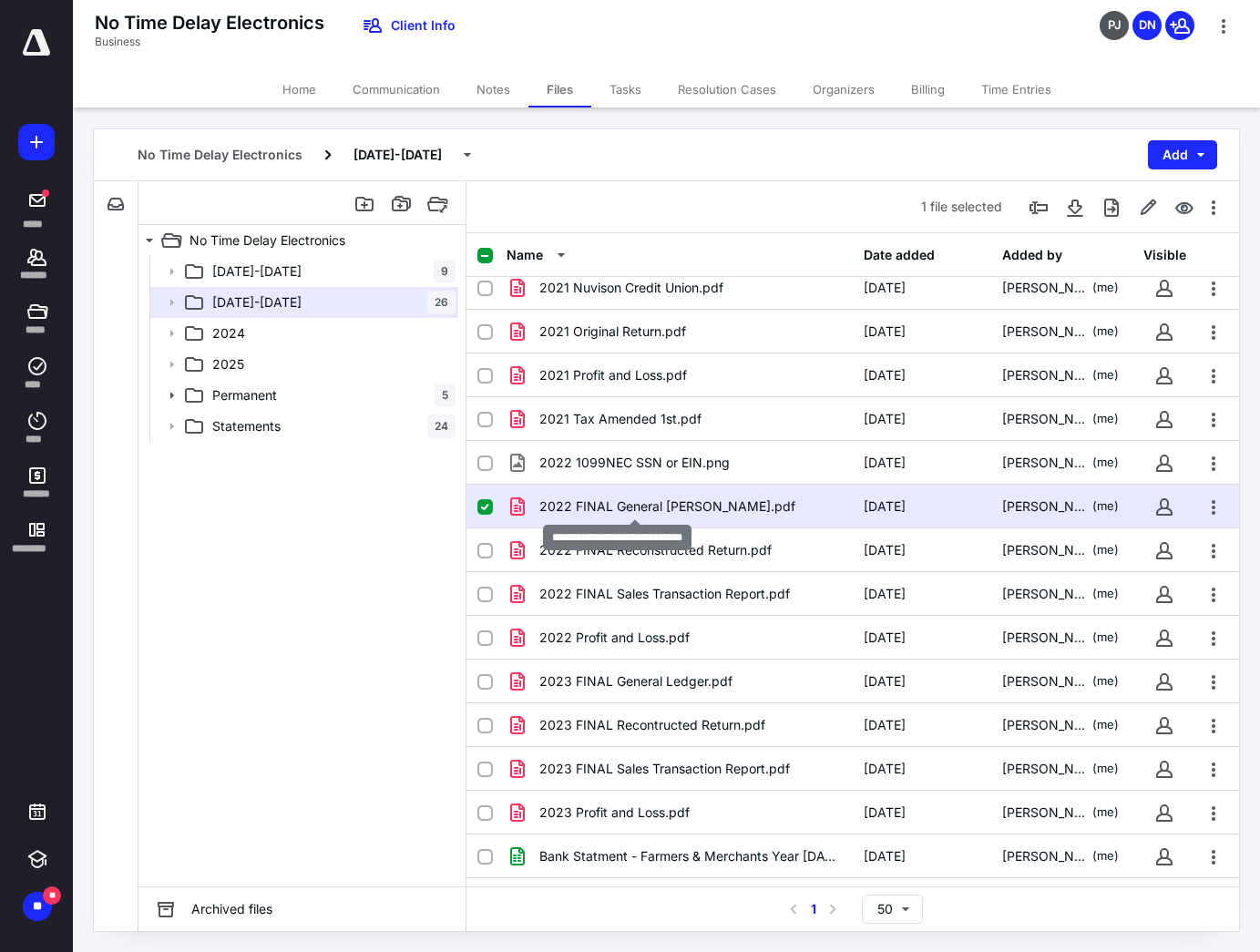 click on "2022 FINAL General [PERSON_NAME].pdf" at bounding box center [667, 507] 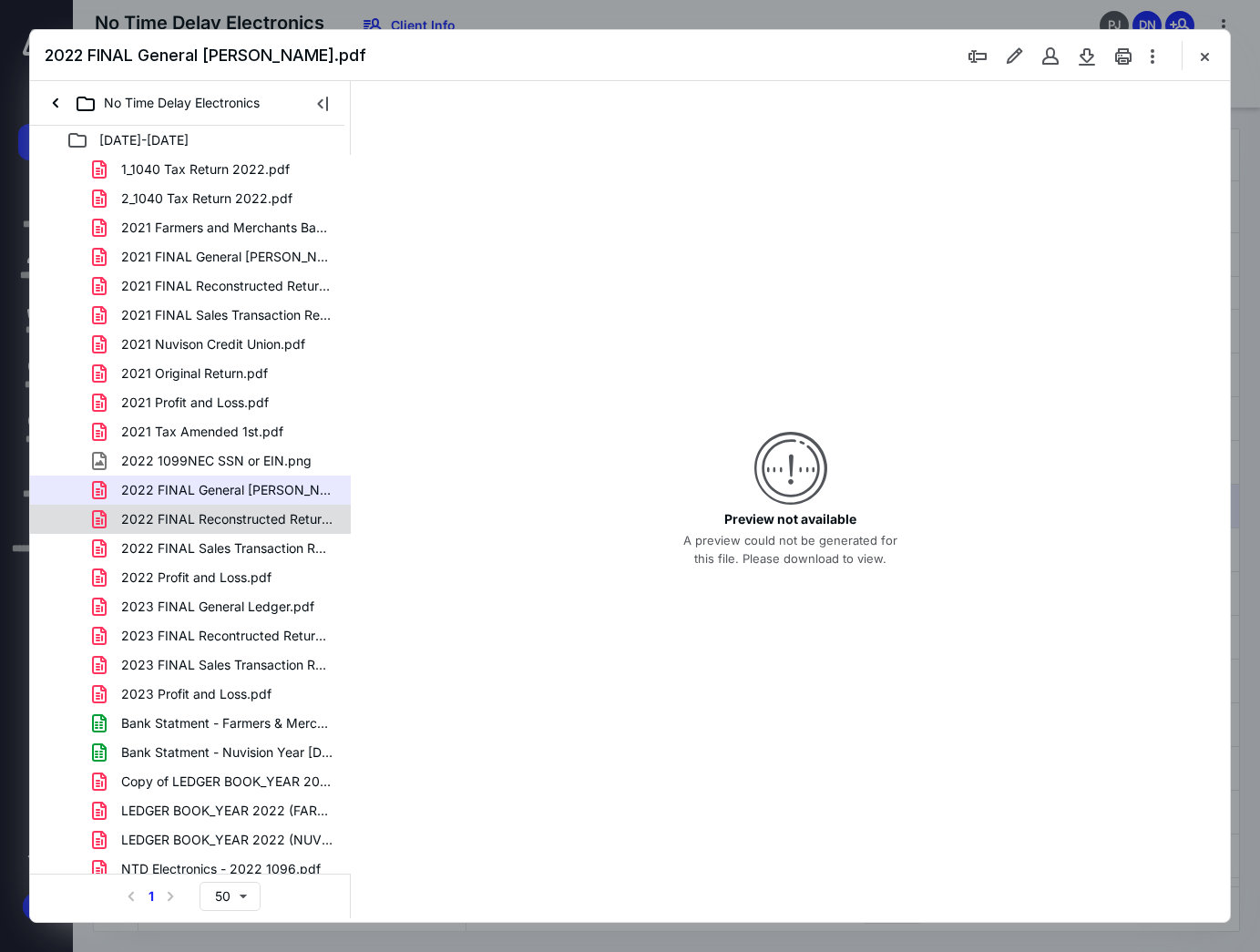 click on "2022 FINAL Reconstructed Return.pdf" at bounding box center [227, 519] 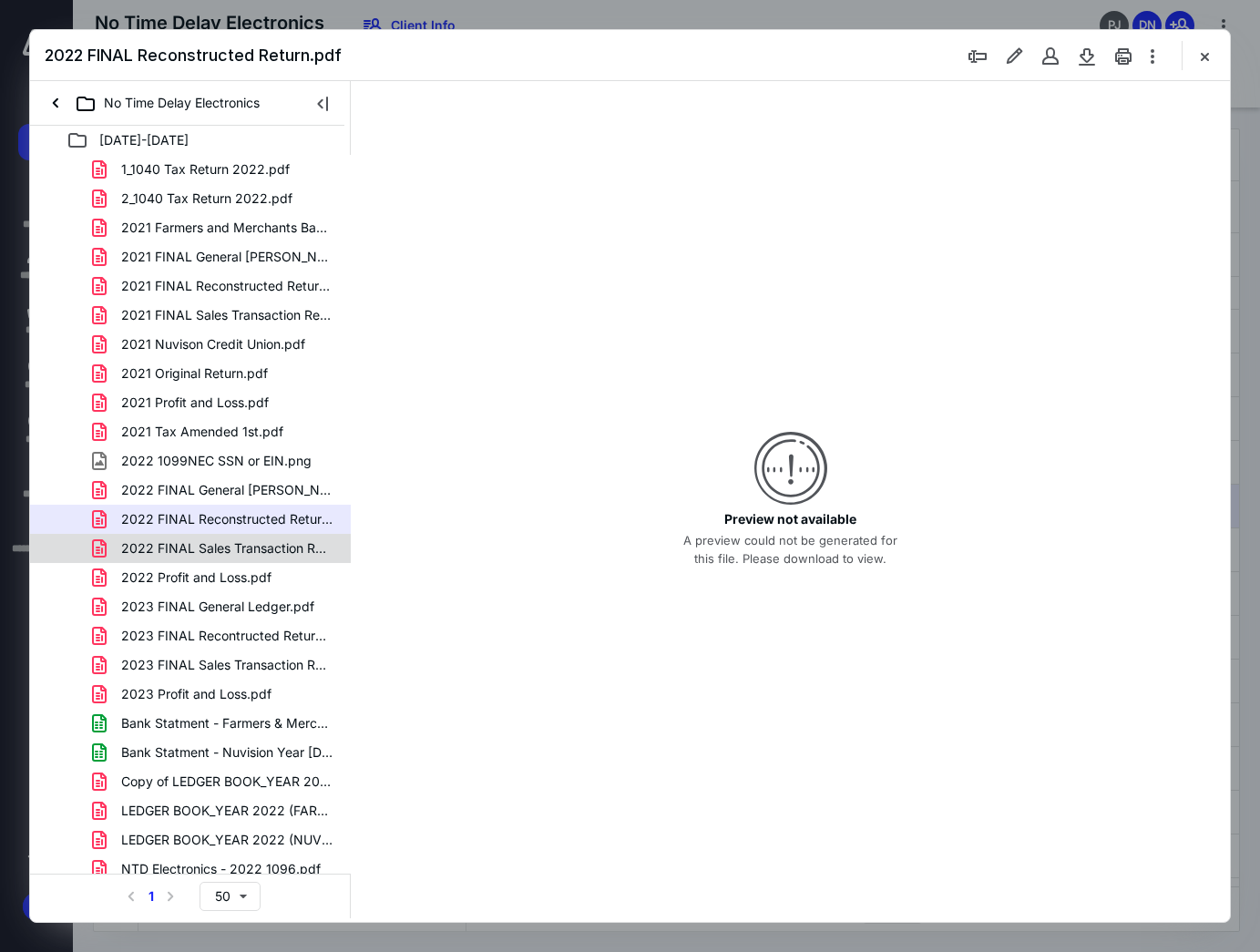 click on "2022 FINAL Sales Transaction Report.pdf" at bounding box center (227, 548) 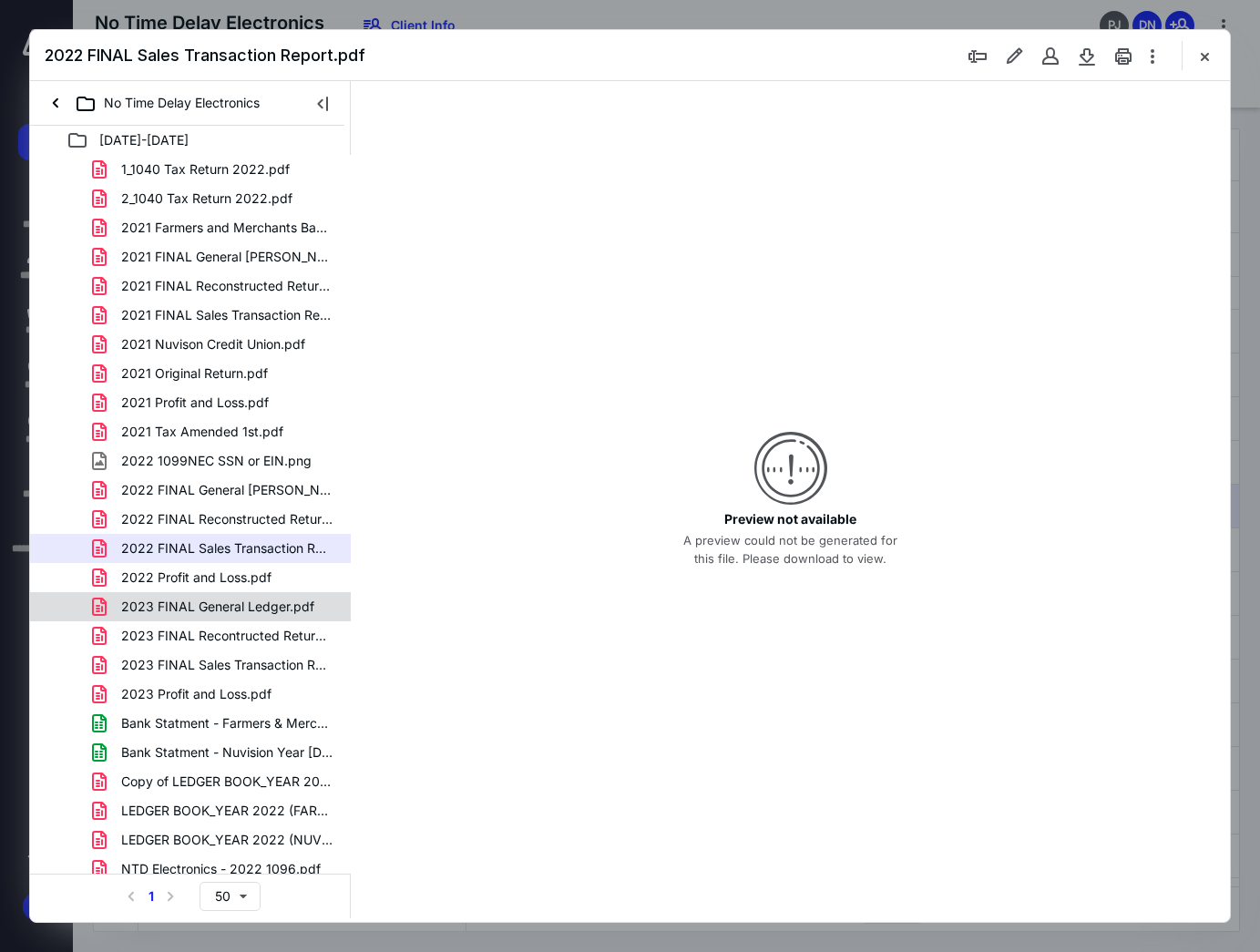 click on "2023 FINAL General Ledger.pdf" at bounding box center (218, 607) 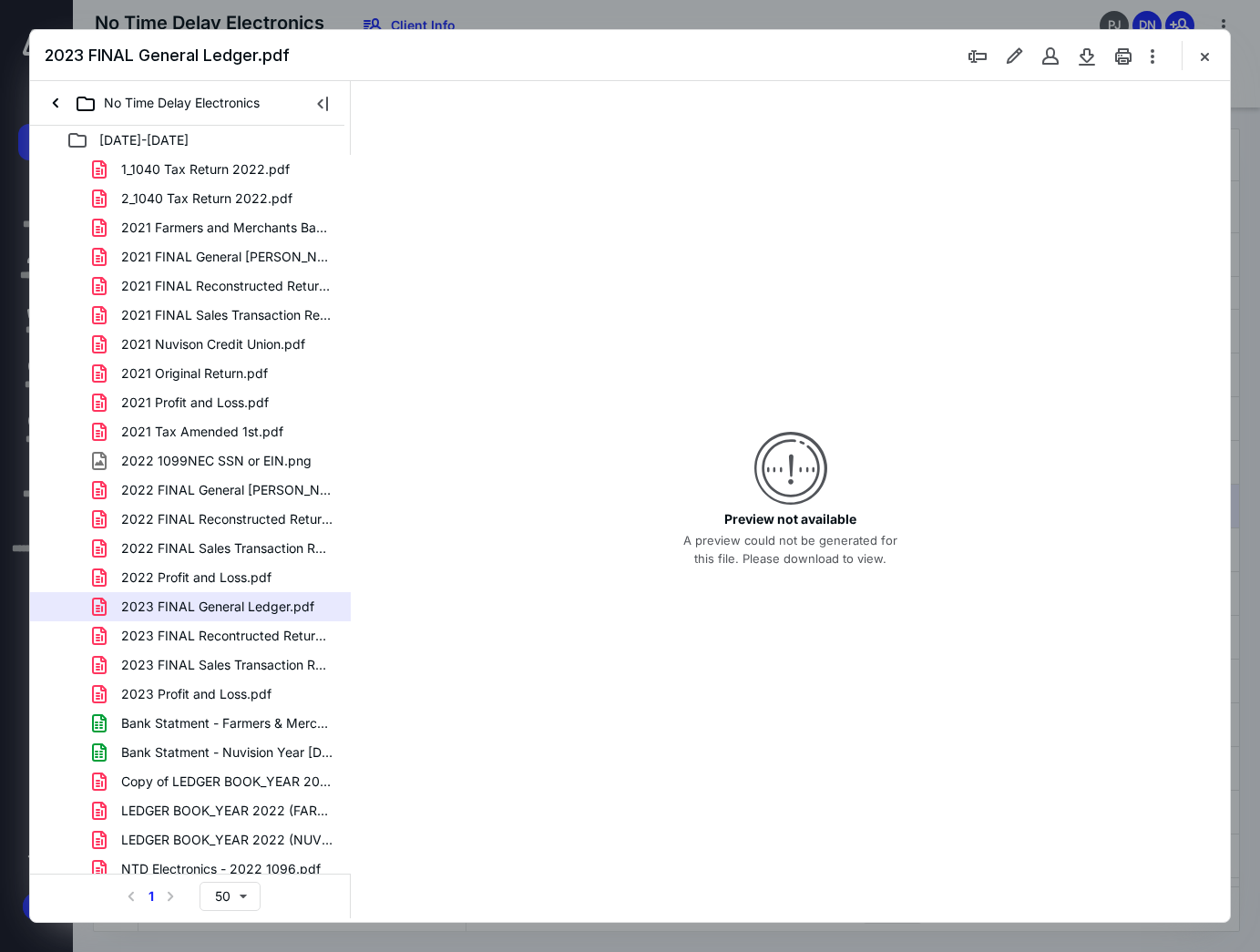 click on "2023 FINAL Recontructed Return.pdf" at bounding box center (227, 636) 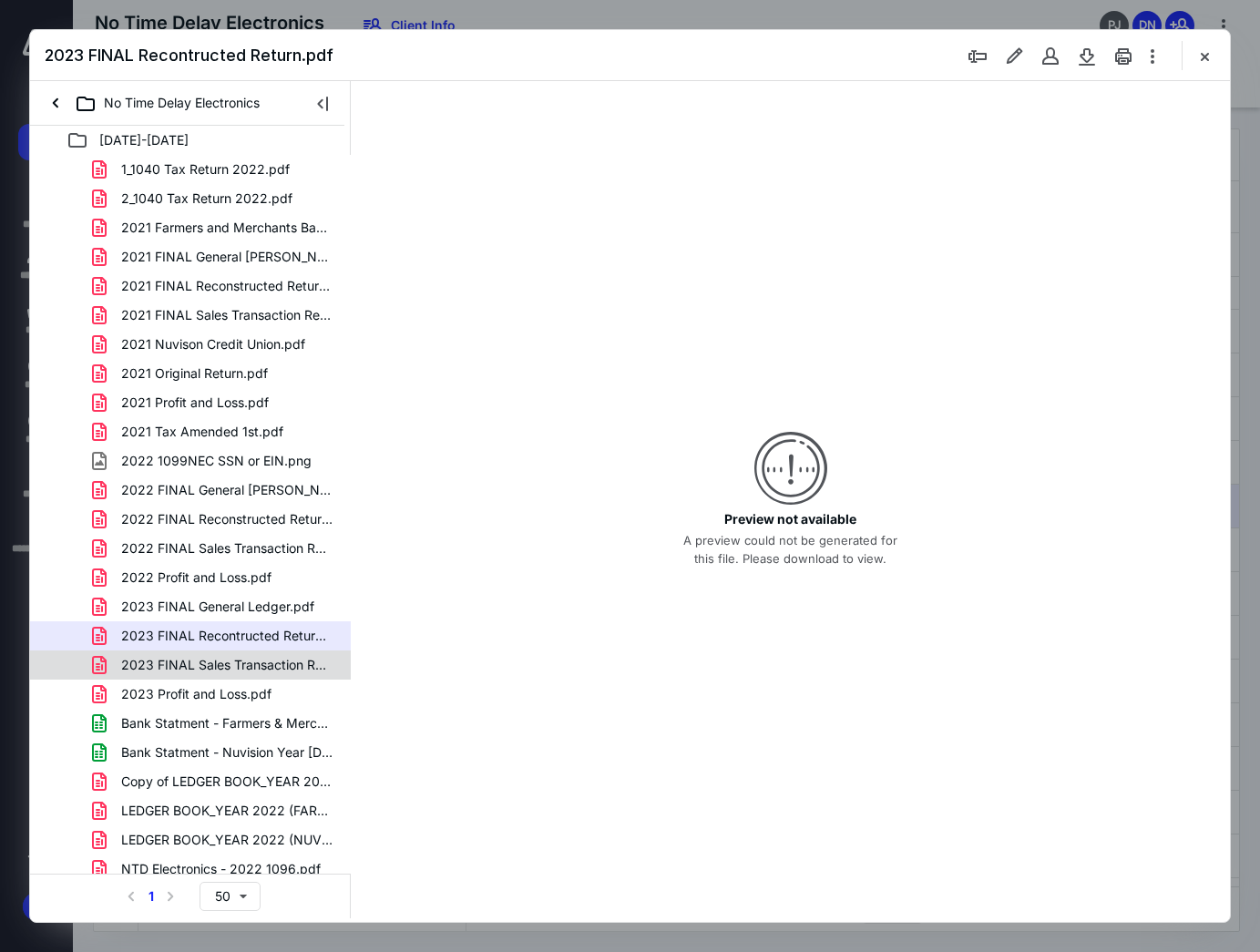 click on "2023 FINAL Sales Transaction Report.pdf" at bounding box center [227, 665] 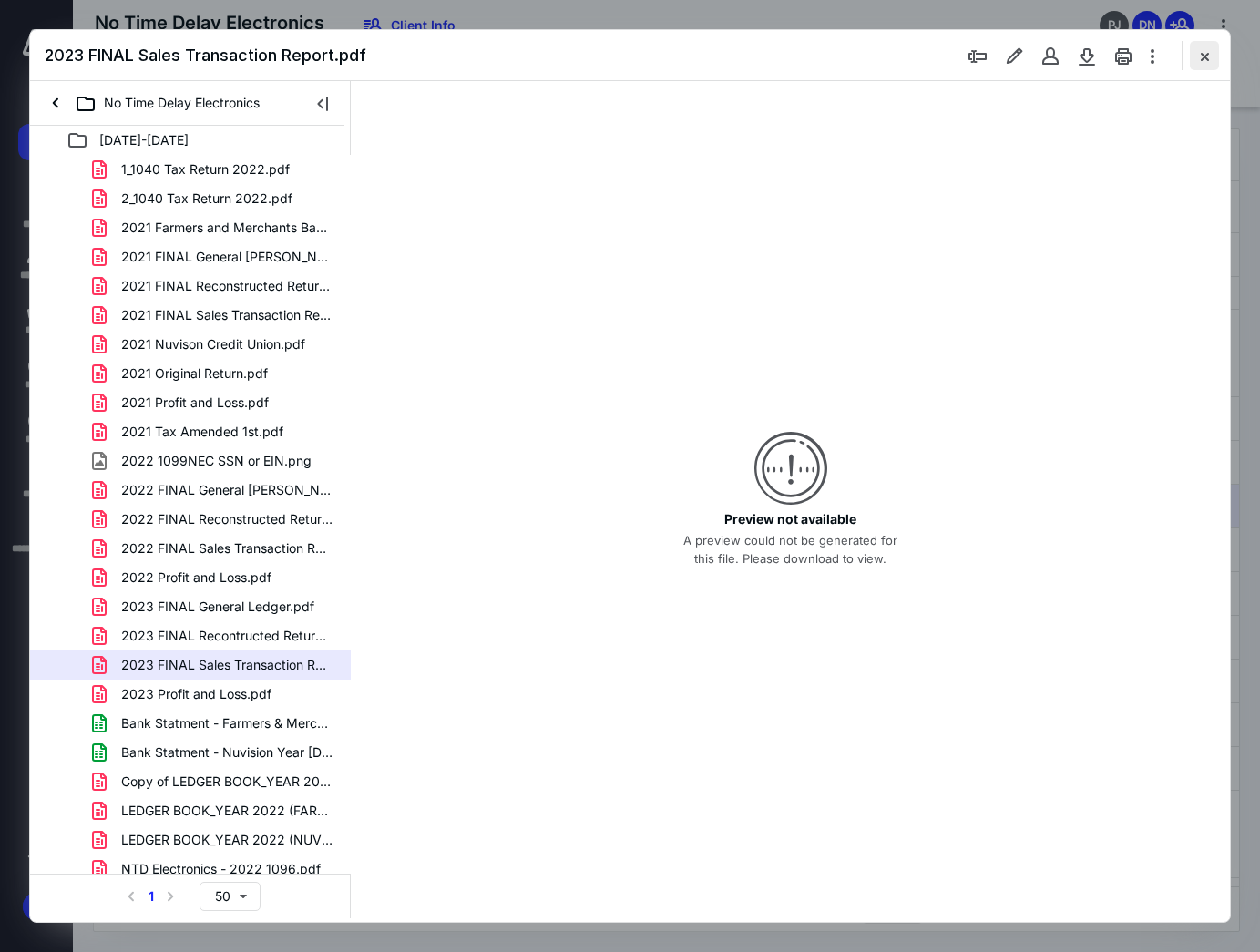 click at bounding box center (1204, 56) 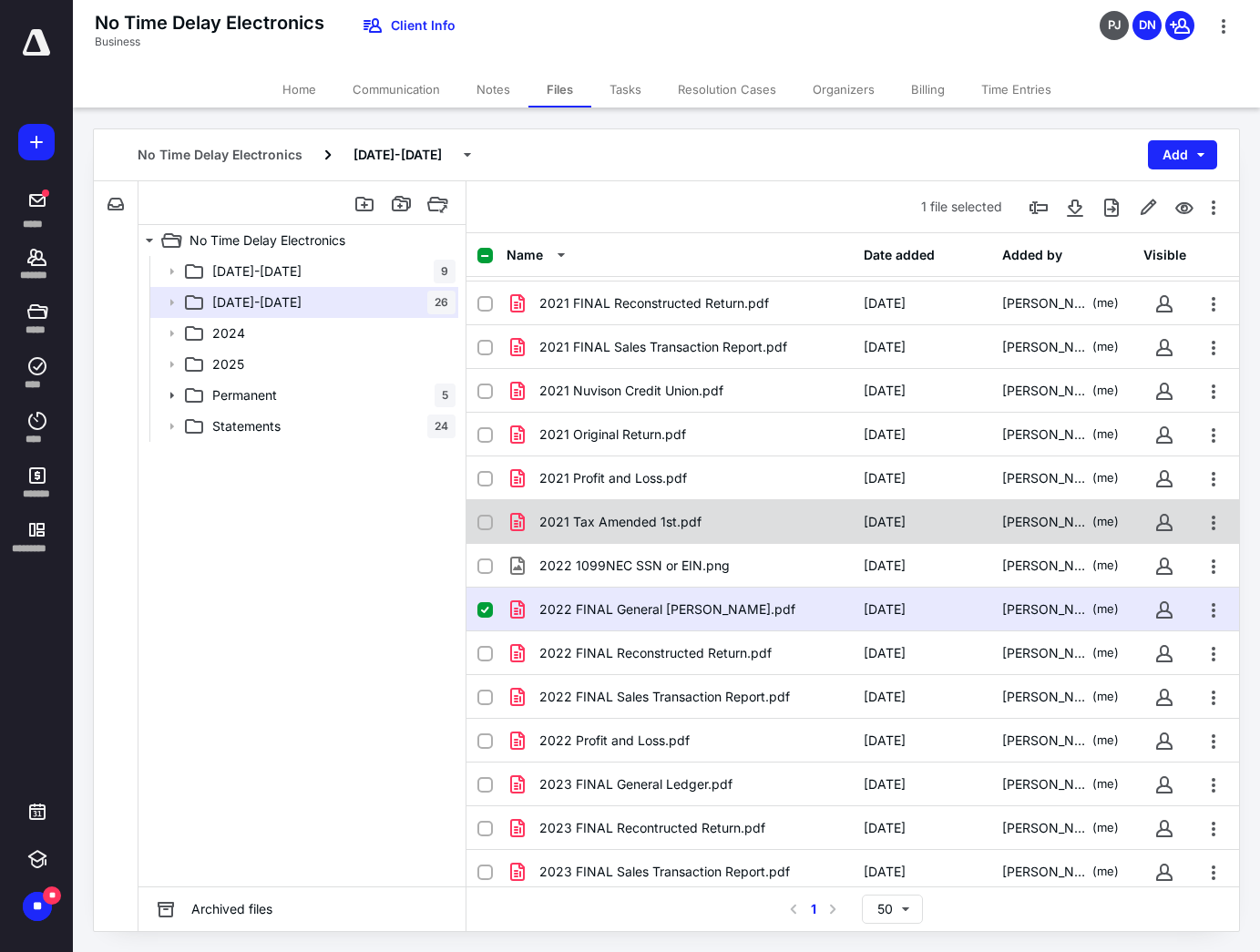 scroll, scrollTop: 0, scrollLeft: 0, axis: both 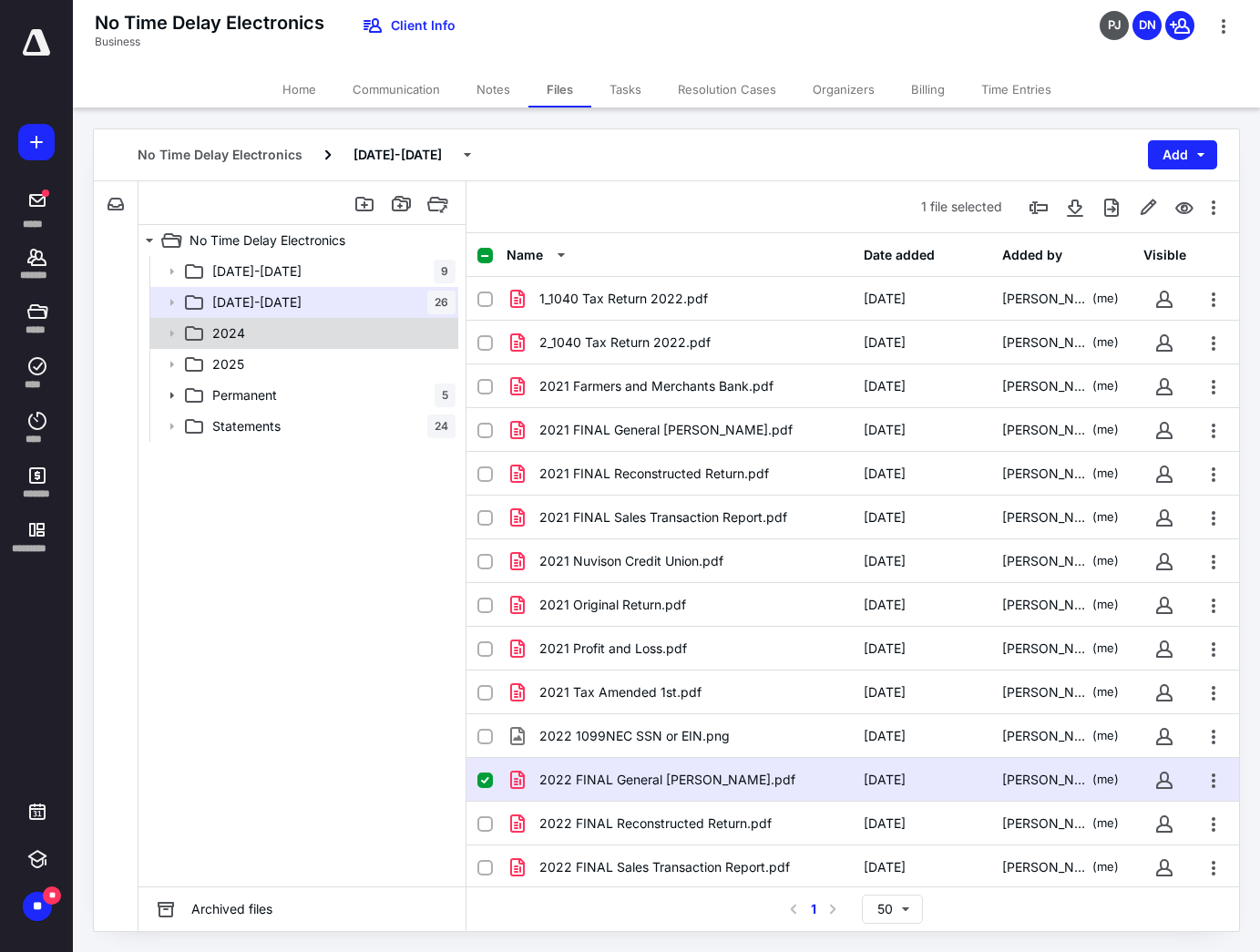 click on "2024" at bounding box center [330, 333] 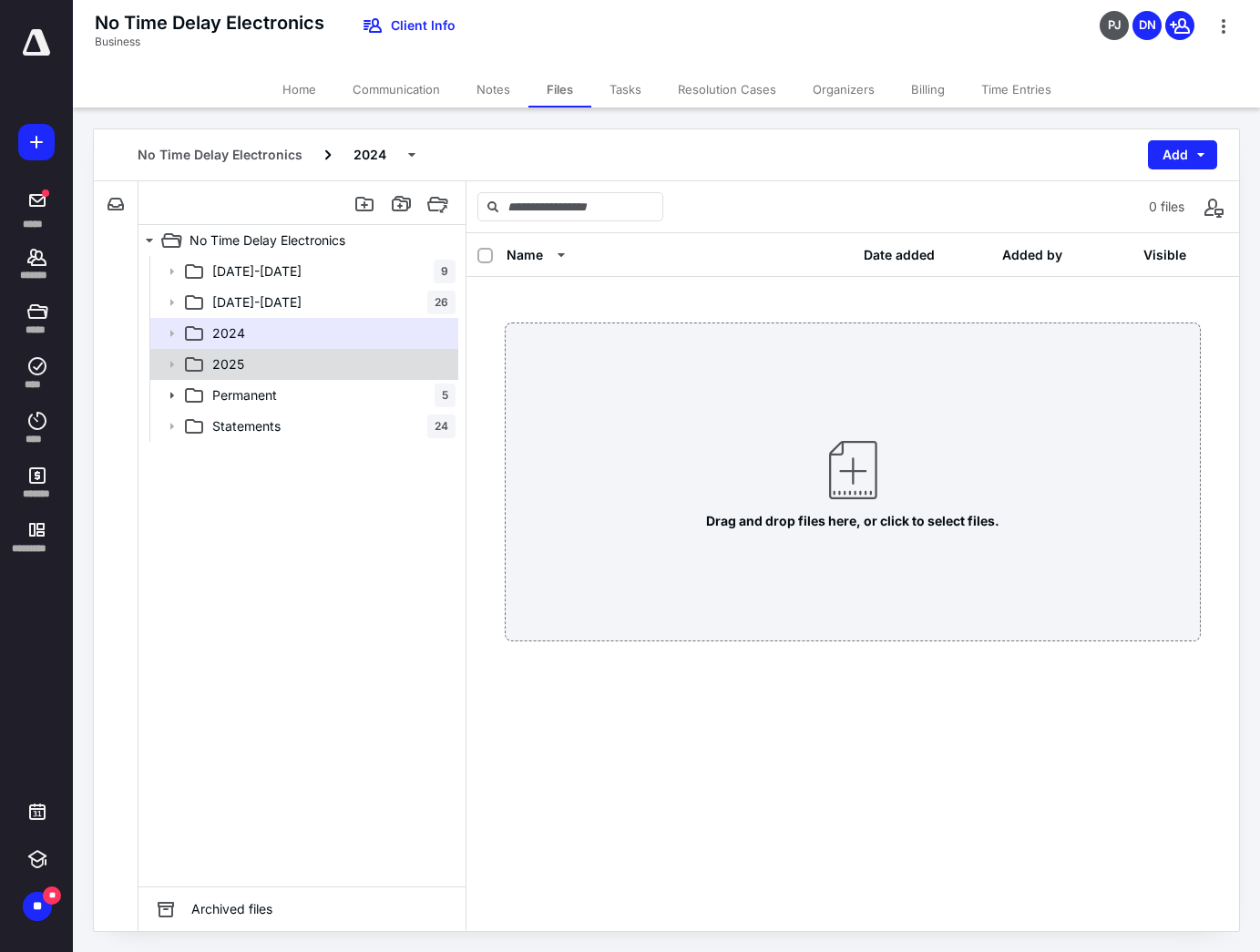 click on "2025" at bounding box center [330, 364] 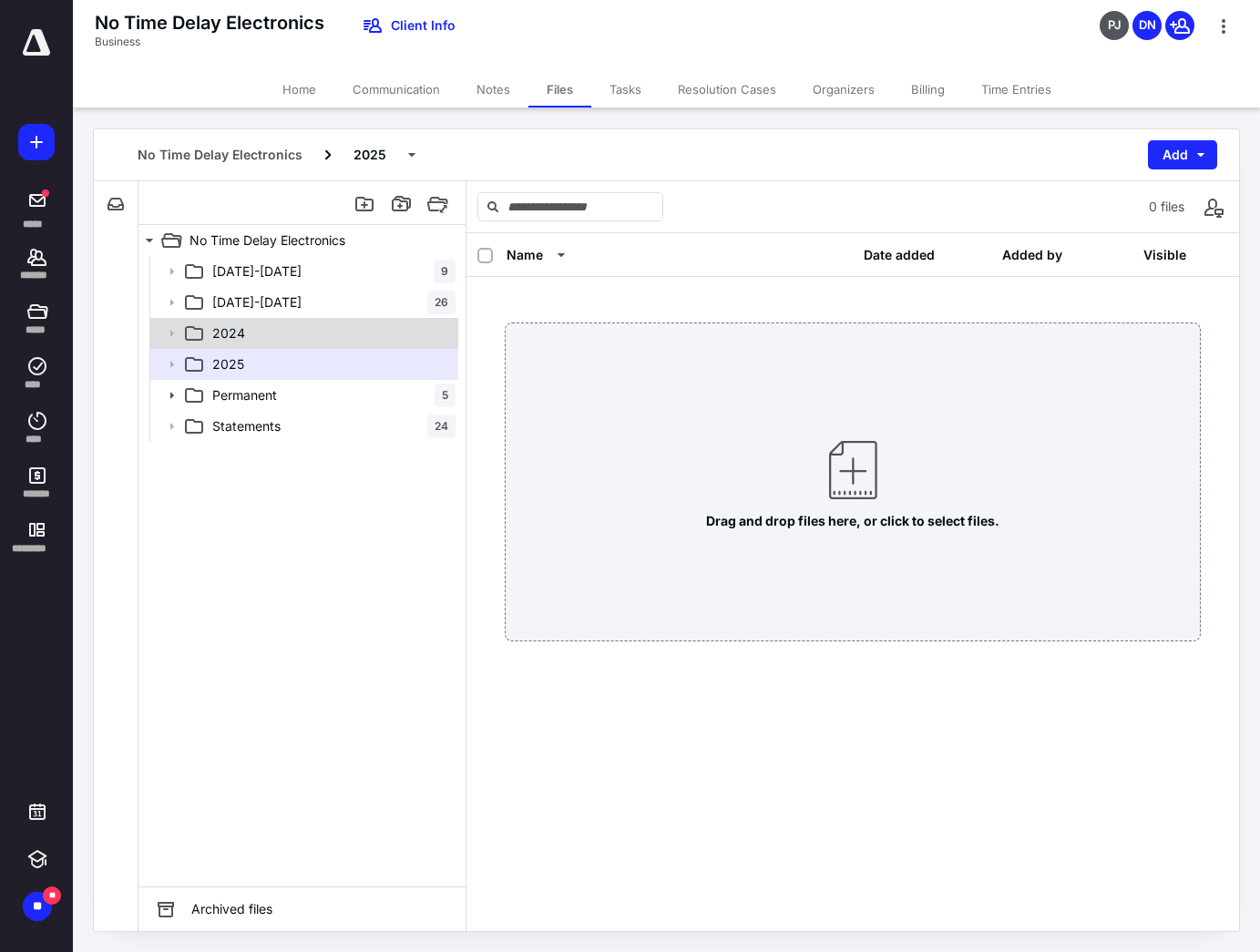 click on "2024" at bounding box center [330, 333] 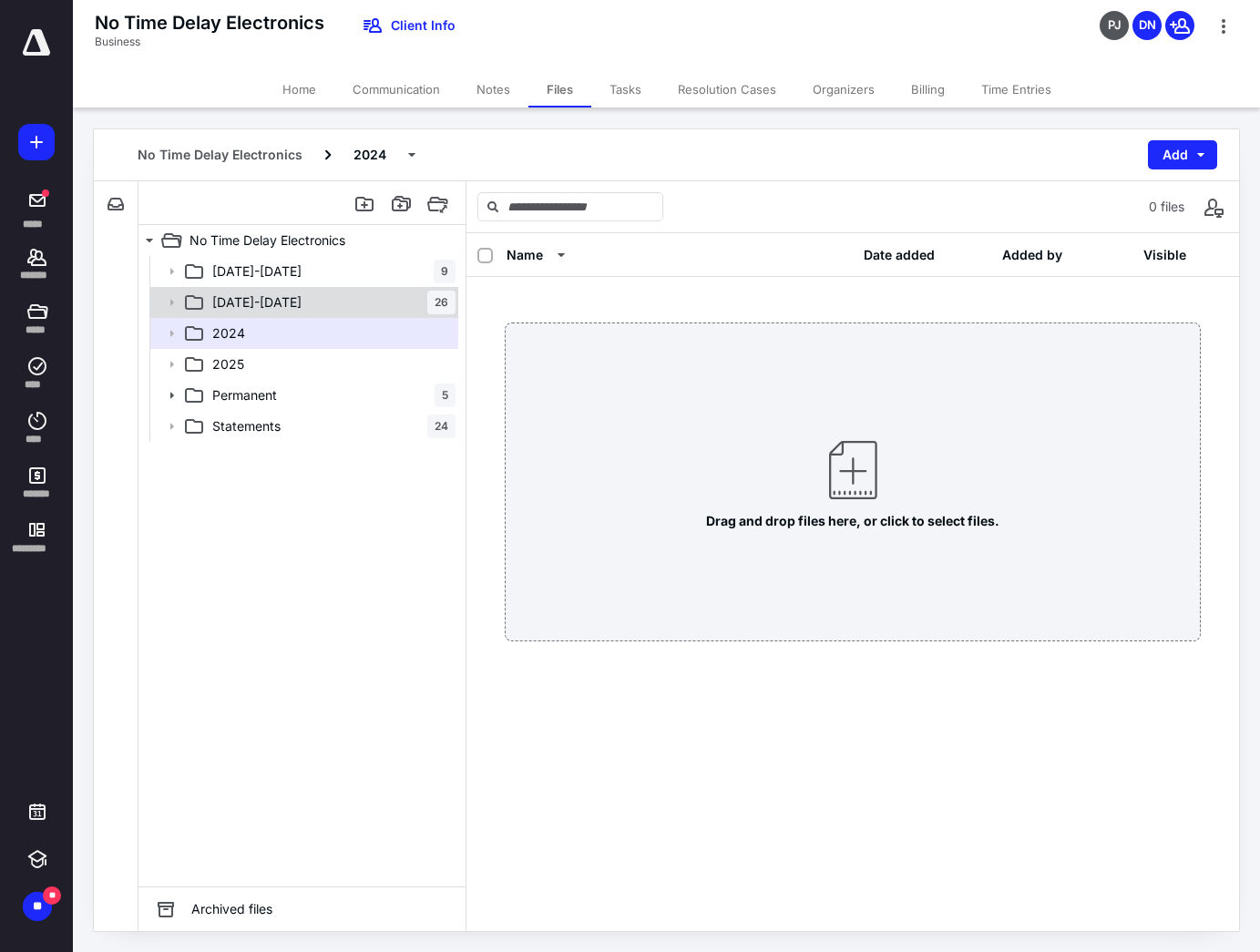 click on "[DATE]-[DATE] 26" at bounding box center (330, 302) 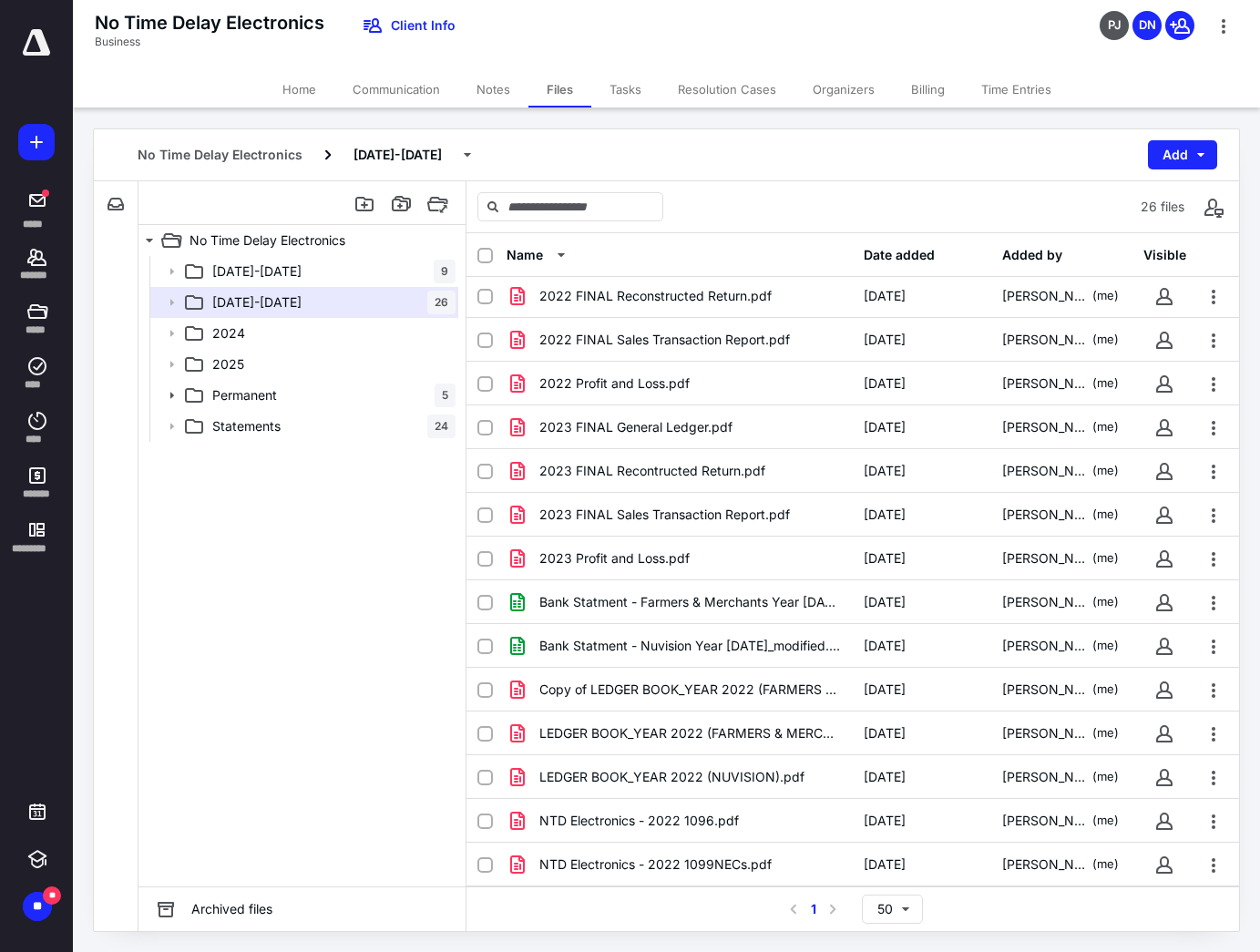 scroll, scrollTop: 0, scrollLeft: 0, axis: both 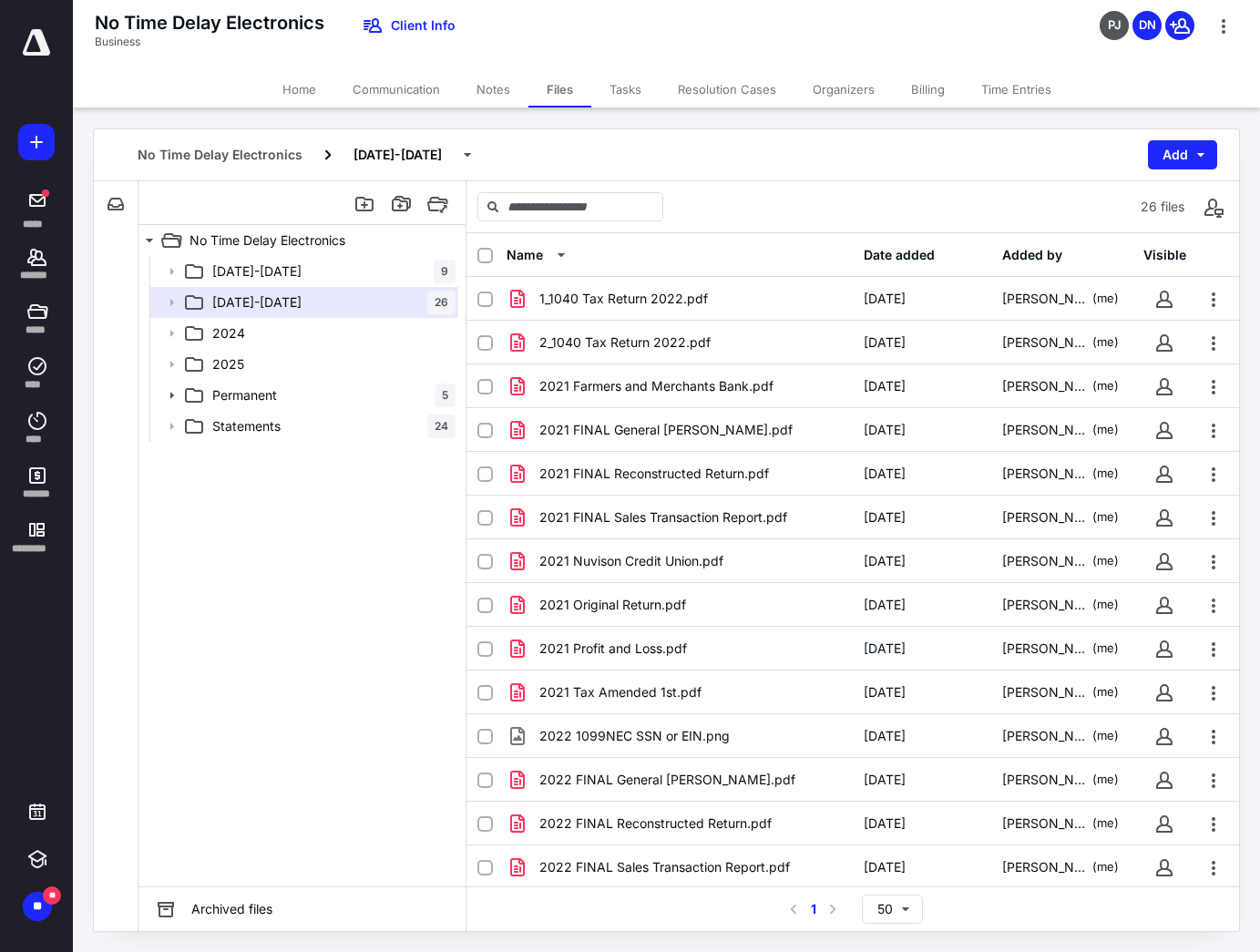click on "No Time Delay Electronics [DATE]-[DATE]   Add" at bounding box center (666, 155) 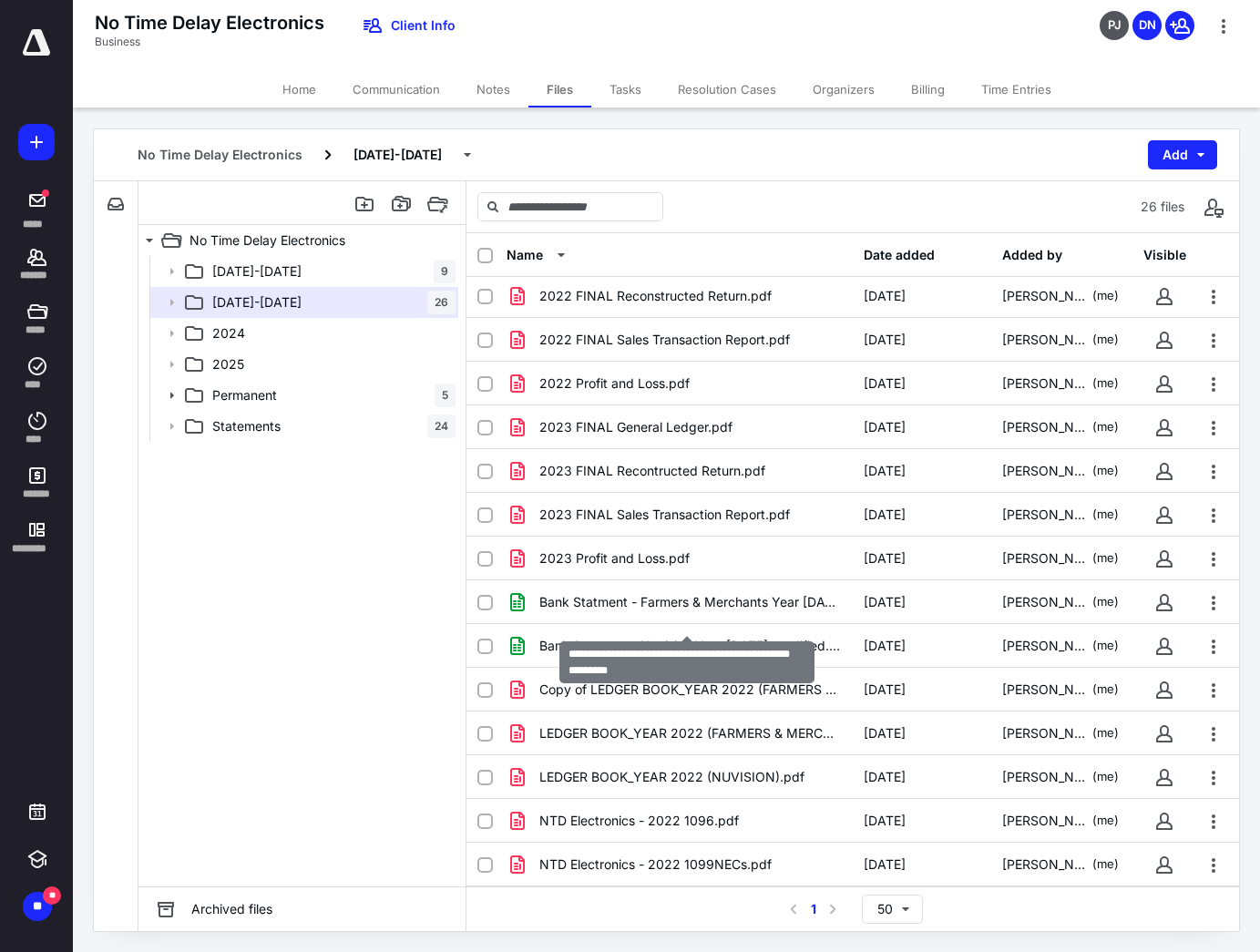 scroll, scrollTop: 0, scrollLeft: 0, axis: both 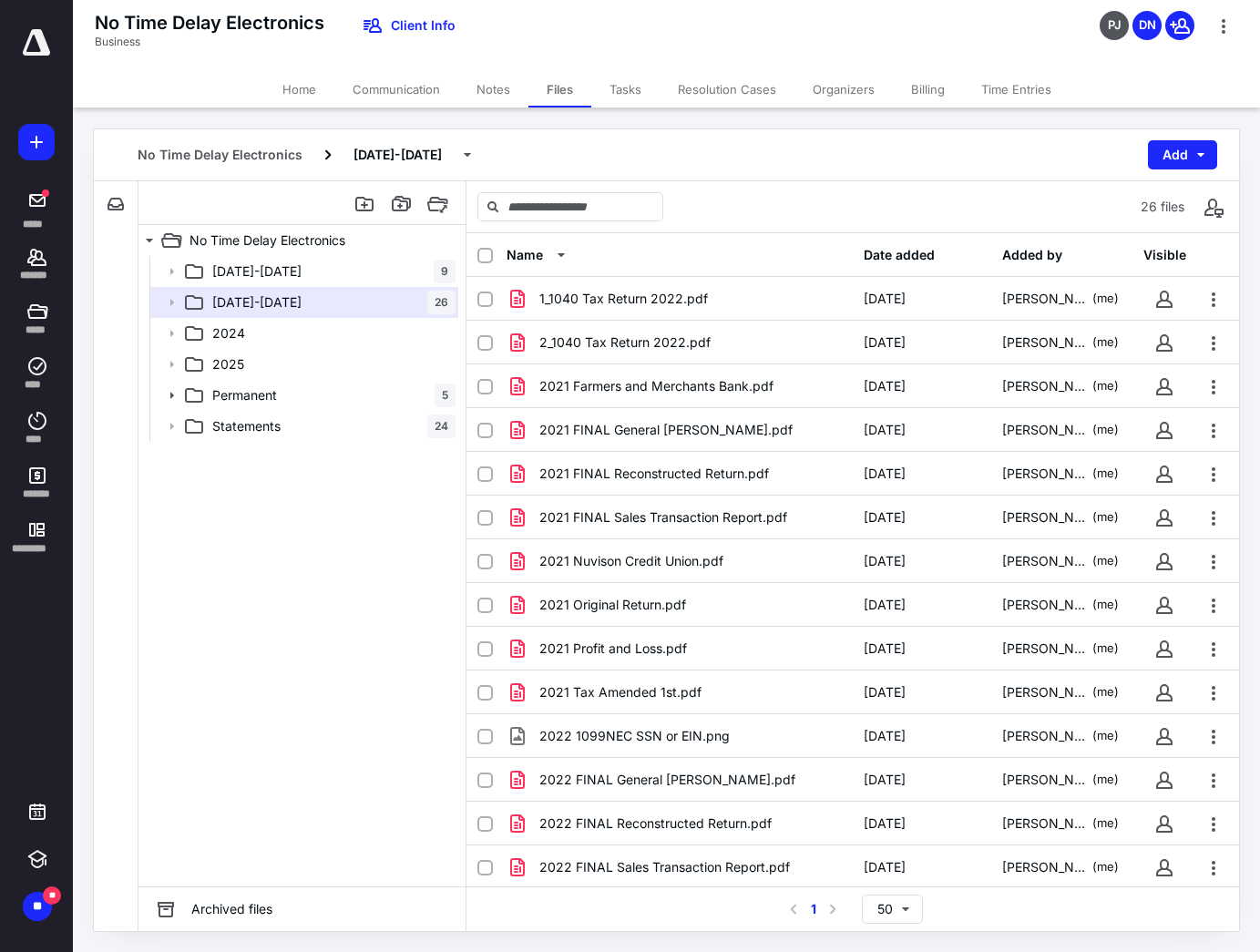 click on "[DATE]-[DATE] 9 [DATE]-[DATE] 26 2024 2025 Permanent 5 Statements 24" at bounding box center [302, 571] 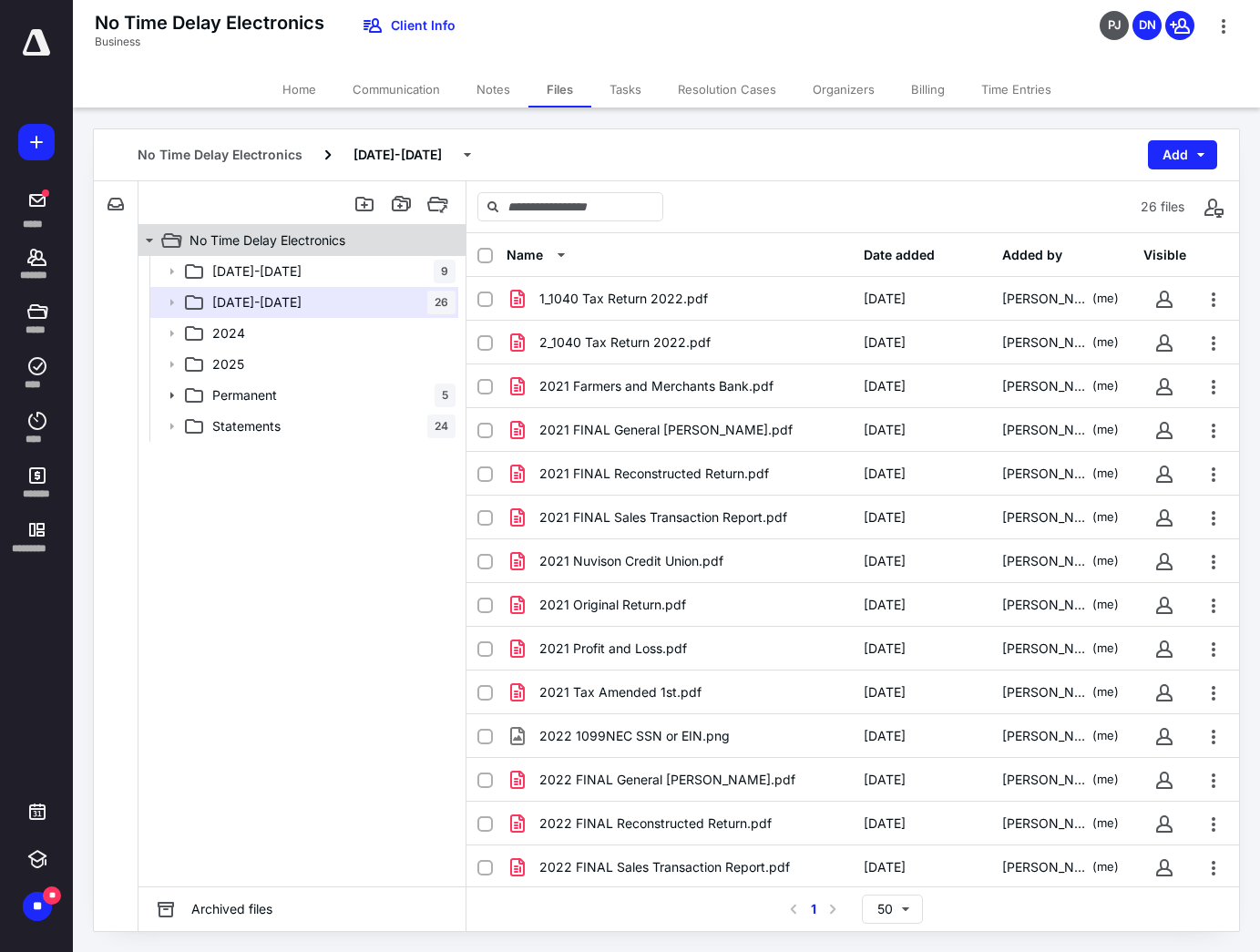 click on "No Time Delay Electronics" at bounding box center [292, 241] 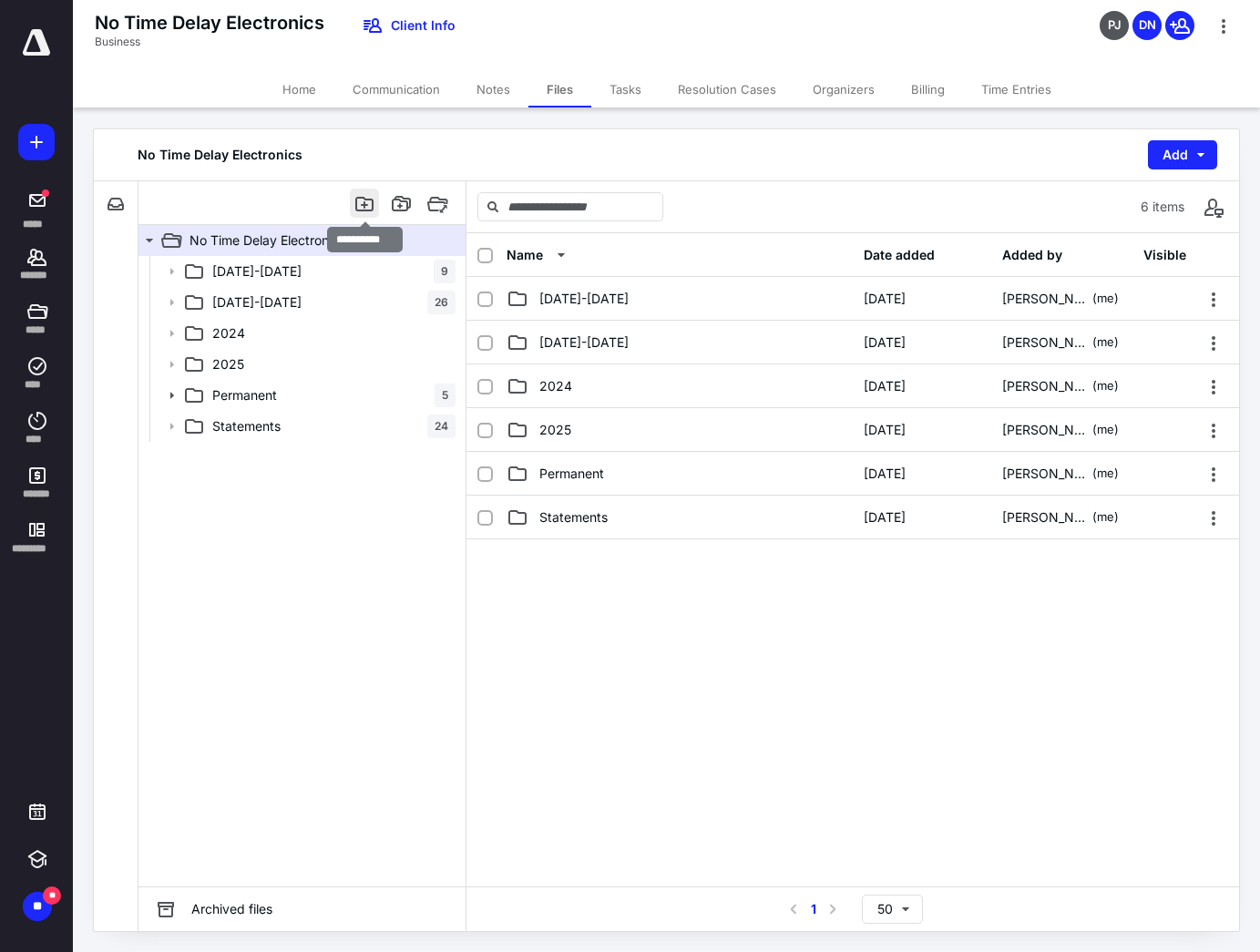 click at bounding box center (364, 203) 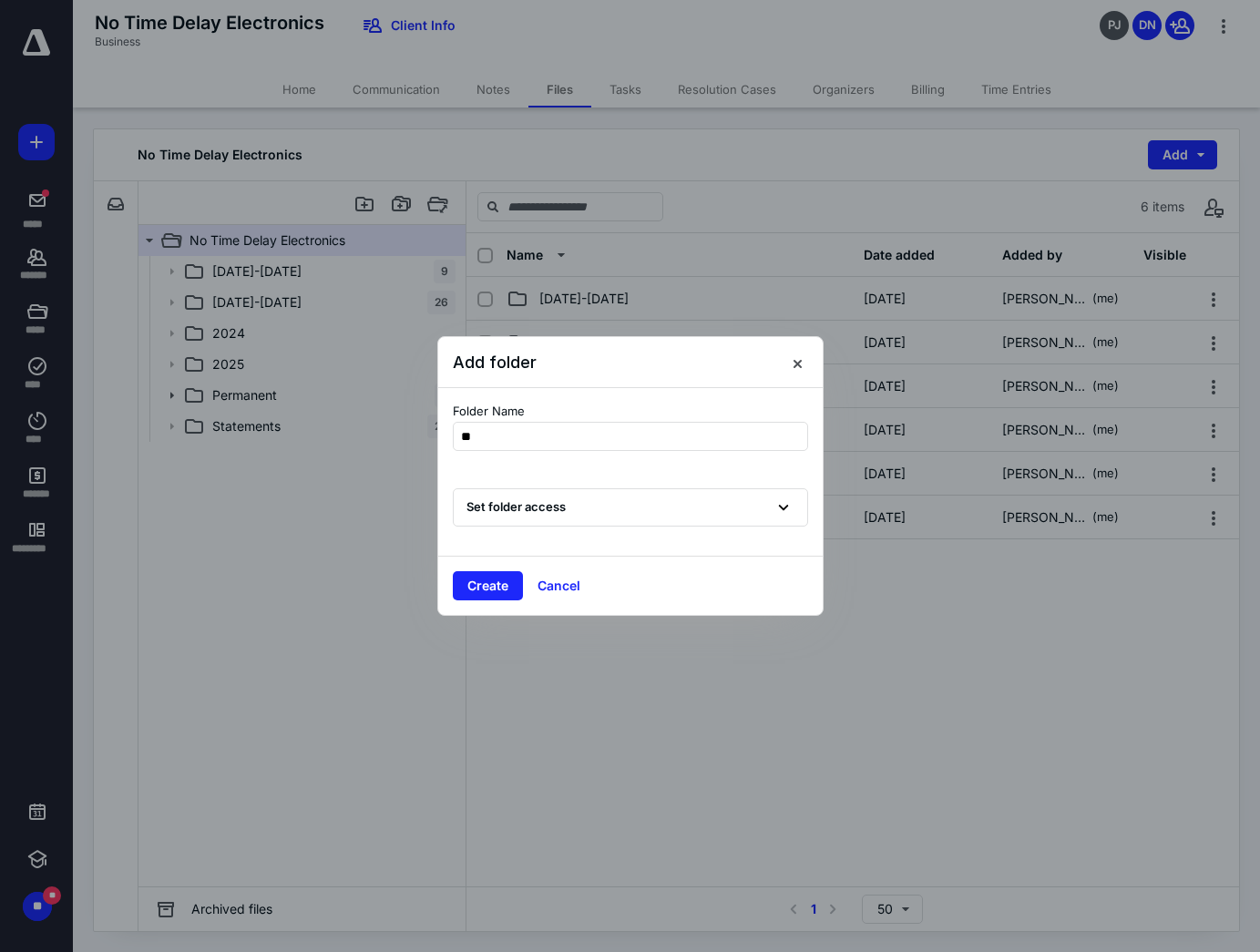 type on "*" 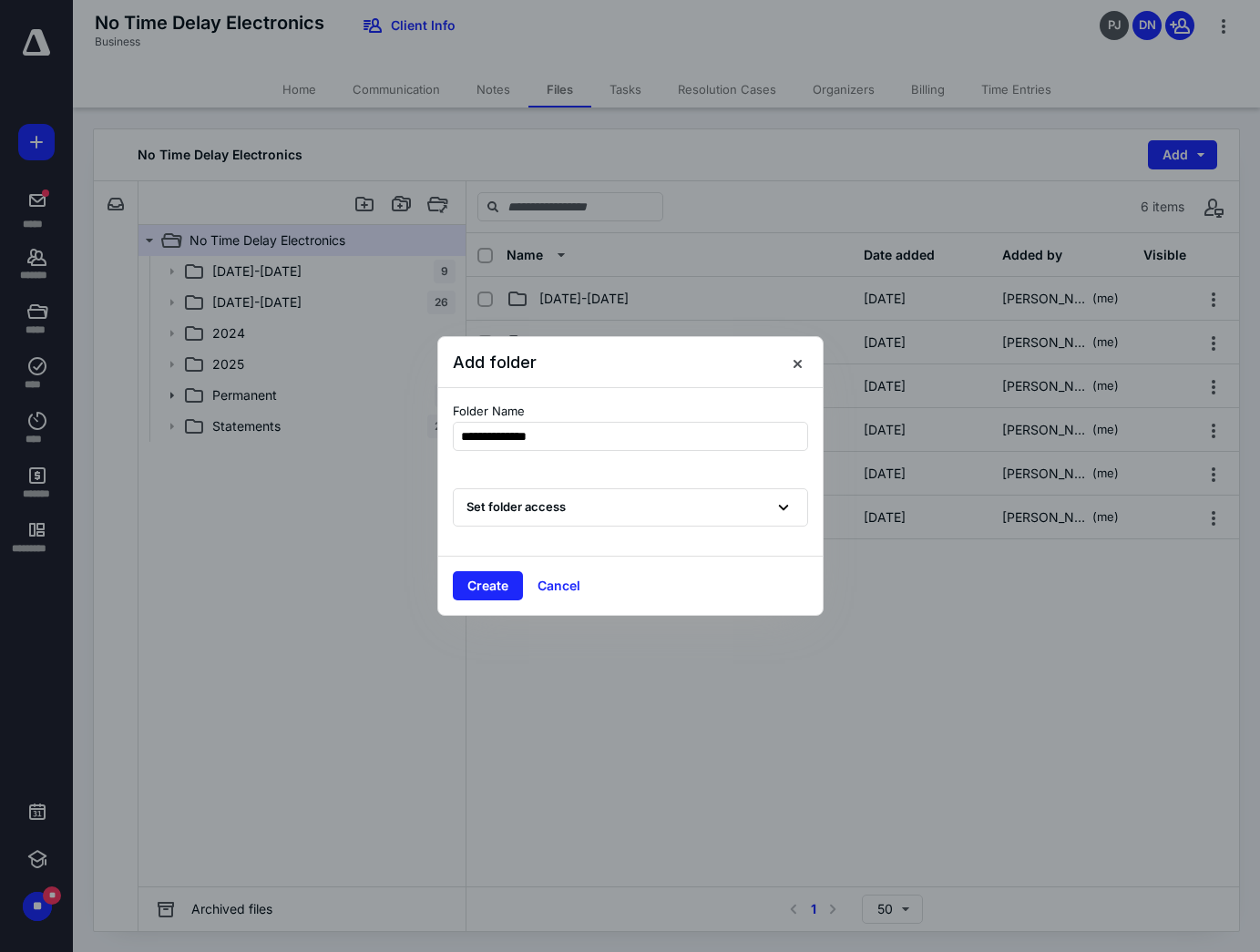type on "**********" 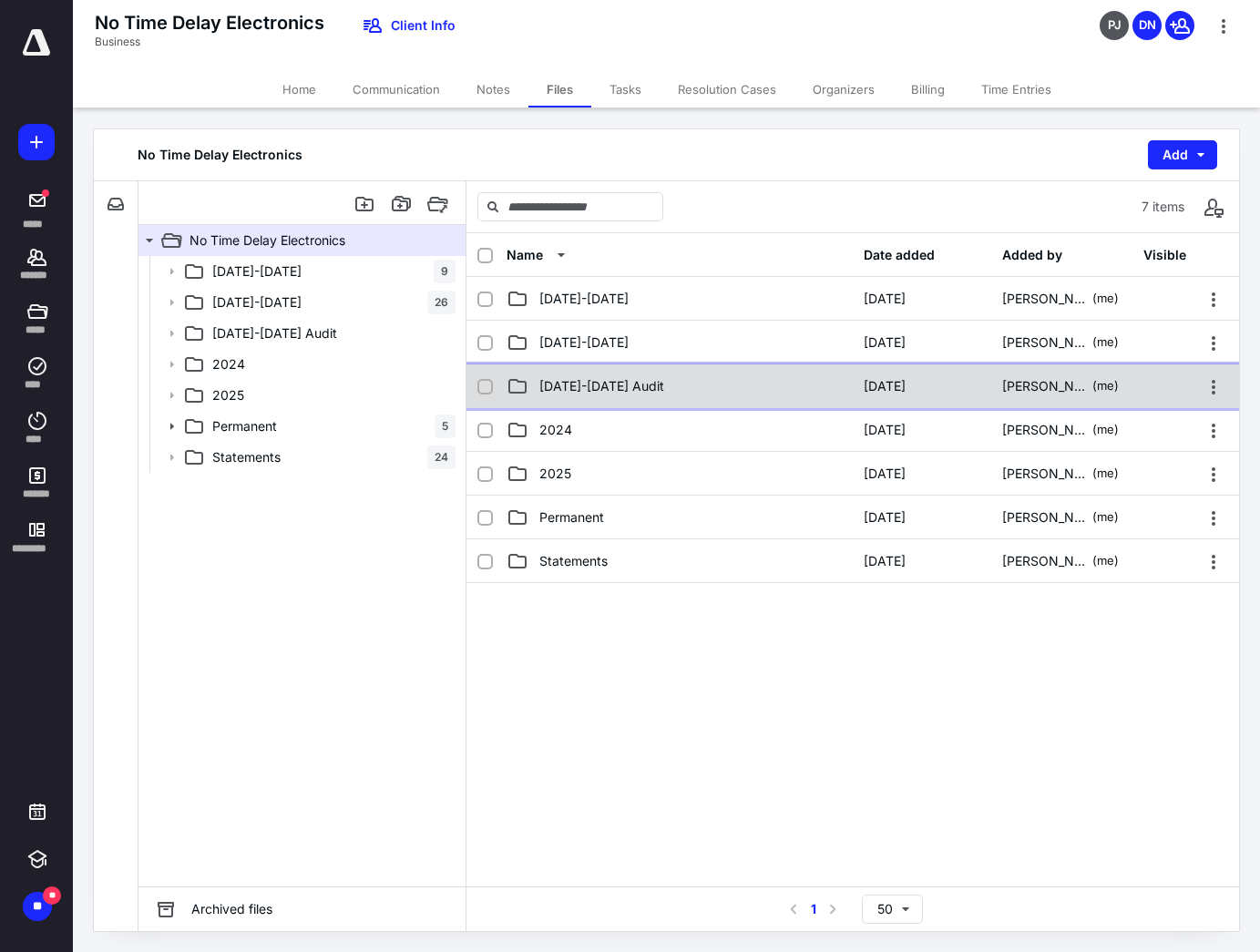click on "[DATE]-[DATE] Audit" at bounding box center (680, 386) 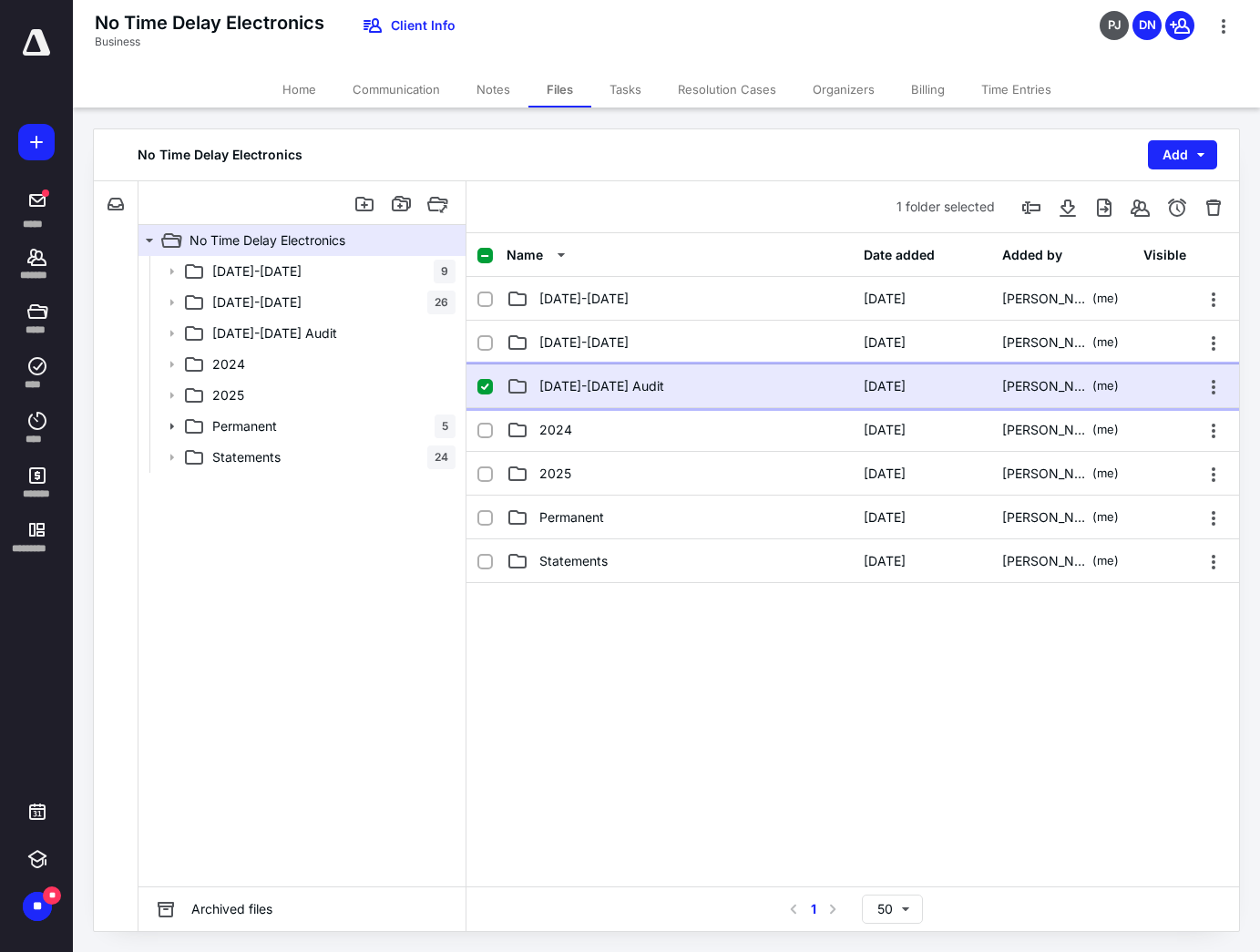 click on "[DATE]-[DATE] Audit" at bounding box center (680, 386) 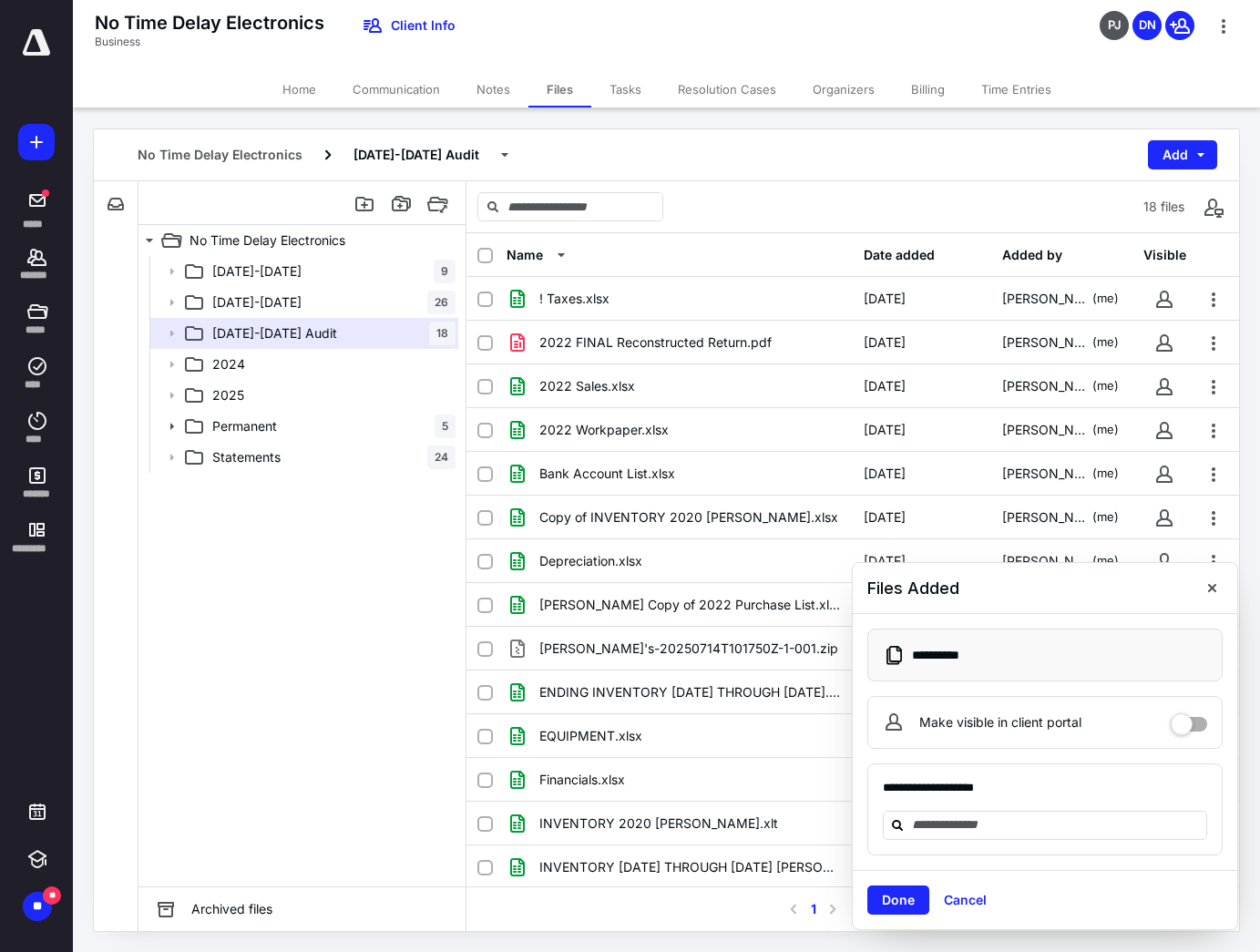 click on "No Time Delay Electronics [DATE]-[DATE] Audit   Add" at bounding box center [666, 155] 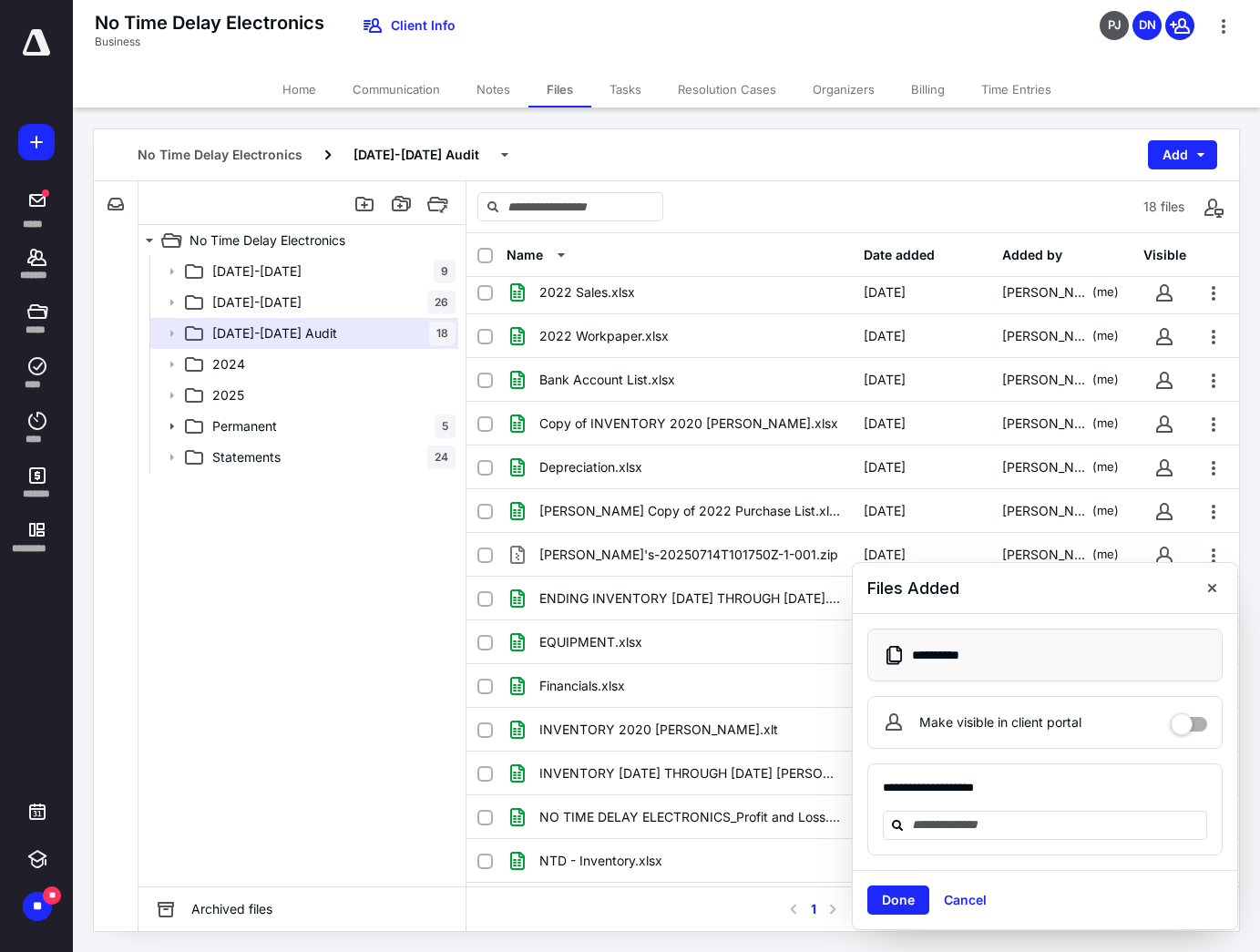 scroll, scrollTop: 178, scrollLeft: 0, axis: vertical 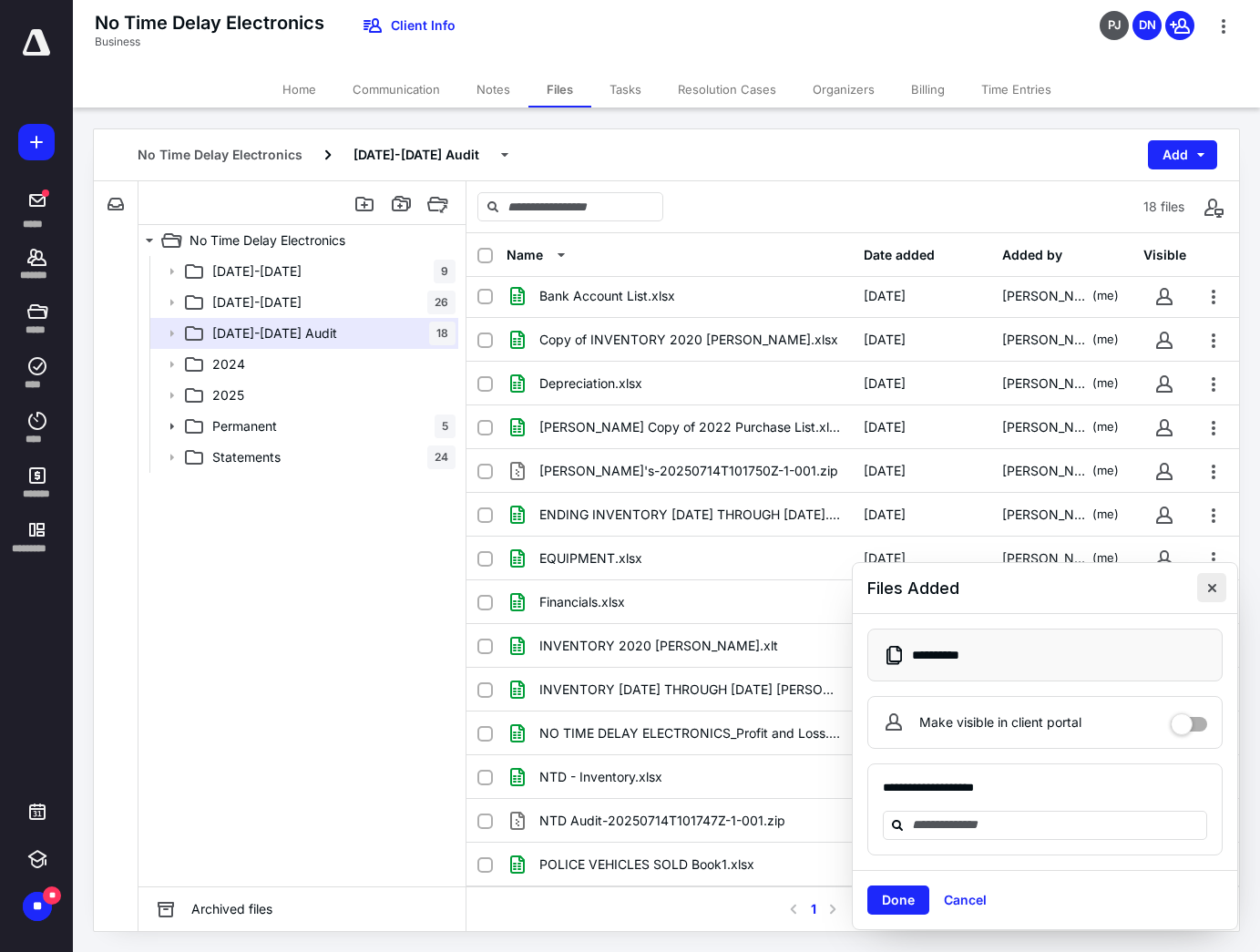 click at bounding box center [1212, 588] 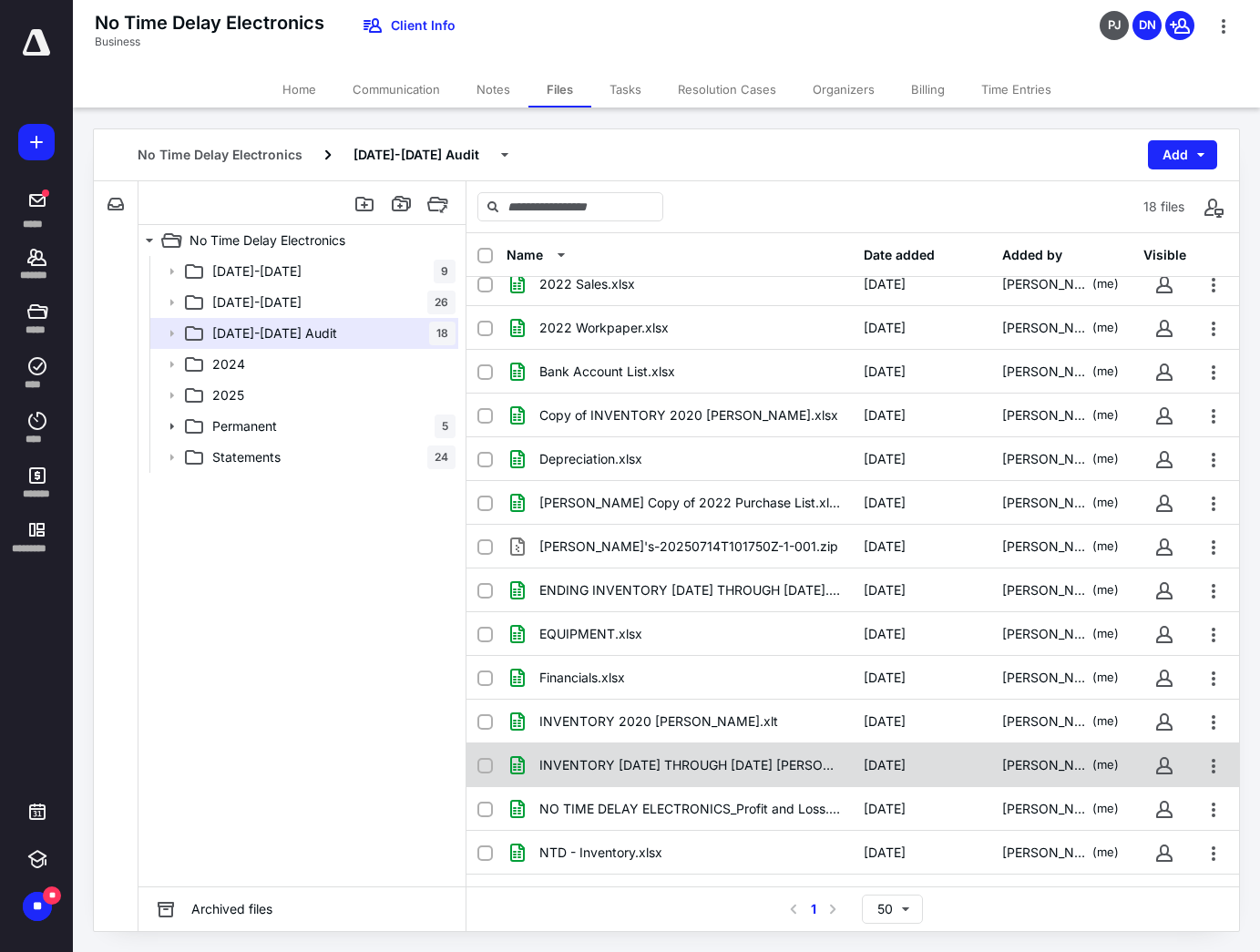 scroll, scrollTop: 178, scrollLeft: 0, axis: vertical 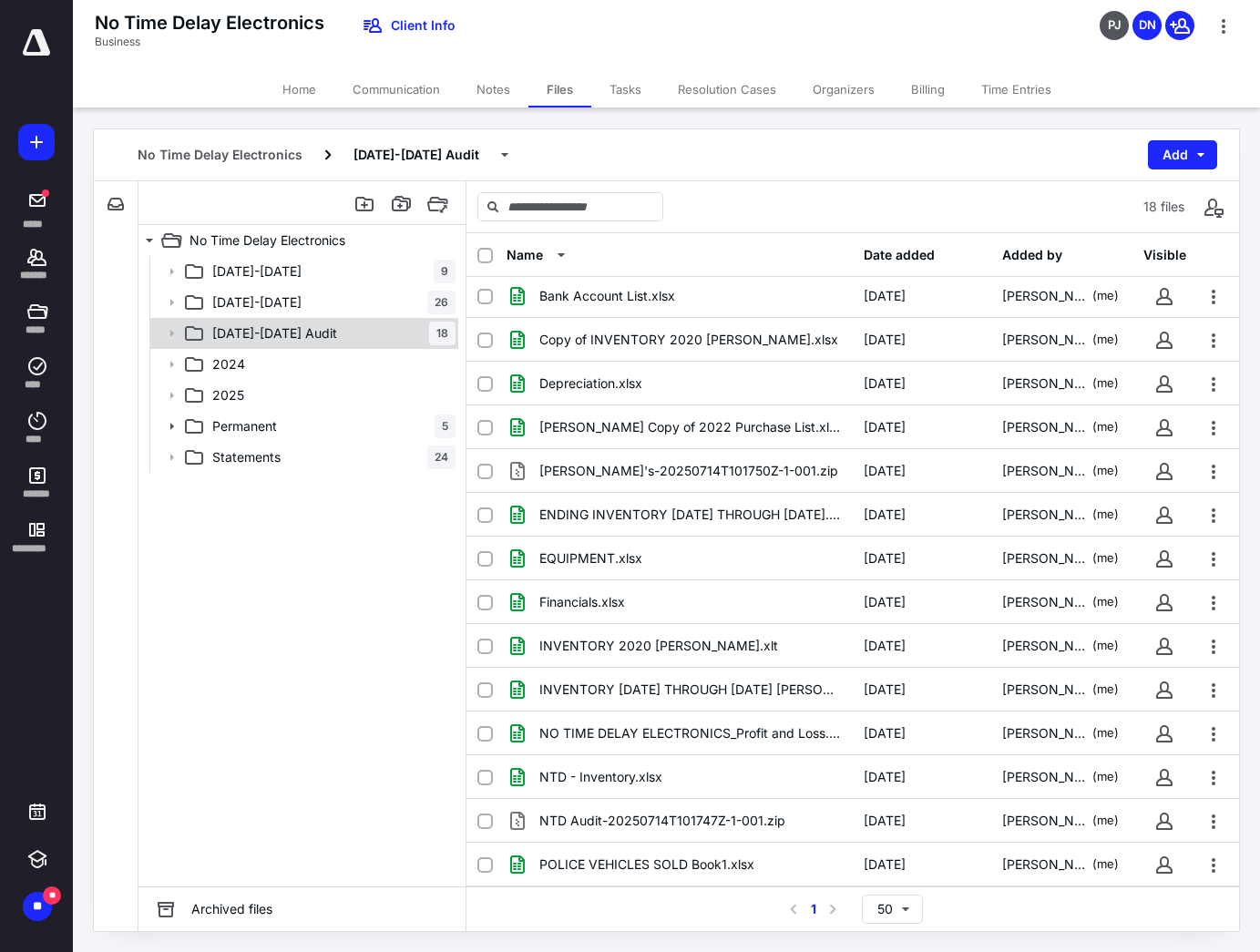 click on "[DATE]-[DATE] Audit 18" at bounding box center [330, 333] 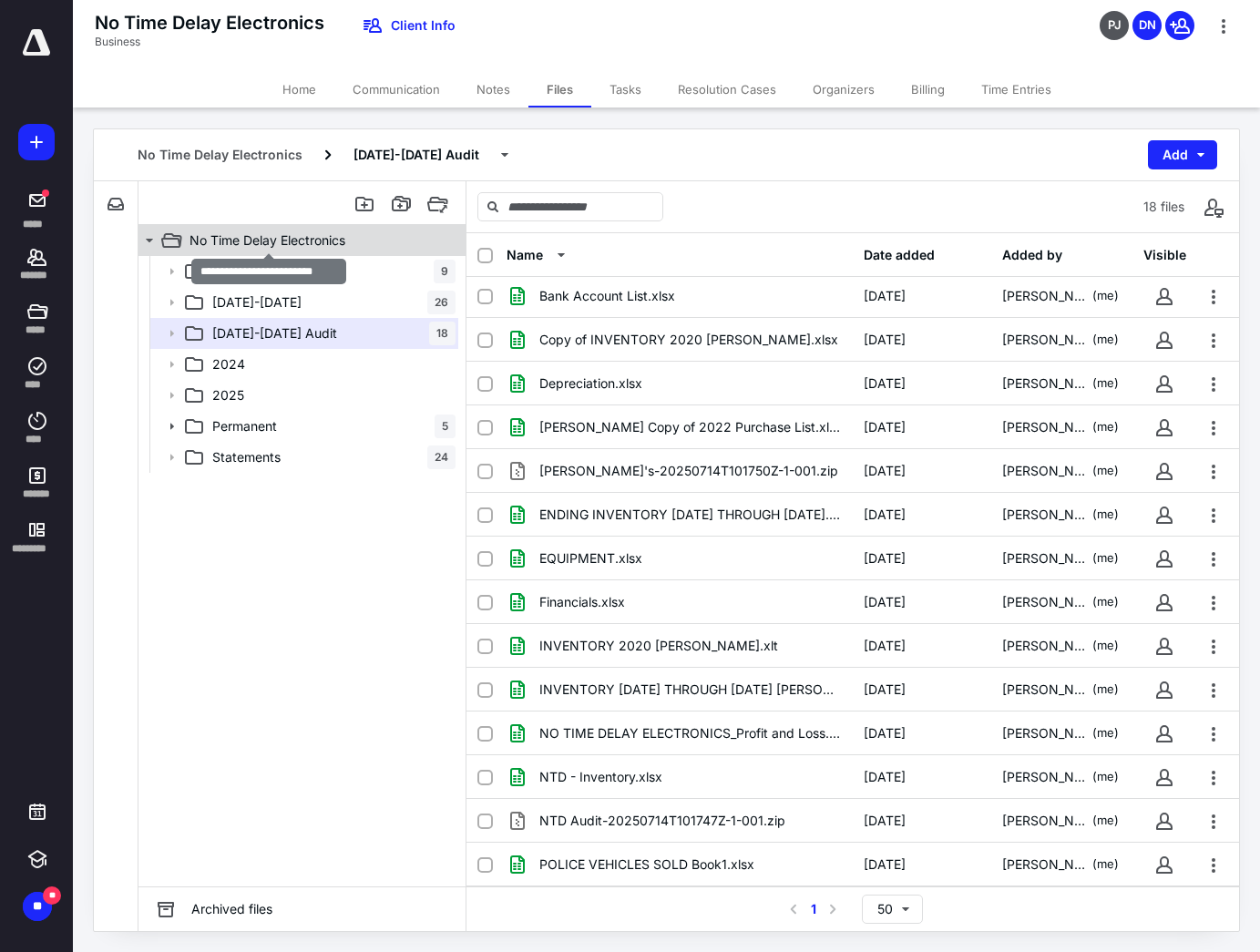 click on "No Time Delay Electronics" at bounding box center [267, 241] 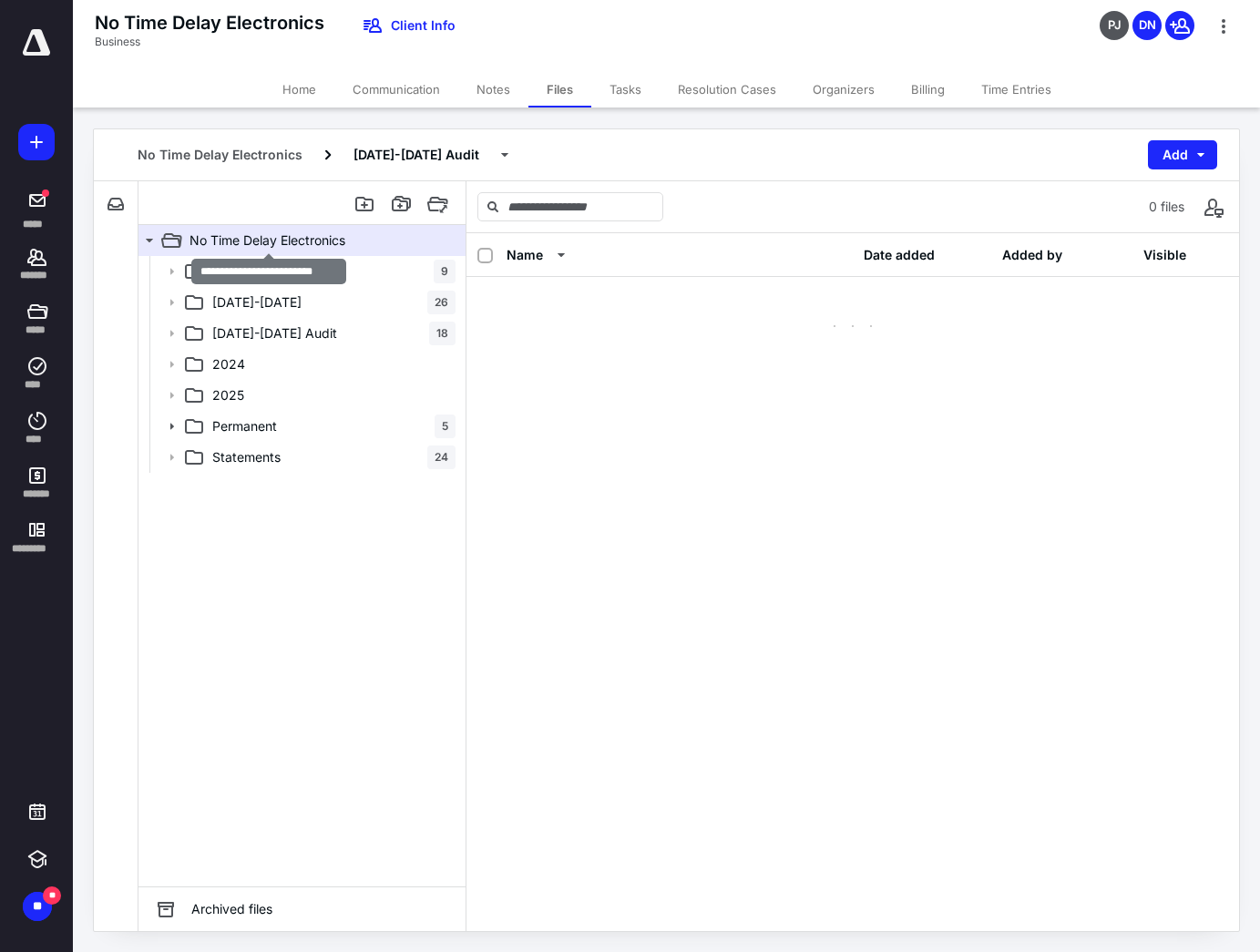 scroll, scrollTop: 0, scrollLeft: 0, axis: both 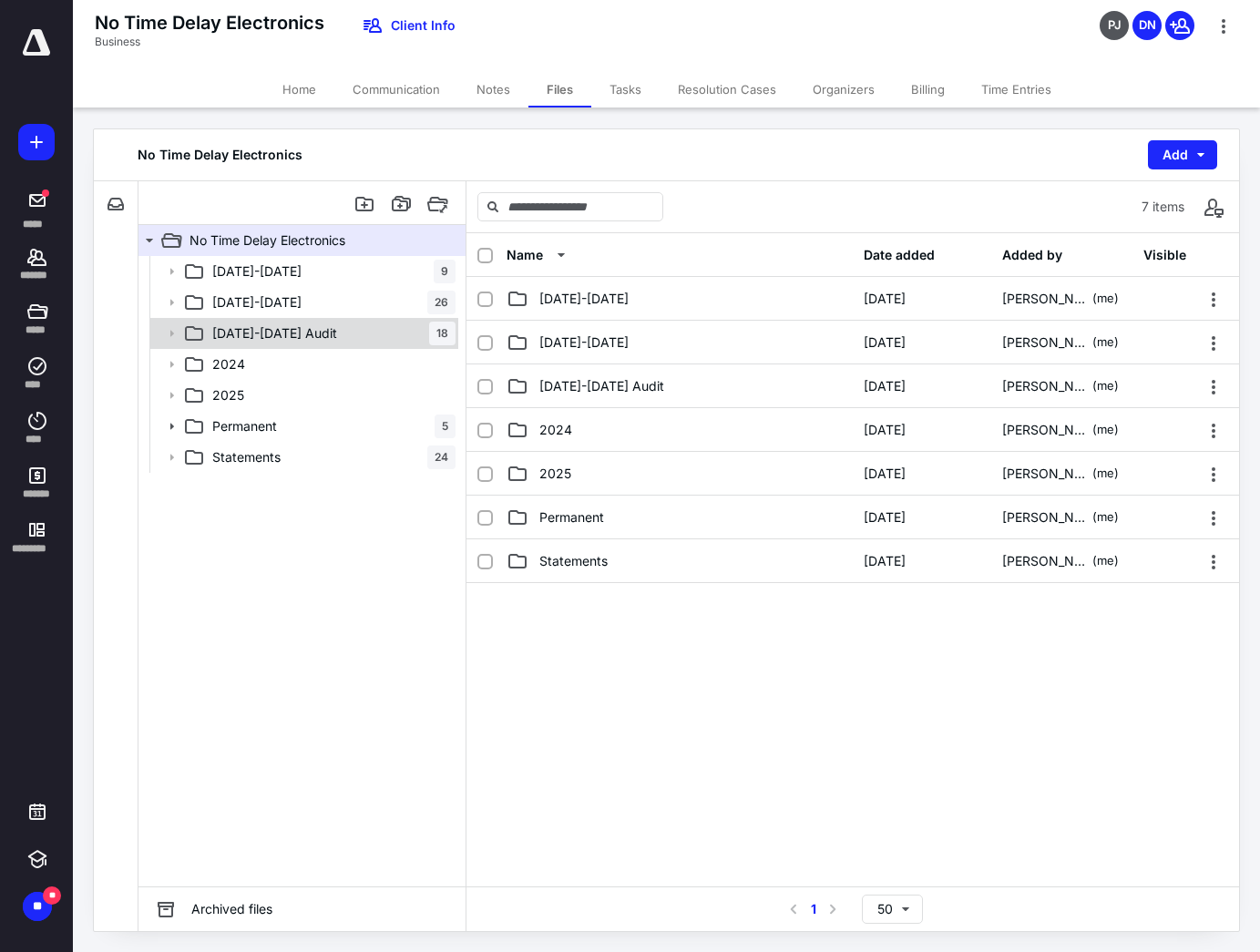 click on "[DATE]-[DATE] Audit 18" at bounding box center (330, 333) 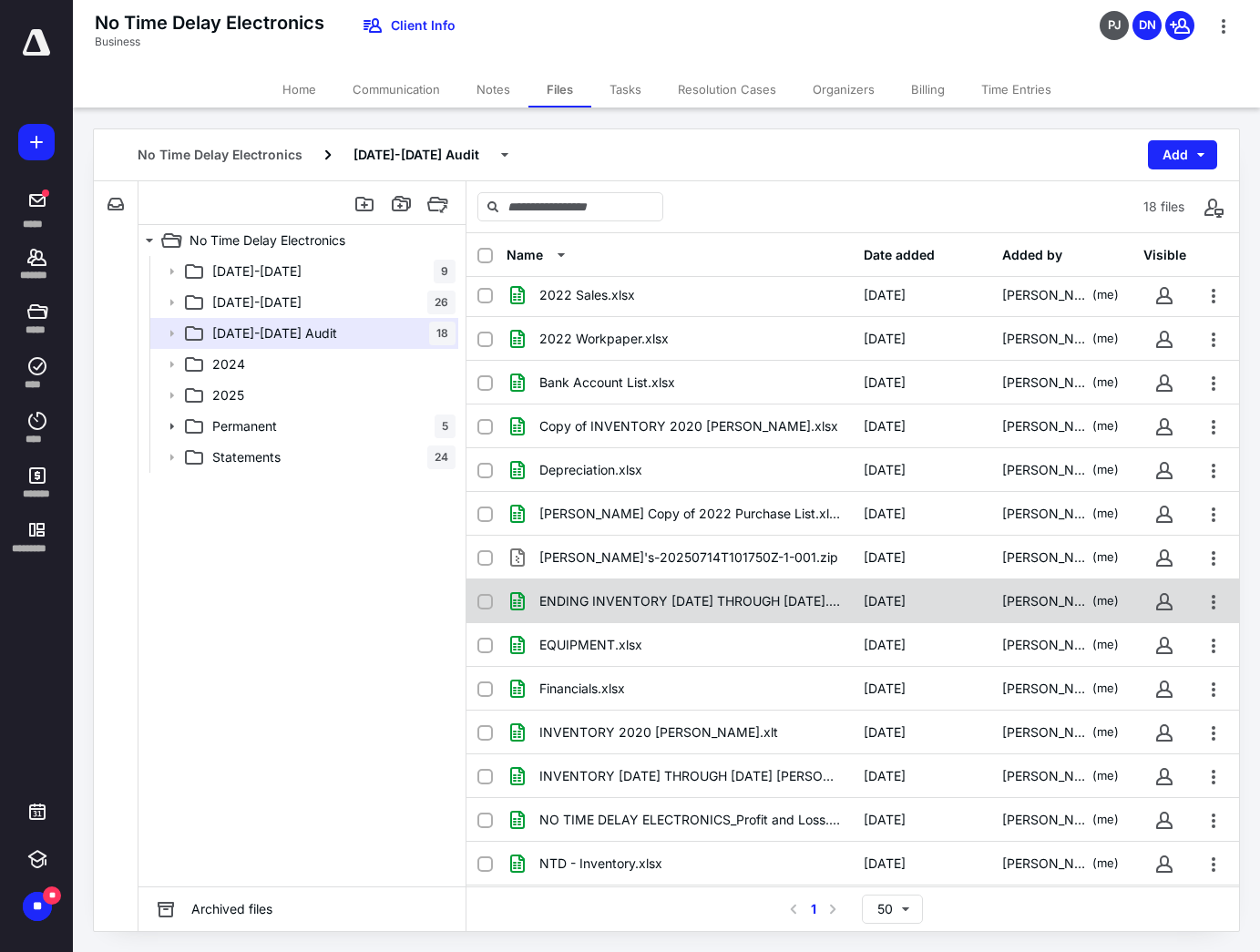scroll, scrollTop: 178, scrollLeft: 0, axis: vertical 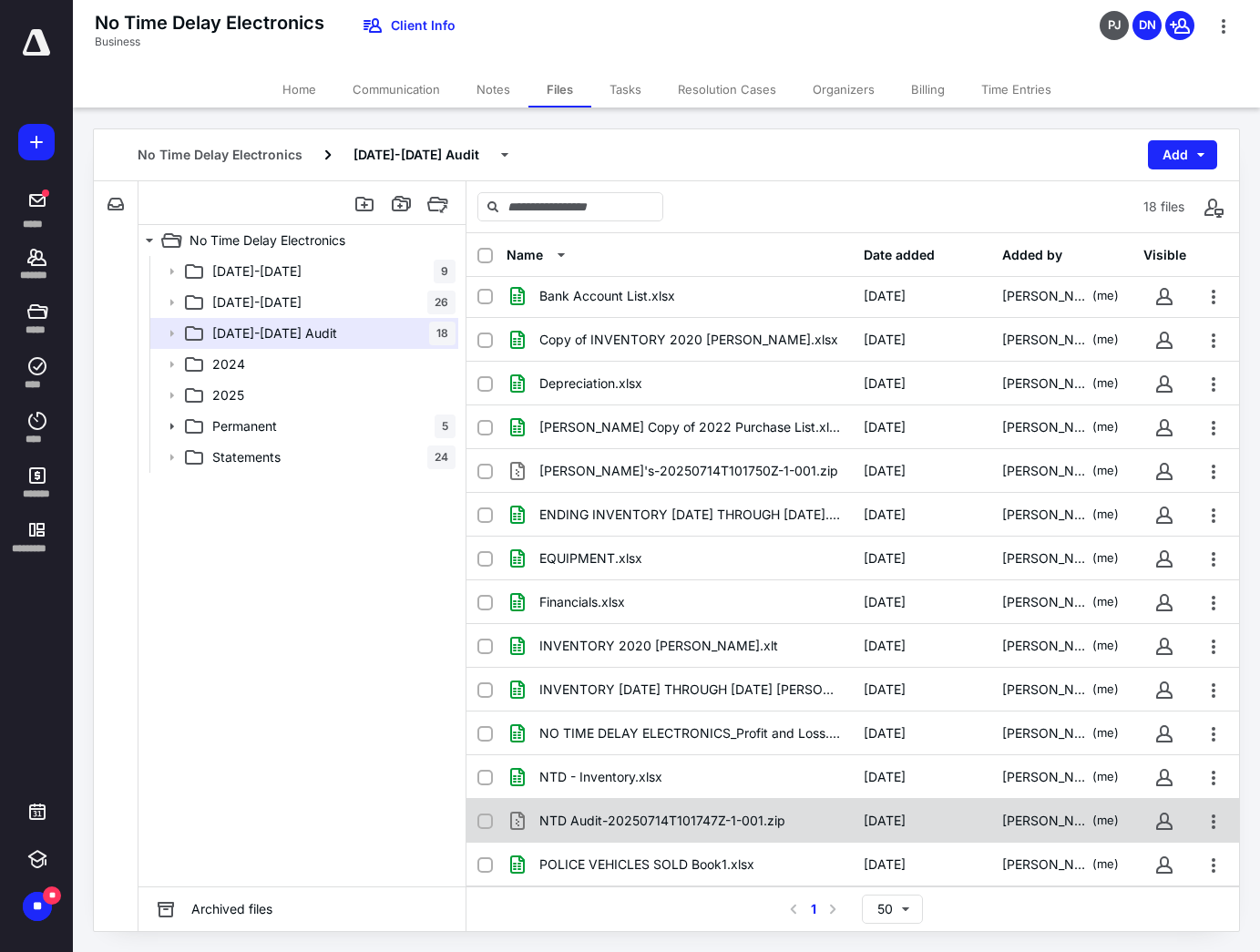 click on "NTD Audit-20250714T101747Z-1-001.zip" at bounding box center [680, 821] 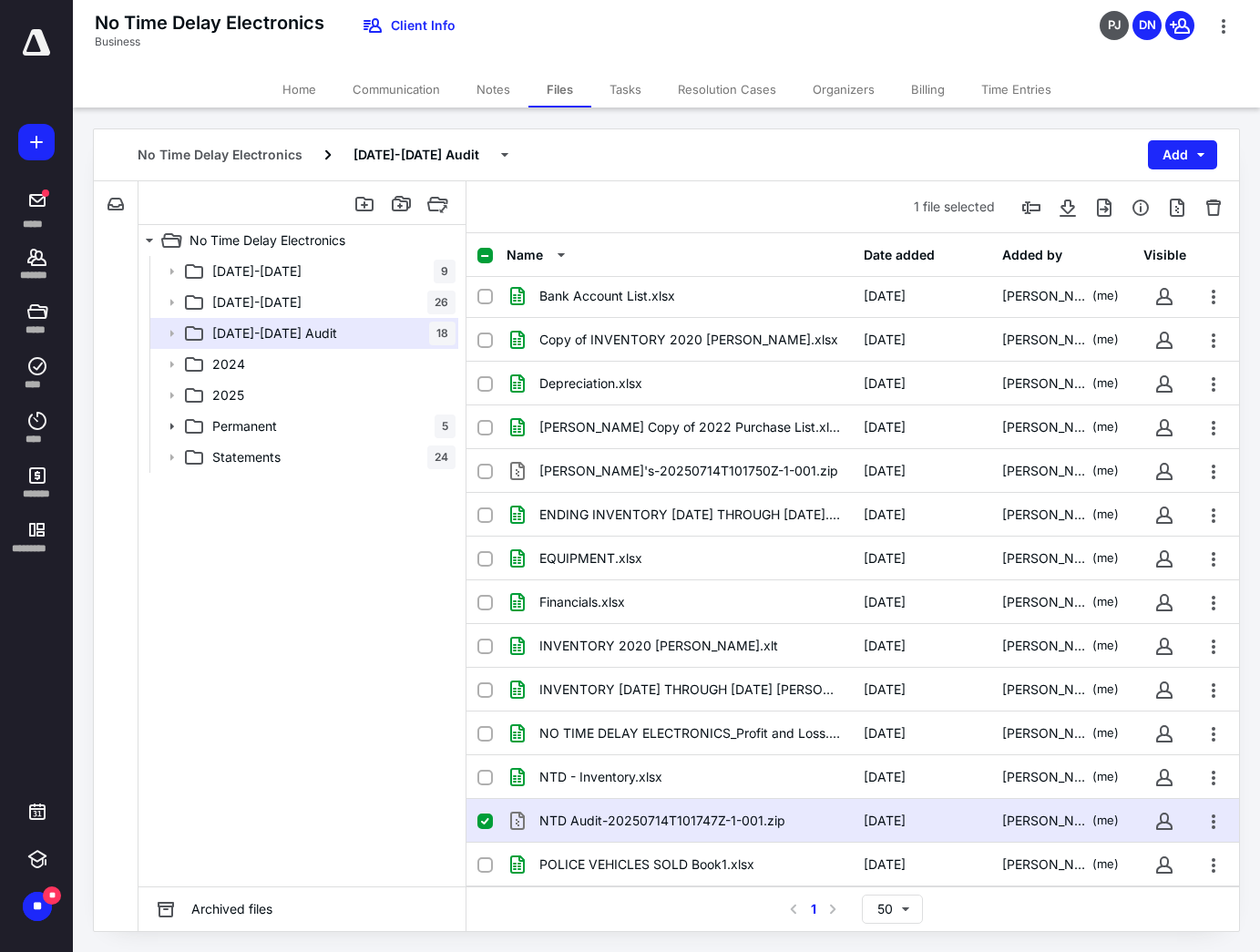 click on "NTD Audit-20250714T101747Z-1-001.zip" at bounding box center [680, 821] 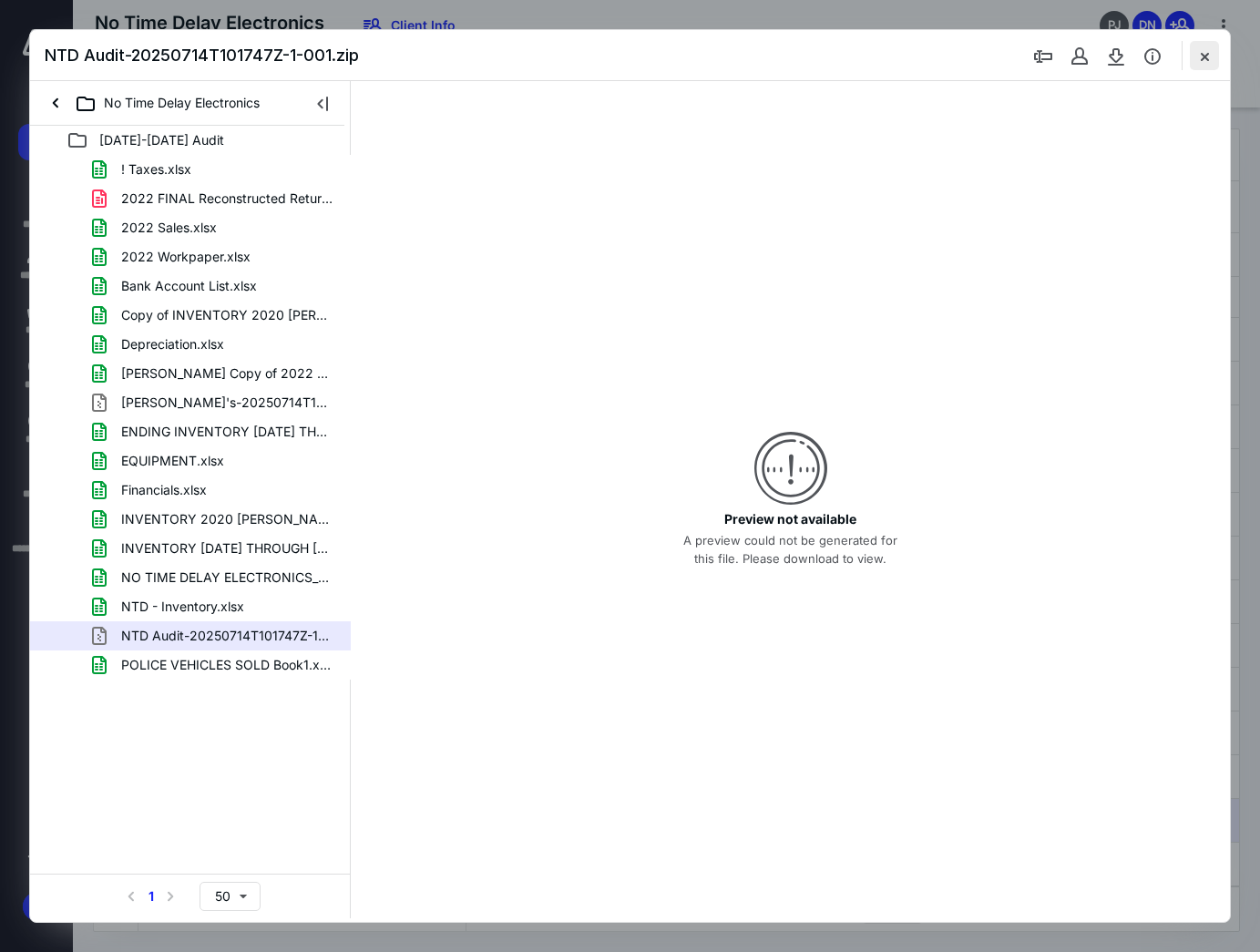 click at bounding box center [1204, 56] 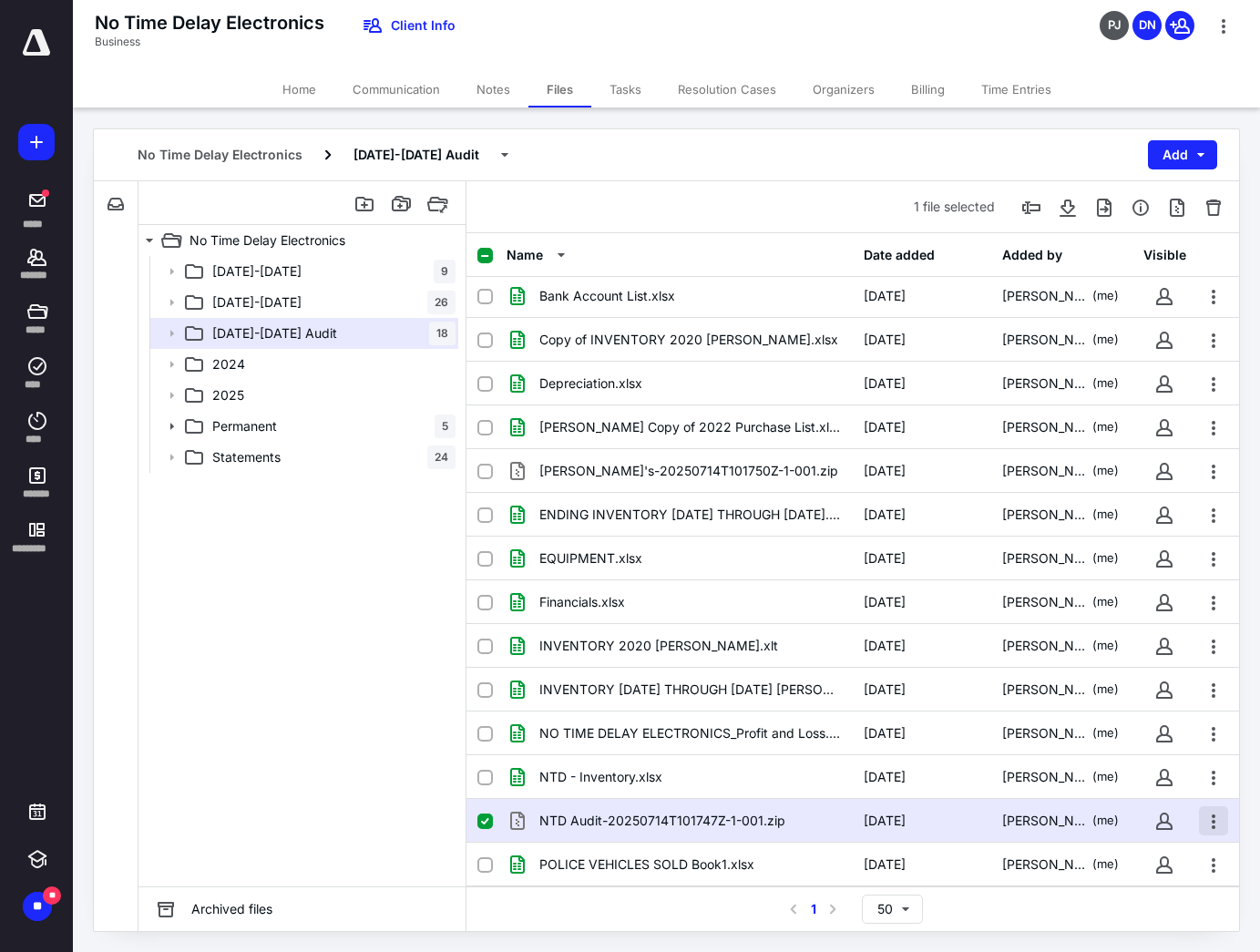 click at bounding box center (1214, 821) 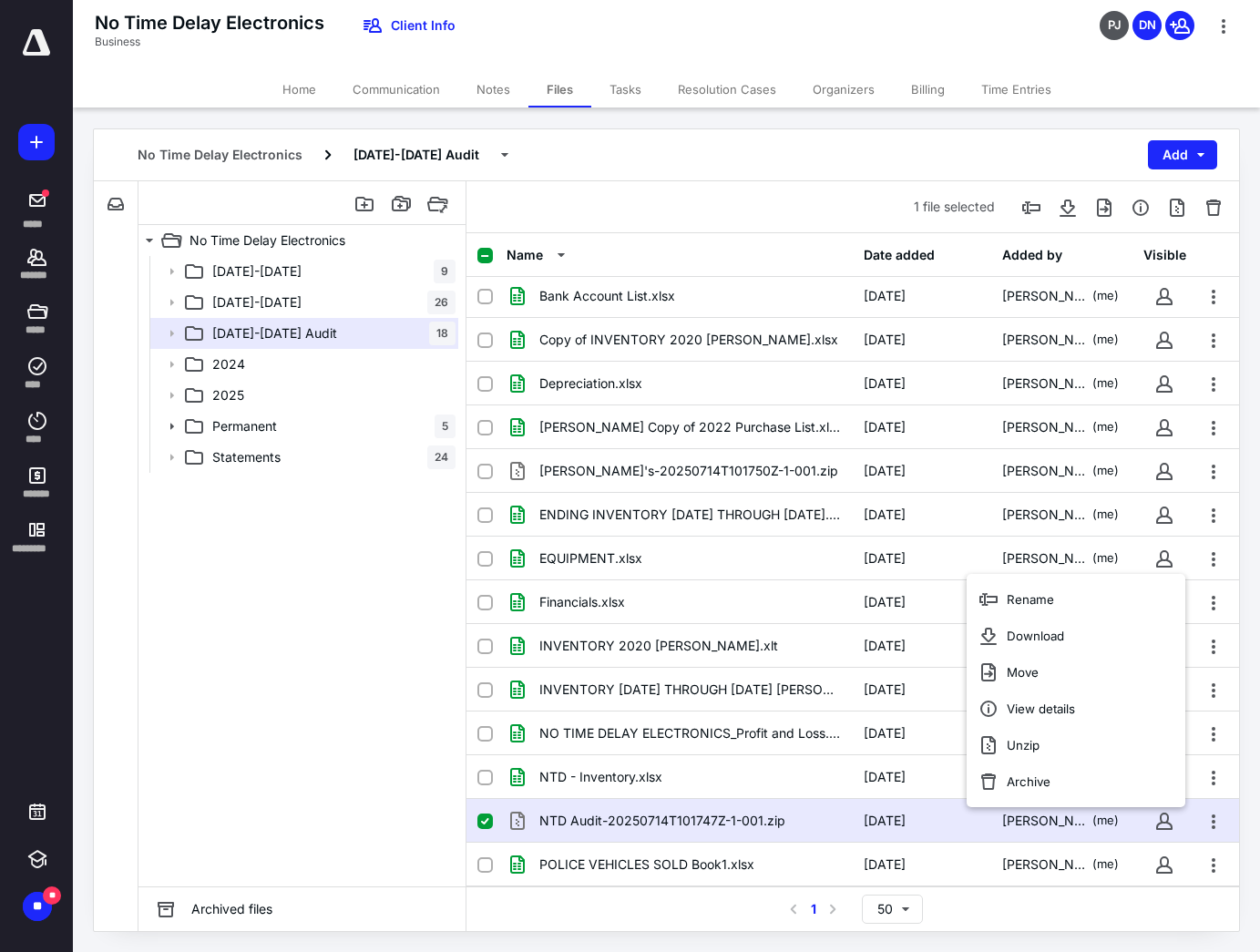 click on "Select a page number for more results 1 50" at bounding box center [853, 908] 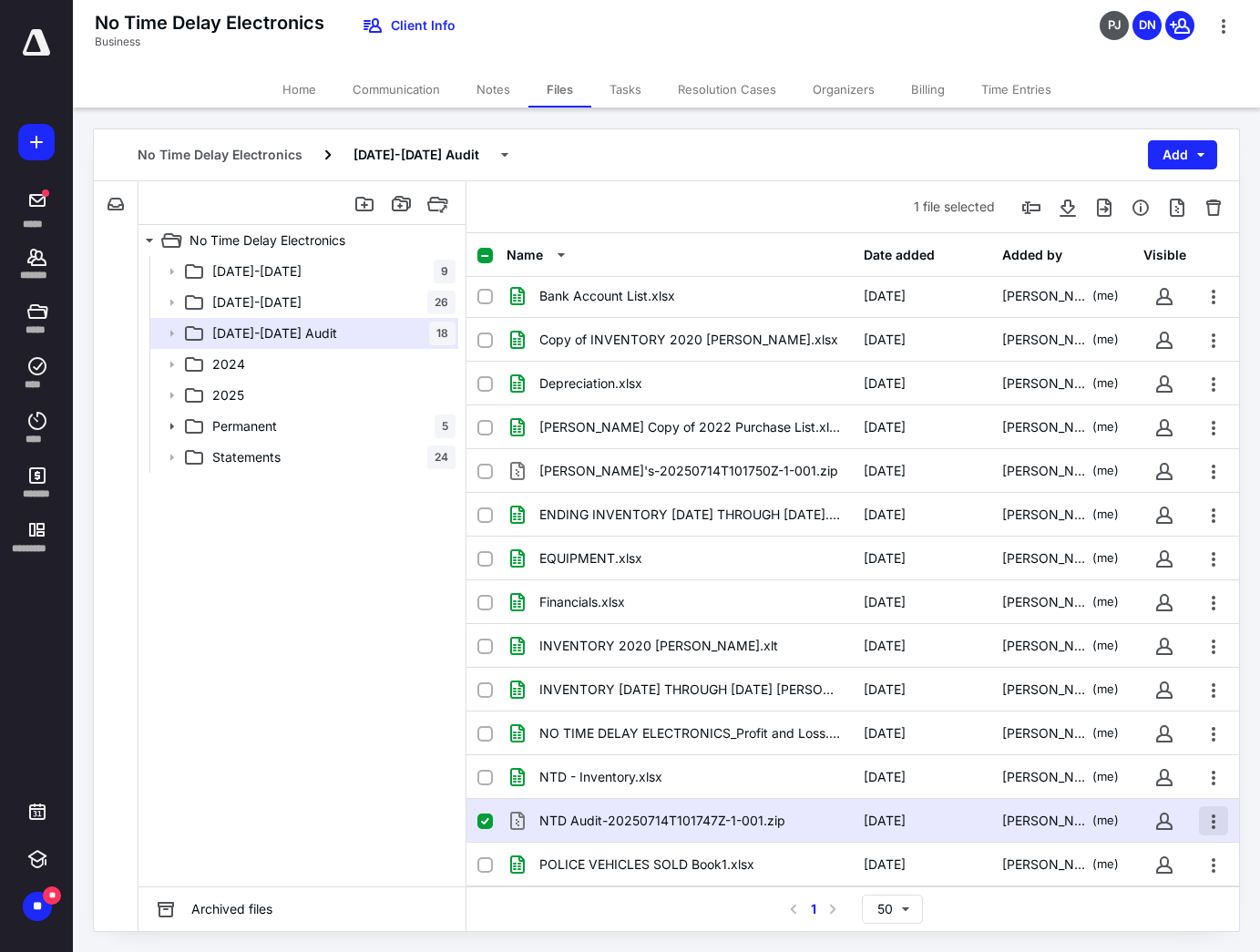 click at bounding box center (1214, 821) 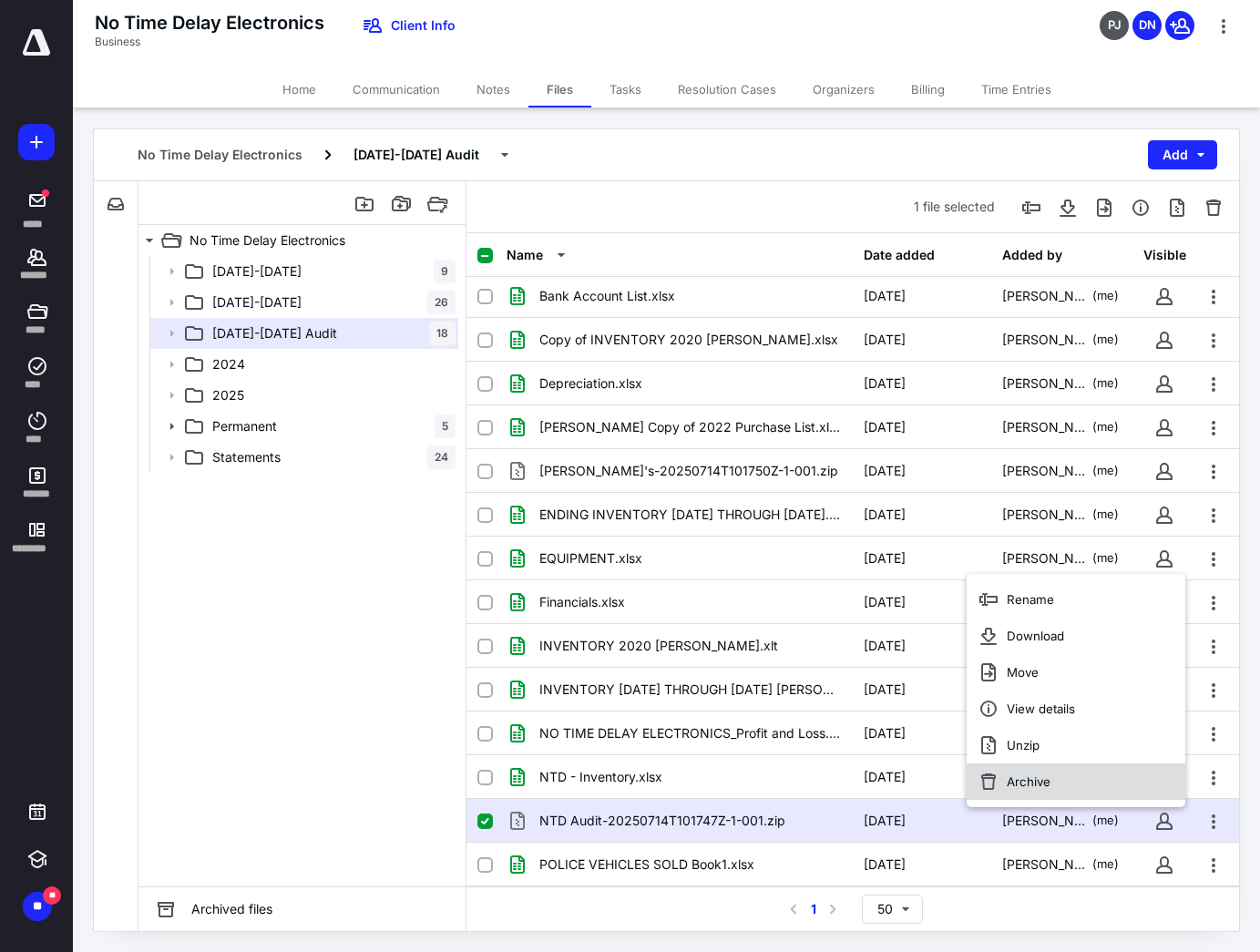 click on "Archive" at bounding box center [1076, 782] 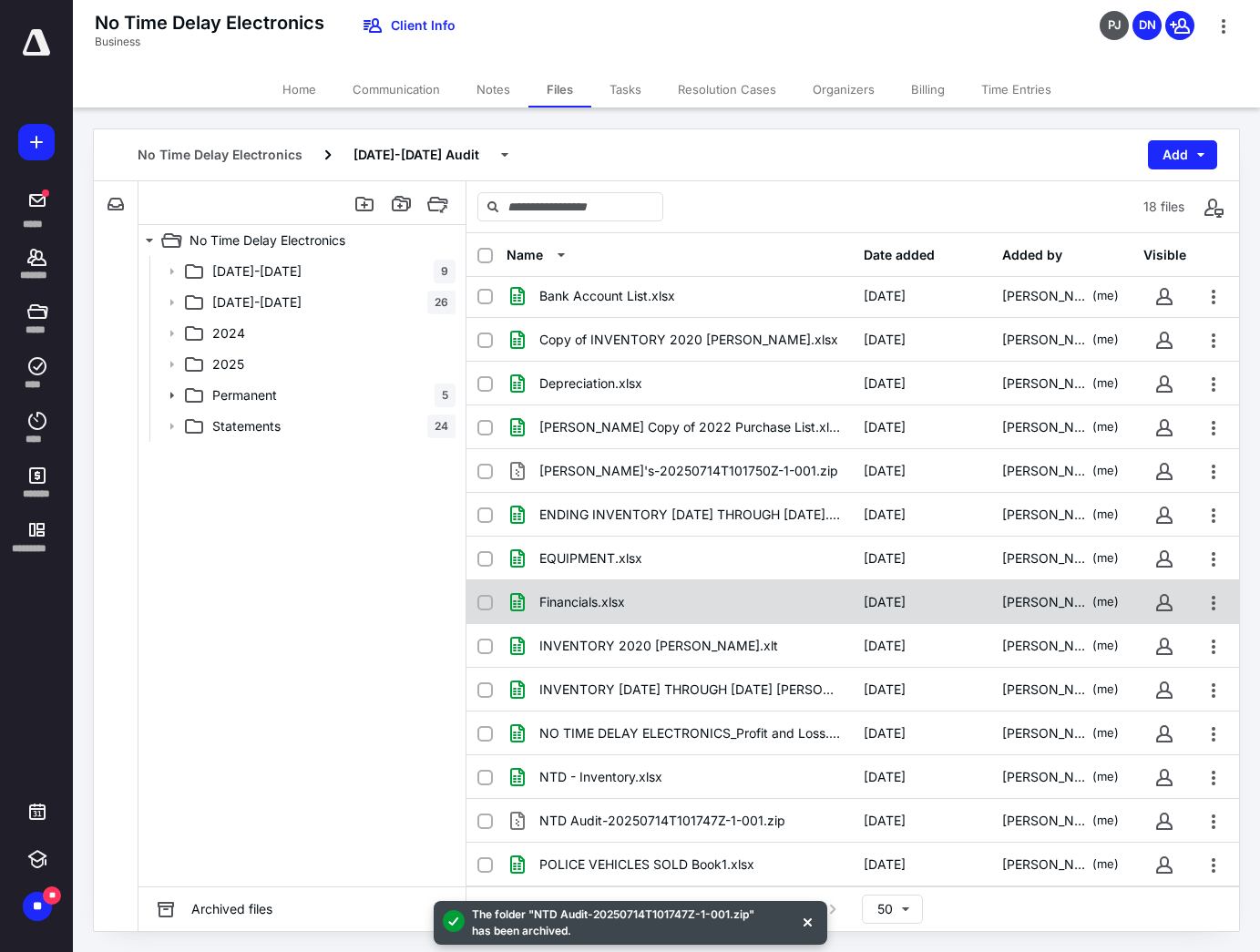scroll, scrollTop: 134, scrollLeft: 0, axis: vertical 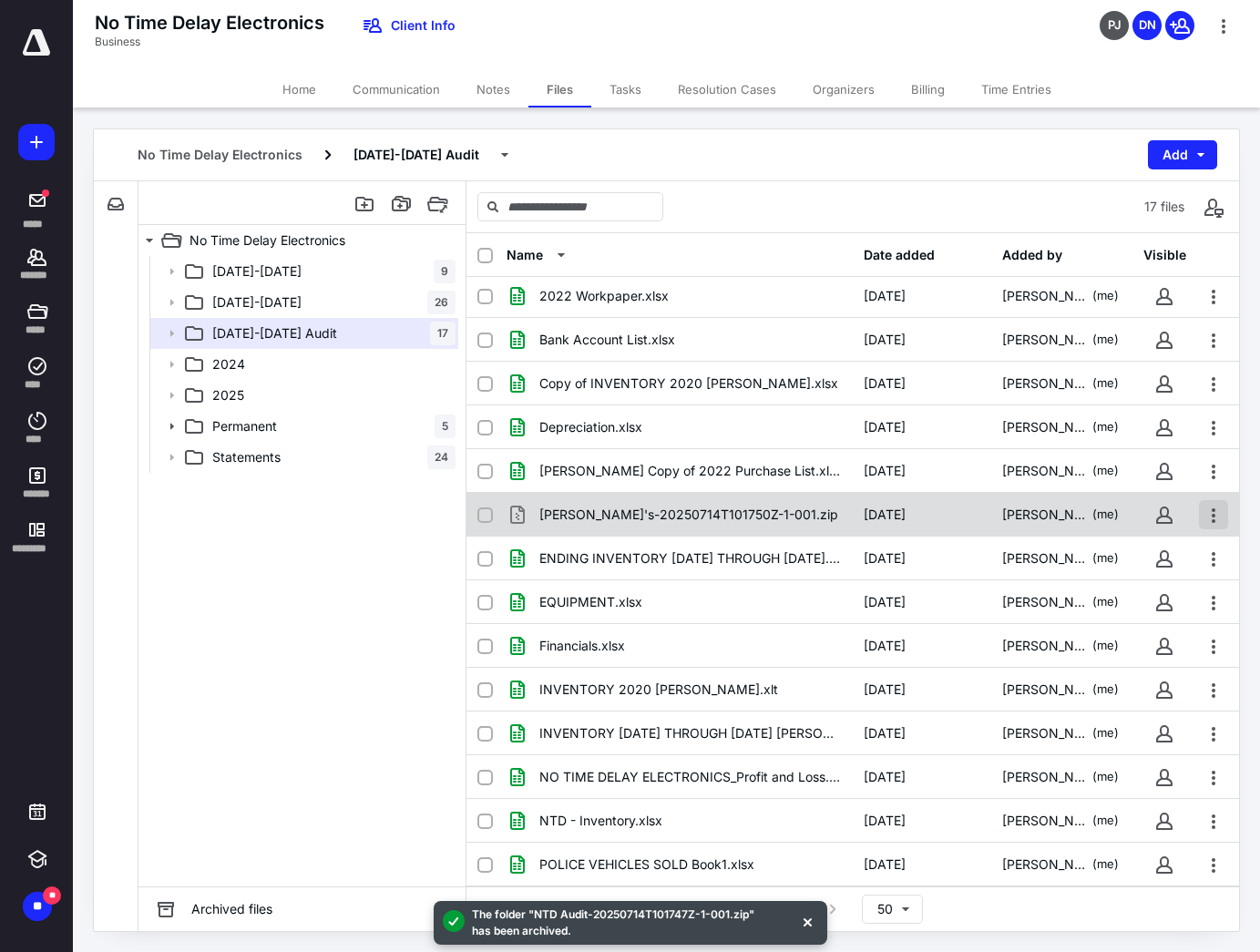 click at bounding box center [1214, 515] 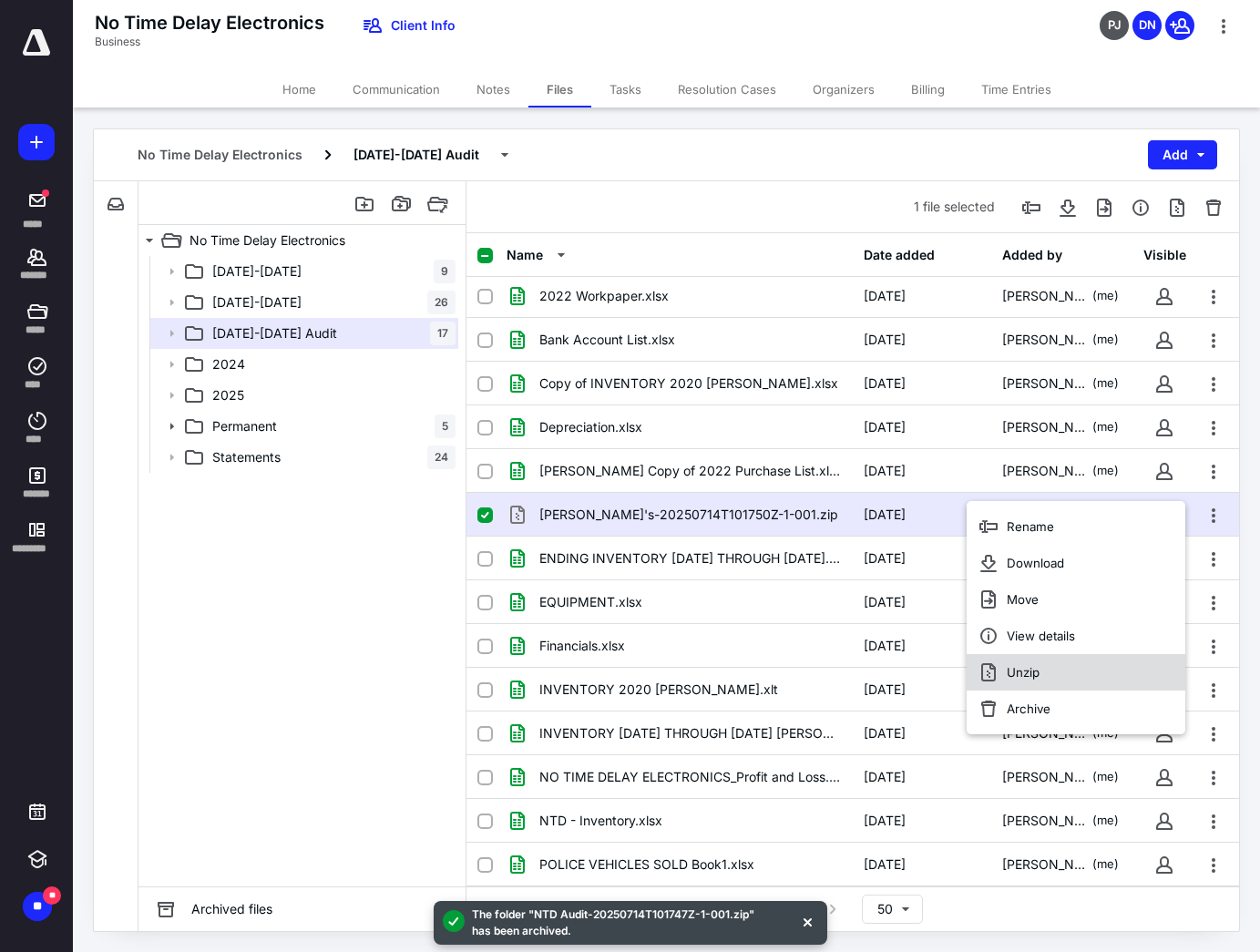 click on "Unzip" at bounding box center [1076, 672] 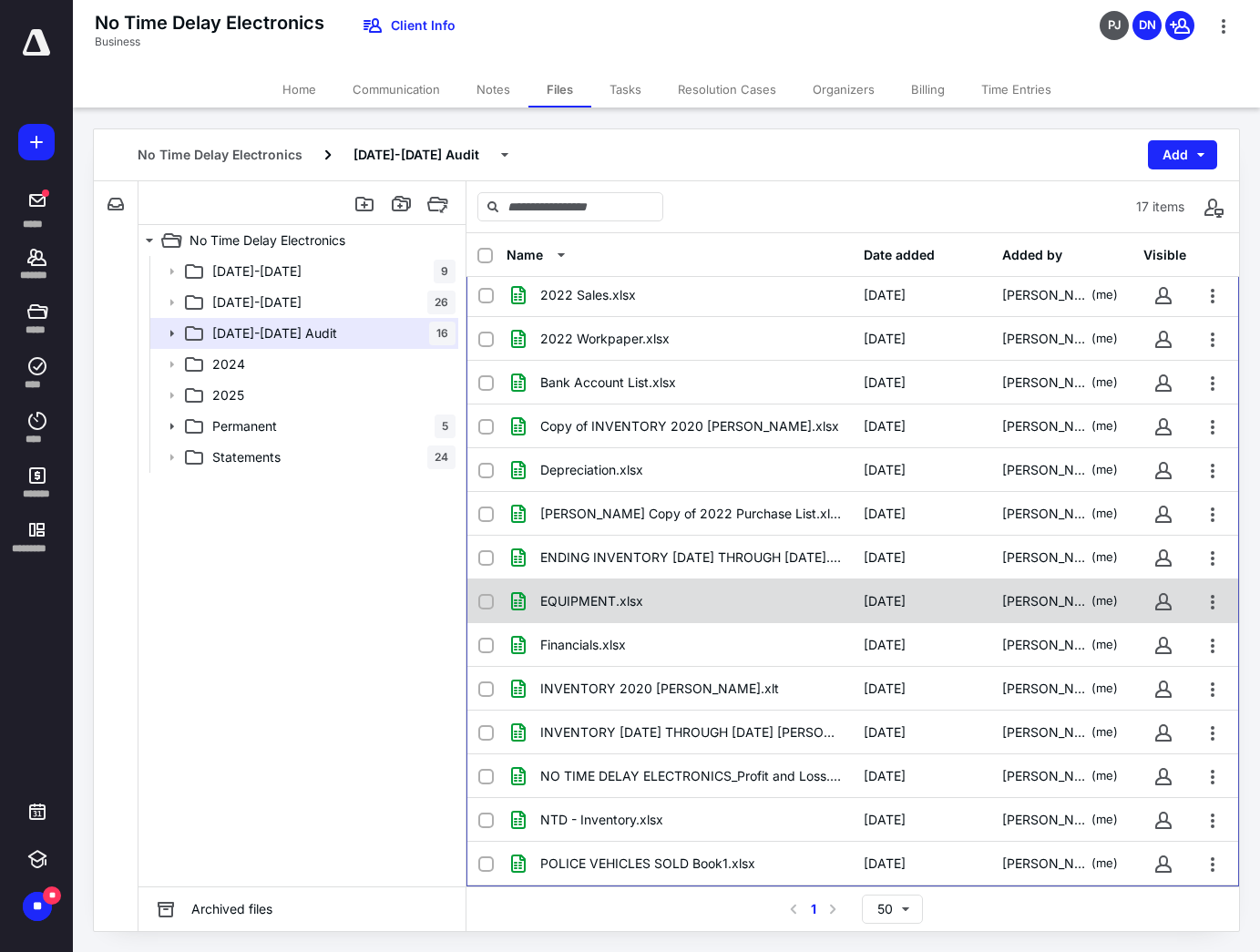 scroll, scrollTop: 178, scrollLeft: 0, axis: vertical 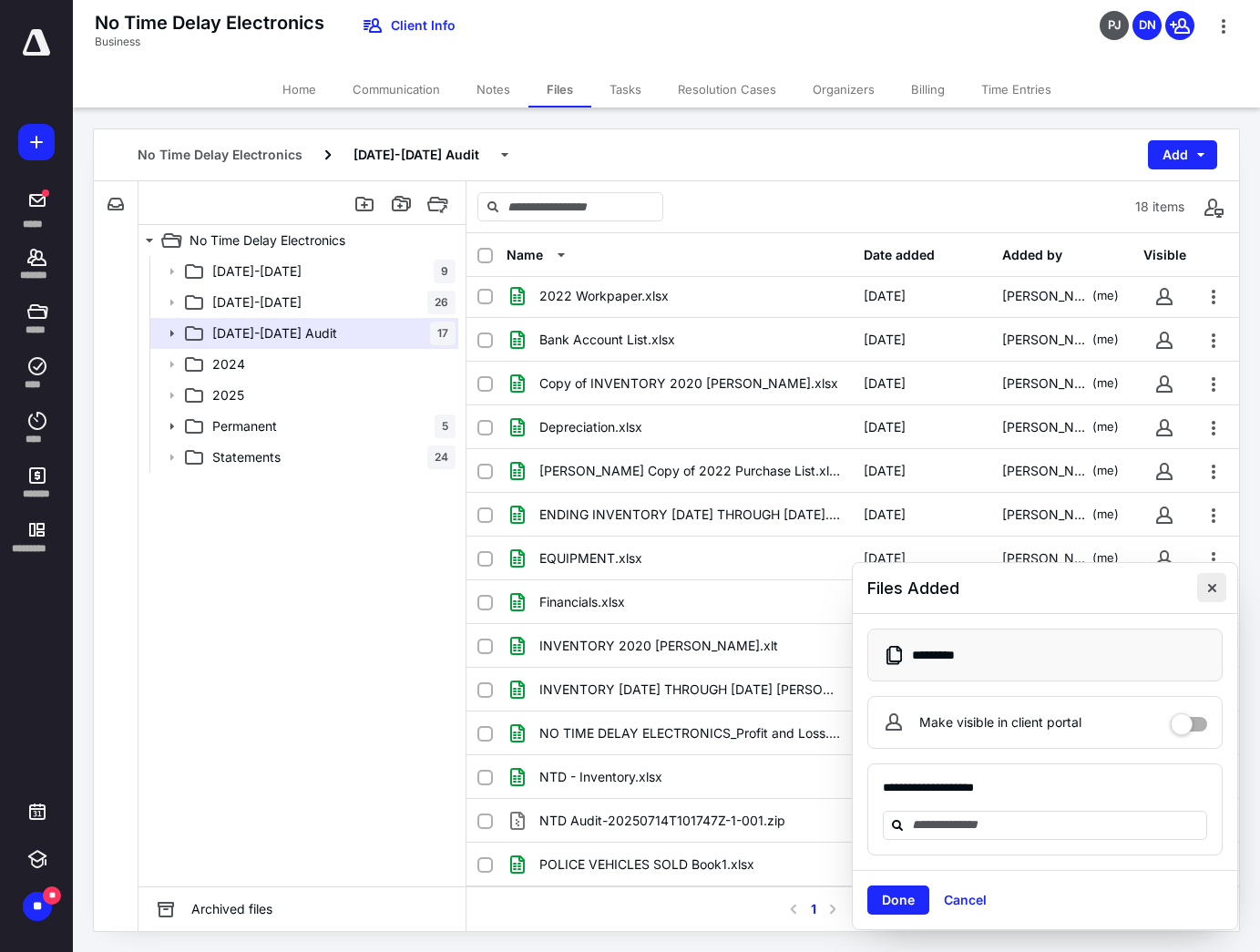 click at bounding box center [1212, 588] 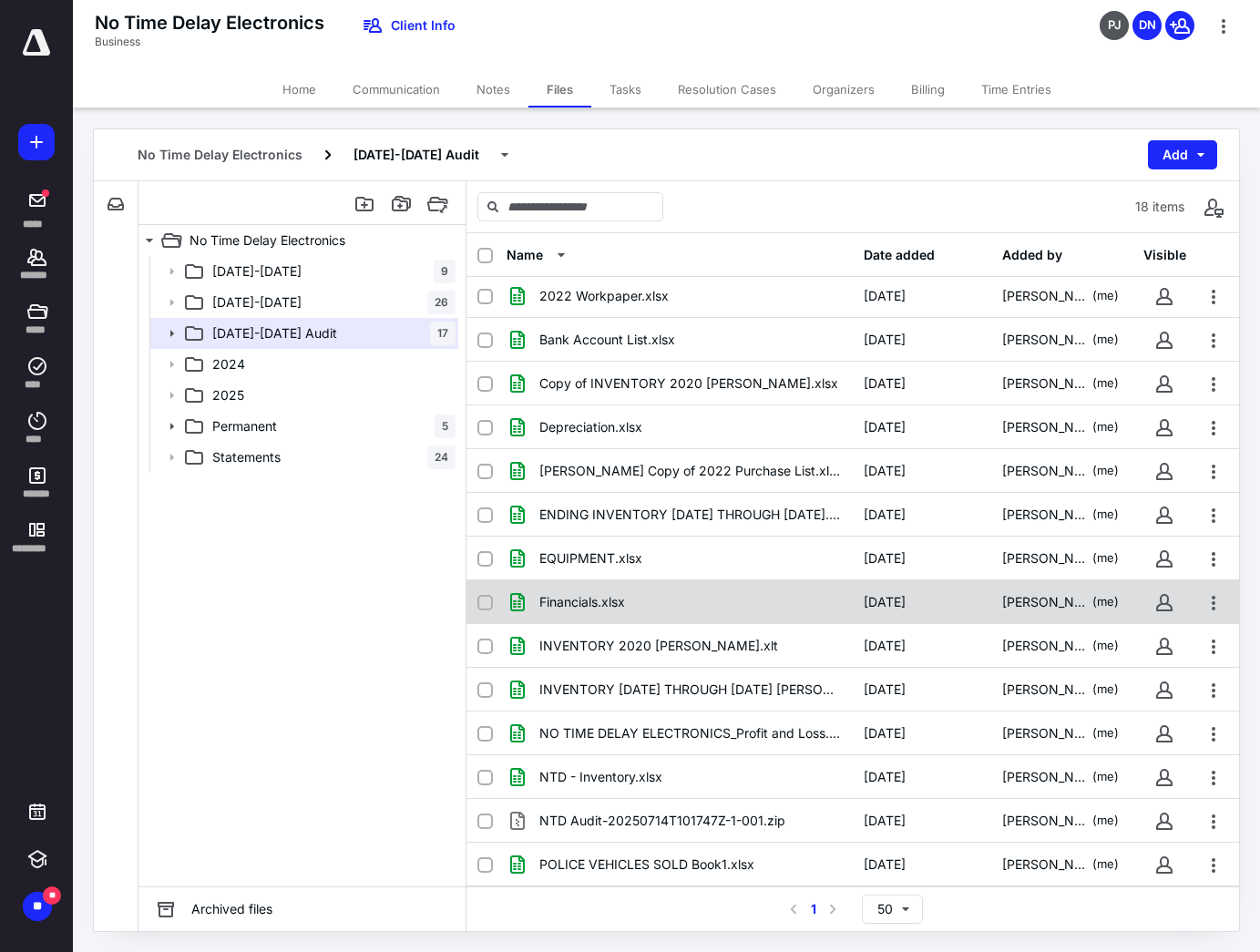 scroll, scrollTop: 0, scrollLeft: 0, axis: both 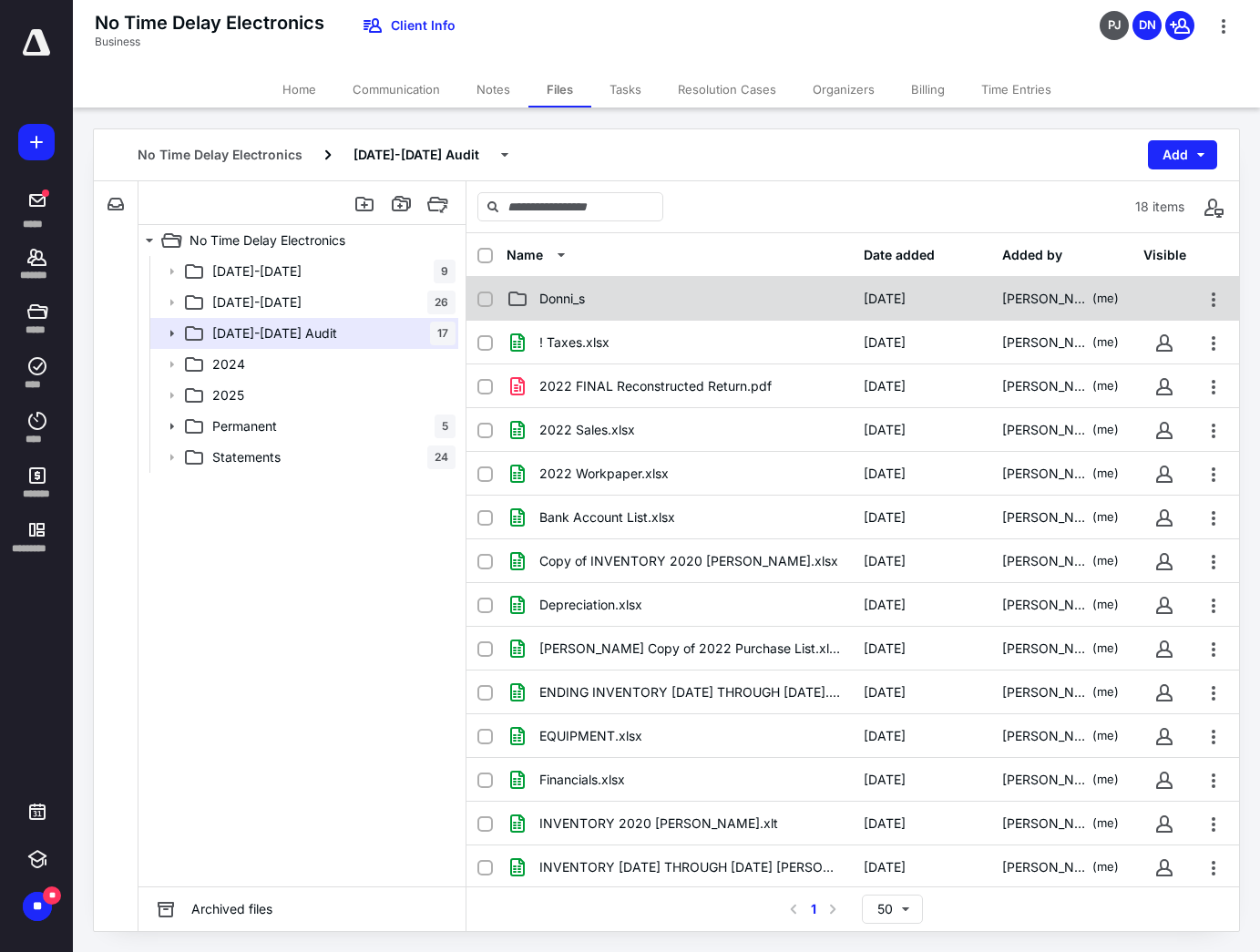 click on "Donni_s" at bounding box center [680, 299] 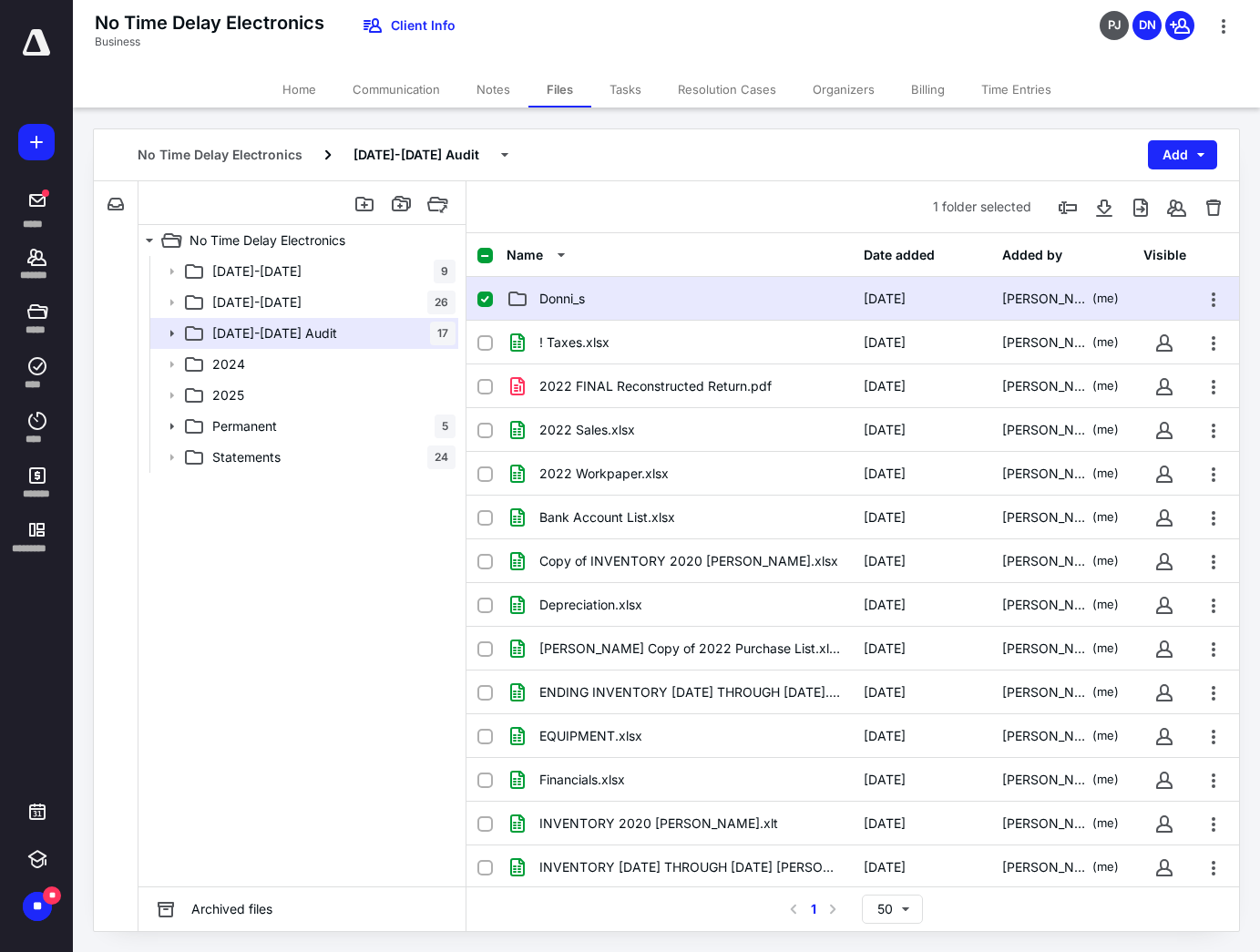 click on "Donni_s" at bounding box center [680, 299] 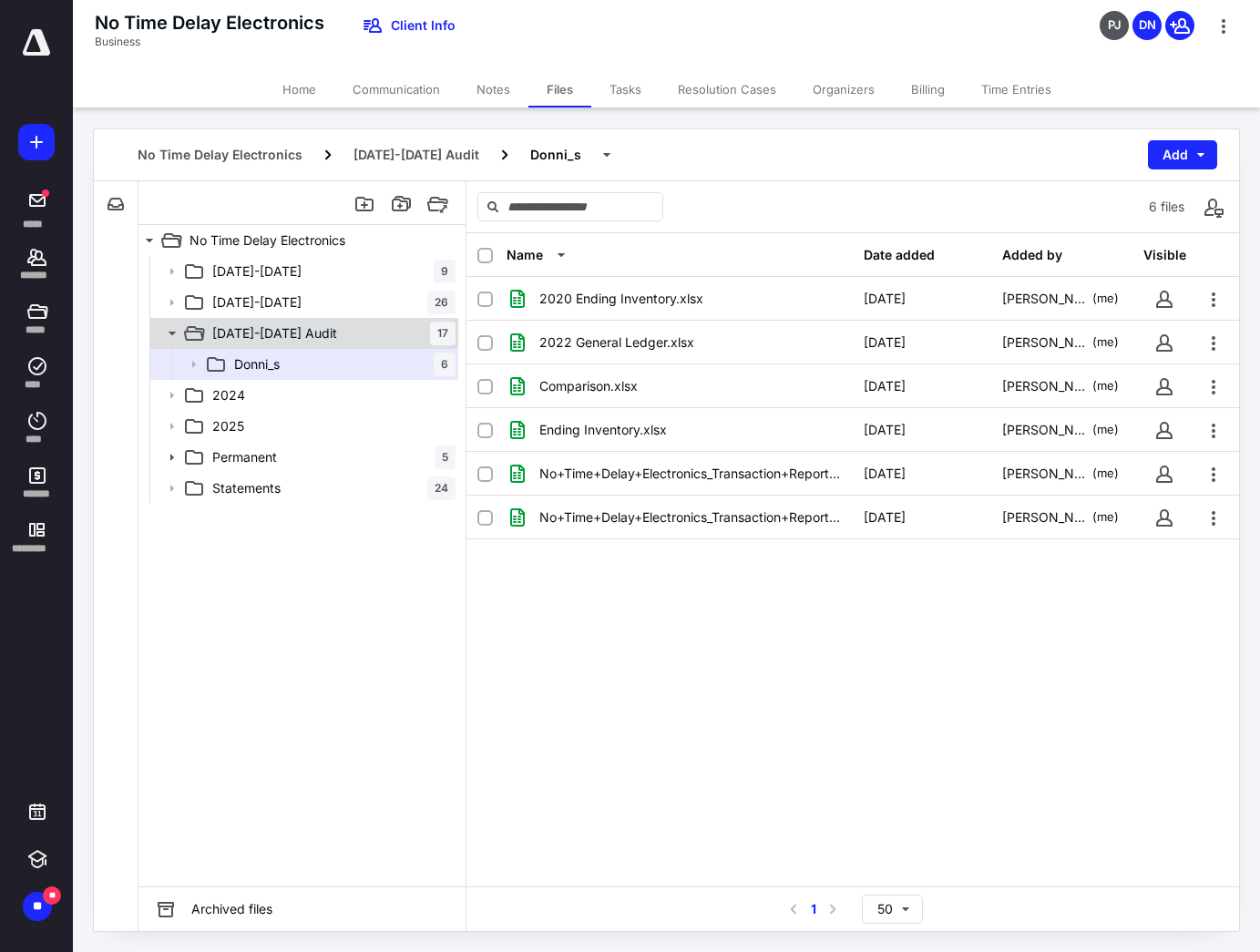 click on "[DATE]-[DATE] Audit" at bounding box center [274, 333] 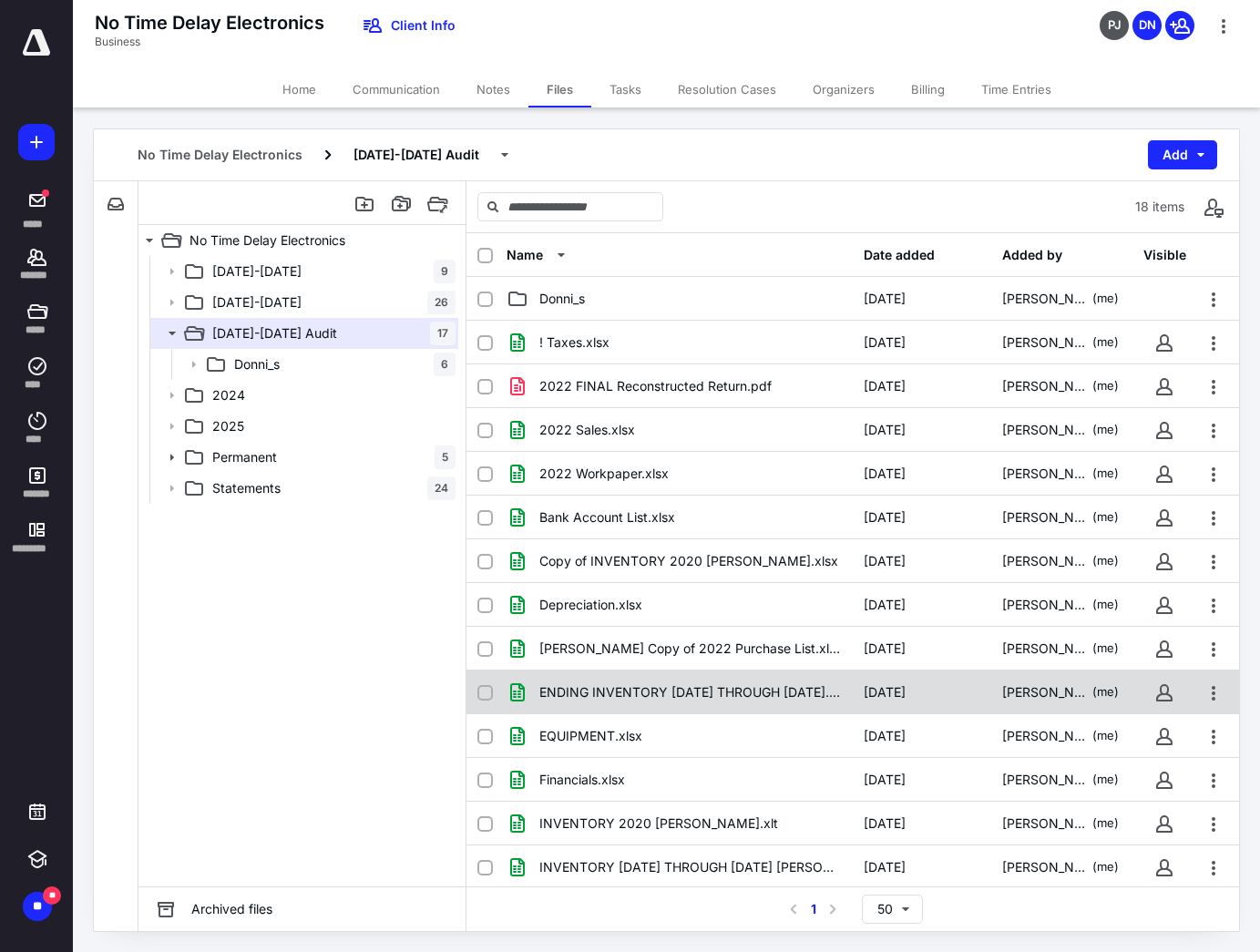 scroll, scrollTop: 178, scrollLeft: 0, axis: vertical 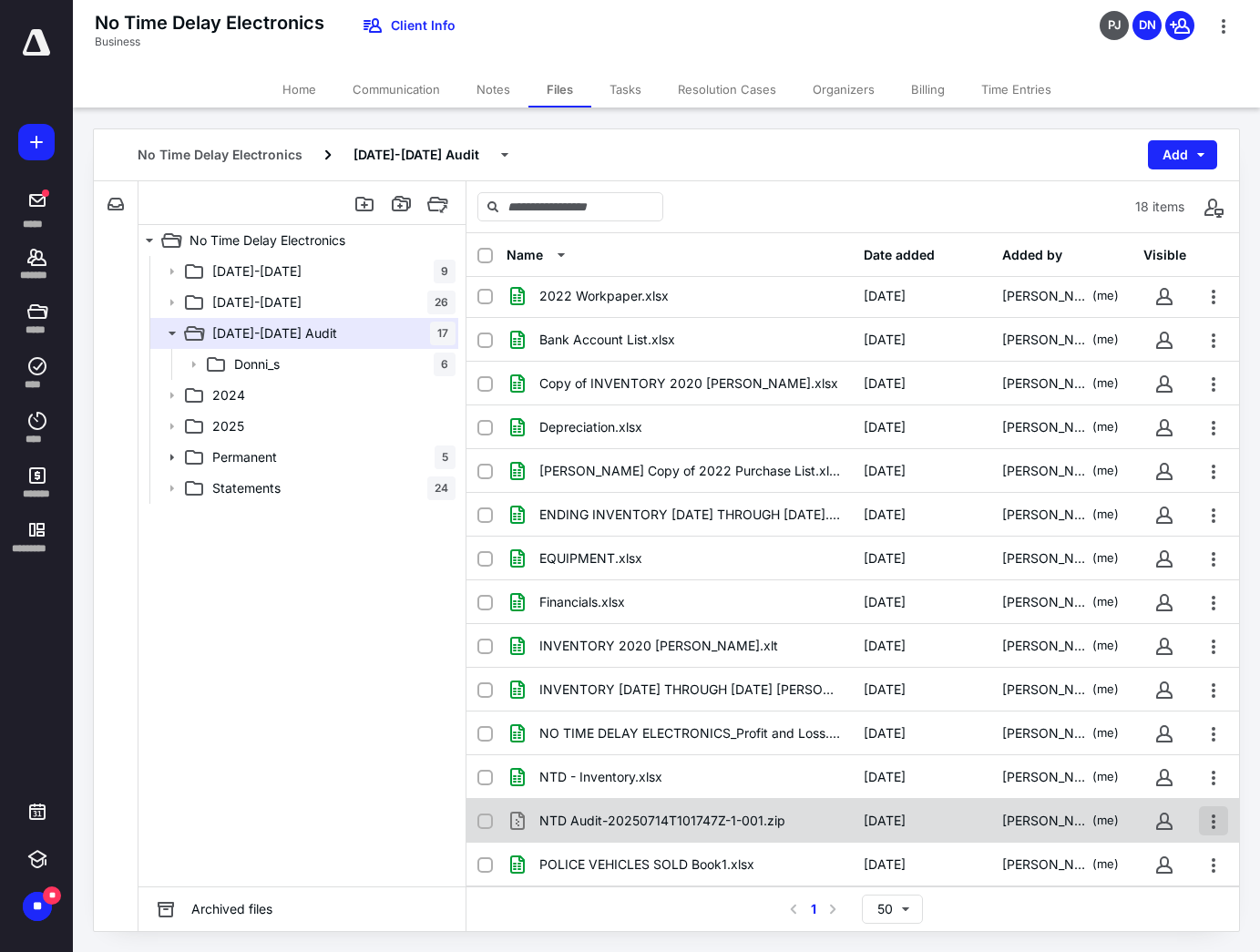 click at bounding box center [1214, 821] 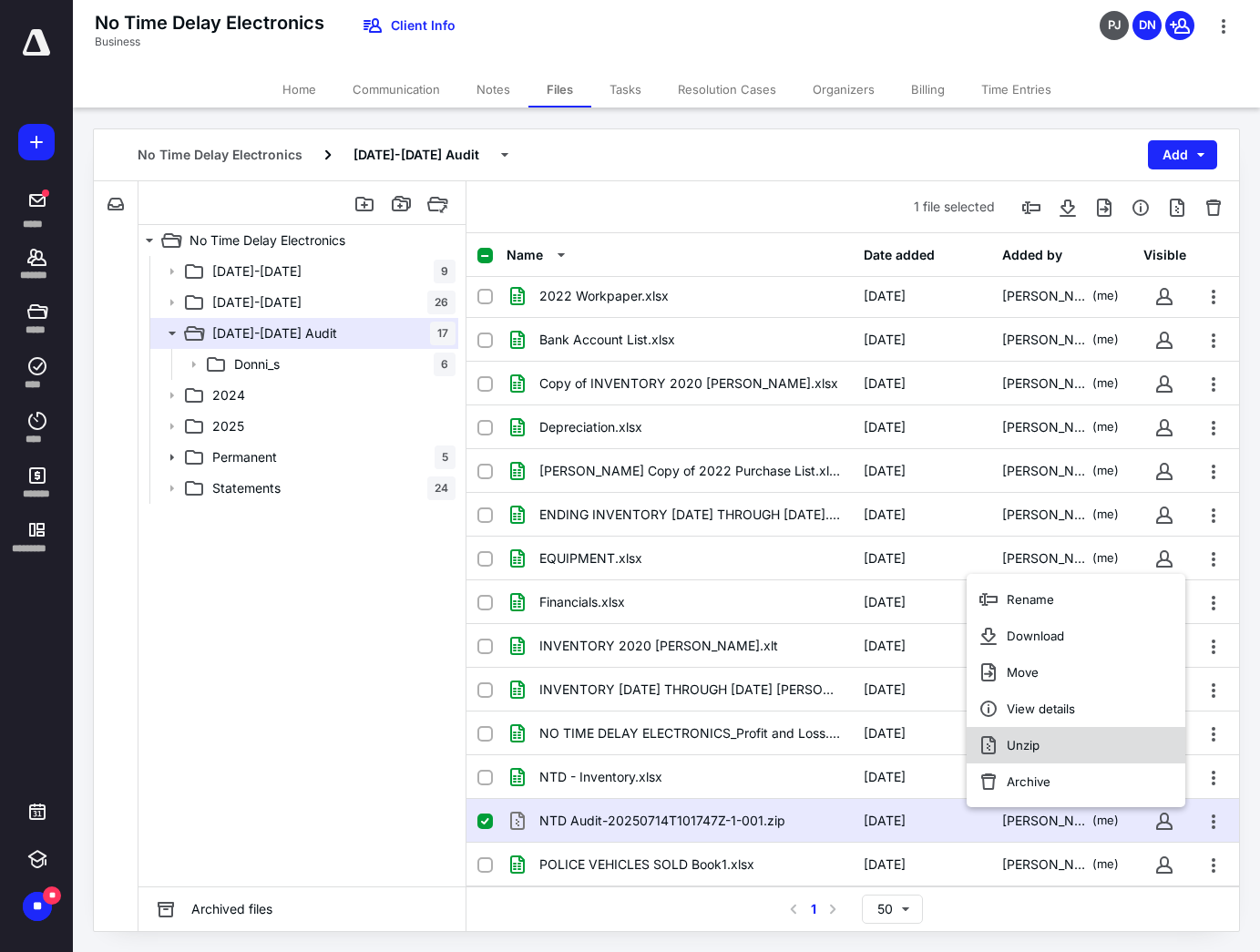 click on "Unzip" at bounding box center [1076, 745] 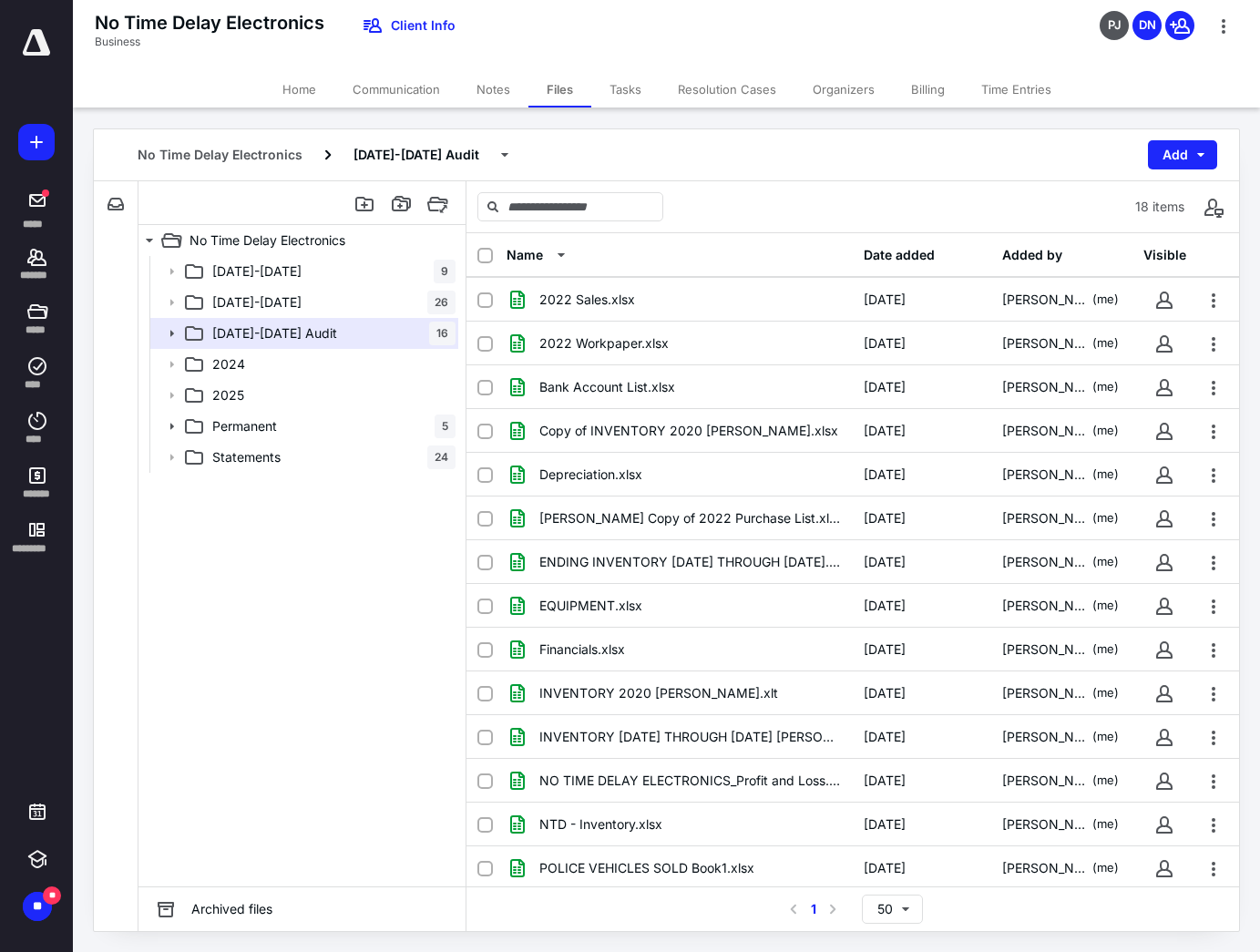 scroll, scrollTop: 178, scrollLeft: 0, axis: vertical 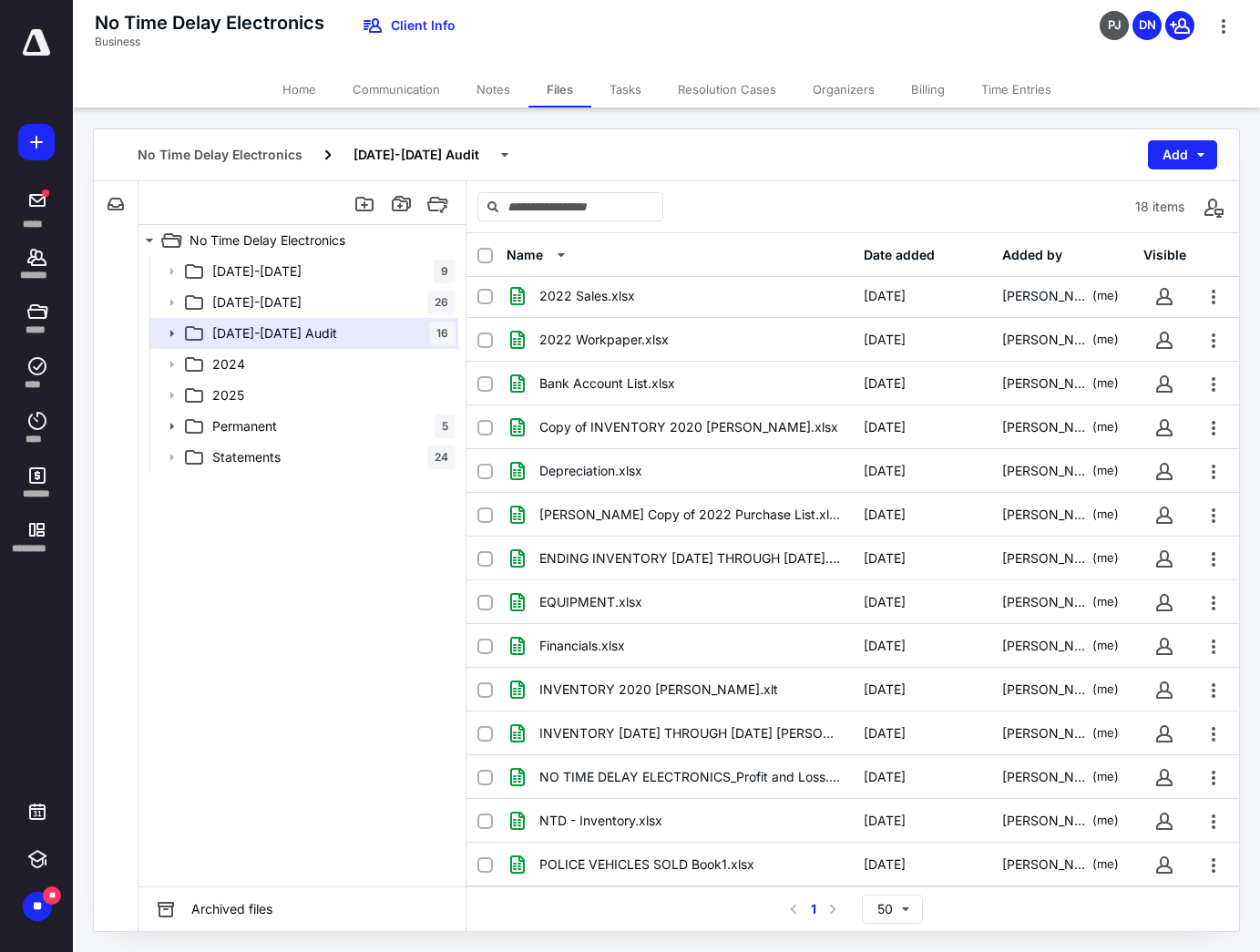 click on "No Time Delay Electronics [DATE]-[DATE] Audit   Add" at bounding box center (666, 155) 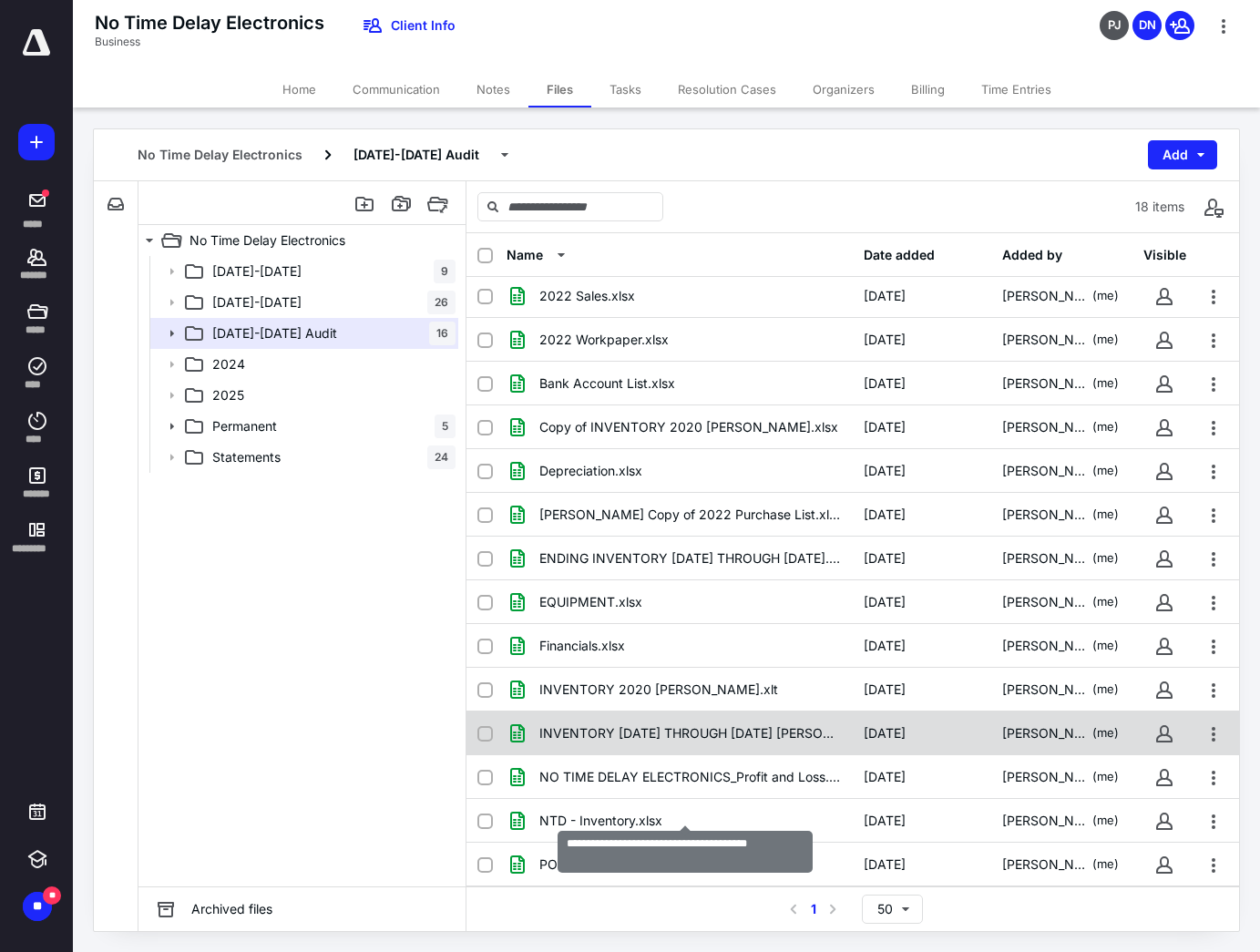 scroll, scrollTop: 0, scrollLeft: 0, axis: both 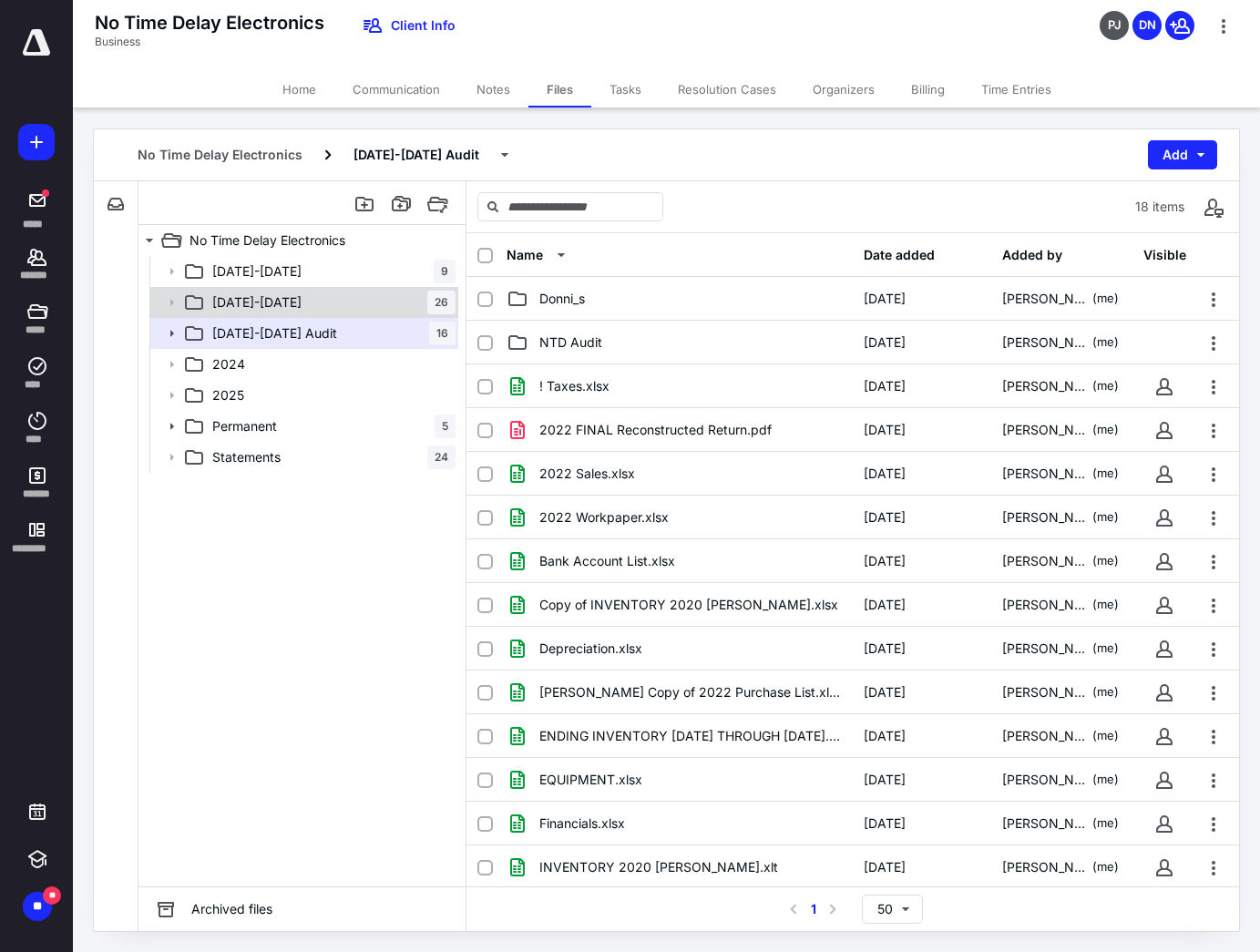 click on "[DATE]-[DATE] 26" at bounding box center [330, 302] 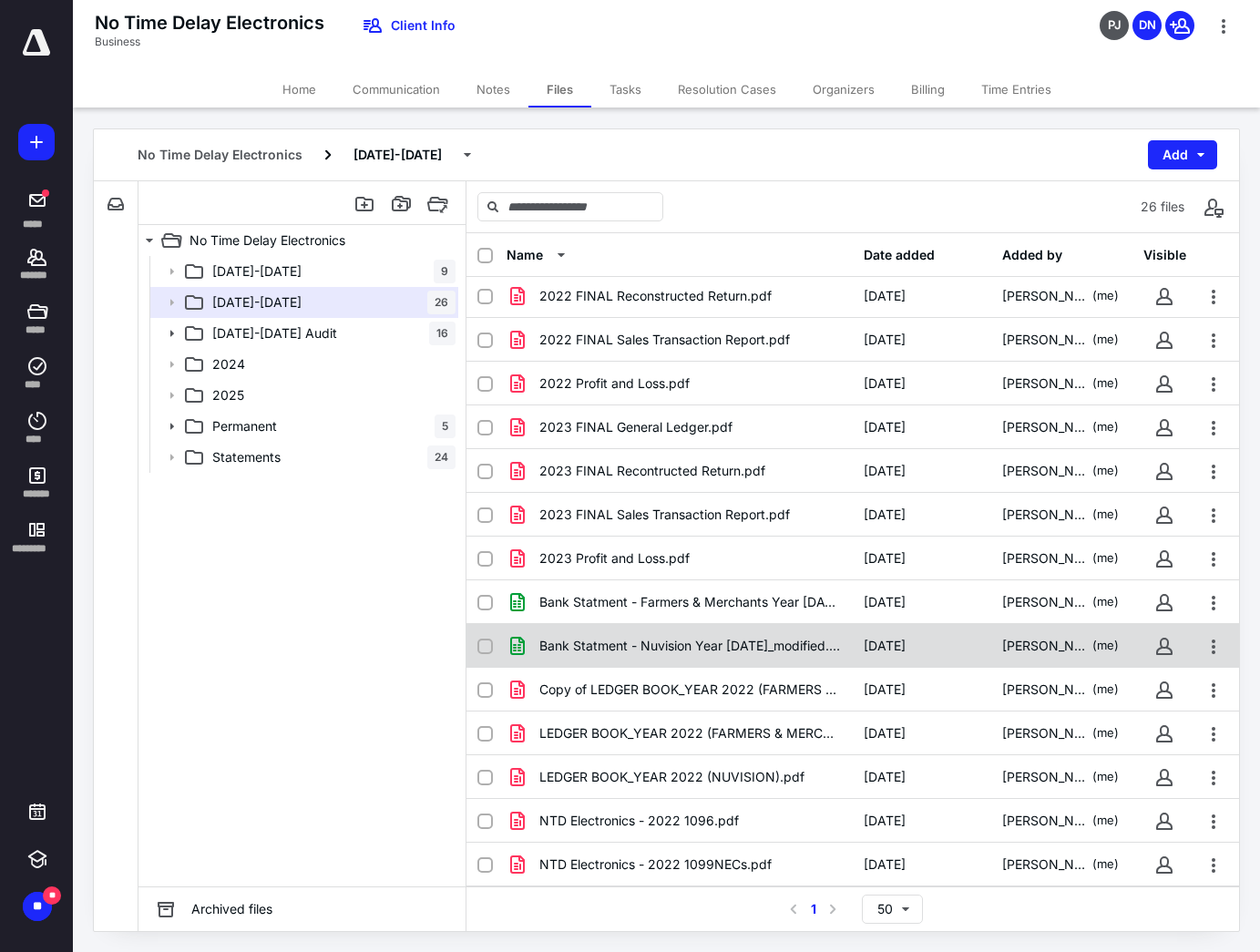 scroll, scrollTop: 0, scrollLeft: 0, axis: both 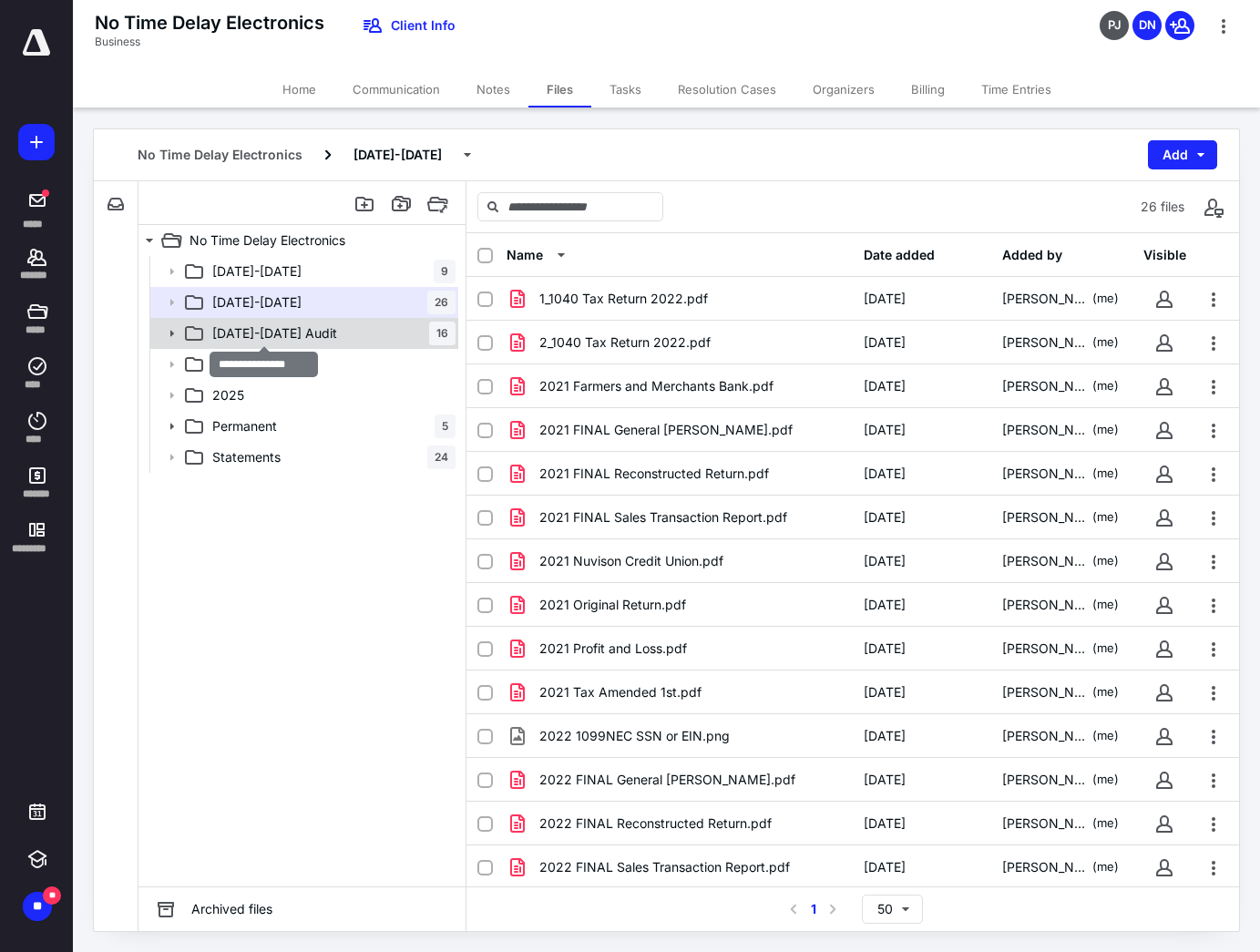 click on "[DATE]-[DATE] Audit" at bounding box center (274, 333) 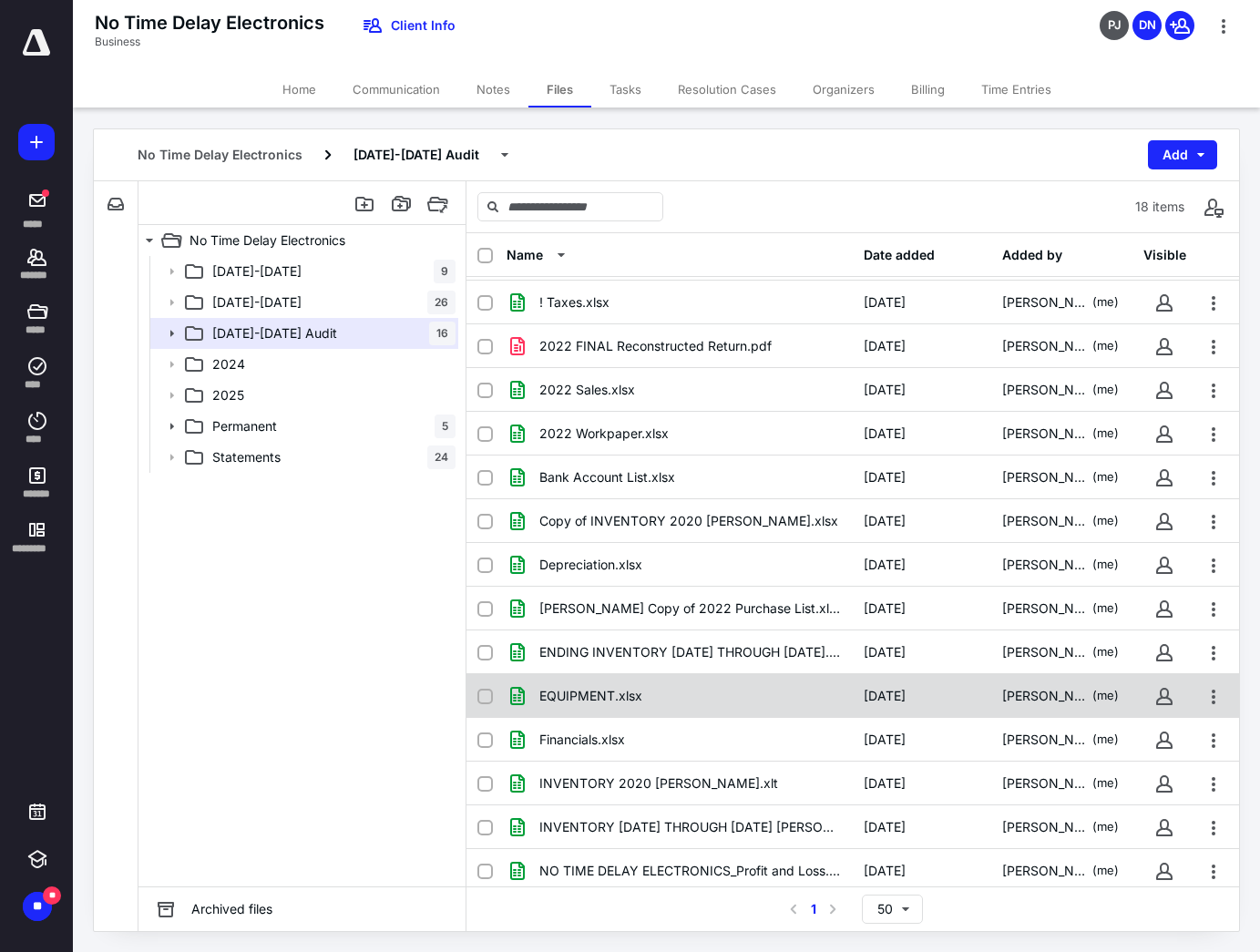scroll, scrollTop: 0, scrollLeft: 0, axis: both 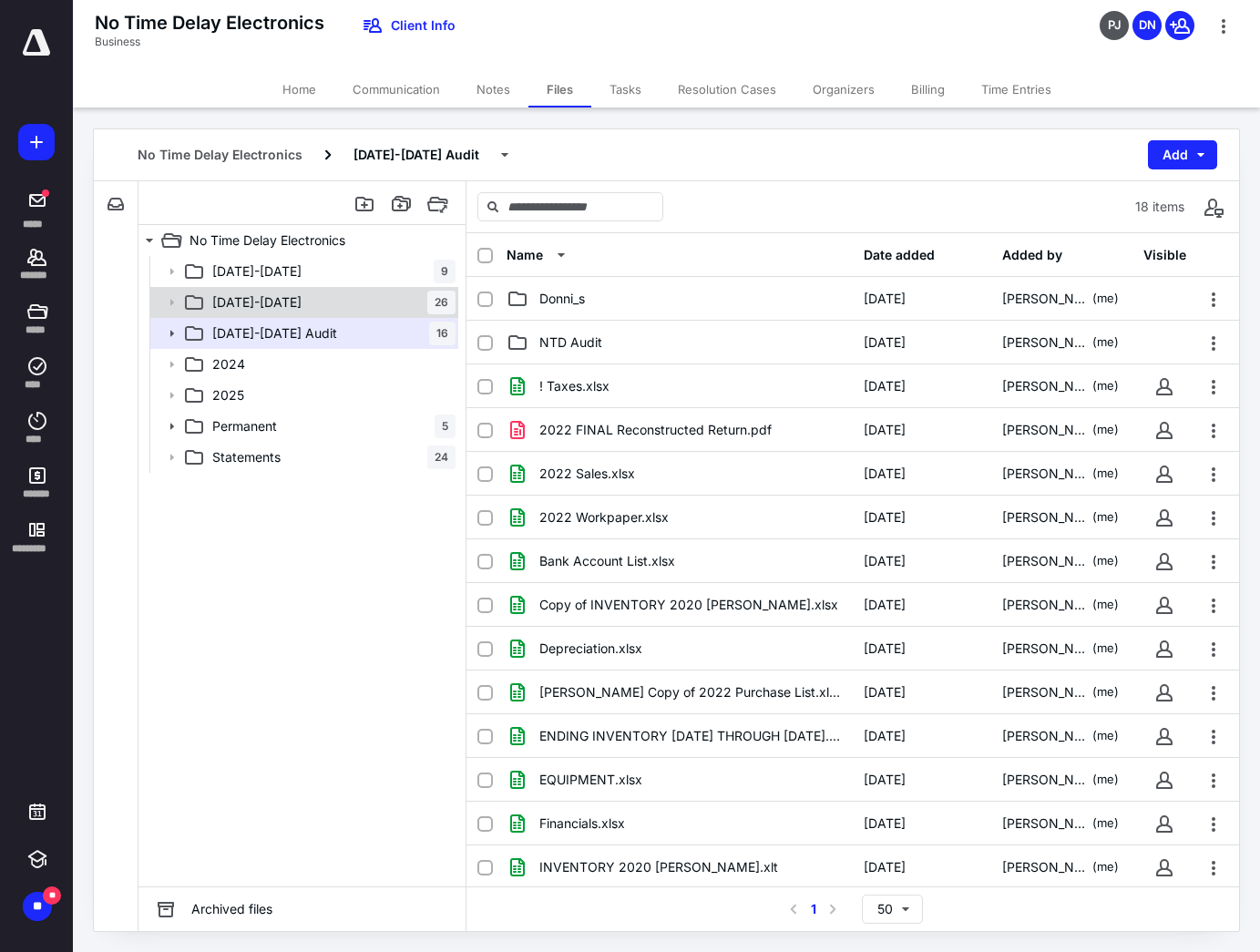 click on "[DATE]-[DATE]" at bounding box center [257, 302] 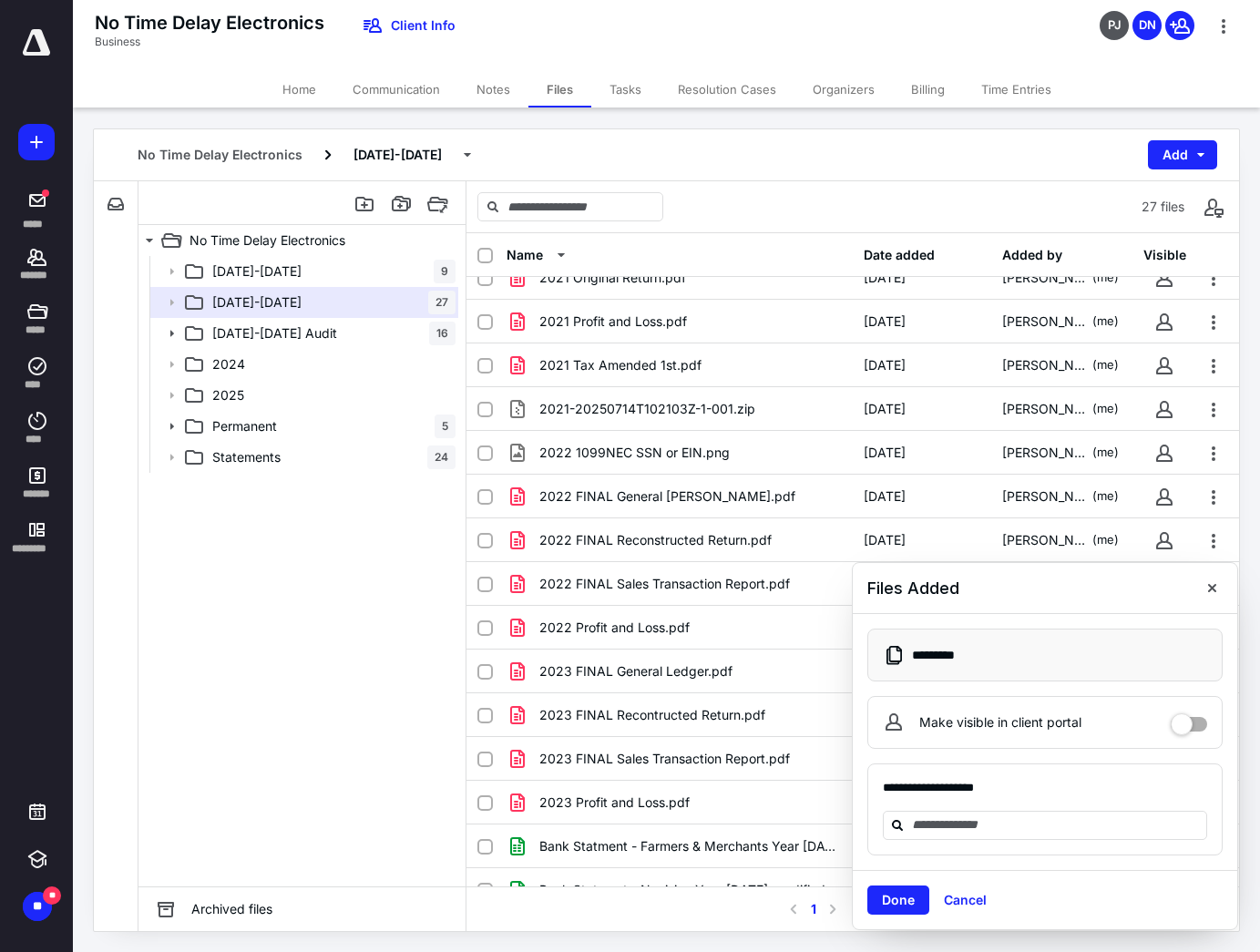 scroll, scrollTop: 547, scrollLeft: 0, axis: vertical 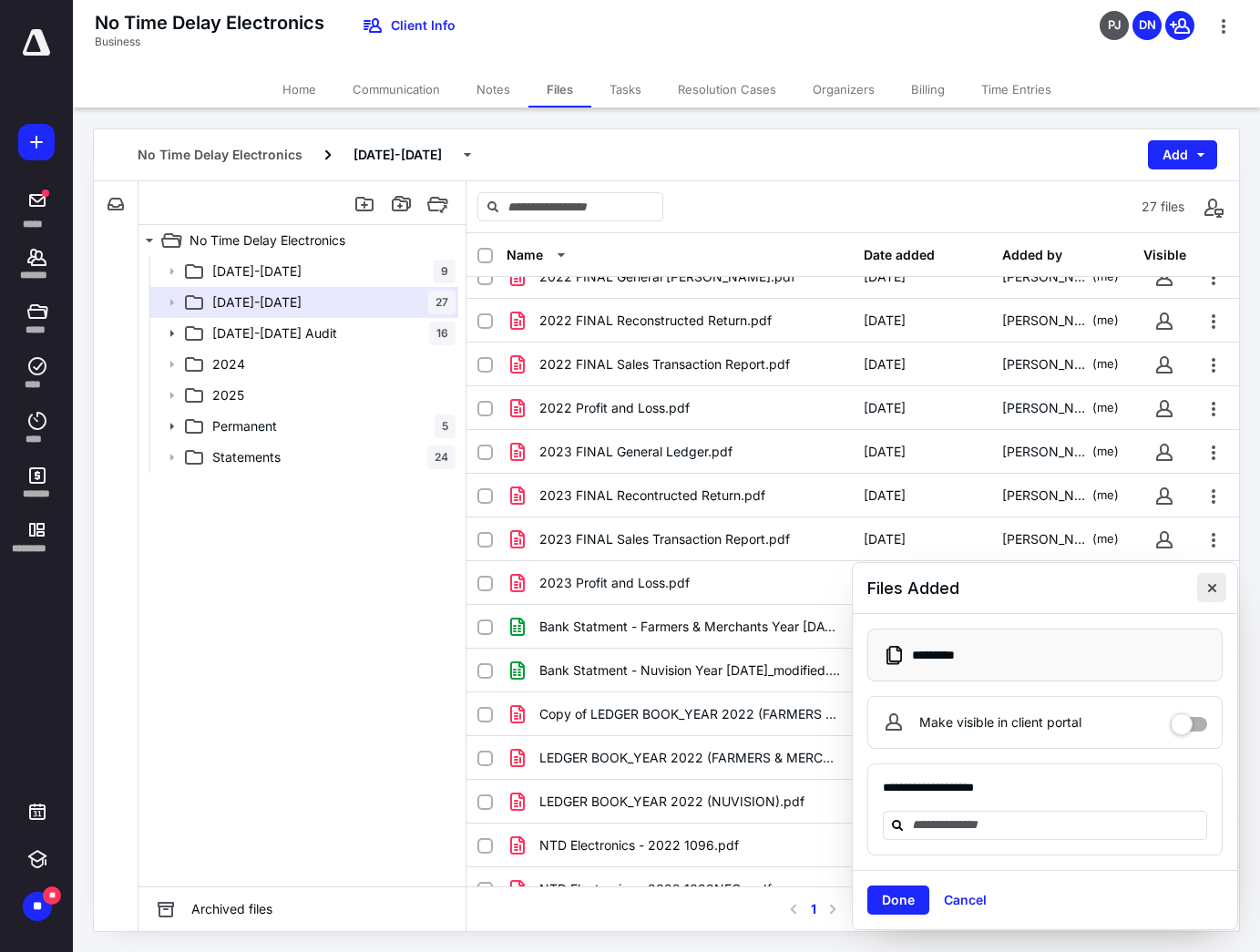 click at bounding box center [1212, 588] 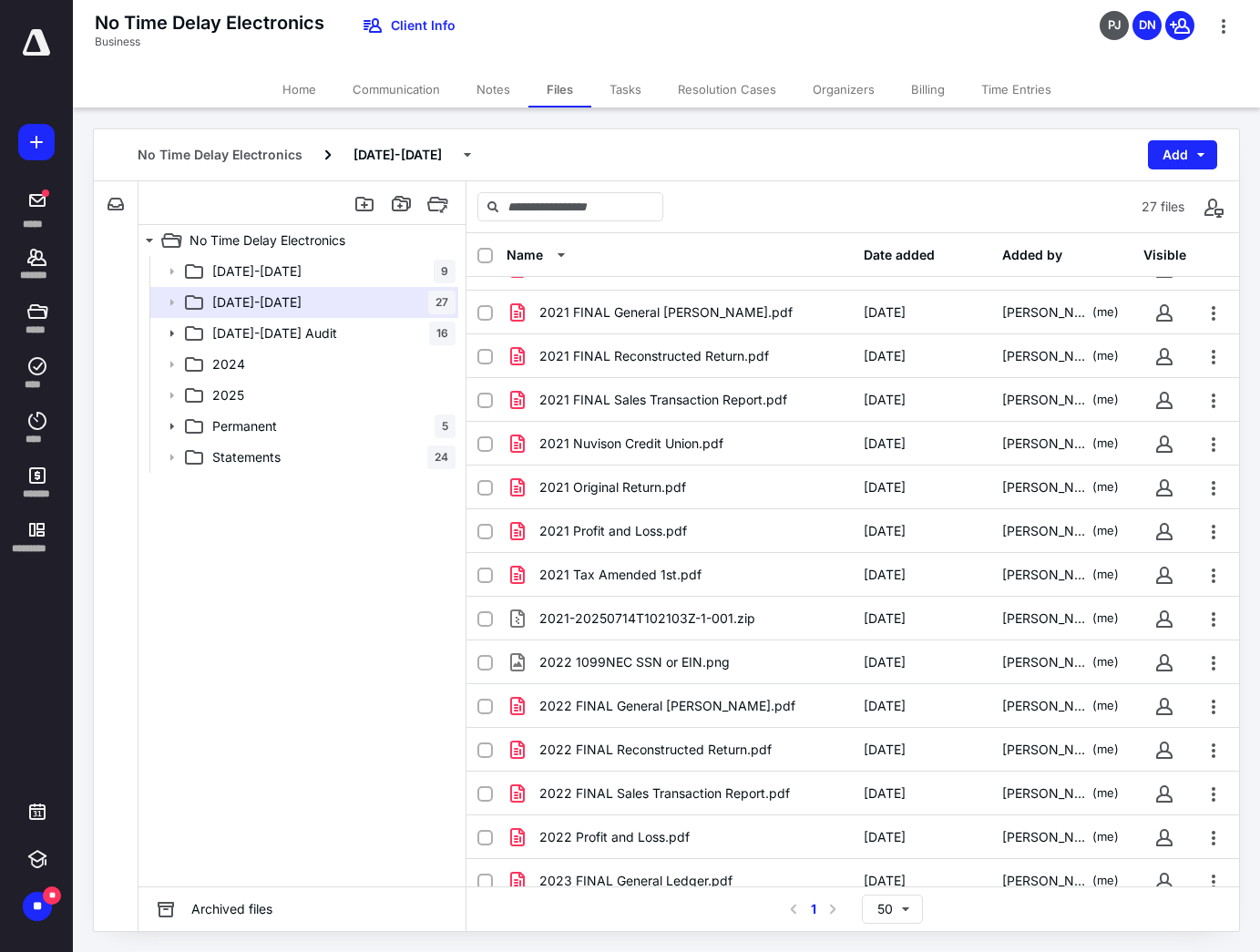 scroll, scrollTop: 116, scrollLeft: 0, axis: vertical 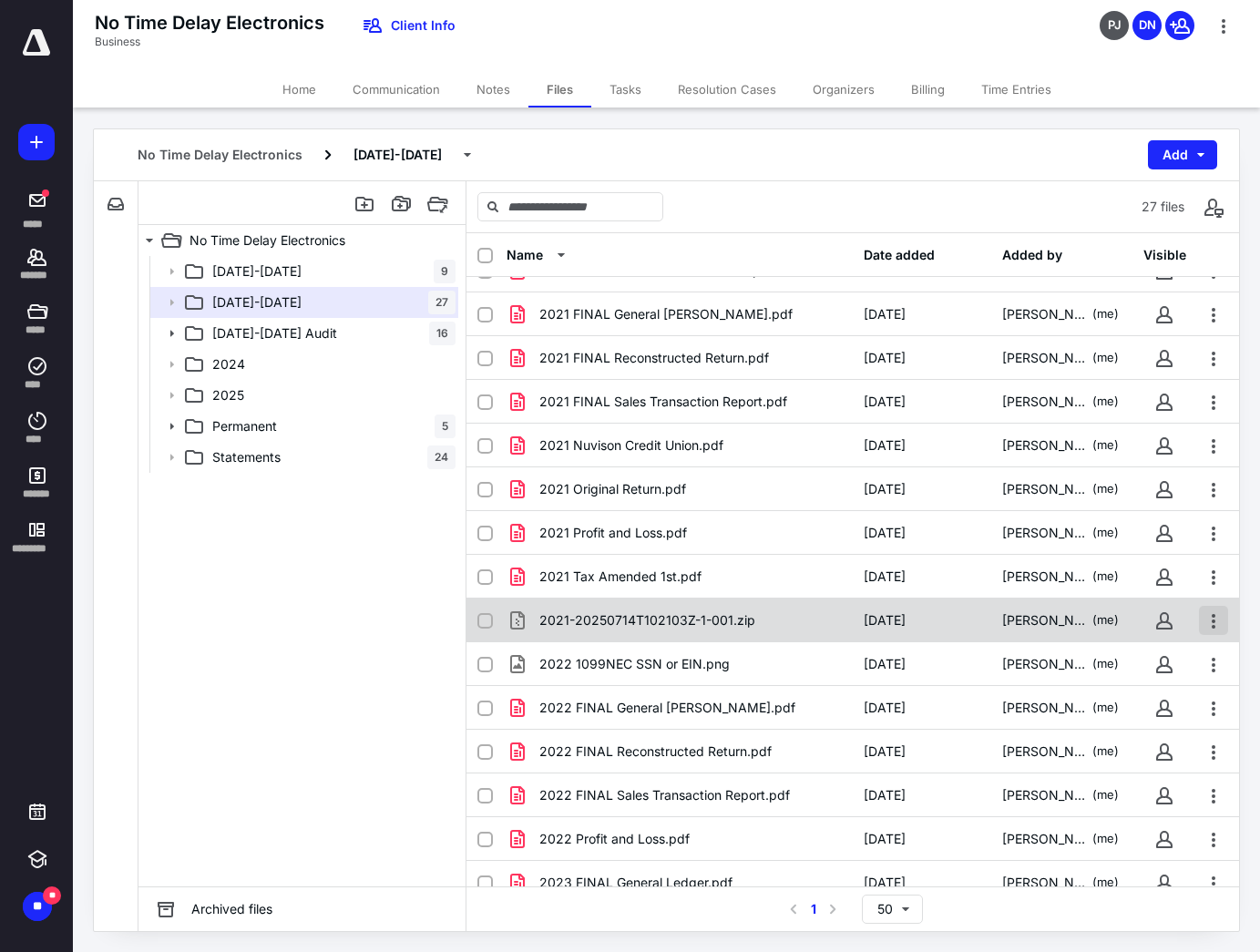 click at bounding box center (1214, 620) 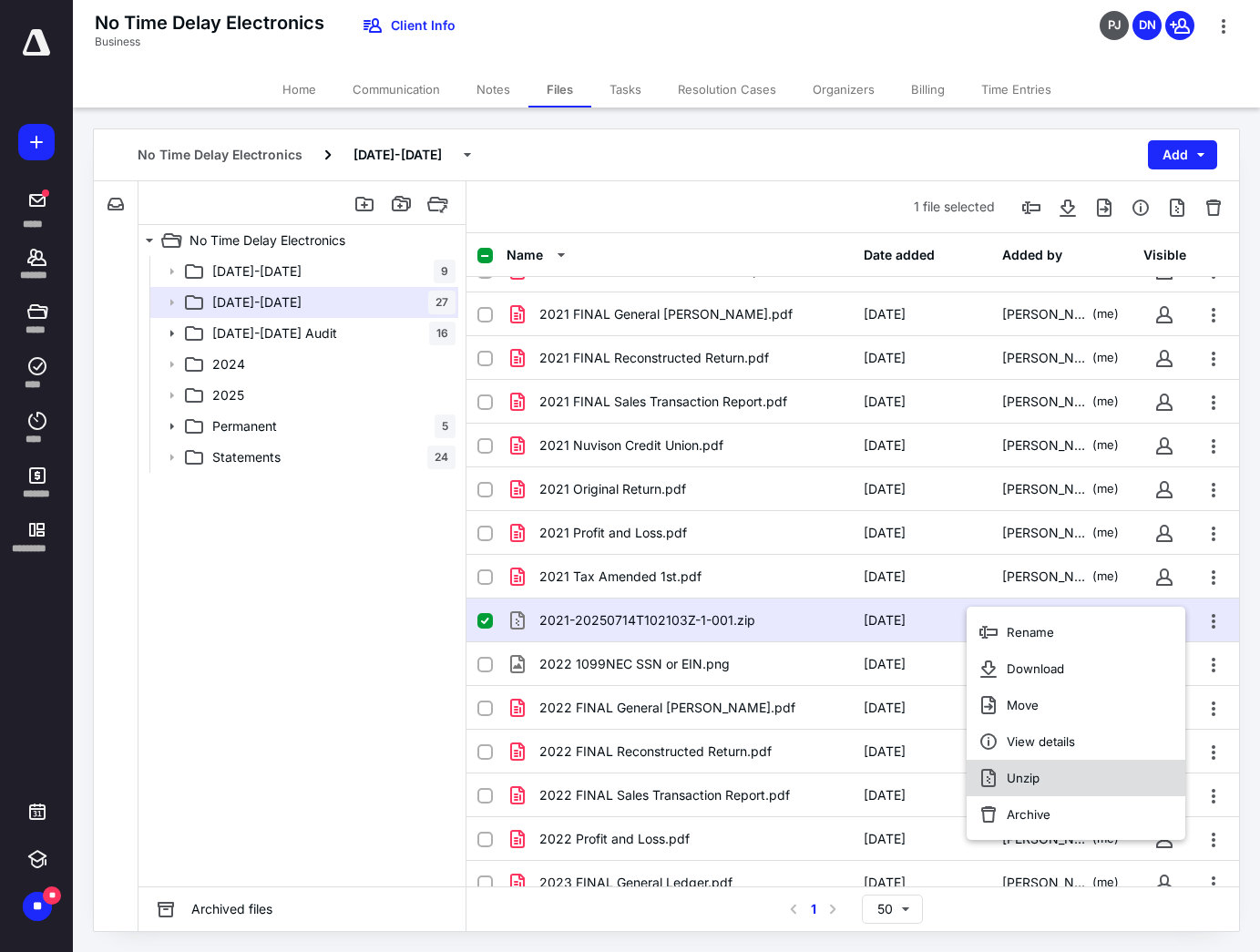 click on "Unzip" at bounding box center (1076, 778) 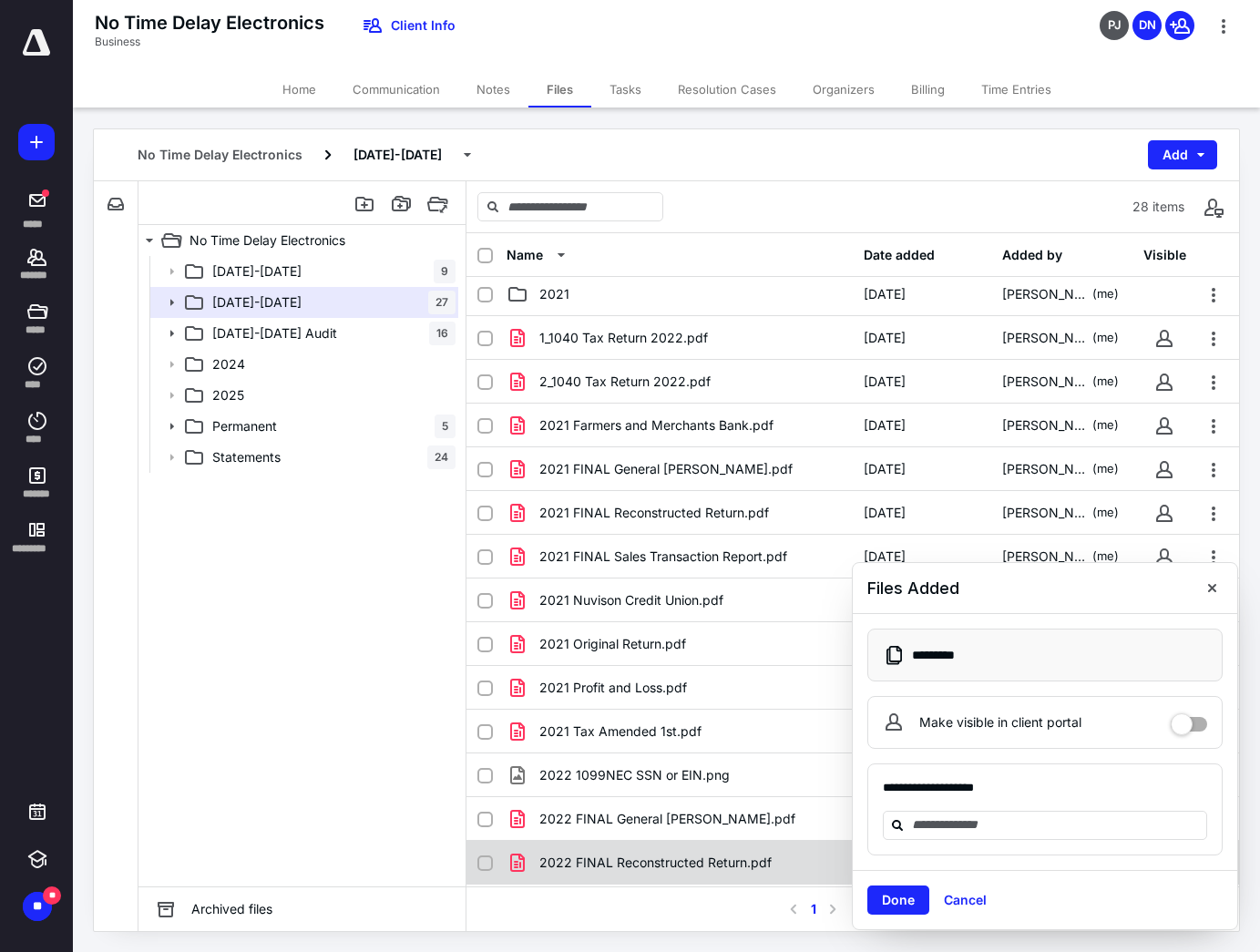 scroll, scrollTop: 0, scrollLeft: 0, axis: both 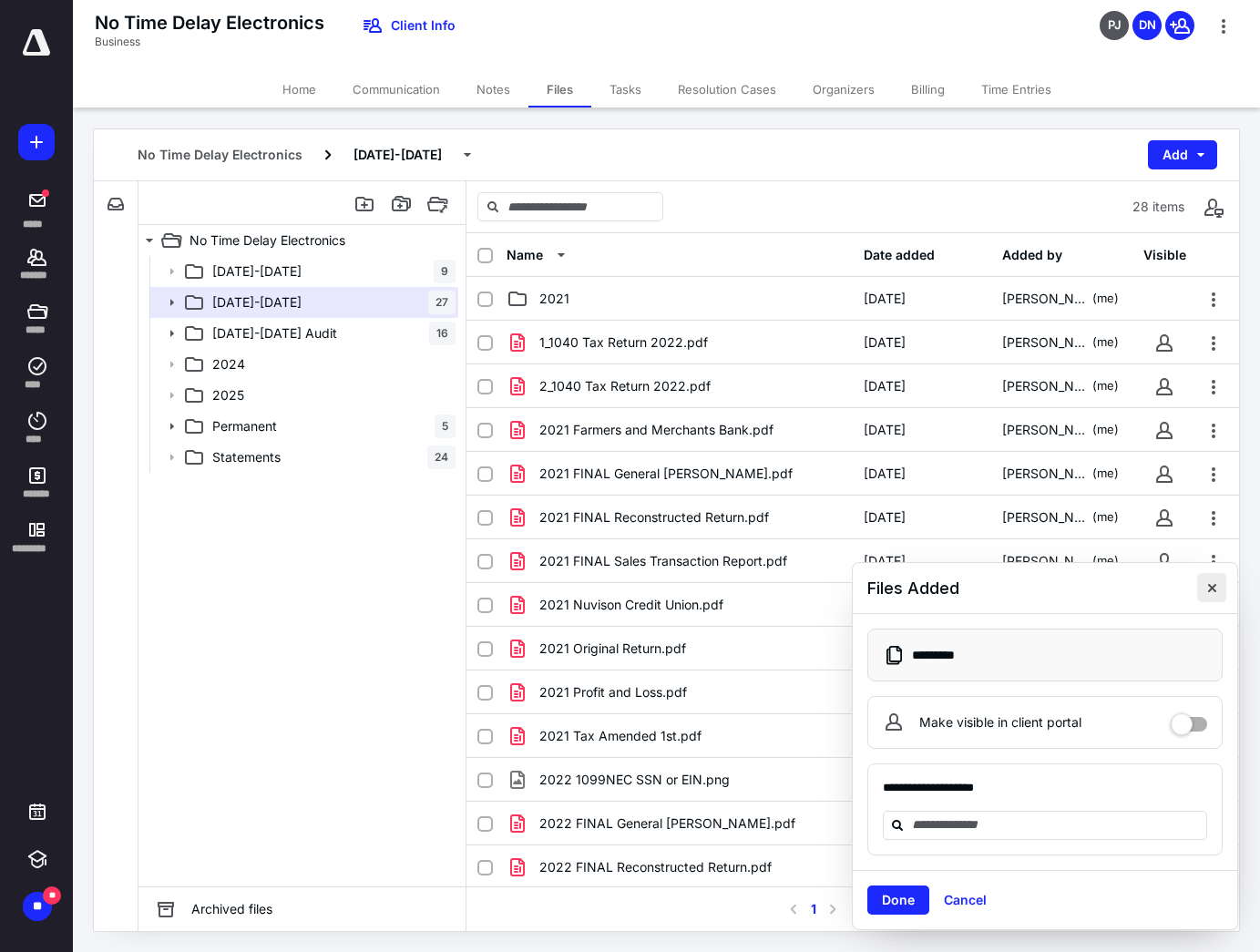 click at bounding box center [1212, 588] 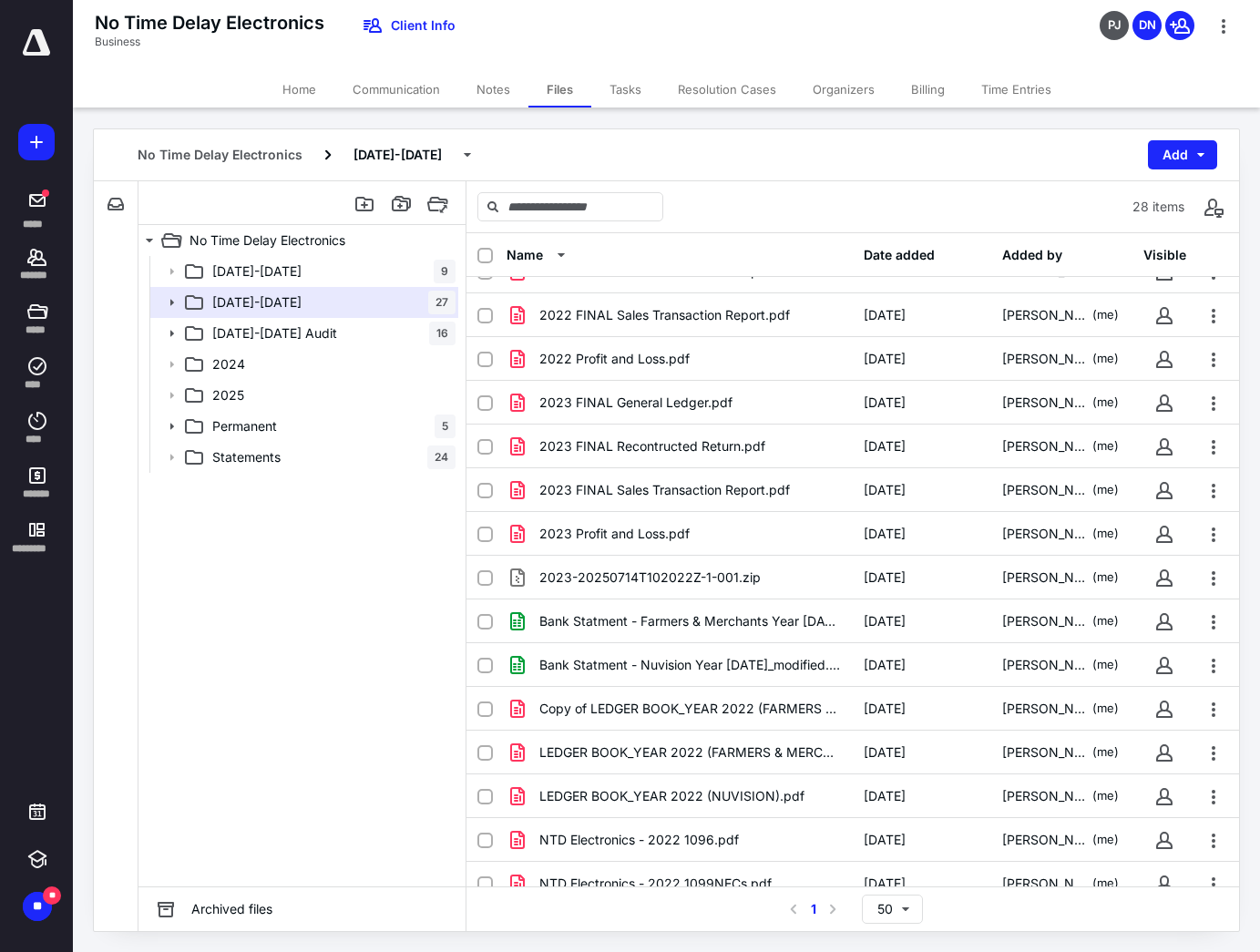 scroll, scrollTop: 615, scrollLeft: 0, axis: vertical 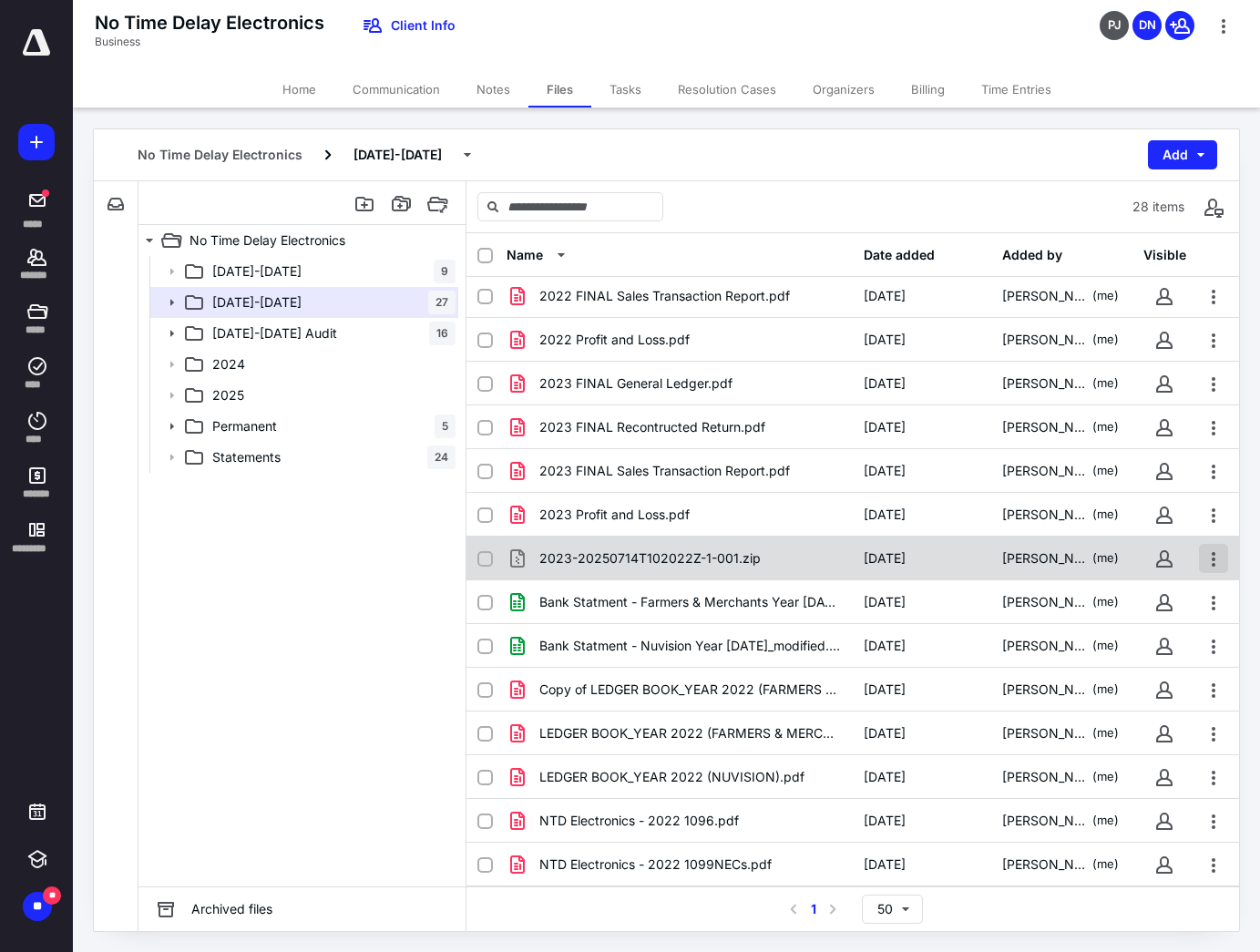 click at bounding box center [1214, 558] 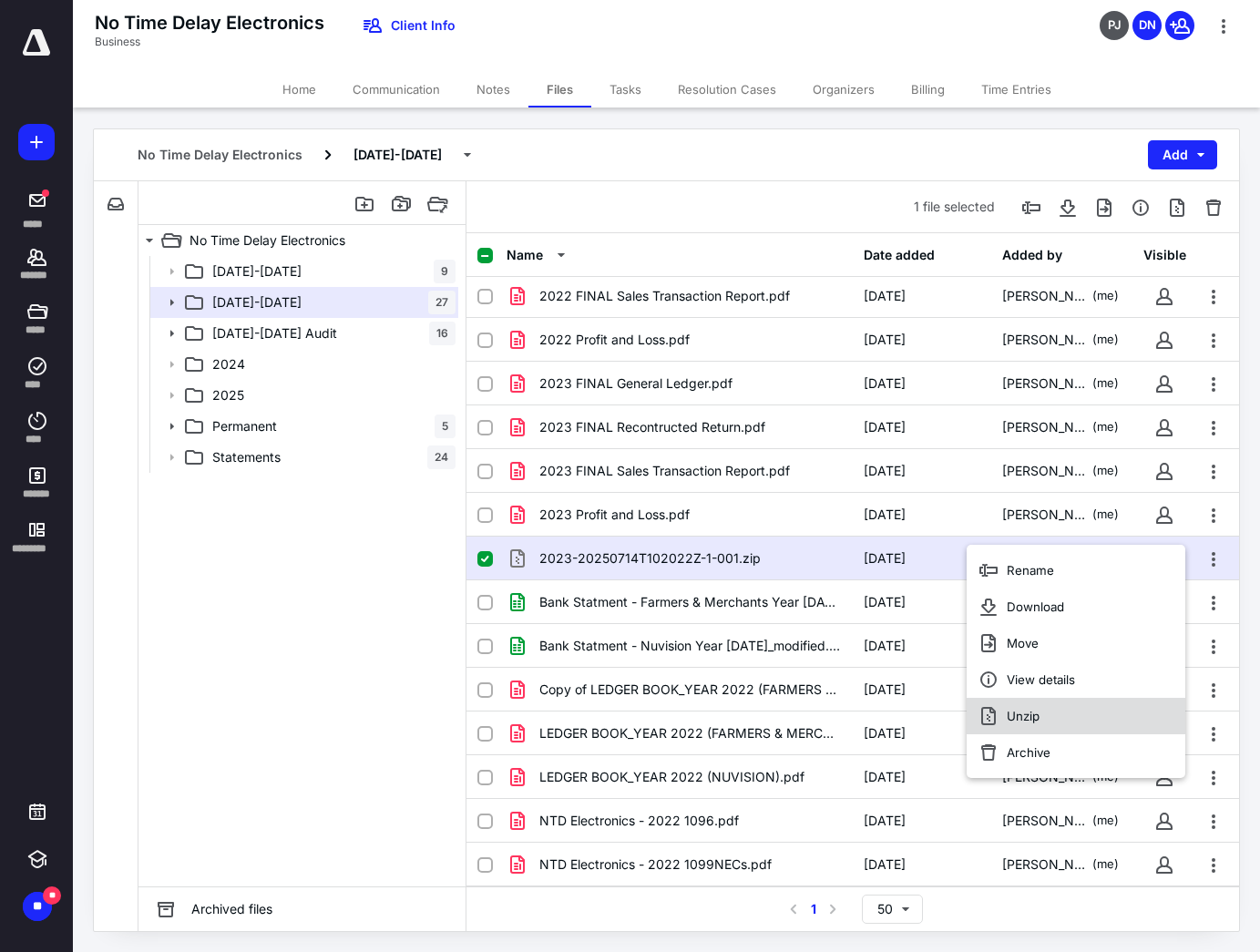 click on "Unzip" at bounding box center (1076, 716) 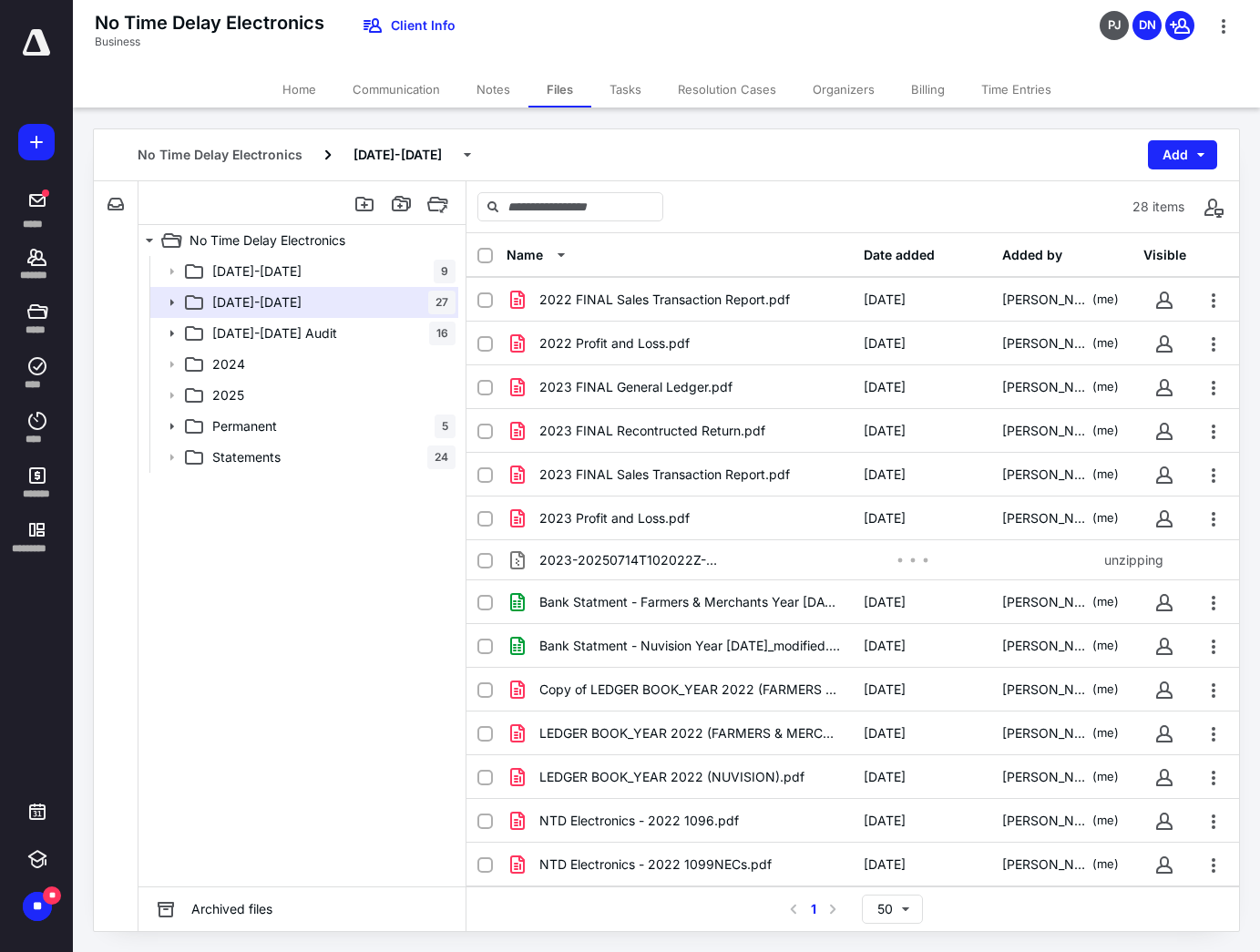 click on "[DATE]-[DATE] 9 [DATE]-[DATE] [PHONE_NUMBER][DATE][DATE] Audit 16 2024 2025 Permanent 5 Statements 24" at bounding box center (302, 571) 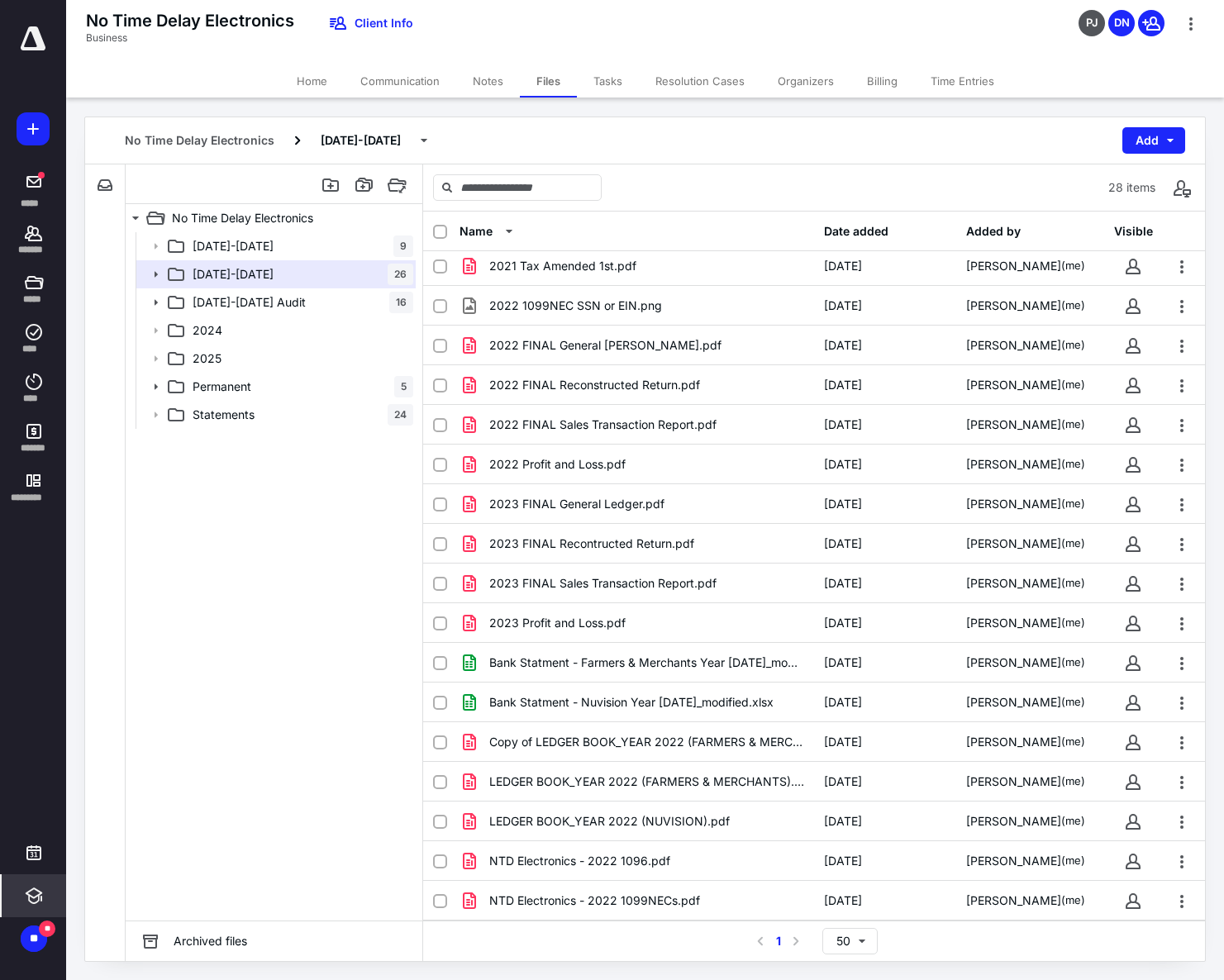 scroll, scrollTop: 441, scrollLeft: 0, axis: vertical 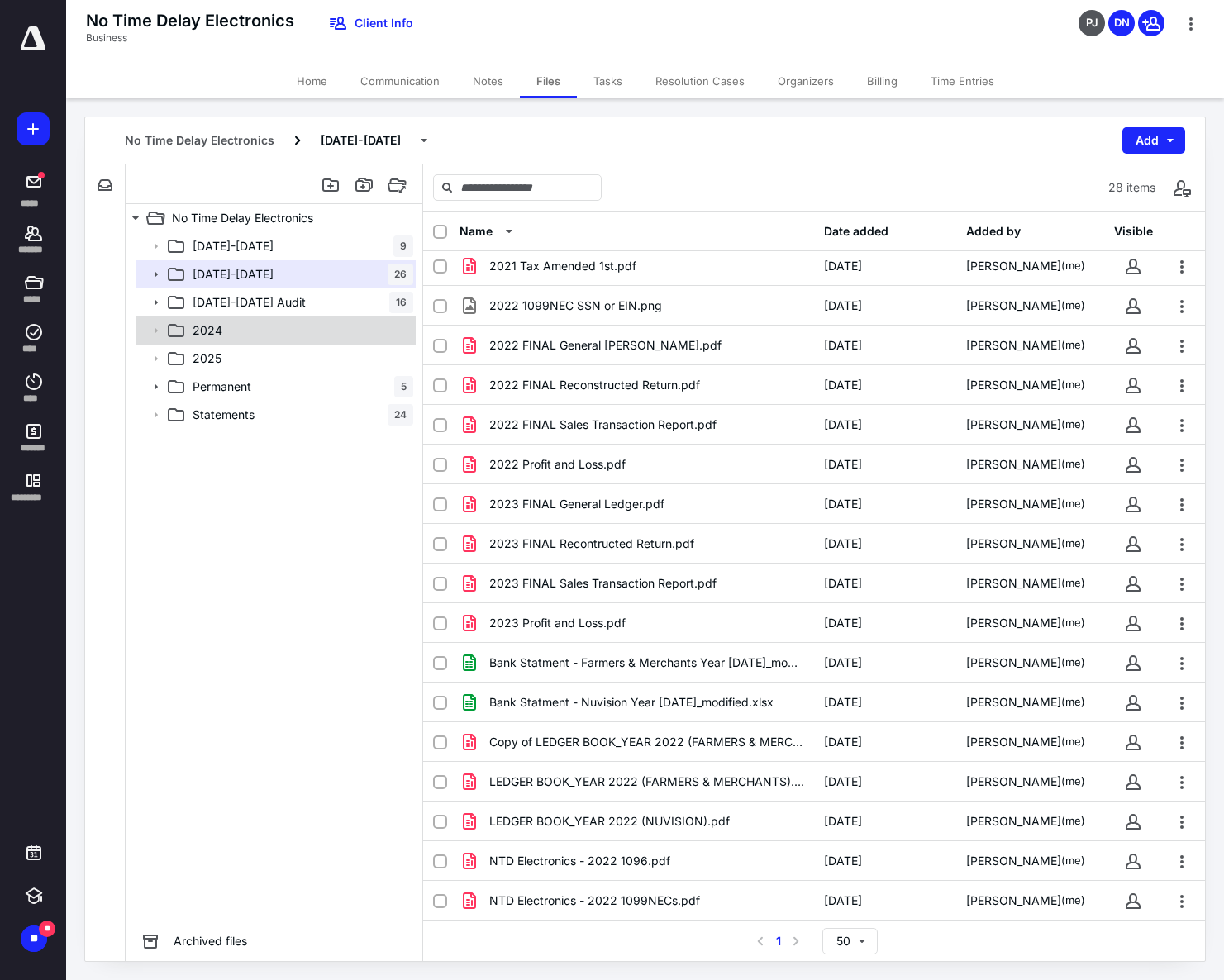 click on "2024" at bounding box center (299, 331) 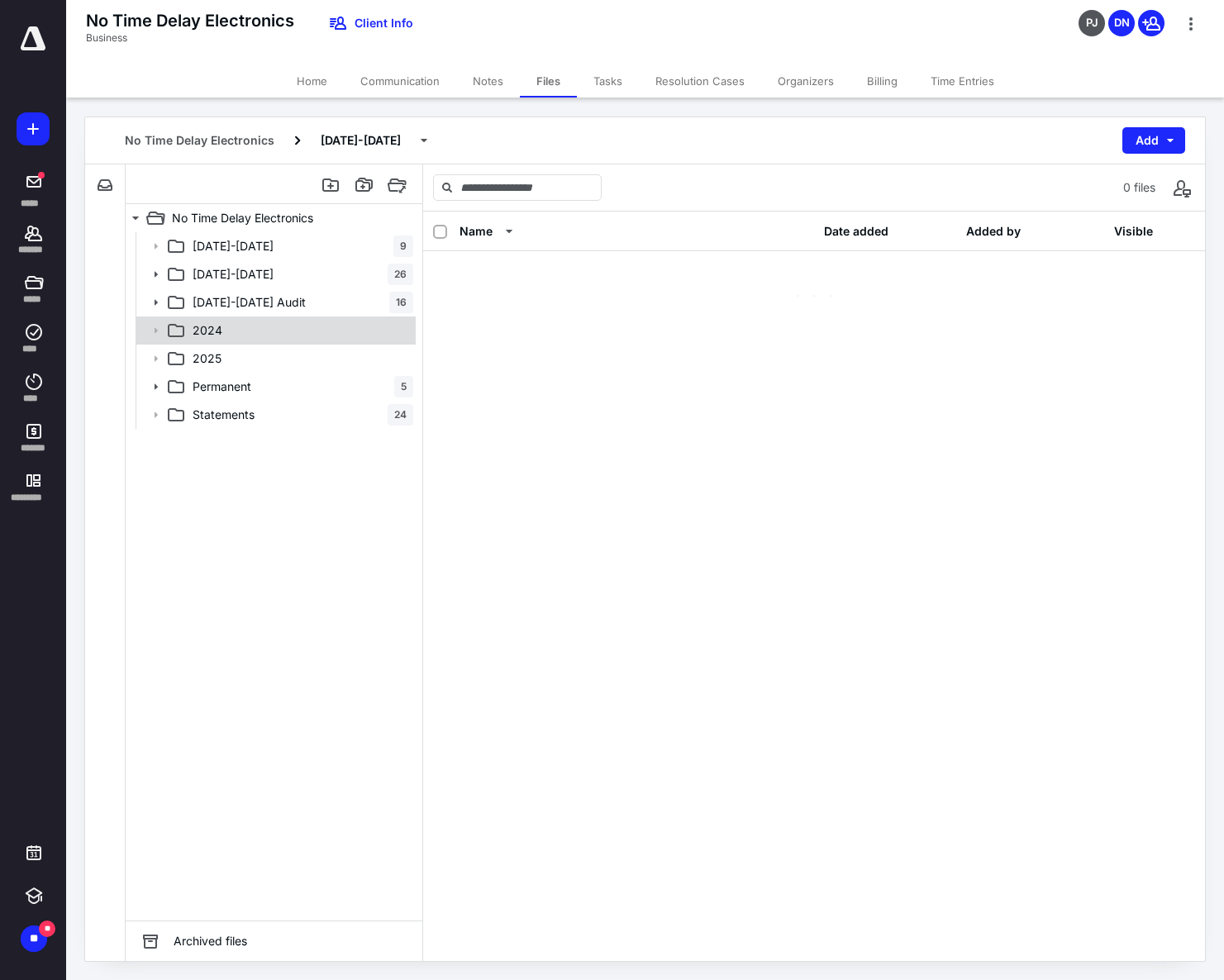 scroll, scrollTop: 0, scrollLeft: 0, axis: both 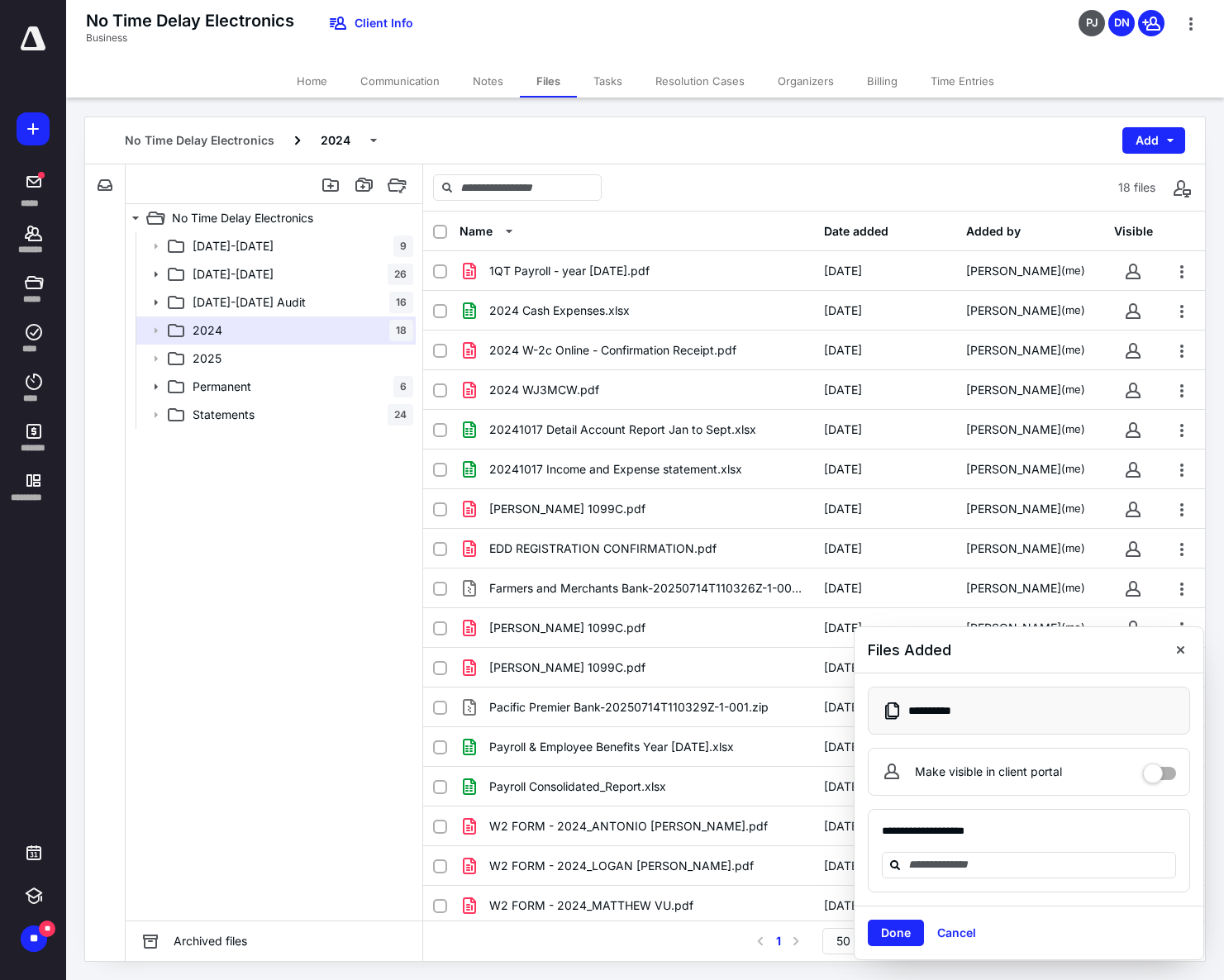 click on "[DATE]-[DATE] 9 [DATE]-[DATE] [PHONE_NUMBER][DATE][DATE] Audit 16 2024 18 2025 Permanent 6 Statements 24" at bounding box center (274, 576) 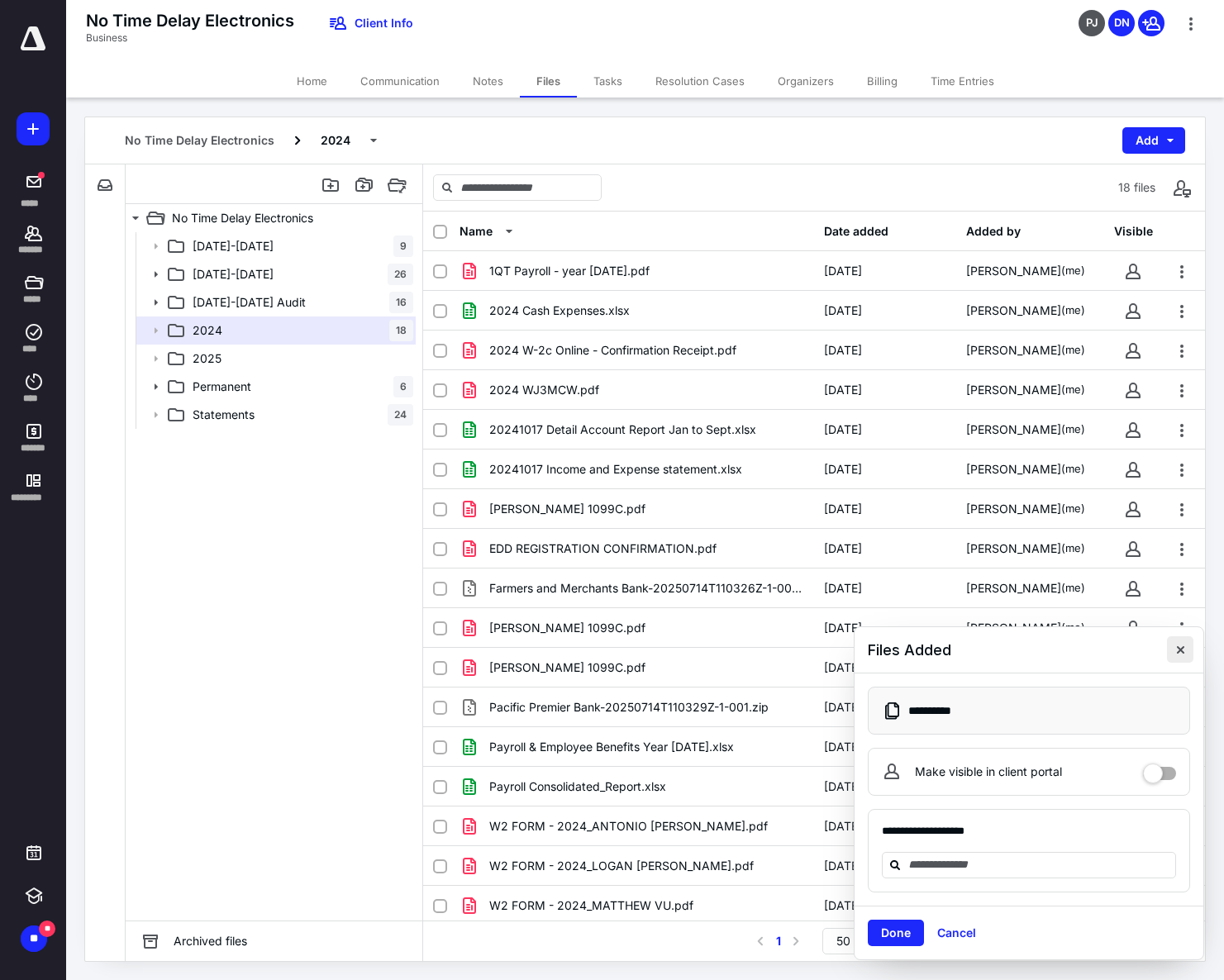 click at bounding box center (1180, 649) 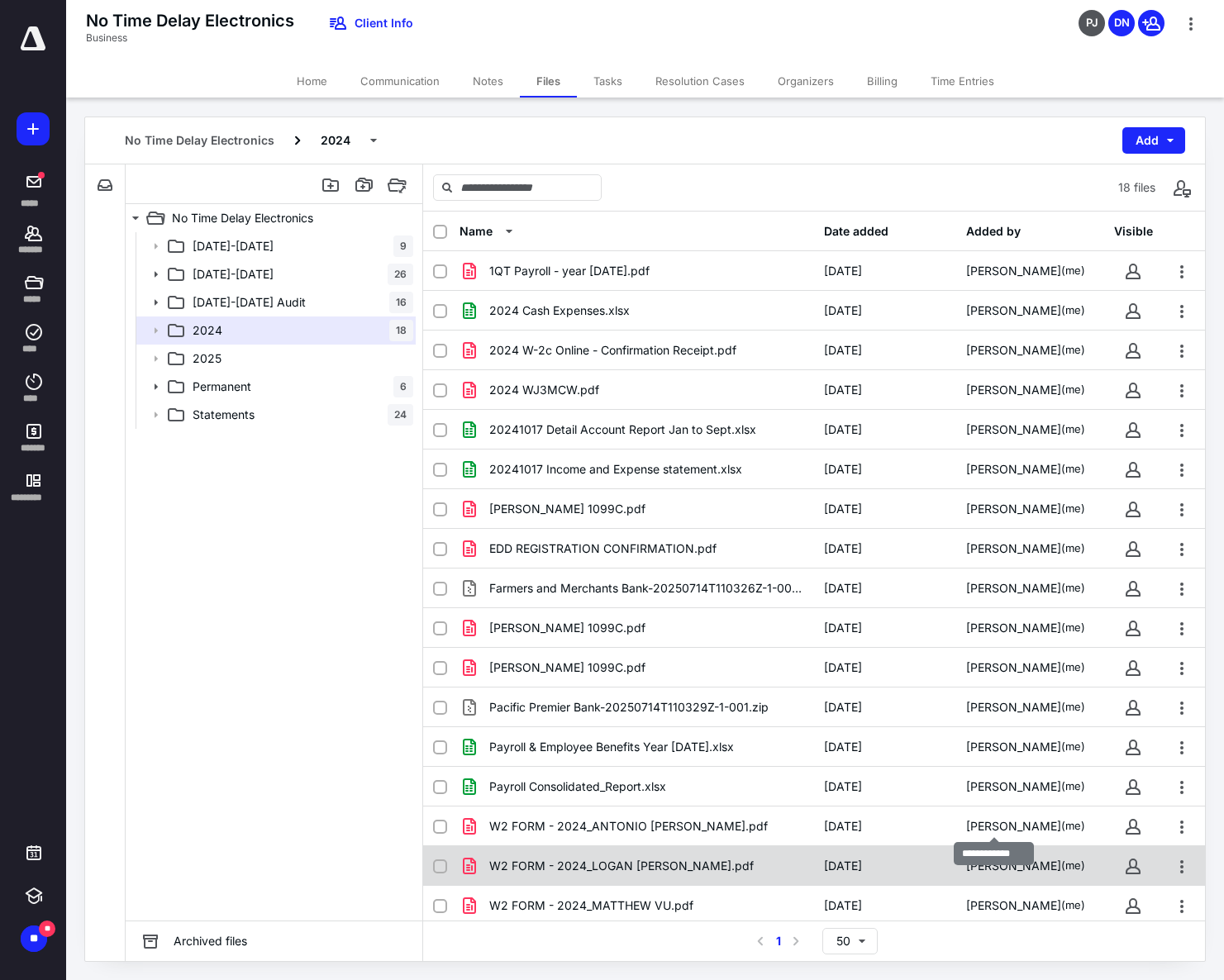 scroll, scrollTop: 45, scrollLeft: 0, axis: vertical 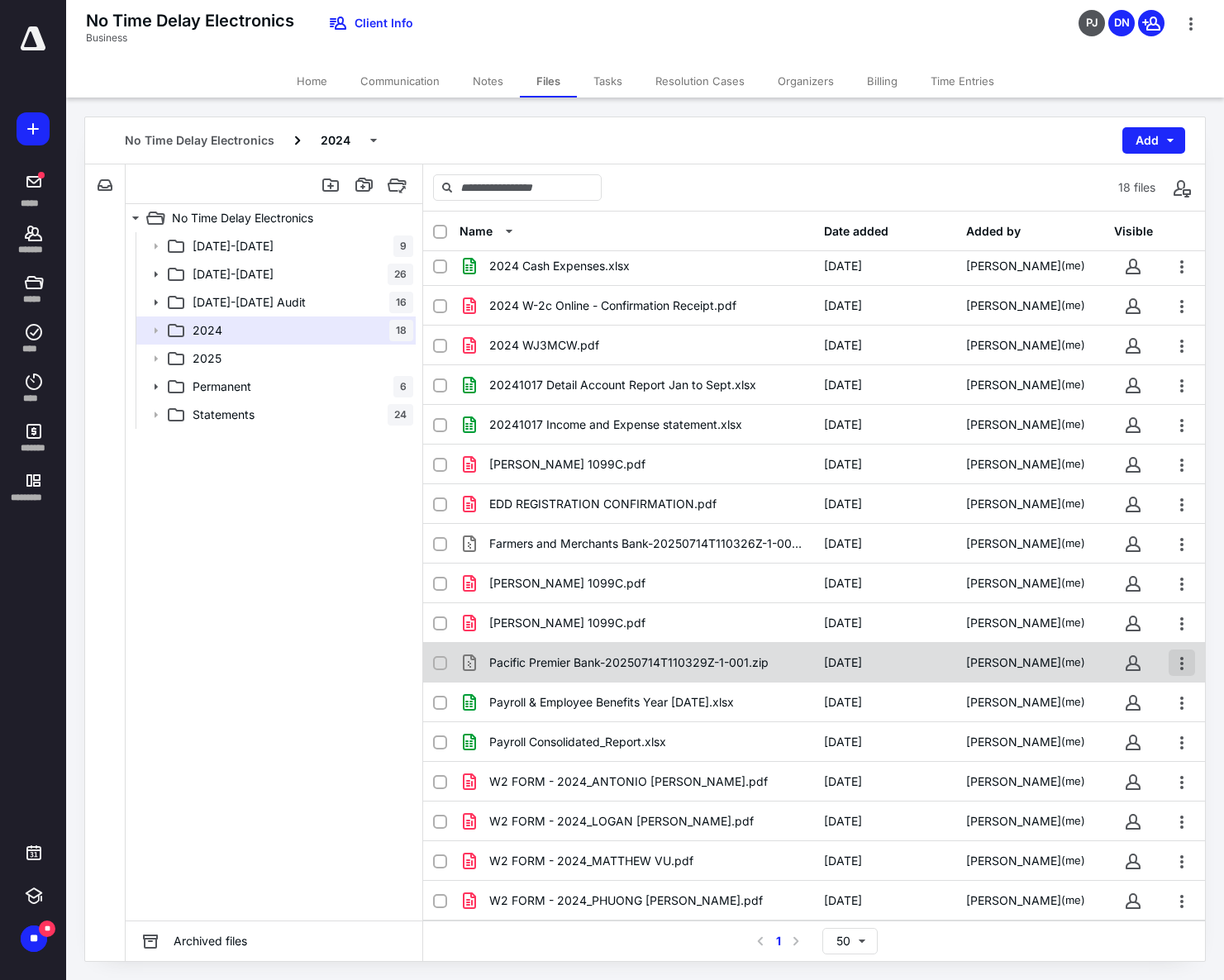 click at bounding box center [1182, 663] 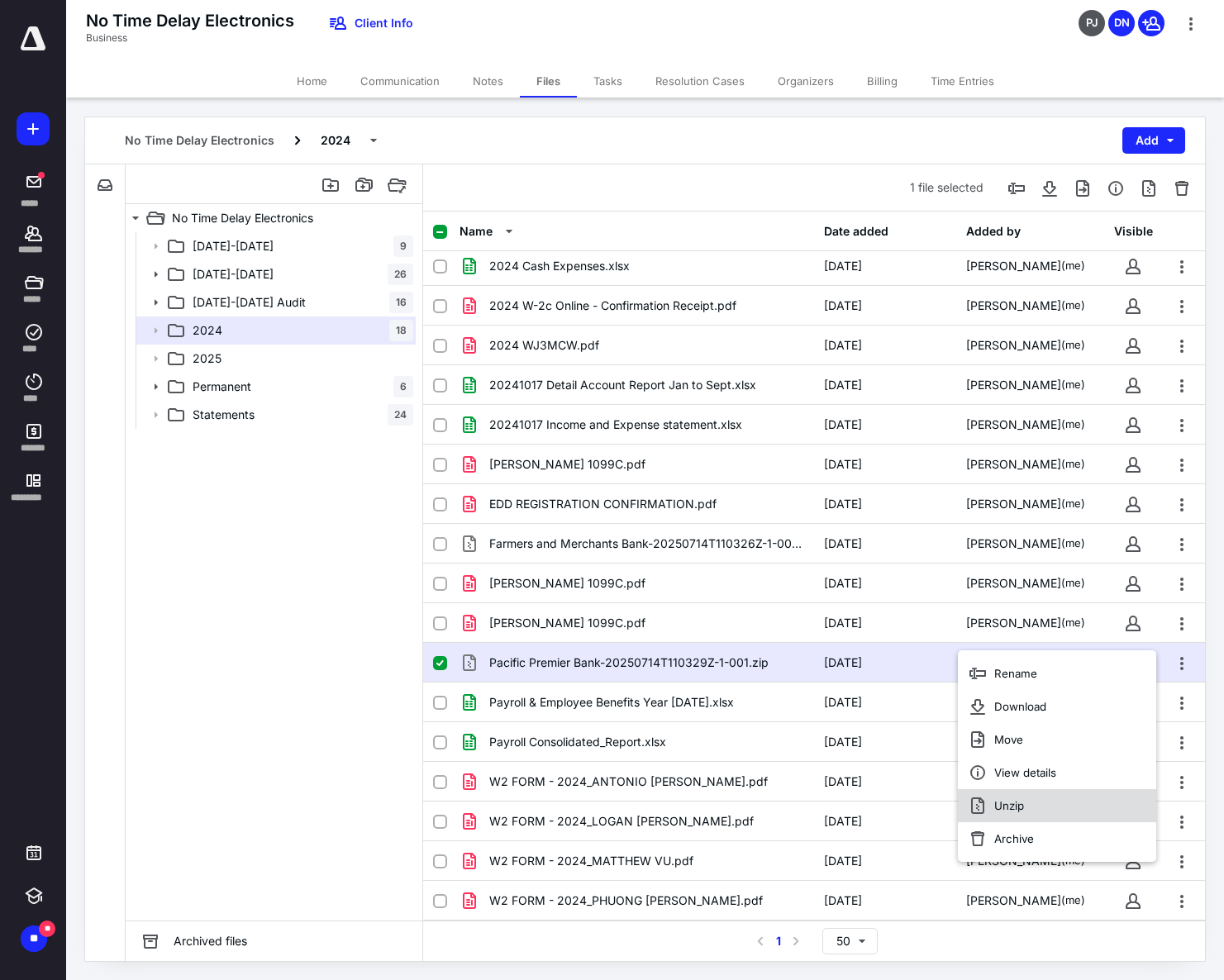 click on "Unzip" at bounding box center [1009, 806] 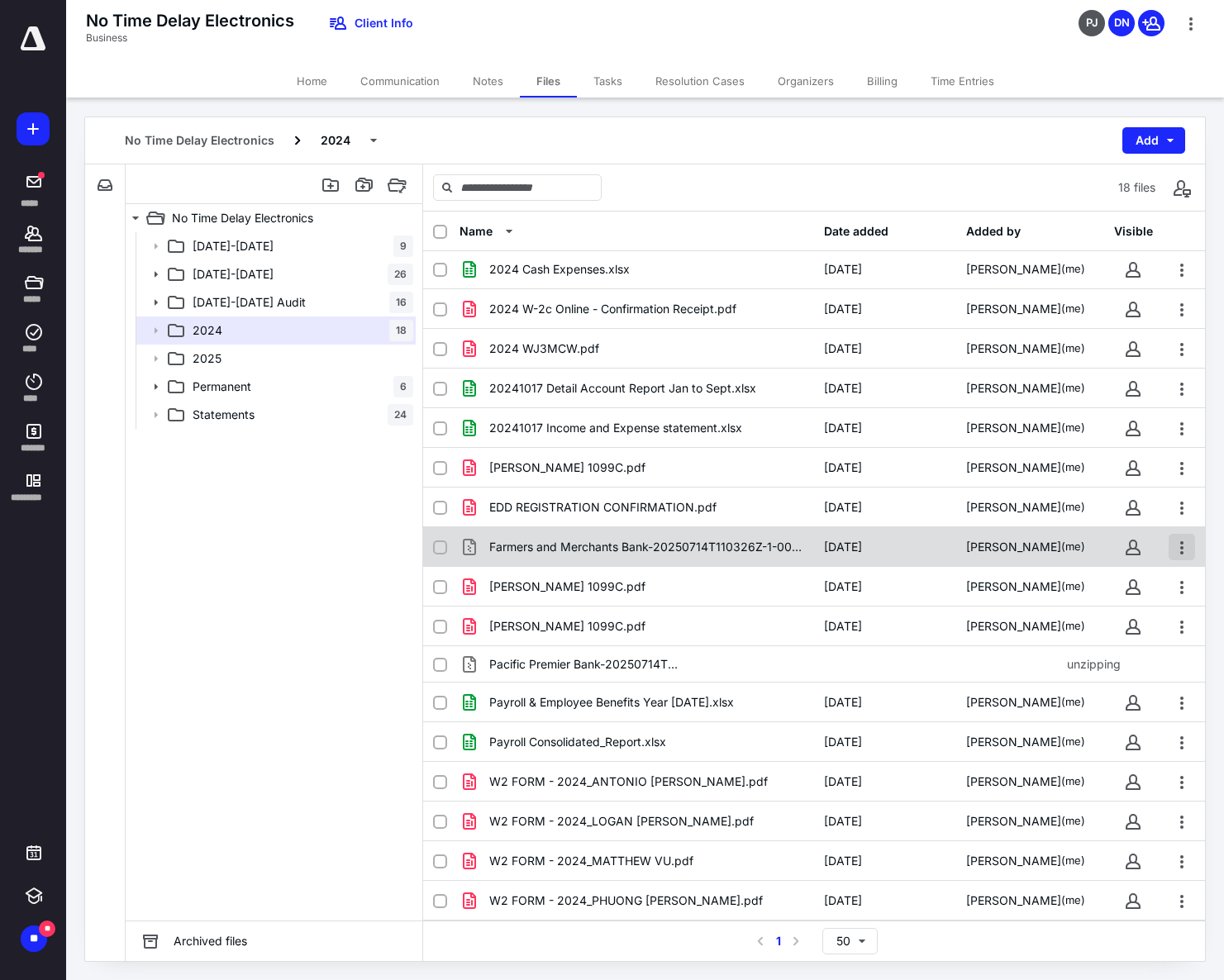 click at bounding box center [1182, 547] 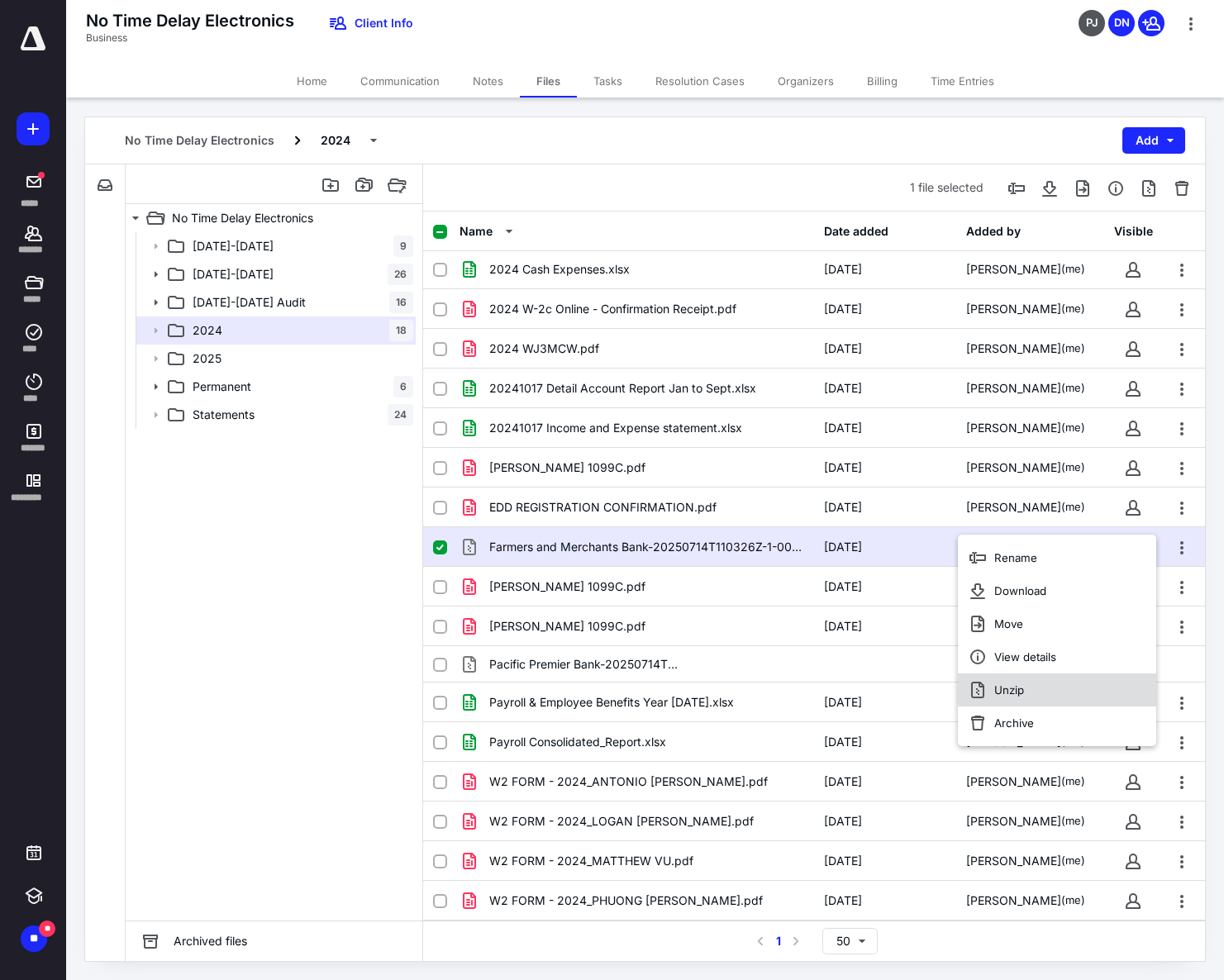 checkbox on "false" 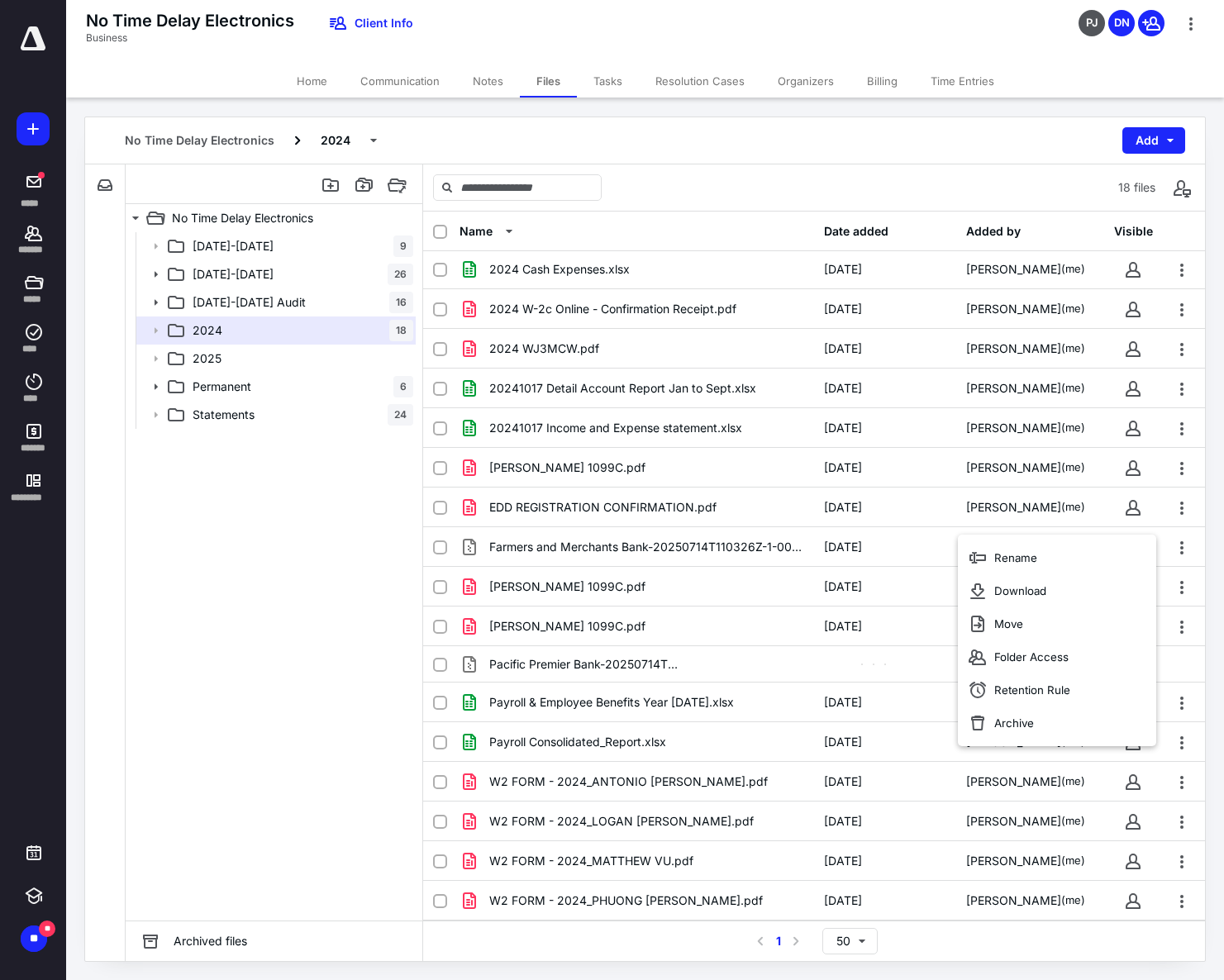 click on "Retention Rule" at bounding box center [1032, 690] 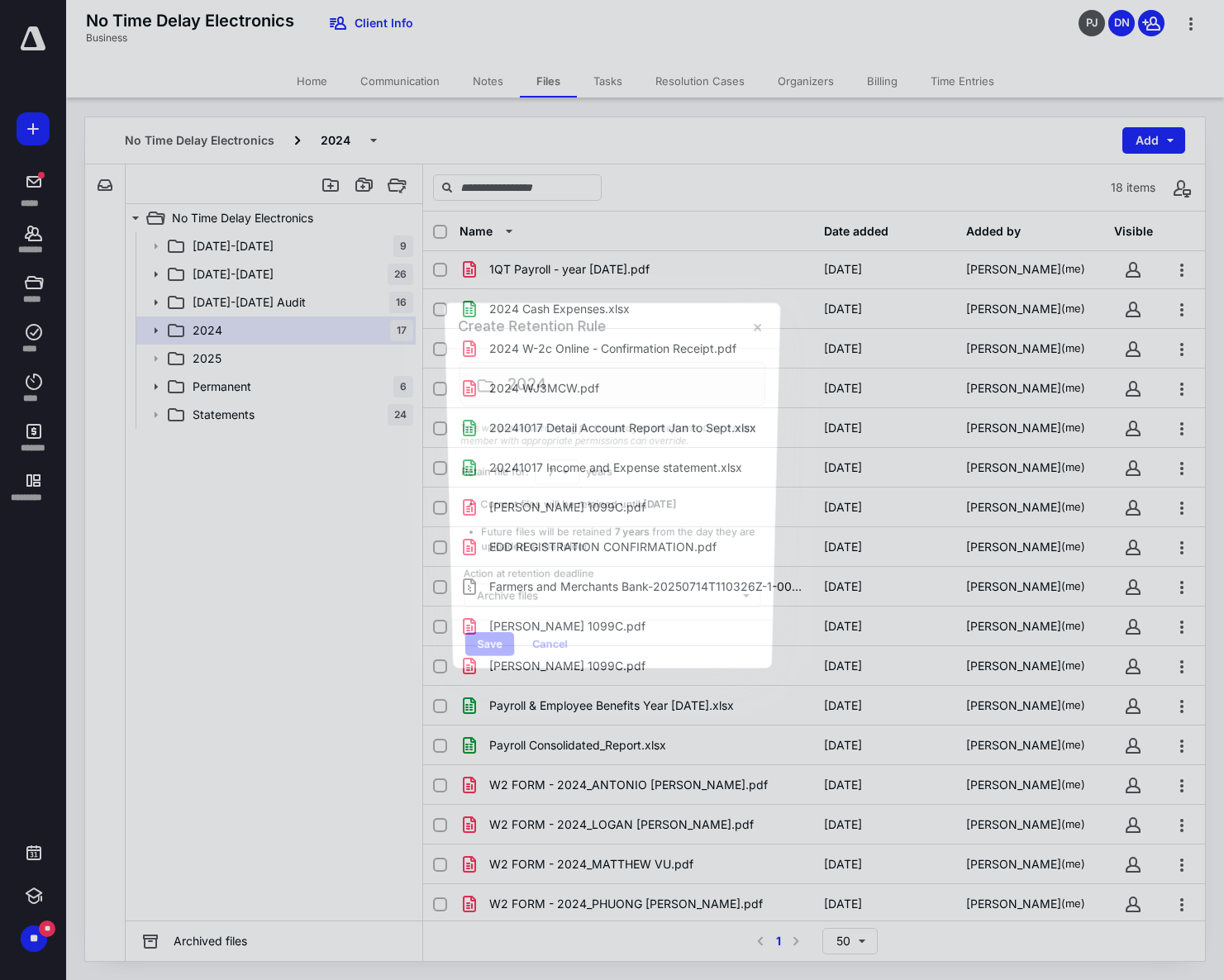 scroll, scrollTop: 45, scrollLeft: 0, axis: vertical 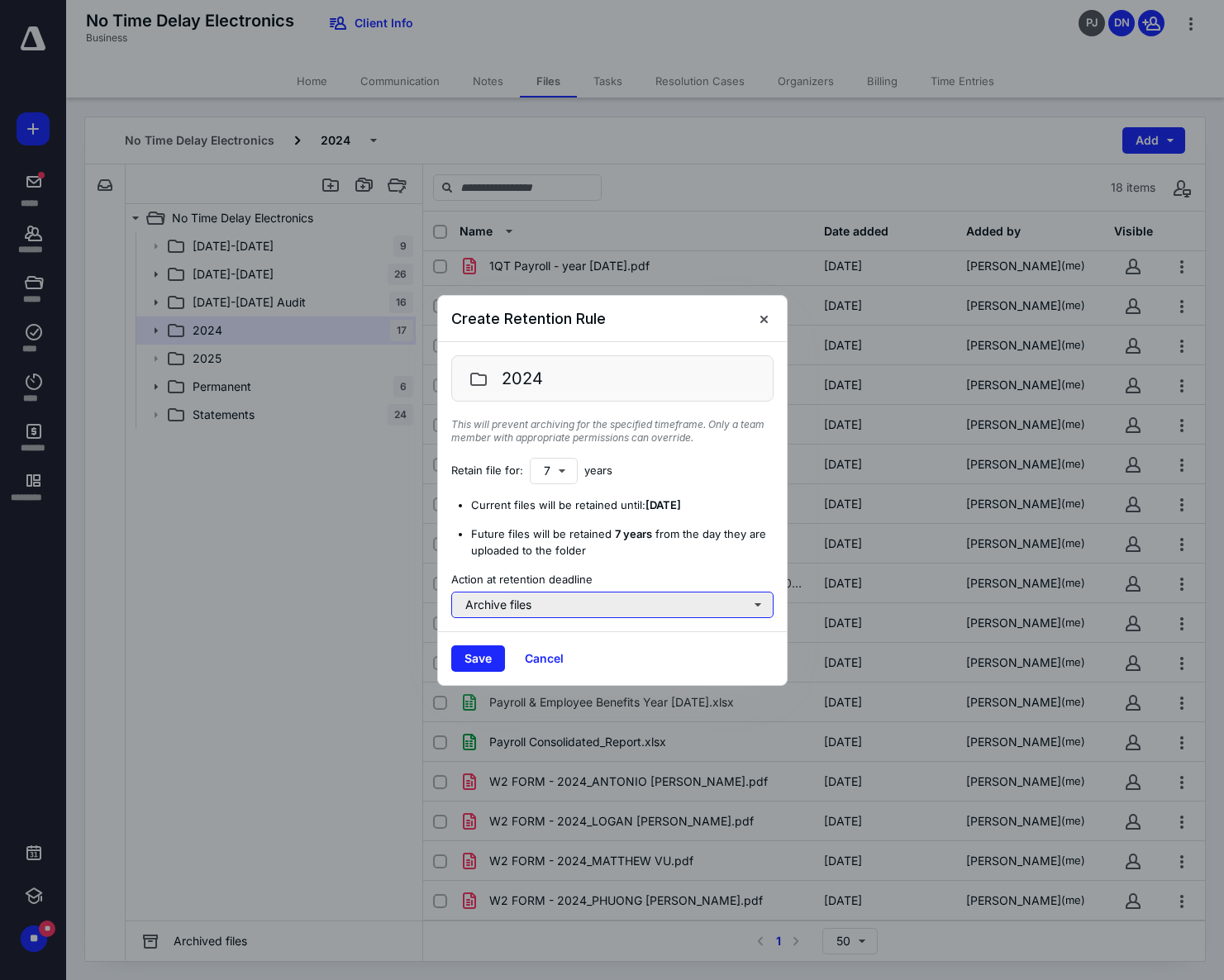 click on "Archive files" at bounding box center [612, 605] 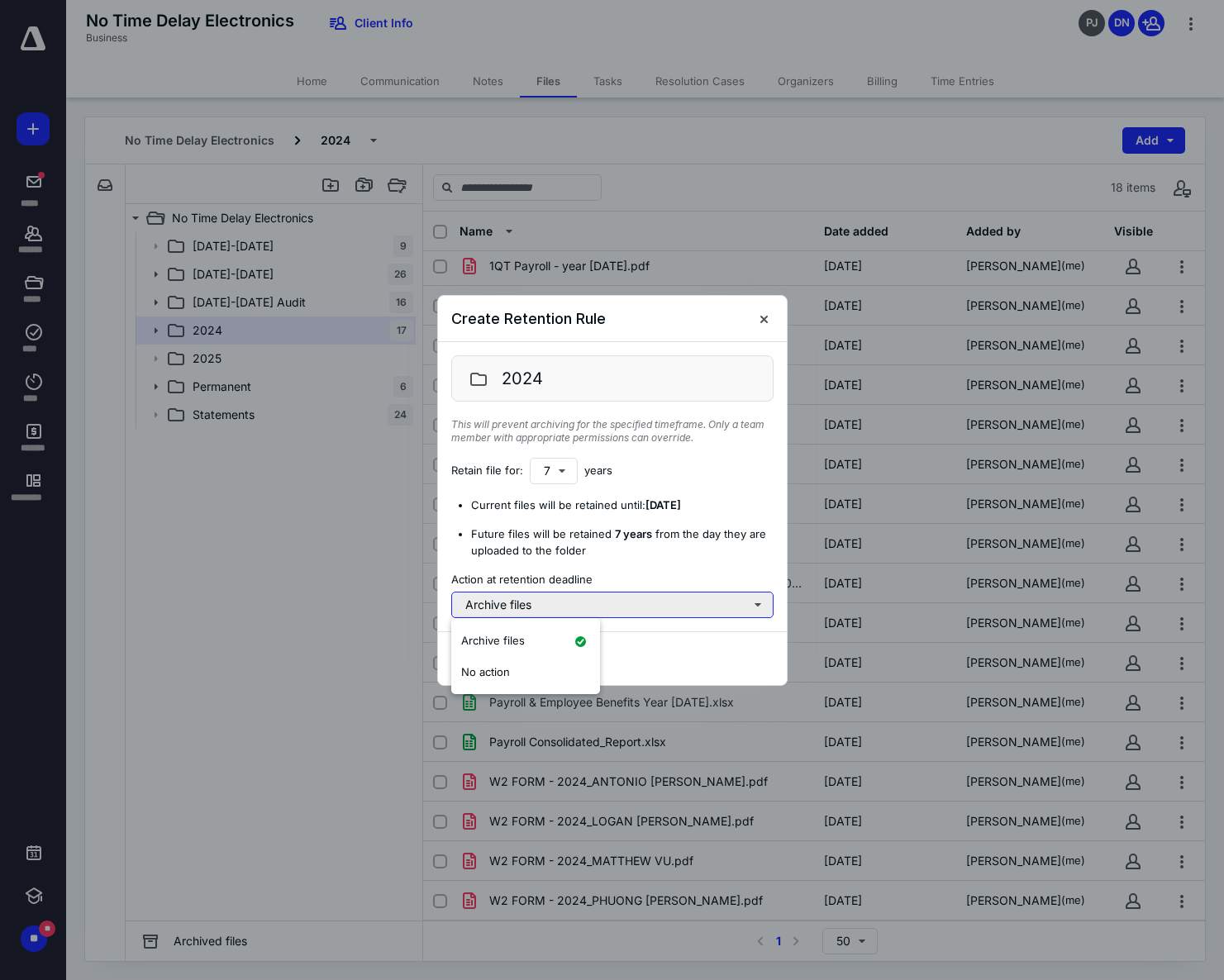 click on "Archive files" at bounding box center [612, 605] 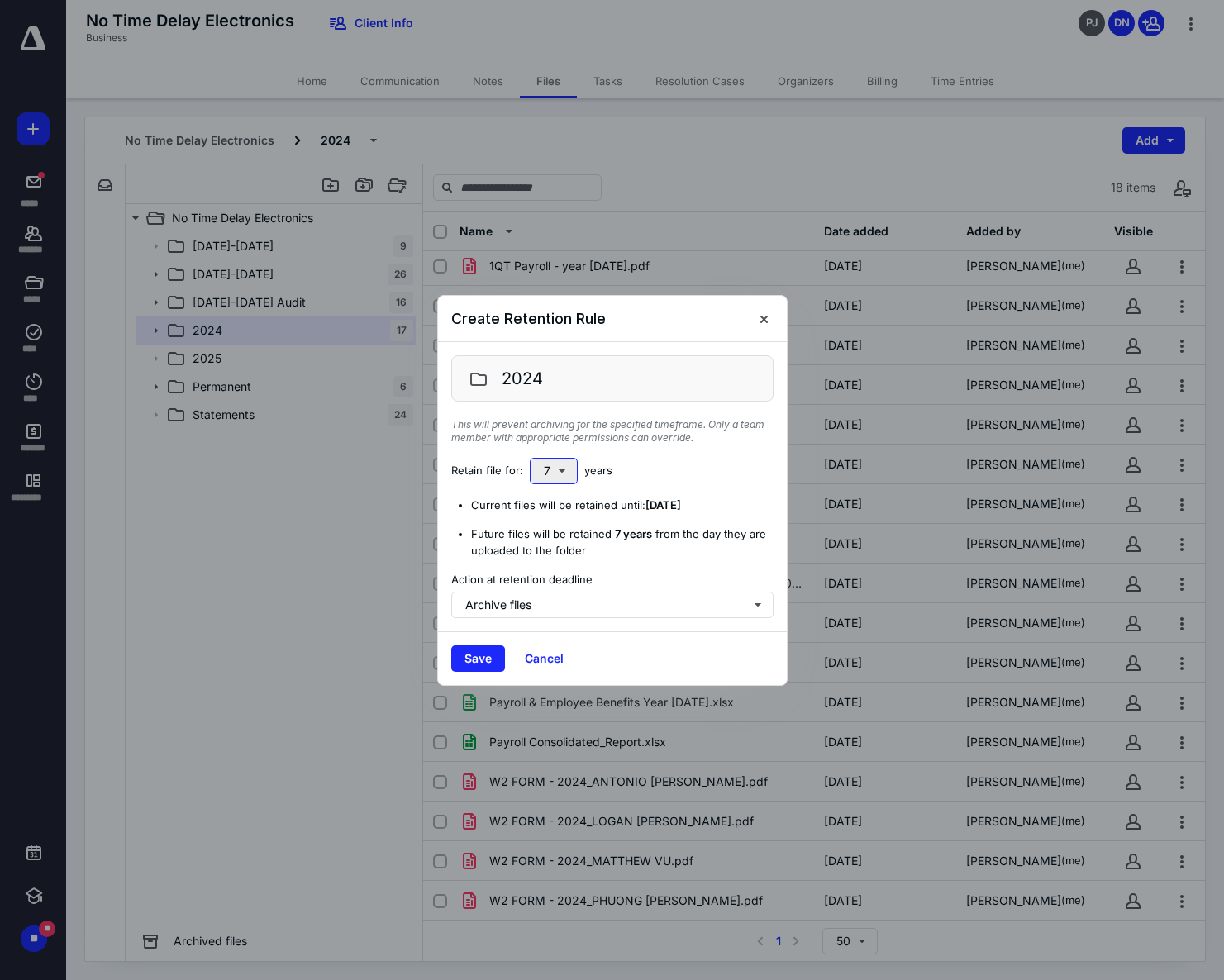 click on "7" at bounding box center (554, 471) 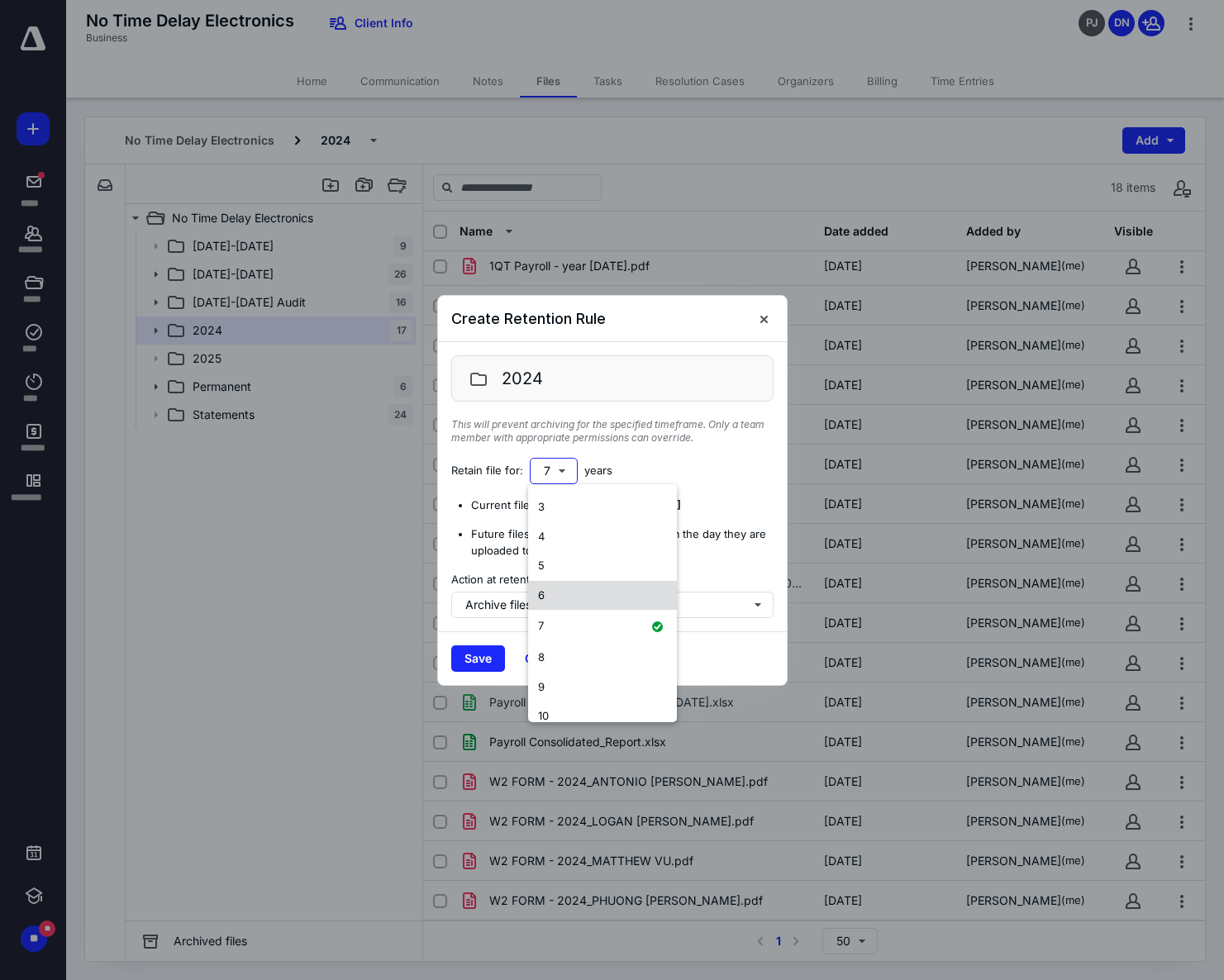 scroll, scrollTop: 73, scrollLeft: 0, axis: vertical 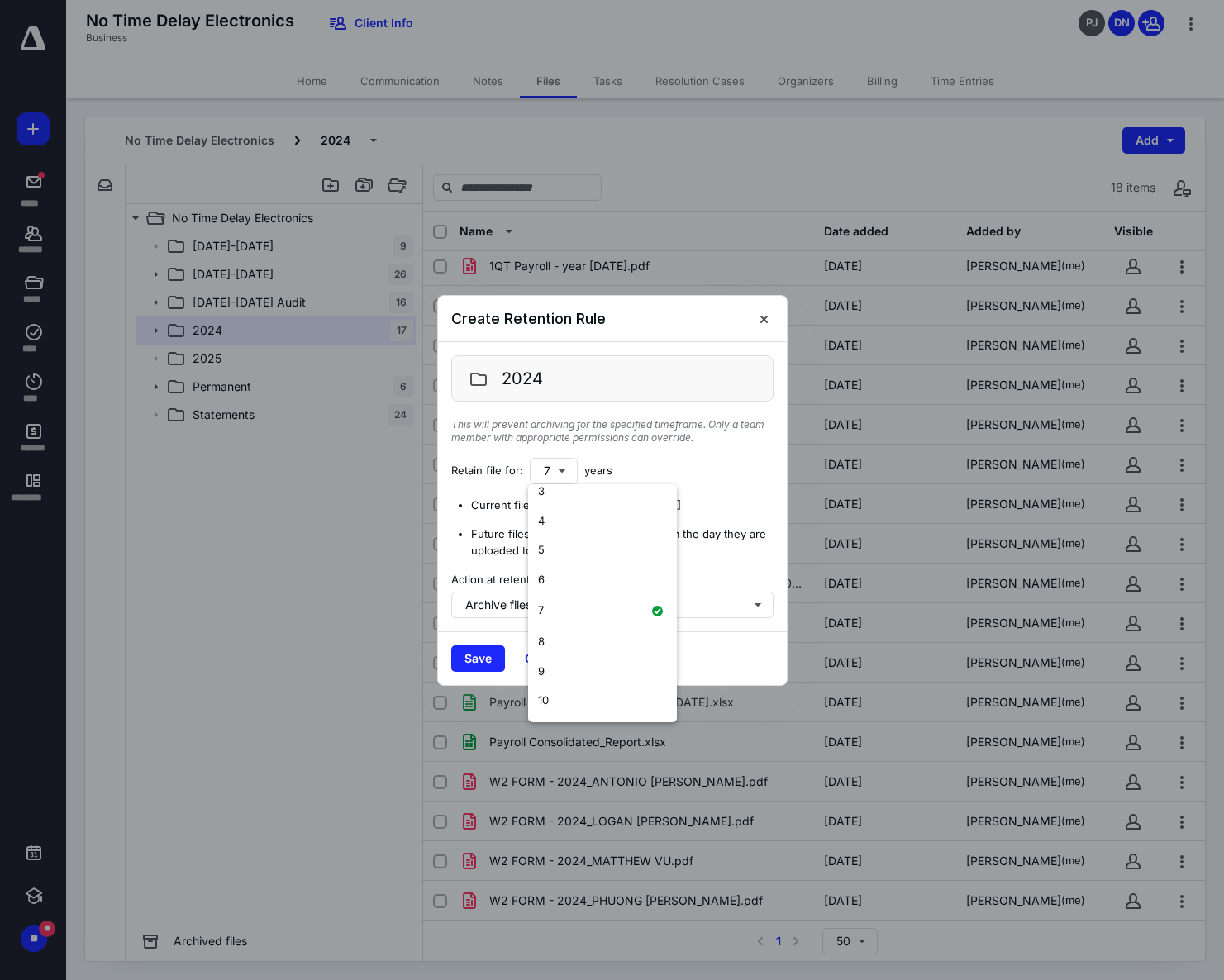 click on "Retain file for: 7 years" at bounding box center [612, 471] 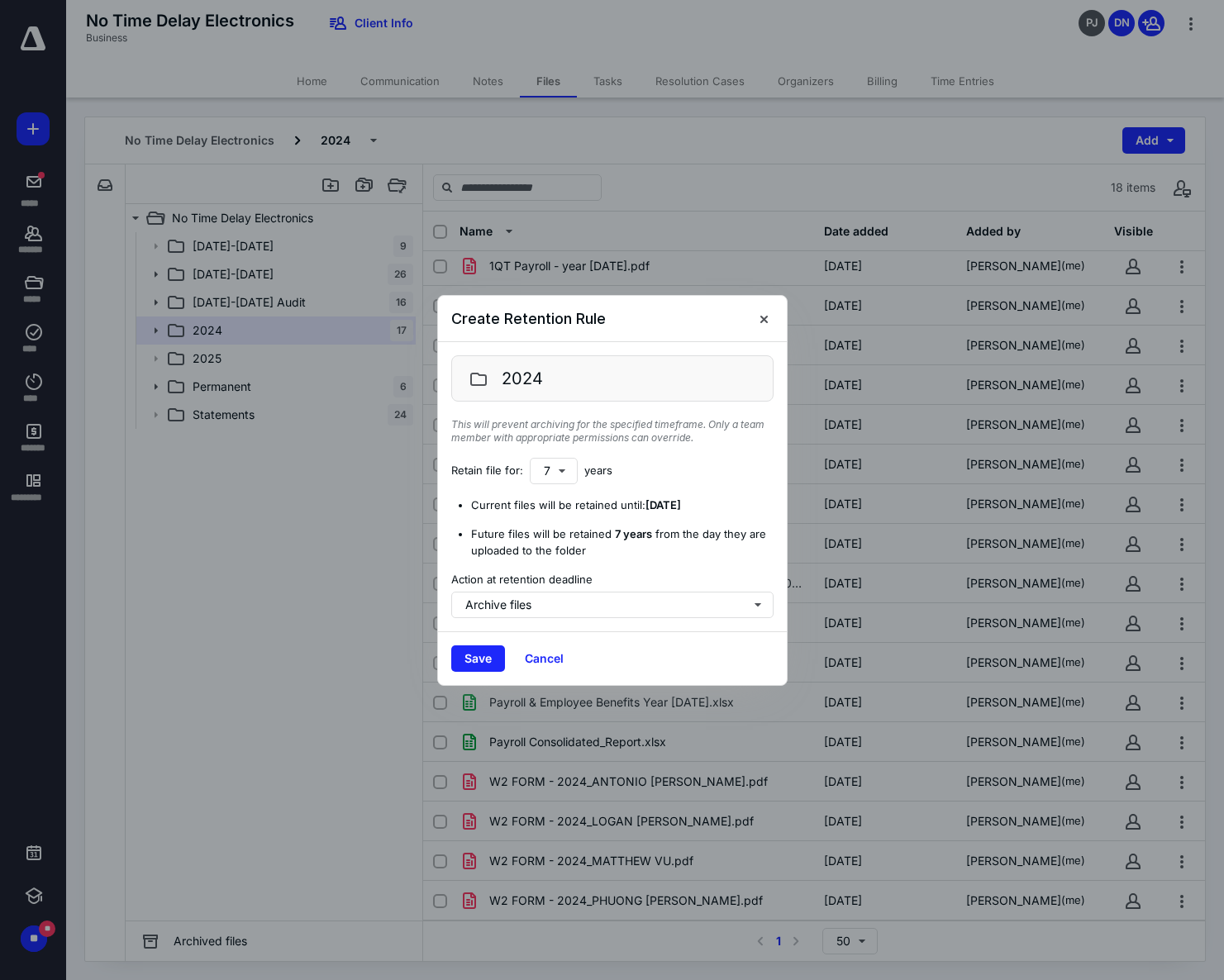 click on "Save  Cancel" at bounding box center (612, 658) 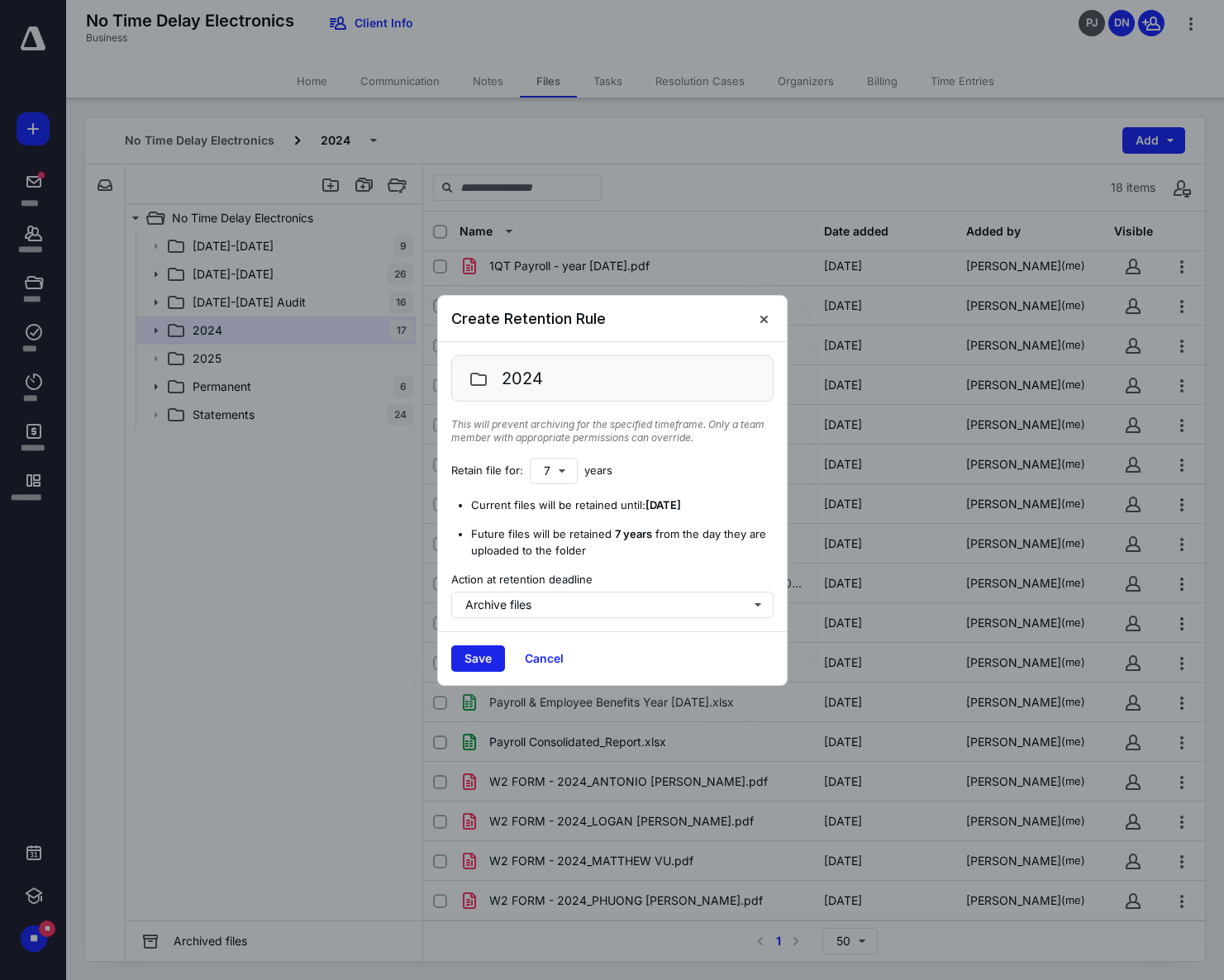 click on "Save" at bounding box center [478, 659] 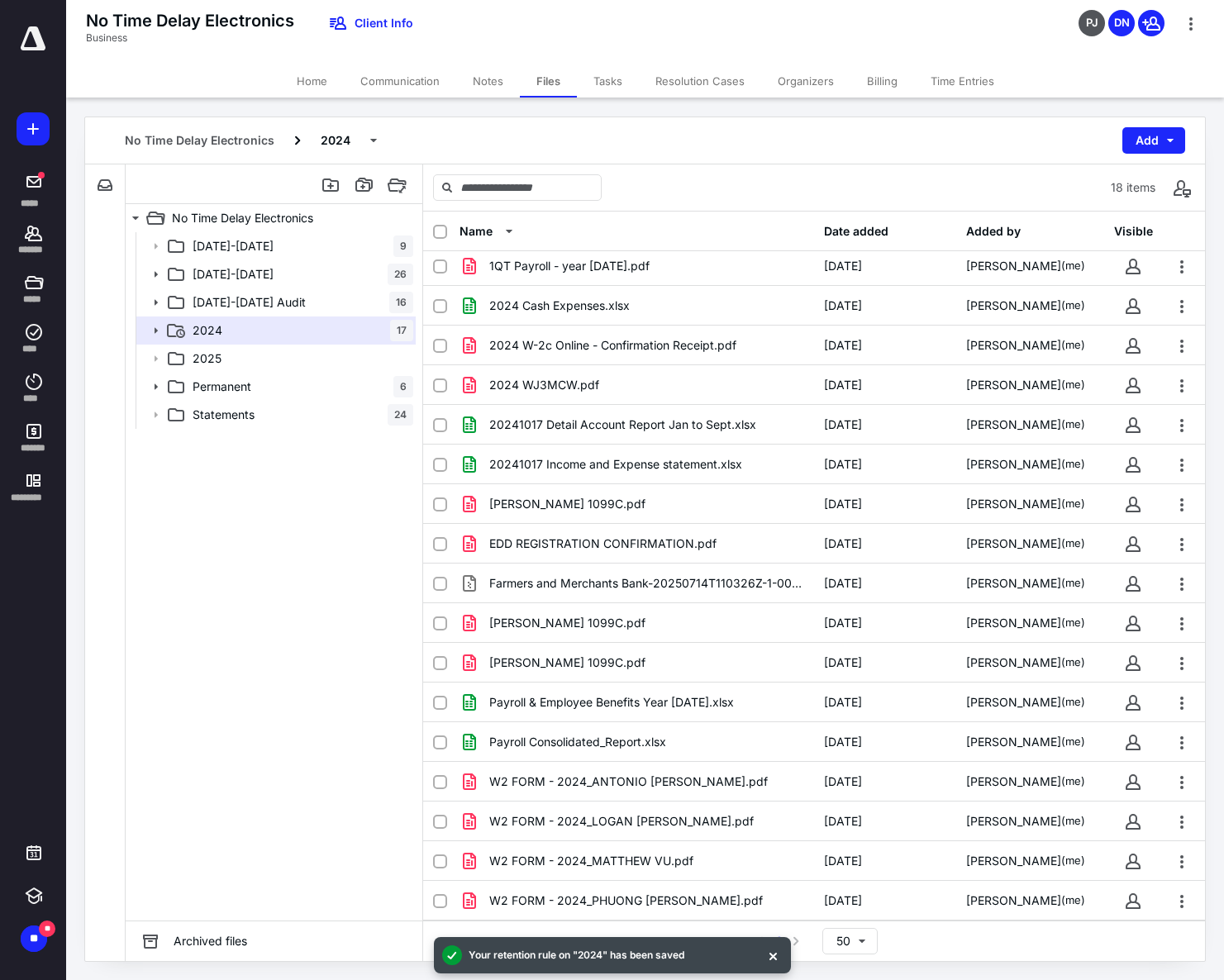 click on "[DATE]-[DATE] 9 [DATE]-[DATE] [PHONE_NUMBER][DATE][DATE] Audit 16 2024 17 2025 Permanent 6 Statements 24" at bounding box center (274, 576) 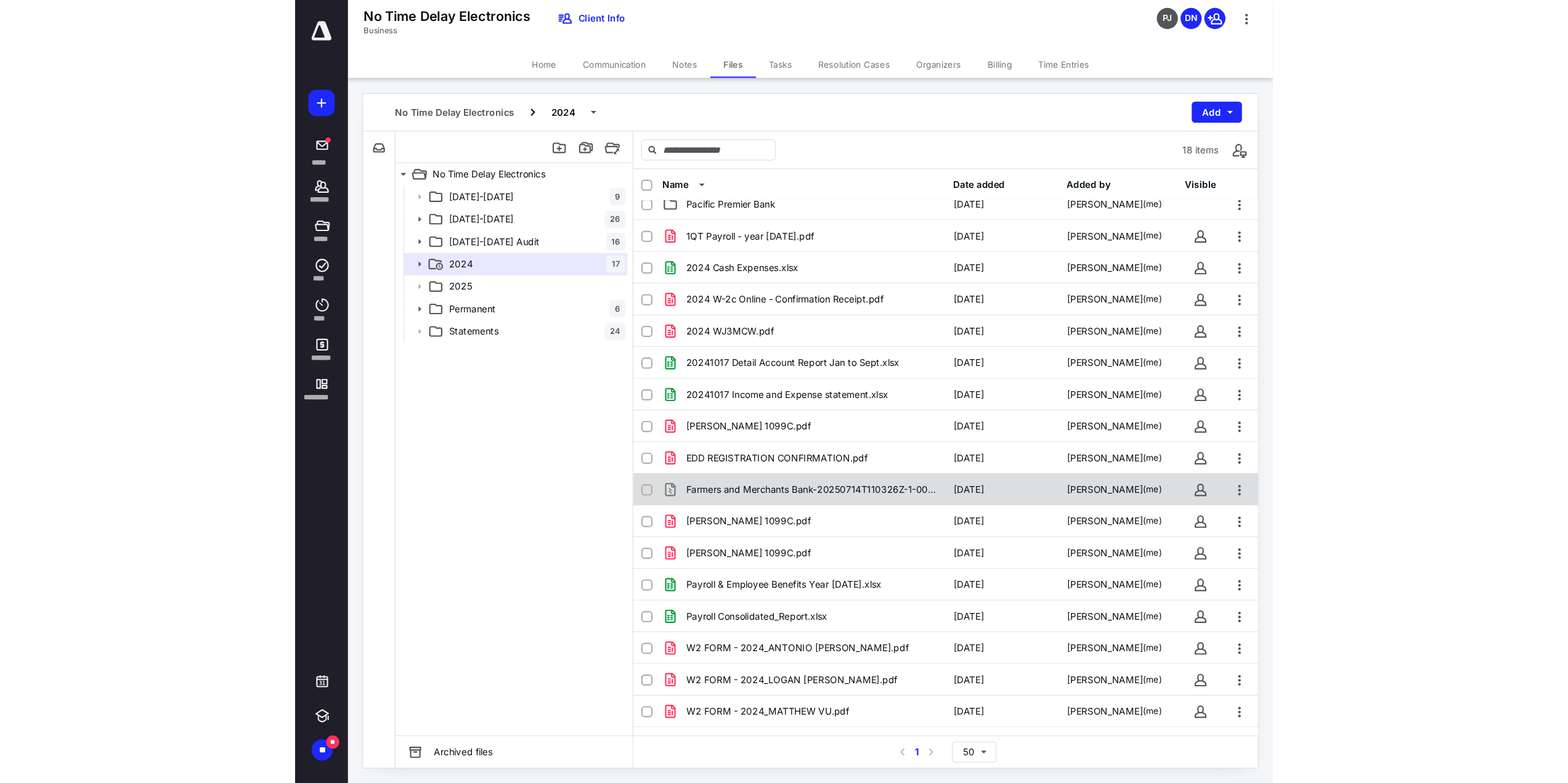 scroll, scrollTop: 0, scrollLeft: 0, axis: both 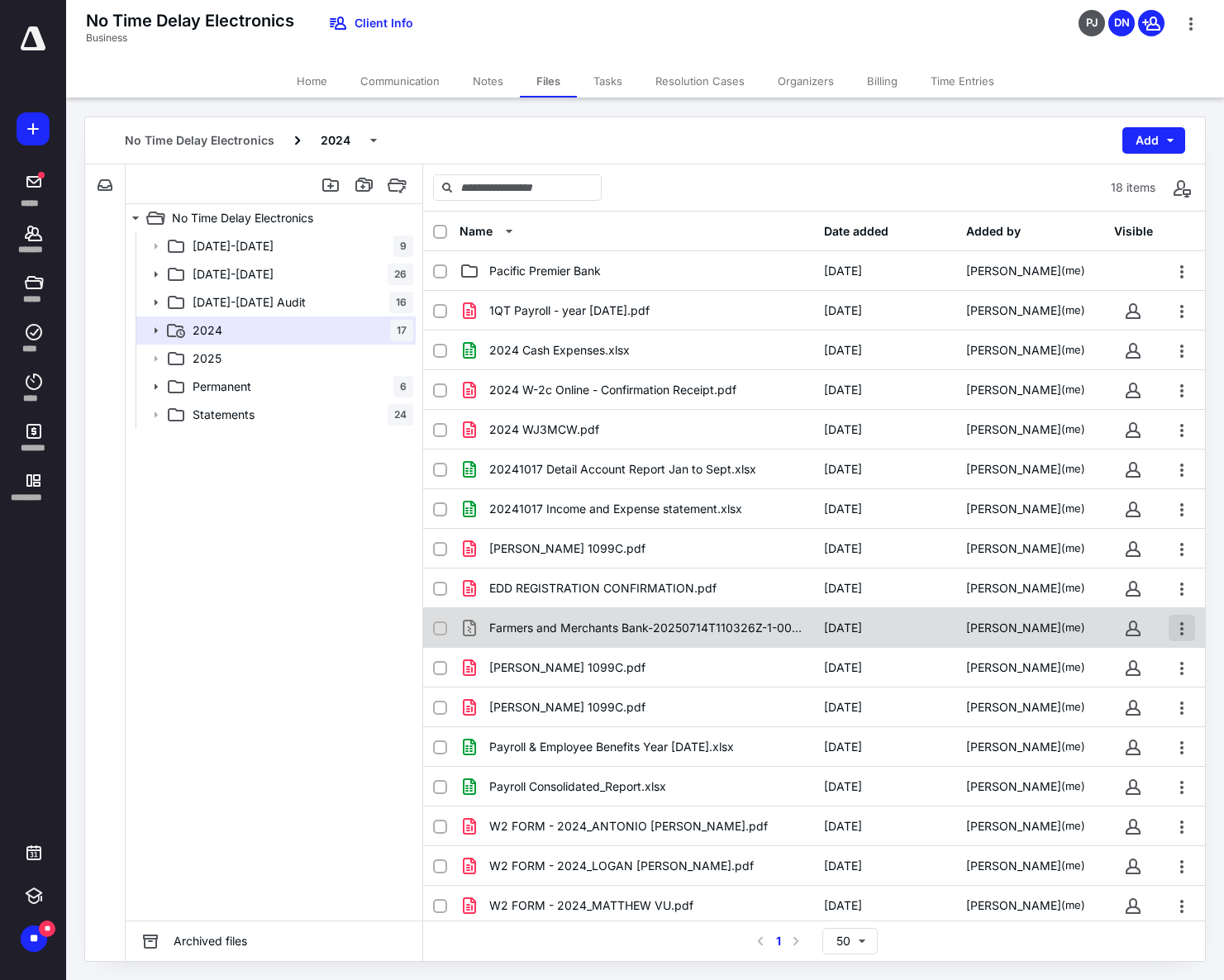 click at bounding box center [1182, 628] 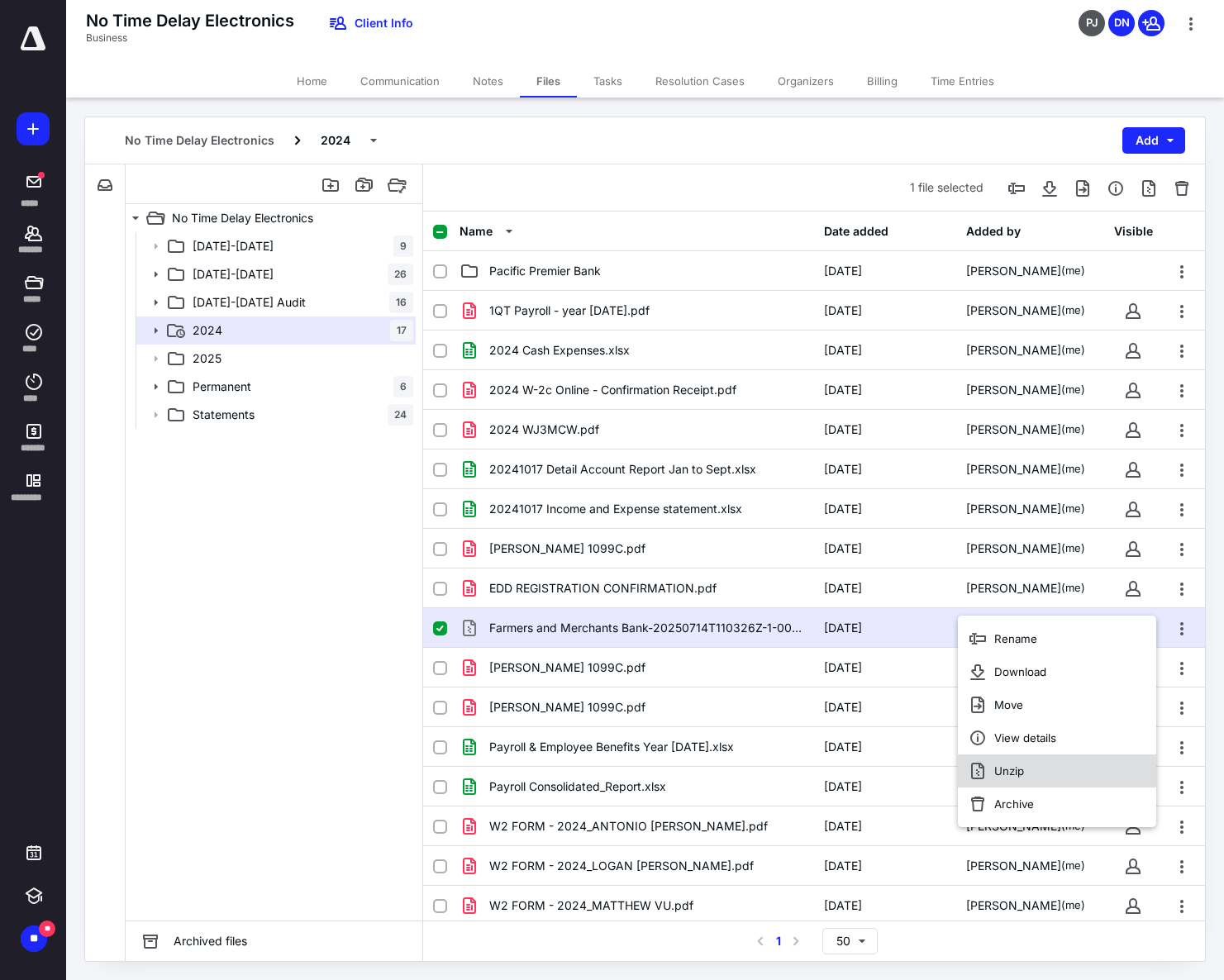 click on "Unzip" at bounding box center (1057, 771) 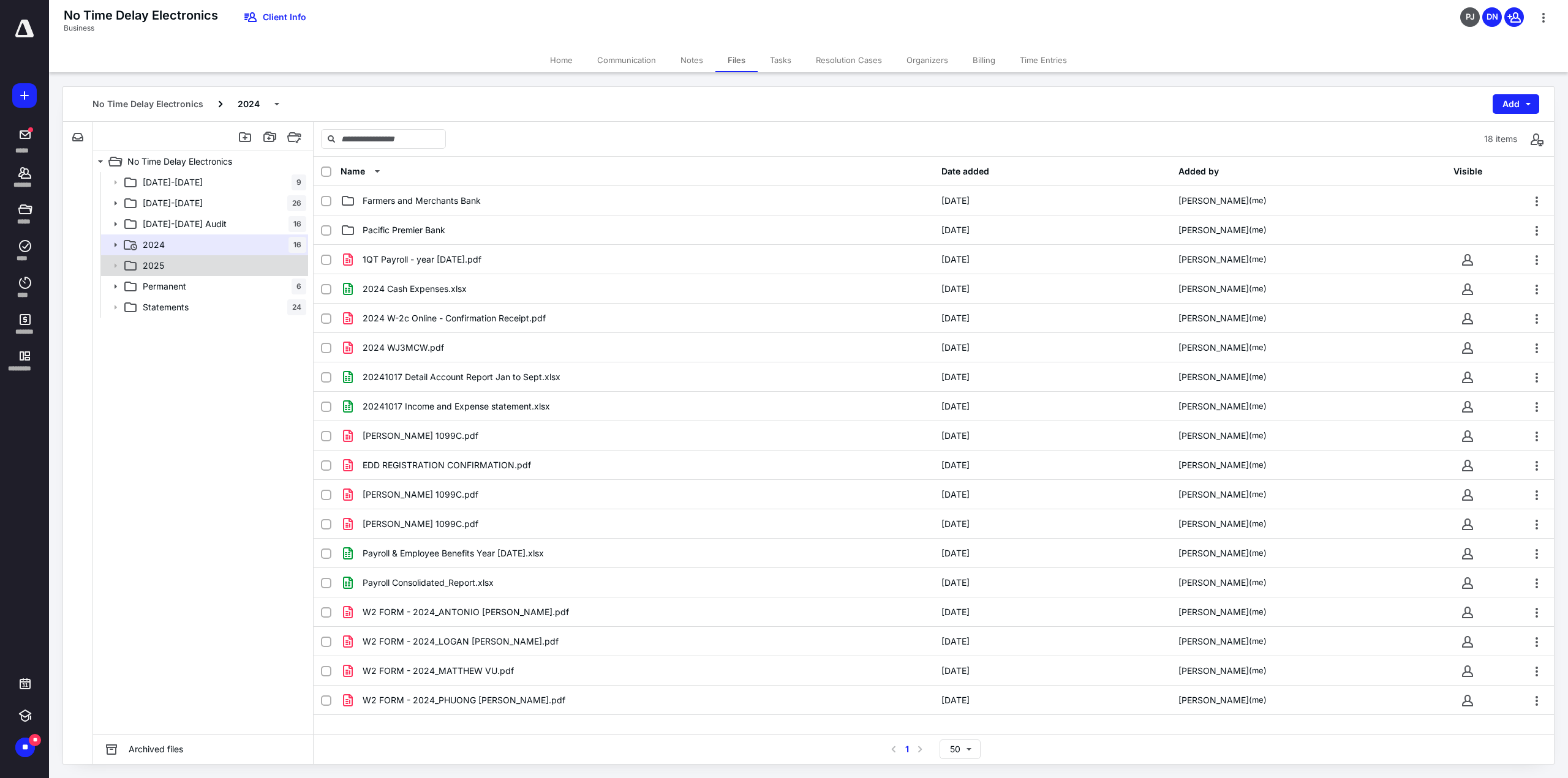 click on "2025" at bounding box center [203, 266] 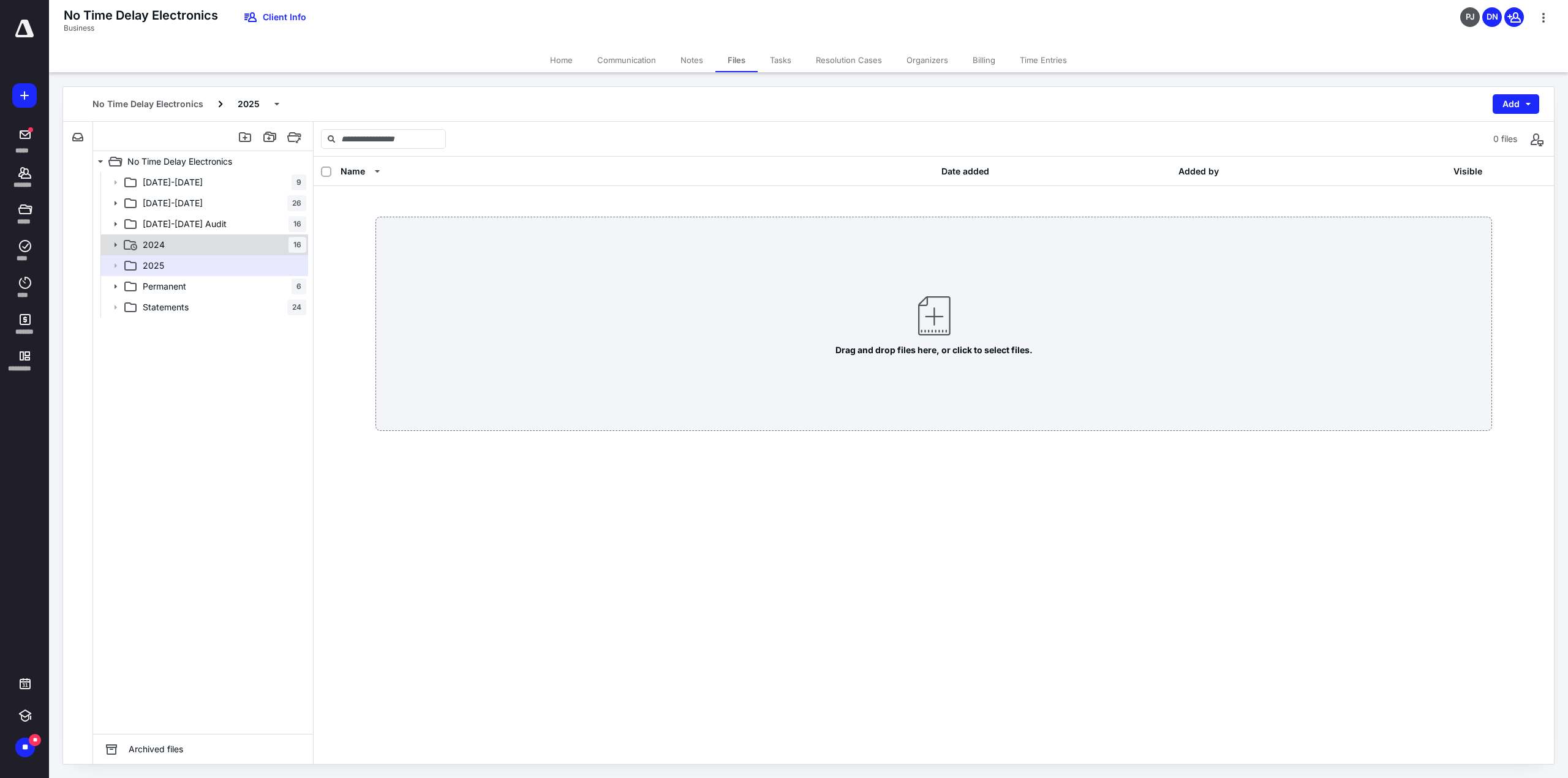 click on "2024 16" at bounding box center (222, 245) 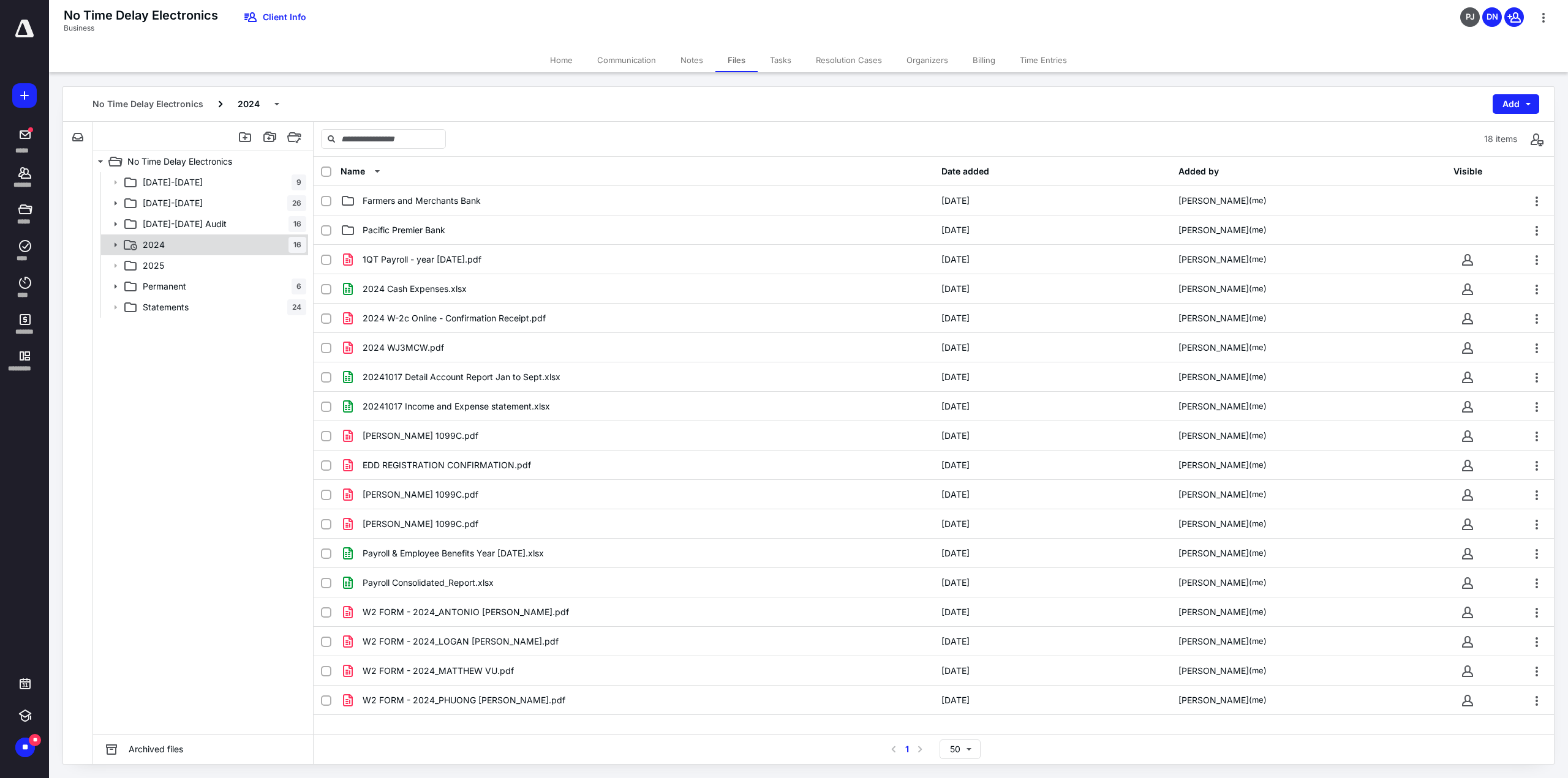 click 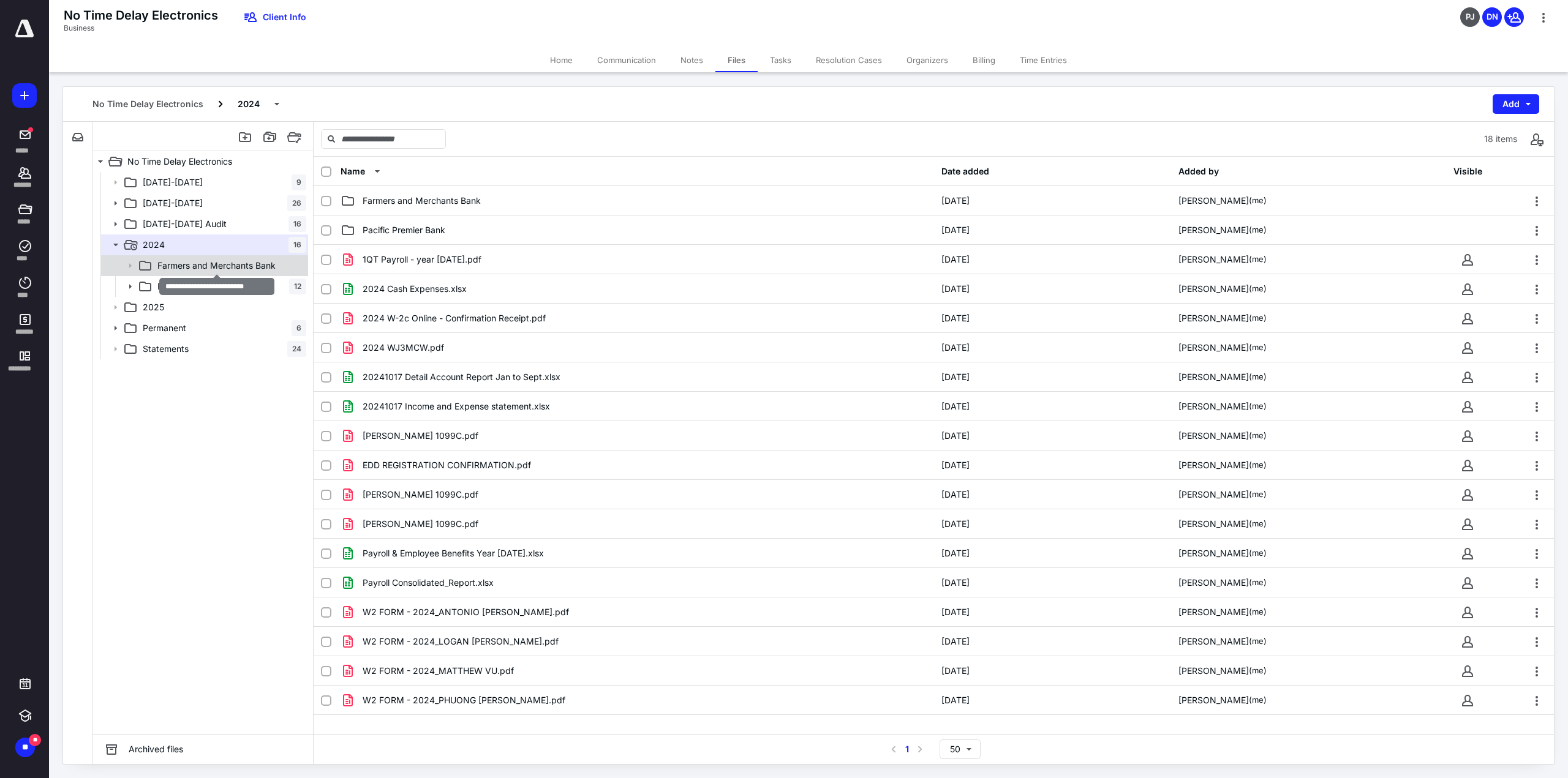 click on "Farmers and Merchants Bank" at bounding box center (216, 266) 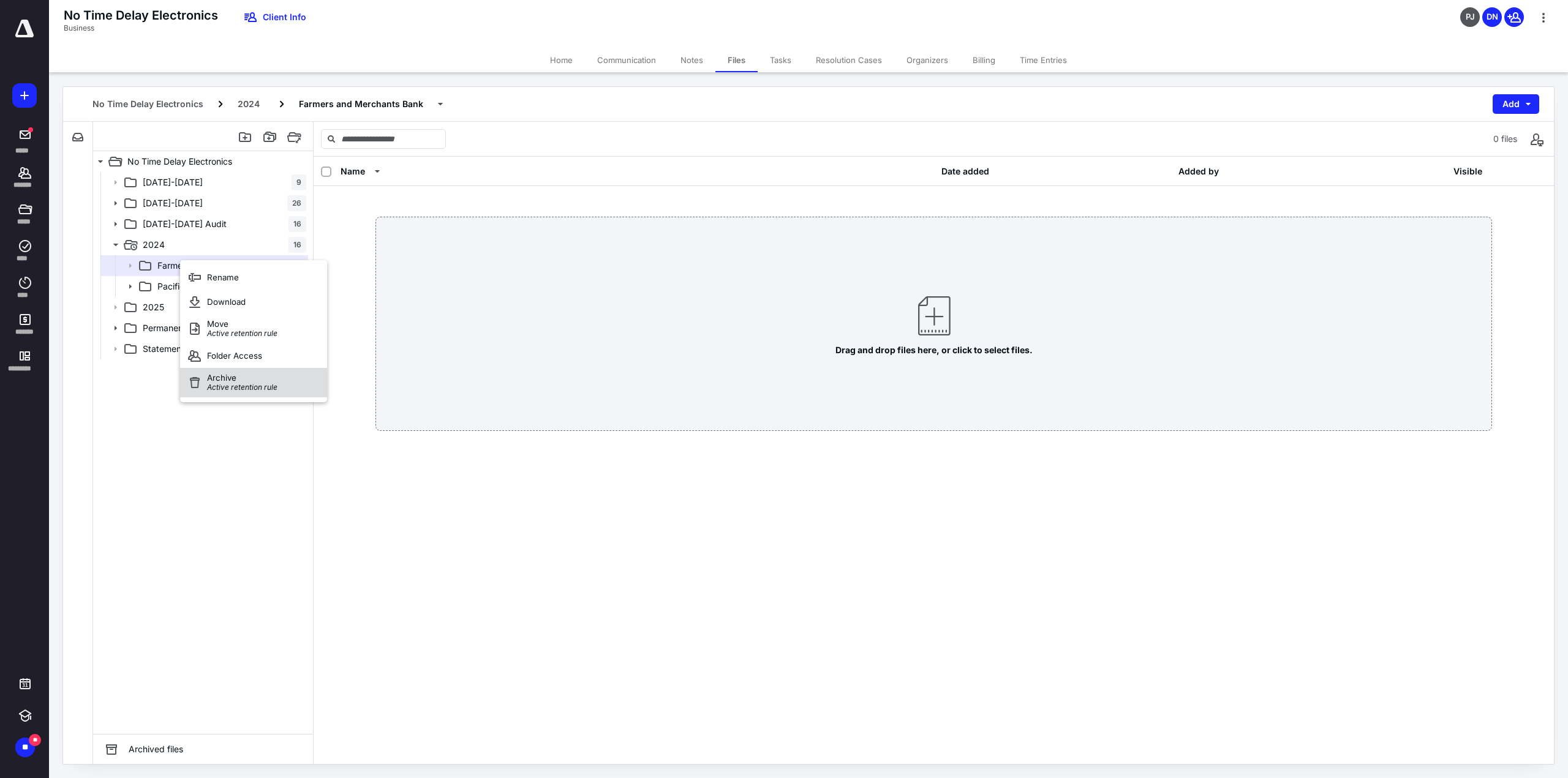 click on "Active retention rule" at bounding box center (242, 387) 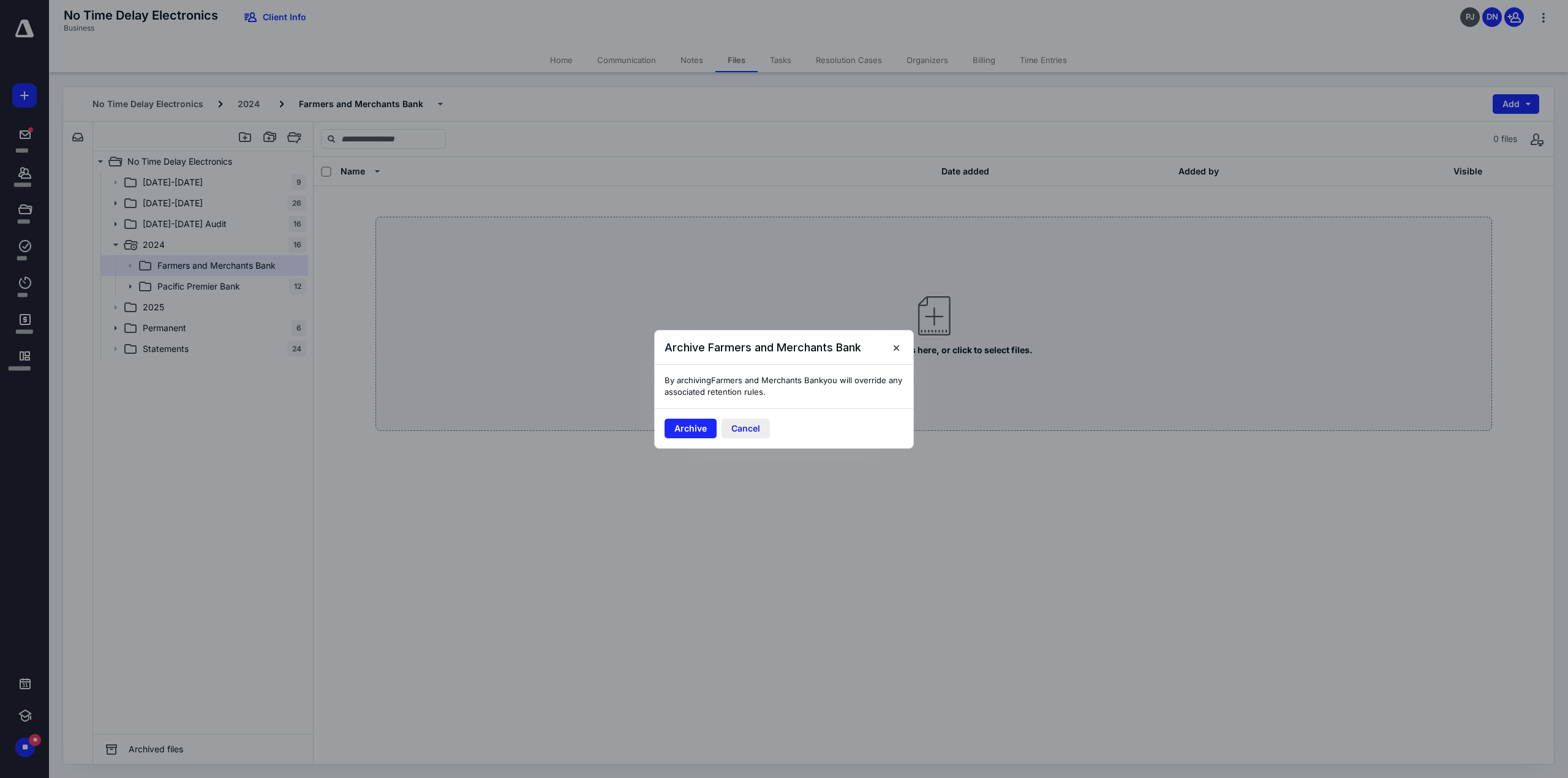 click on "Cancel" at bounding box center (745, 428) 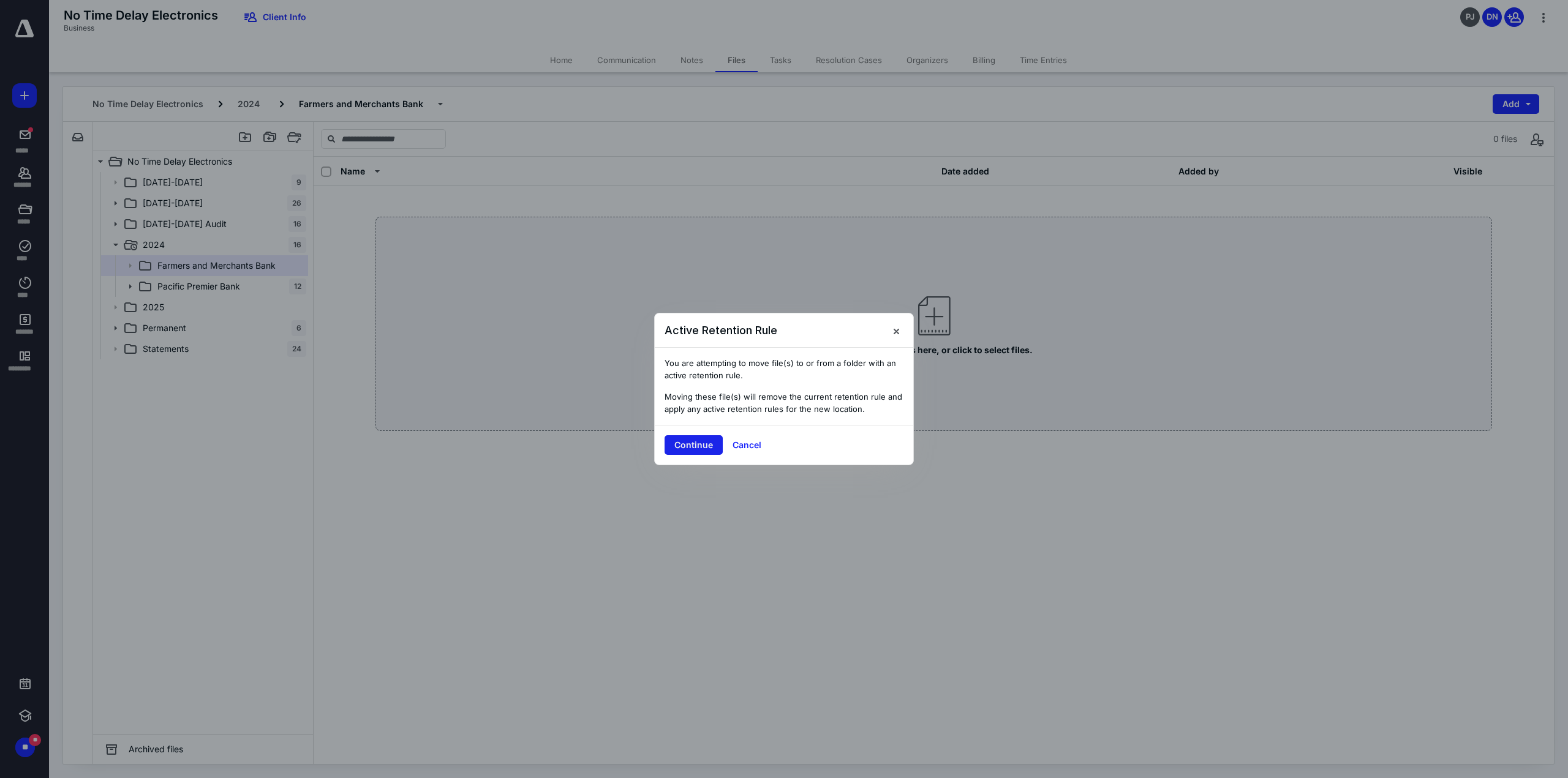 click on "Continue" at bounding box center [693, 445] 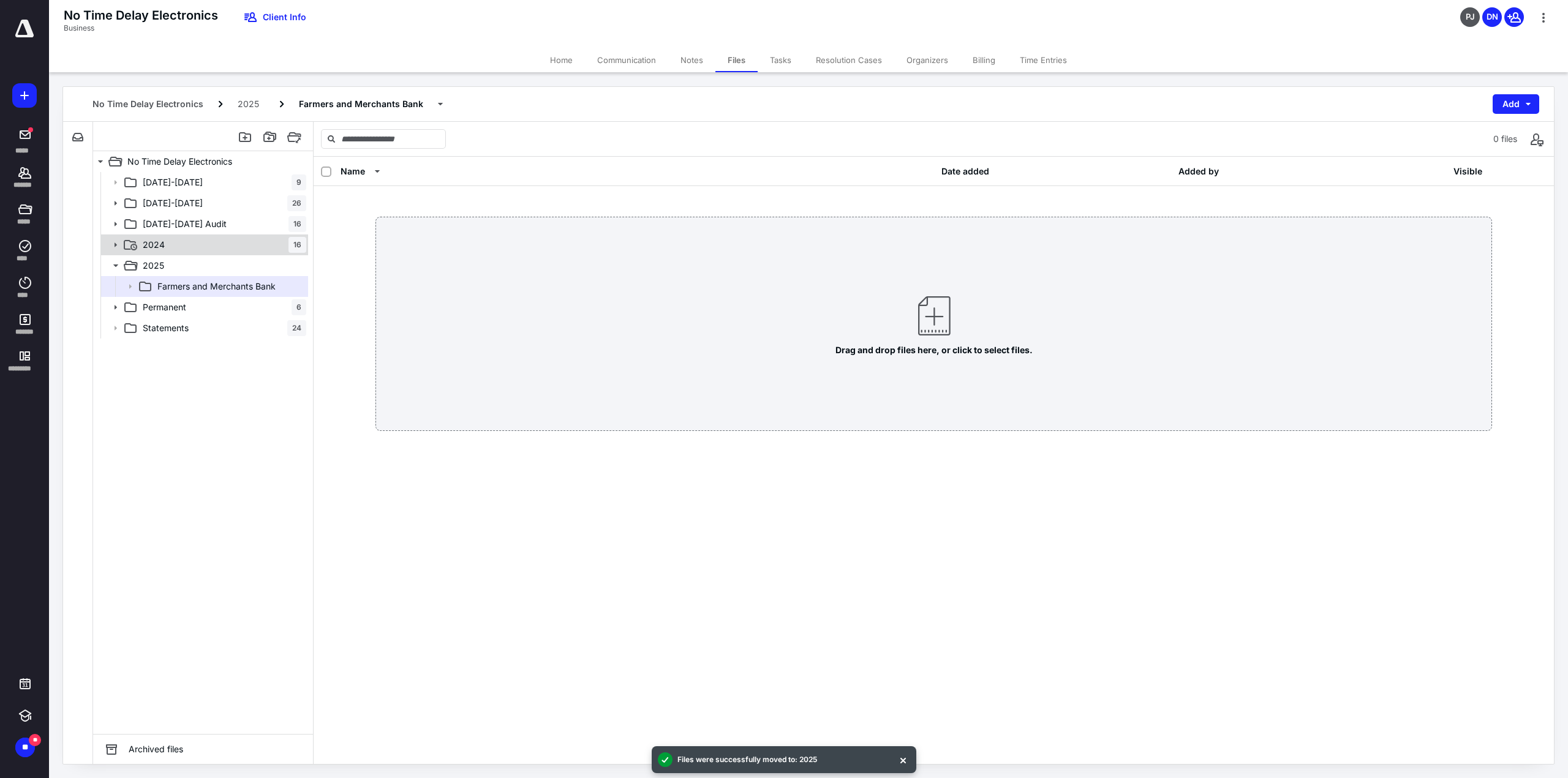 click on "2024 16" at bounding box center [222, 245] 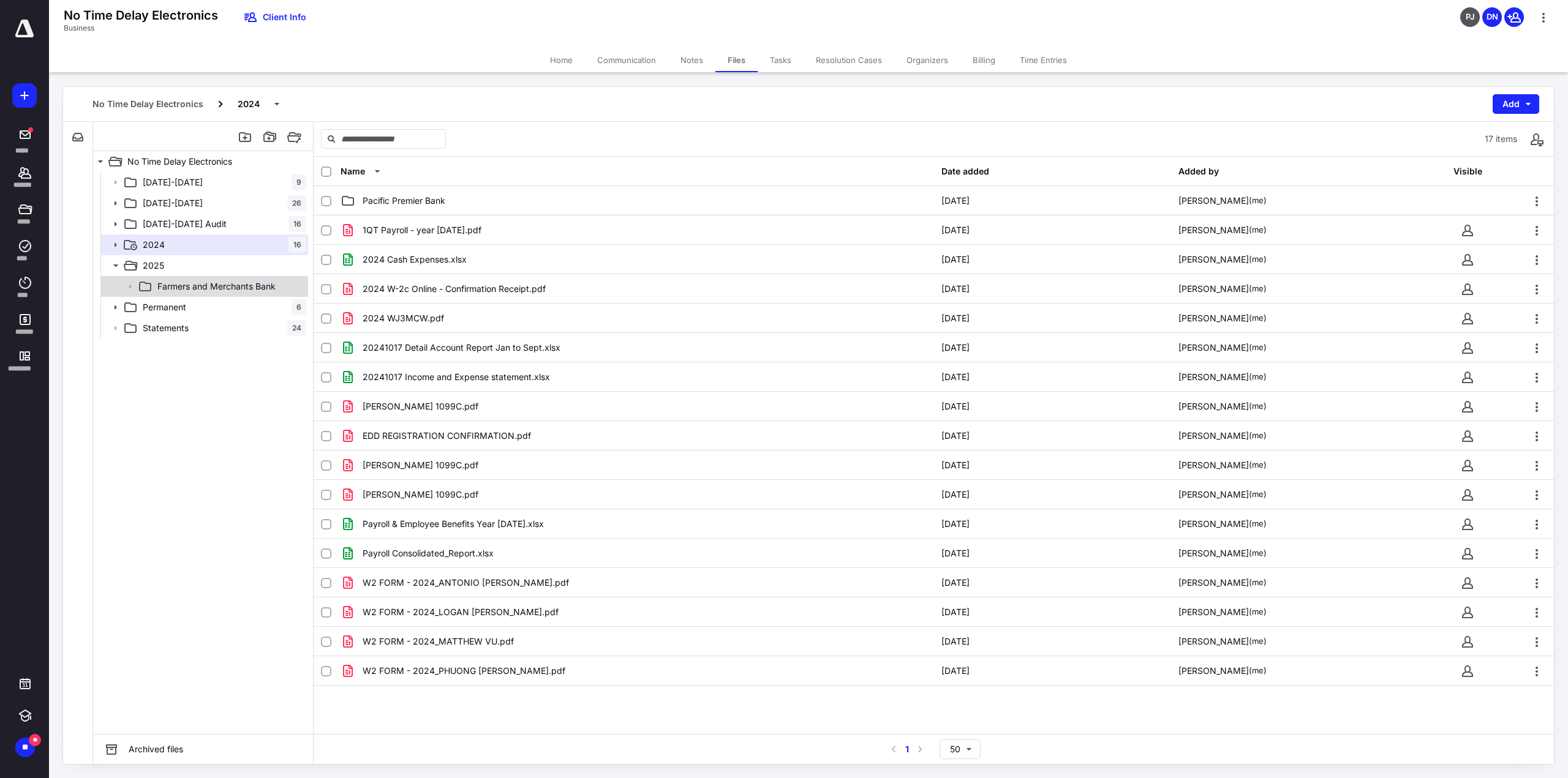 click on "Farmers and Merchants Bank" at bounding box center (203, 286) 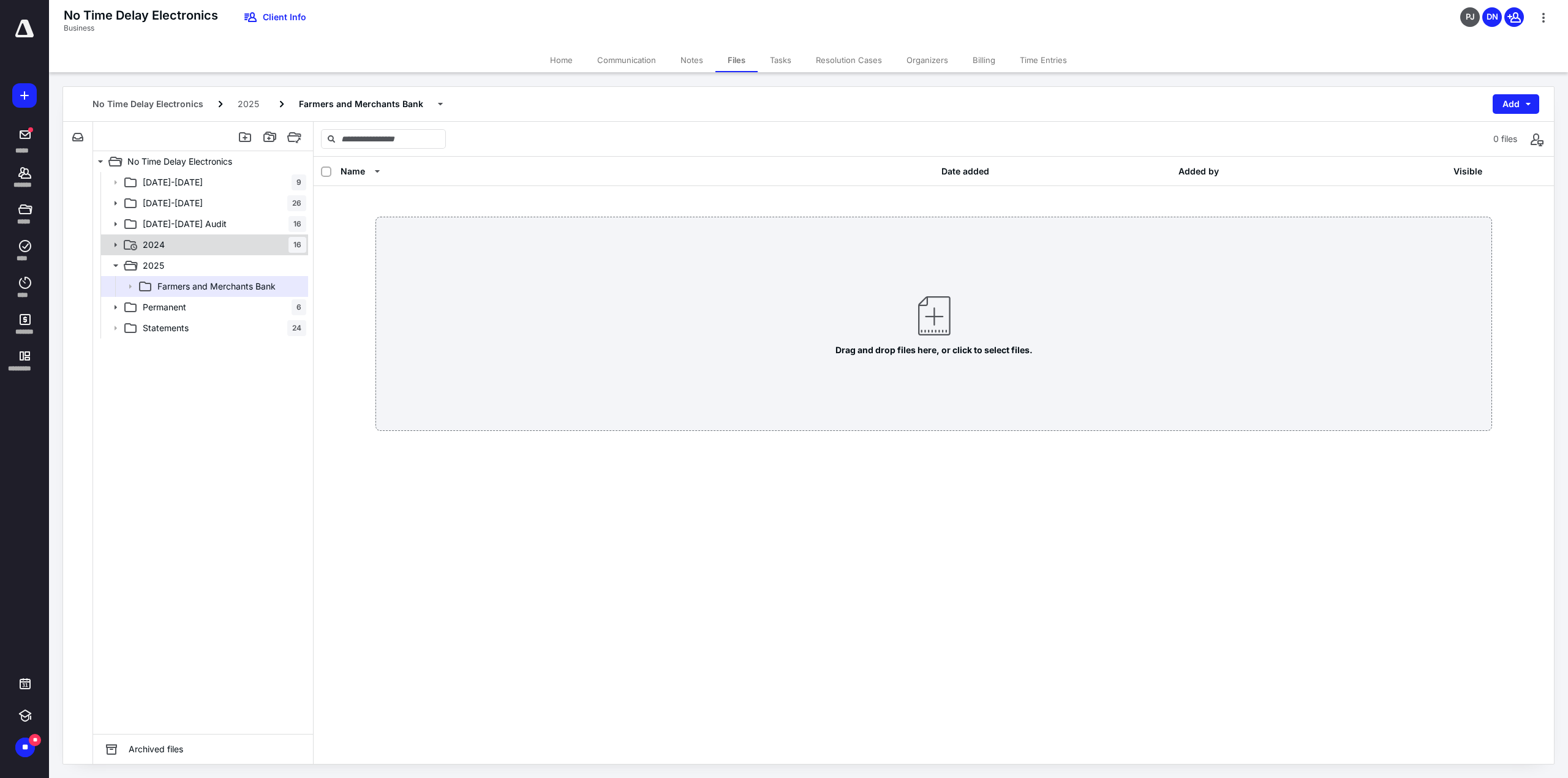click on "2024 16" at bounding box center [222, 245] 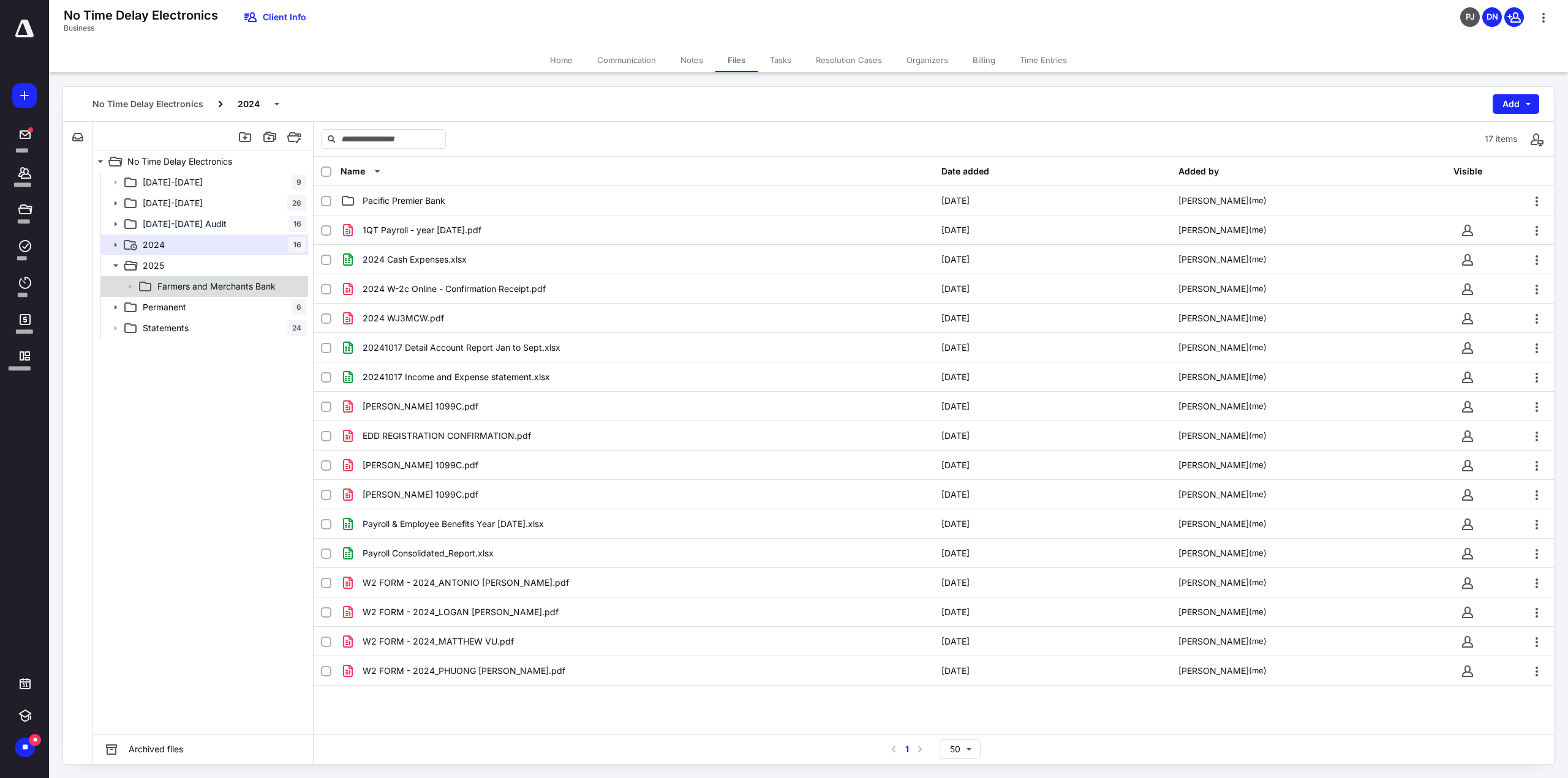 click on "Farmers and Merchants Bank" at bounding box center [203, 286] 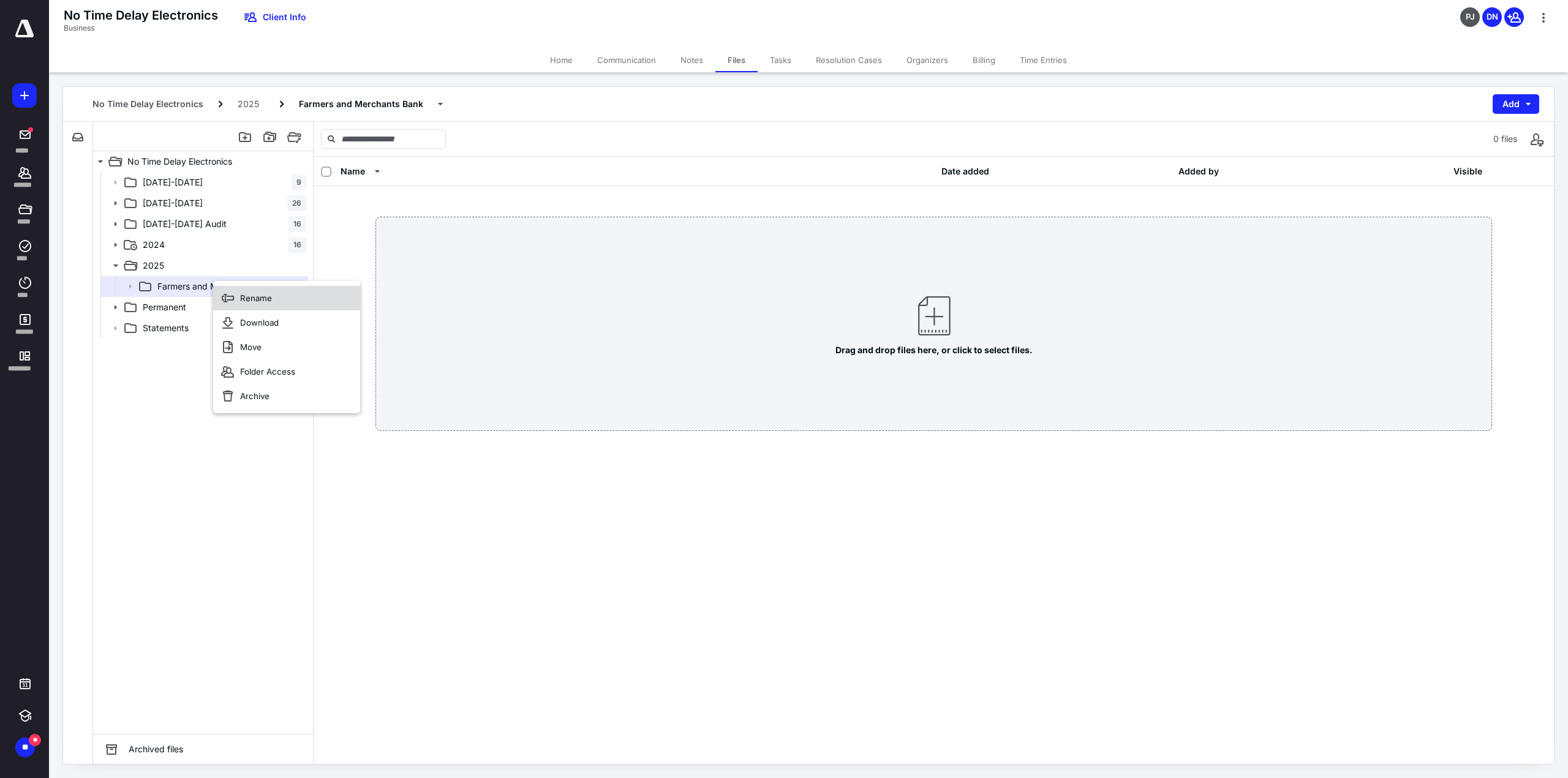 click on "Rename" at bounding box center [256, 298] 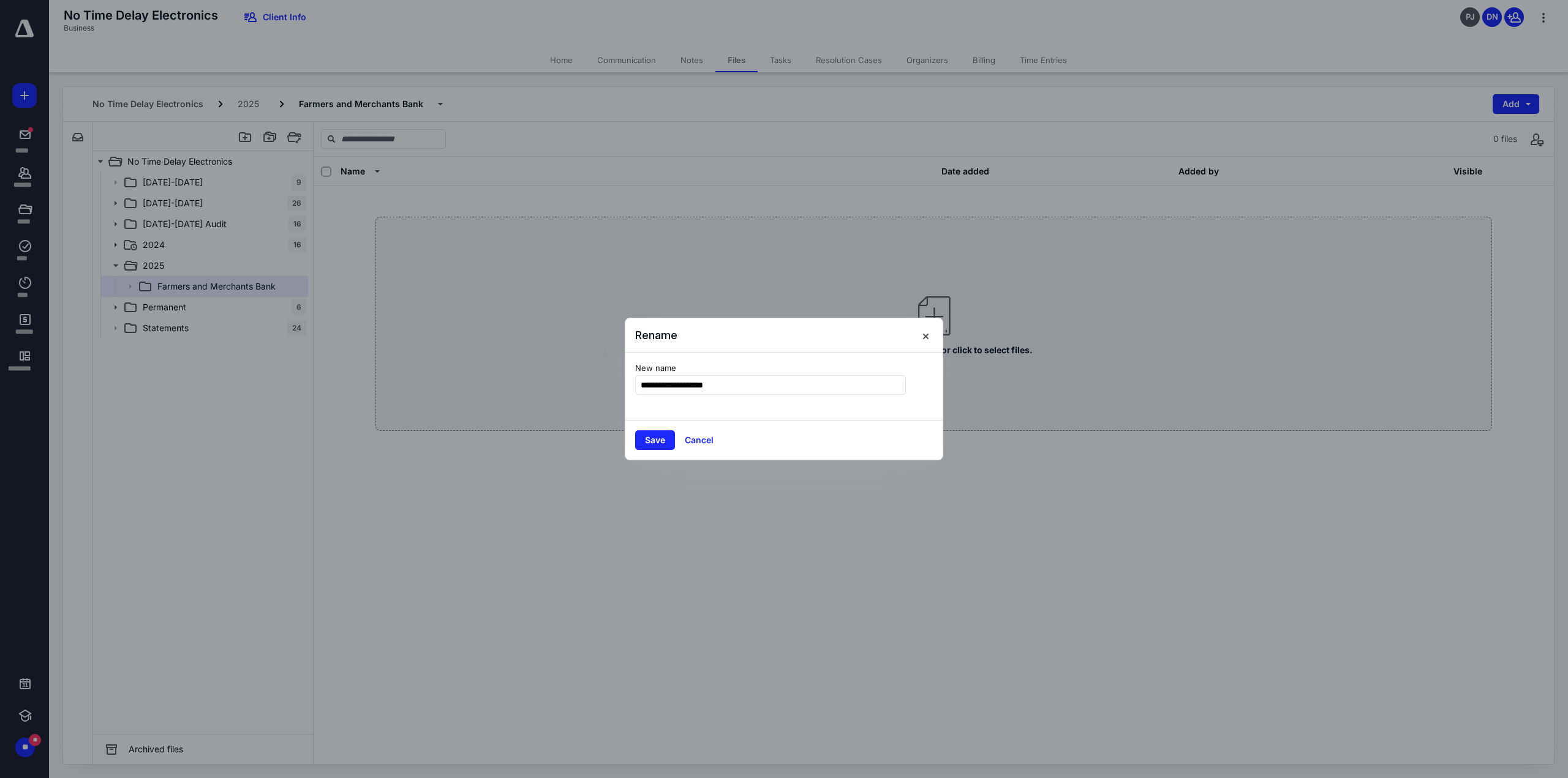 type on "**********" 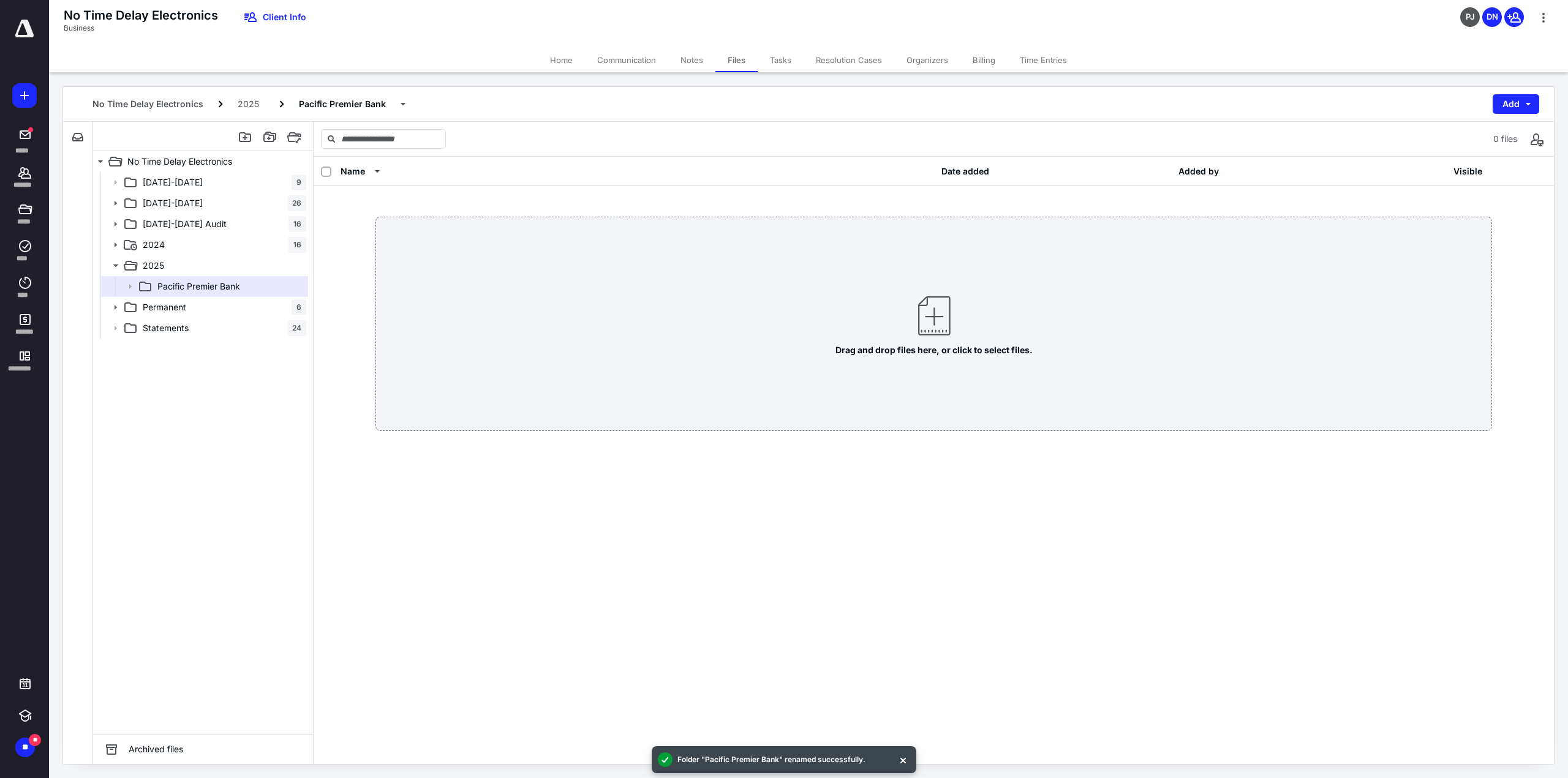 click on "Name Date added Added by Visible Drag and drop files here, or click to select files." at bounding box center (933, 460) 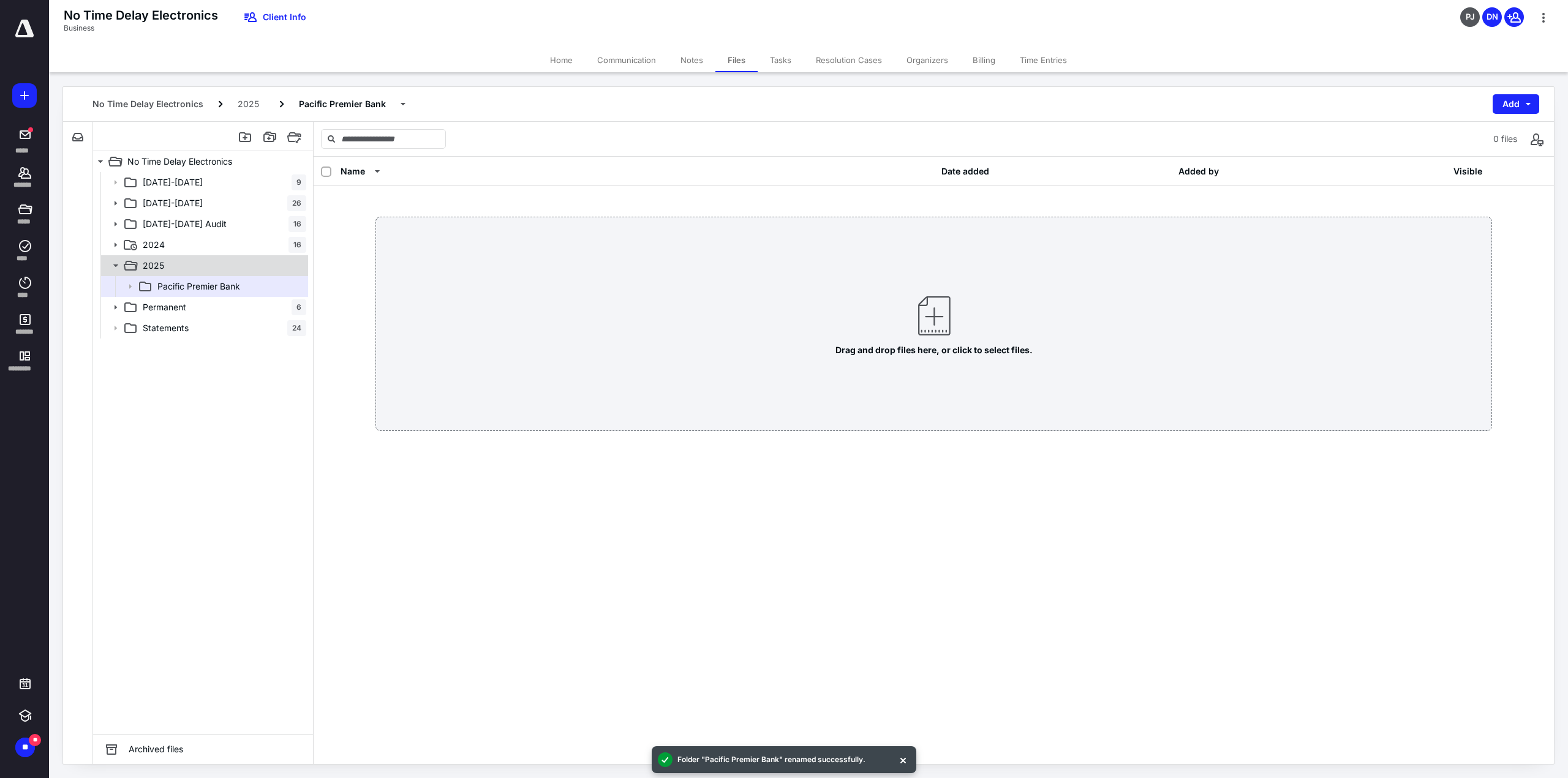 click on "2025" at bounding box center [222, 266] 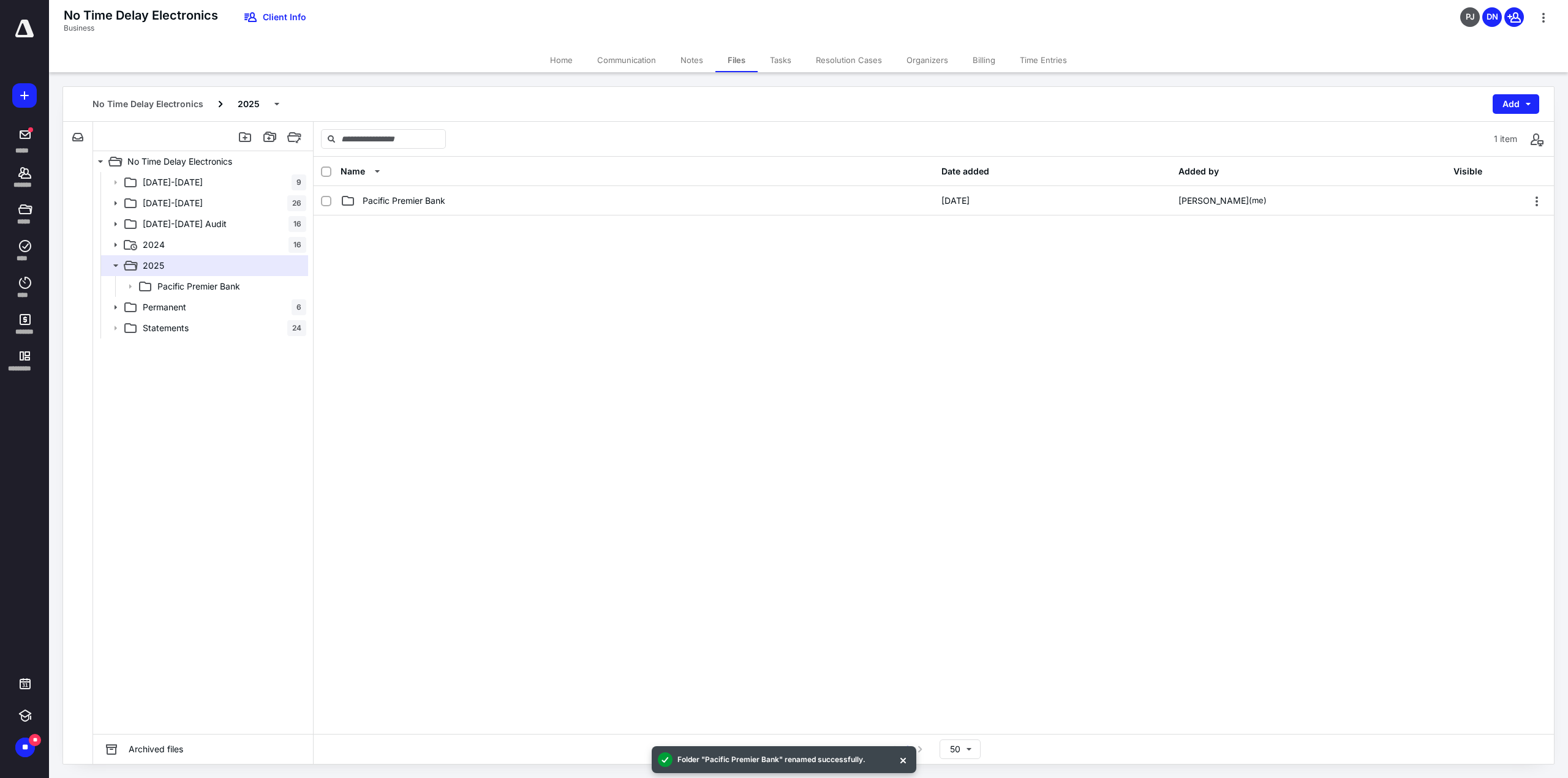 click on "[DATE]-[DATE] 9 [DATE]-[DATE] [PHONE_NUMBER][DATE][DATE] Audit 16 2024 16 2025 Pacific Premier Bank Permanent 6 Statements 24" at bounding box center (203, 453) 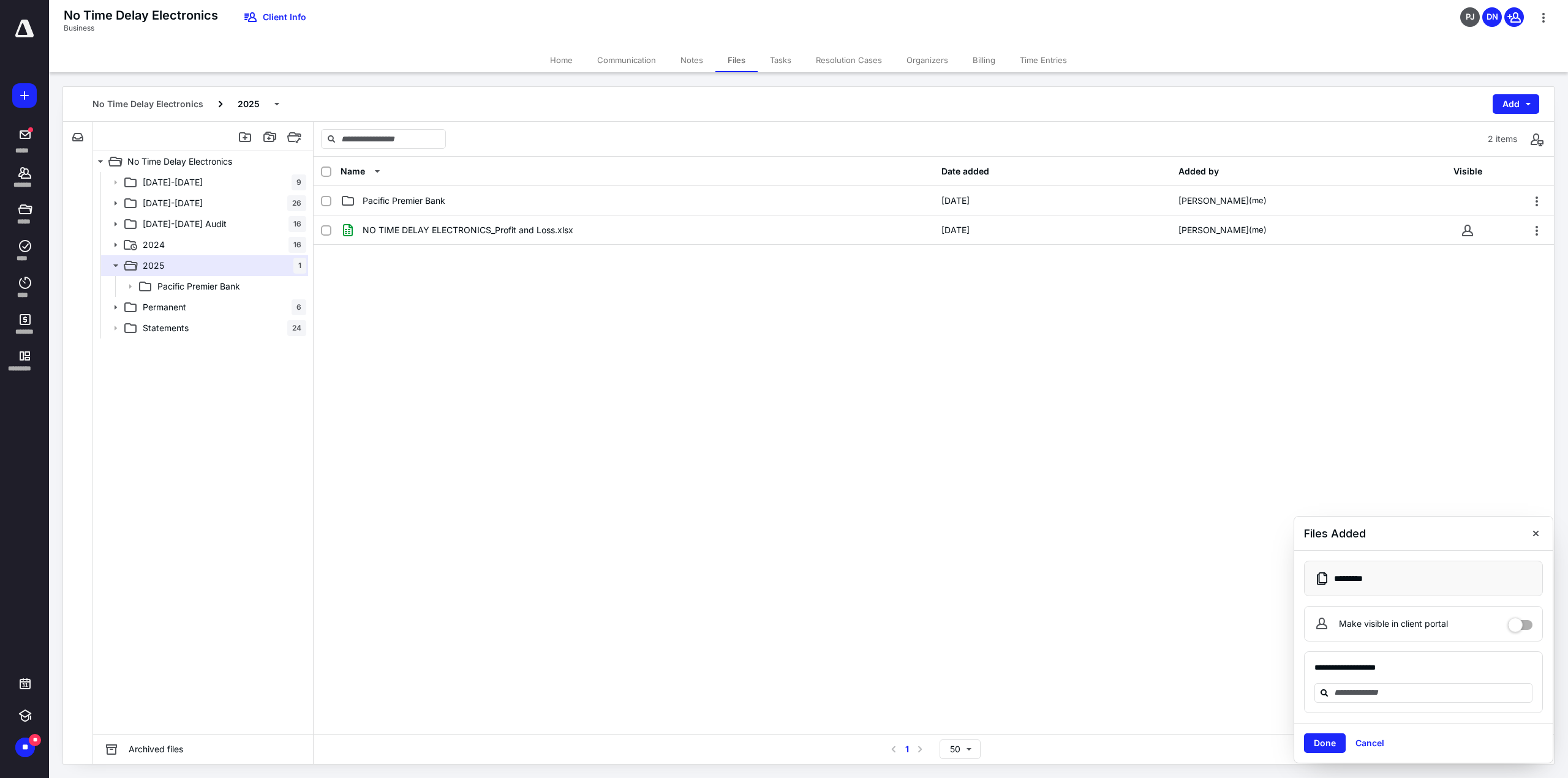 click on "Home" at bounding box center (561, 60) 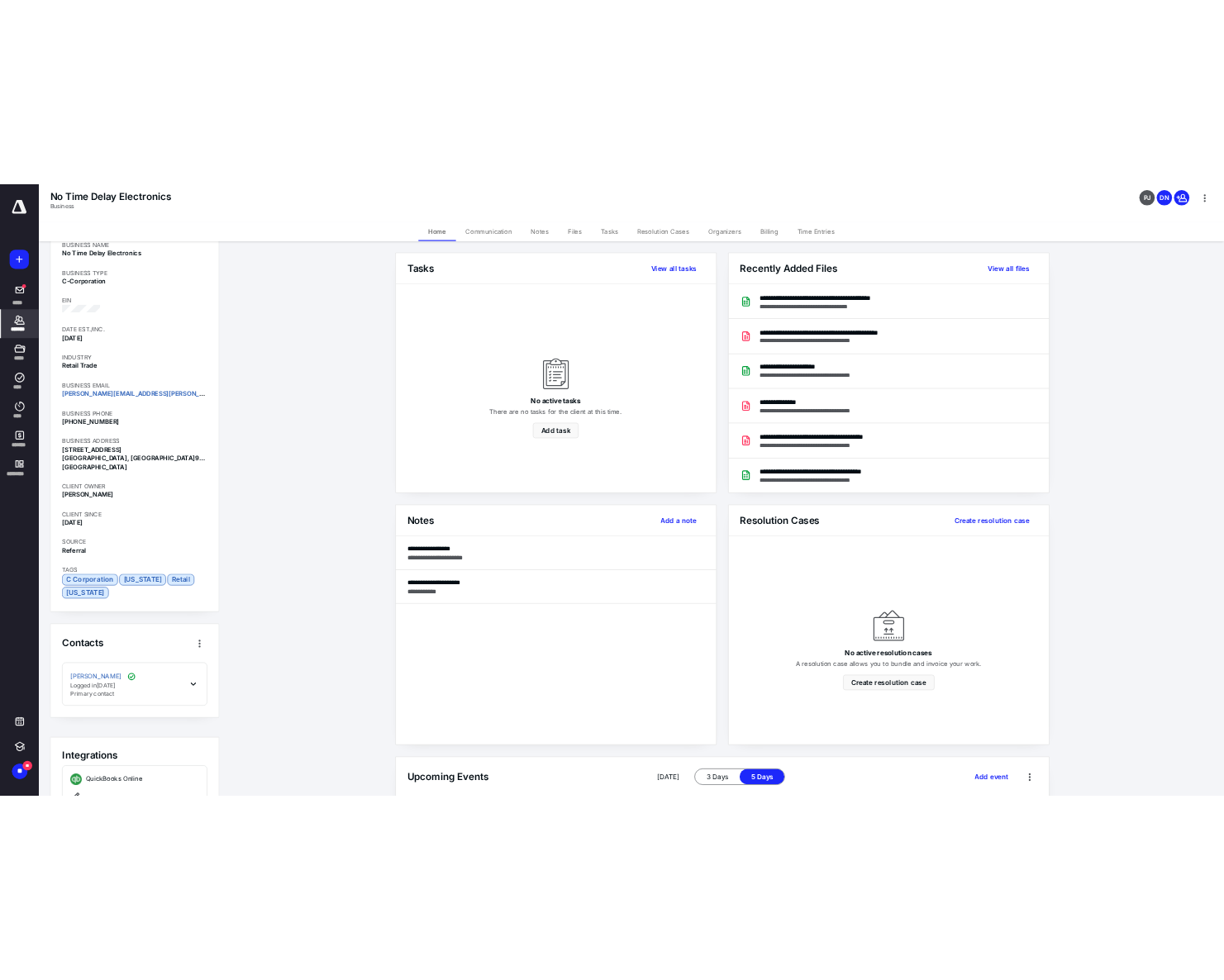 scroll, scrollTop: 310, scrollLeft: 0, axis: vertical 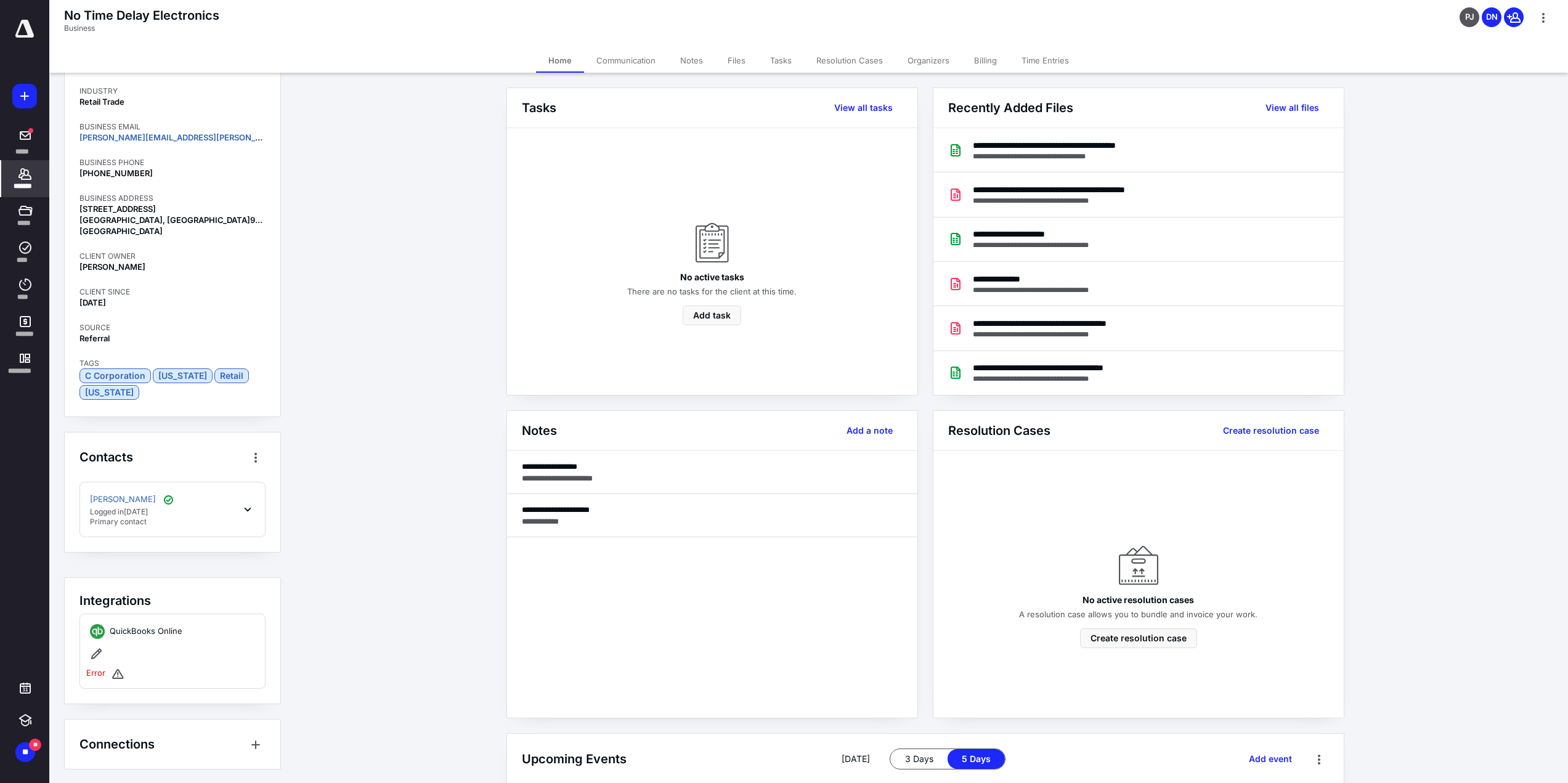 click 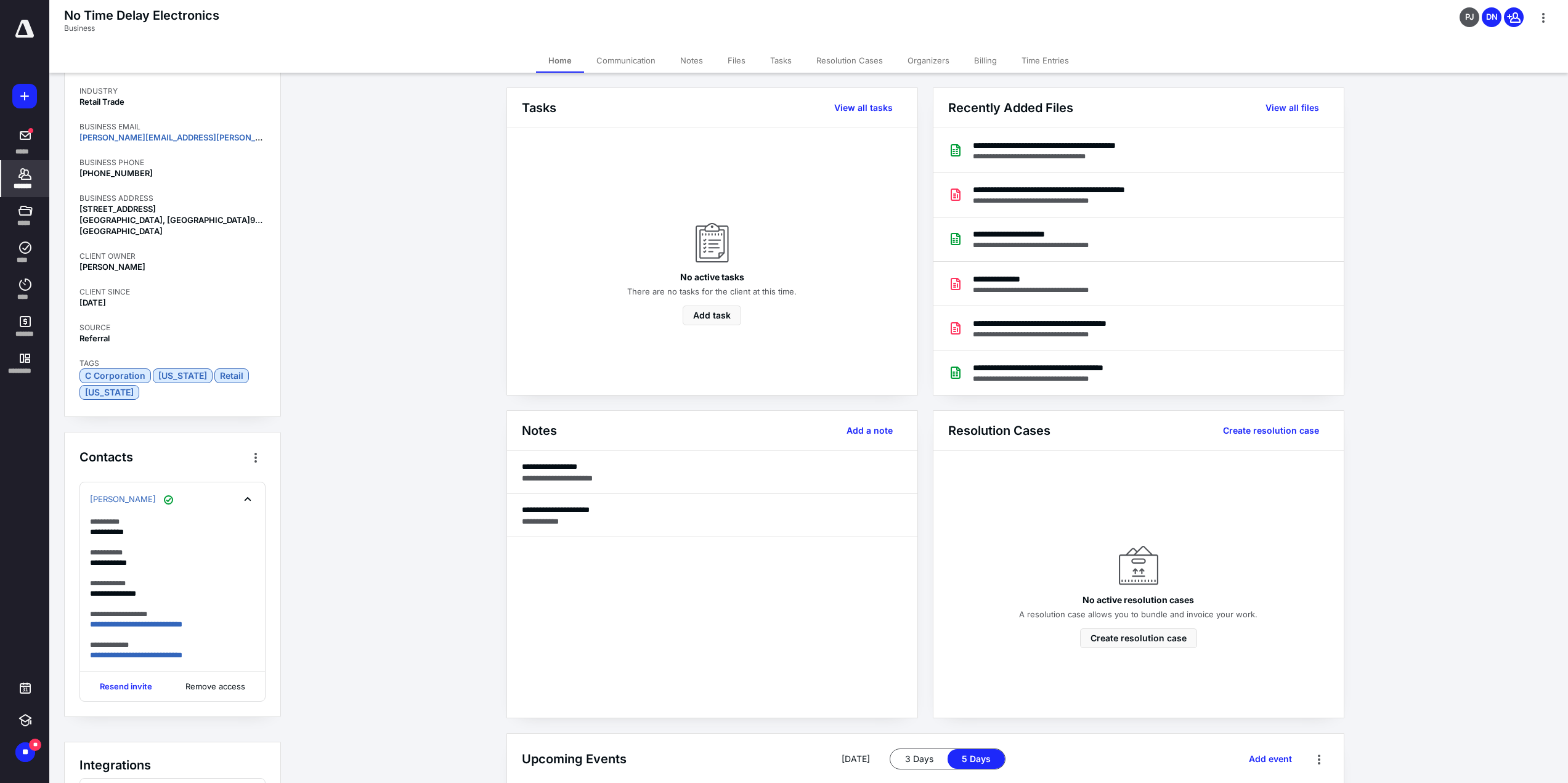 click 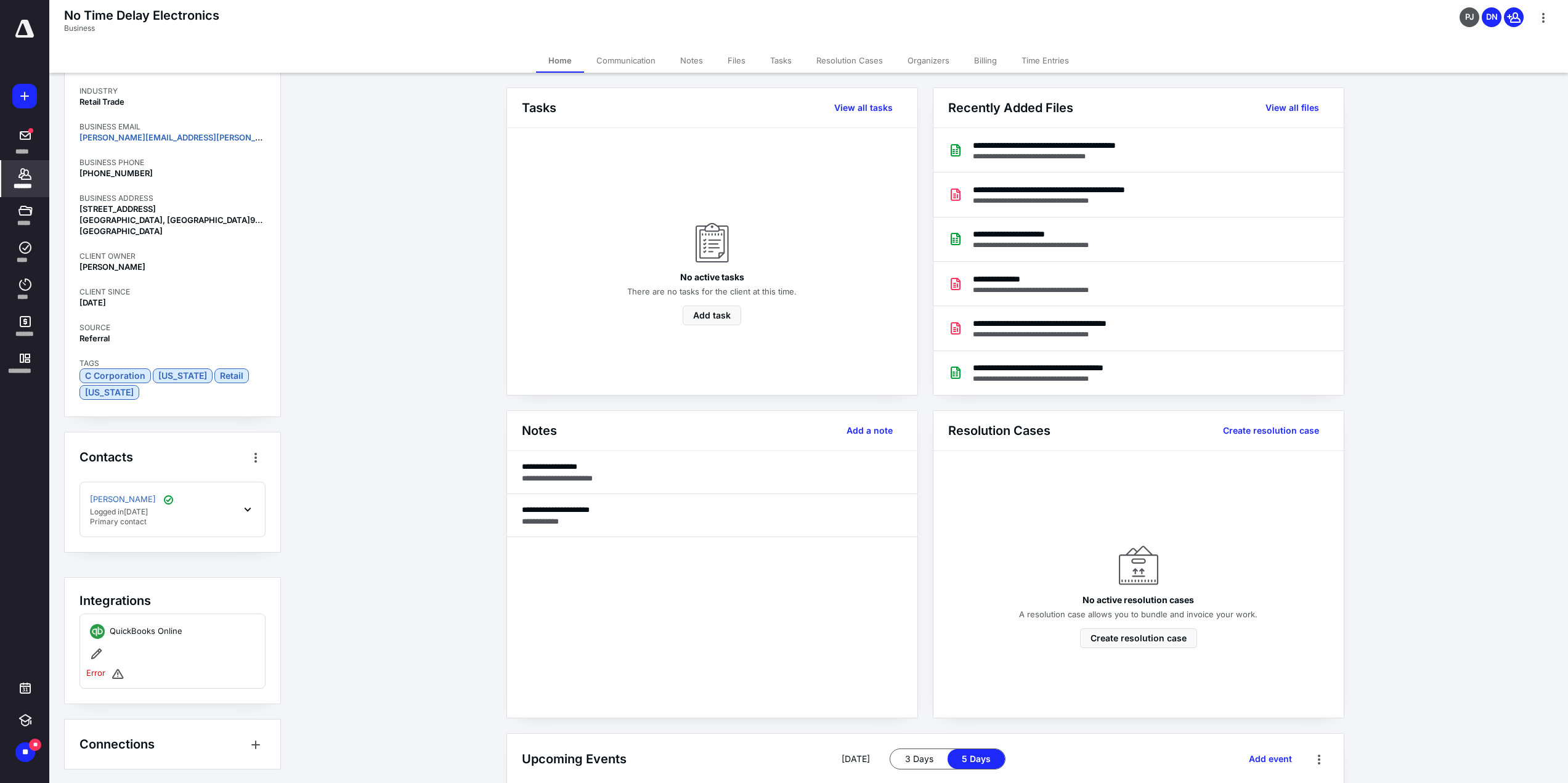 click on "Files" at bounding box center [736, 60] 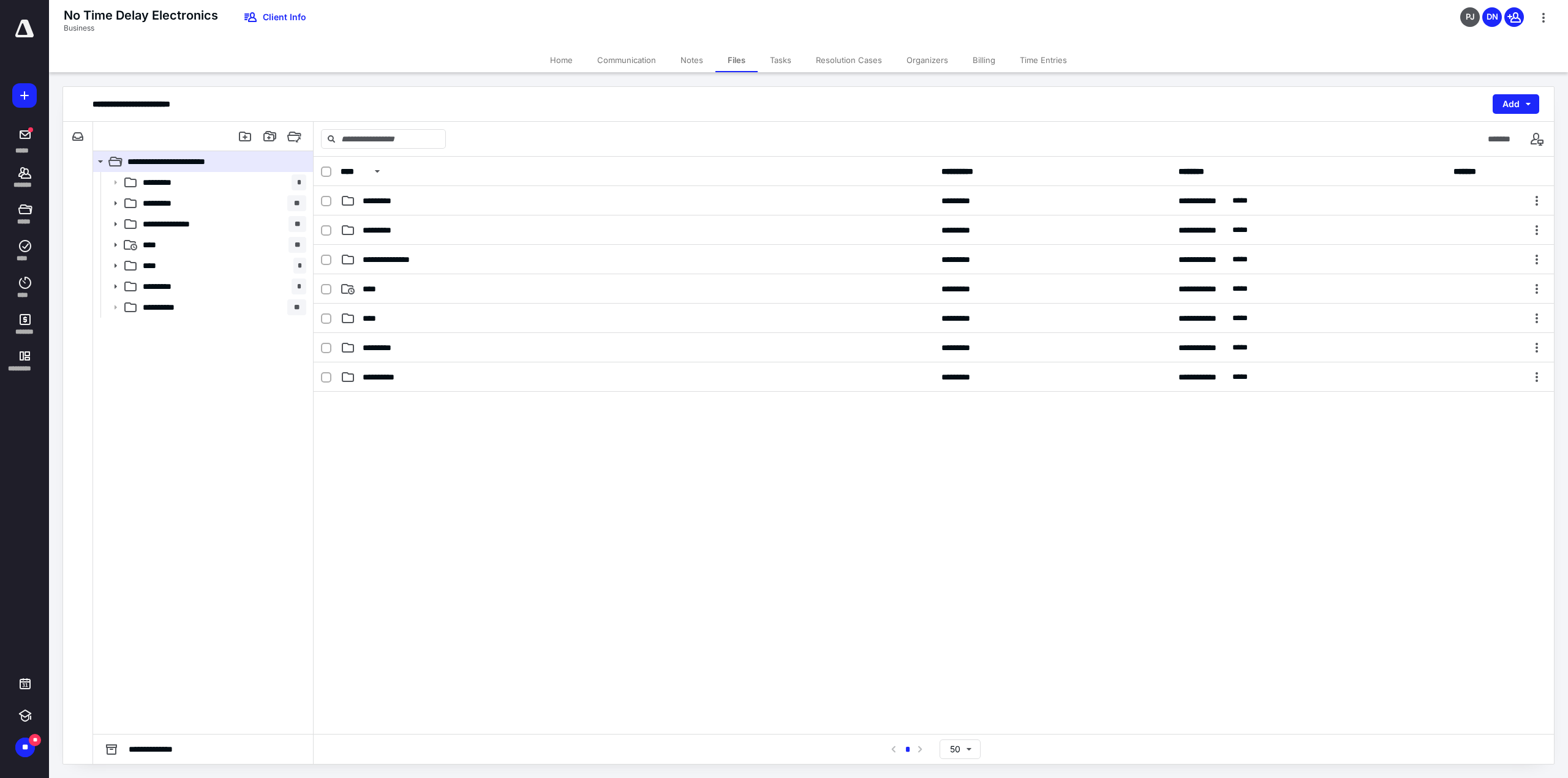 click at bounding box center (933, 484) 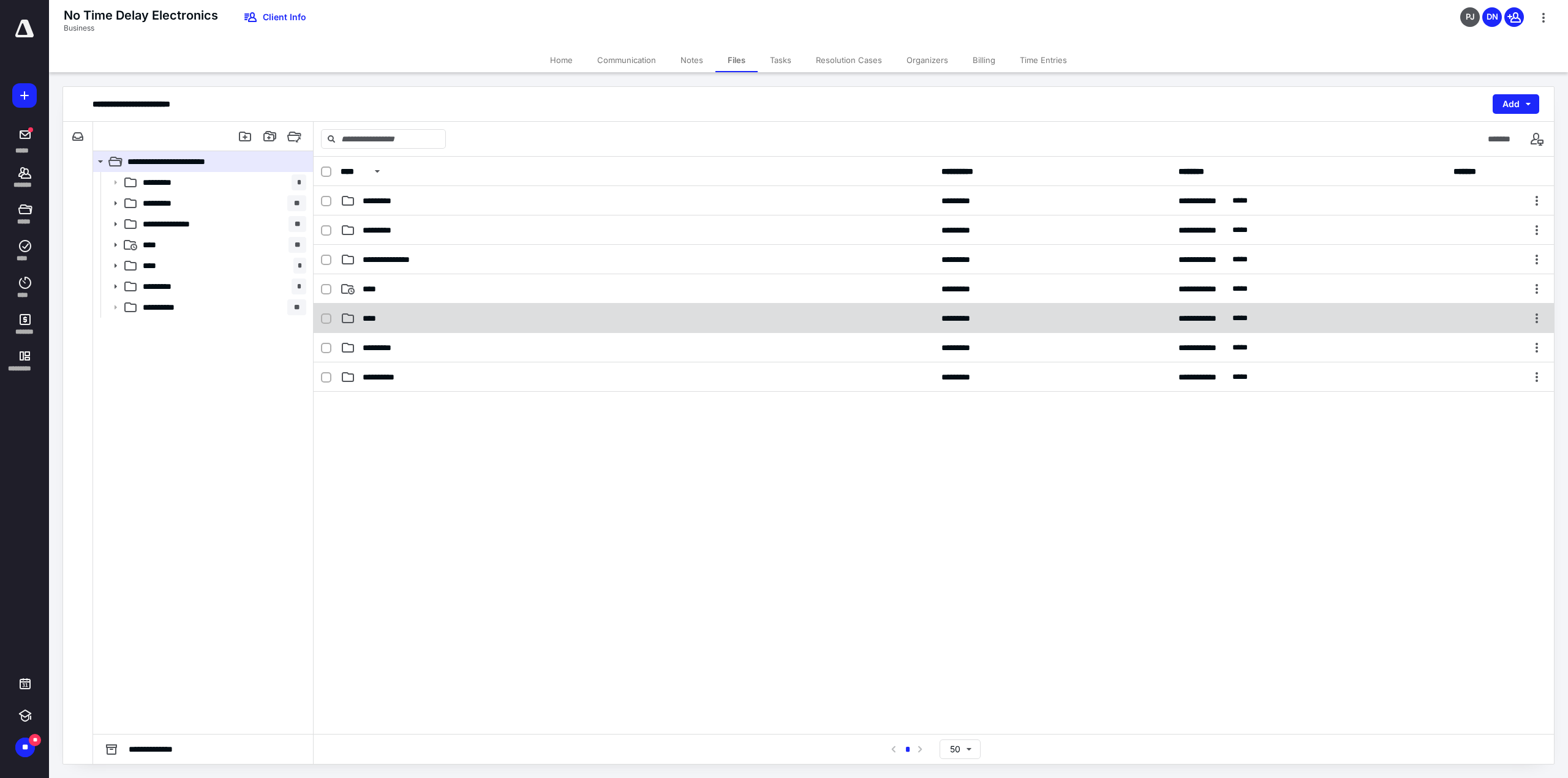 click on "****" at bounding box center (637, 318) 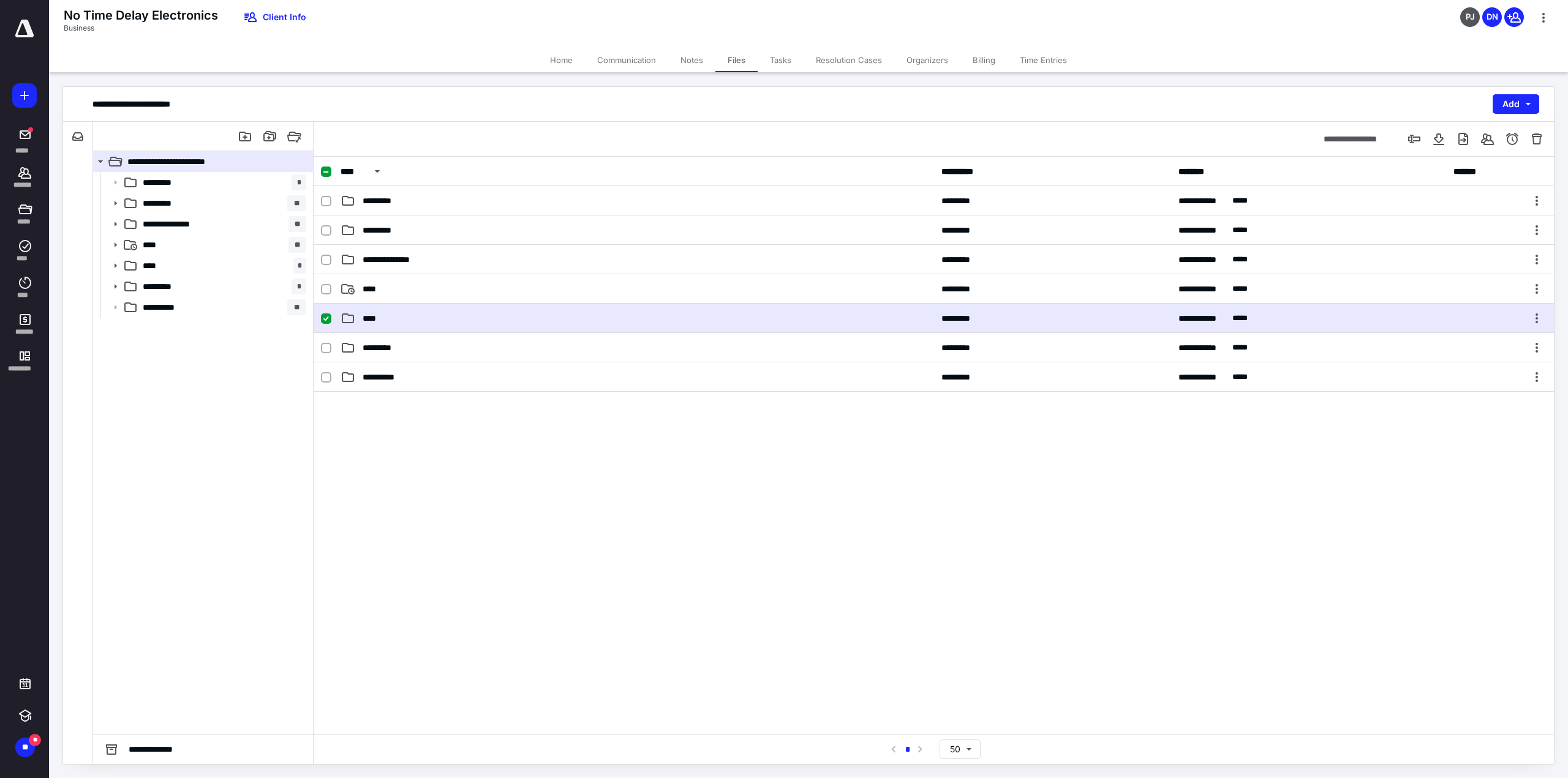 click on "****" at bounding box center [637, 318] 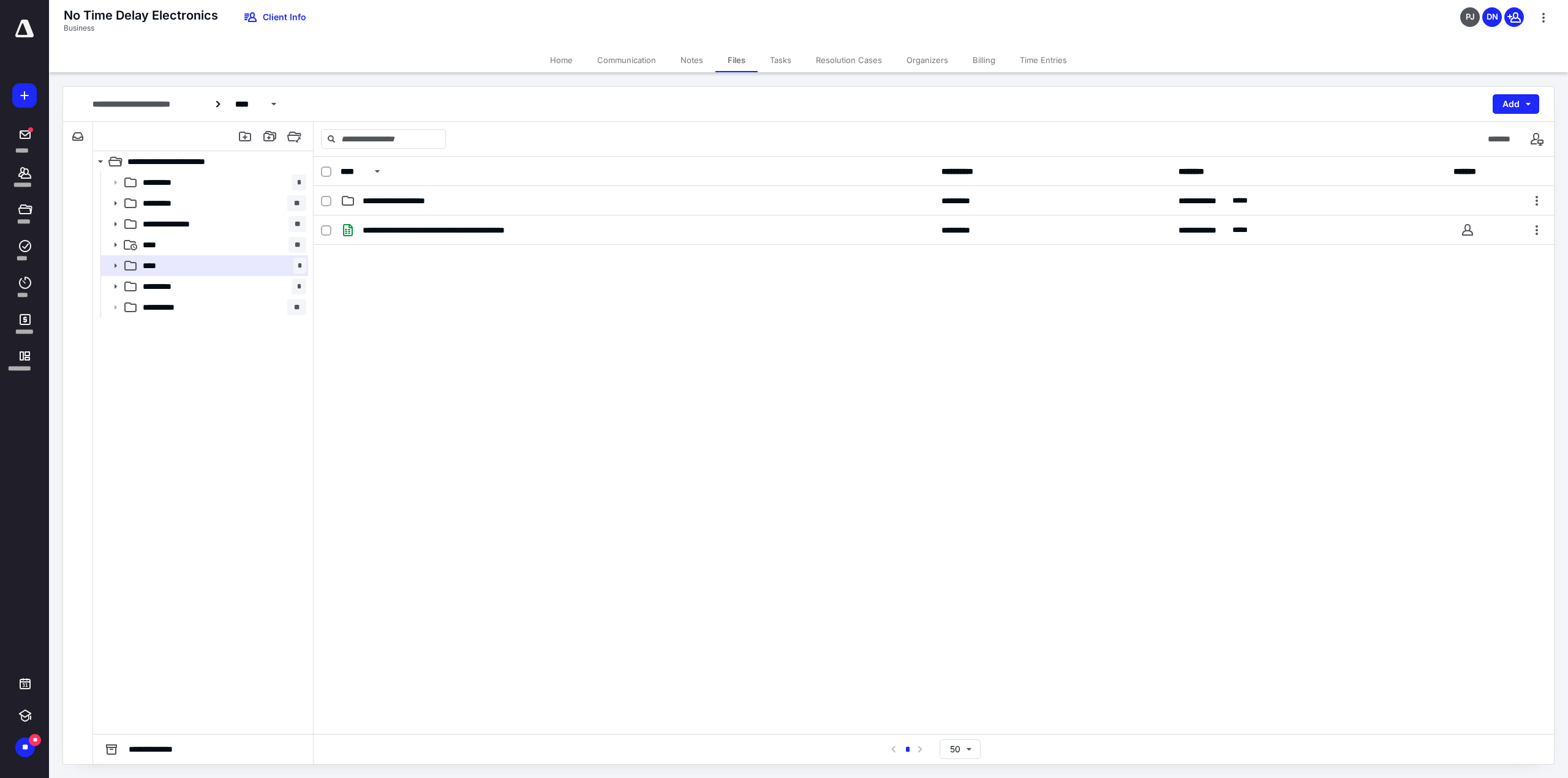 click on "**********" at bounding box center (933, 307) 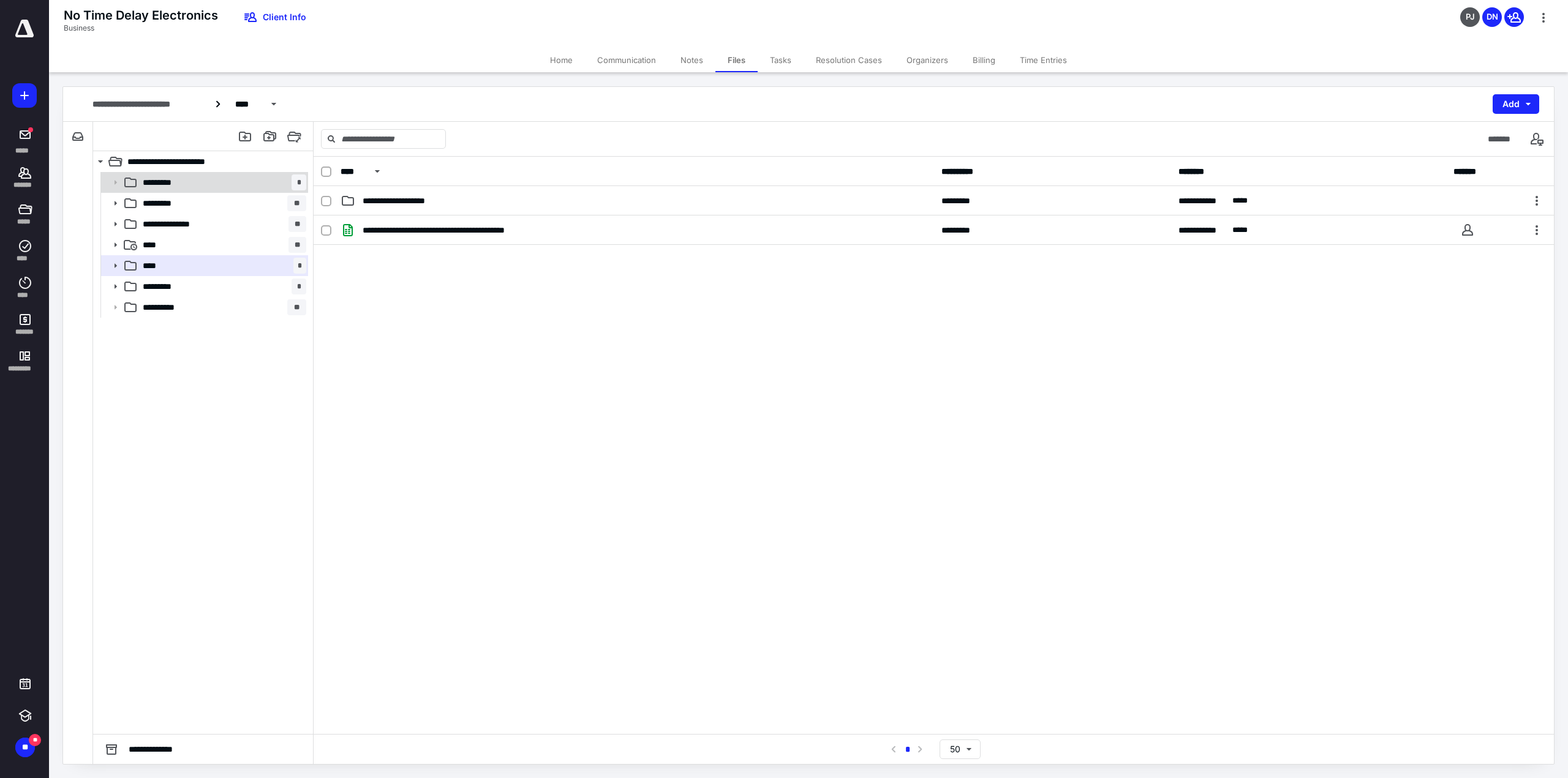 click on "********* *" at bounding box center [222, 182] 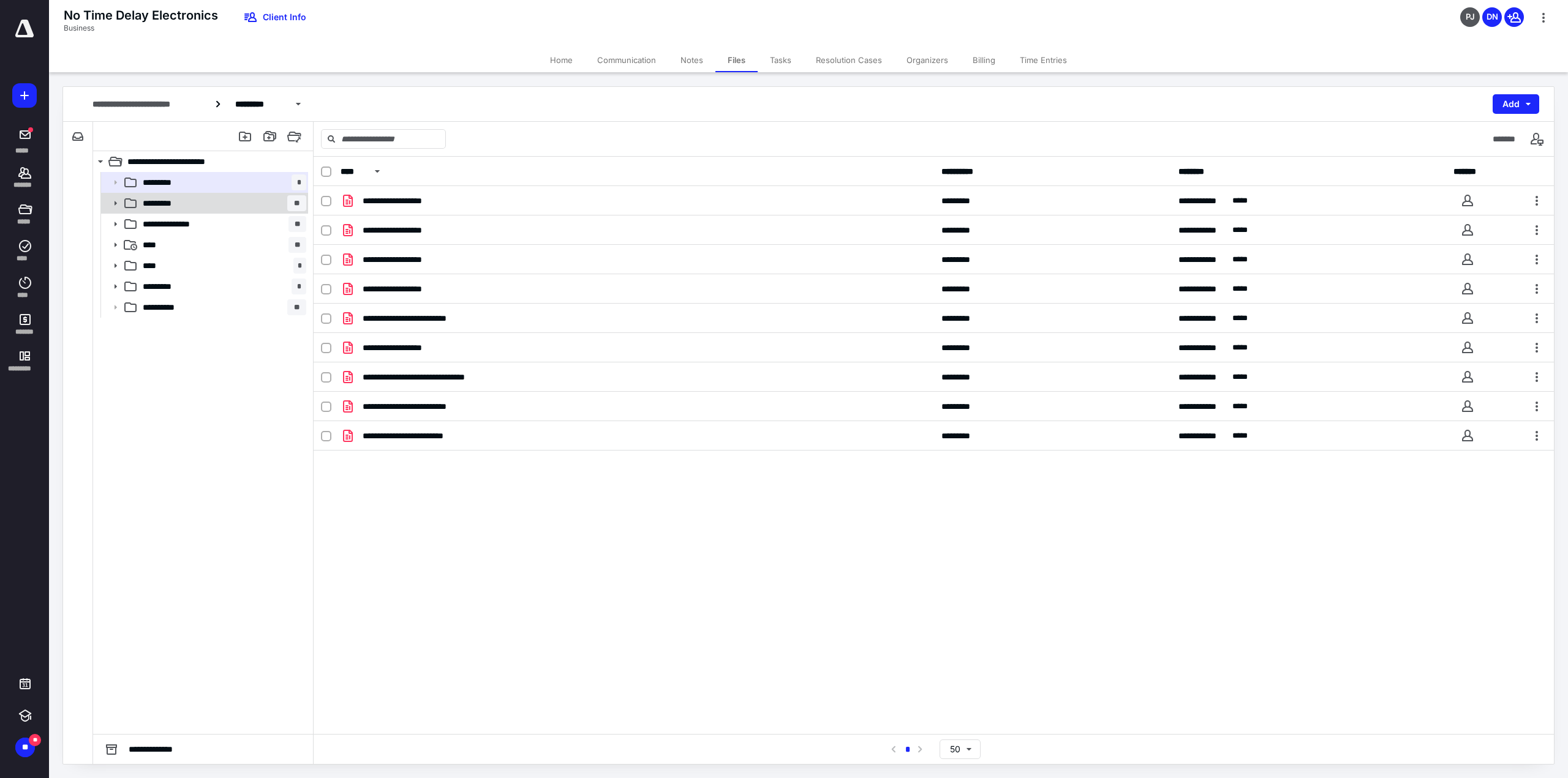 click on "********* **" at bounding box center (222, 203) 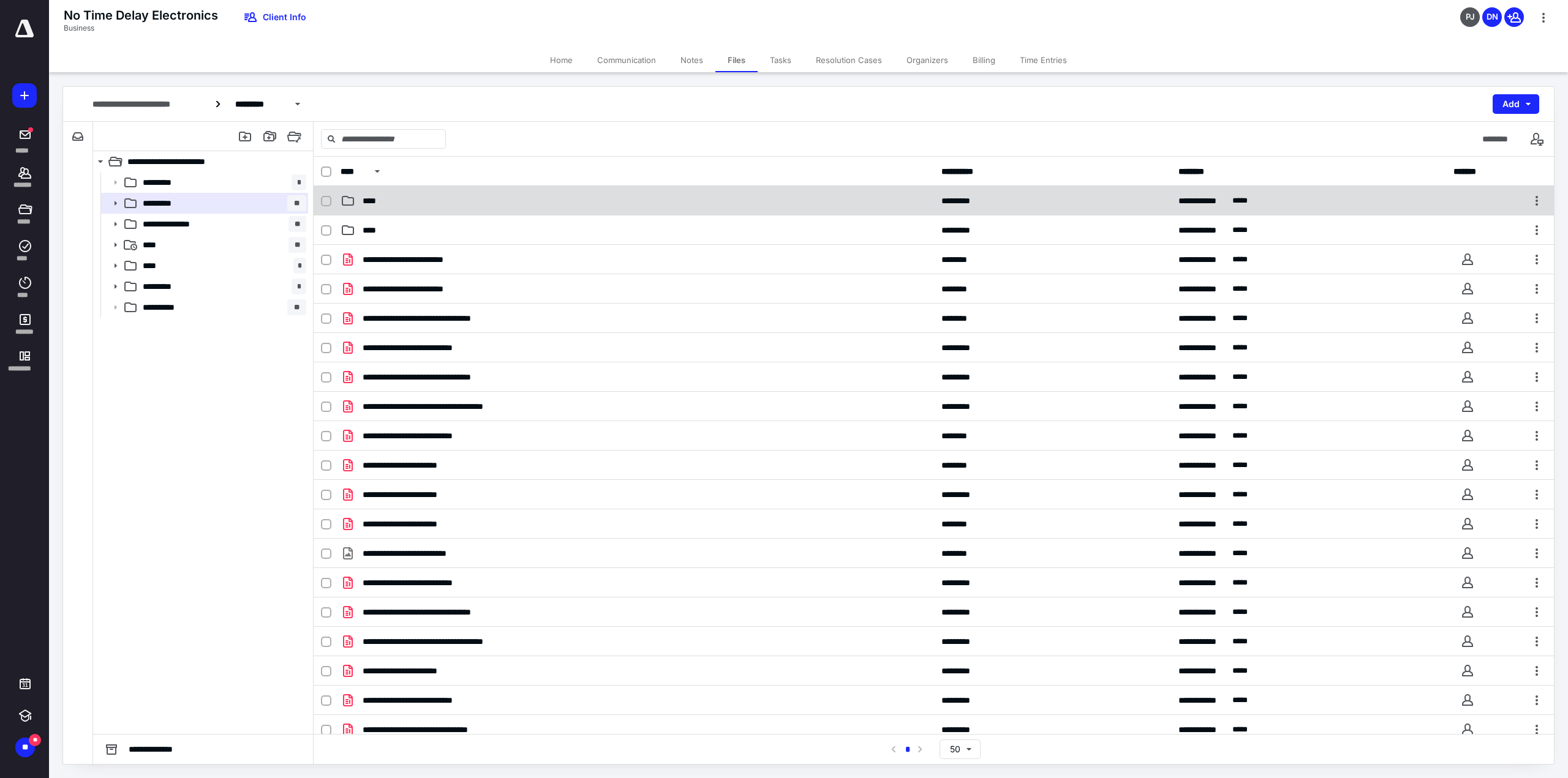 click on "****" at bounding box center [637, 201] 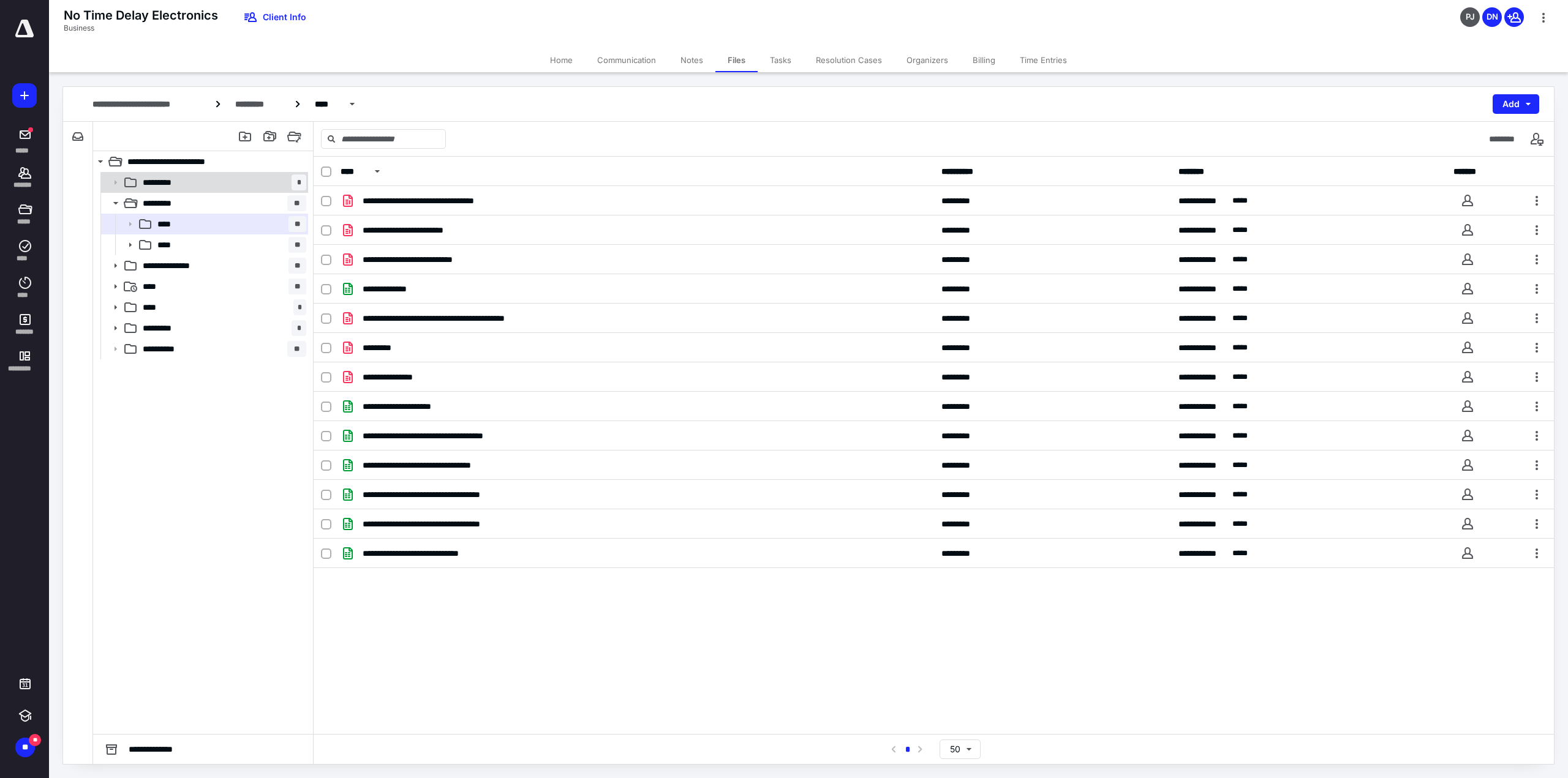 click on "********* *" at bounding box center [222, 182] 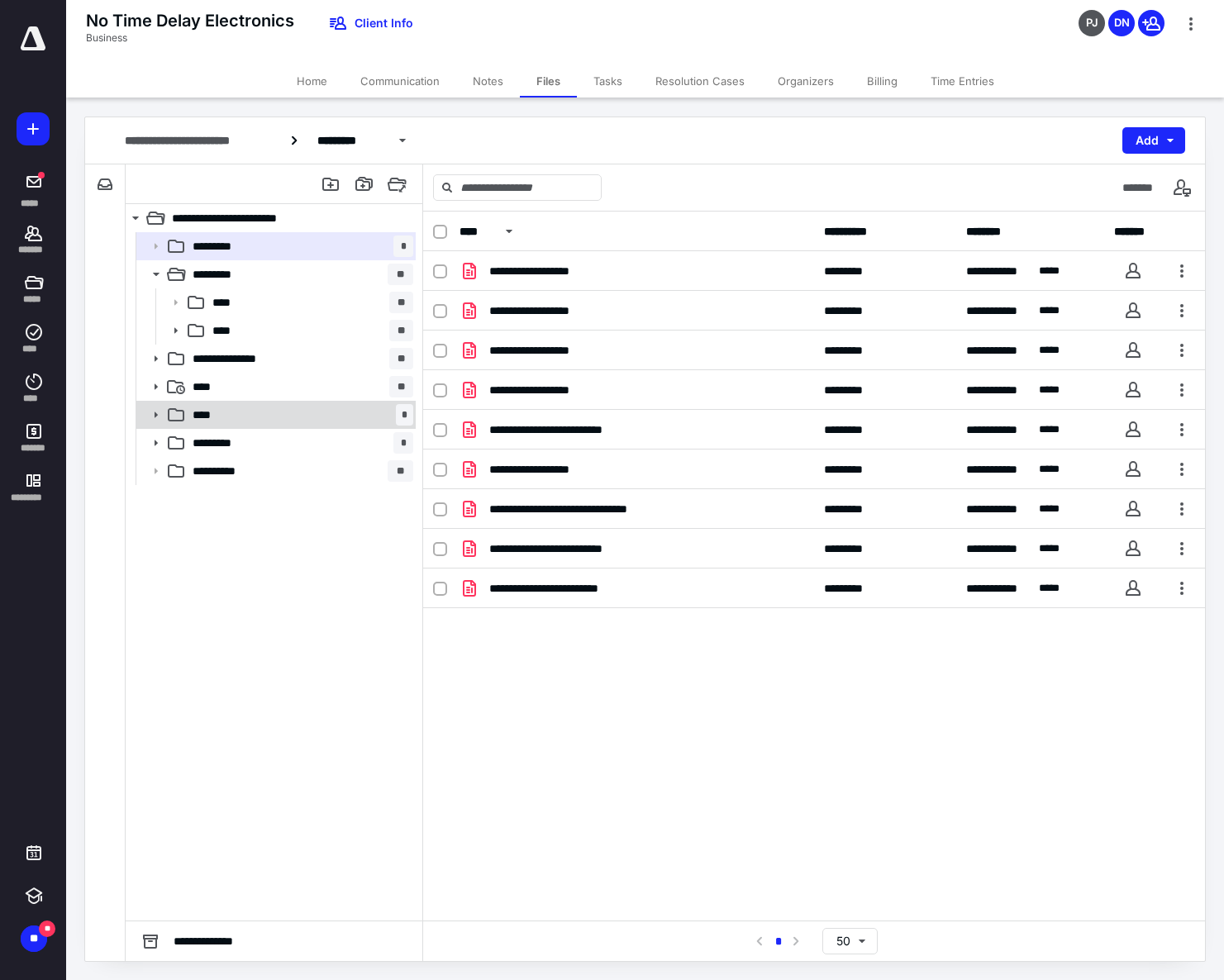 click on "**** *" at bounding box center (299, 415) 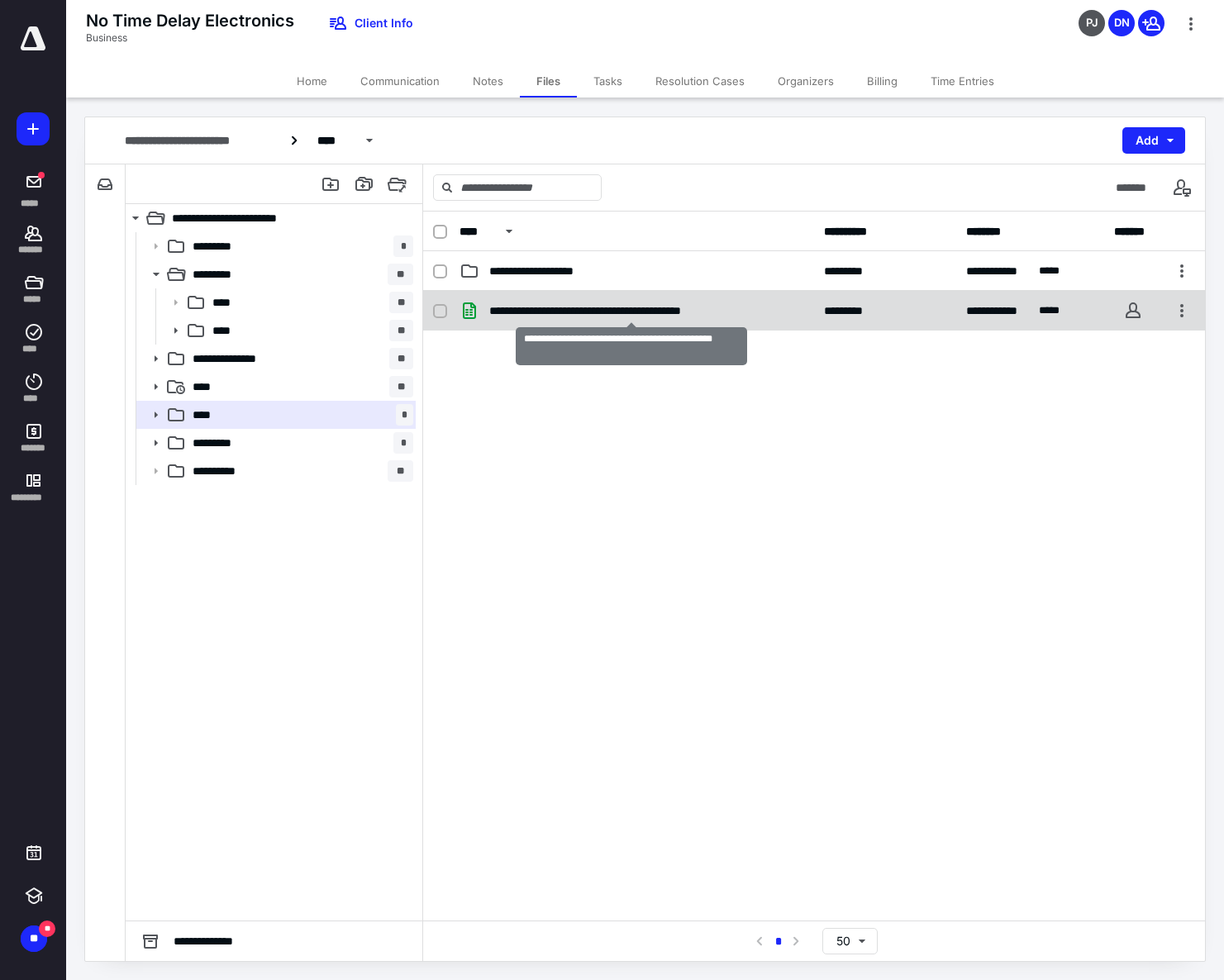 click on "**********" at bounding box center (631, 311) 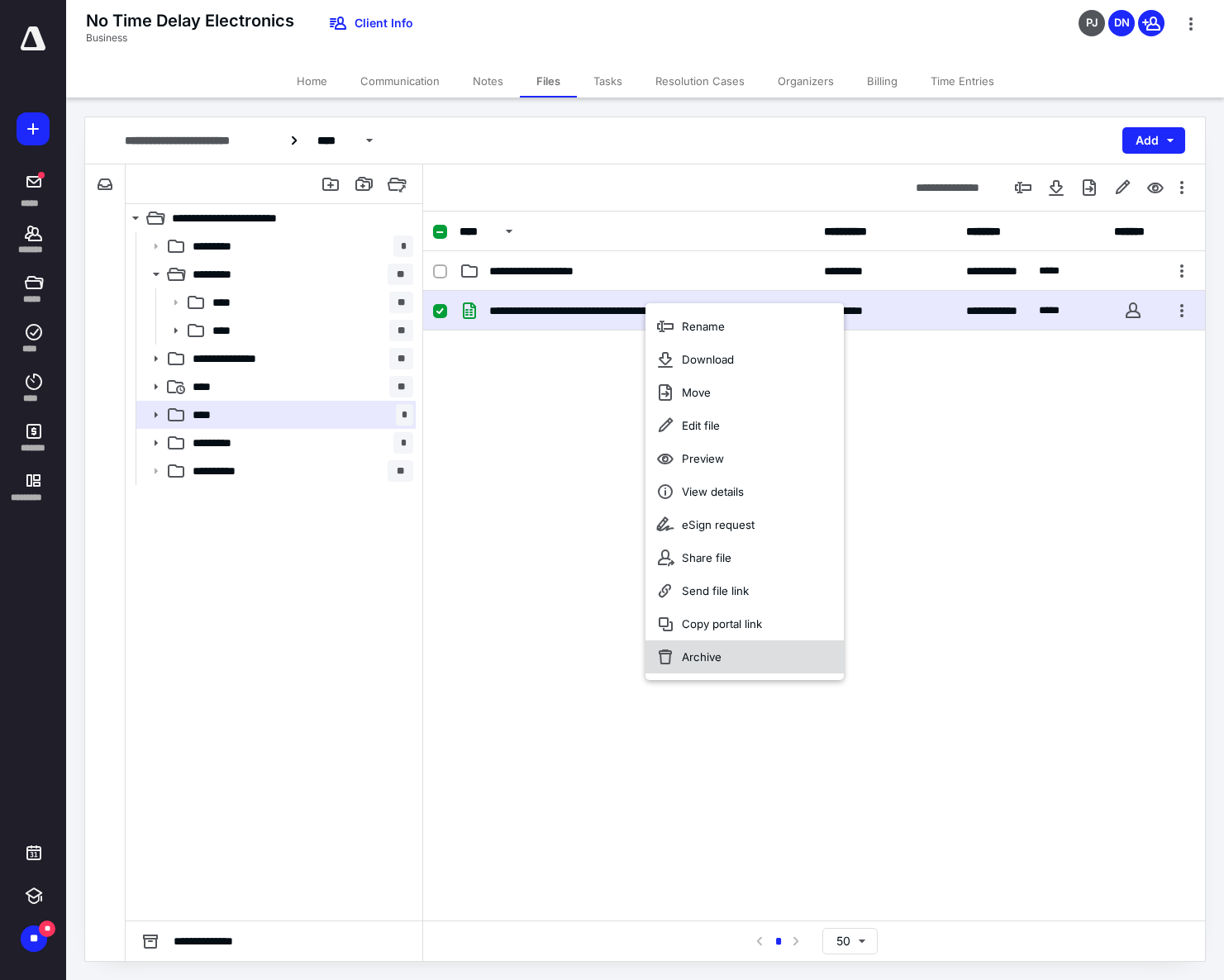click on "Archive" at bounding box center [702, 657] 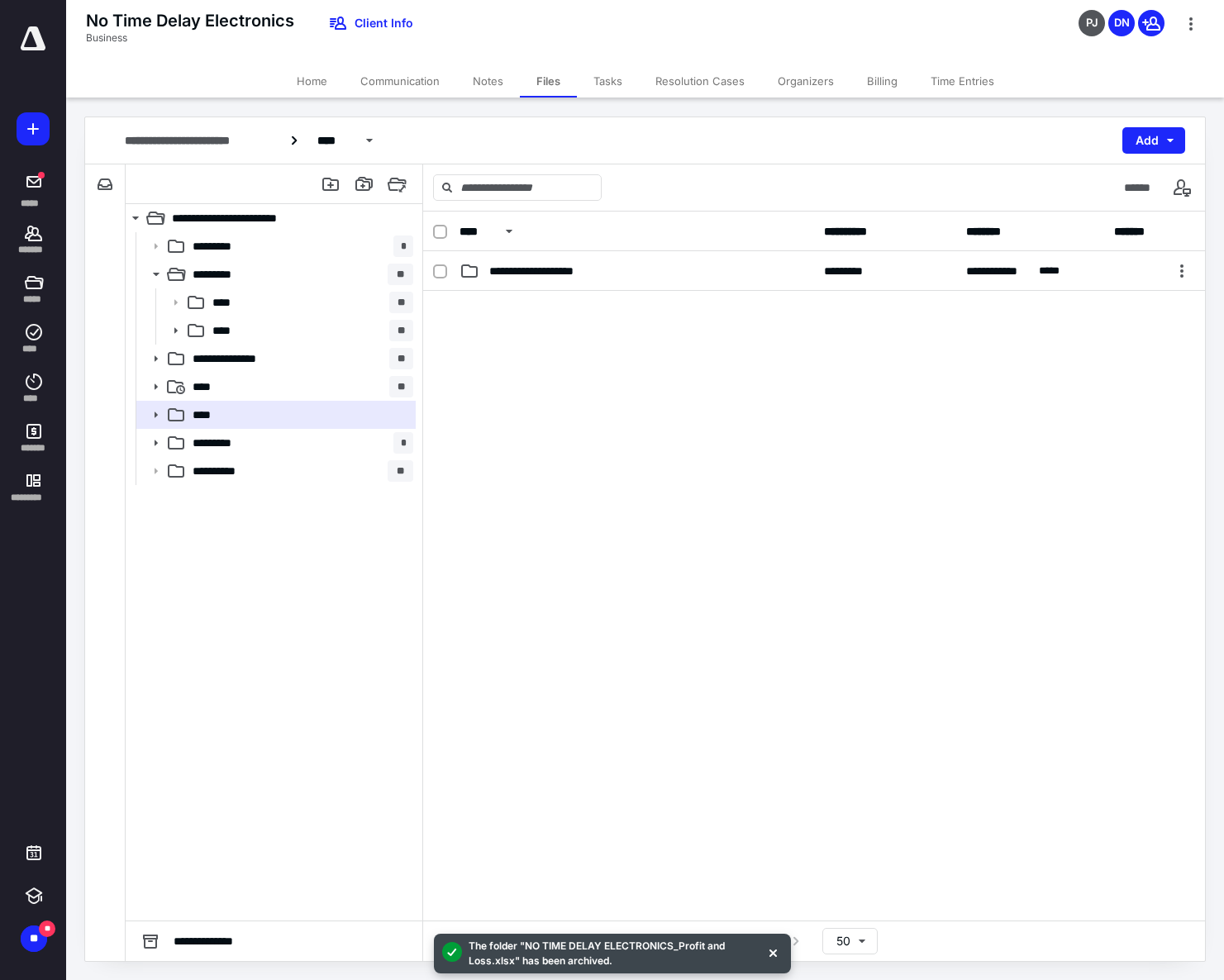 click on "**********" at bounding box center [814, 566] 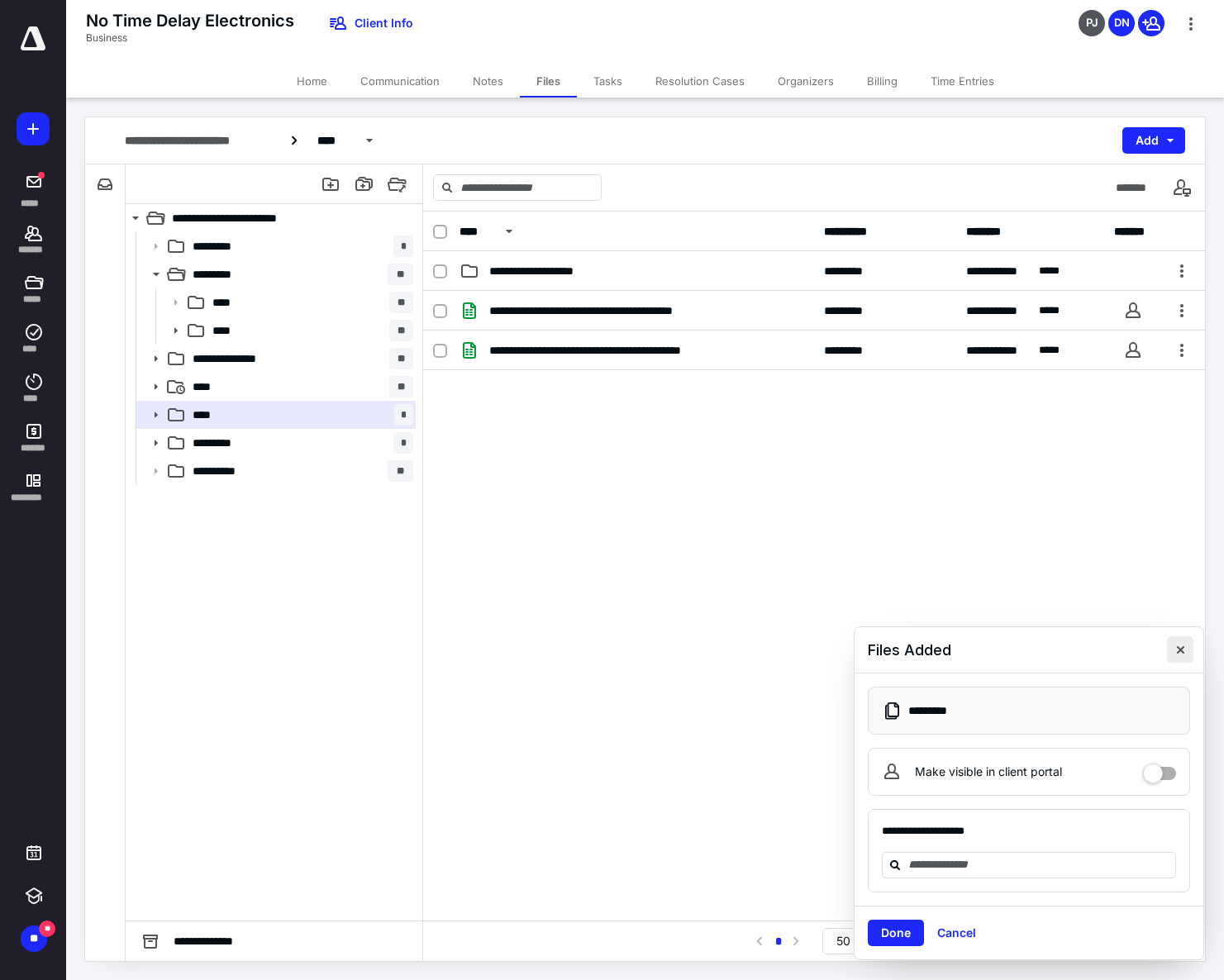 click at bounding box center (1180, 649) 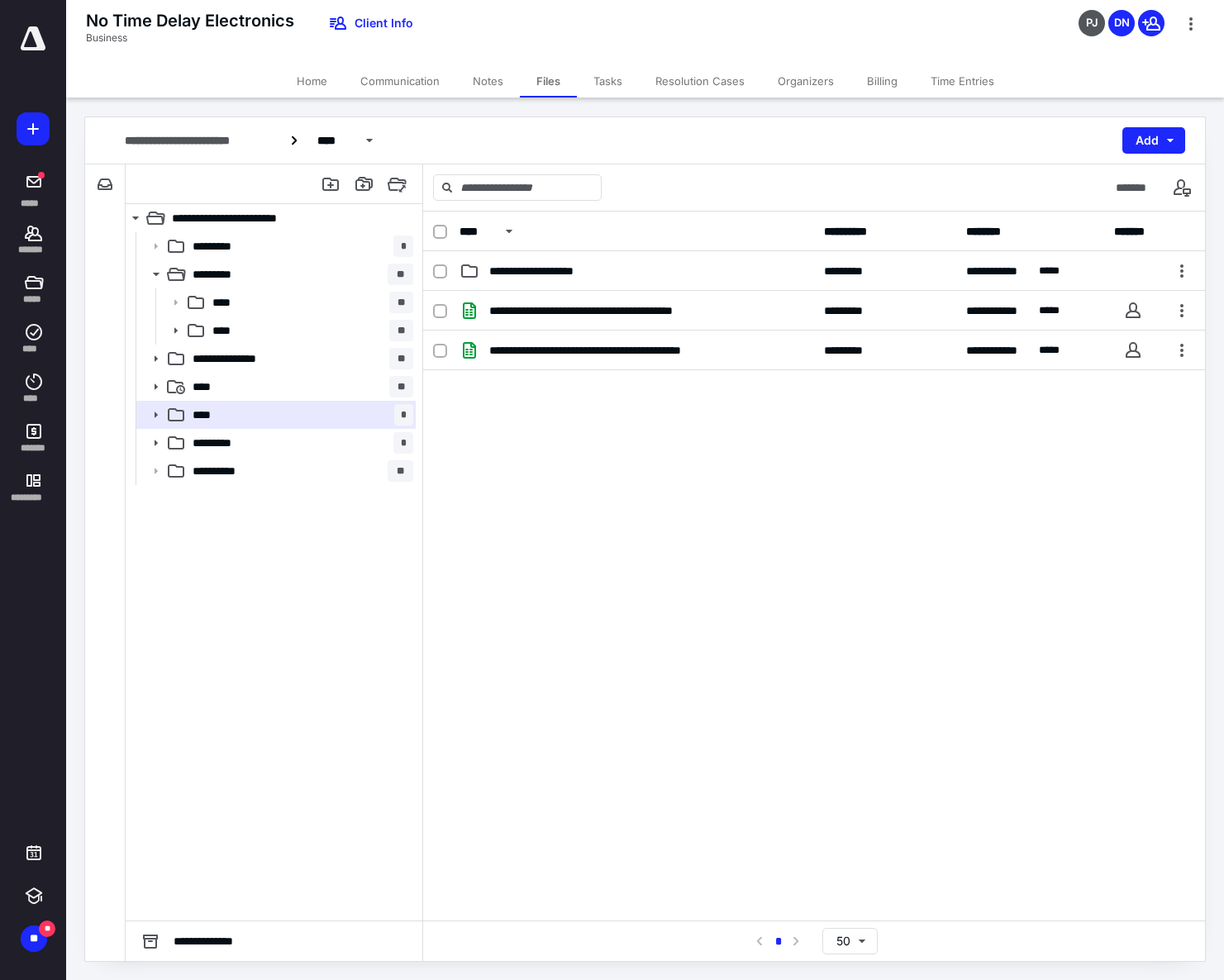 click on "**********" at bounding box center [814, 415] 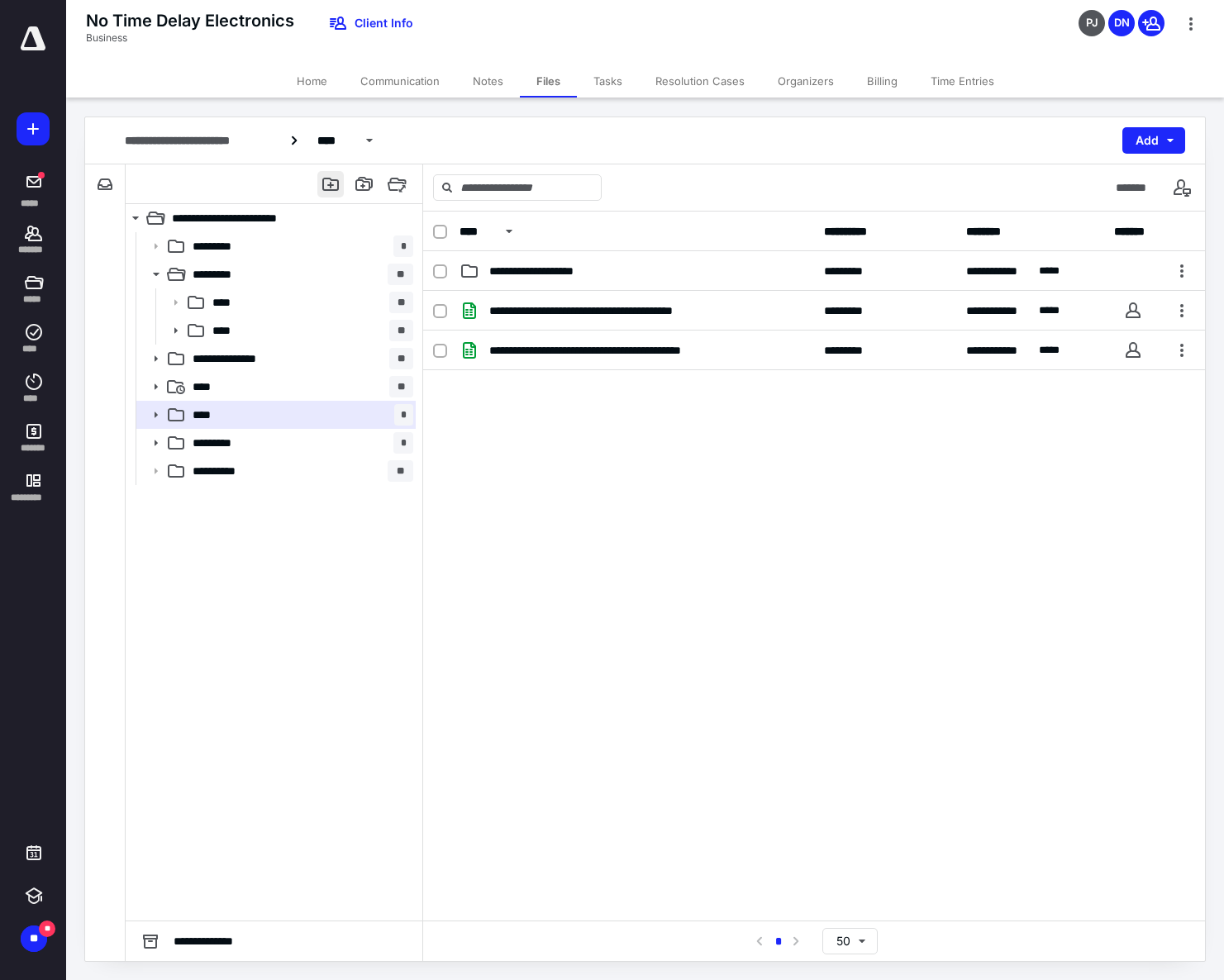 click at bounding box center [331, 184] 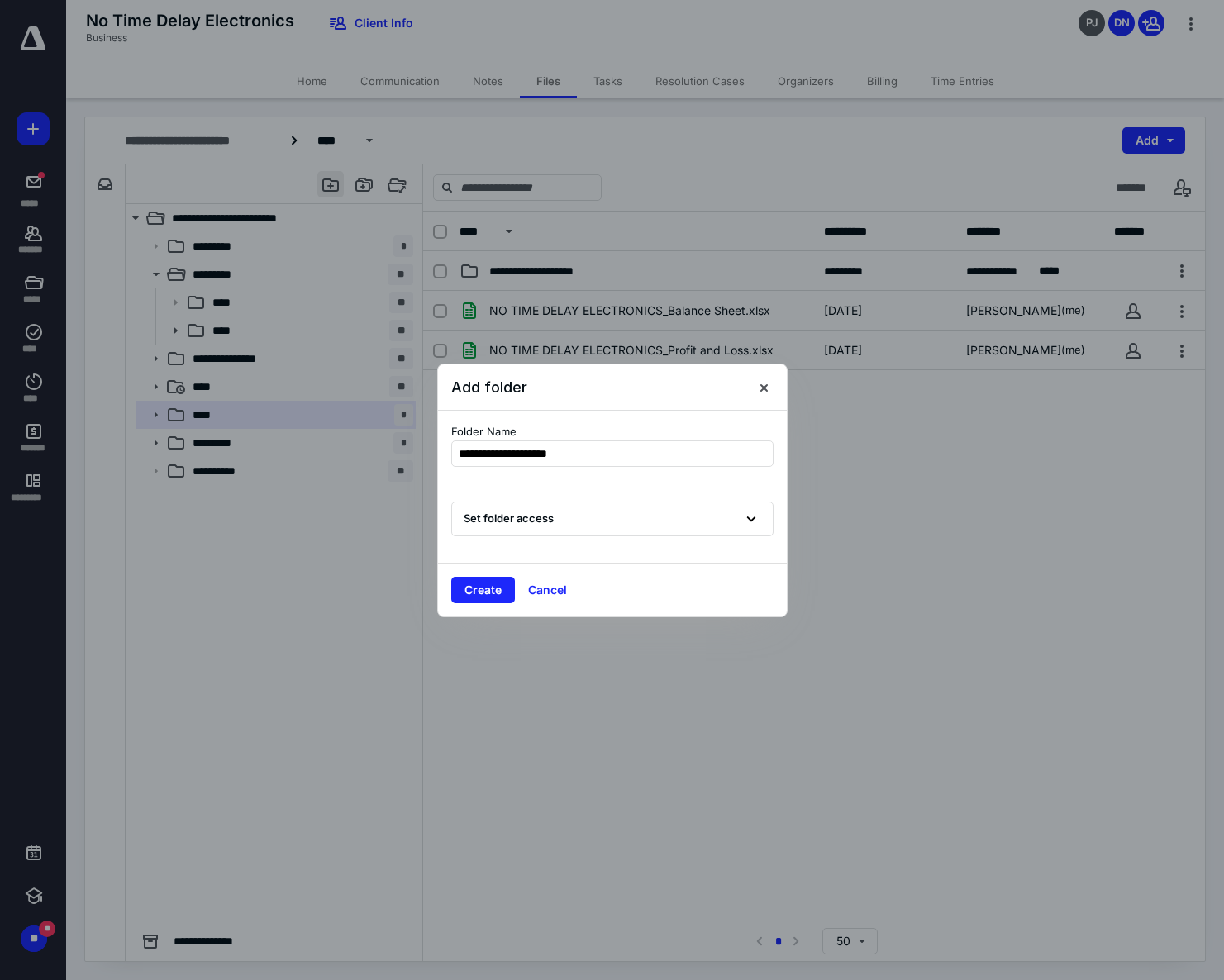 type on "**********" 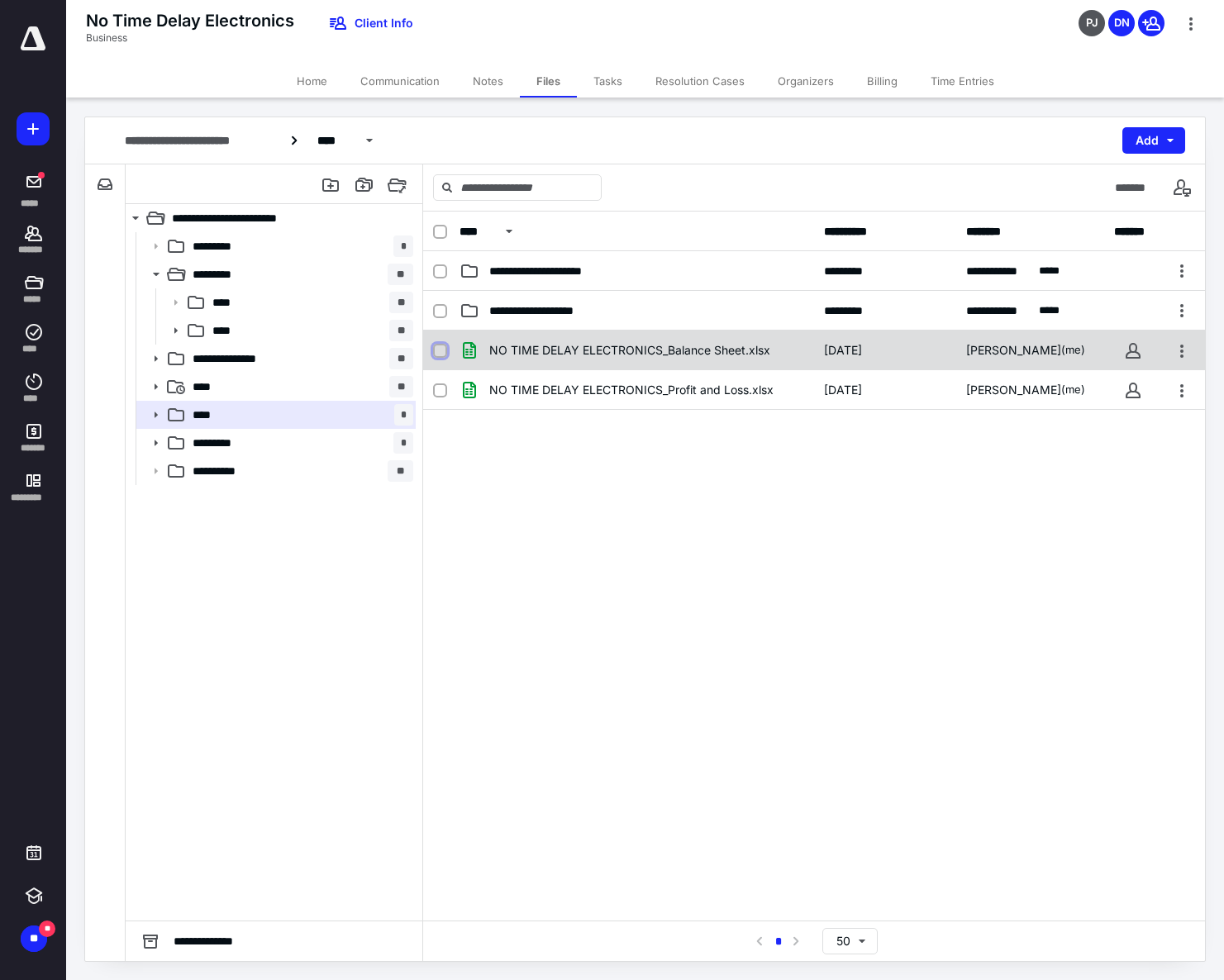 click at bounding box center (440, 351) 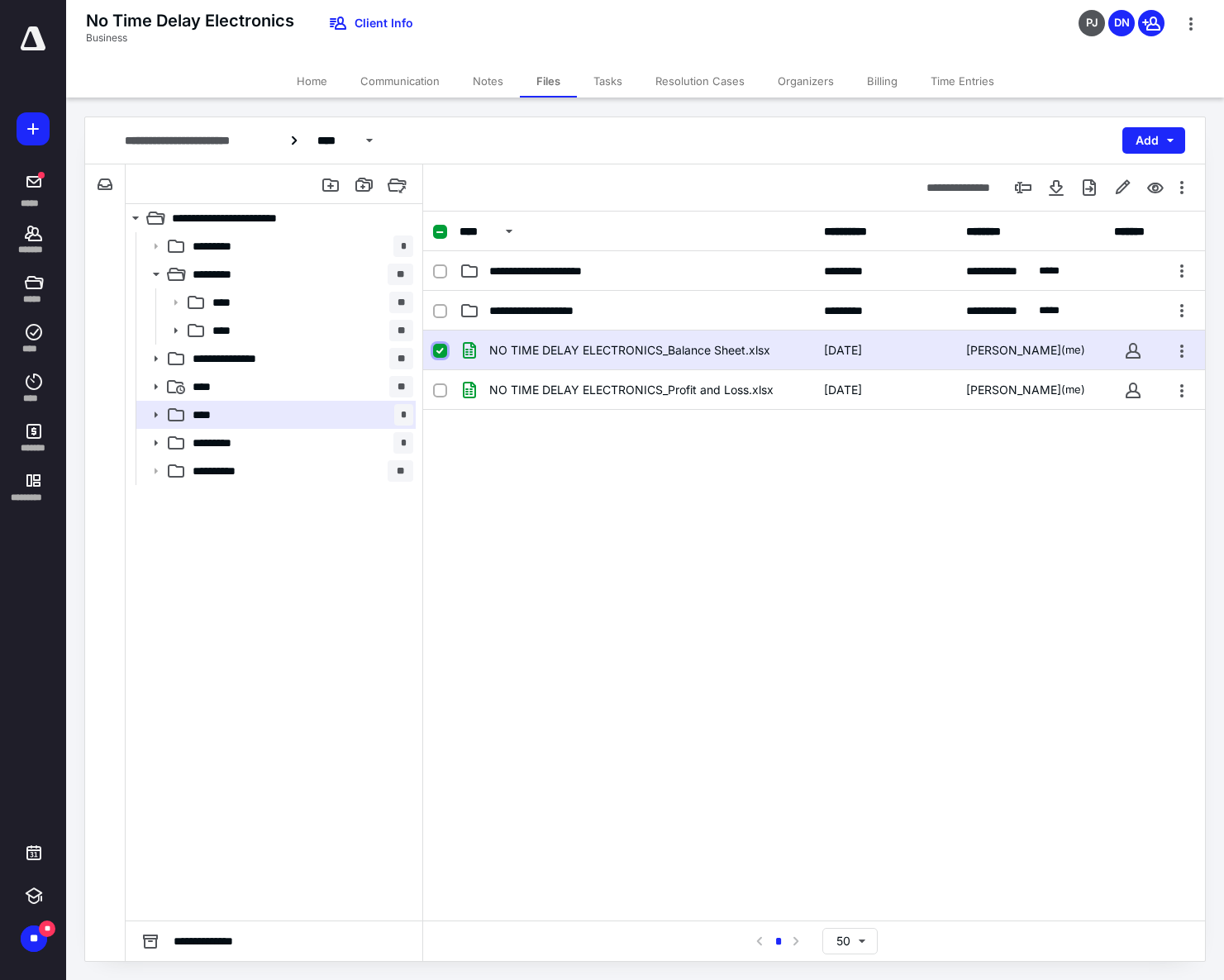 checkbox on "false" 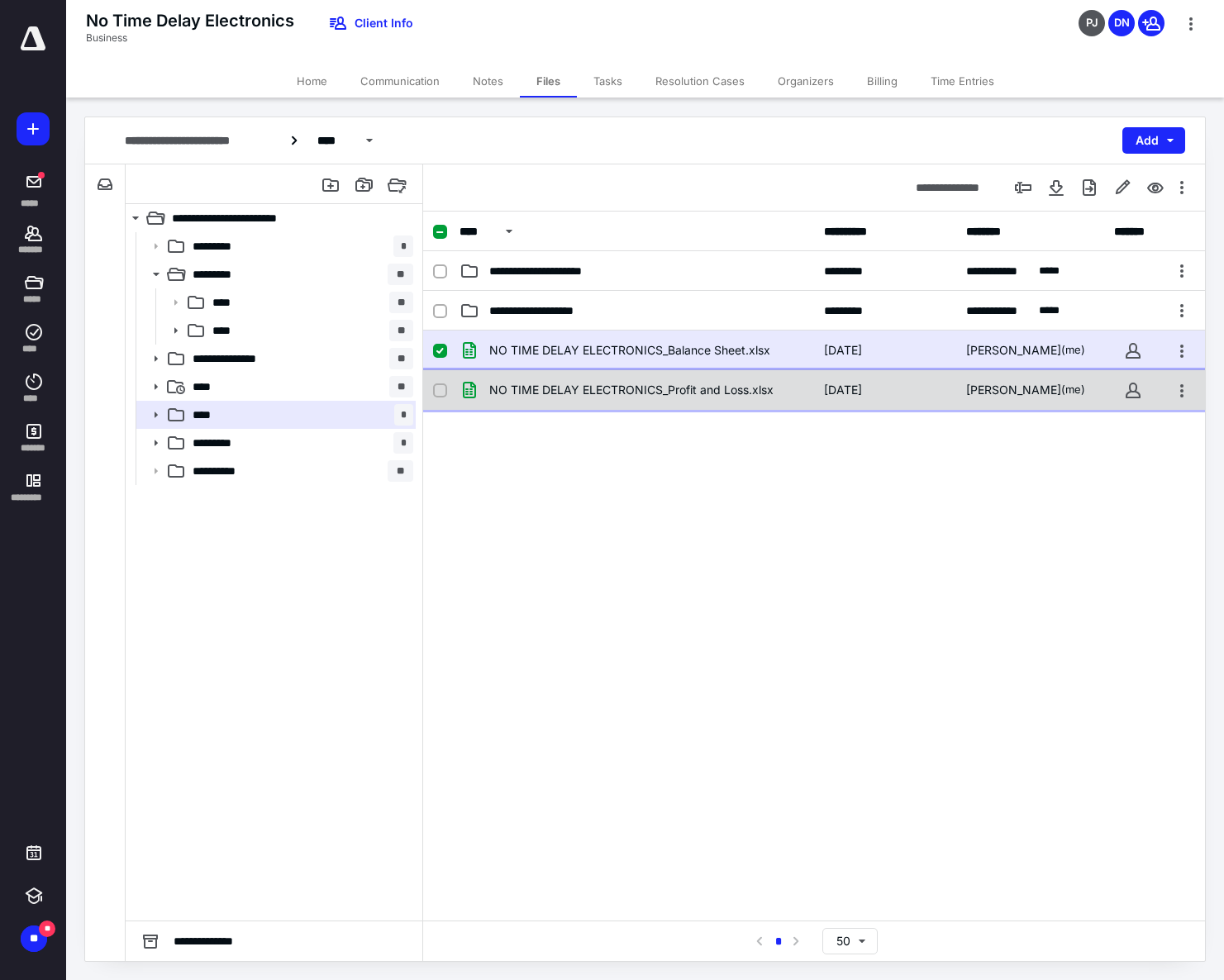 click on "NO TIME DELAY ELECTRONICS_Profit and Loss.xlsx [DATE] [PERSON_NAME]  (me)" at bounding box center [814, 390] 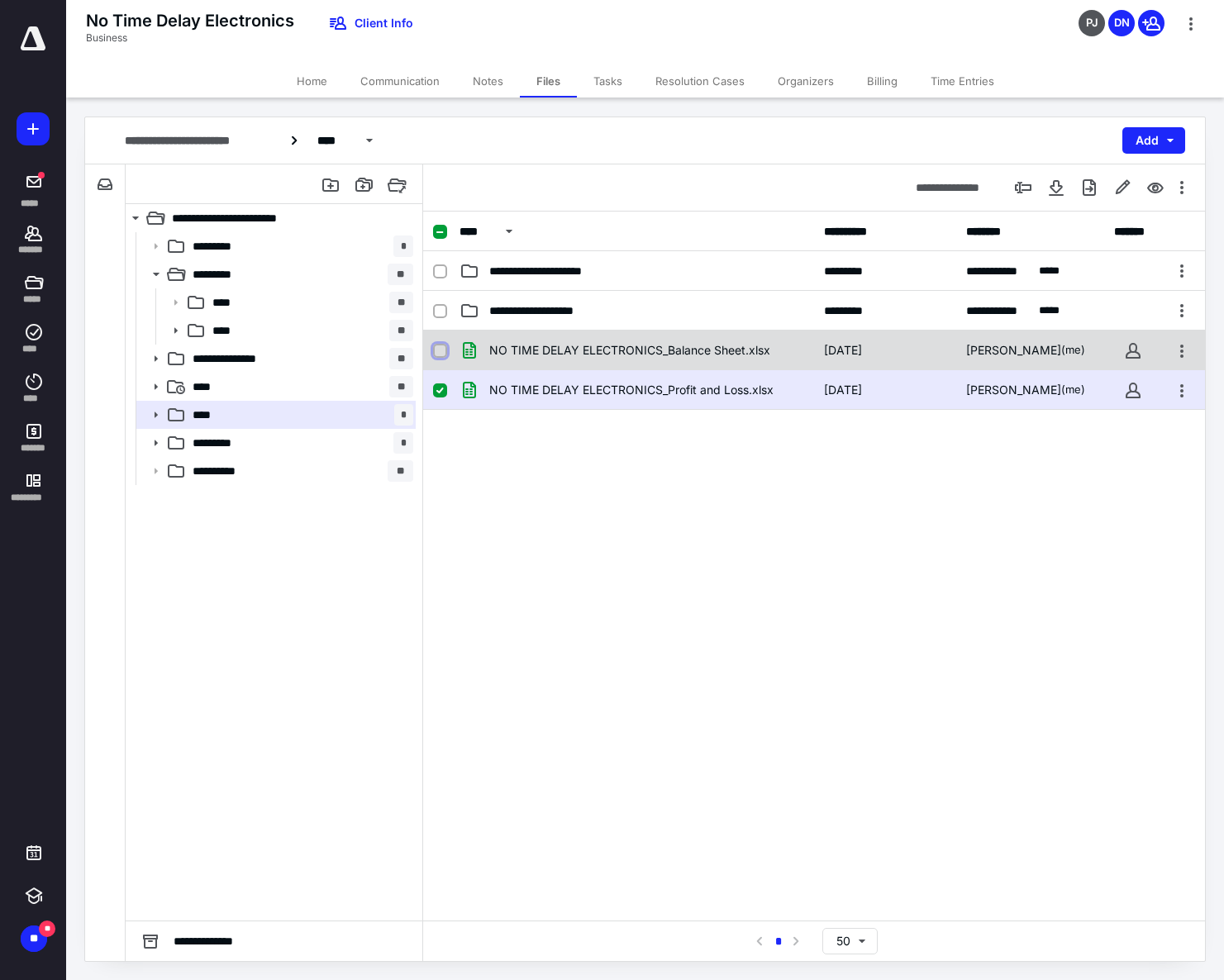 click at bounding box center (440, 351) 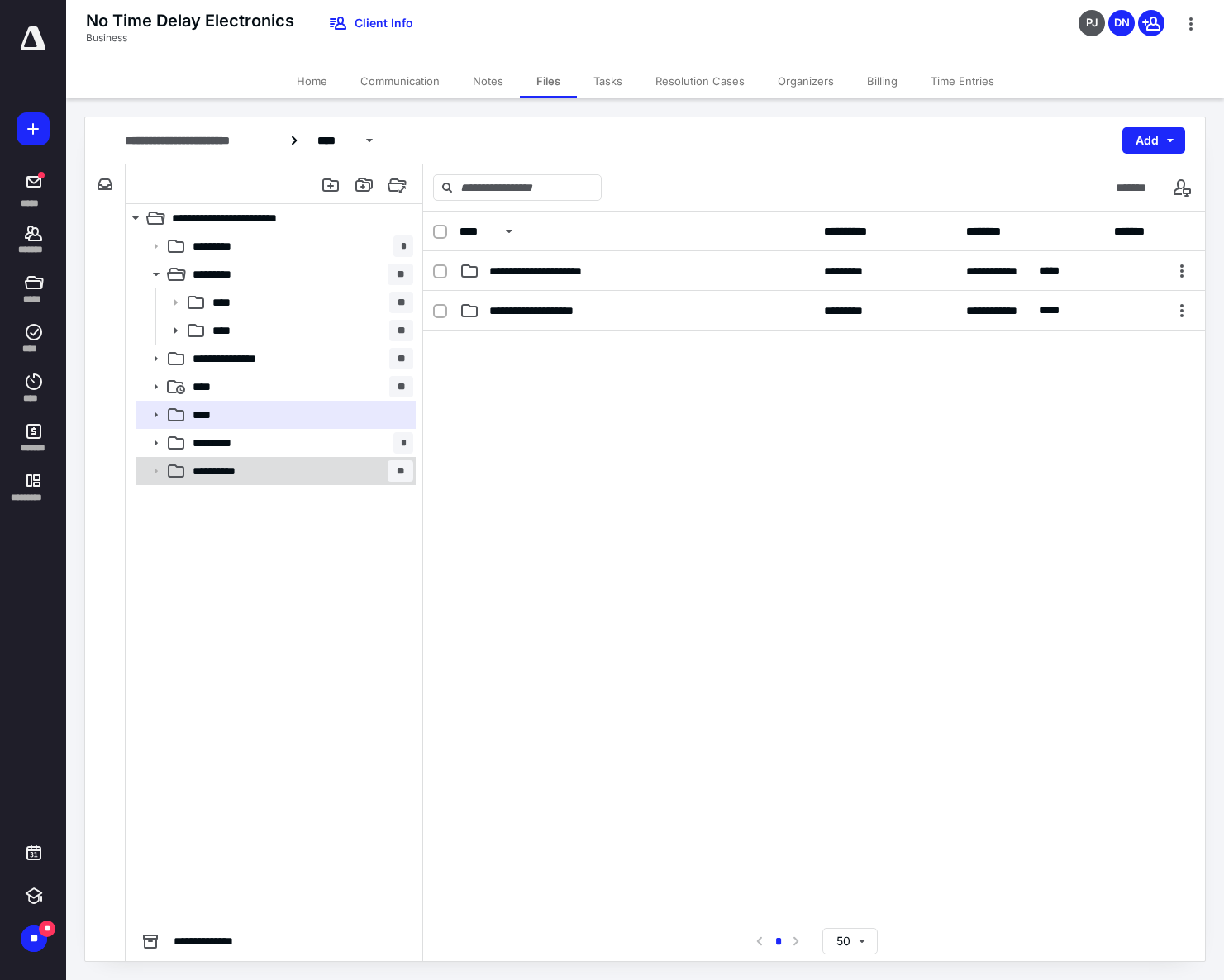 click on "**********" at bounding box center [299, 471] 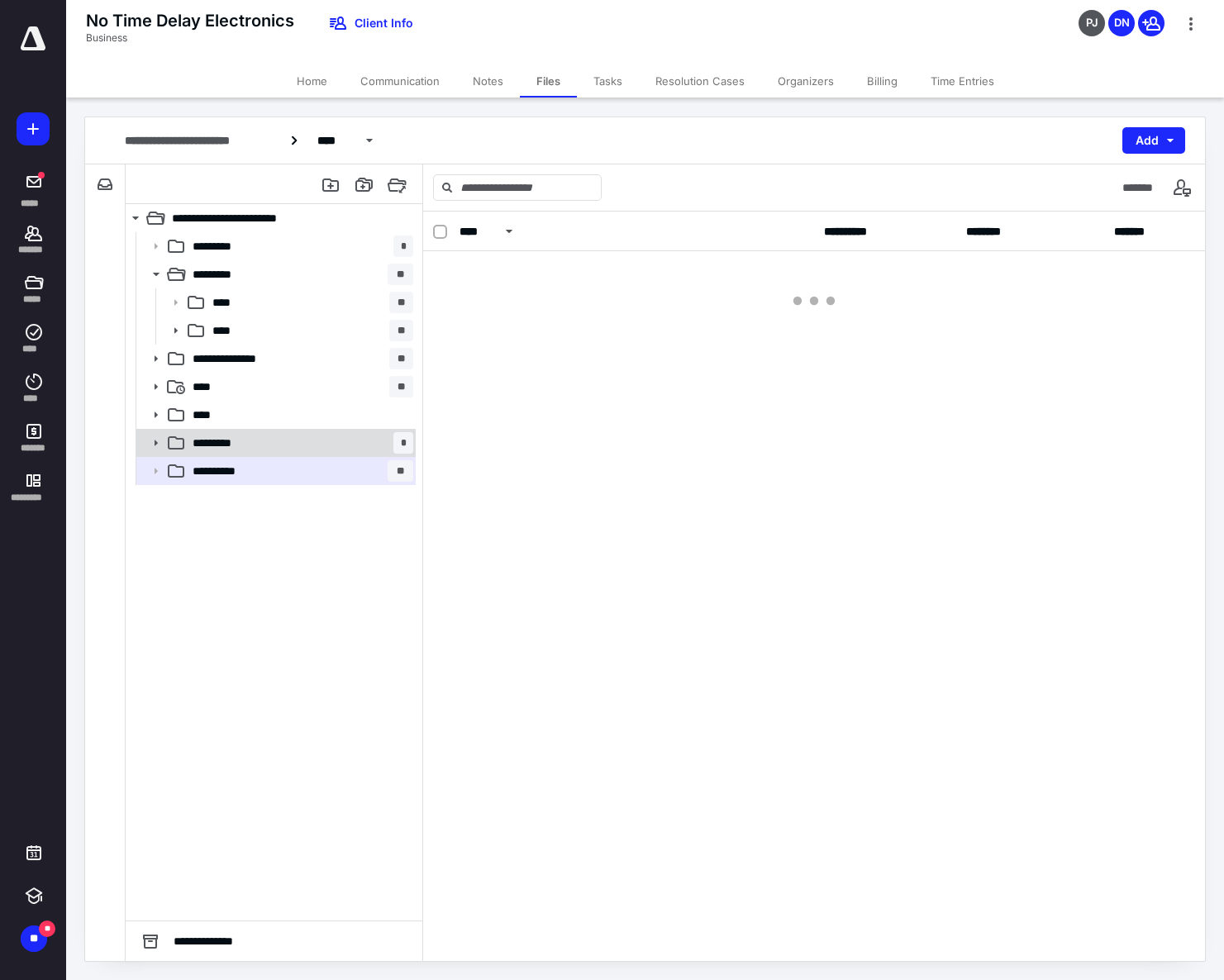 click on "********* *" at bounding box center (299, 443) 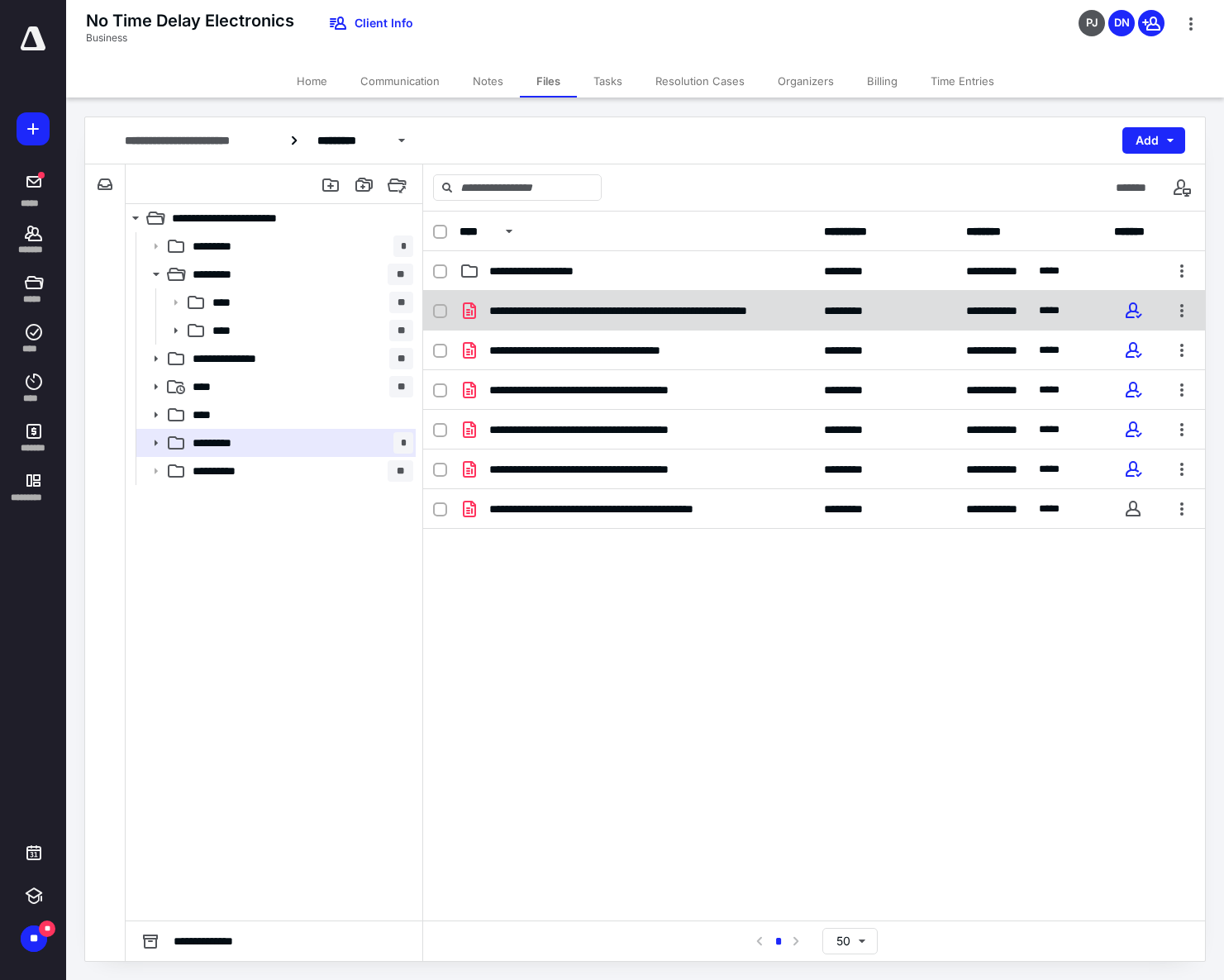 click on "**********" at bounding box center (646, 311) 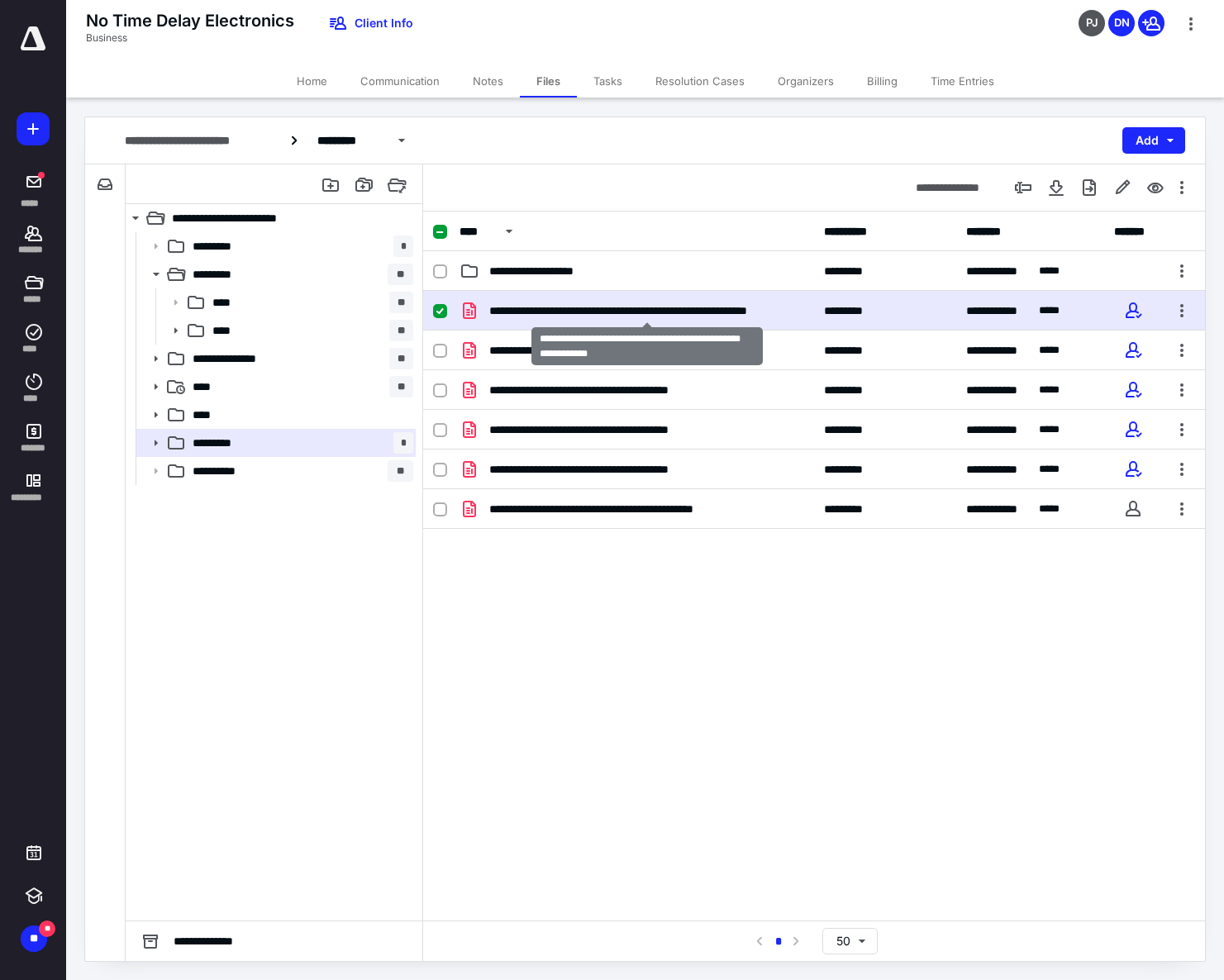 click on "**********" at bounding box center [646, 311] 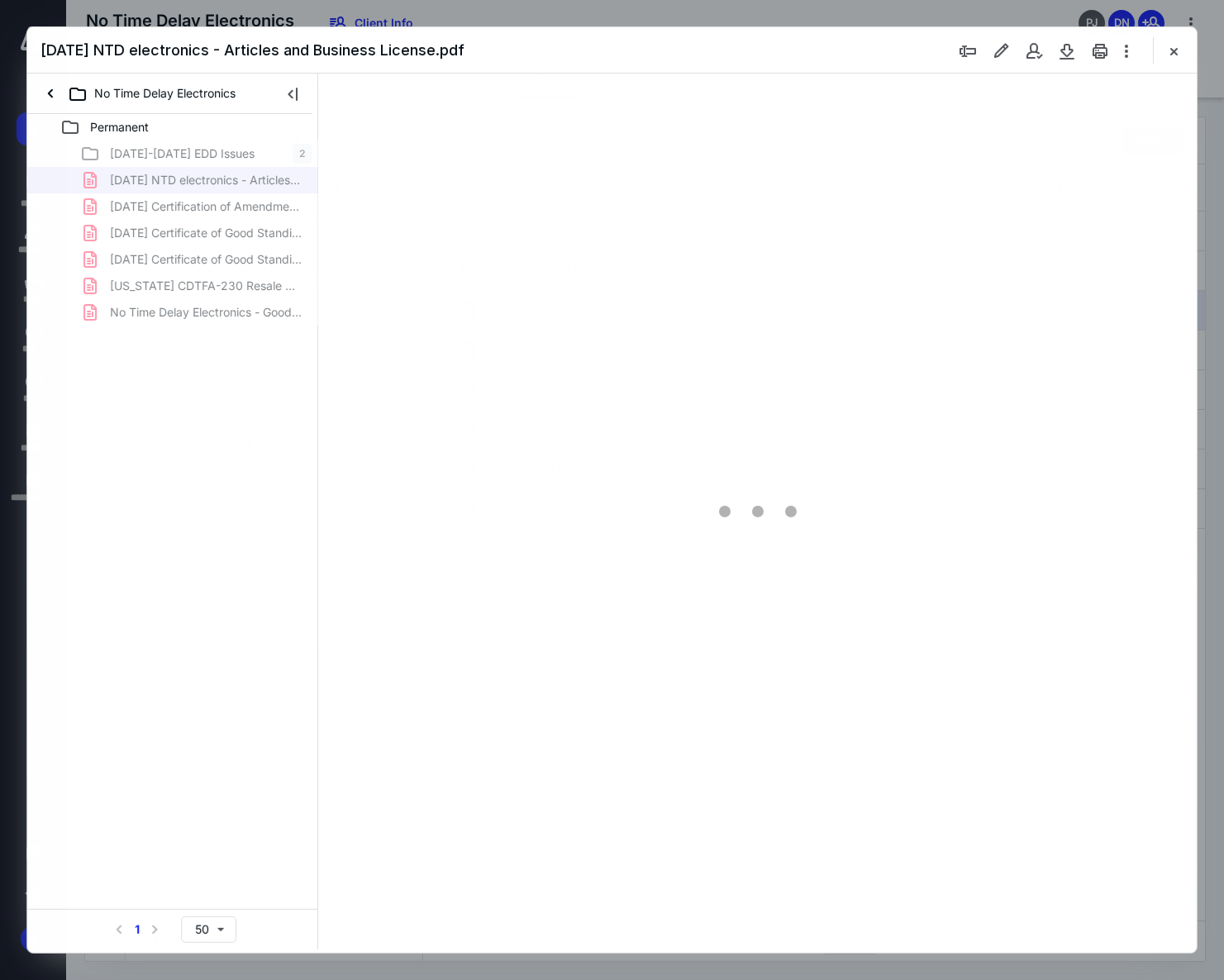 scroll, scrollTop: 0, scrollLeft: 0, axis: both 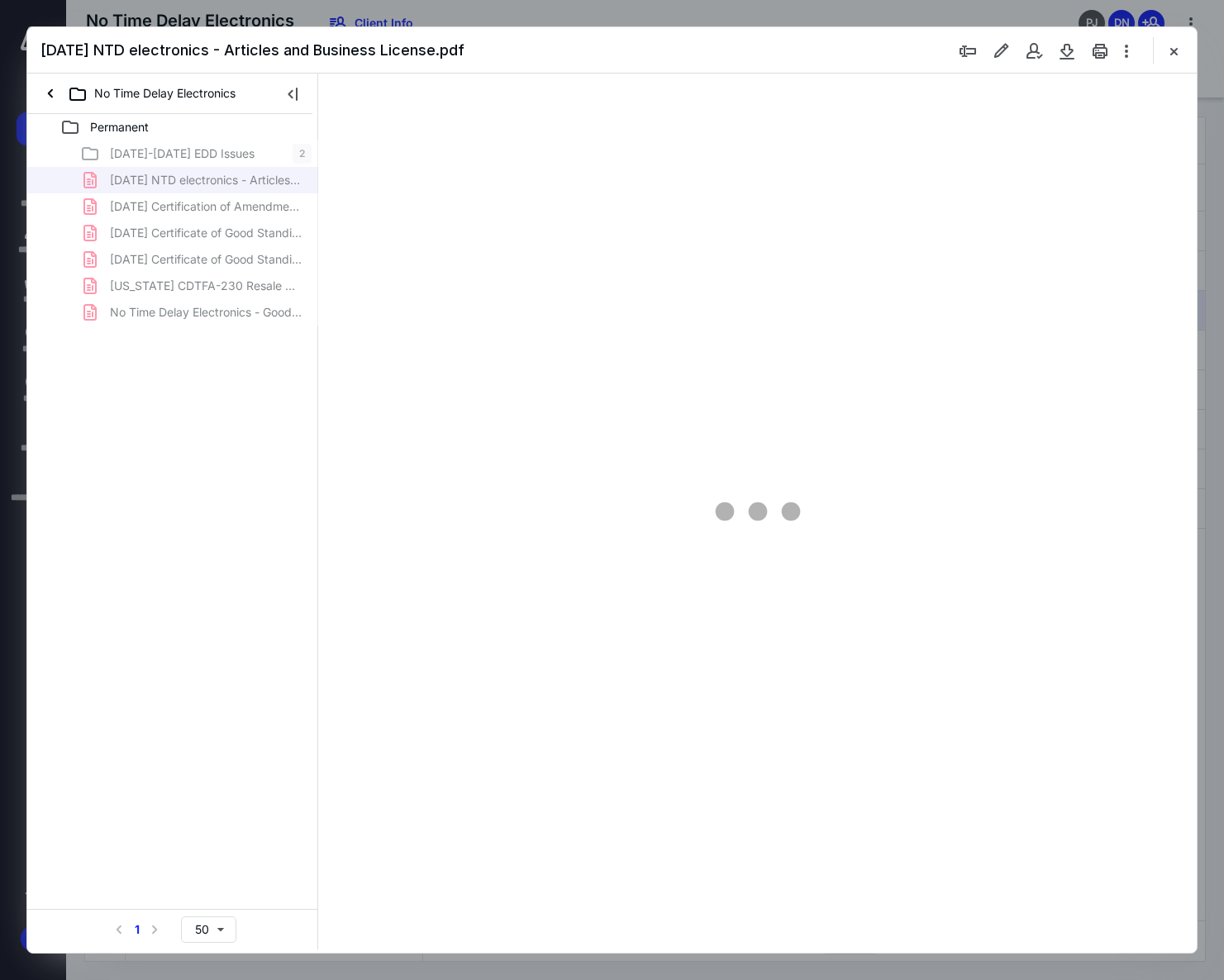type on "123" 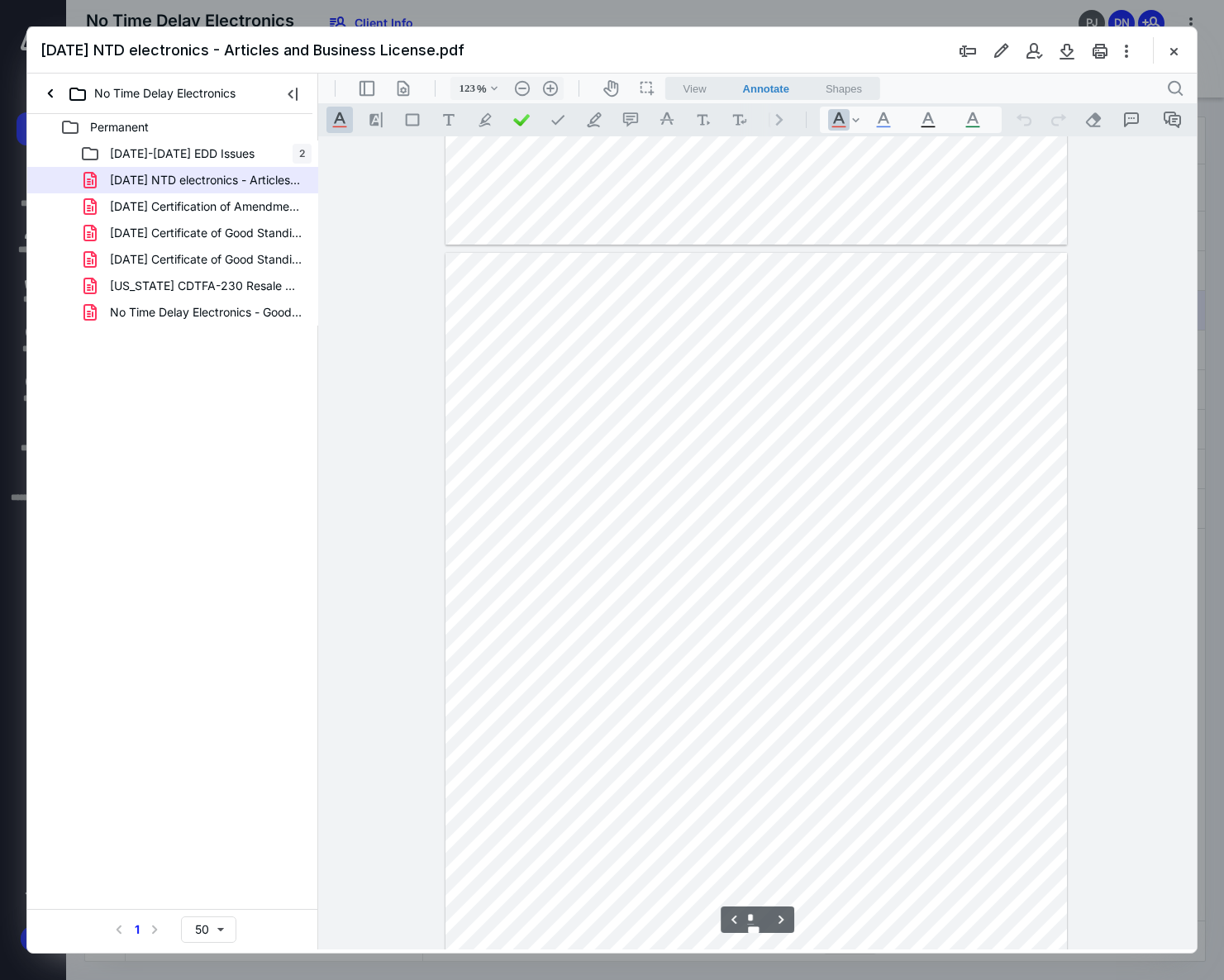 scroll, scrollTop: 1885, scrollLeft: 0, axis: vertical 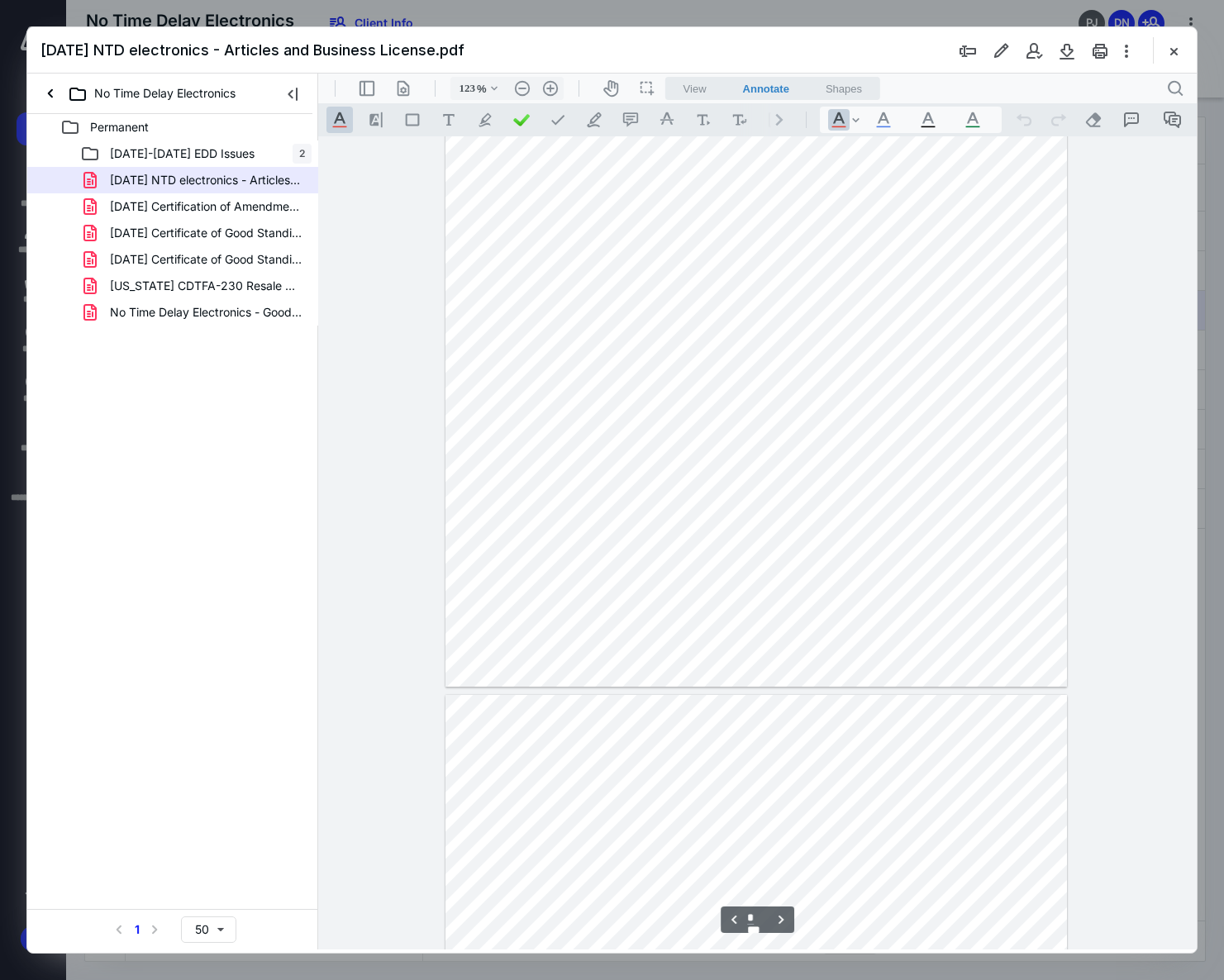 type on "*" 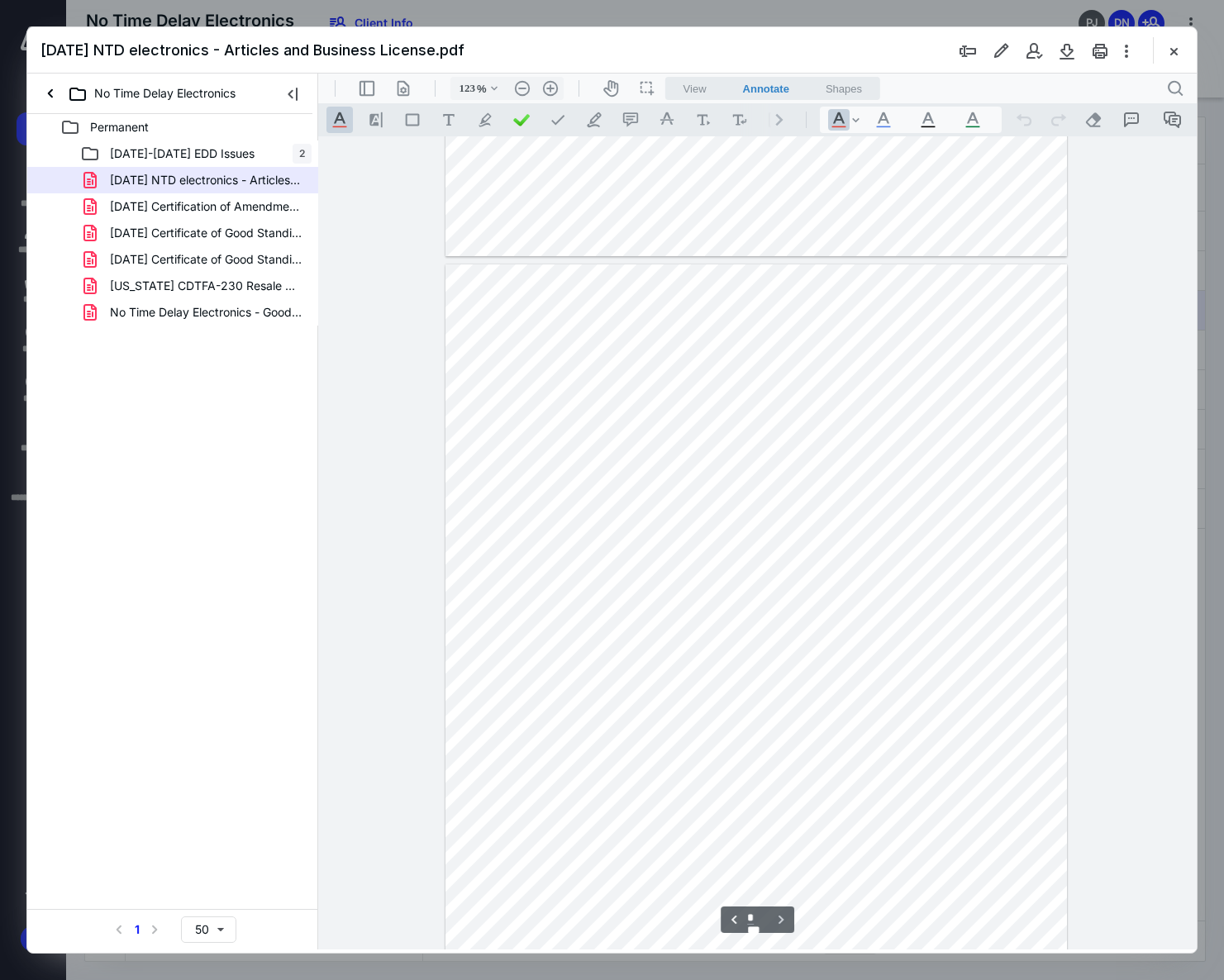 scroll, scrollTop: 2439, scrollLeft: 0, axis: vertical 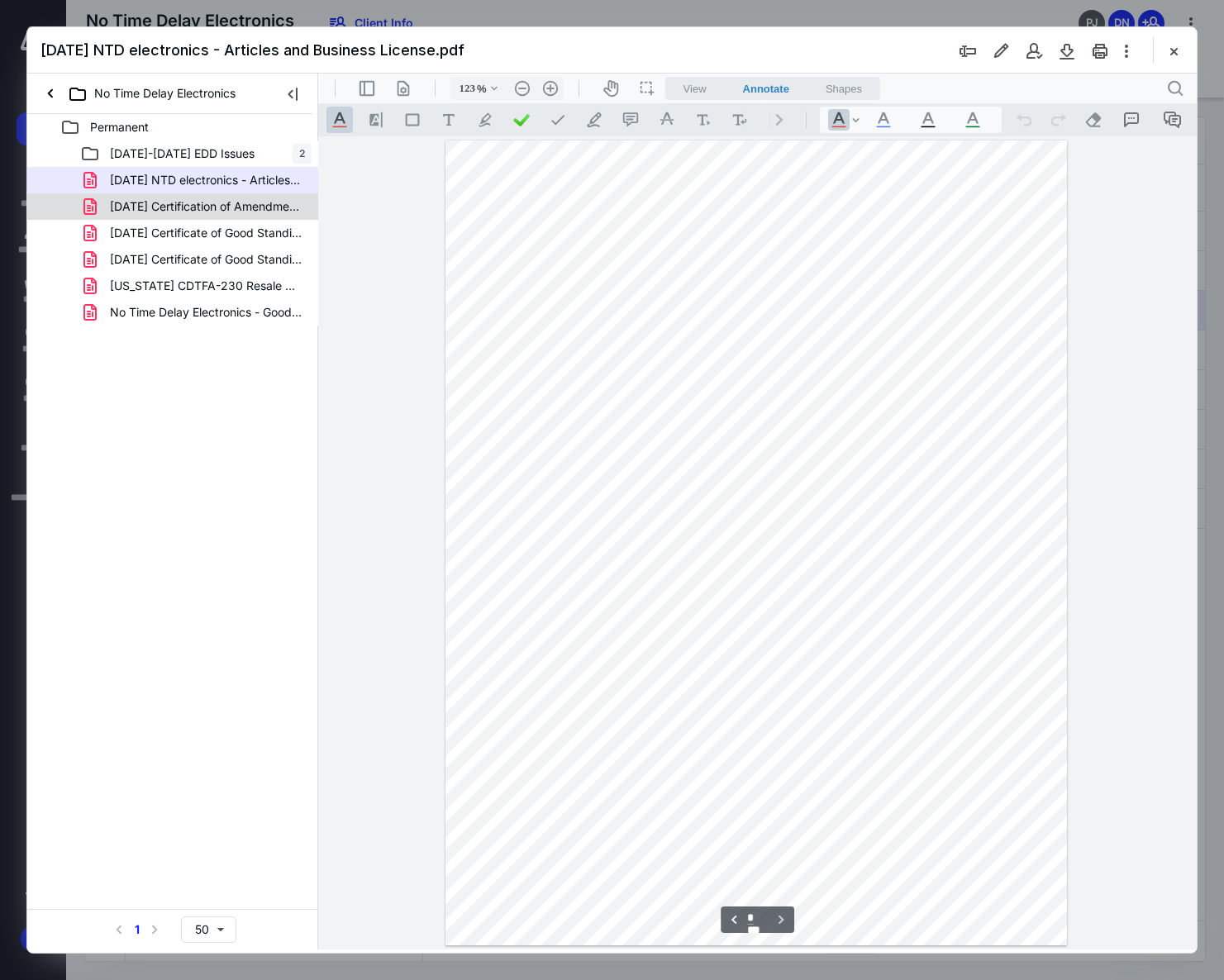 click on "[DATE] Certification of Amendment.pdf" at bounding box center [196, 207] 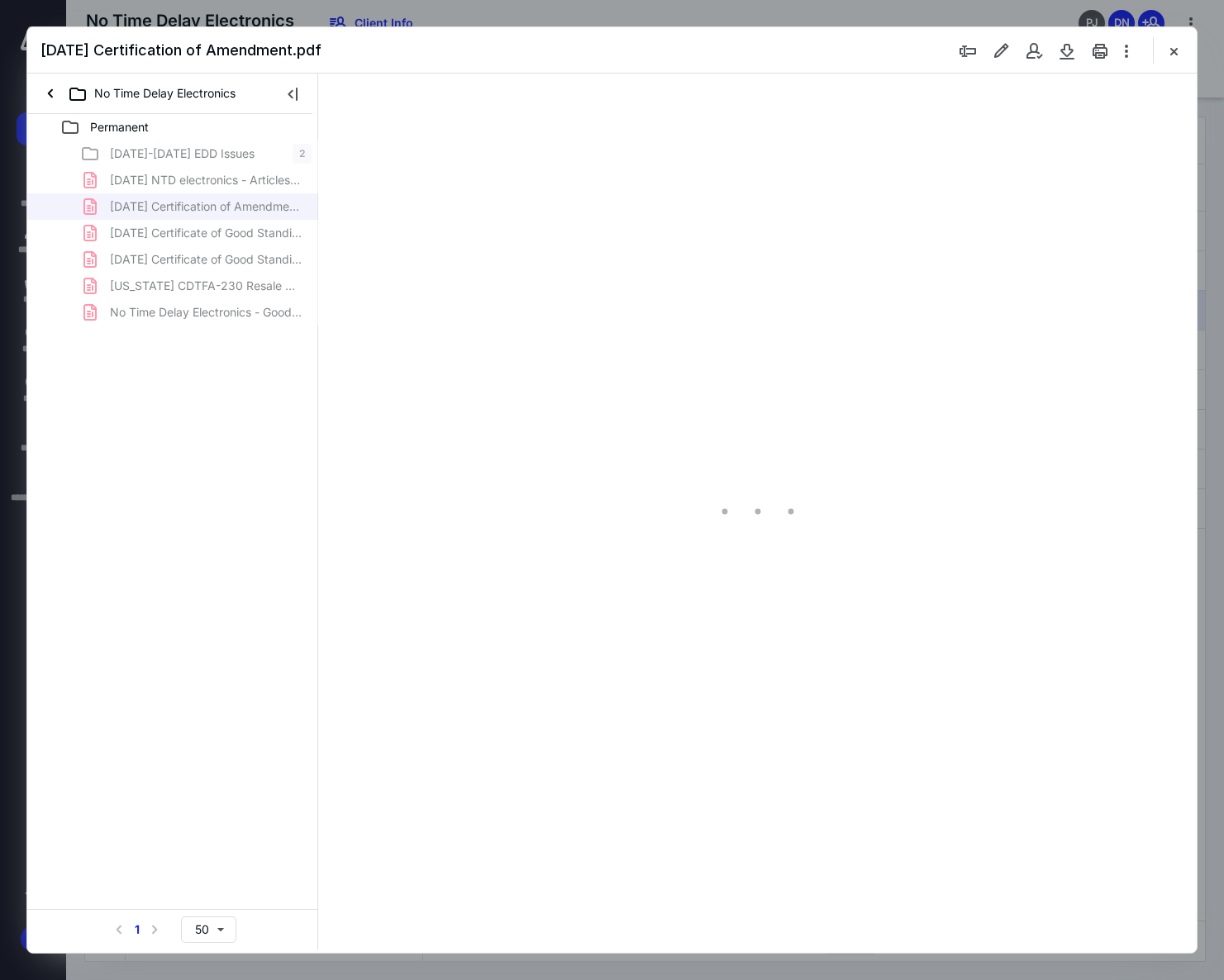 type on "126" 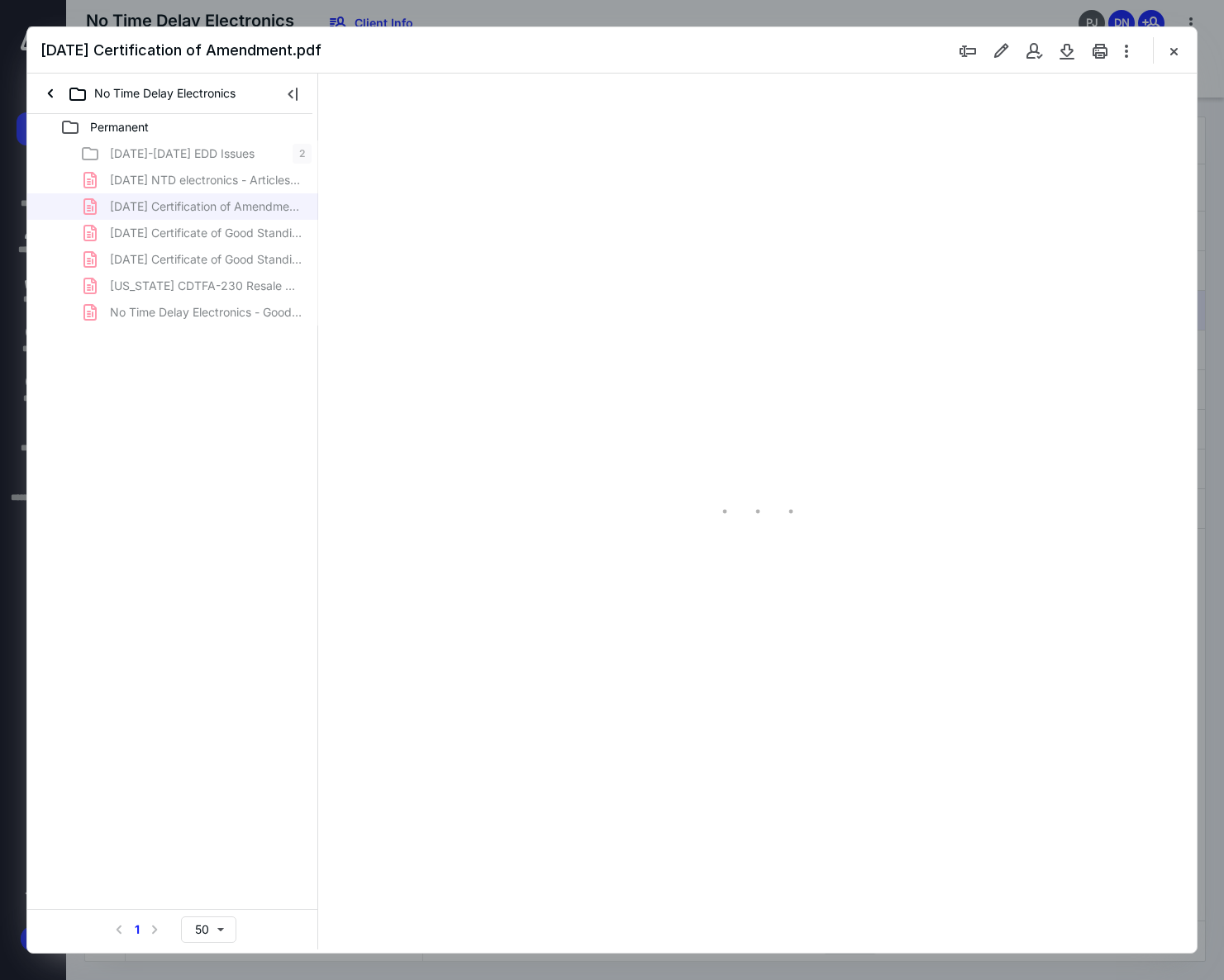 scroll, scrollTop: 67, scrollLeft: 0, axis: vertical 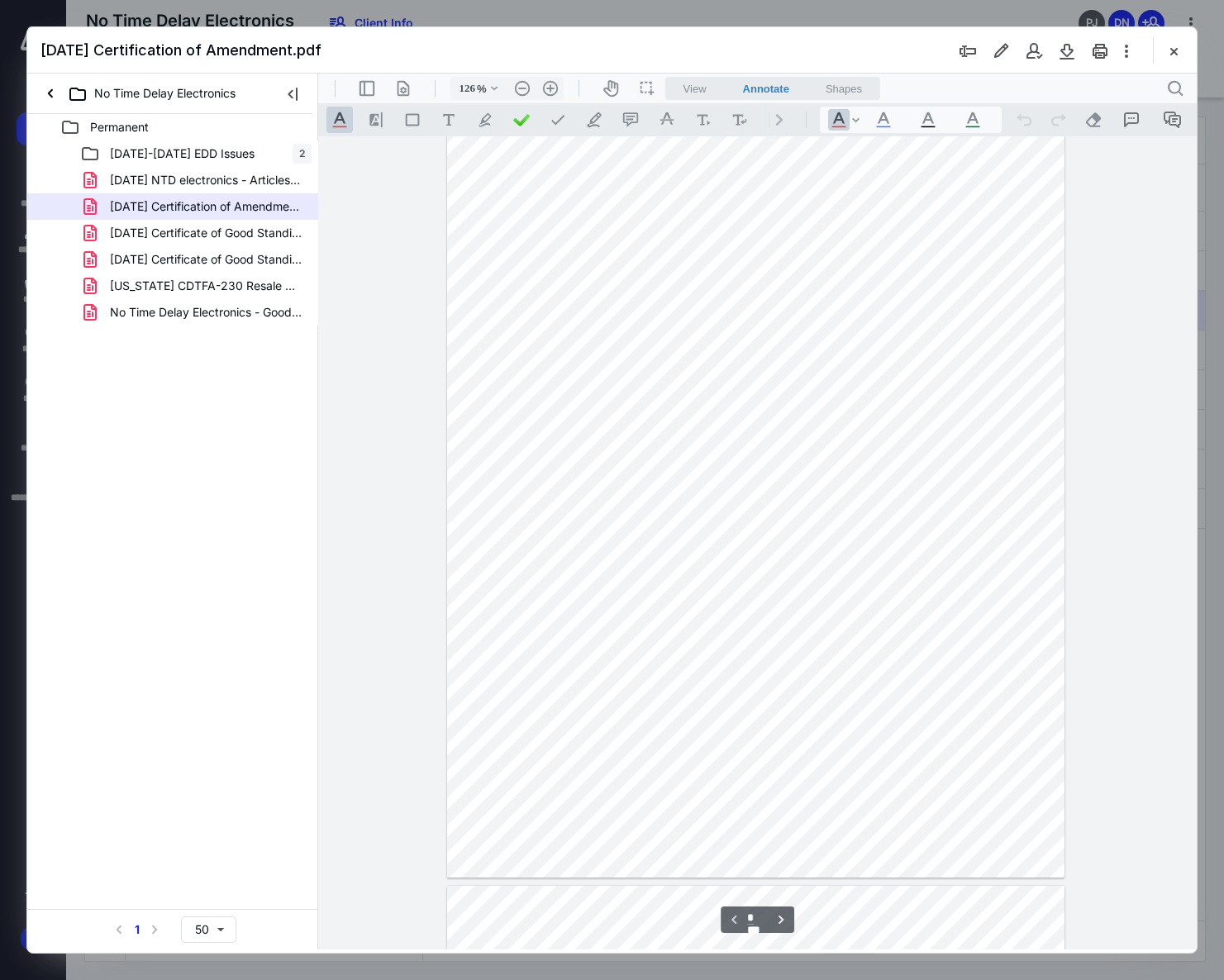 type on "*" 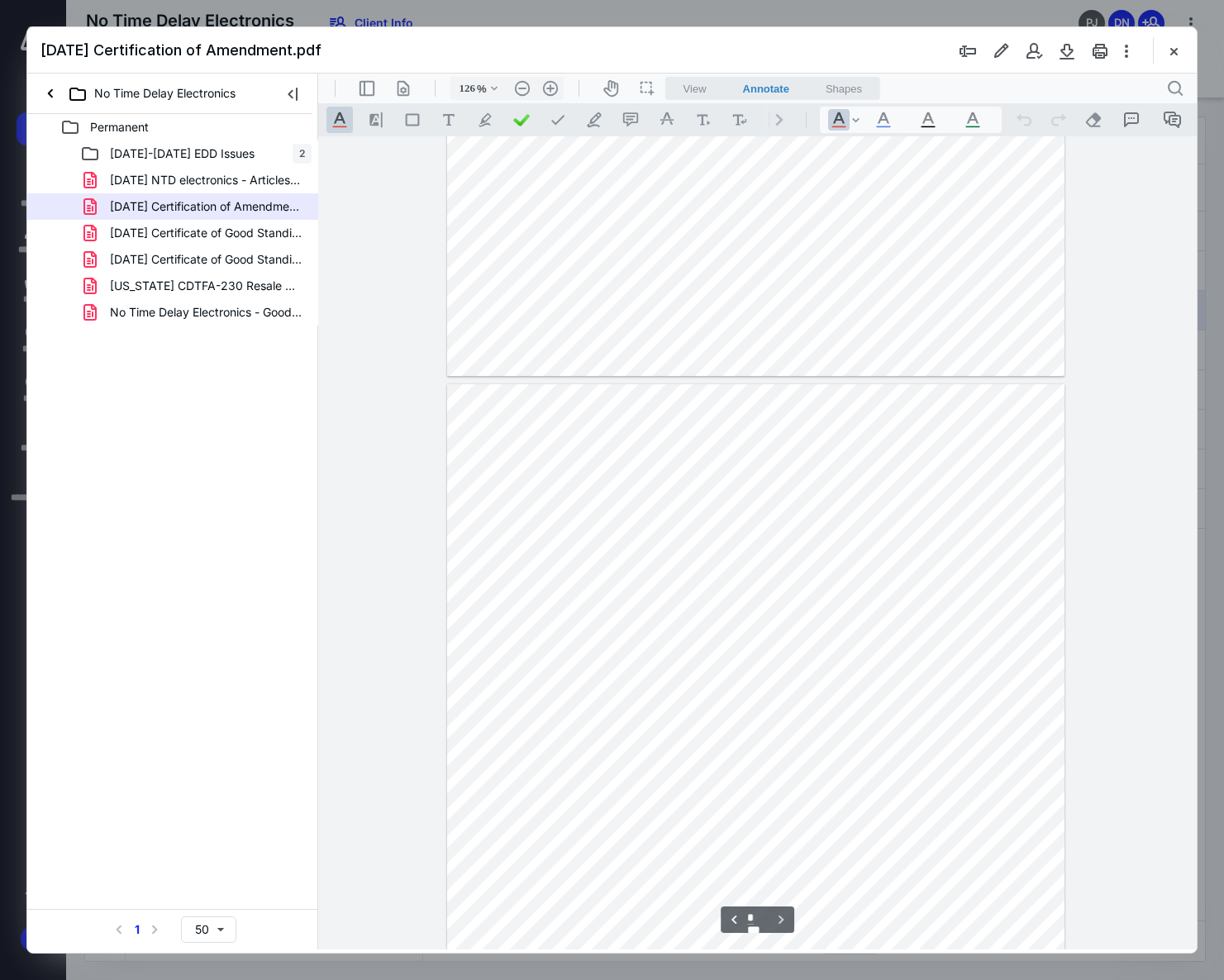 scroll, scrollTop: 811, scrollLeft: 0, axis: vertical 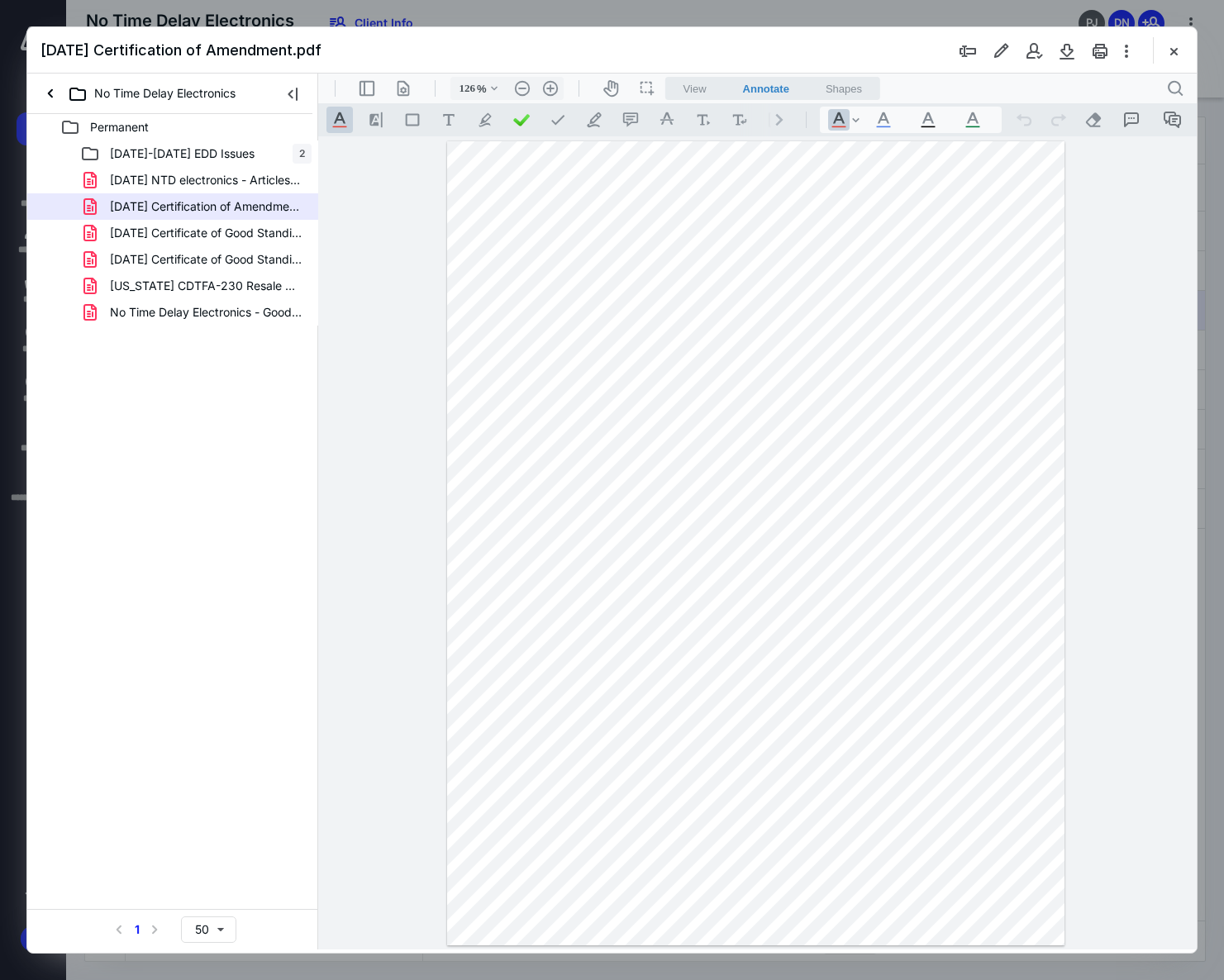 click on "**********" at bounding box center (757, 543) 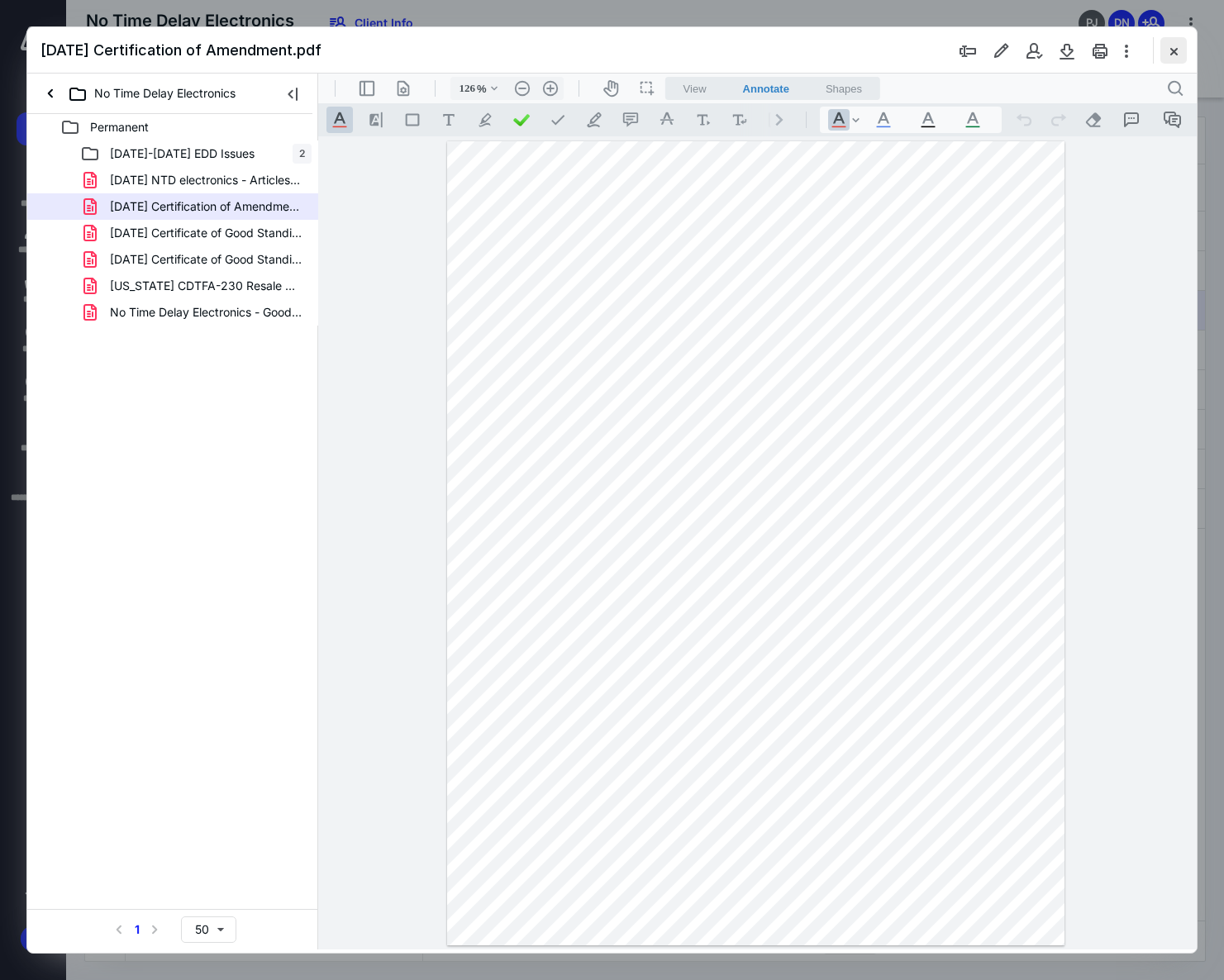 click at bounding box center (1174, 50) 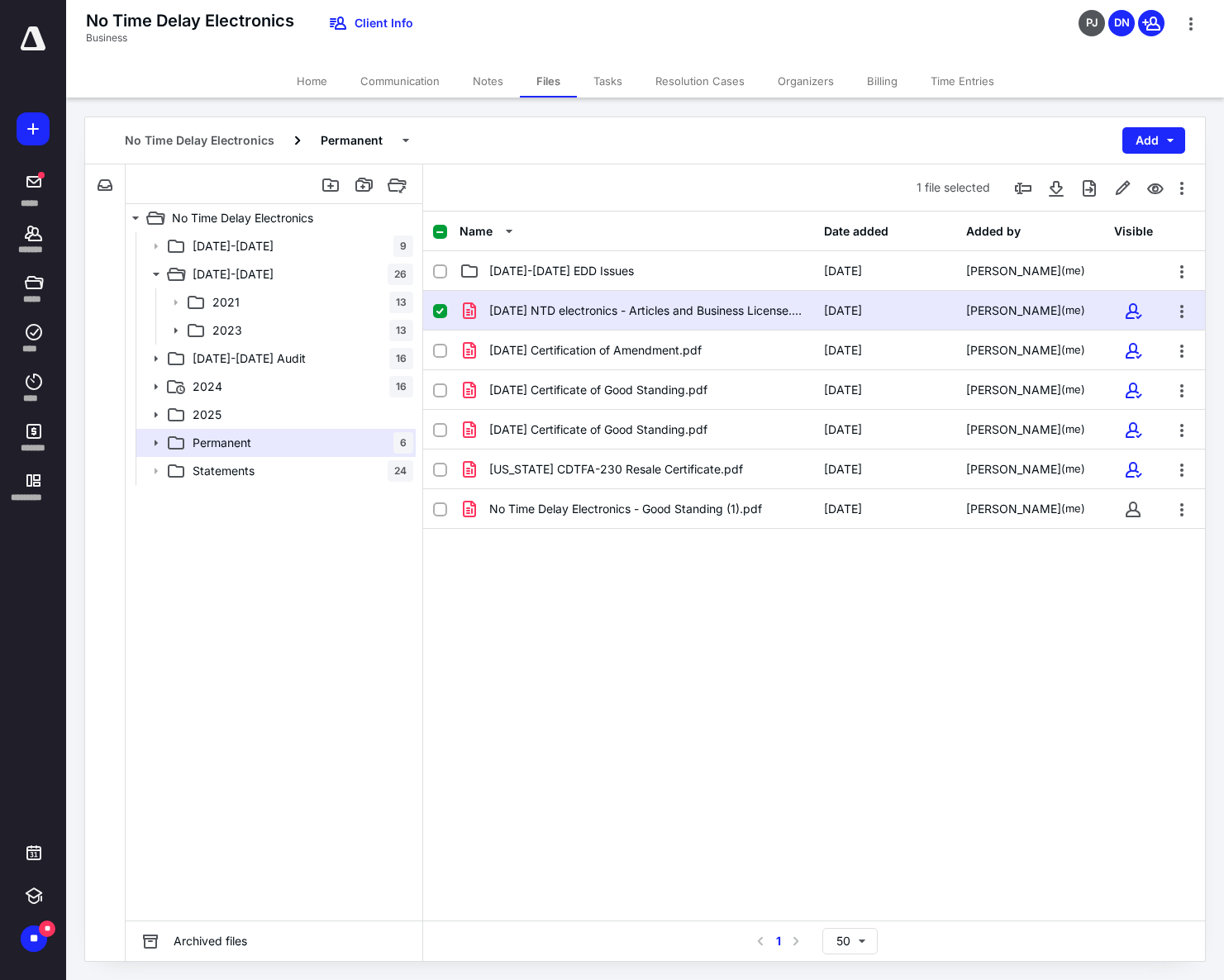 click on "Name Date added Added by Visible [DATE]-[DATE] EDD Issues [DATE] [PERSON_NAME]  (me) [DATE] NTD electronics - Articles and Business License.pdf [DATE] [PERSON_NAME]  (me) [DATE] Certification of Amendment.pdf [DATE] [PERSON_NAME]  (me) [DATE] Certificate of Good Standing.pdf [DATE] [PERSON_NAME]  (me) [DATE] Certificate of Good Standing.pdf [DATE] [PERSON_NAME]  (me) [US_STATE] CDTFA-230 Resale Certificate.pdf [DATE] [PERSON_NAME]  (me) No Time Delay Electronics - Good Standing (1).pdf [DATE] [PERSON_NAME]  (me)" at bounding box center [814, 566] 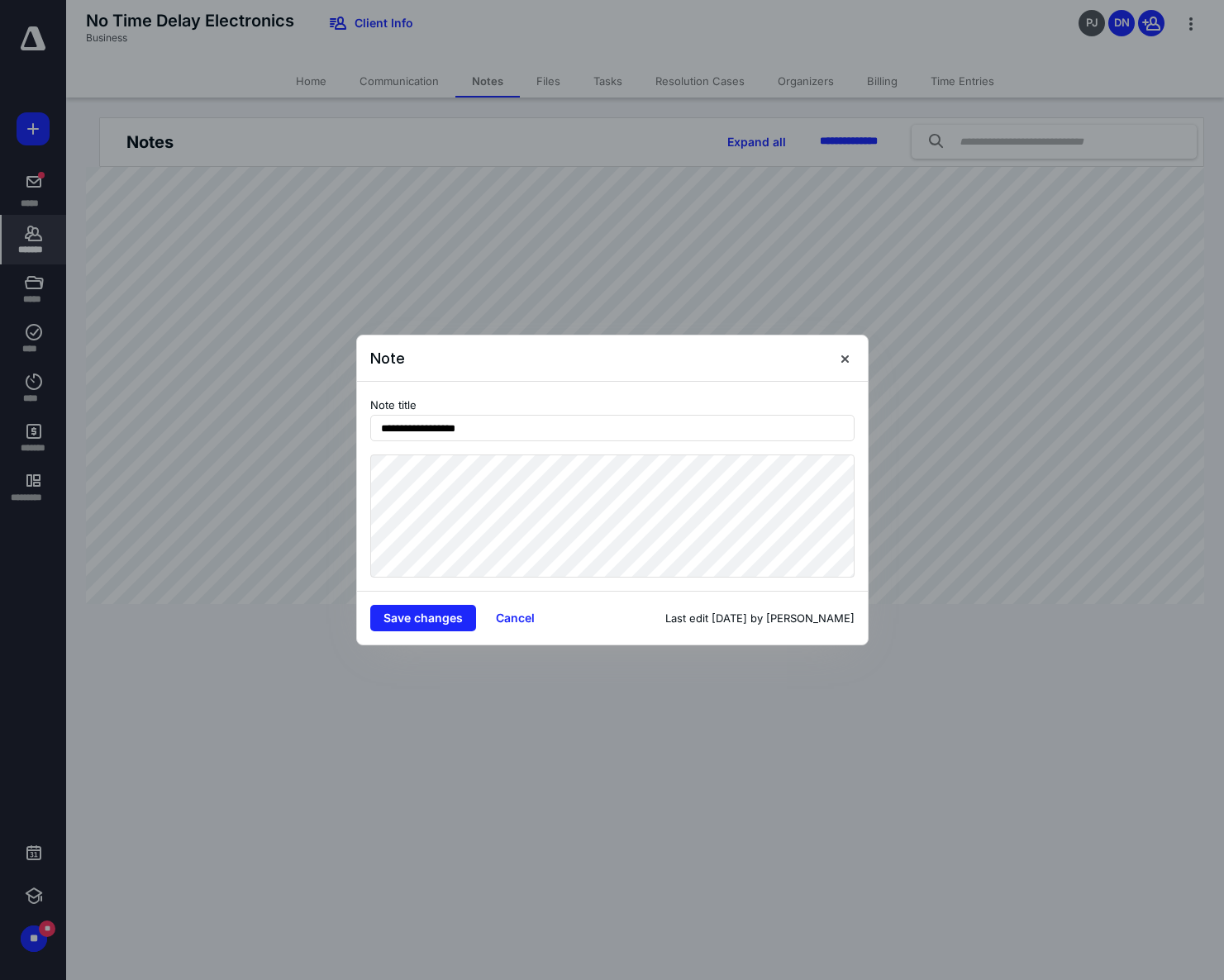 click at bounding box center (612, 490) 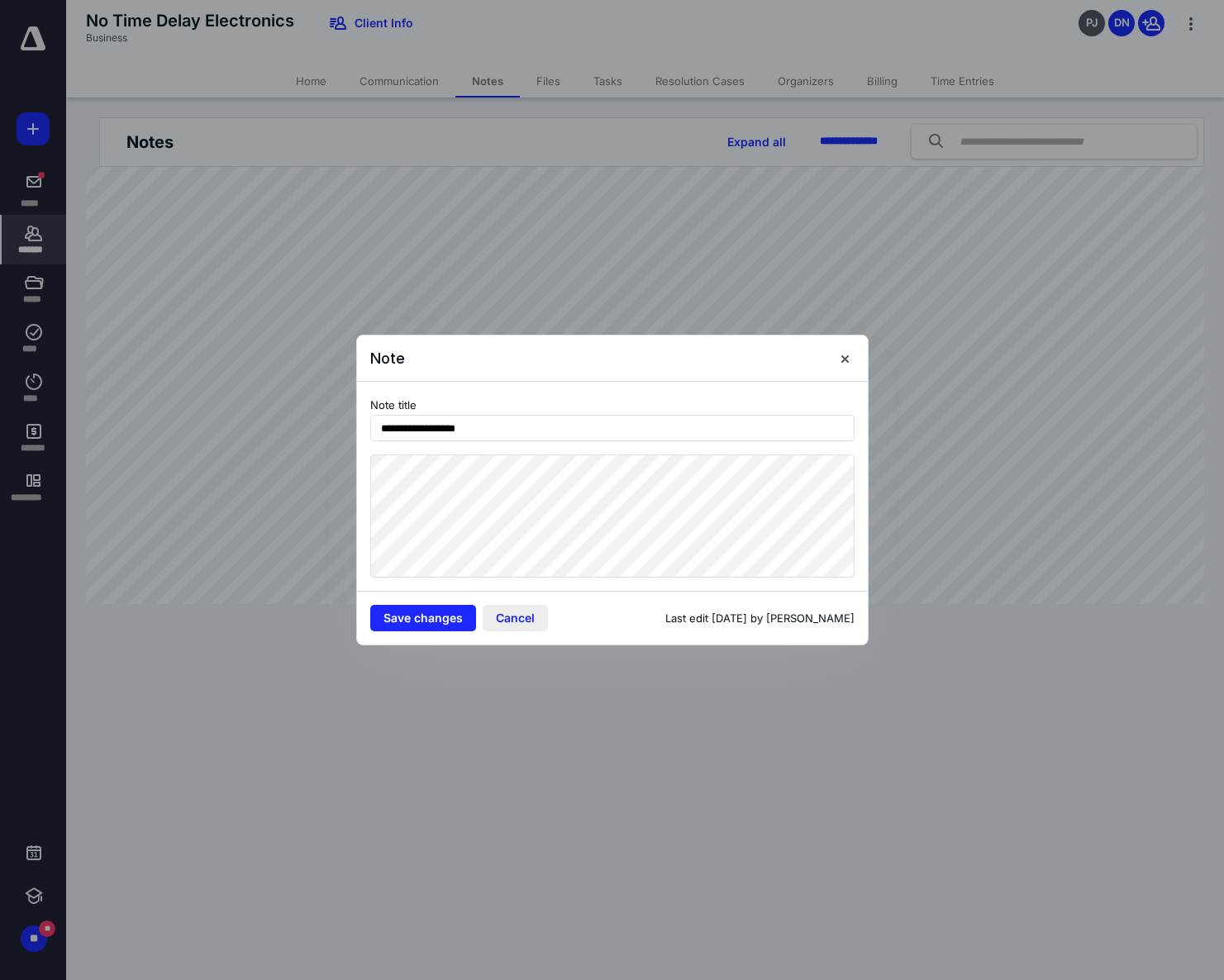 click on "Cancel" at bounding box center (515, 618) 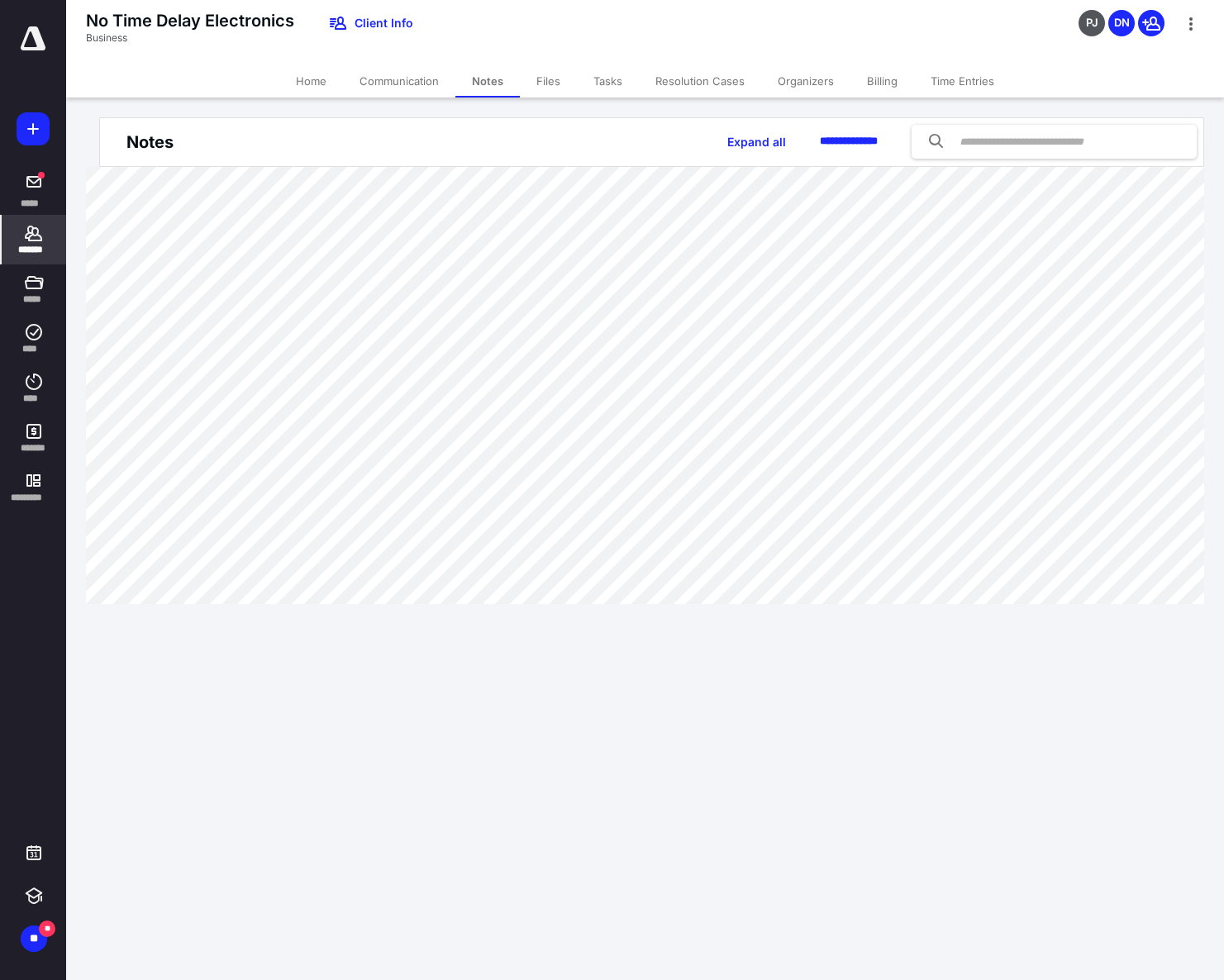 click on "**********" at bounding box center (612, 490) 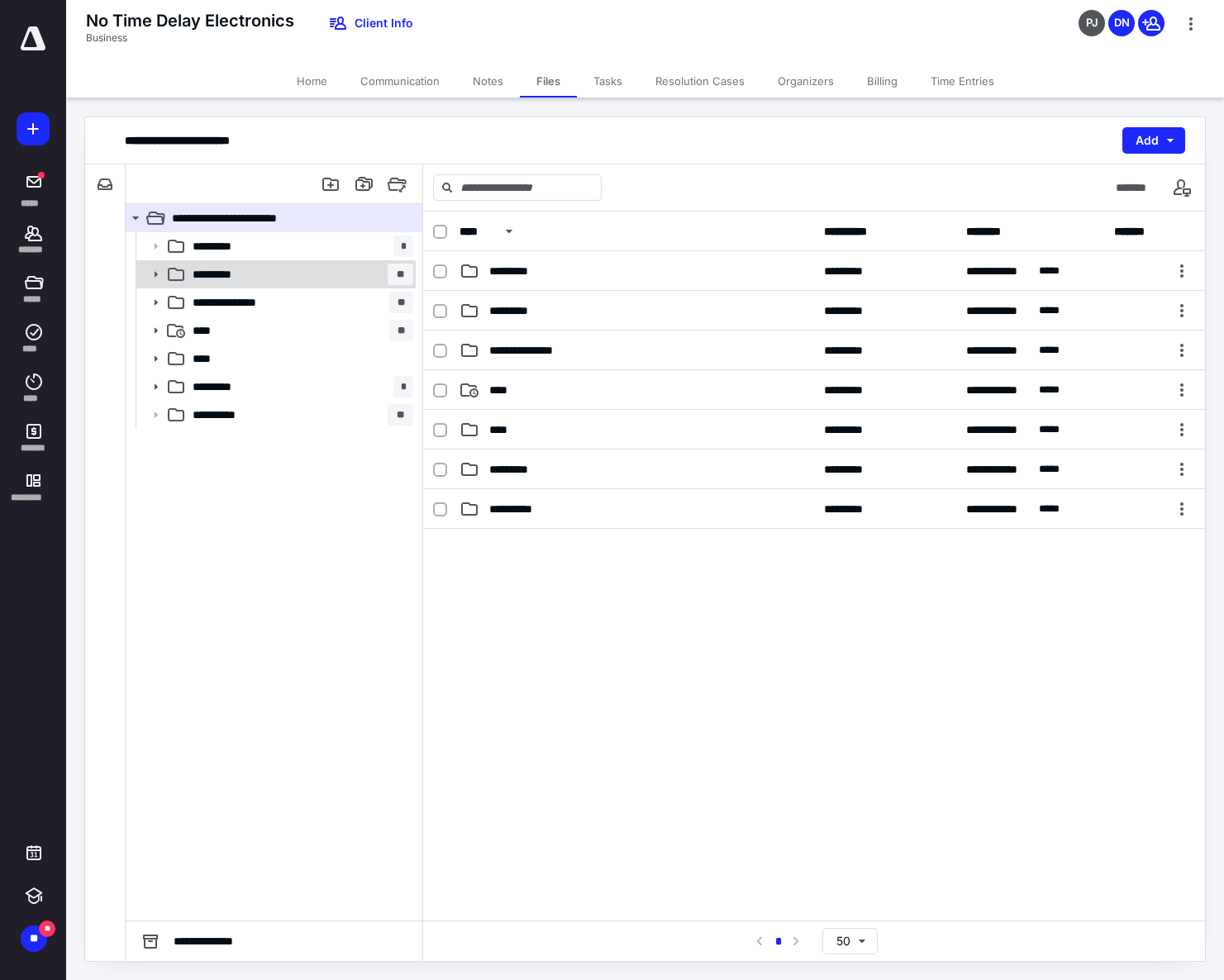 click on "********* **" at bounding box center (299, 274) 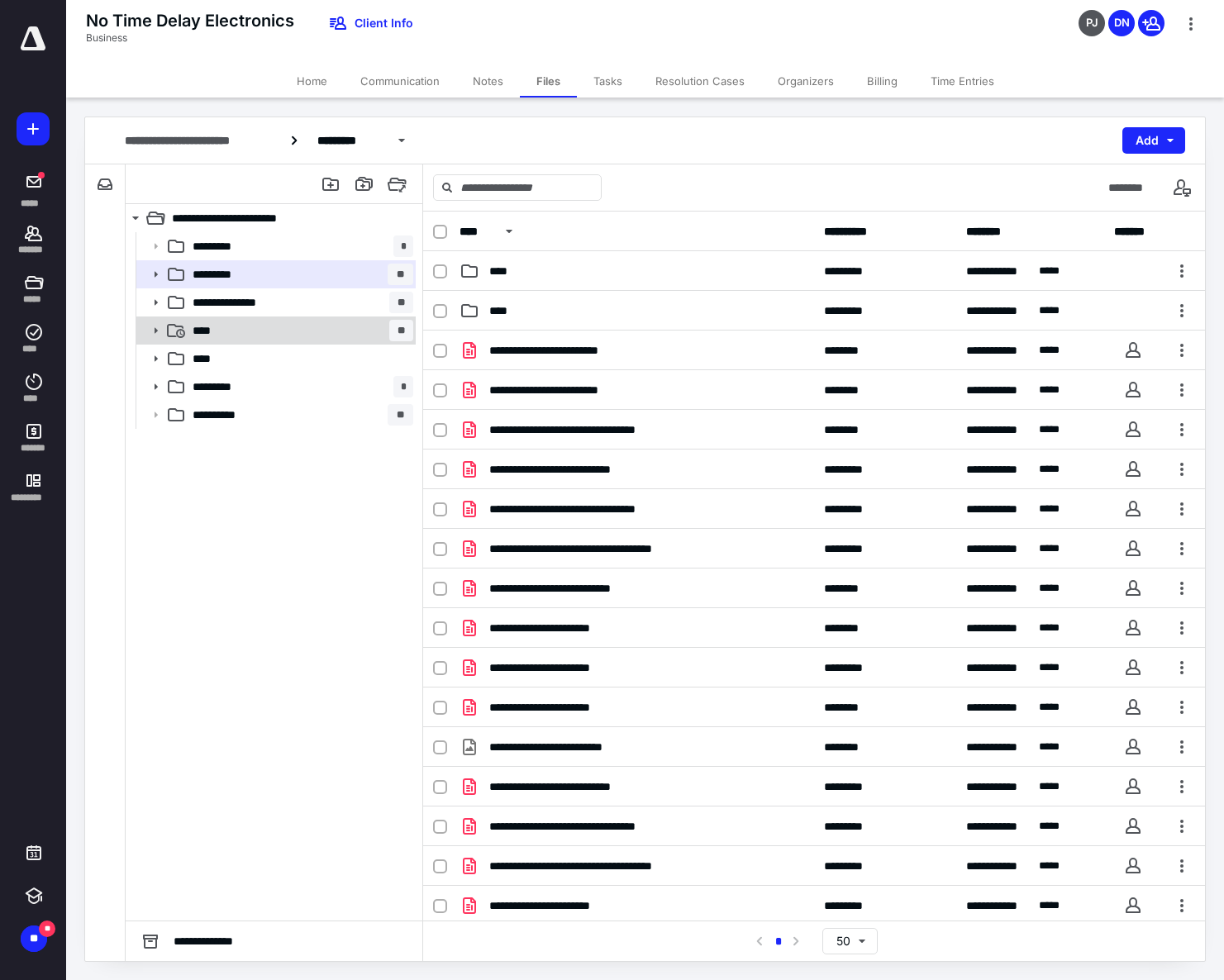click on "**** **" at bounding box center (299, 331) 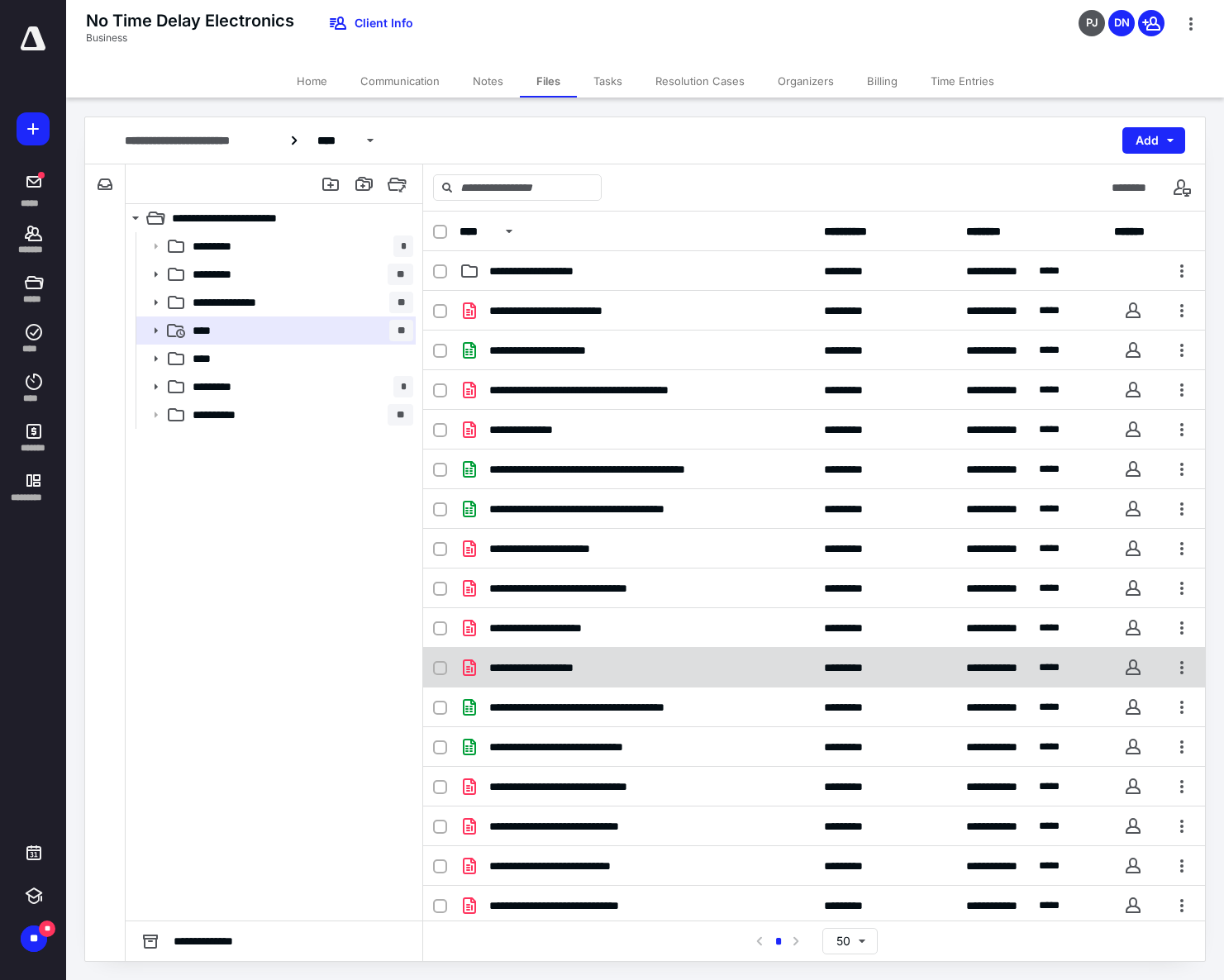 click on "**********" at bounding box center (552, 668) 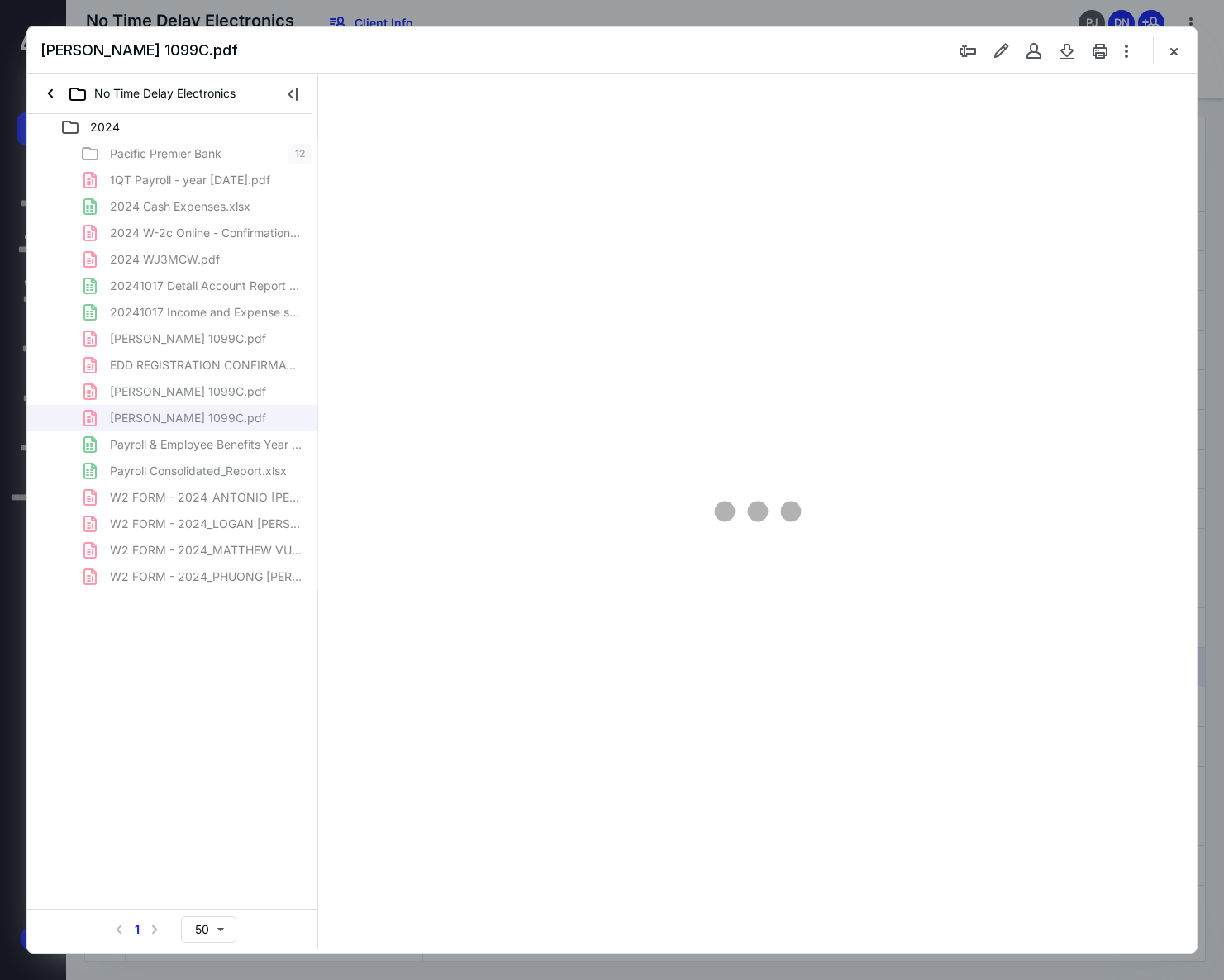 scroll, scrollTop: 0, scrollLeft: 0, axis: both 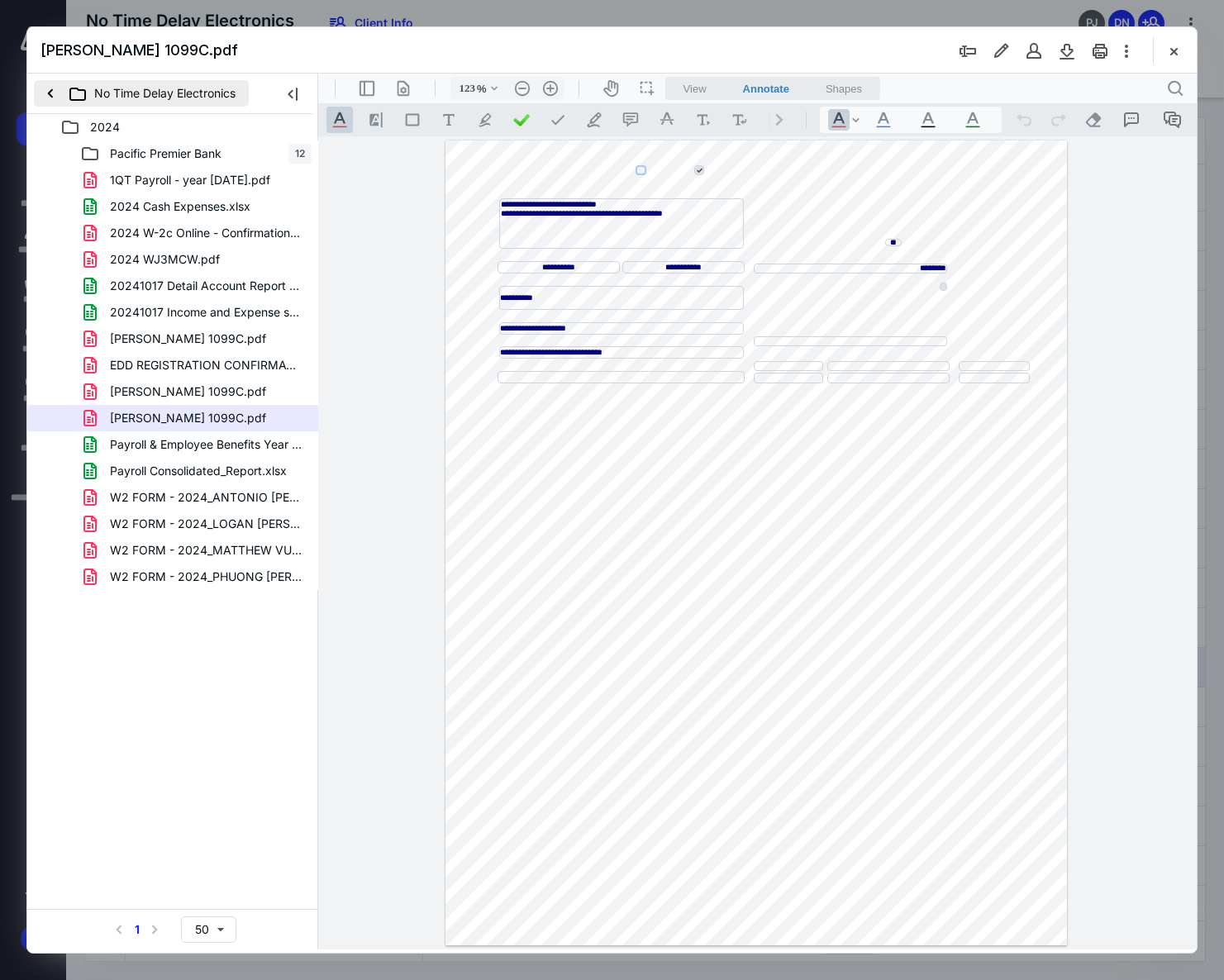 click on "No Time Delay Electronics" at bounding box center (141, 93) 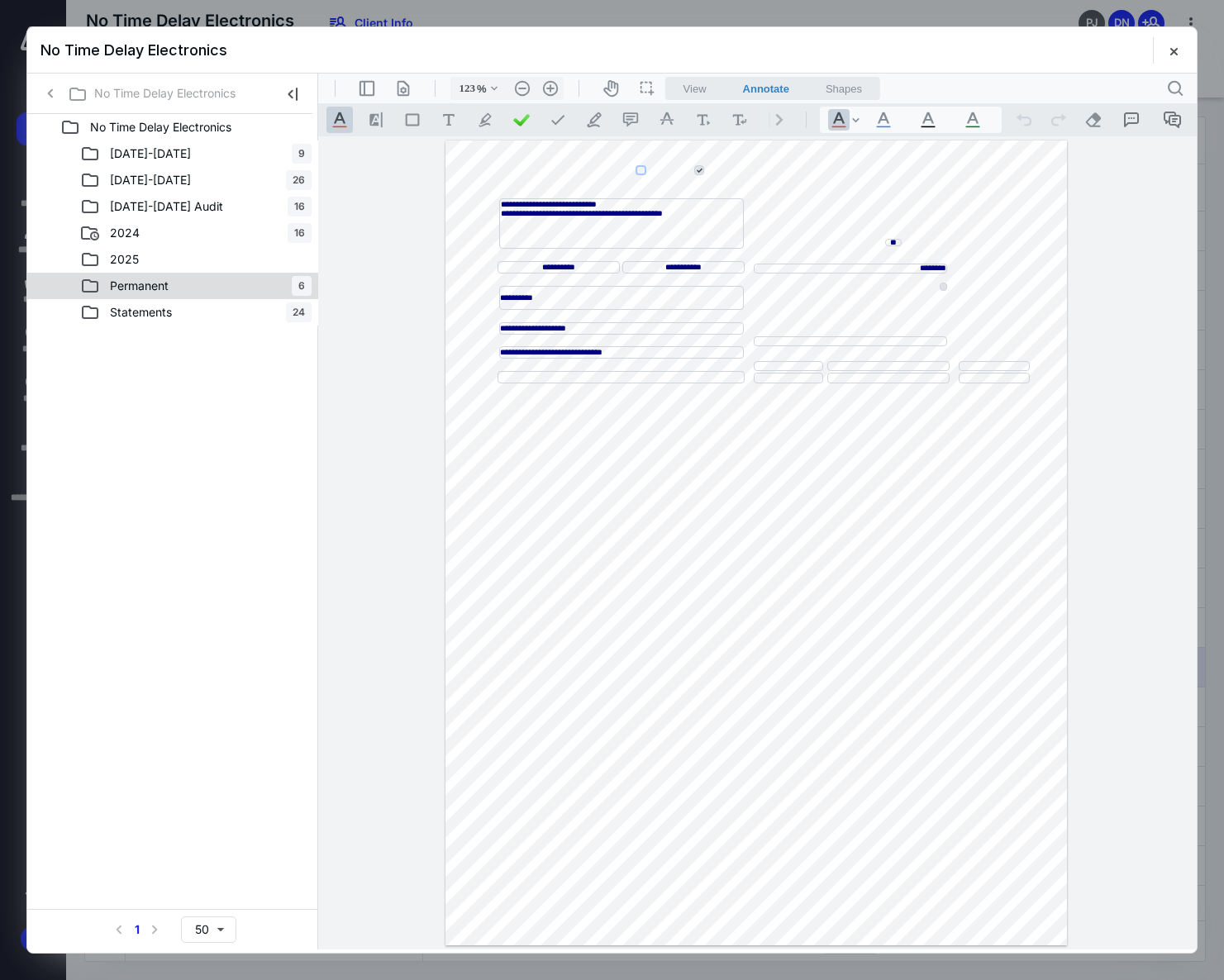 click on "Permanent" at bounding box center (139, 286) 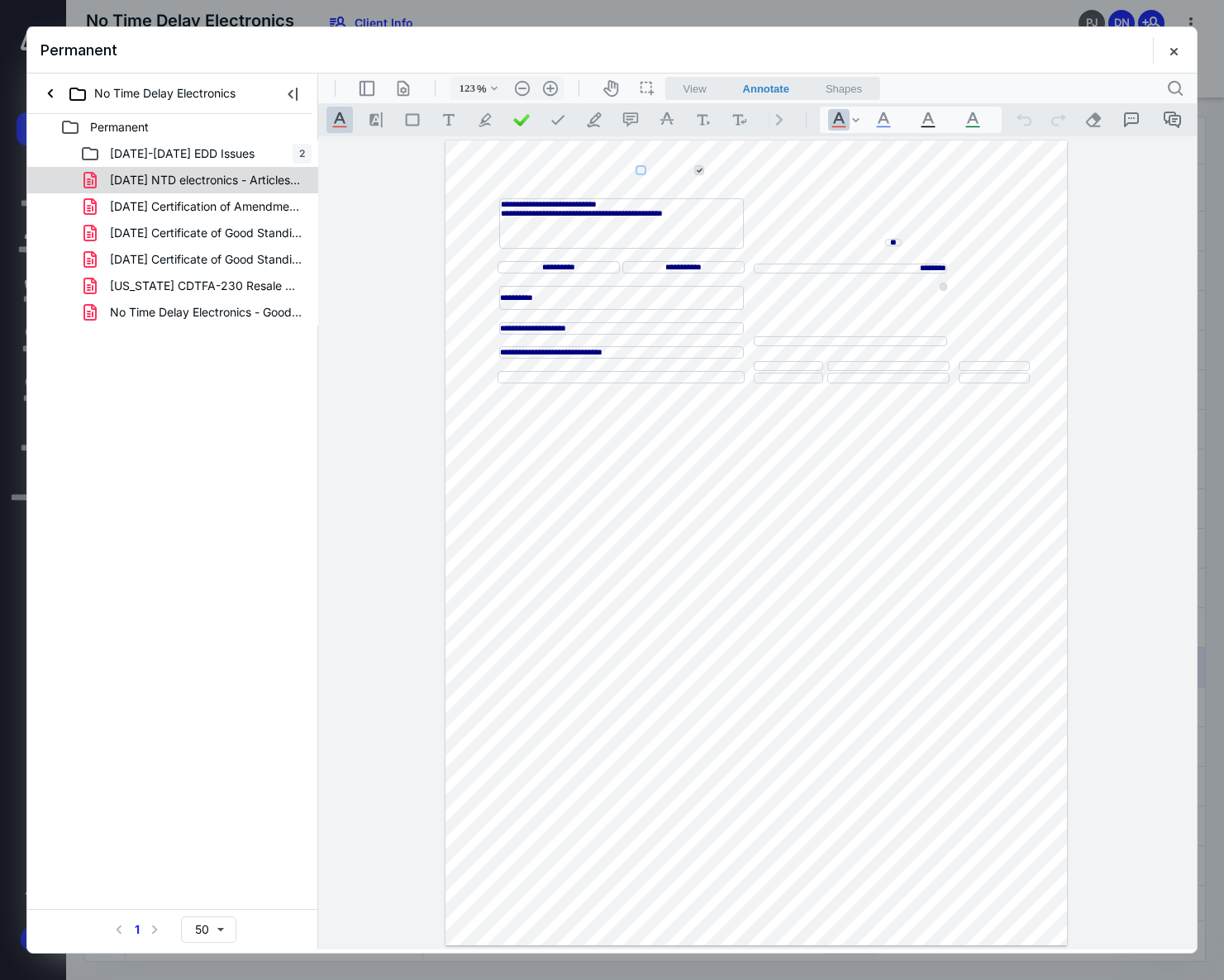 click on "[DATE] NTD electronics - Articles and Business License.pdf" at bounding box center [206, 180] 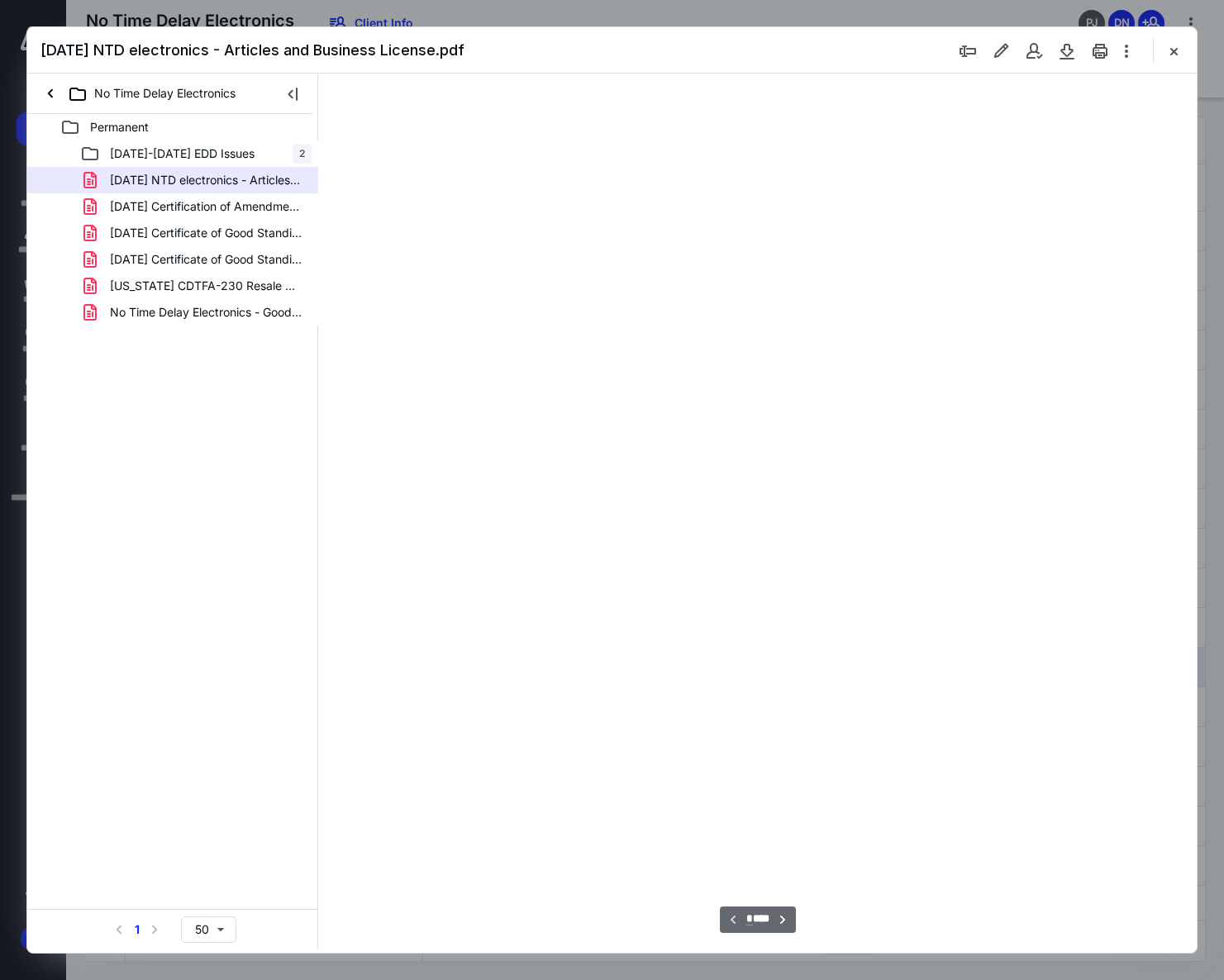 type on "123" 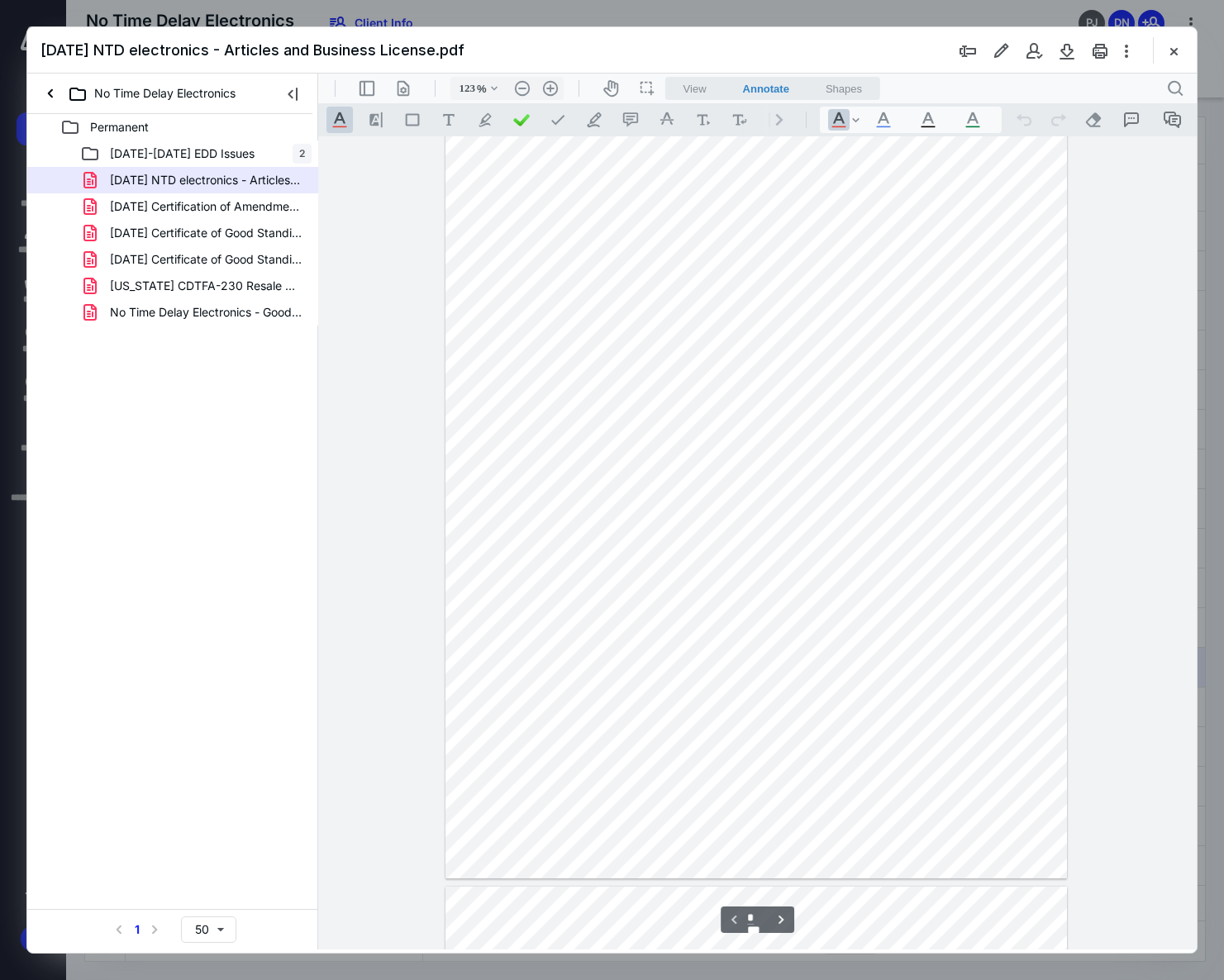 scroll, scrollTop: 0, scrollLeft: 0, axis: both 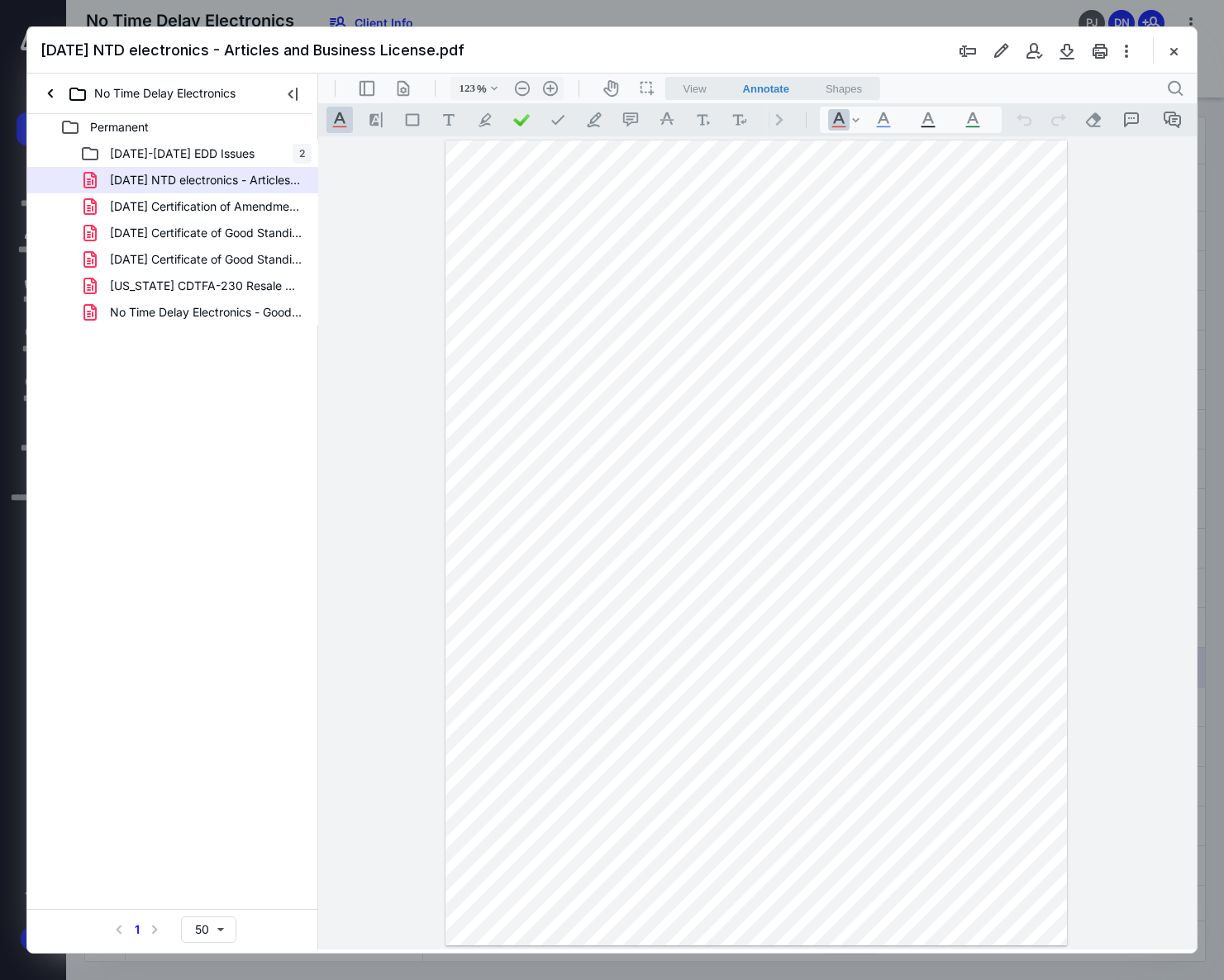 click on "**********" at bounding box center [757, 543] 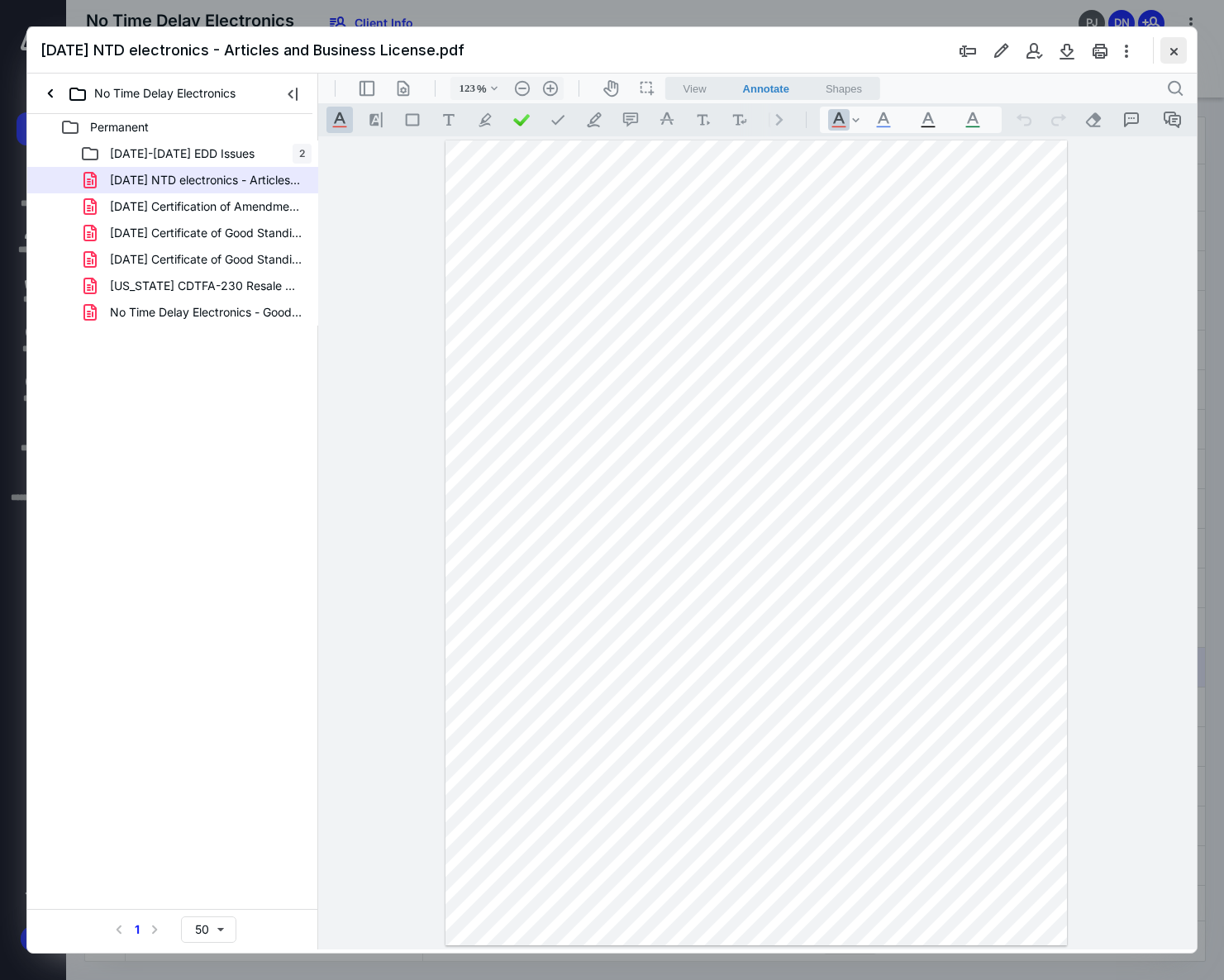 click at bounding box center [1174, 50] 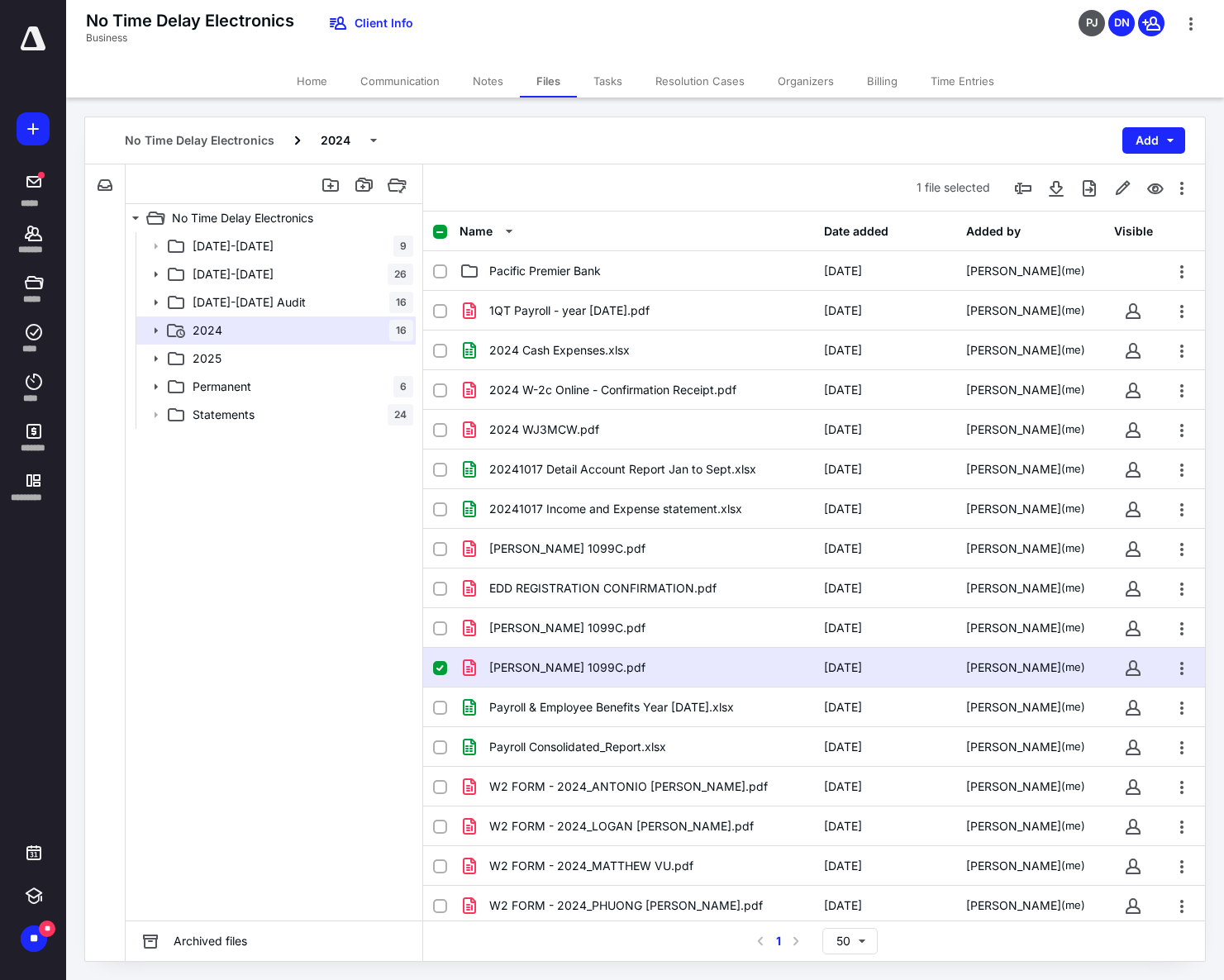click on "Notes" at bounding box center [488, 81] 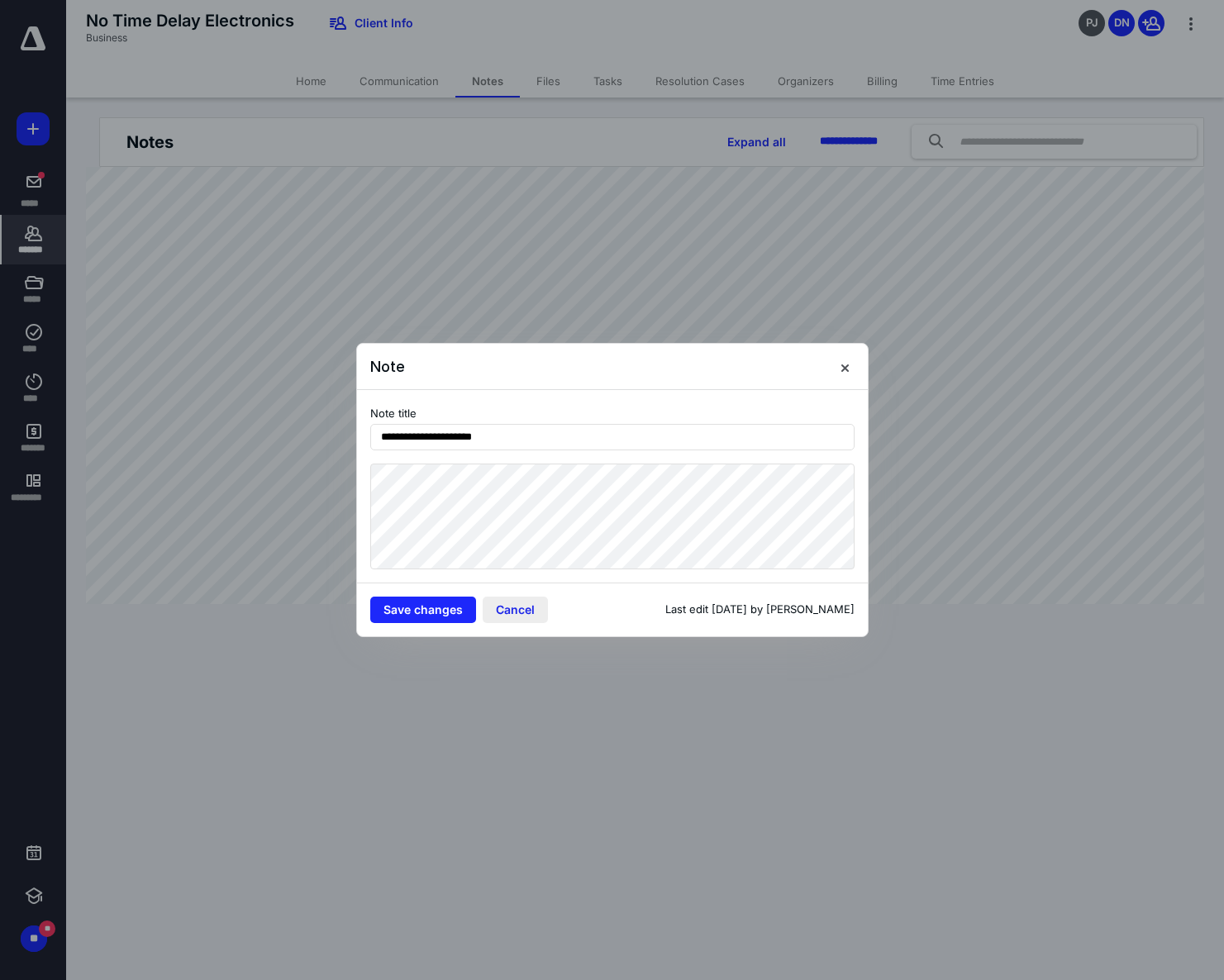 click on "Cancel" at bounding box center [515, 610] 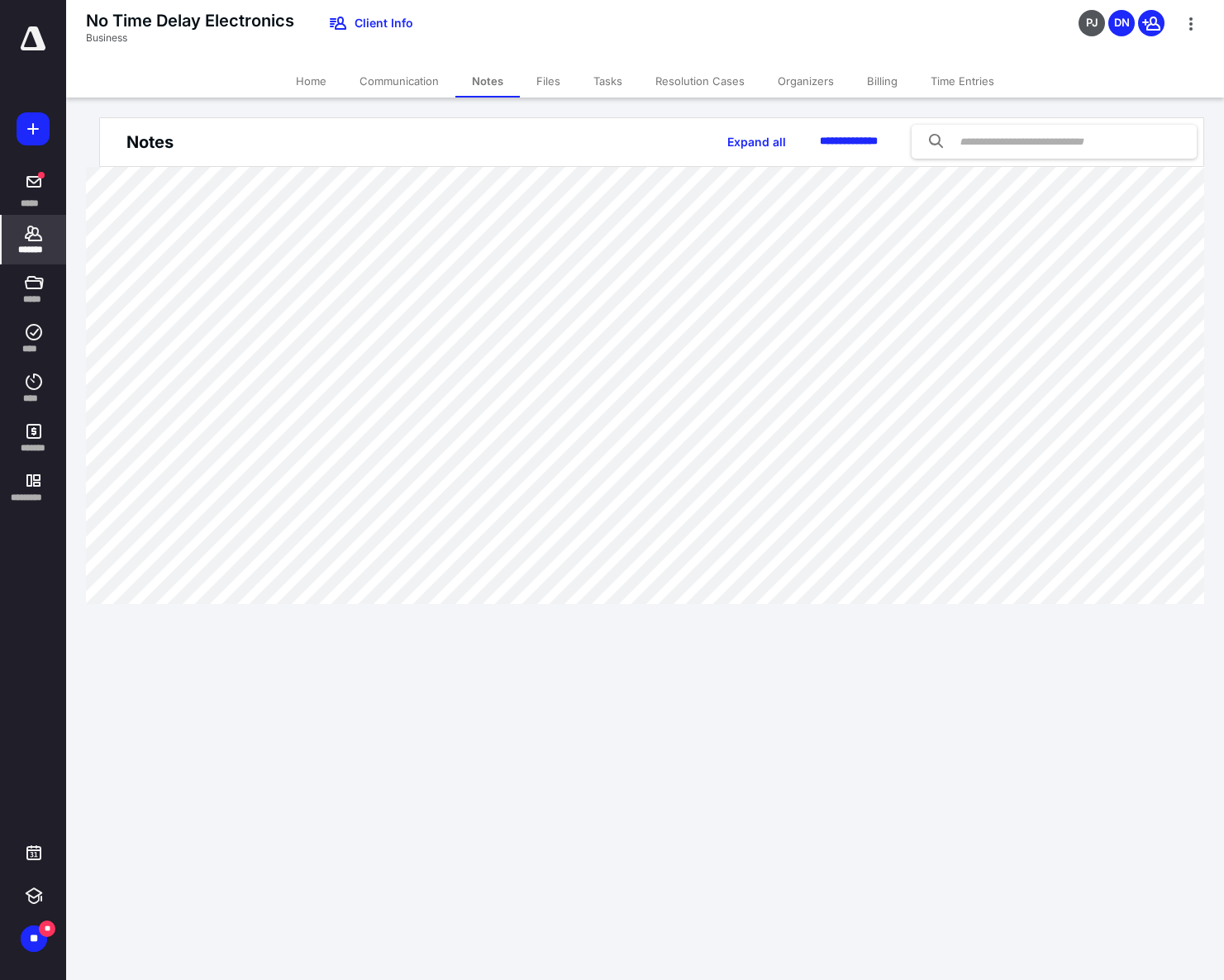 click on "**********" at bounding box center [612, 490] 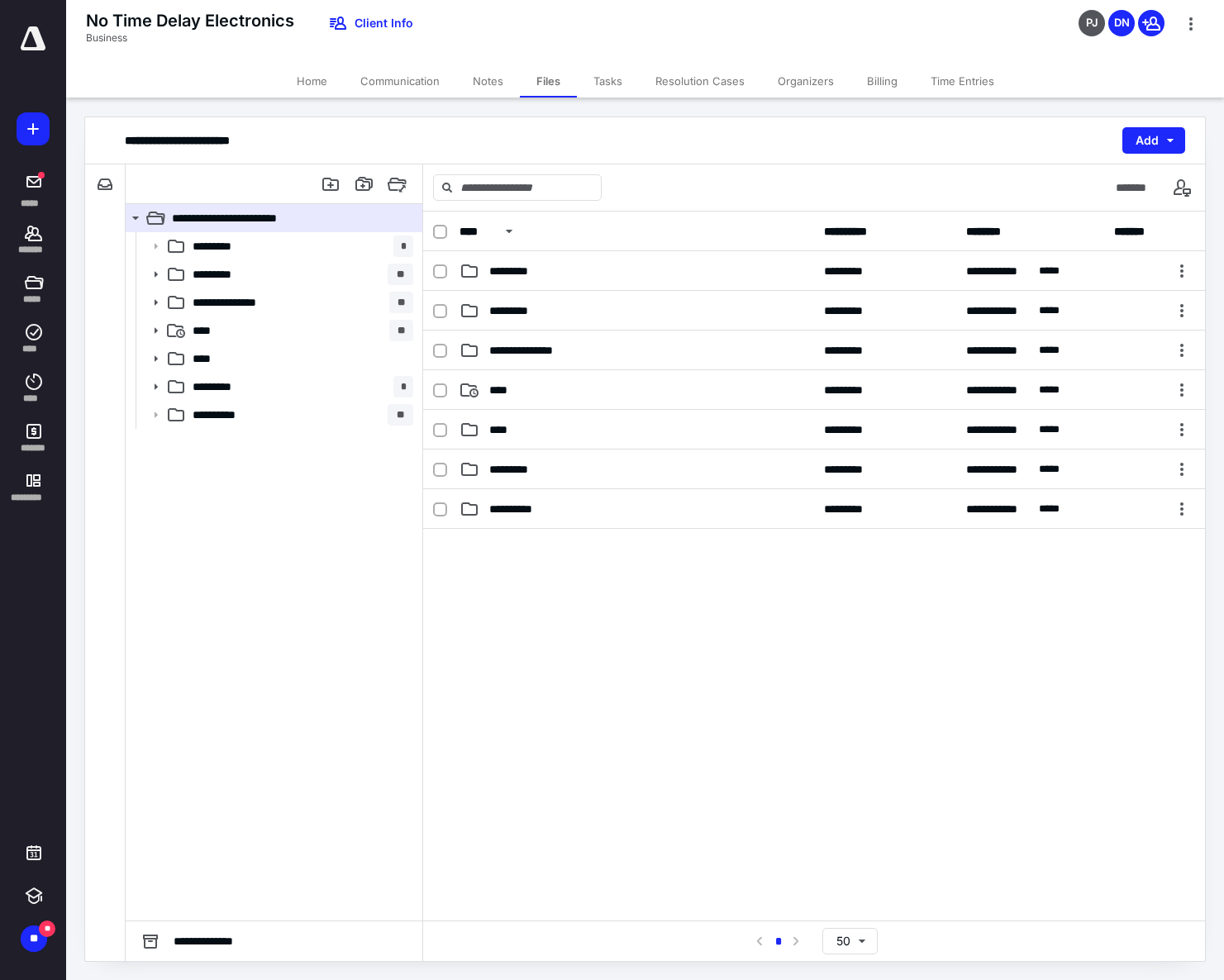 click at bounding box center [814, 653] 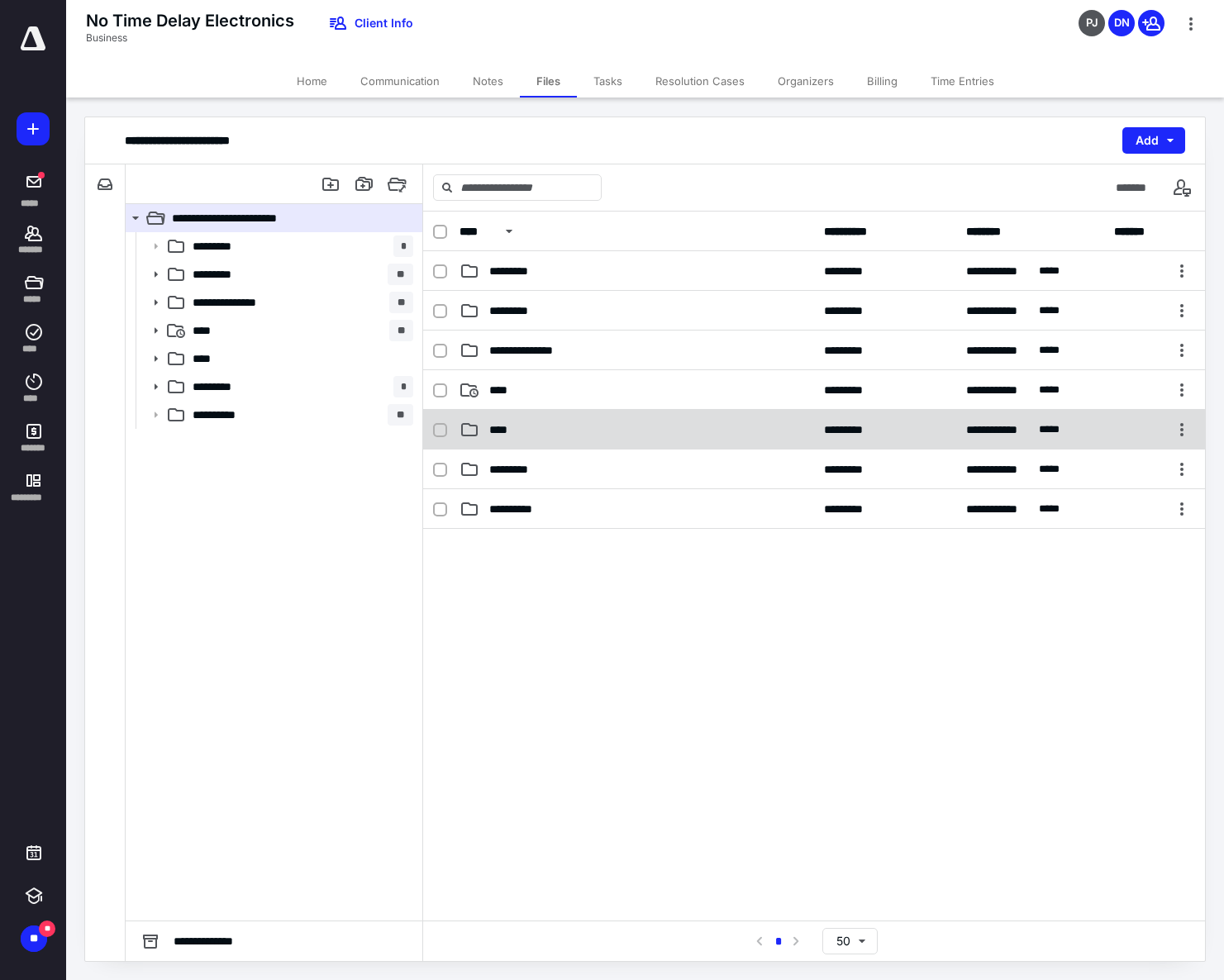 click on "****" at bounding box center (636, 430) 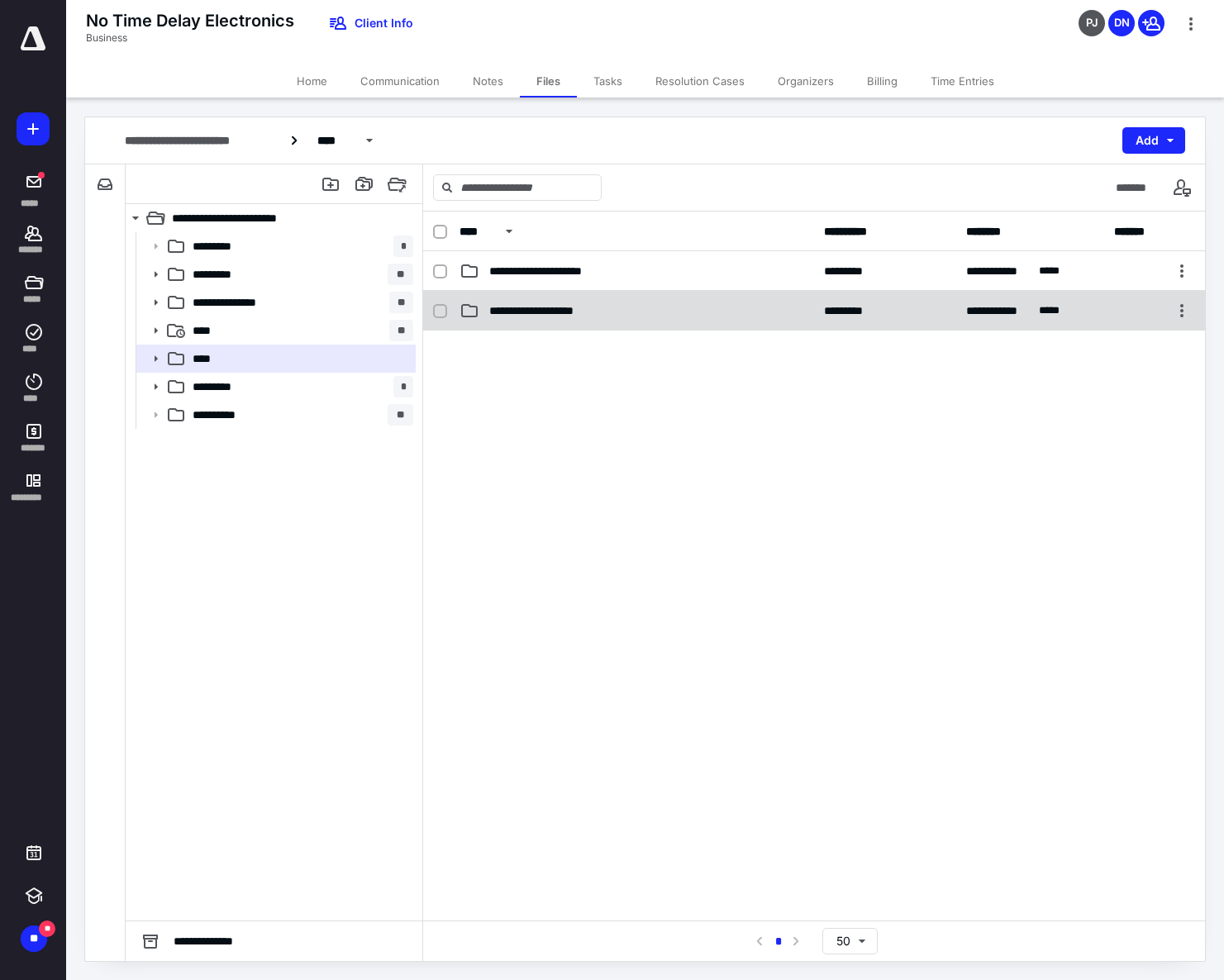 click on "**********" at bounding box center [545, 311] 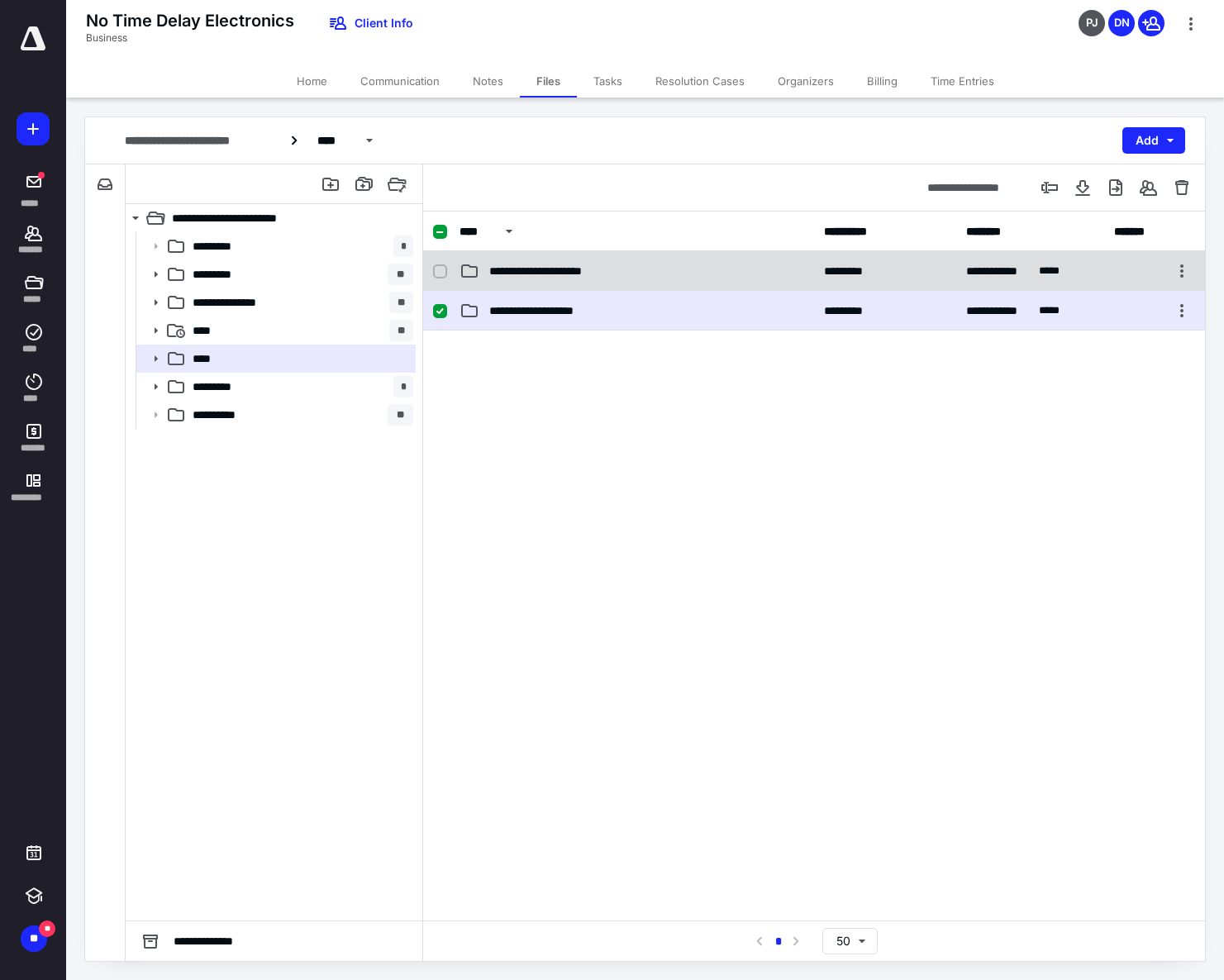 click on "**********" at bounding box center [550, 271] 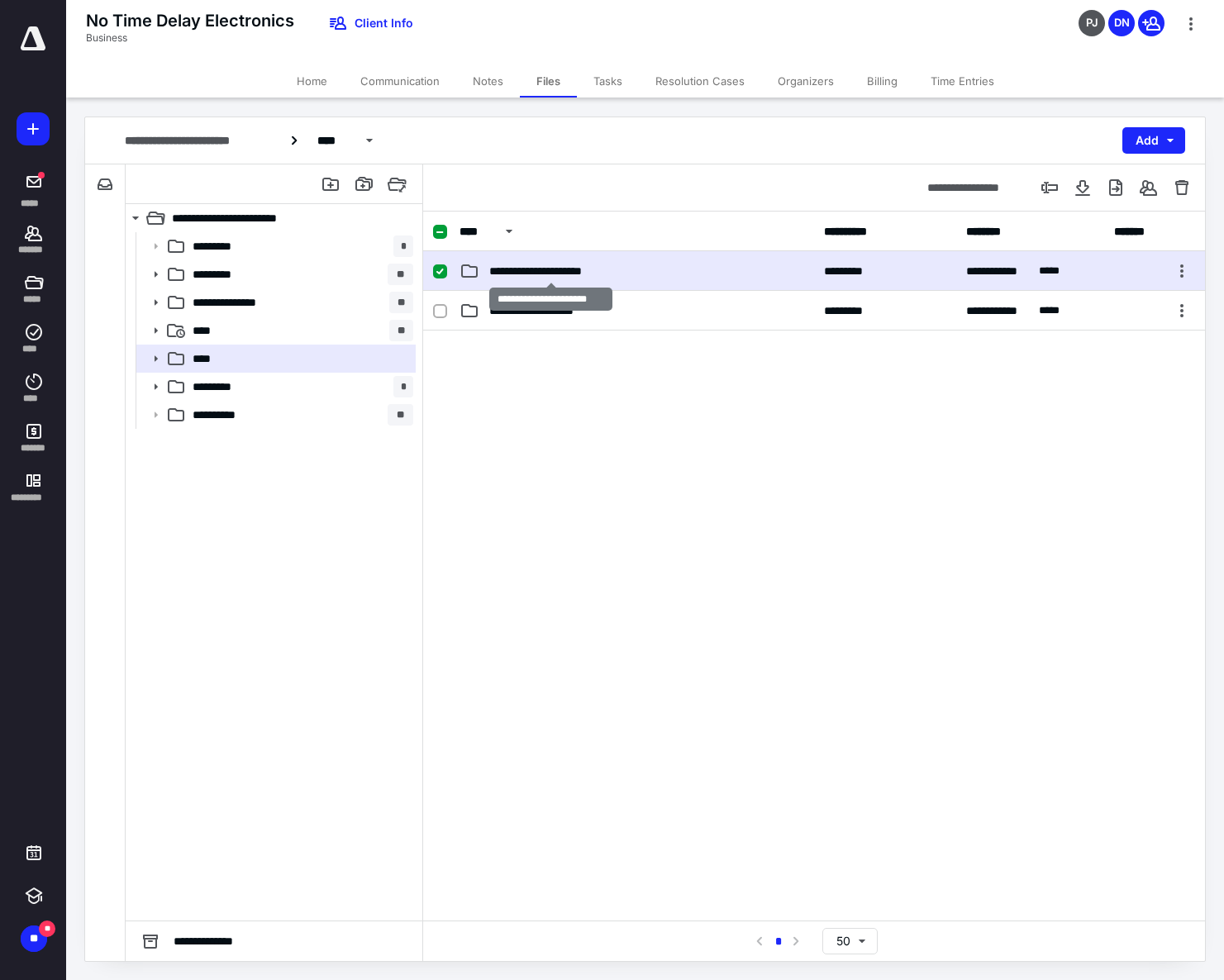 click on "**********" at bounding box center (550, 271) 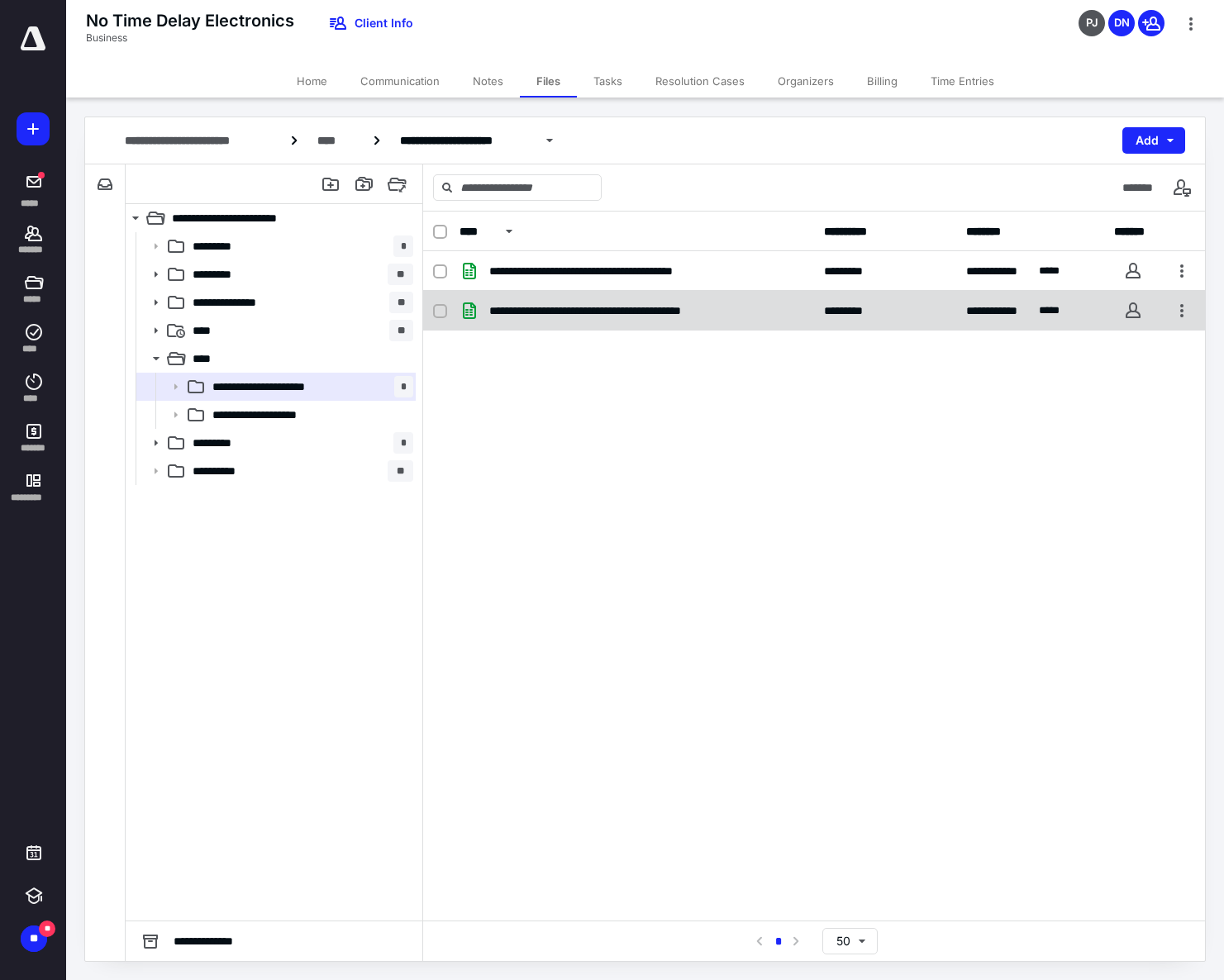 click on "**********" at bounding box center [814, 311] 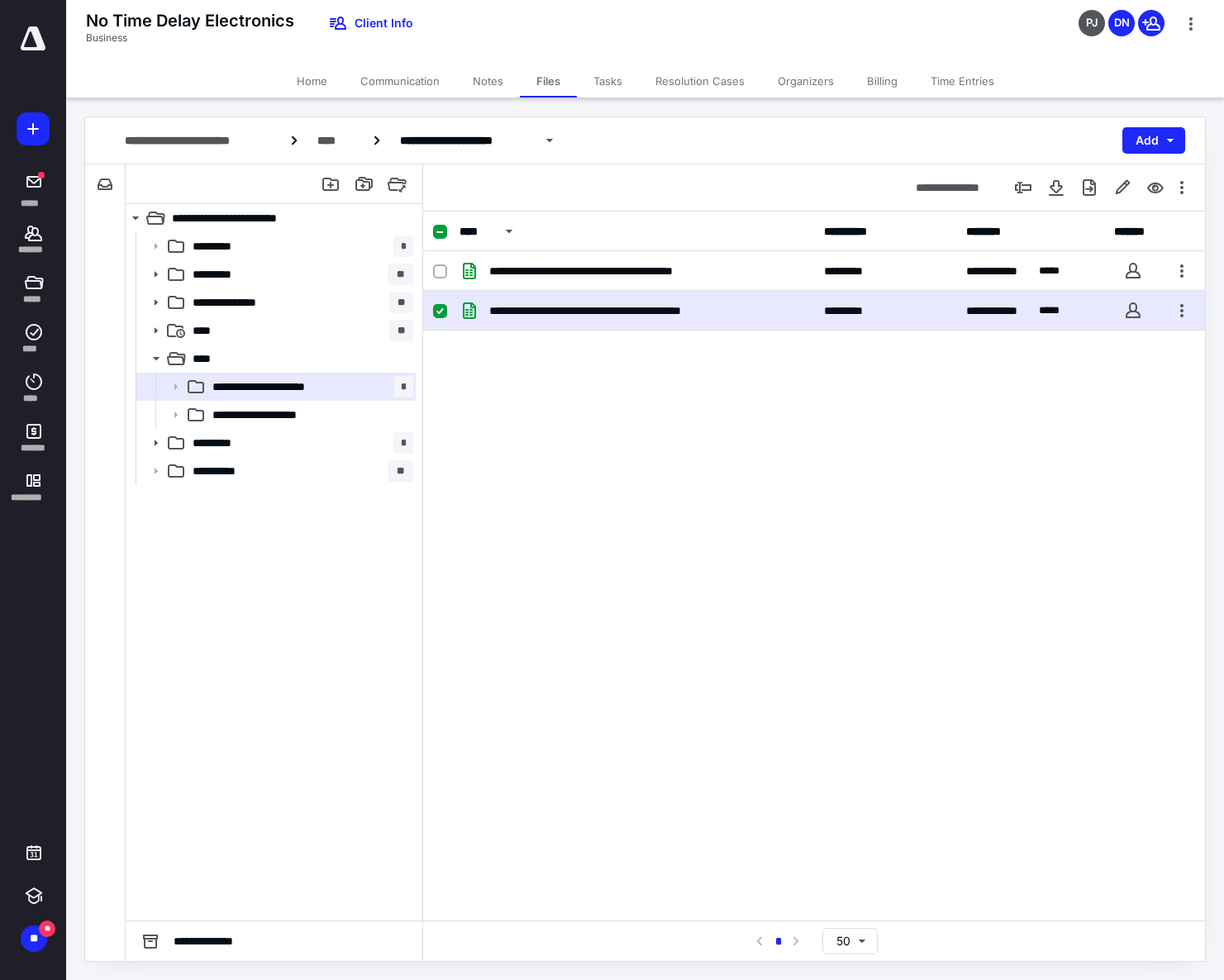 click on "**********" at bounding box center [814, 311] 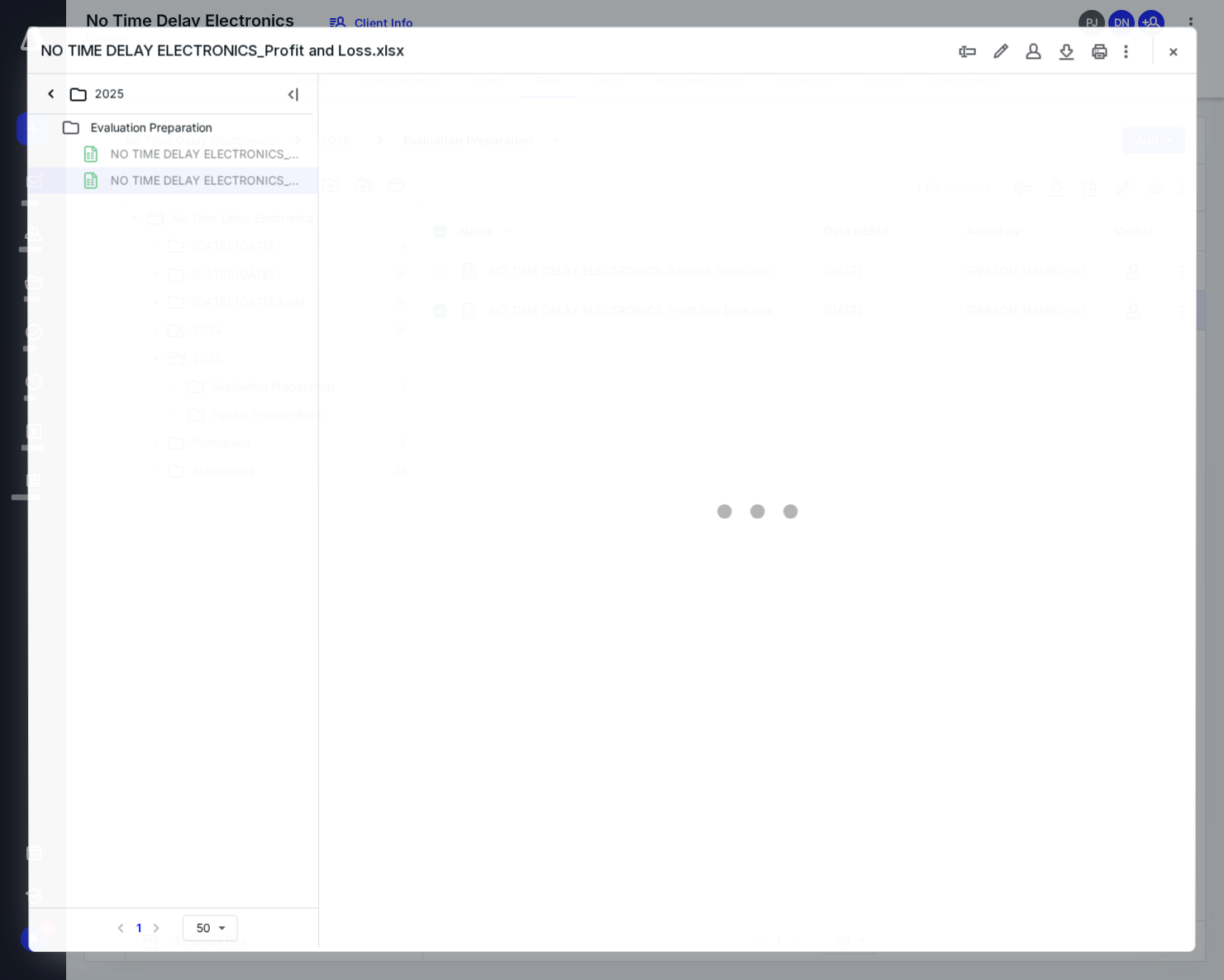 scroll, scrollTop: 0, scrollLeft: 0, axis: both 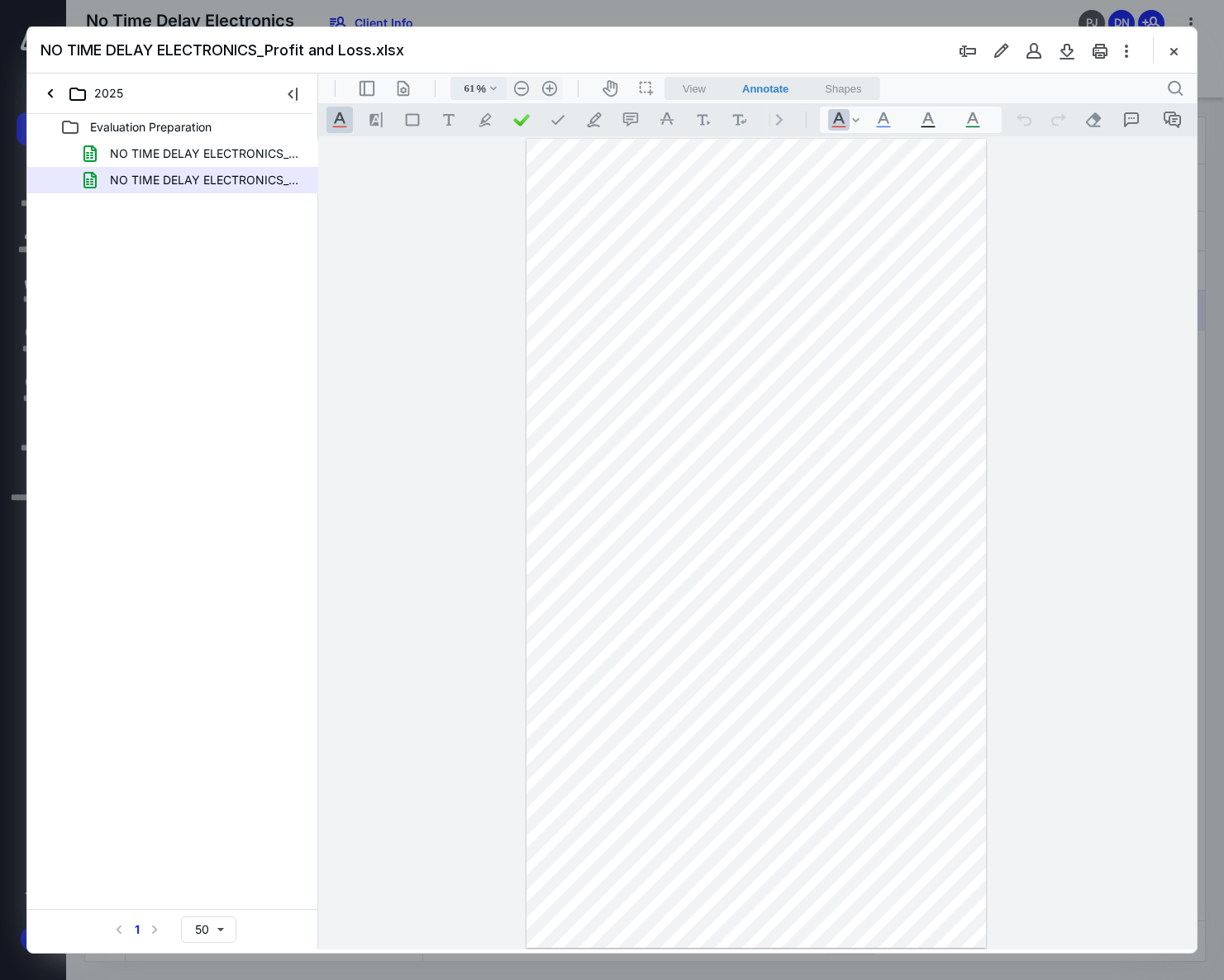 click on ".cls-1{fill:#abb0c4;} icon - chevron - down" at bounding box center (493, 88) 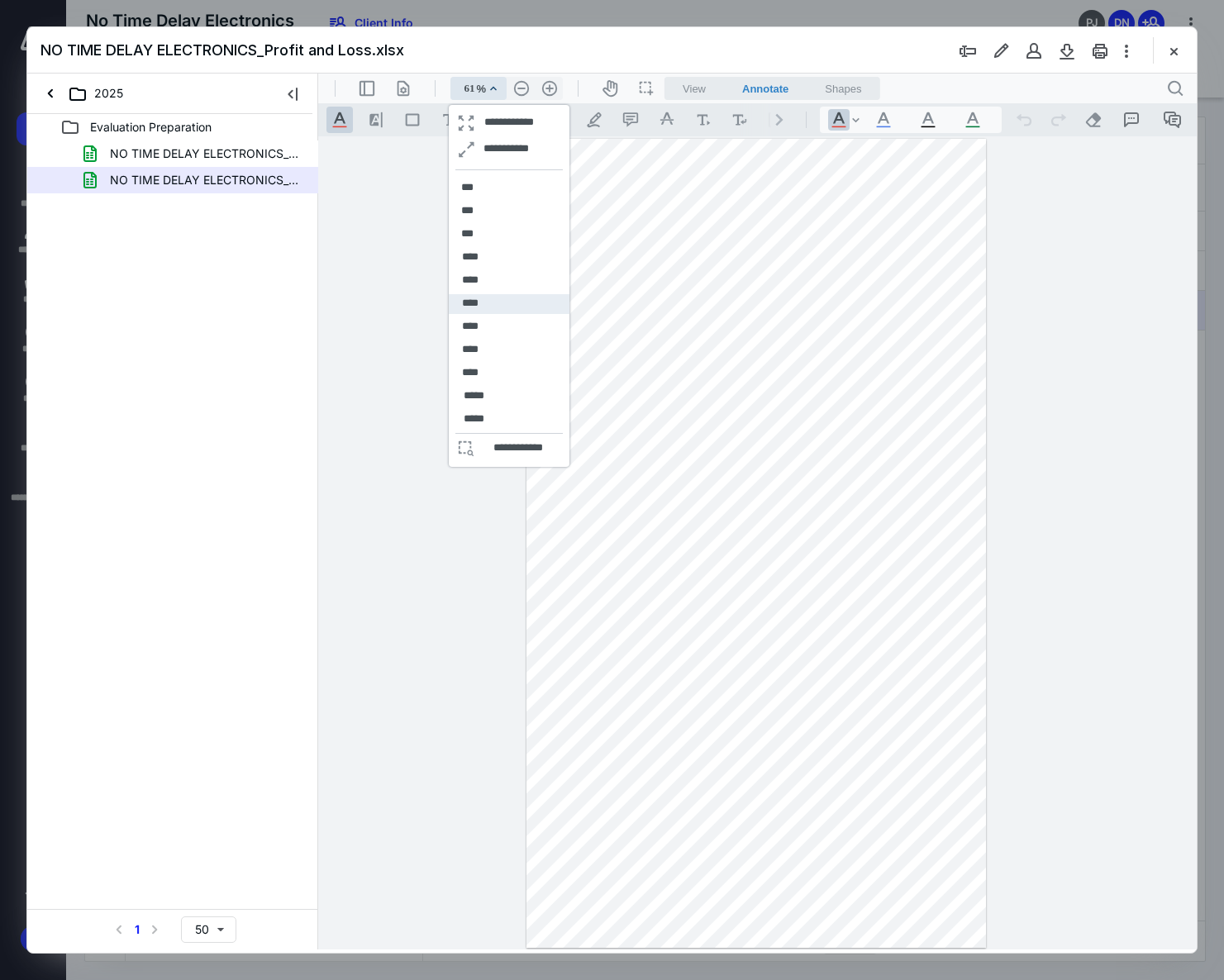 click on "****" at bounding box center (509, 304) 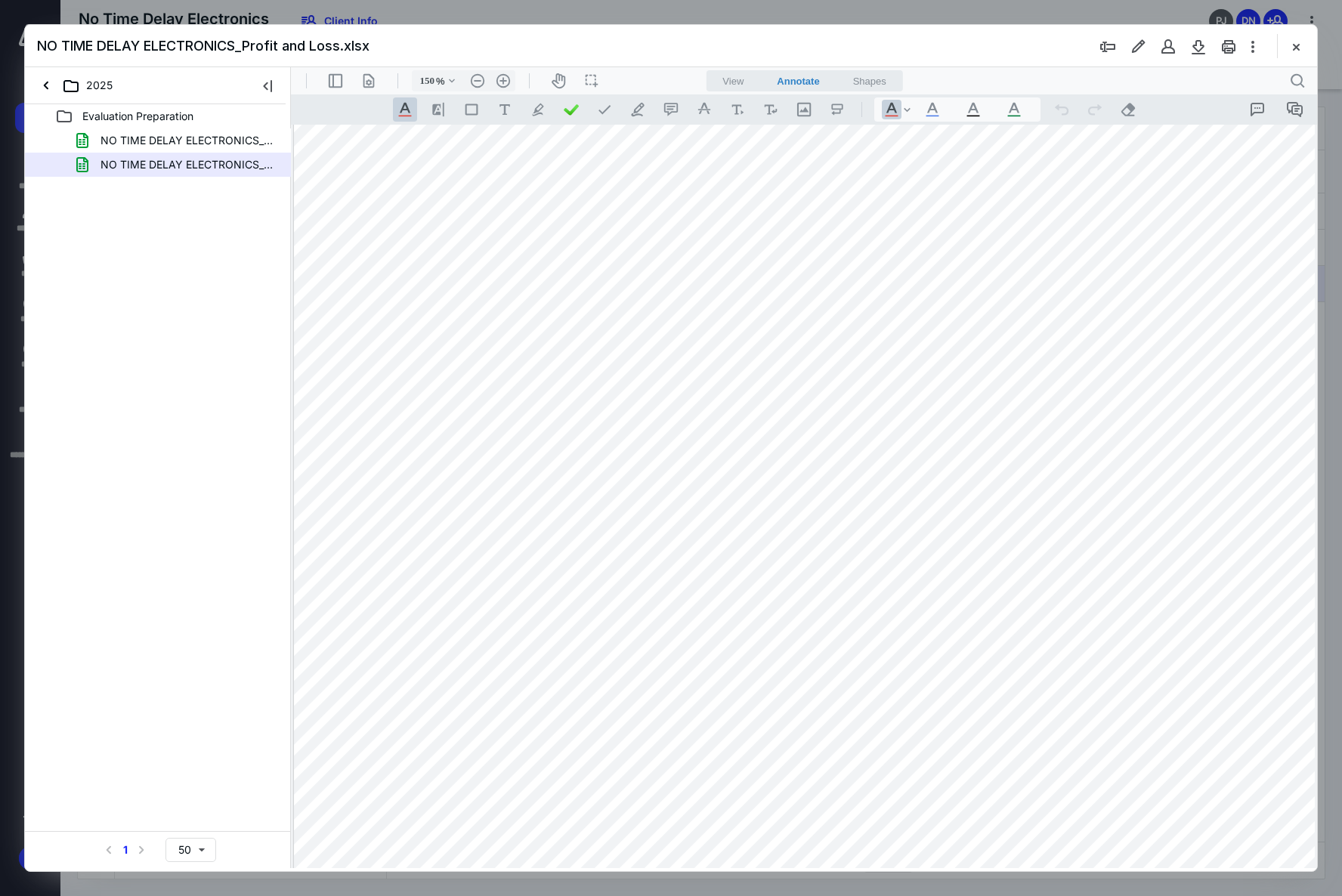 scroll, scrollTop: 0, scrollLeft: 2, axis: horizontal 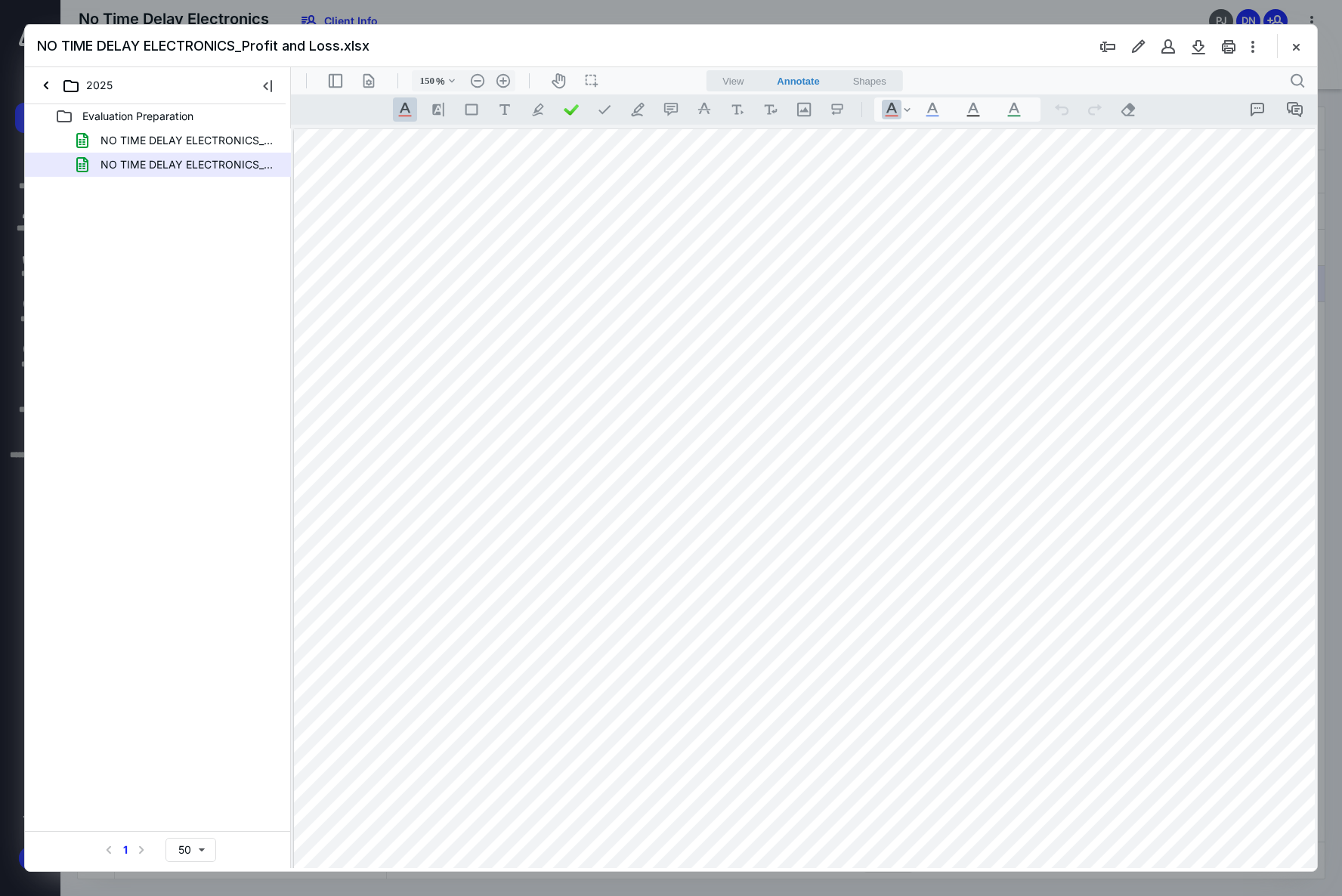 click at bounding box center [812, 1039] 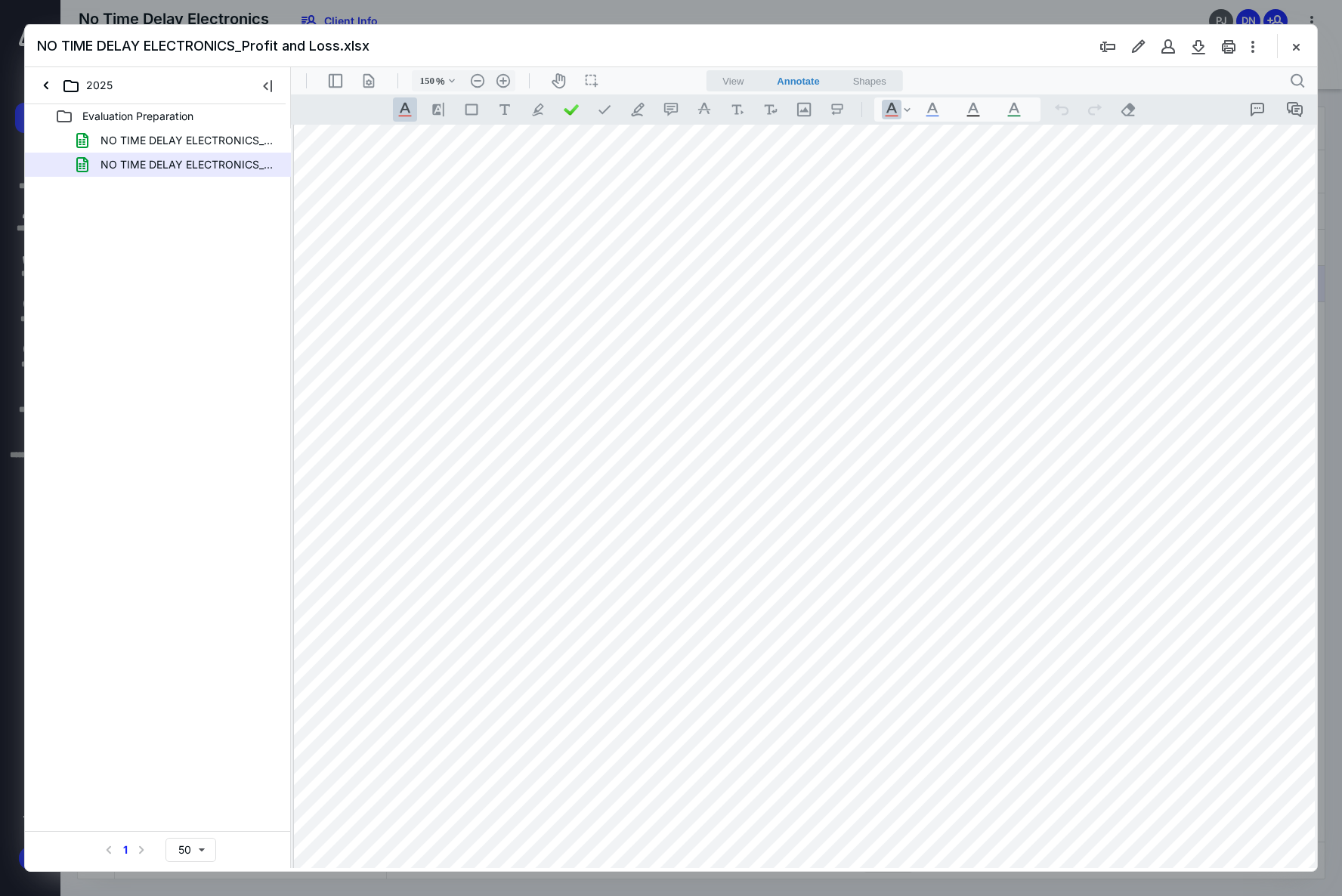 scroll, scrollTop: 1091, scrollLeft: 2, axis: both 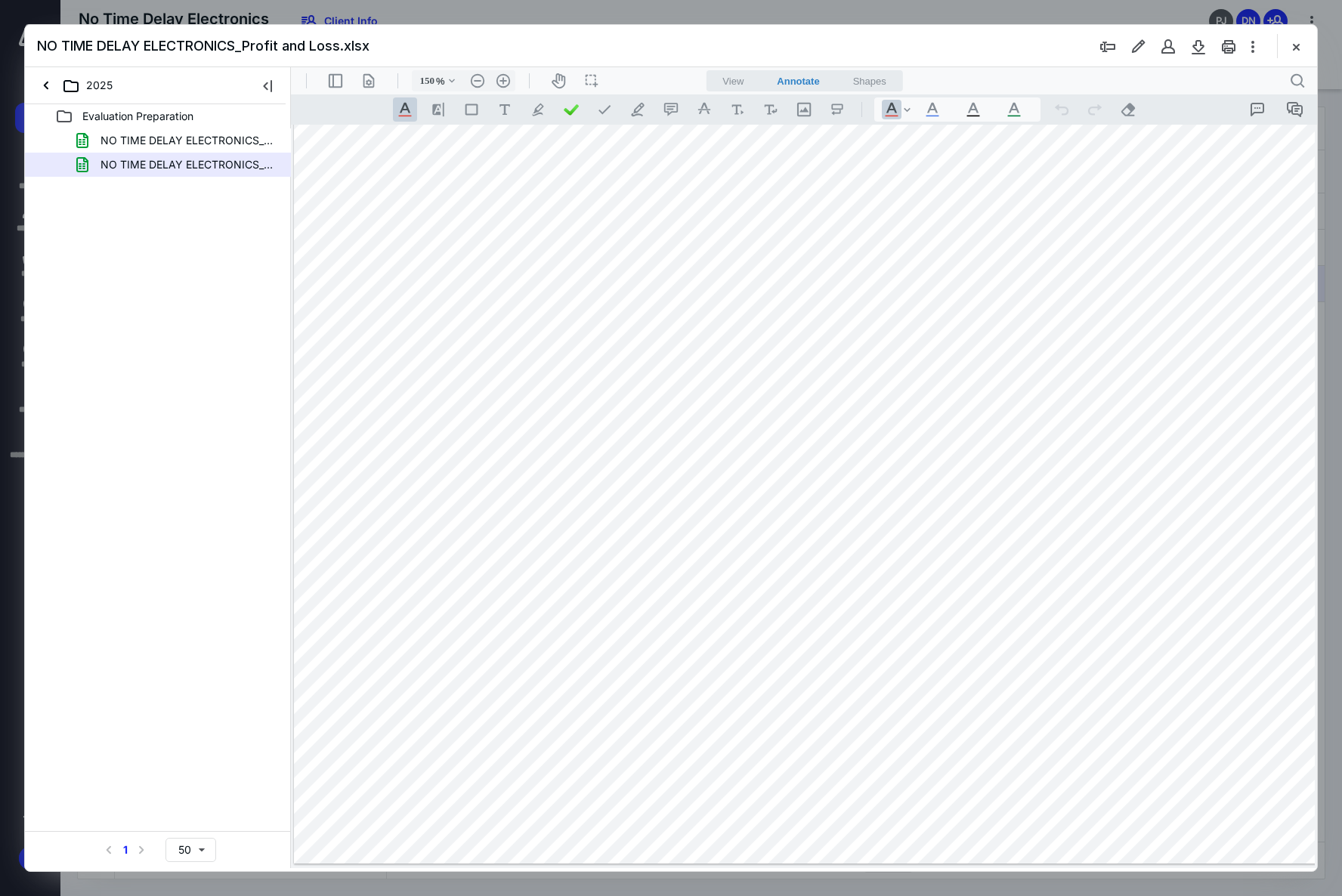 click on "NO TIME DELAY ELECTRONICS_Profit and Loss.xlsx" at bounding box center [671, 46] 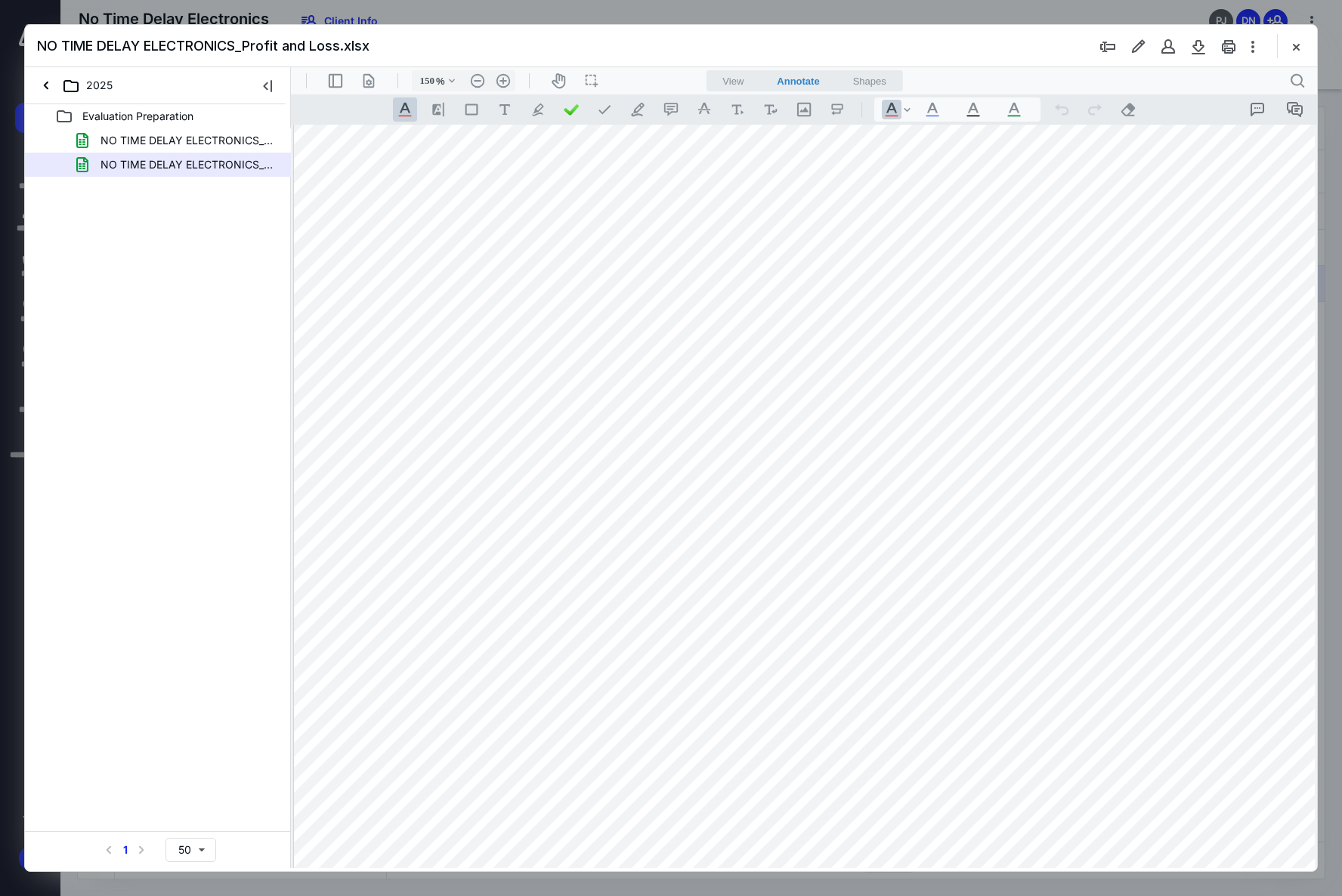 scroll, scrollTop: 0, scrollLeft: 2, axis: horizontal 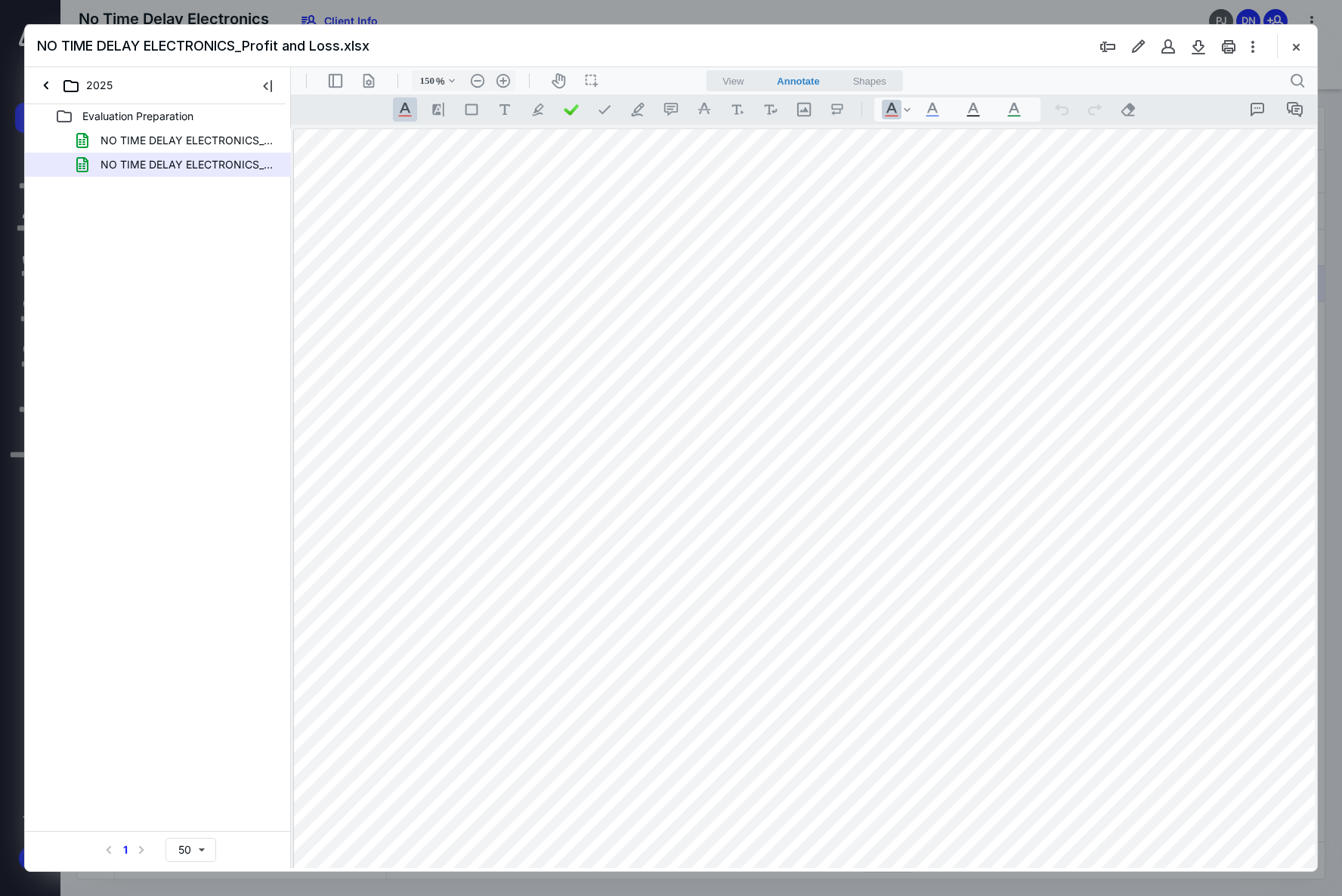 click at bounding box center (812, 1039) 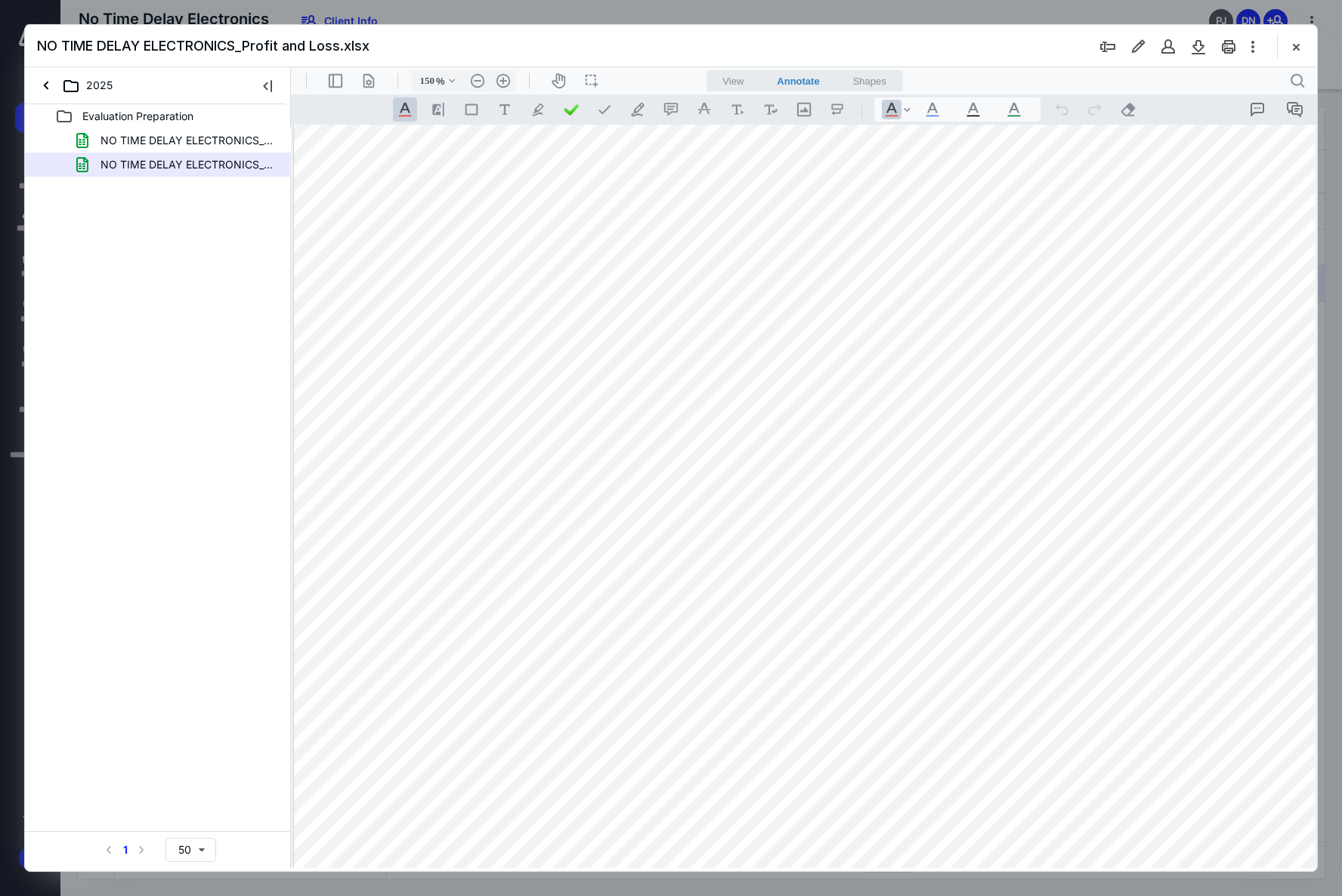 scroll, scrollTop: 378, scrollLeft: 2, axis: both 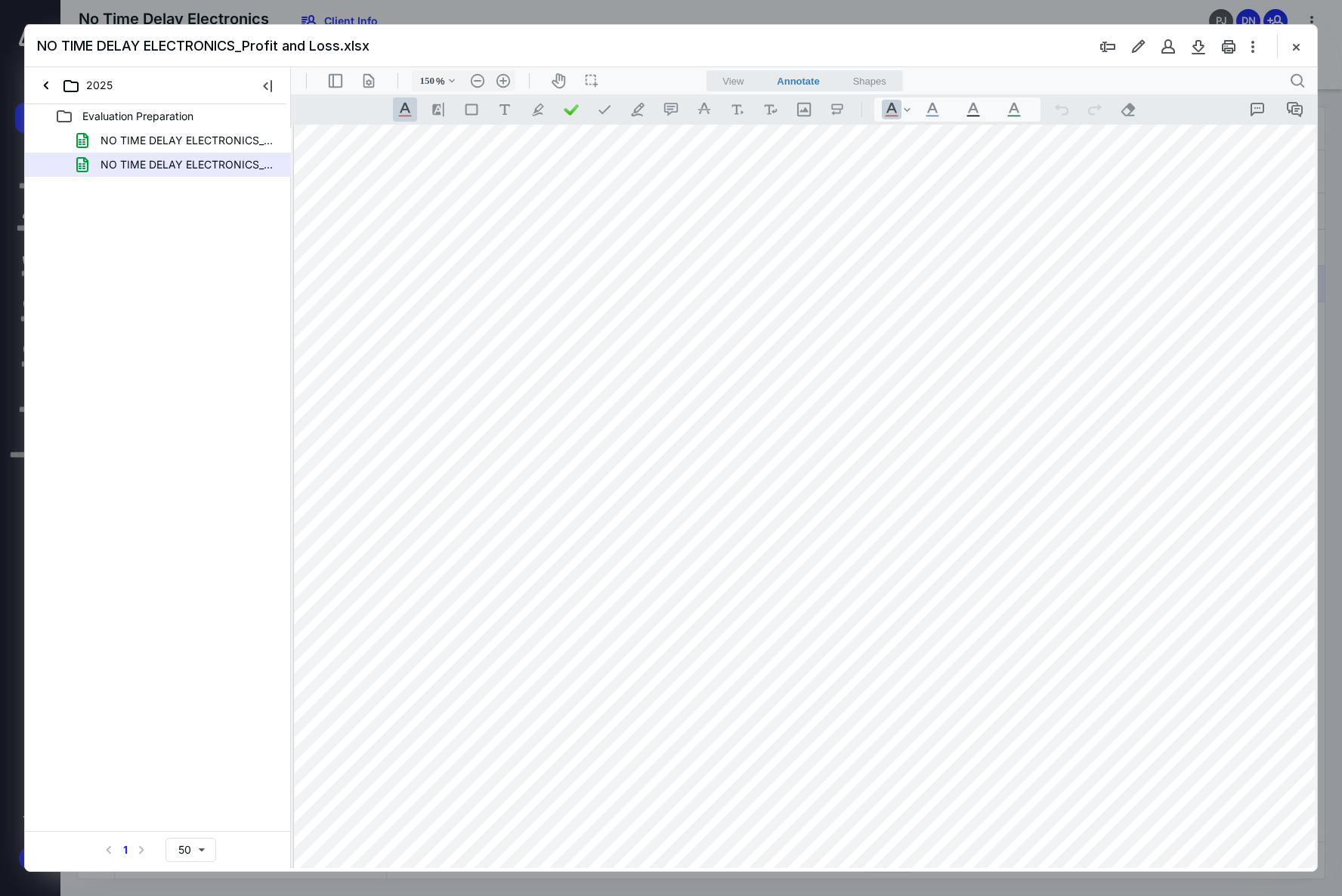 click at bounding box center [812, 661] 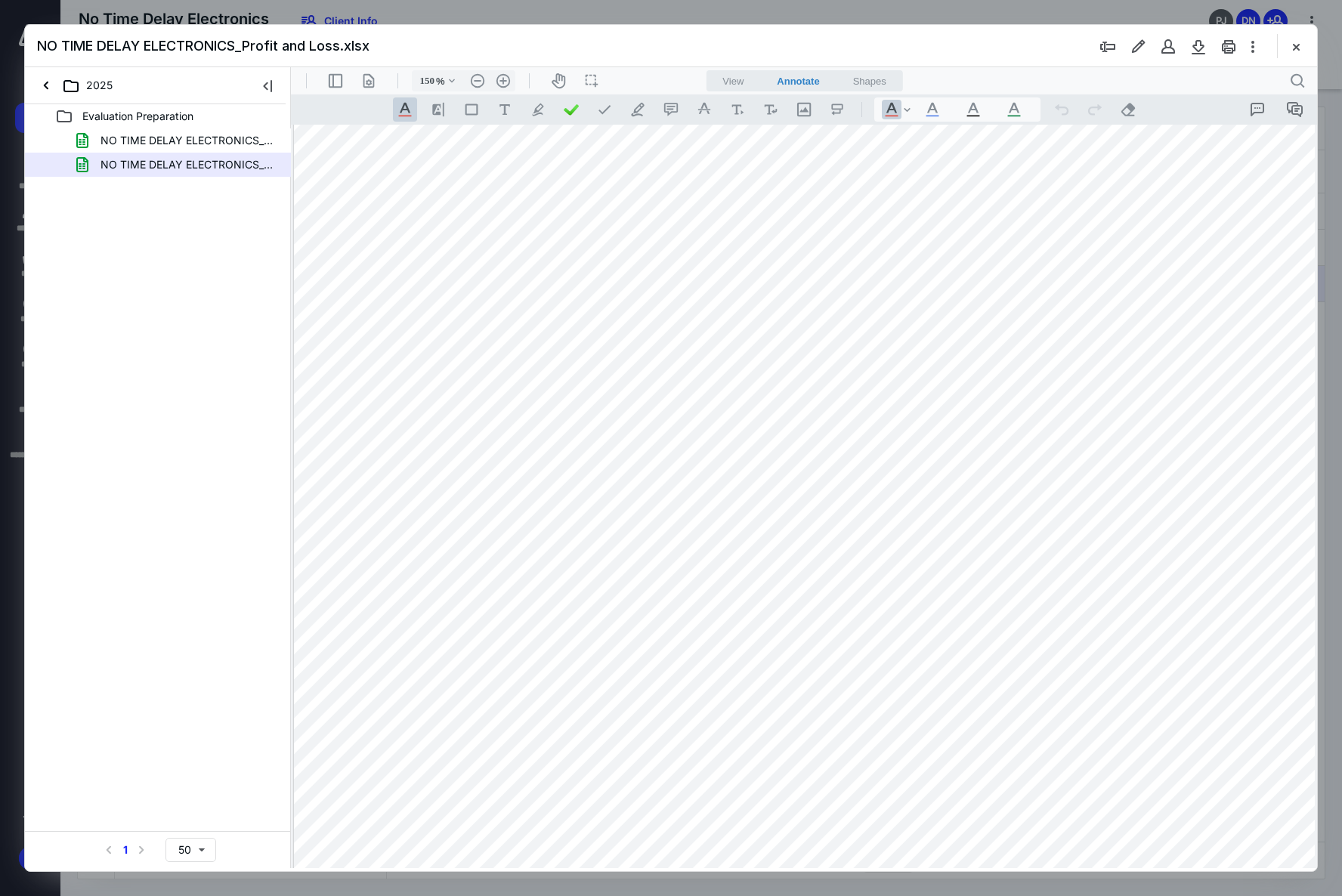 scroll, scrollTop: 227, scrollLeft: 2, axis: both 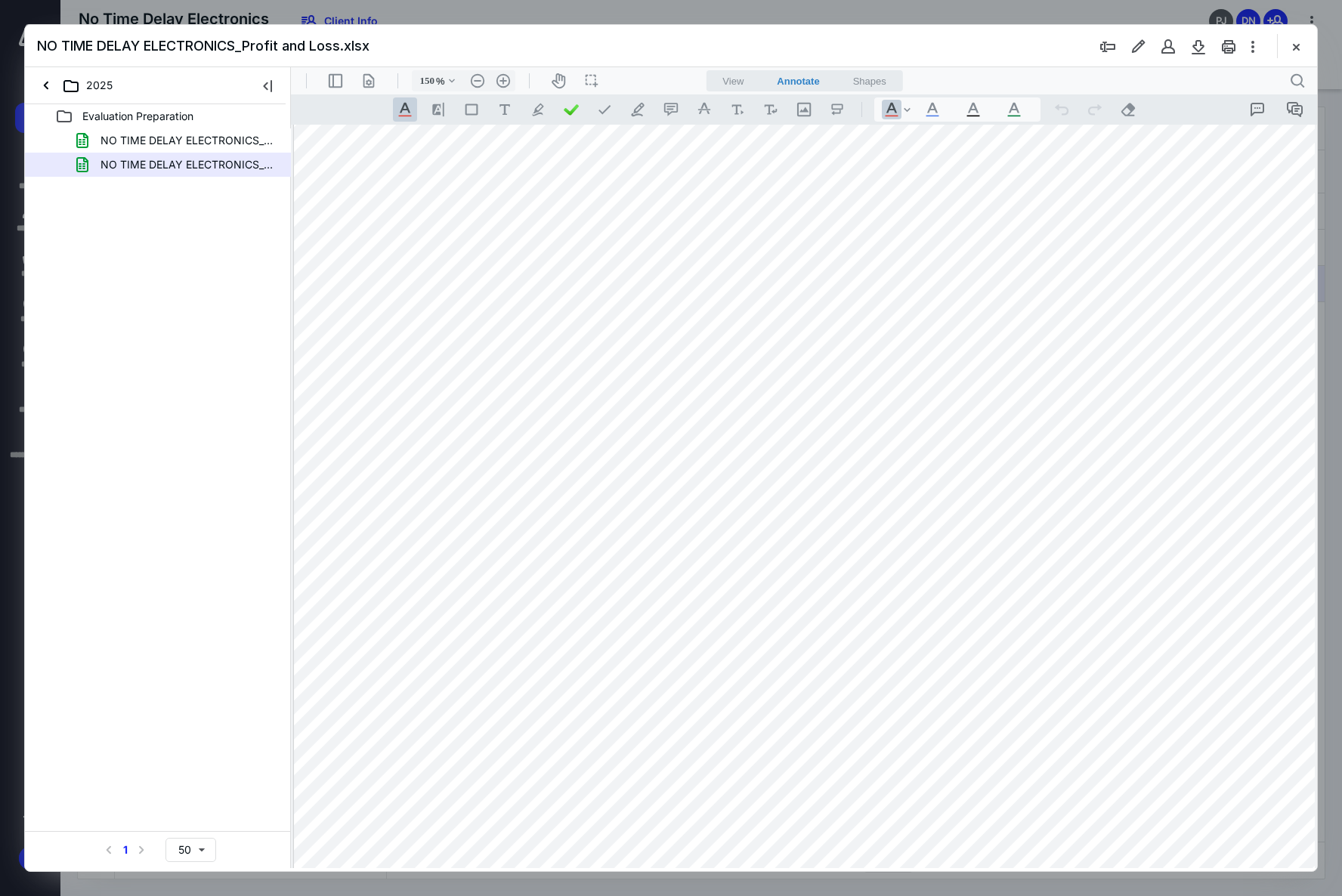 click at bounding box center (812, 812) 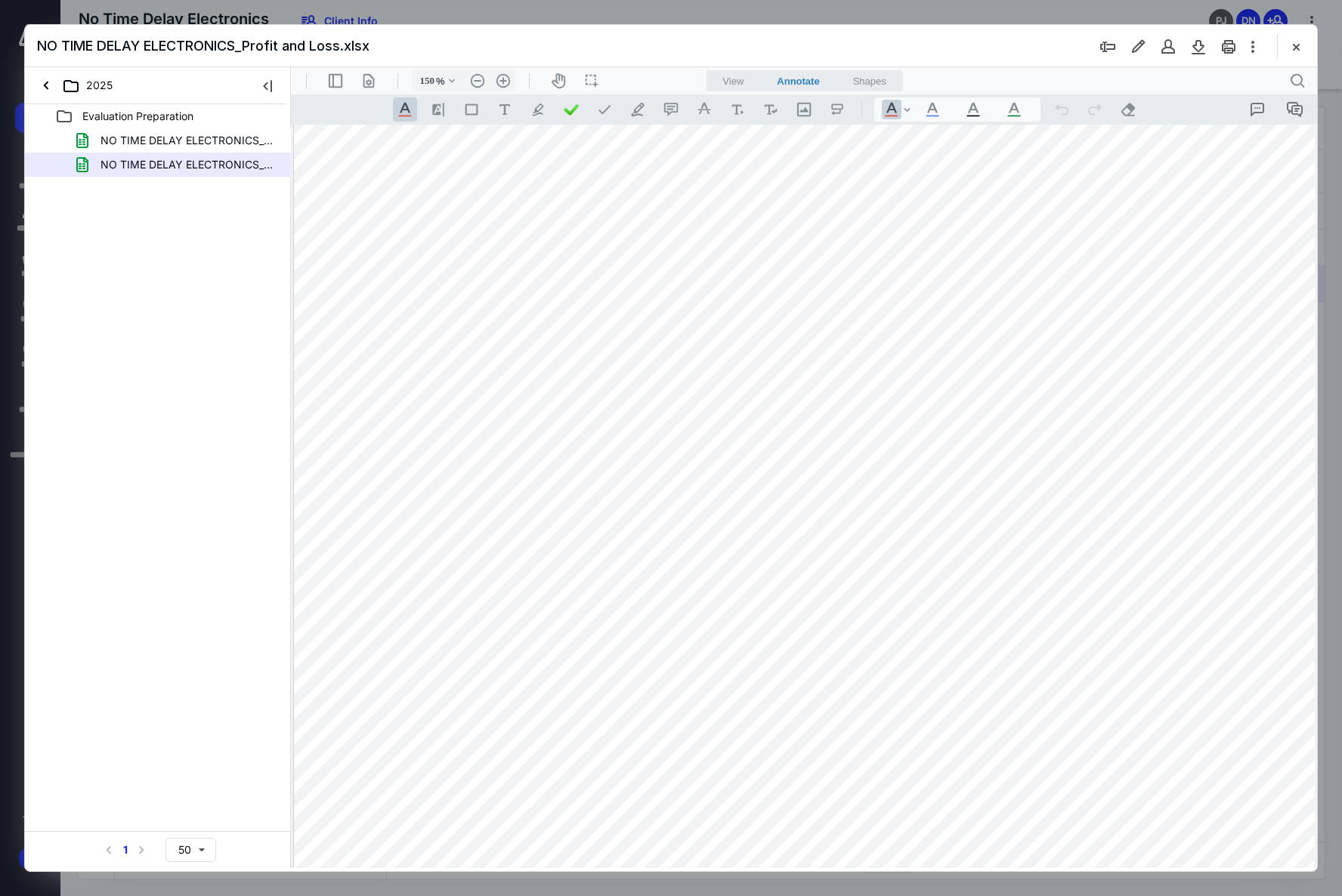 scroll, scrollTop: 907, scrollLeft: 2, axis: both 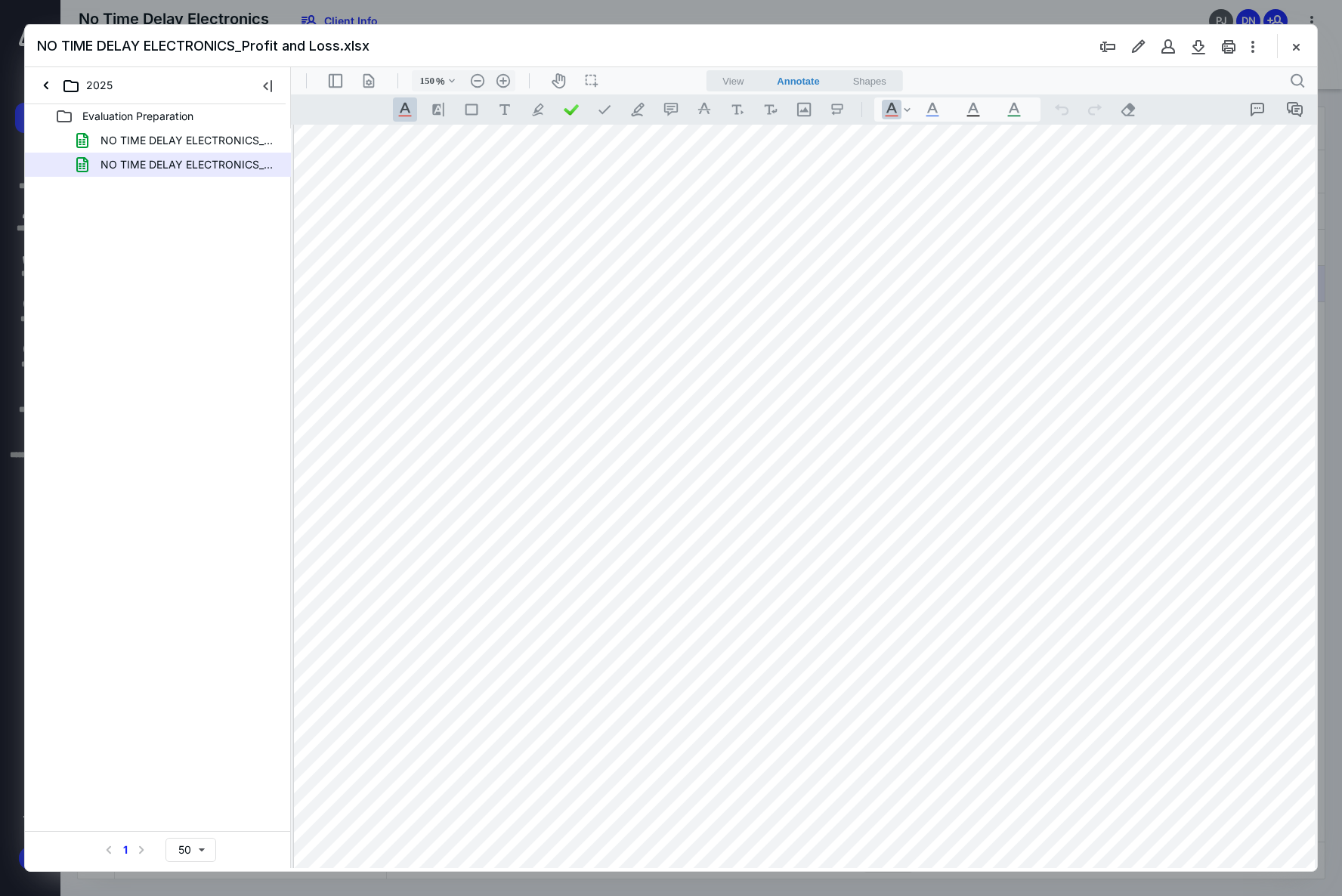 click at bounding box center [812, 132] 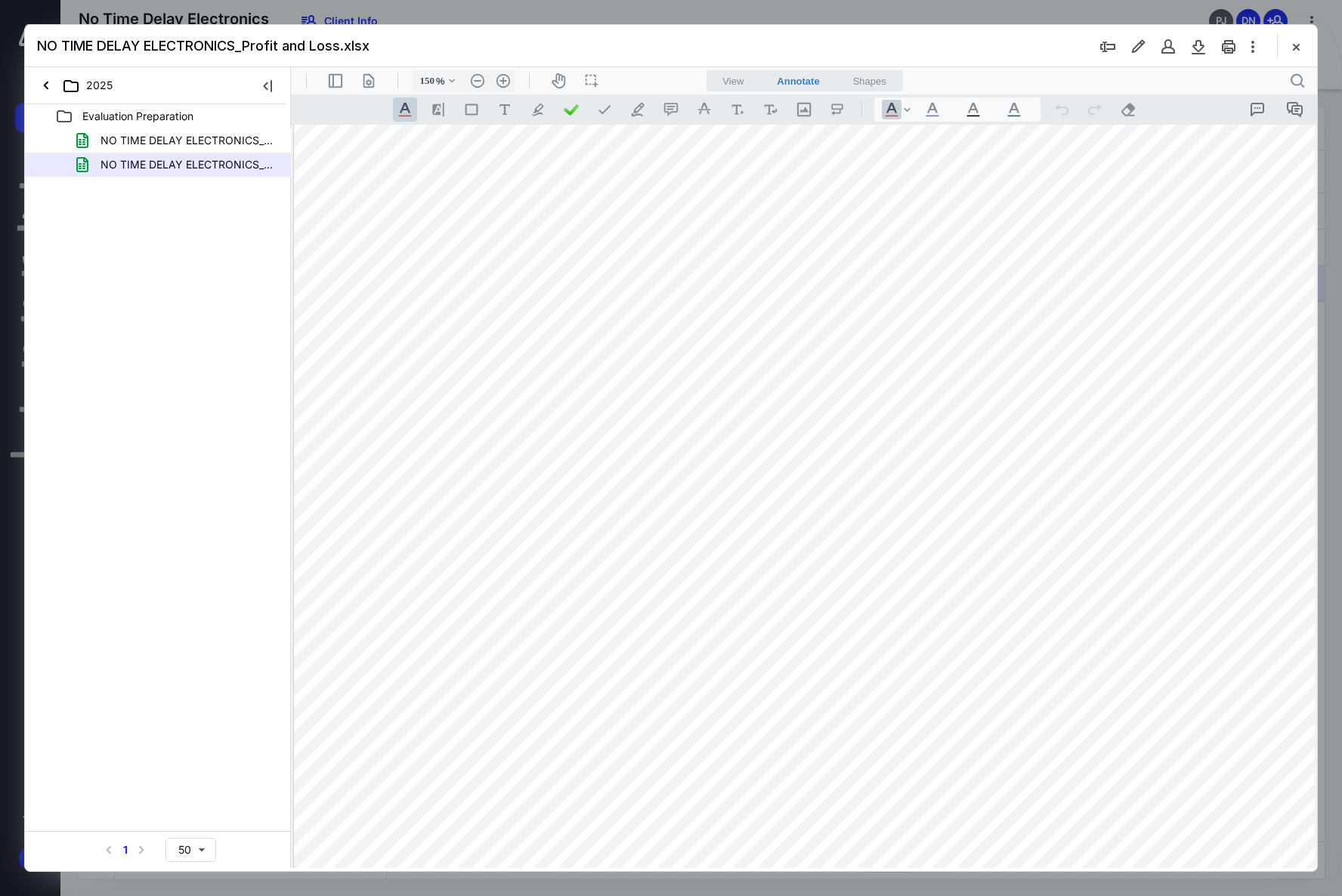 scroll, scrollTop: 831, scrollLeft: 2, axis: both 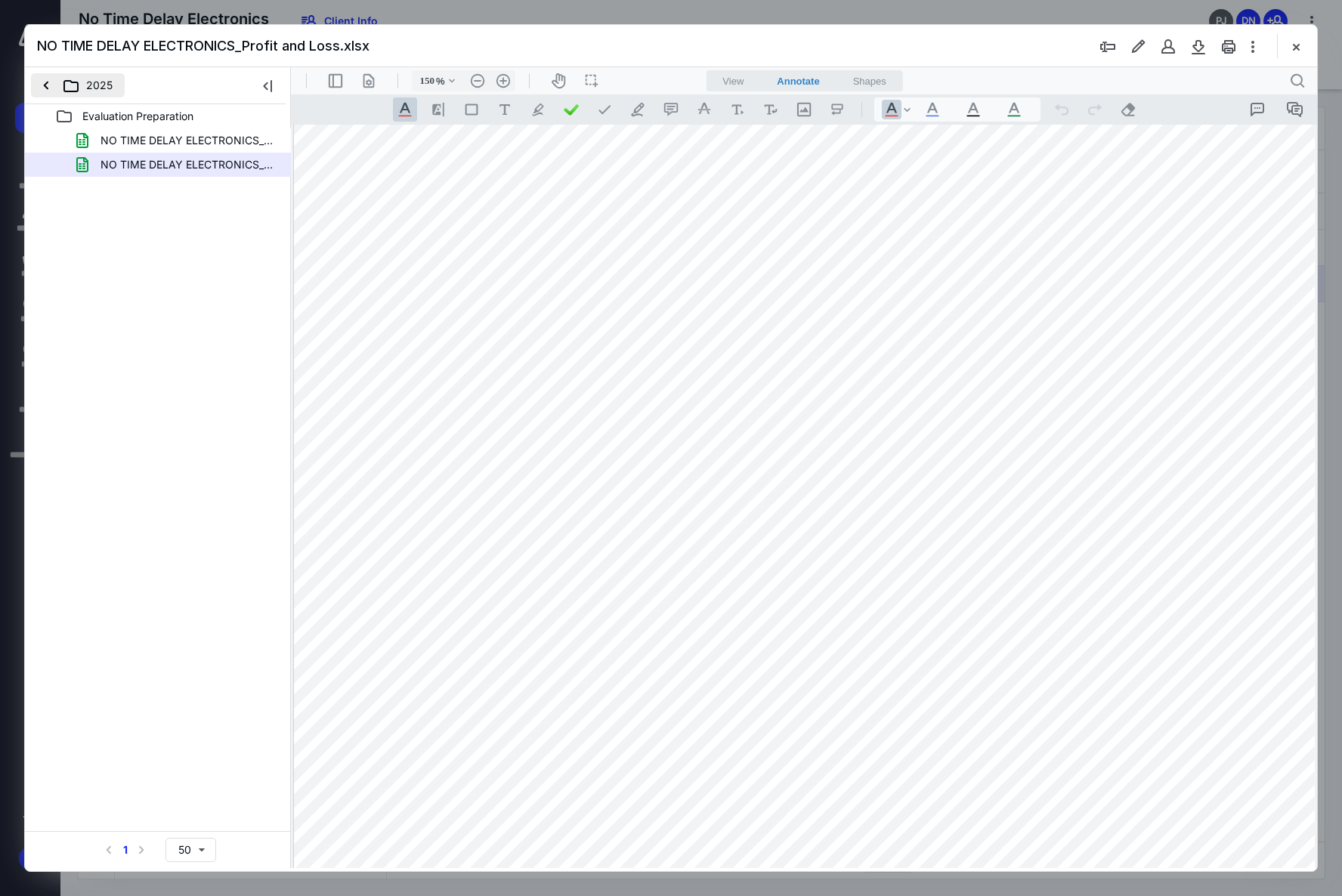 click on "2025" at bounding box center (78, 85) 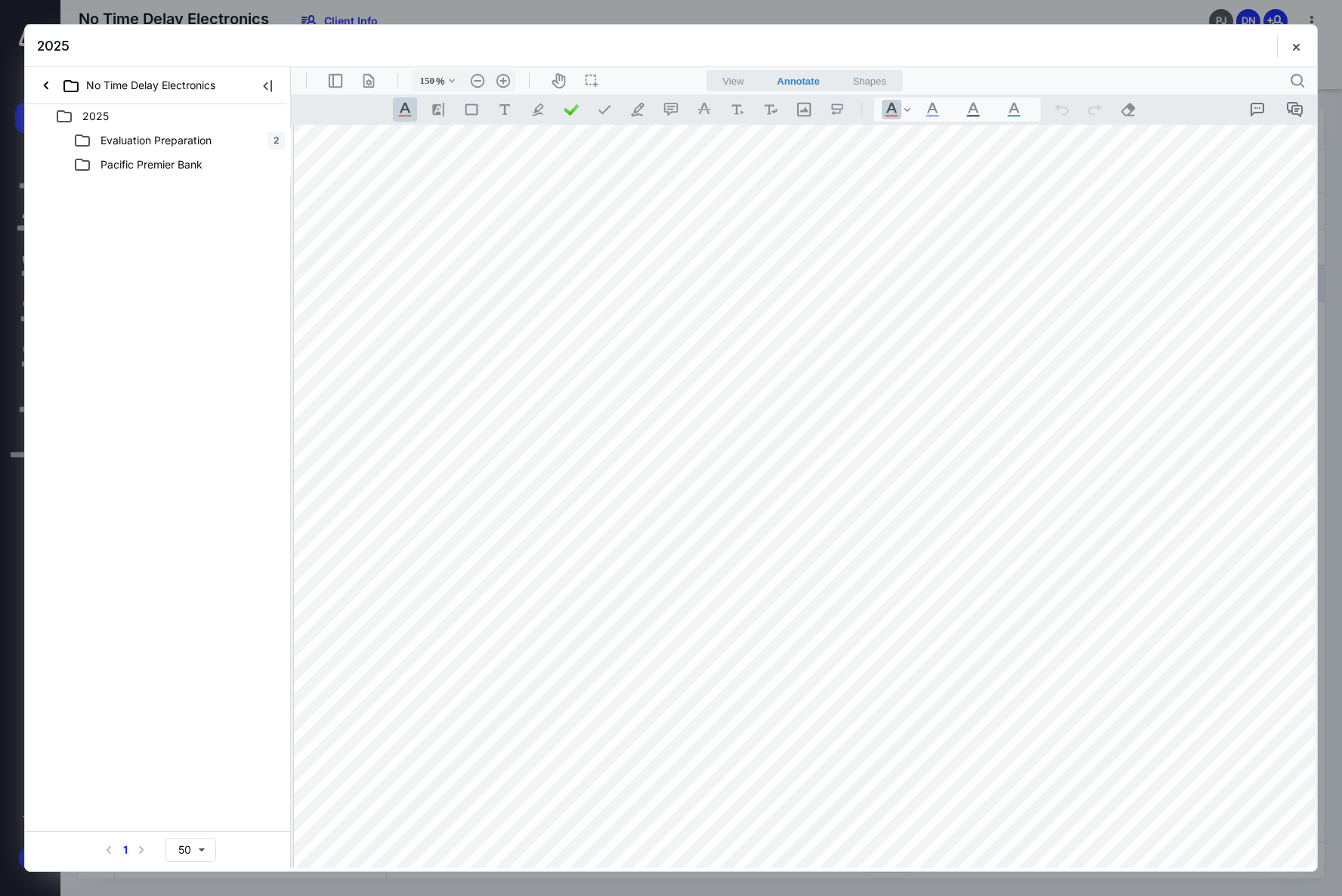 click on "2025" at bounding box center (95, 116) 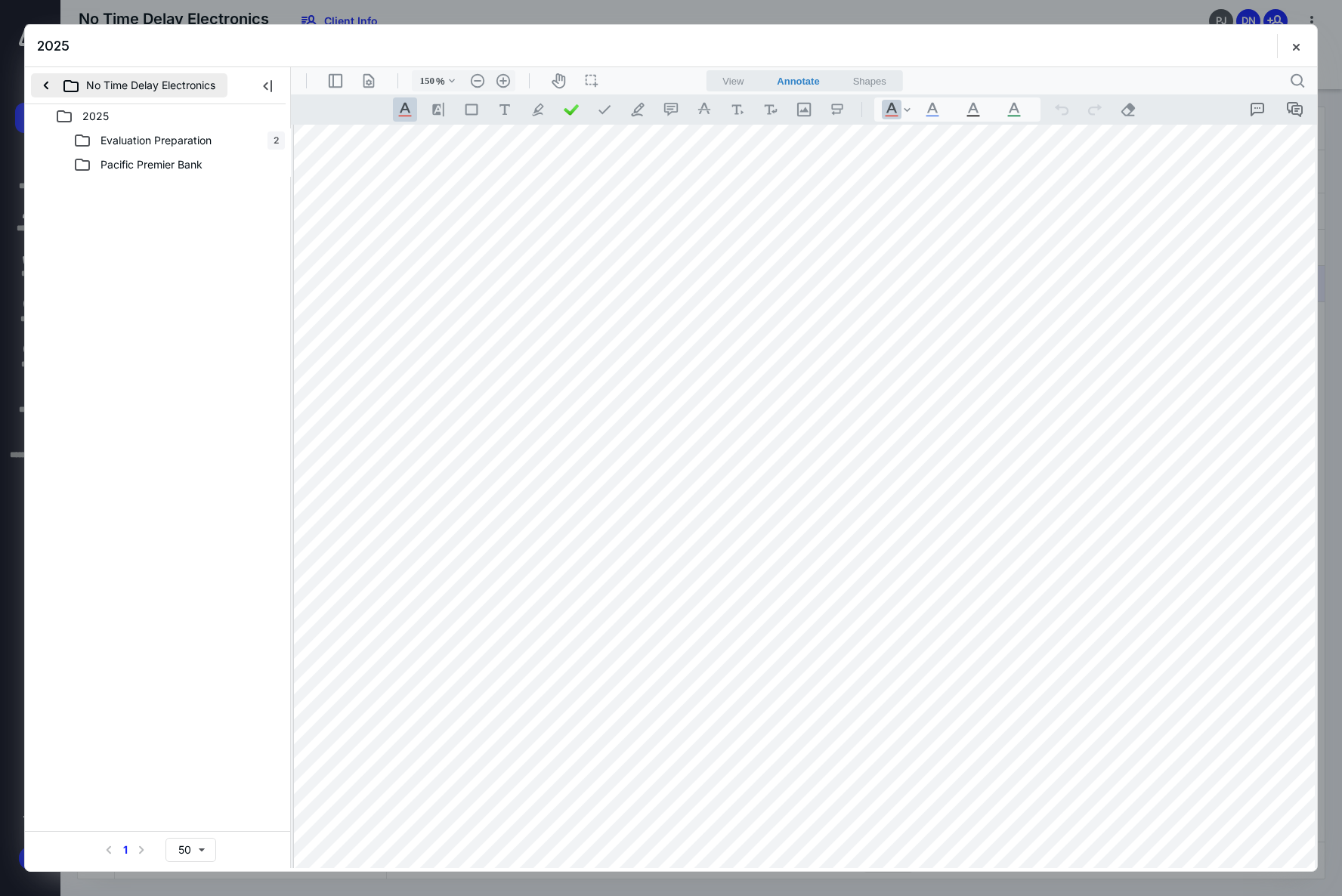 click on "No Time Delay Electronics" at bounding box center [129, 85] 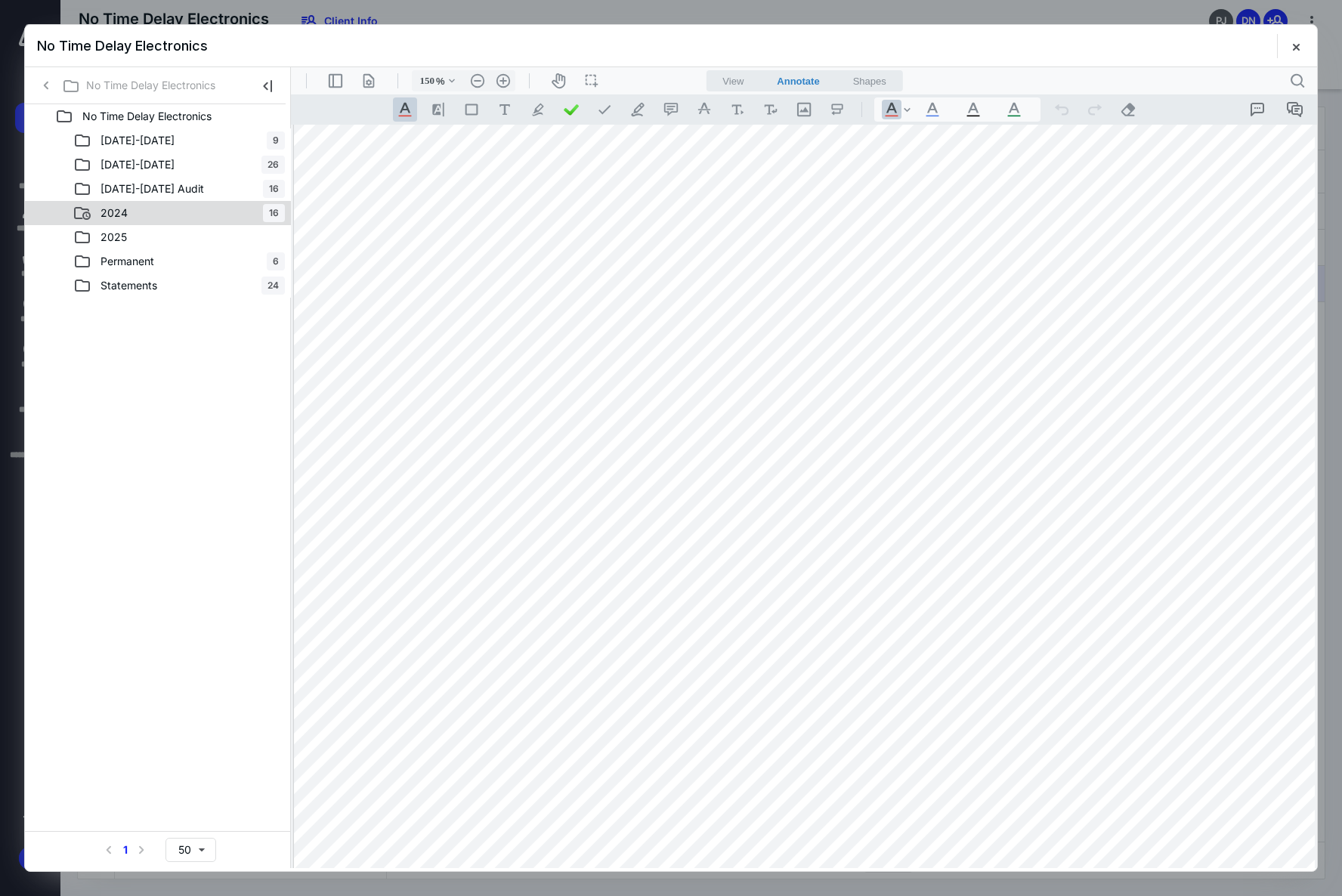 click on "2024" at bounding box center (114, 213) 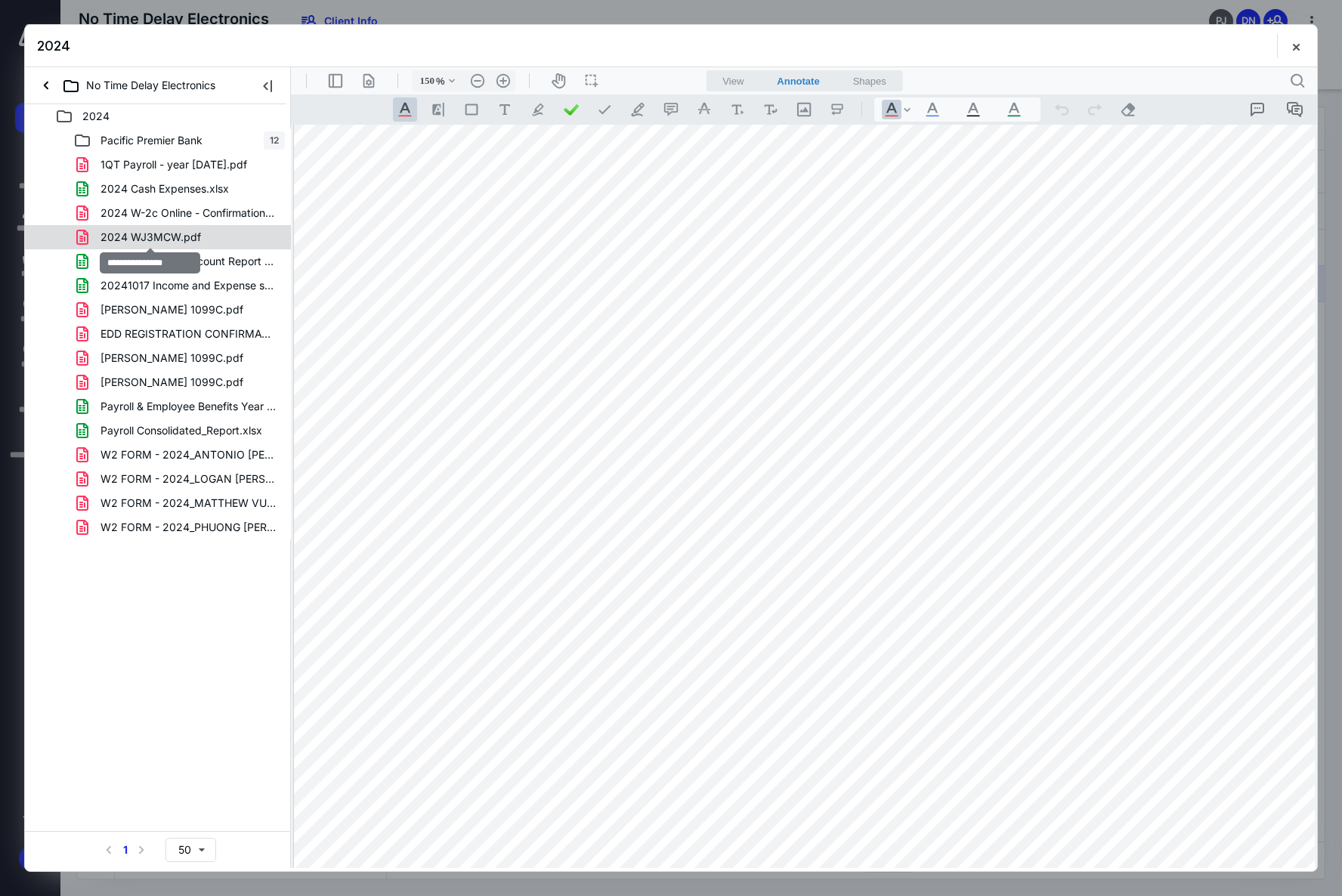 click on "2024 WJ3MCW.pdf" at bounding box center (150, 237) 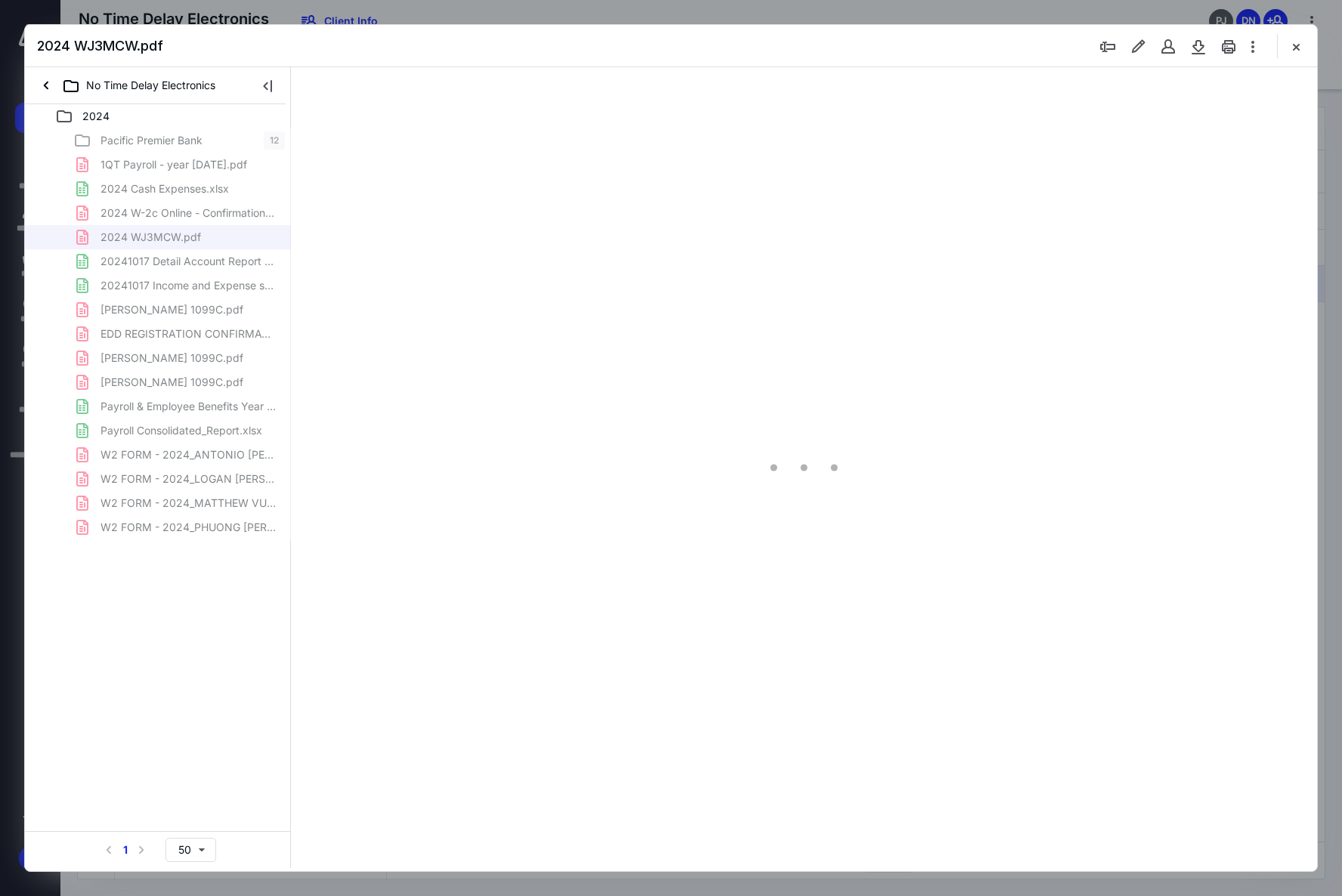 type on "123" 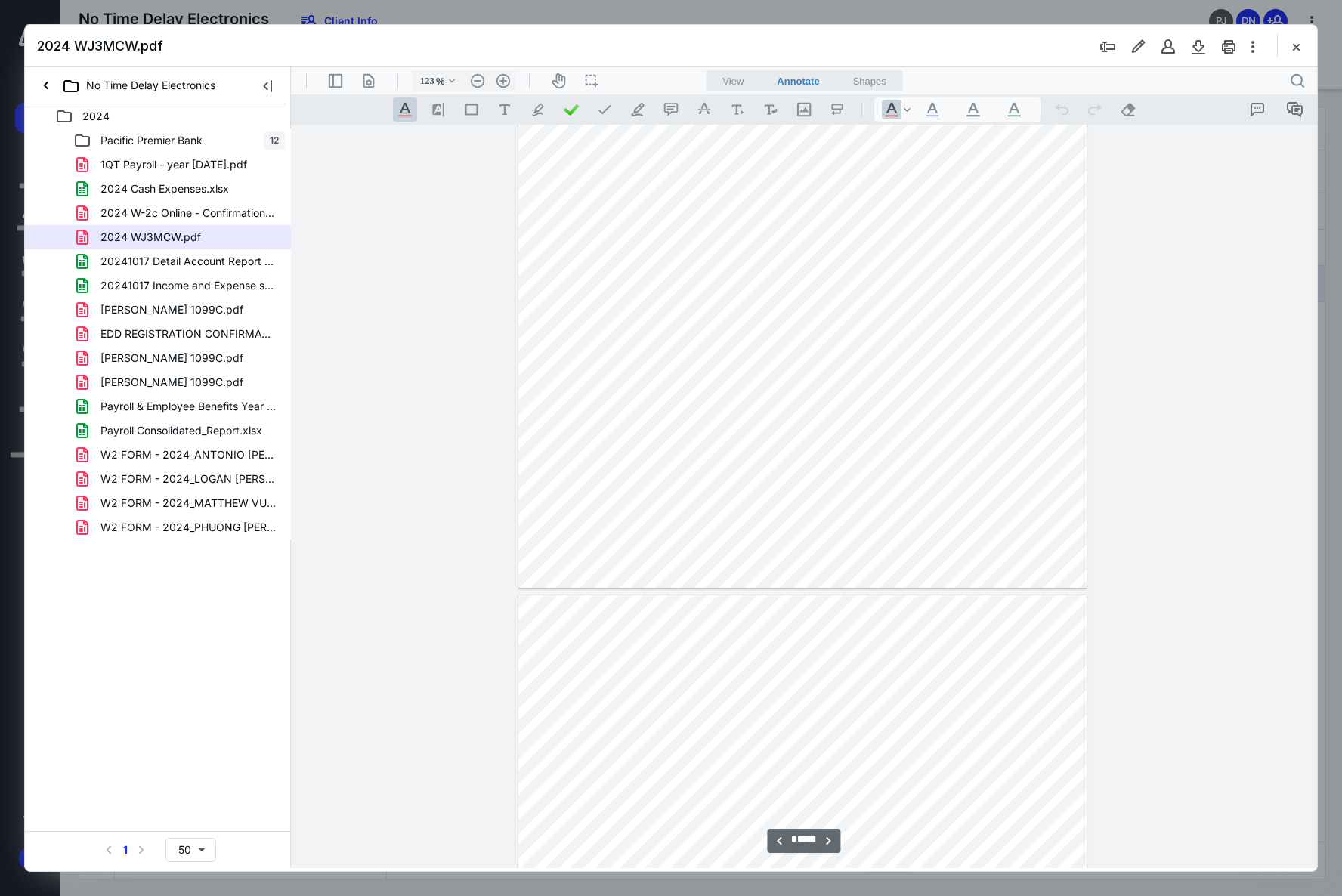 scroll, scrollTop: 453, scrollLeft: 0, axis: vertical 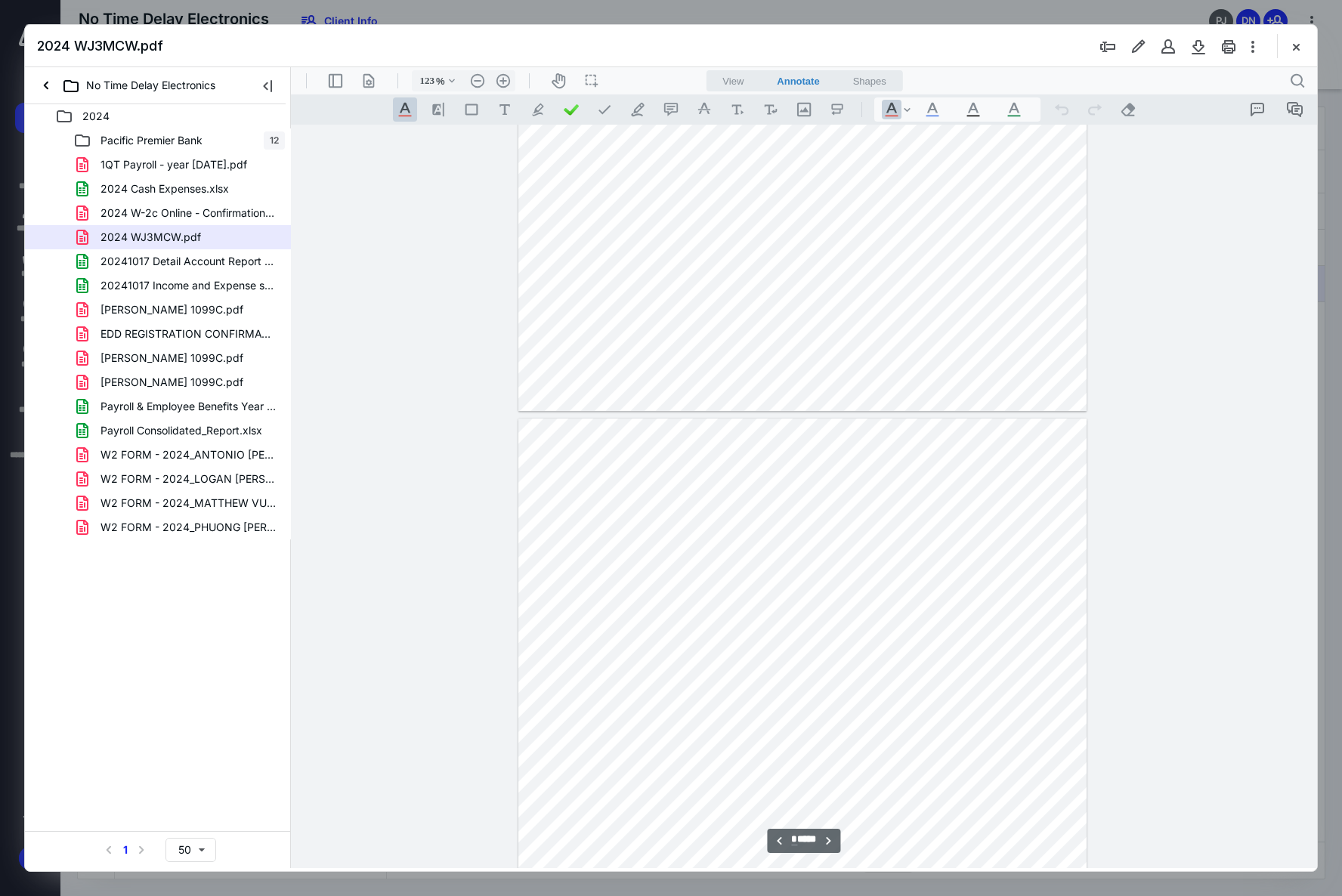 type on "*" 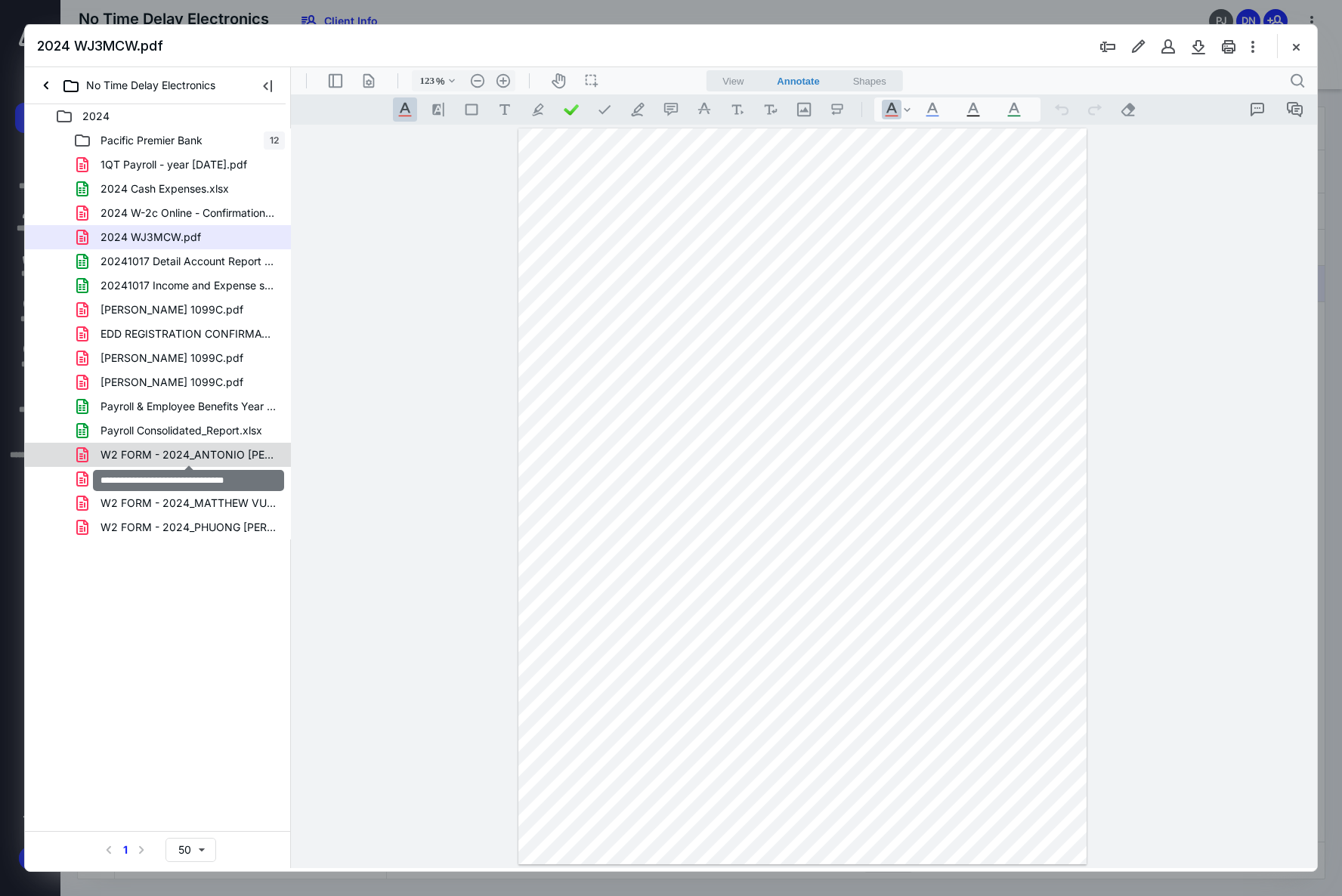 click on "W2 FORM - 2024_ANTONIO [PERSON_NAME].pdf" at bounding box center (188, 455) 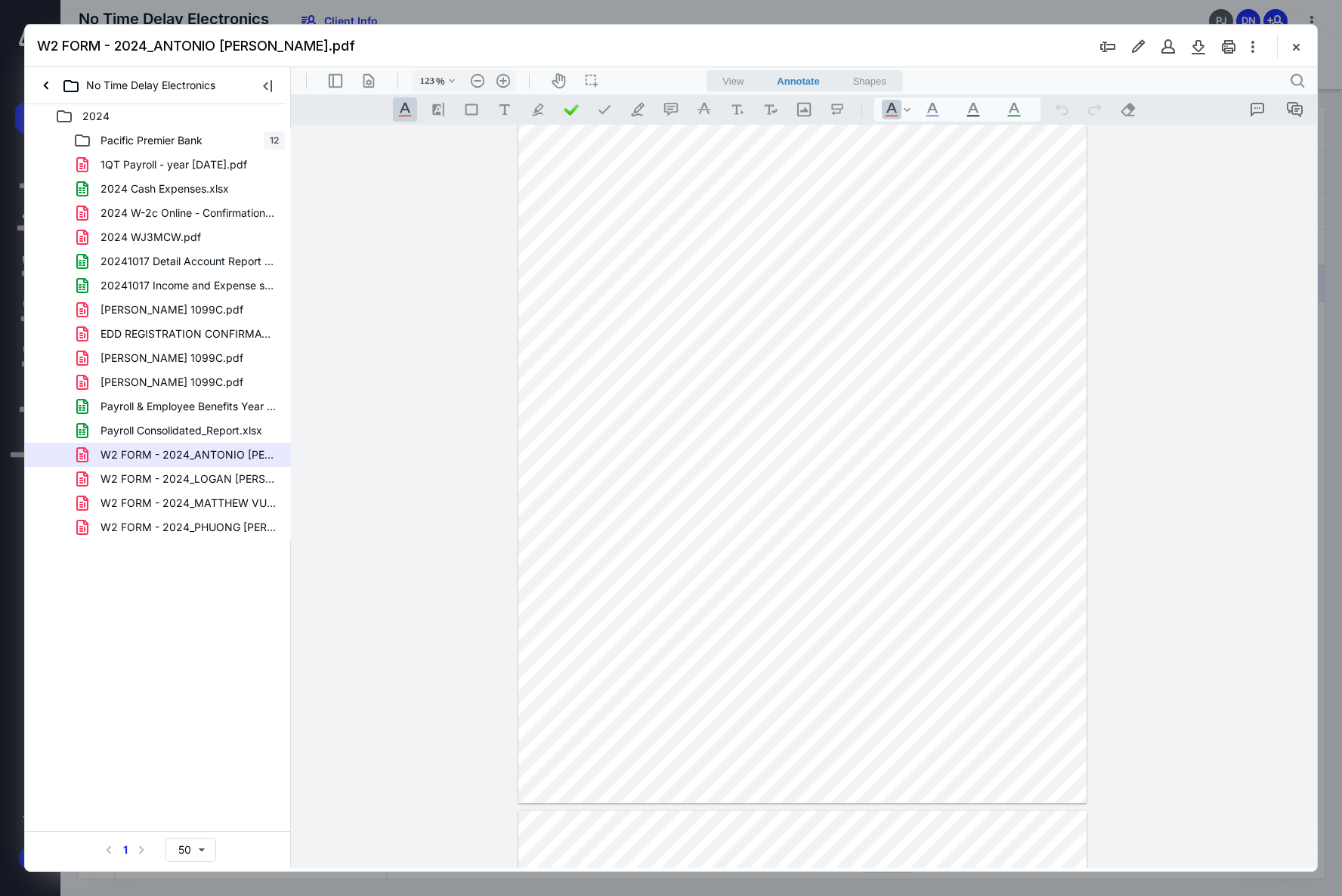 scroll, scrollTop: 0, scrollLeft: 0, axis: both 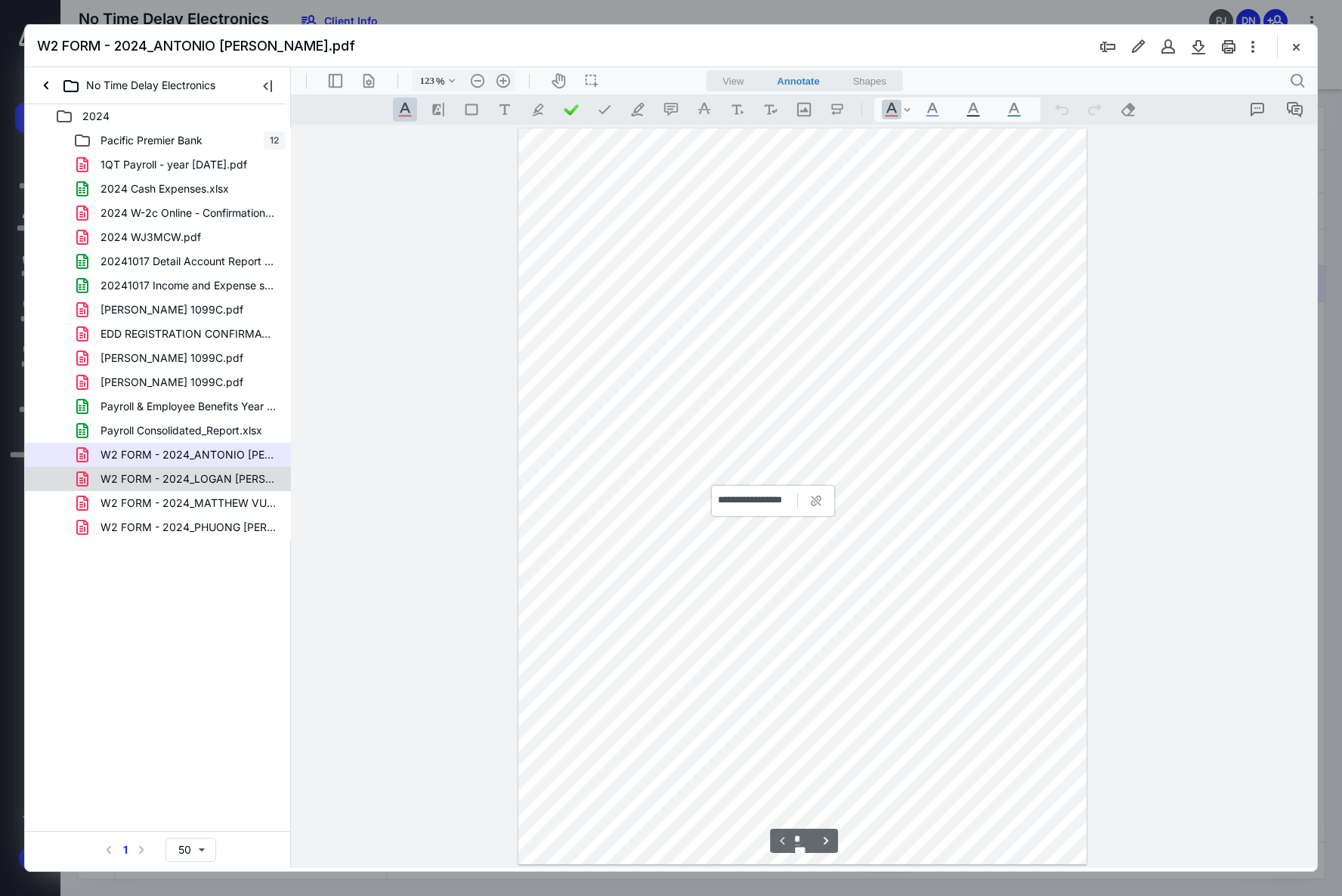 click on "W2 FORM - 2024_LOGAN [PERSON_NAME].pdf" at bounding box center [158, 479] 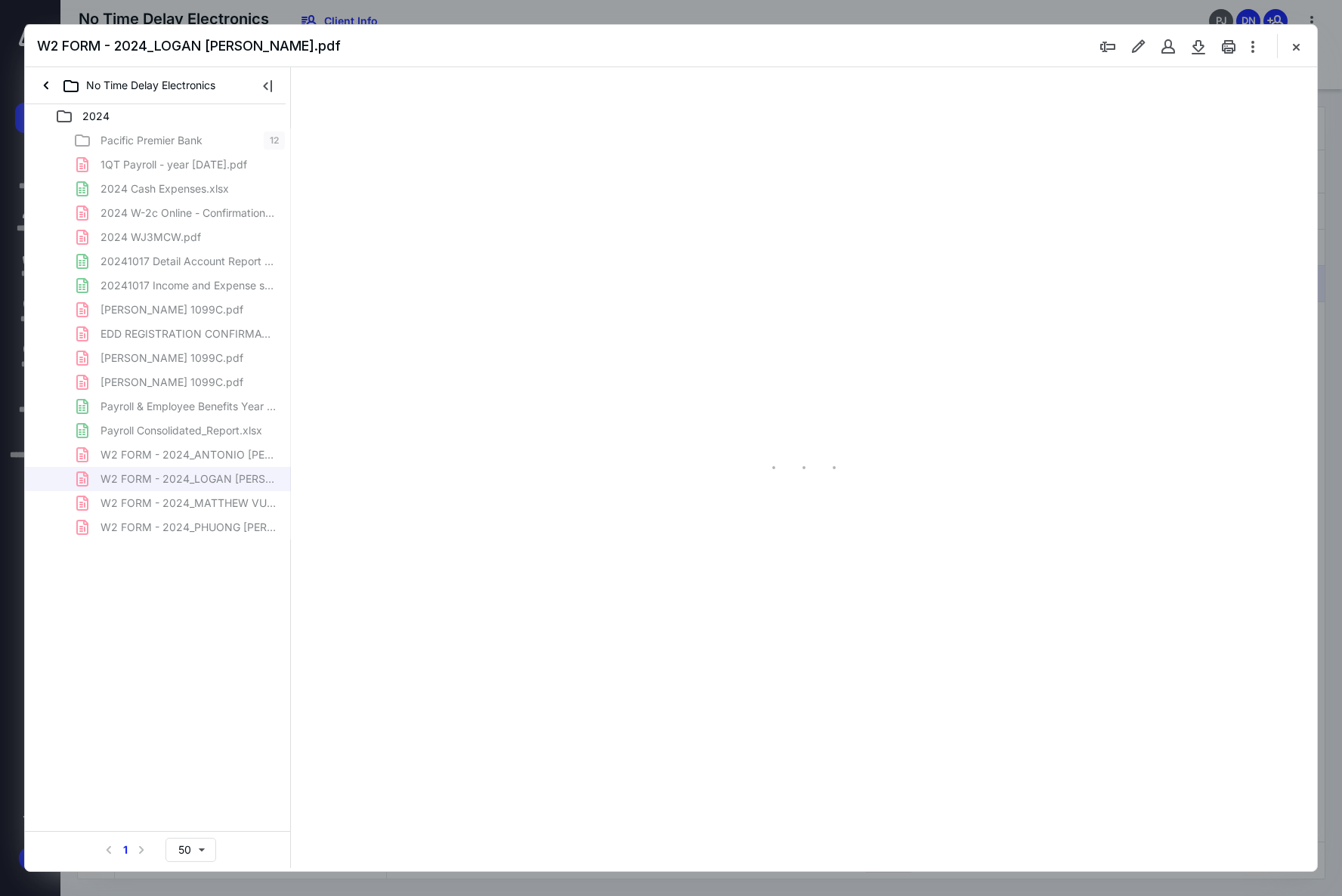 scroll, scrollTop: 61, scrollLeft: 0, axis: vertical 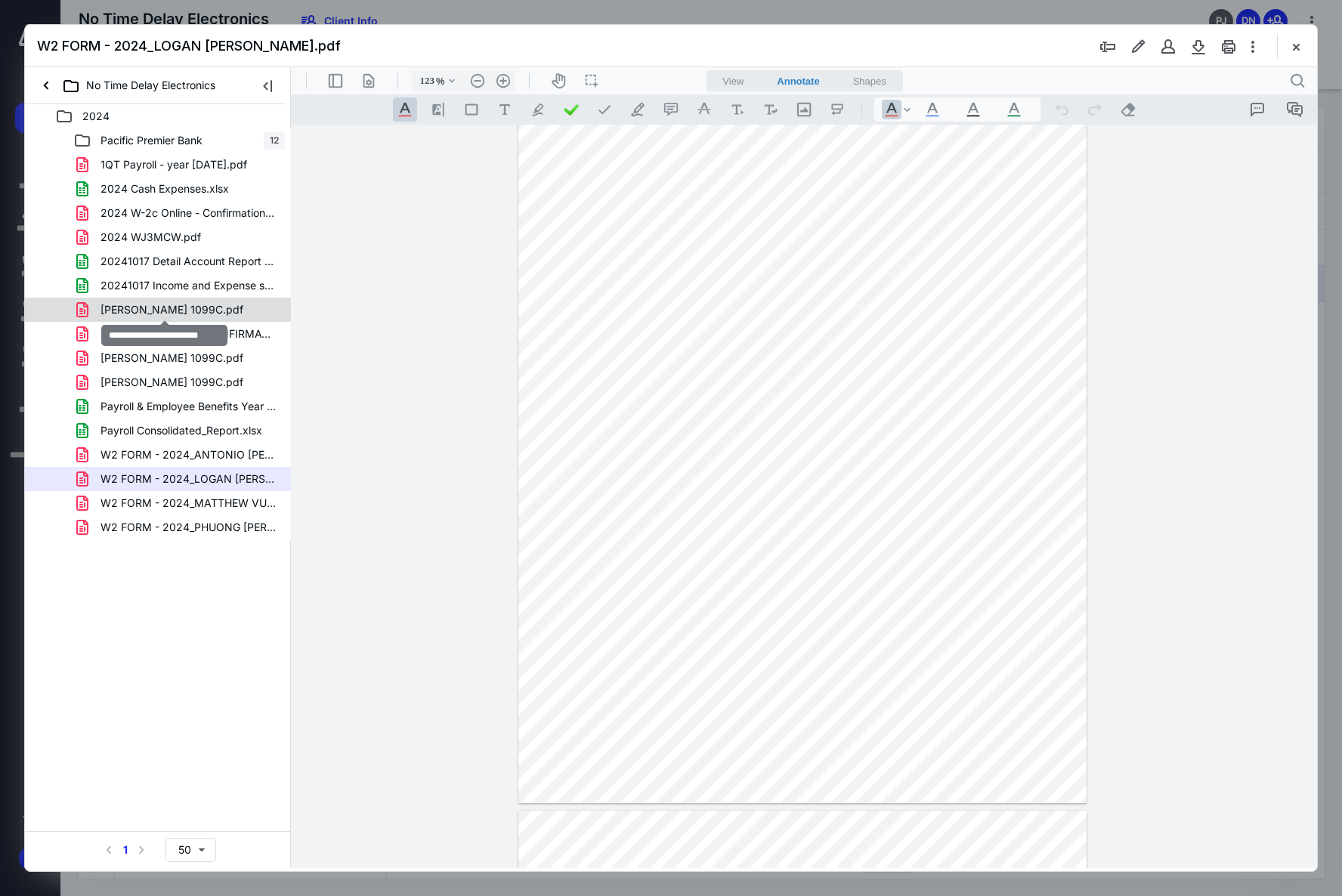 click on "[PERSON_NAME] 1099C.pdf" at bounding box center (172, 310) 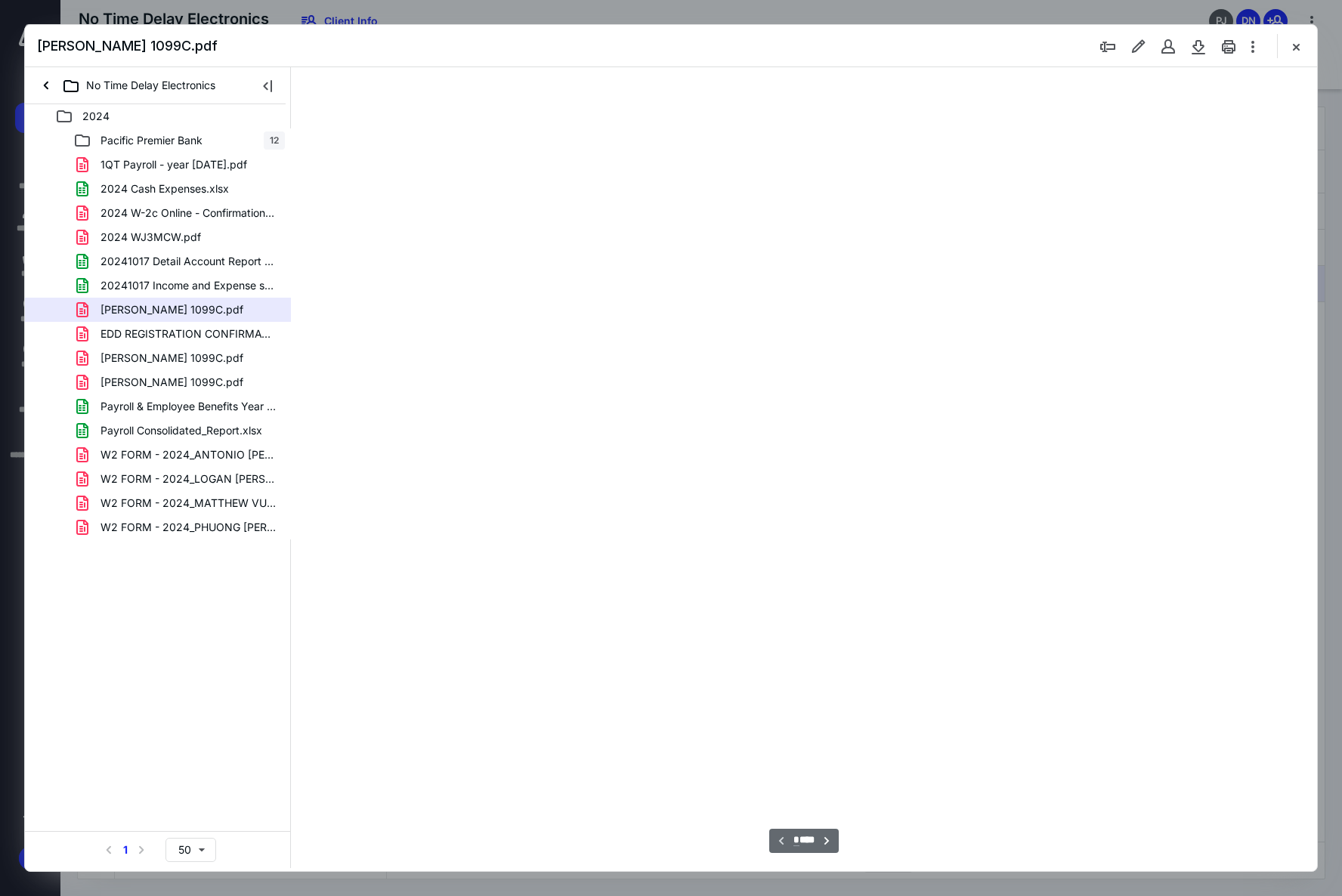scroll, scrollTop: 61, scrollLeft: 0, axis: vertical 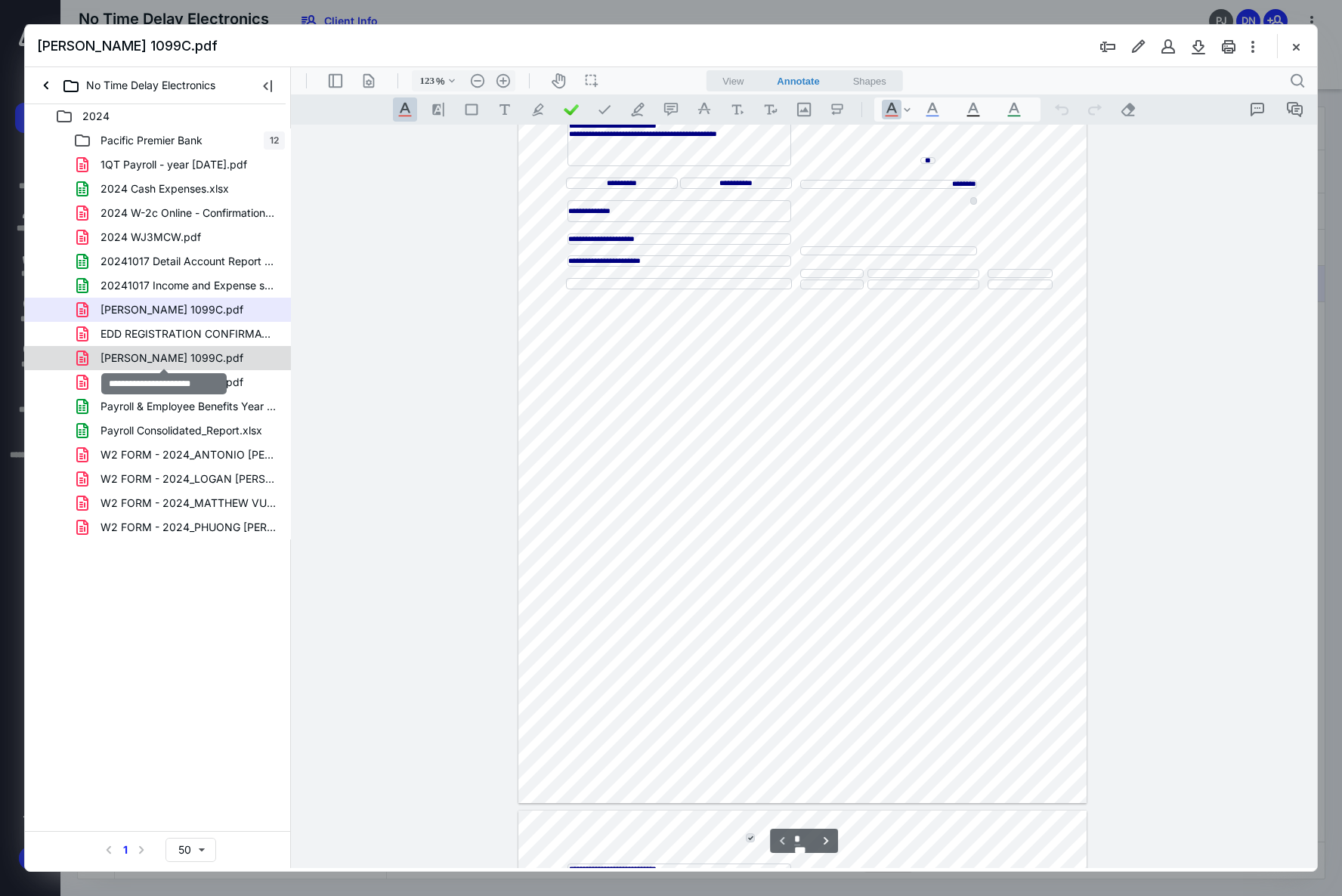 click on "[PERSON_NAME] 1099C.pdf" at bounding box center (172, 358) 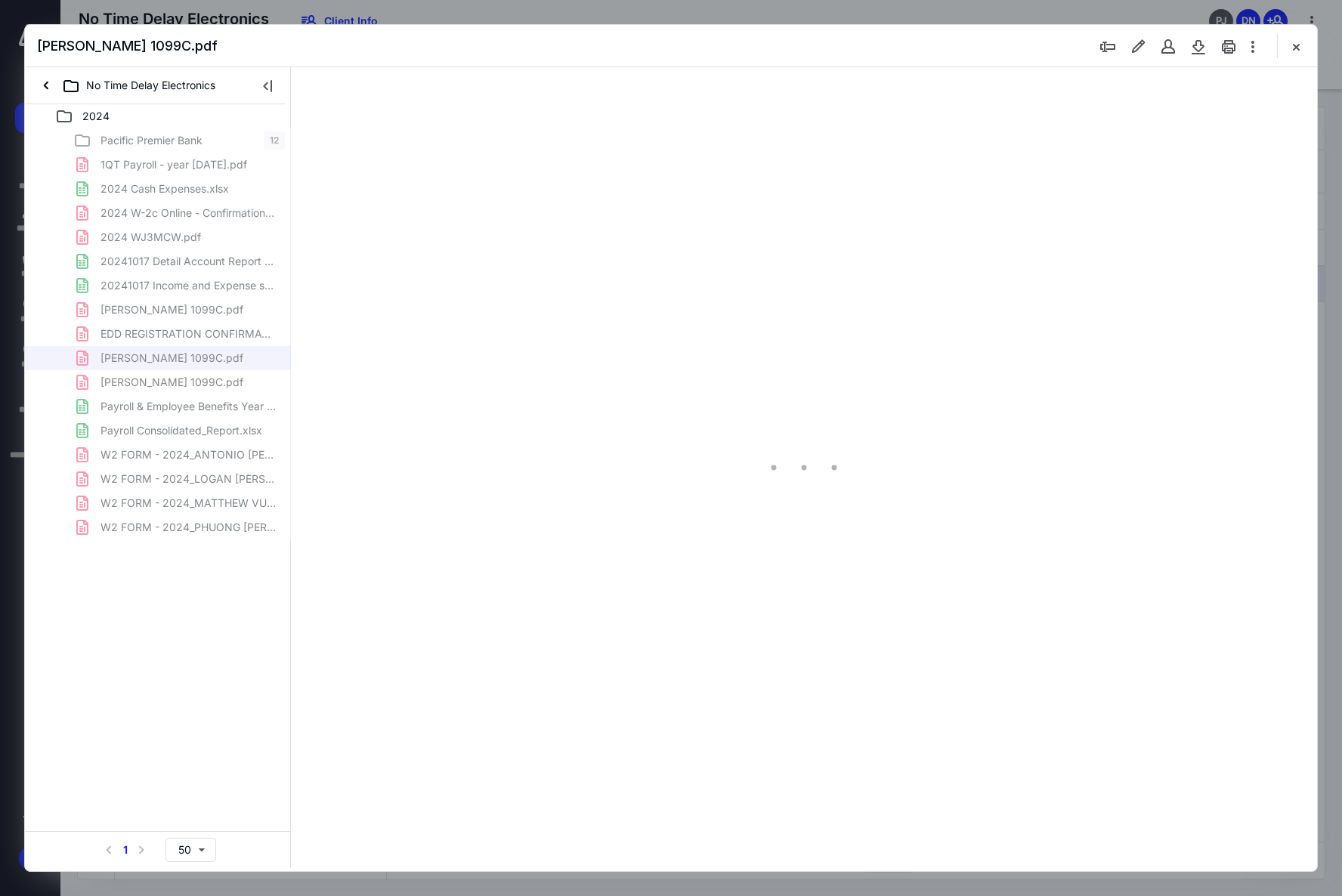 scroll, scrollTop: 61, scrollLeft: 0, axis: vertical 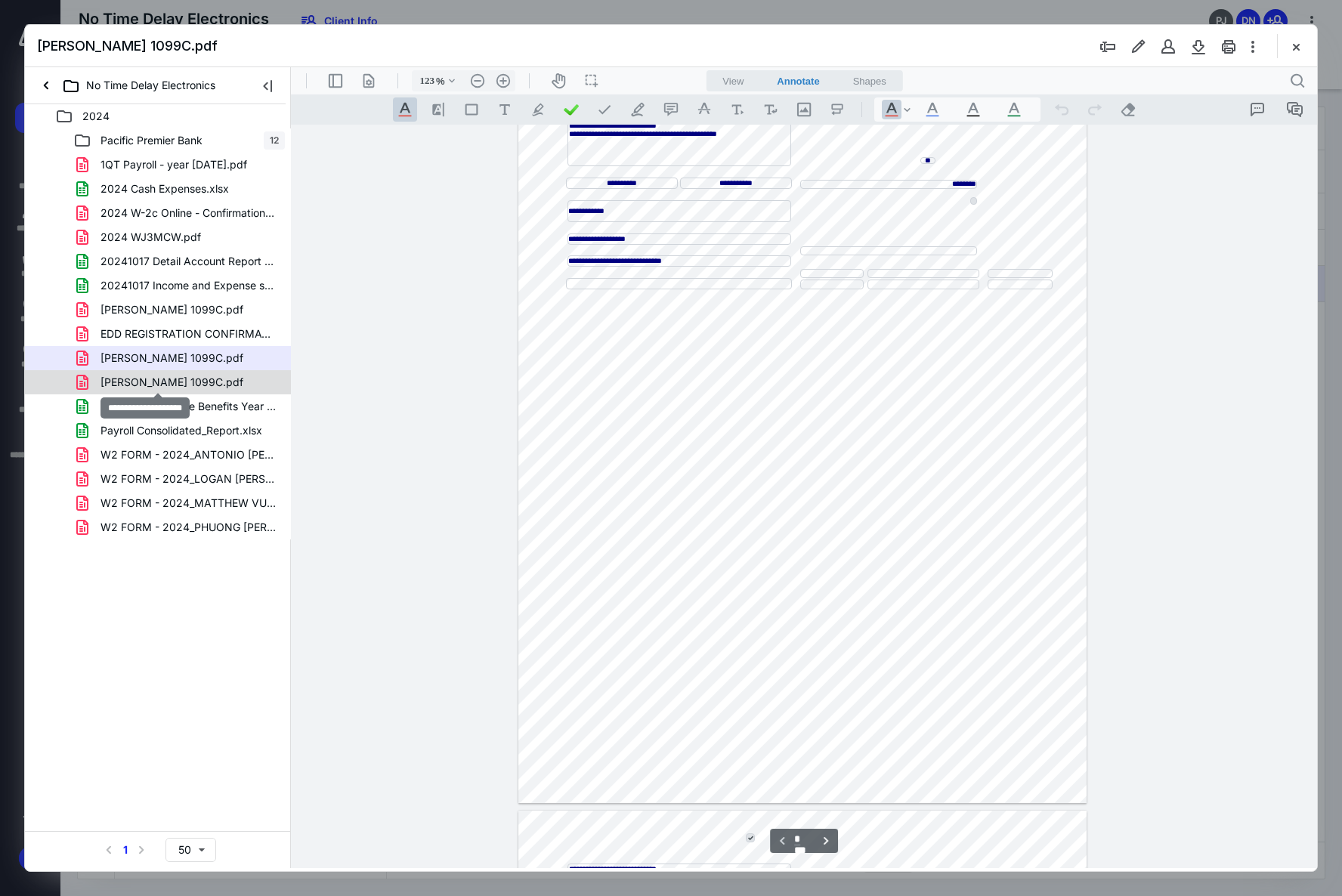 click on "[PERSON_NAME] 1099C.pdf" at bounding box center [172, 382] 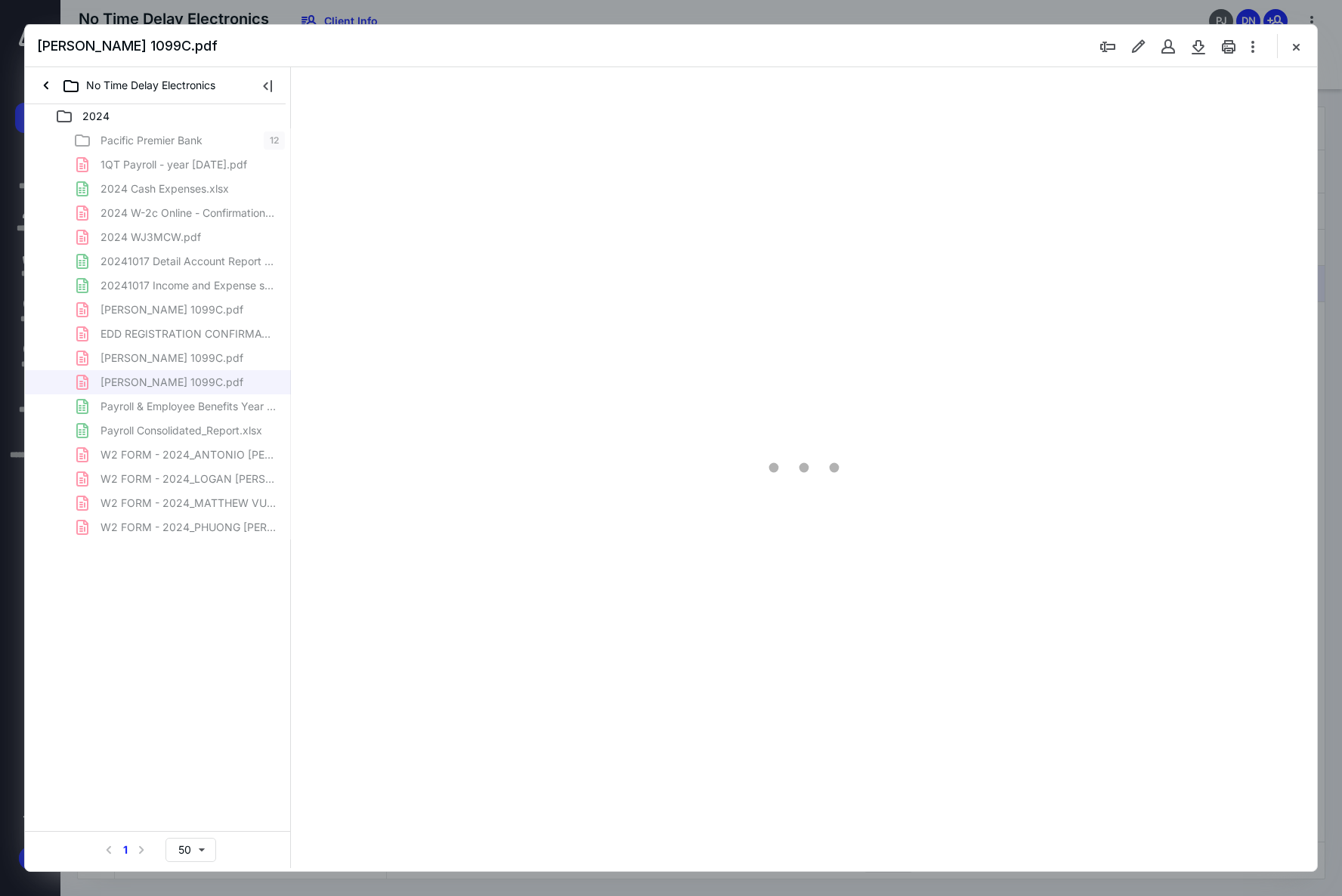 scroll, scrollTop: 61, scrollLeft: 0, axis: vertical 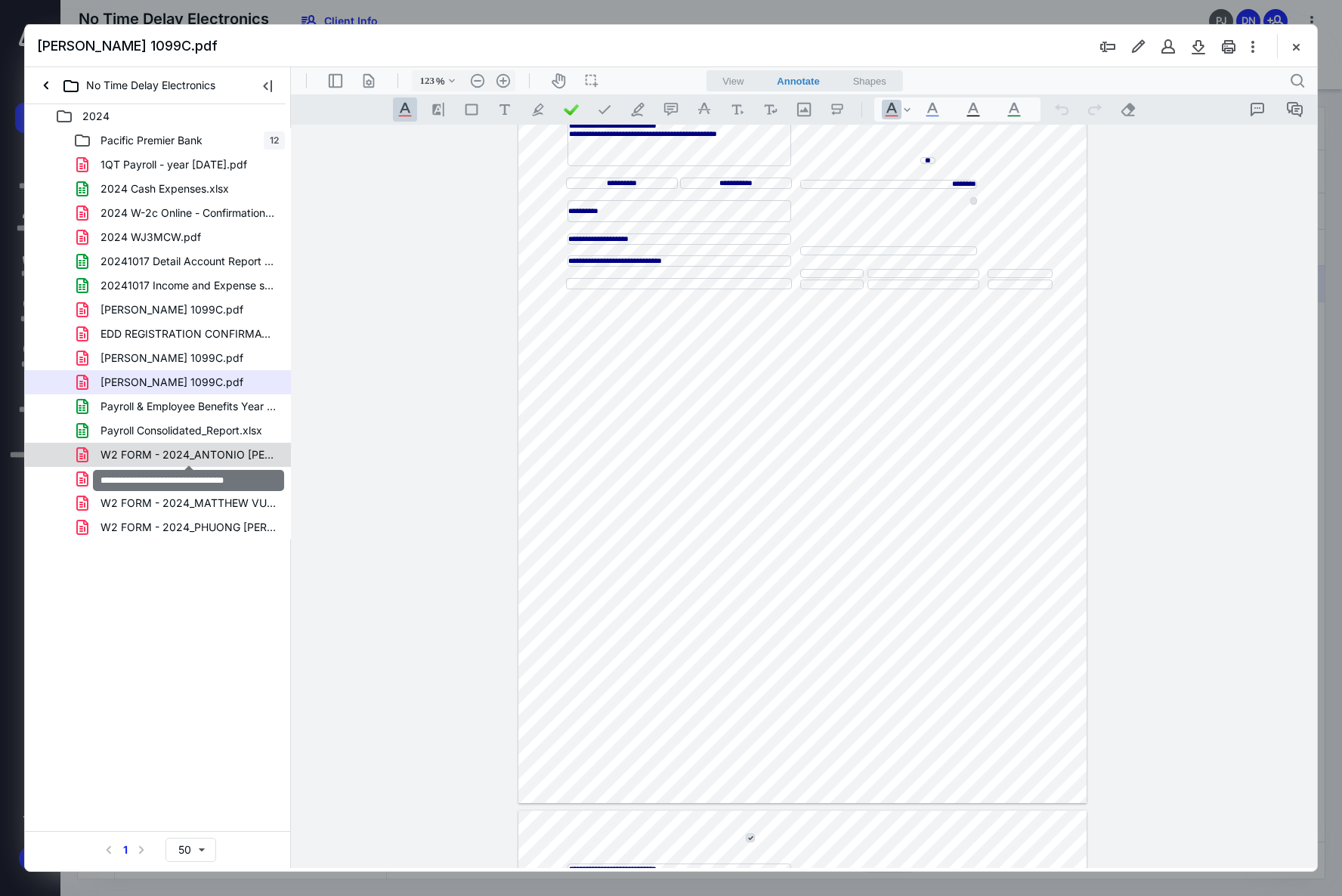 click on "W2 FORM - 2024_ANTONIO [PERSON_NAME].pdf" at bounding box center (188, 455) 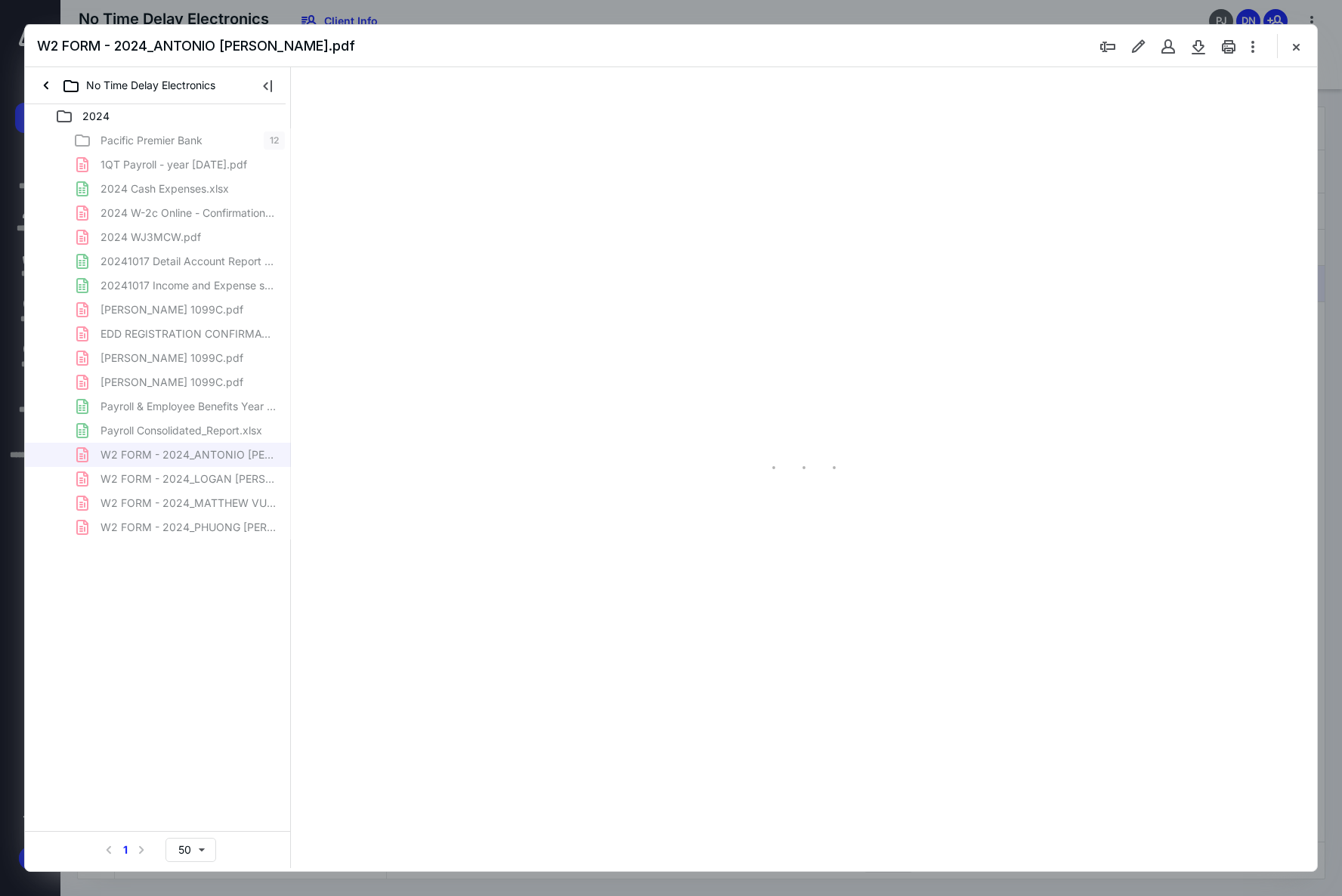 scroll, scrollTop: 61, scrollLeft: 0, axis: vertical 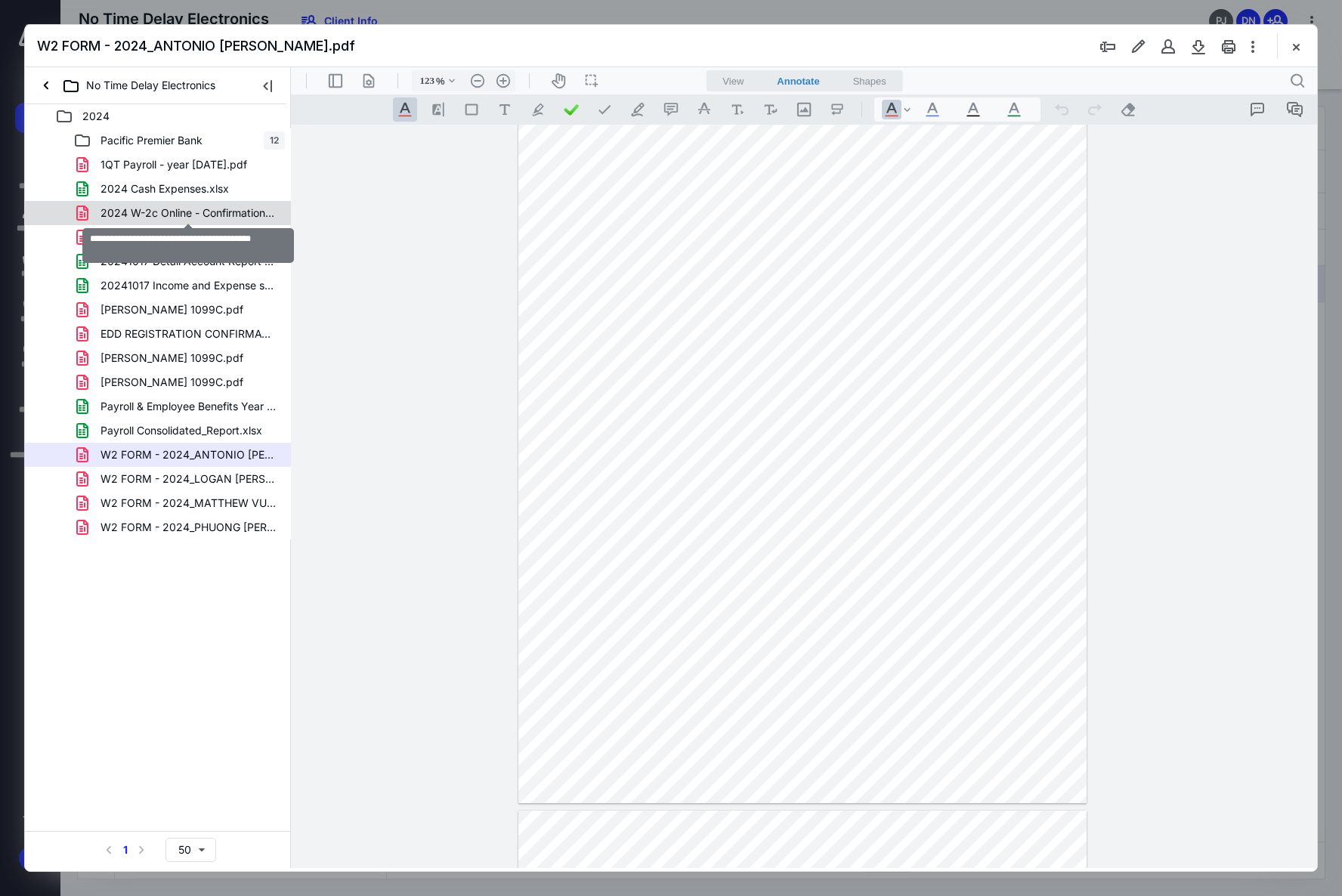 click on "2024 W-2c Online - Confirmation Receipt.pdf" at bounding box center [188, 213] 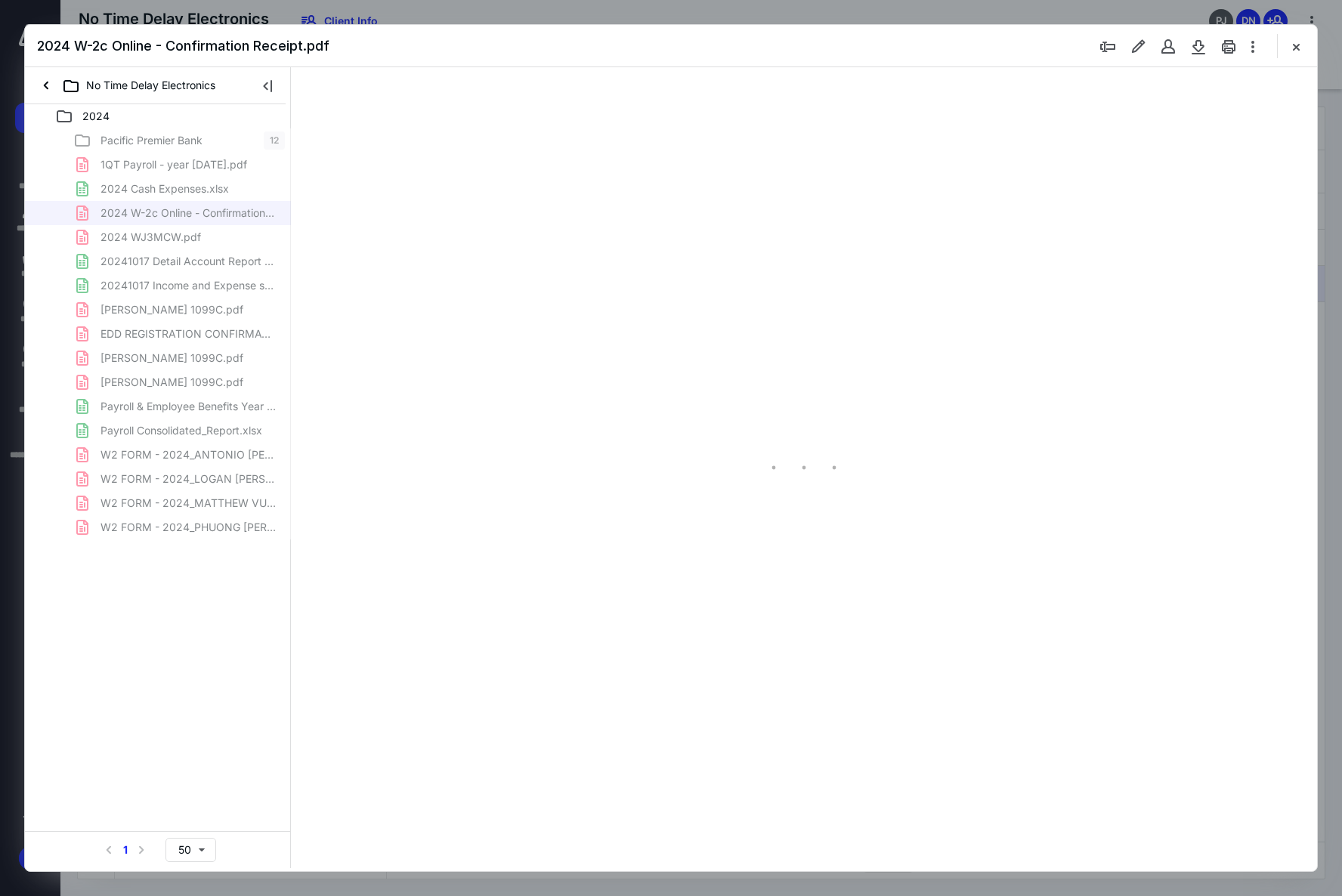 type on "123" 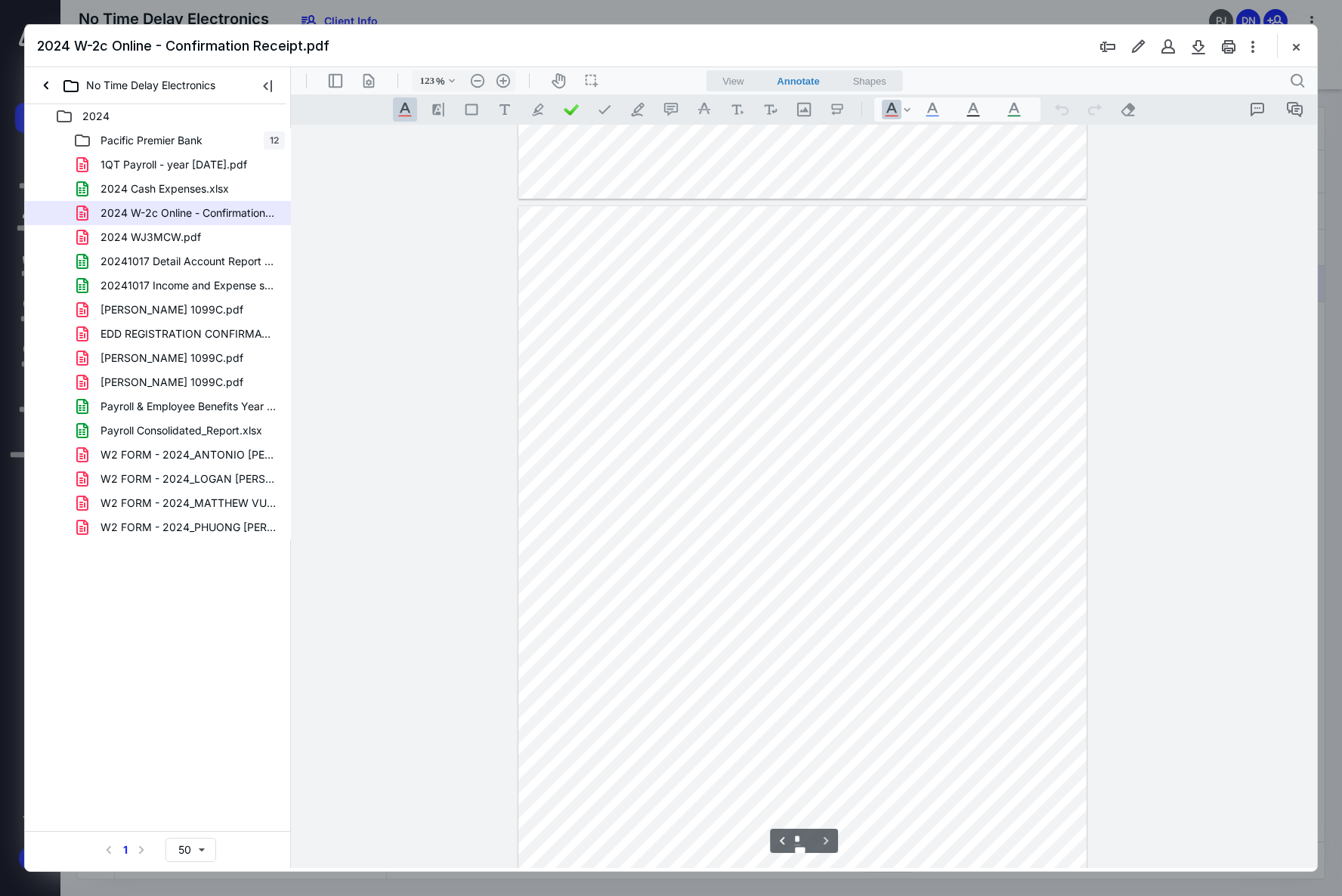 scroll, scrollTop: 743, scrollLeft: 0, axis: vertical 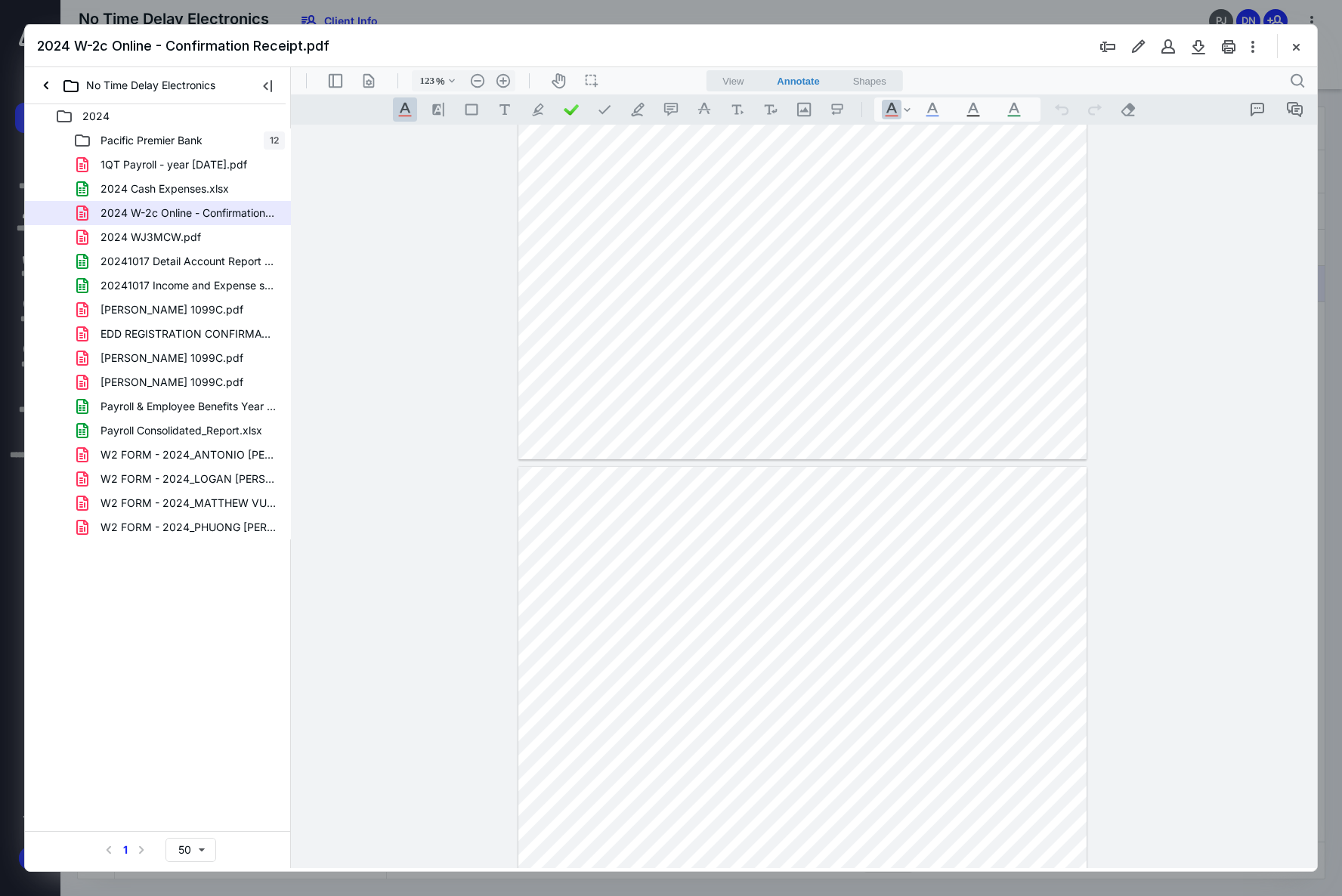 type on "*" 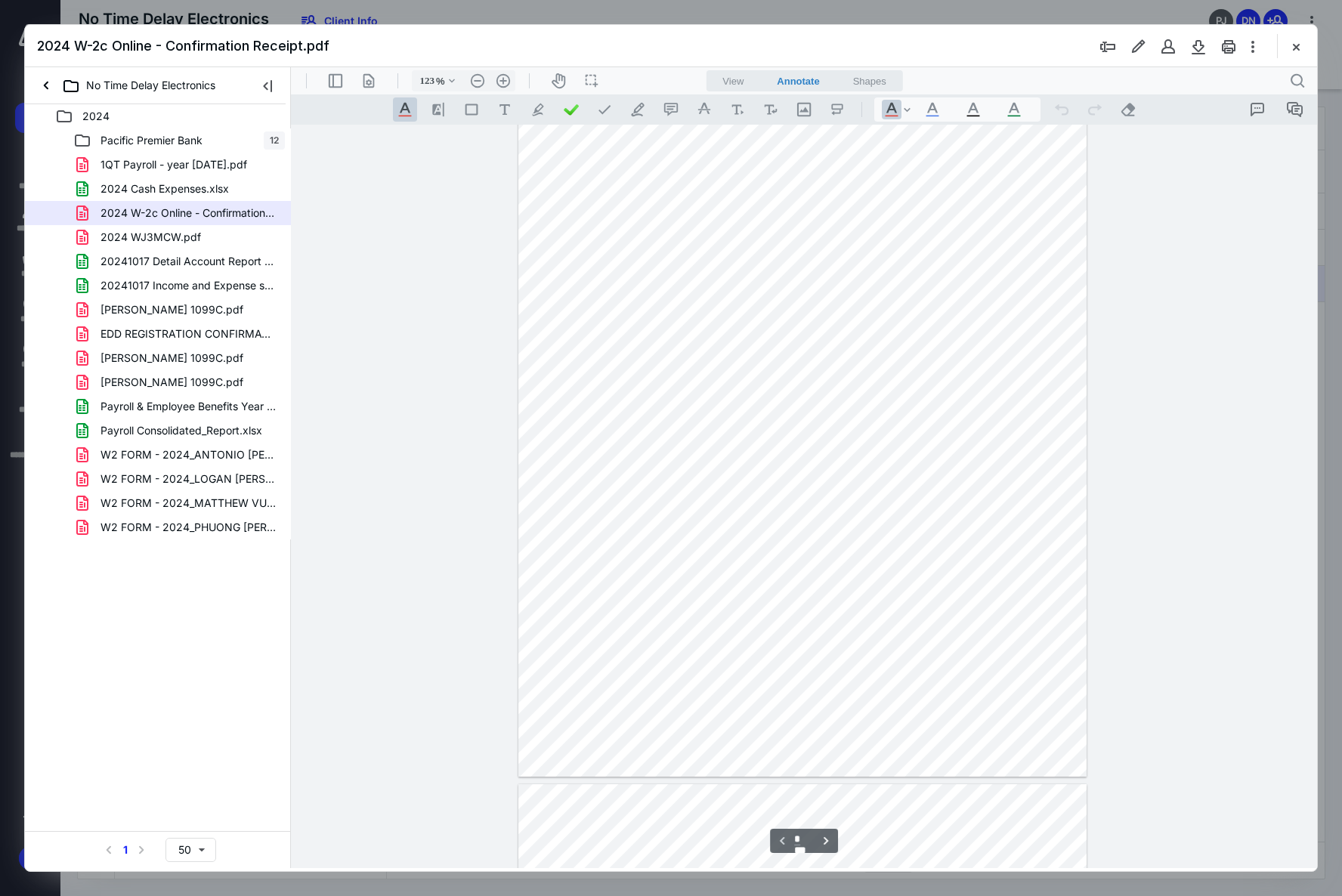 scroll, scrollTop: 0, scrollLeft: 0, axis: both 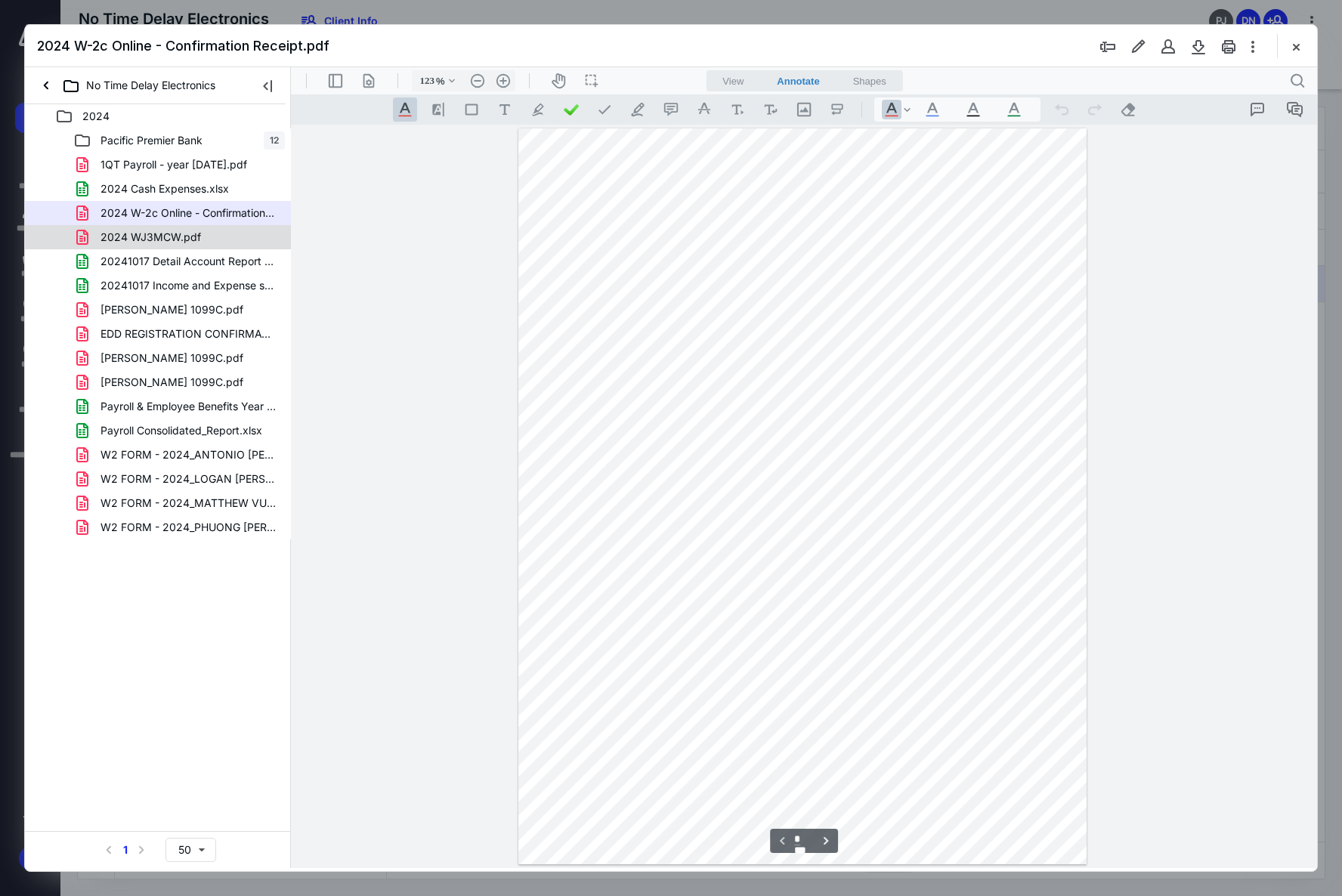click on "2024 WJ3MCW.pdf" at bounding box center [179, 237] 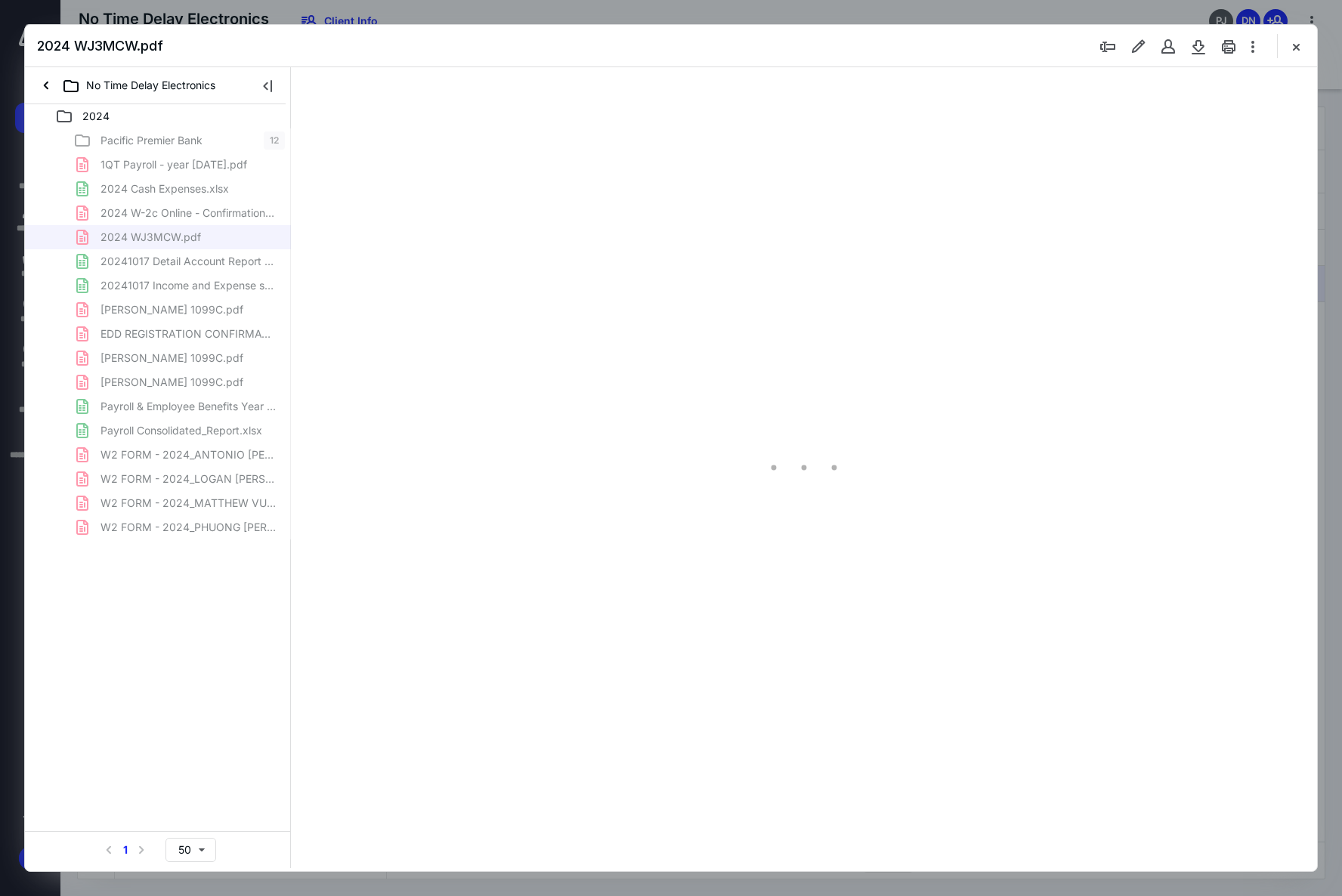 type on "123" 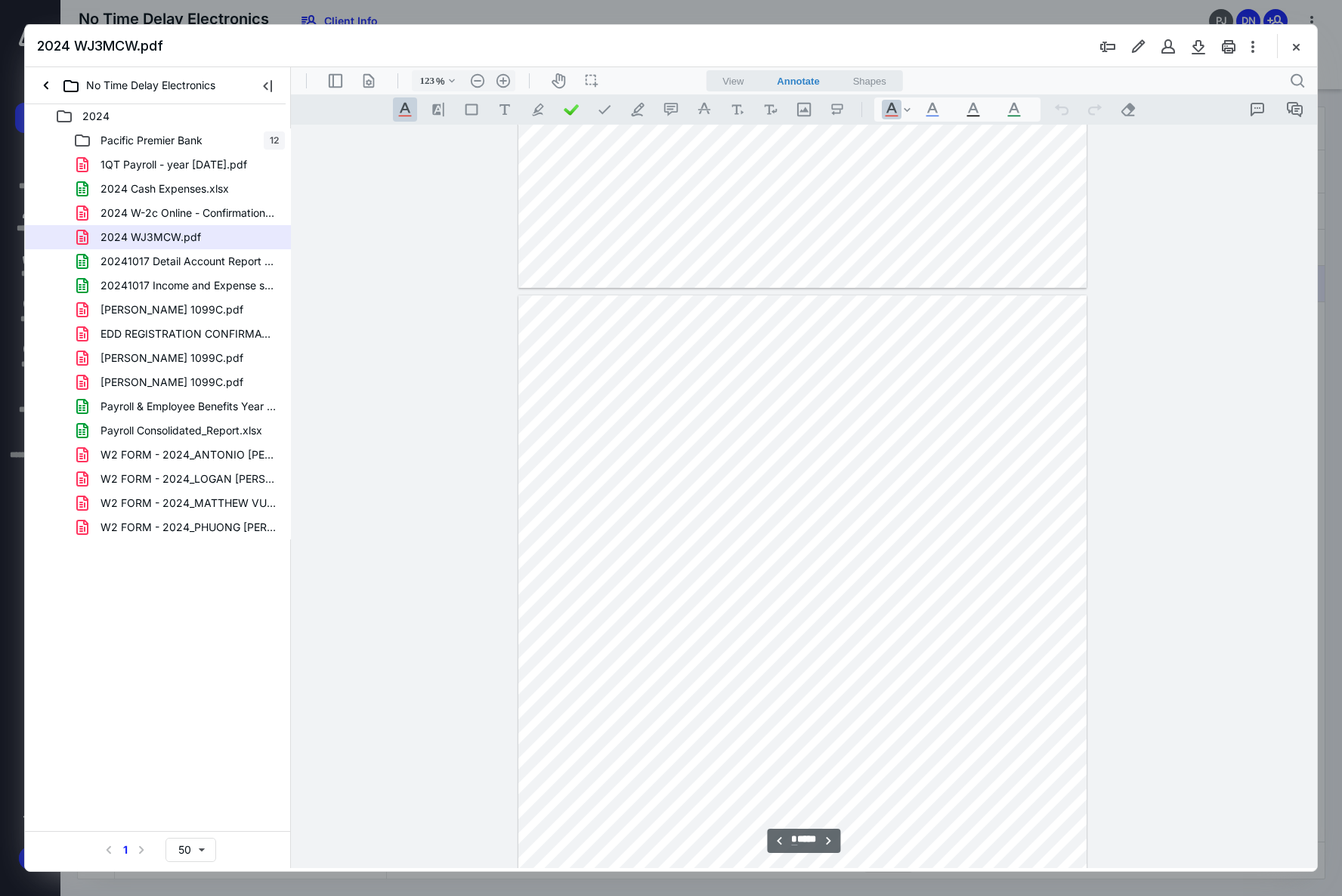 scroll, scrollTop: 590, scrollLeft: 0, axis: vertical 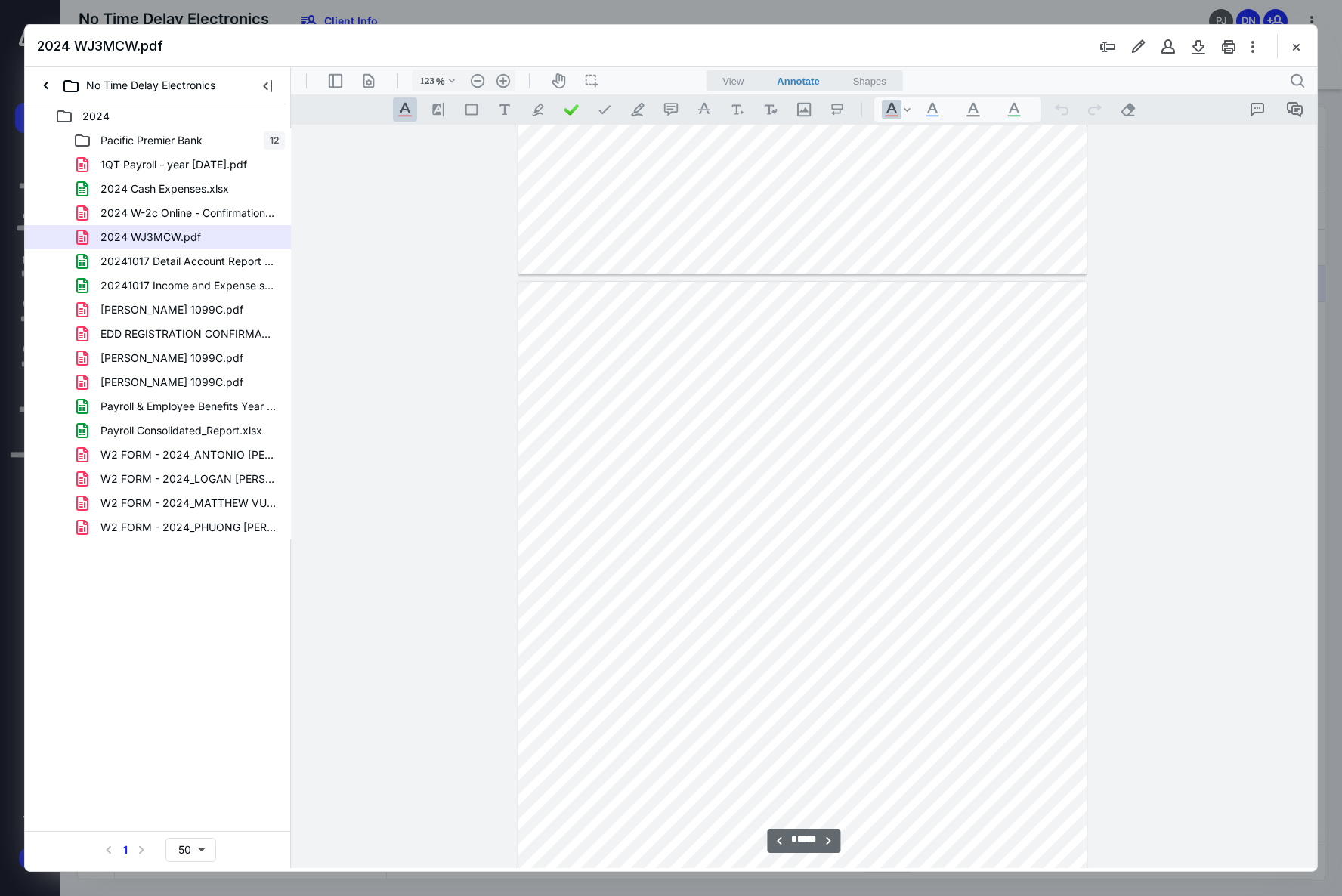 type on "*" 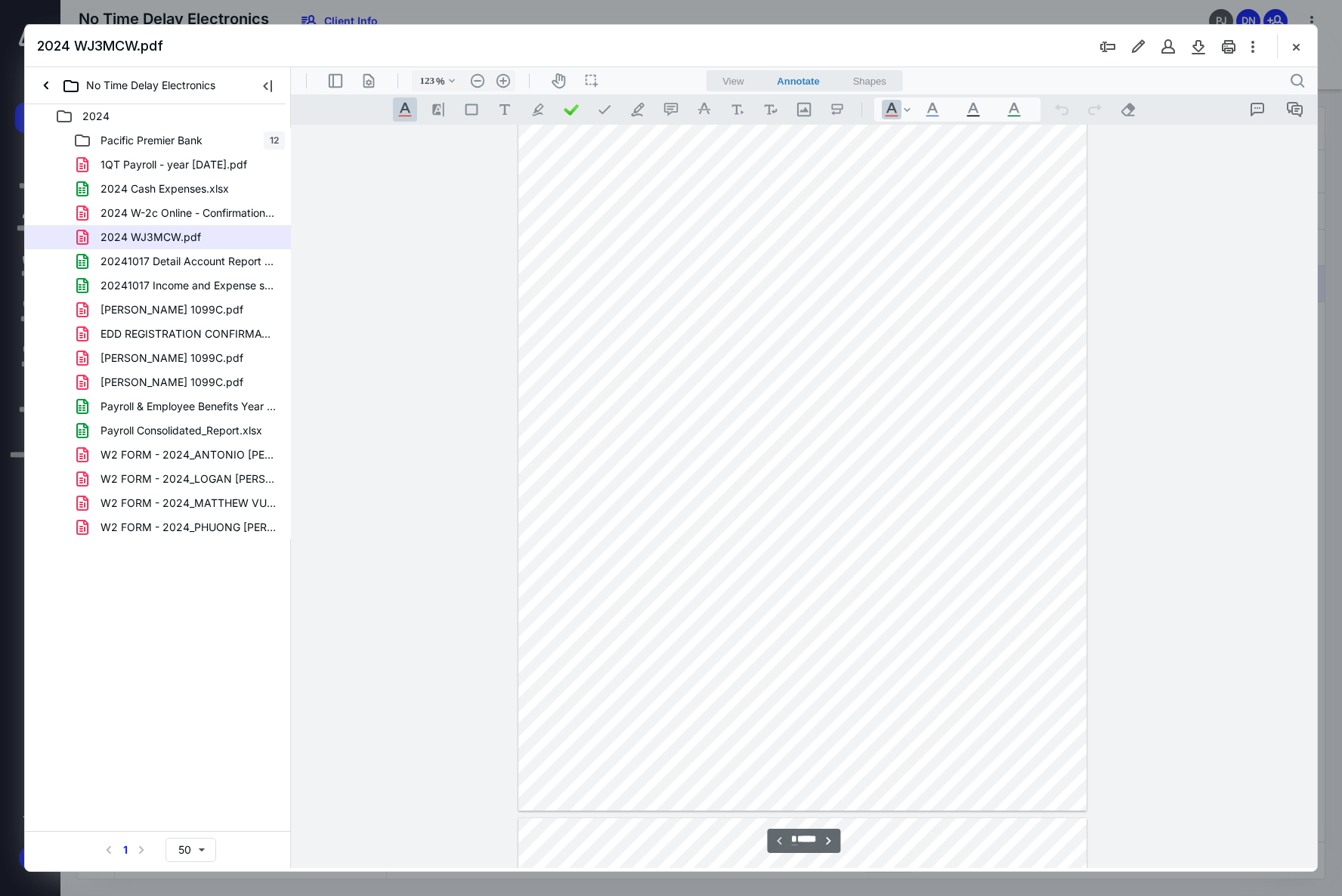 scroll, scrollTop: 0, scrollLeft: 0, axis: both 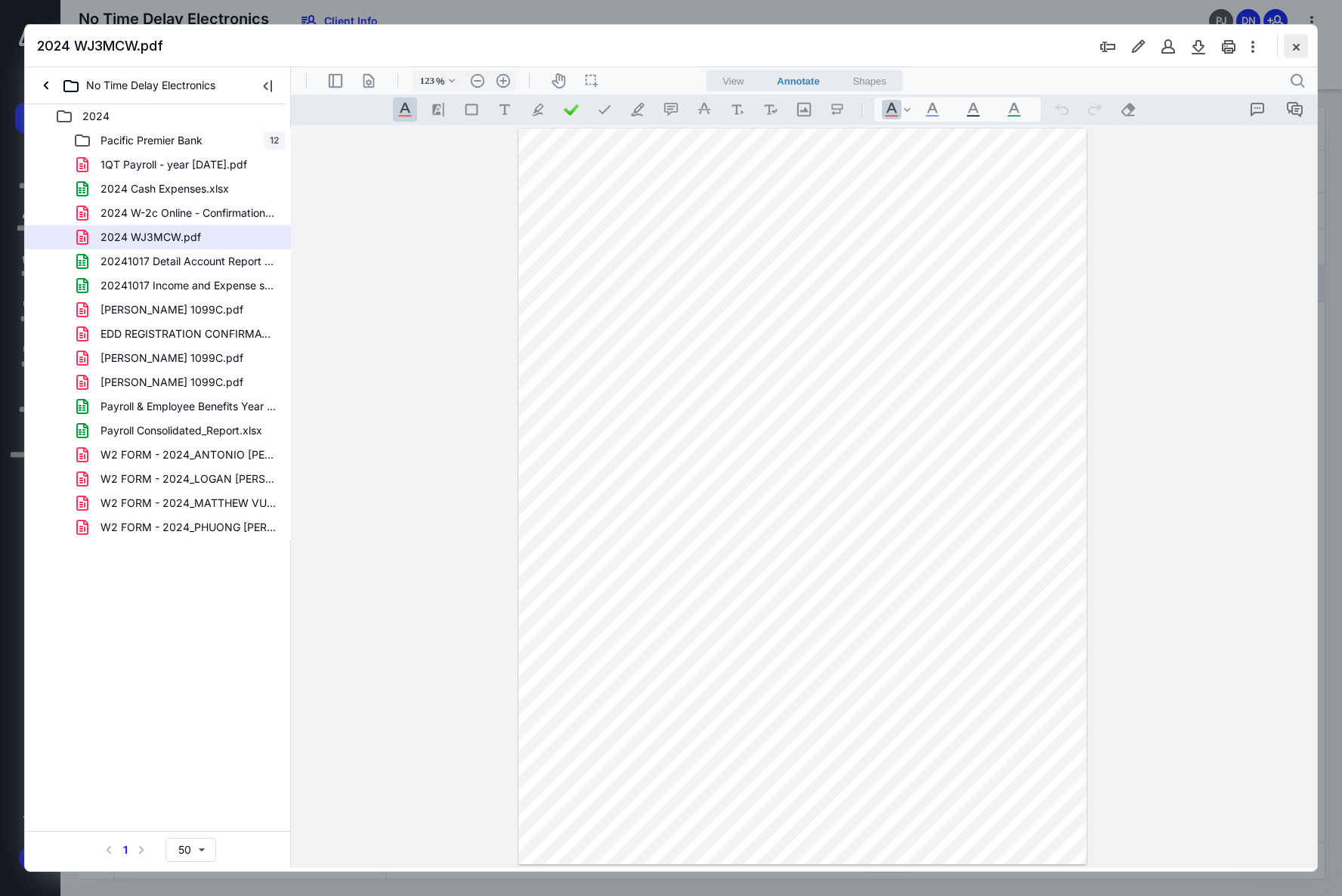 click at bounding box center (1296, 46) 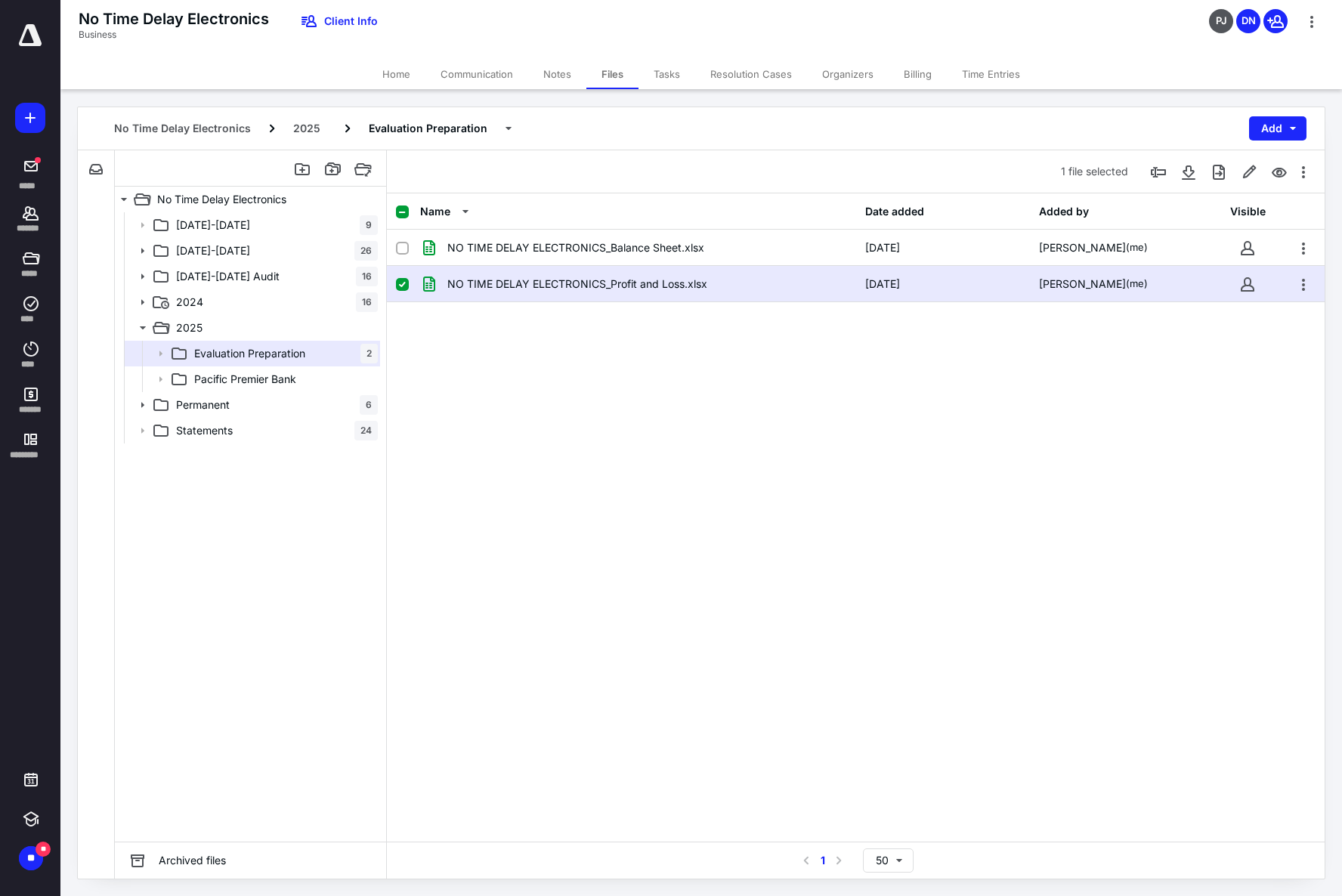 click on "NO TIME DELAY ELECTRONICS_Profit and Loss.xlsx" at bounding box center [577, 284] 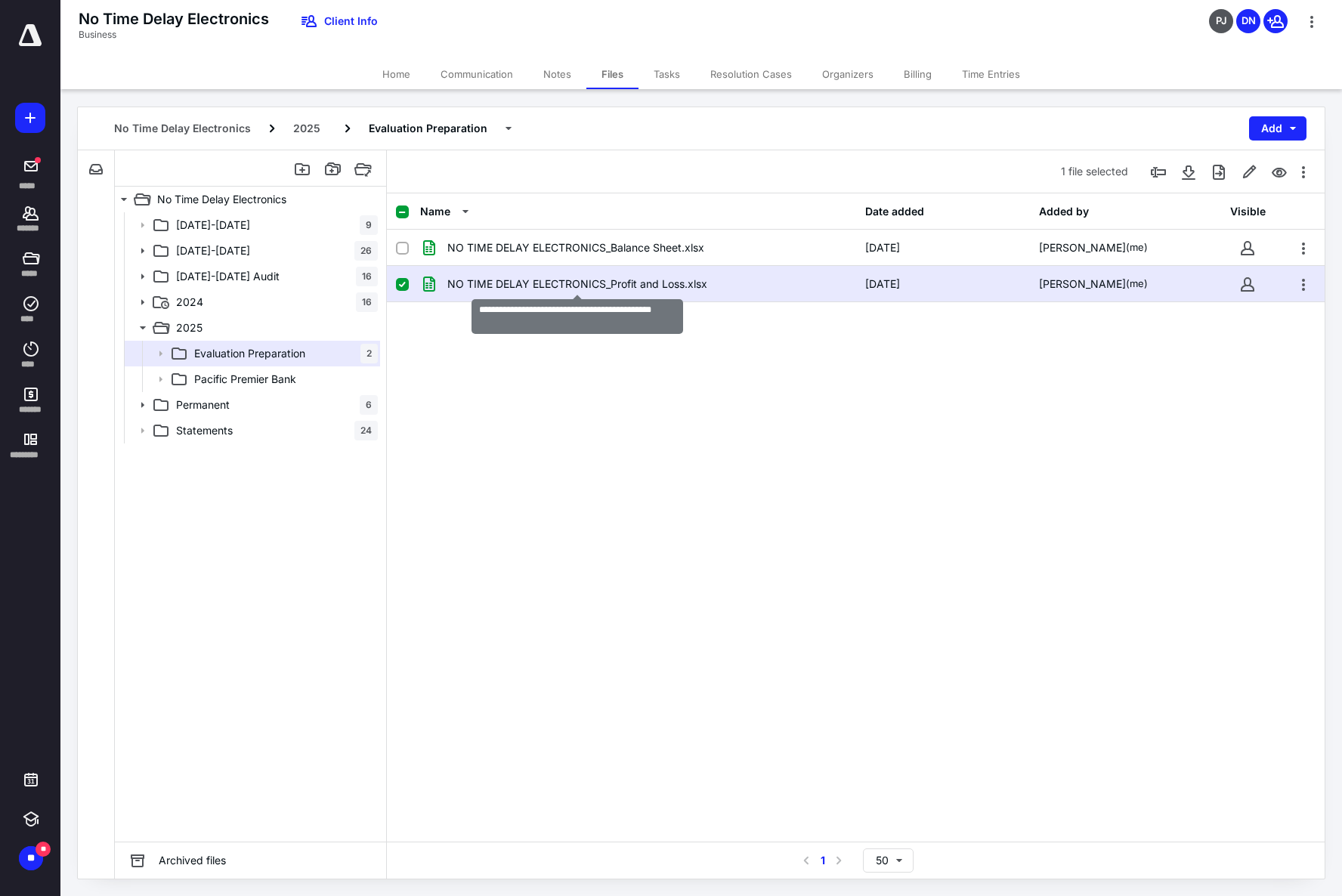 click on "NO TIME DELAY ELECTRONICS_Profit and Loss.xlsx" at bounding box center (577, 284) 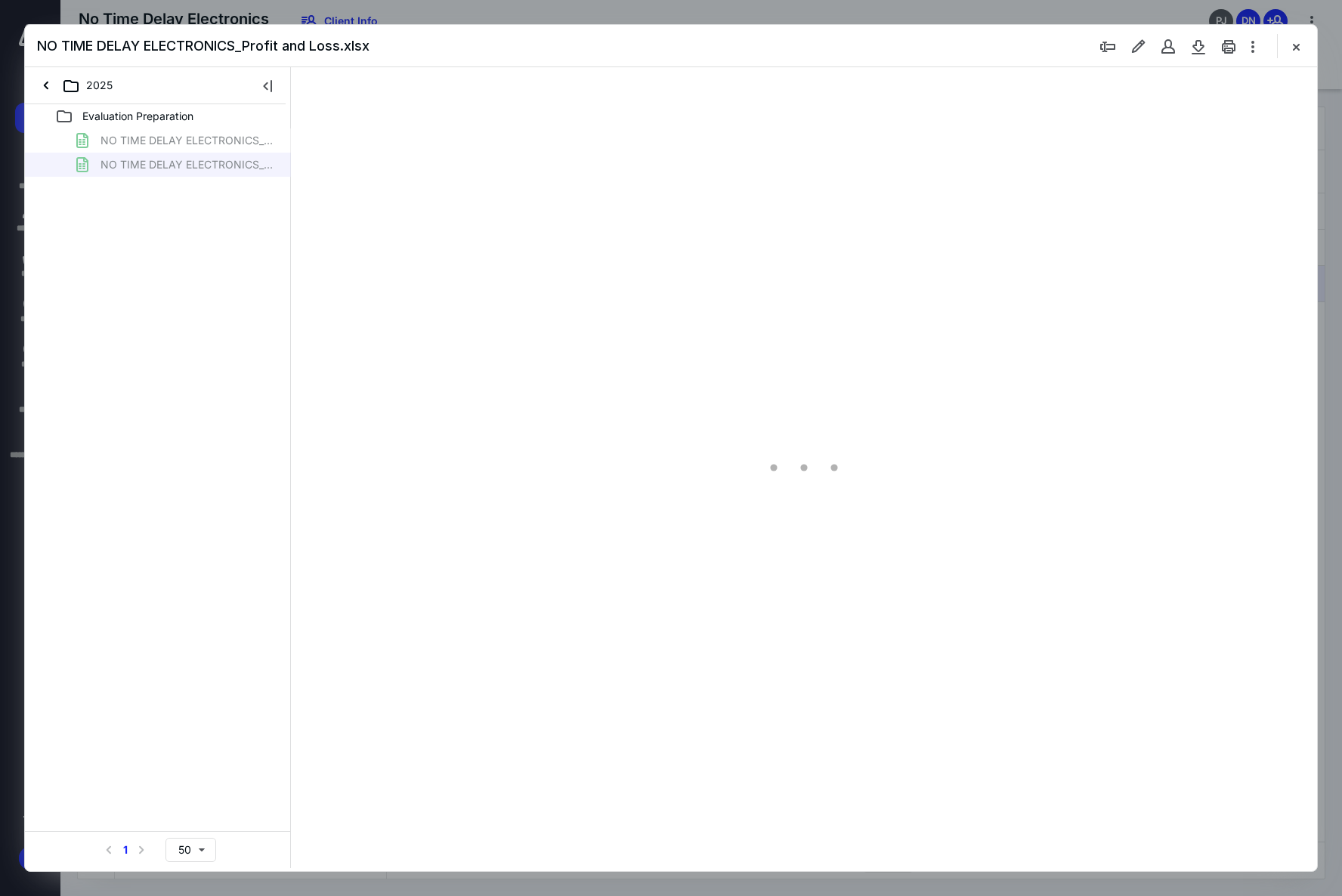 scroll, scrollTop: 0, scrollLeft: 0, axis: both 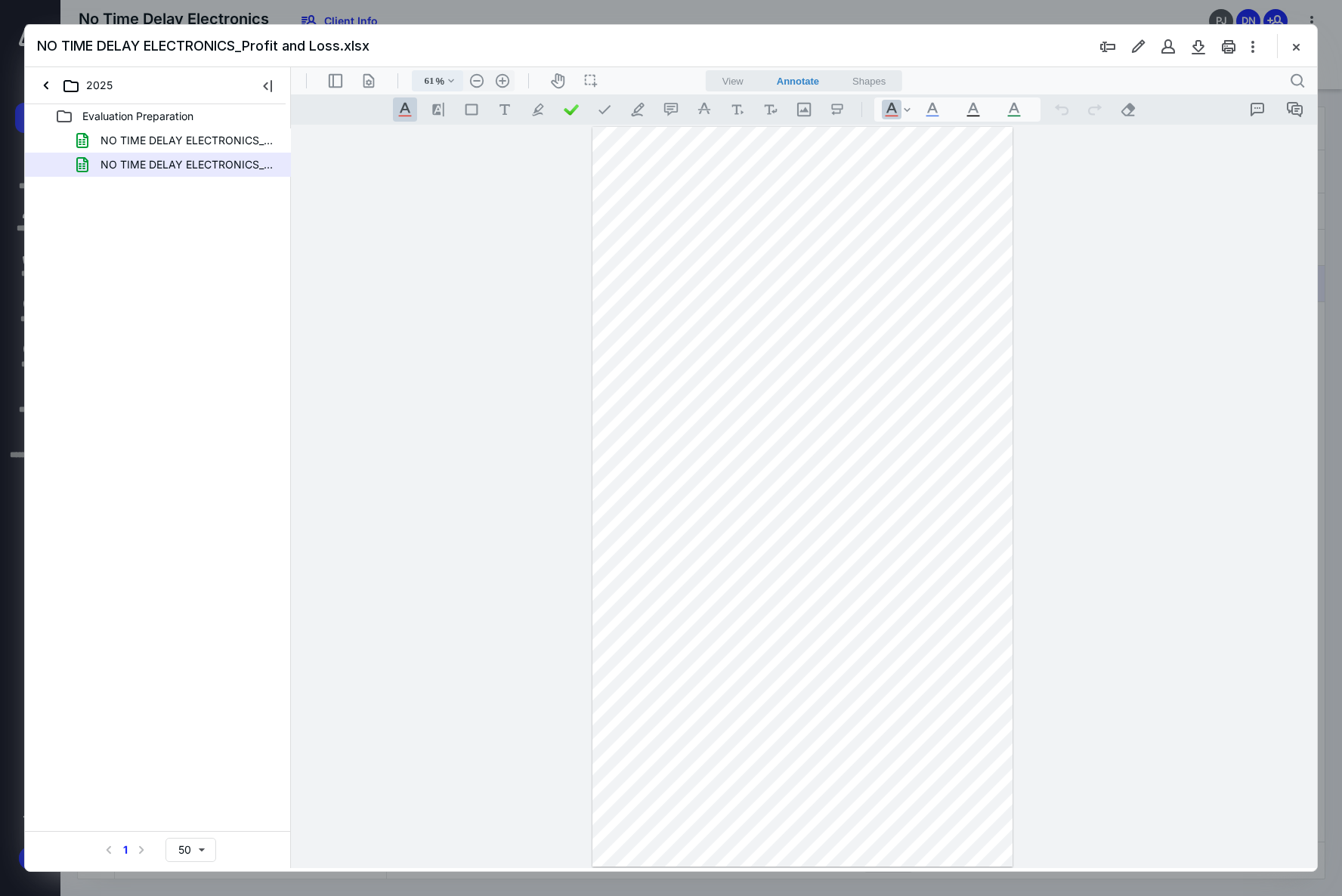 click on ".cls-1{fill:#abb0c4;} icon - chevron - down" at bounding box center [451, 81] 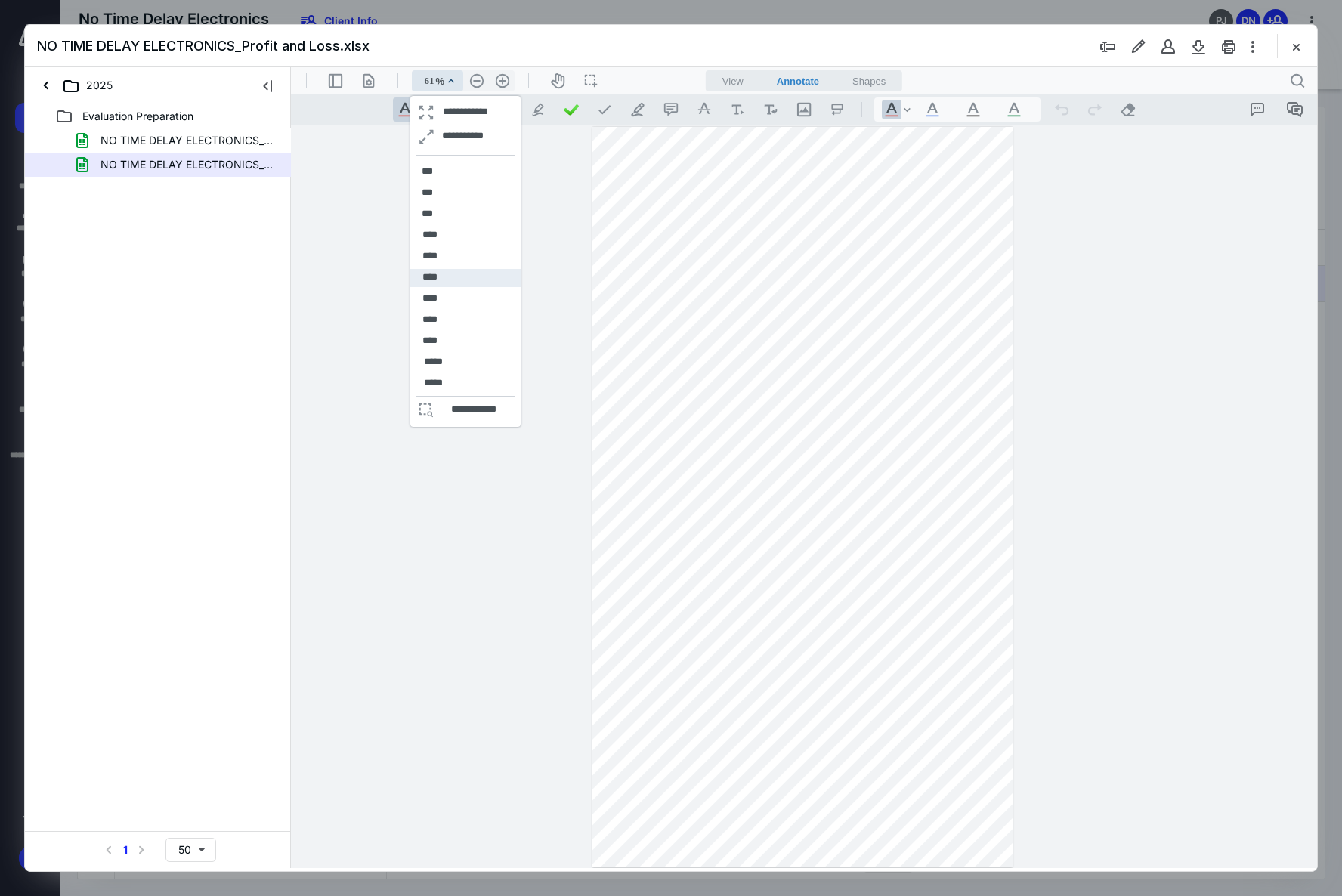 click on "****" at bounding box center (430, 278) 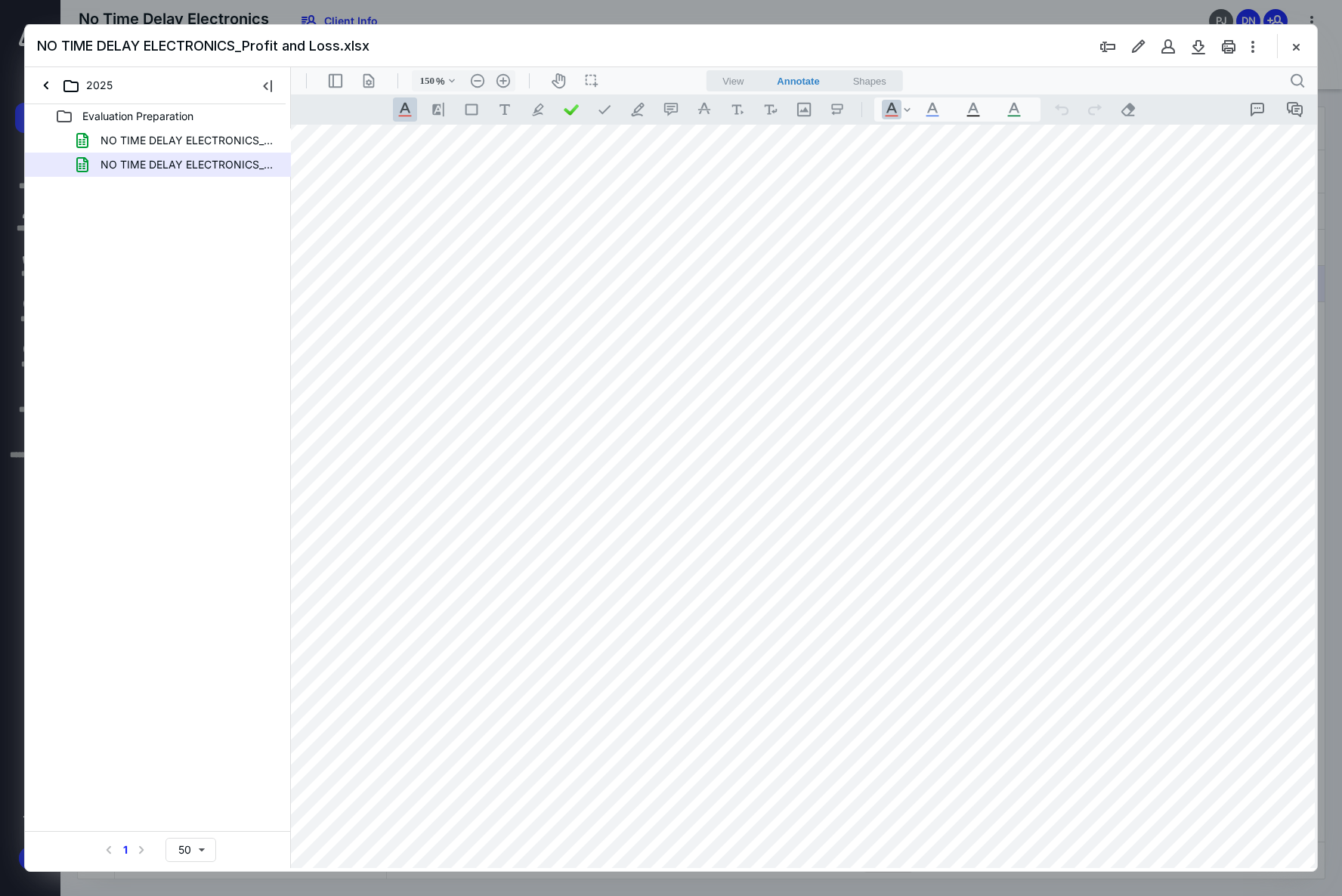 scroll, scrollTop: 680, scrollLeft: 11, axis: both 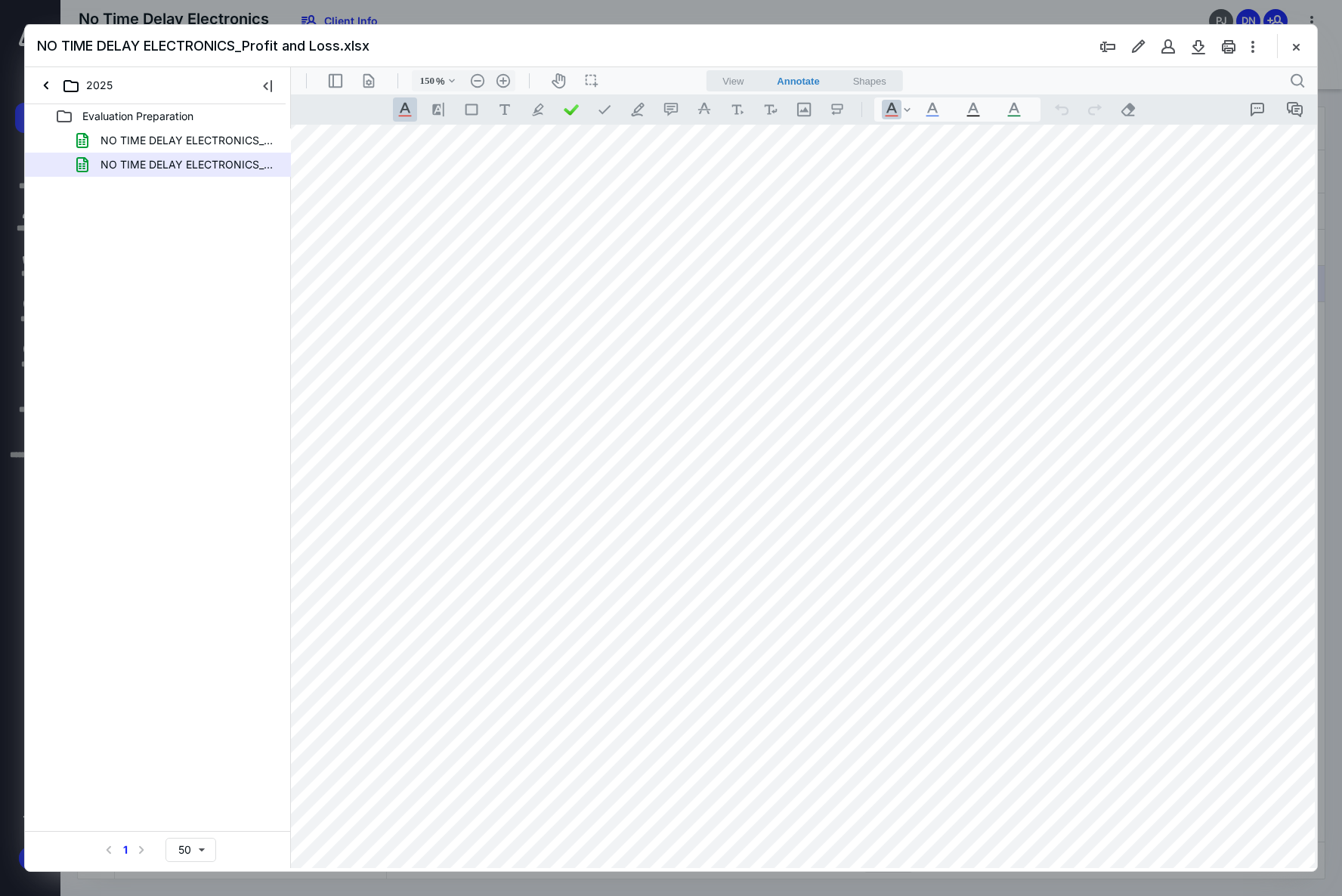 click at bounding box center [802, 359] 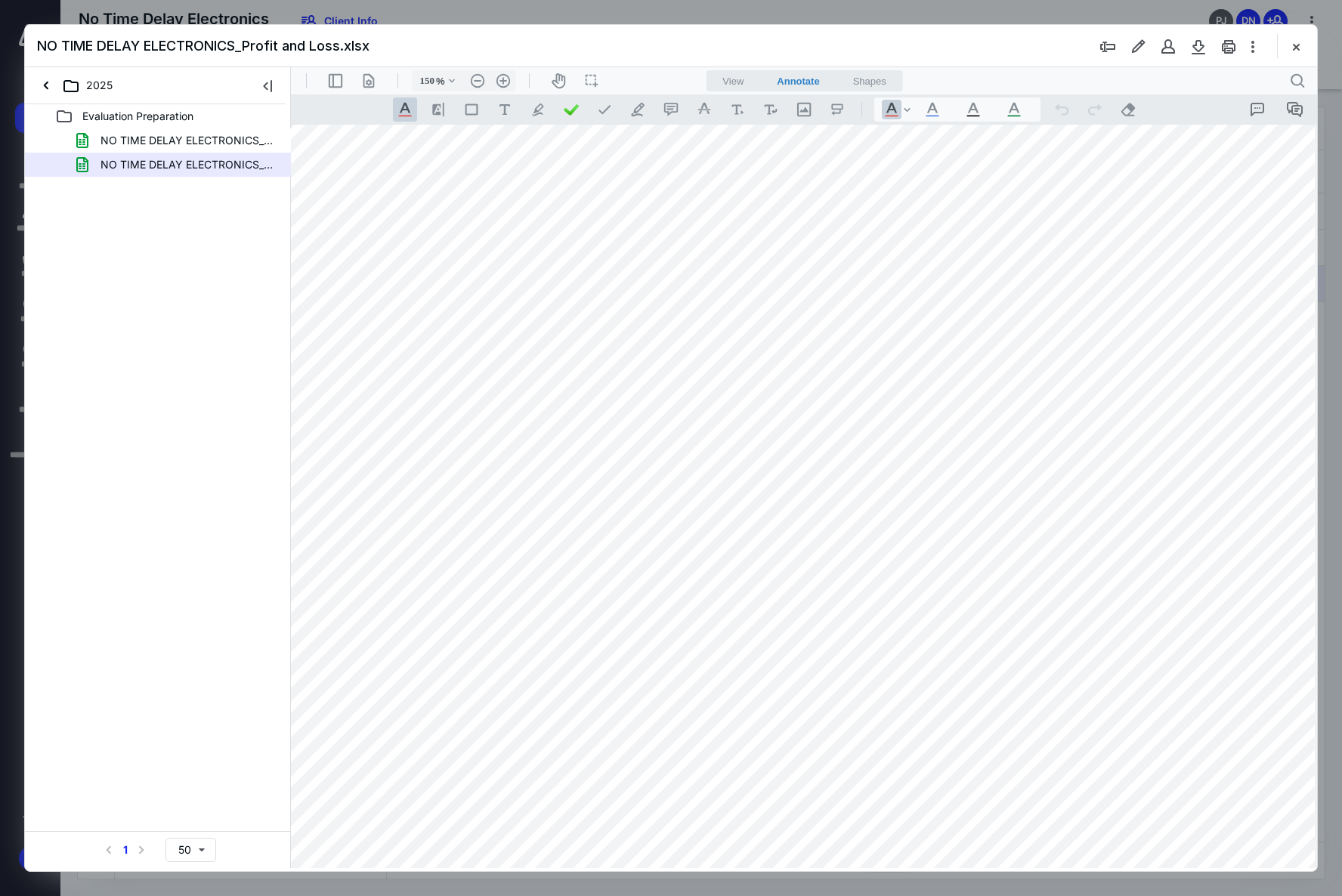 scroll, scrollTop: 907, scrollLeft: 11, axis: both 